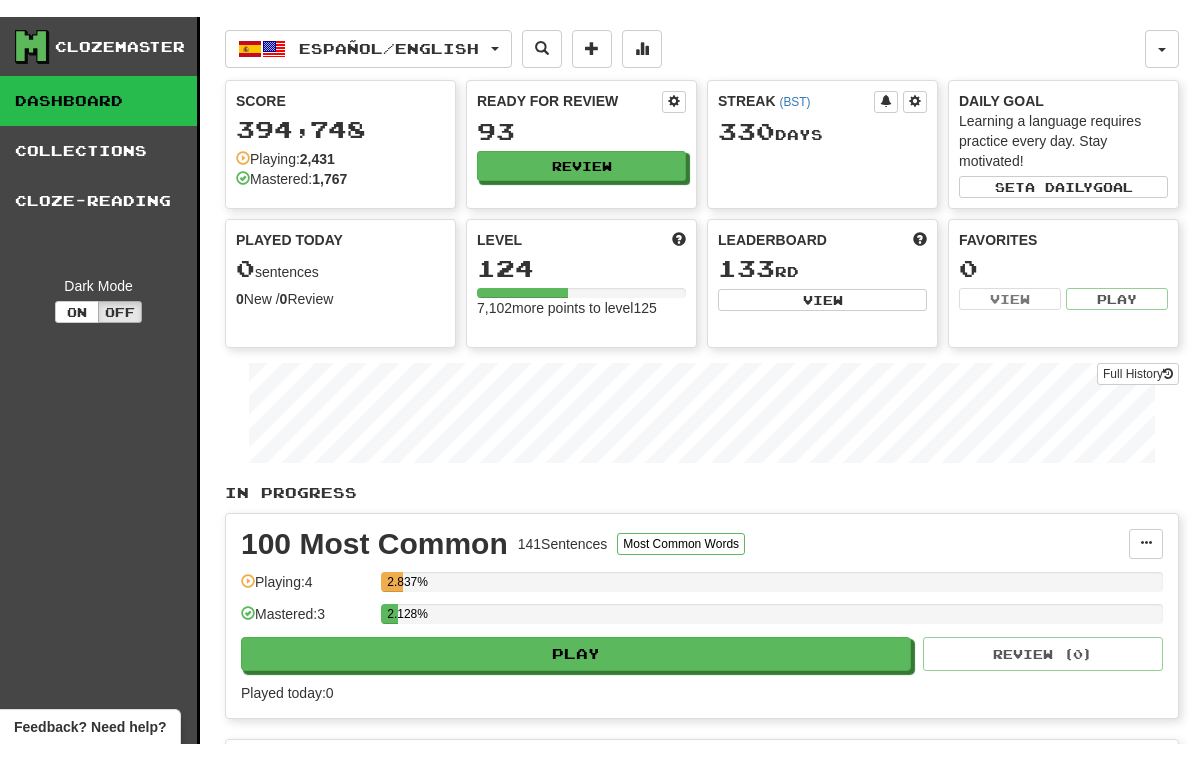 scroll, scrollTop: 0, scrollLeft: 0, axis: both 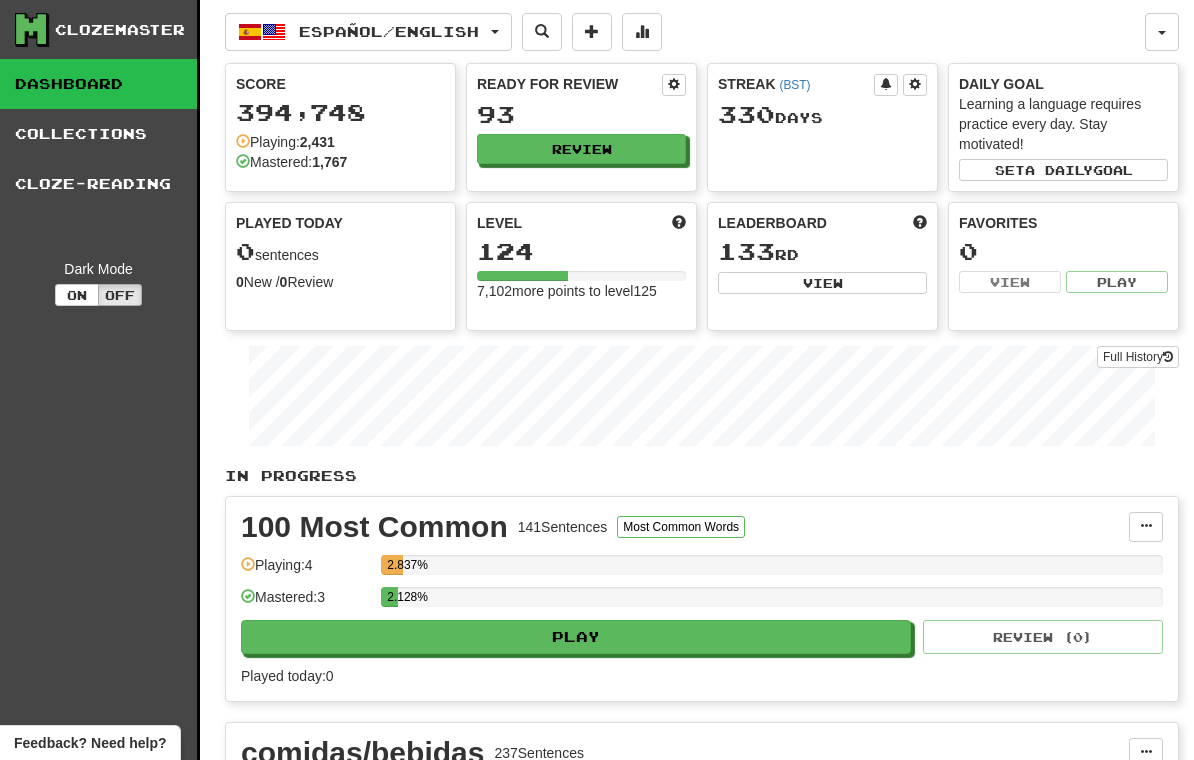 click on "Review" at bounding box center [581, 149] 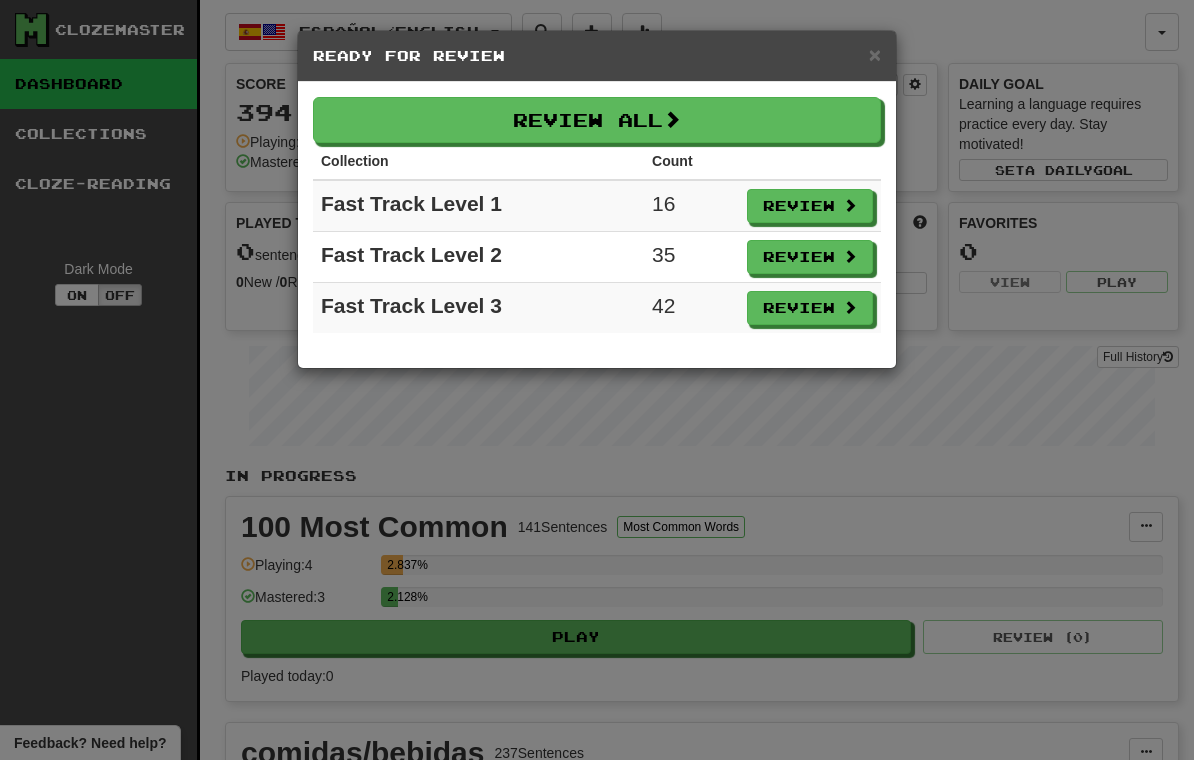 click at bounding box center [850, 205] 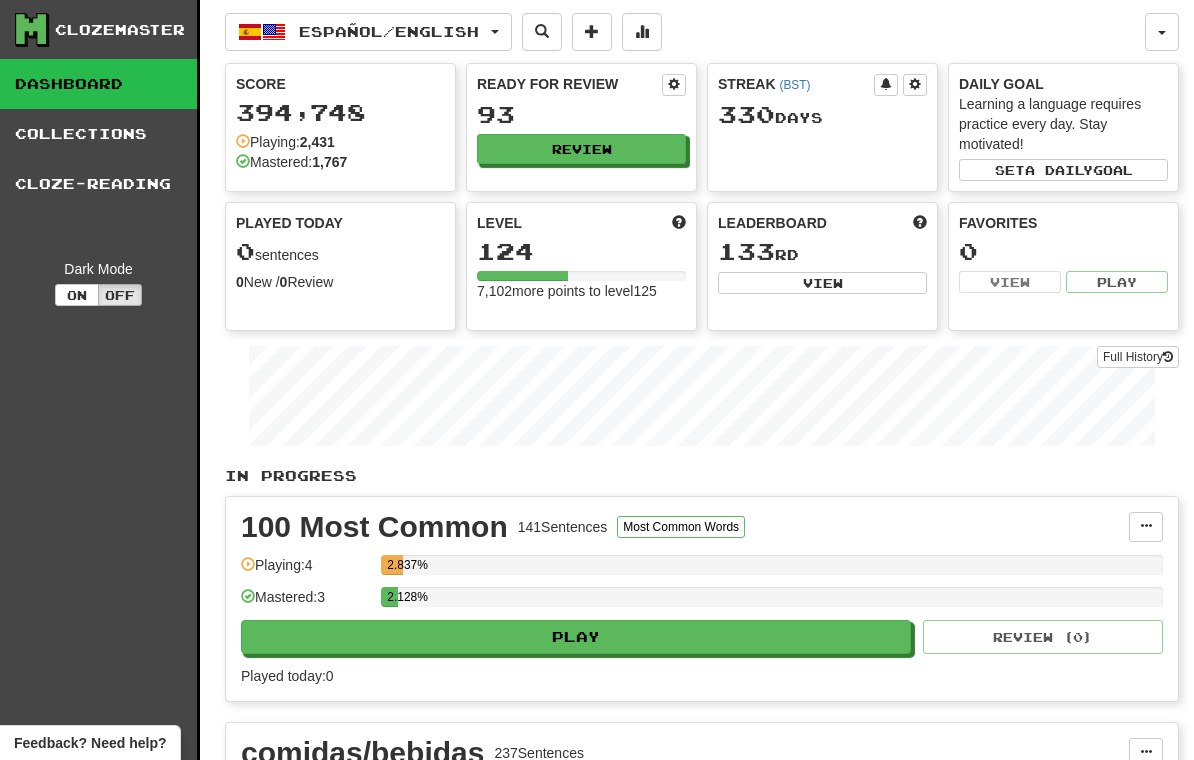 select on "**" 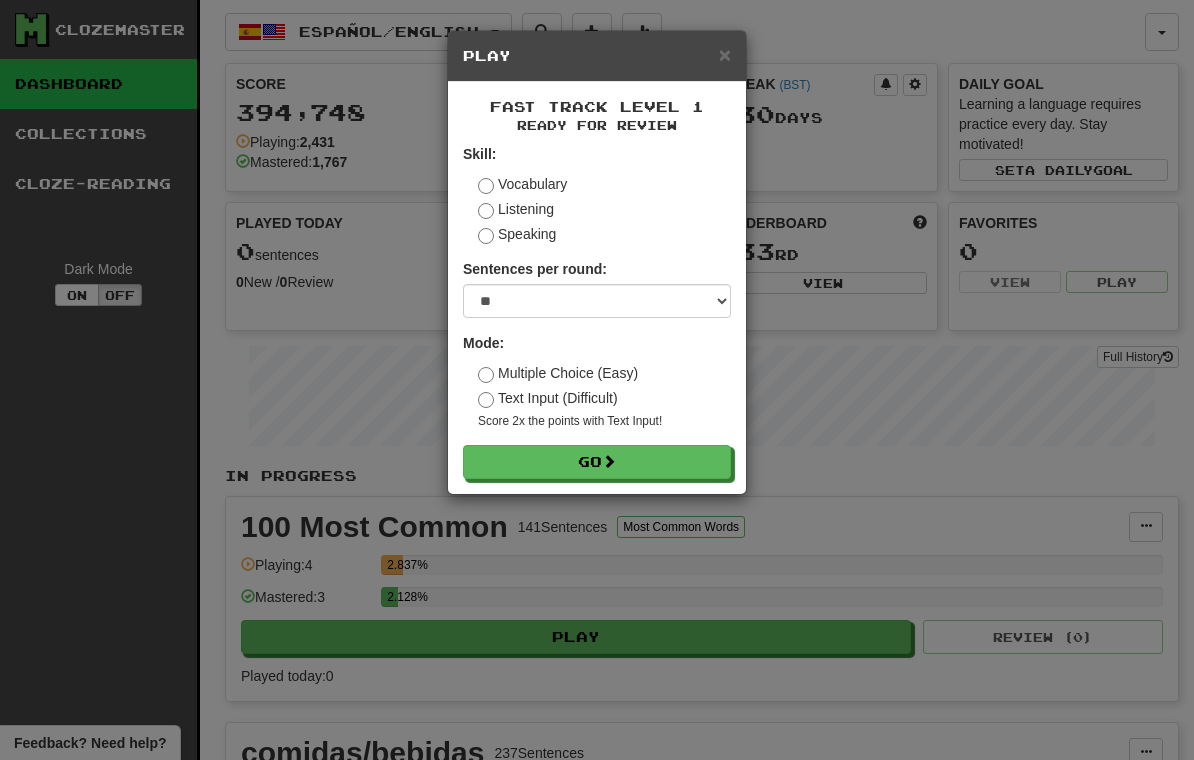 click on "Go" at bounding box center [597, 462] 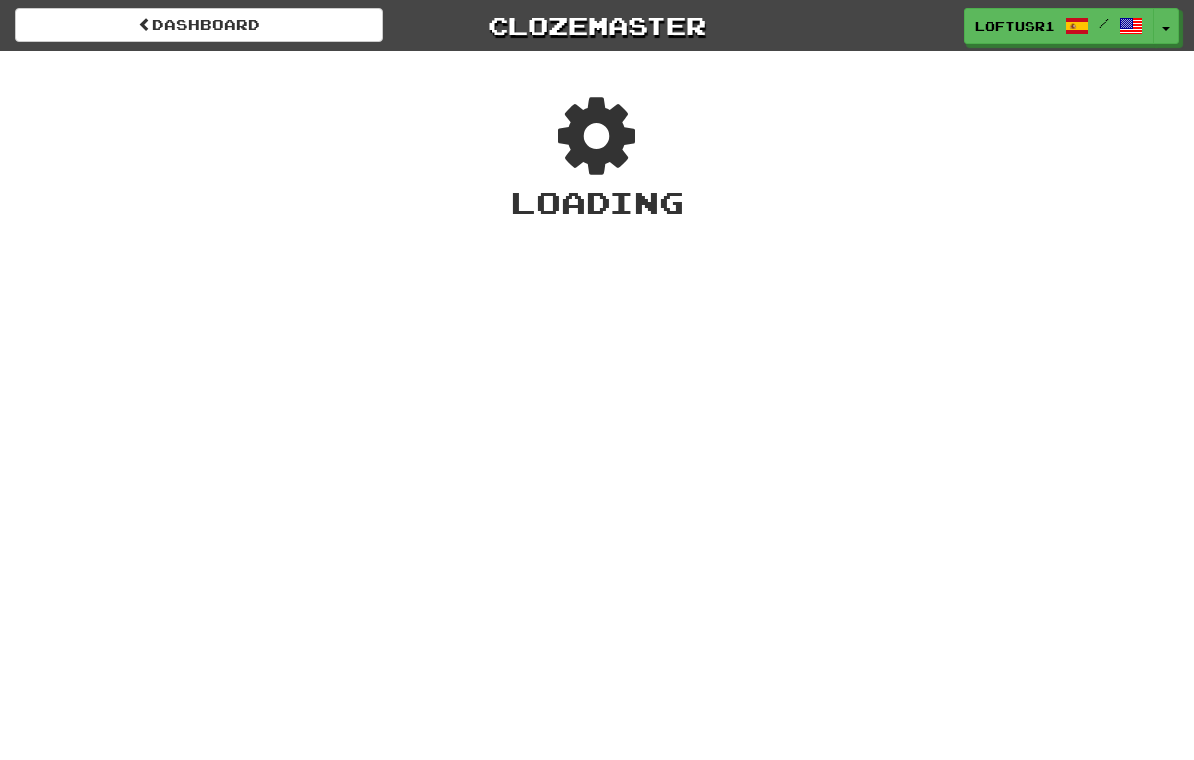 scroll, scrollTop: 0, scrollLeft: 0, axis: both 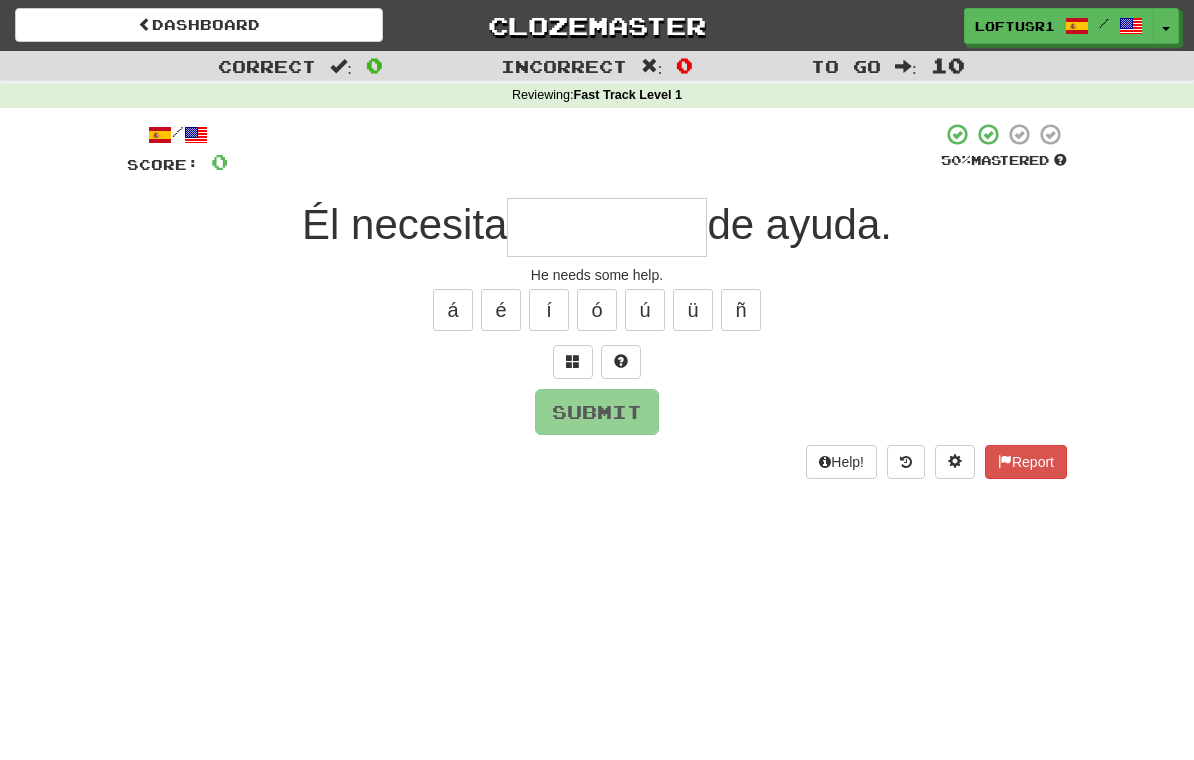 click at bounding box center [607, 227] 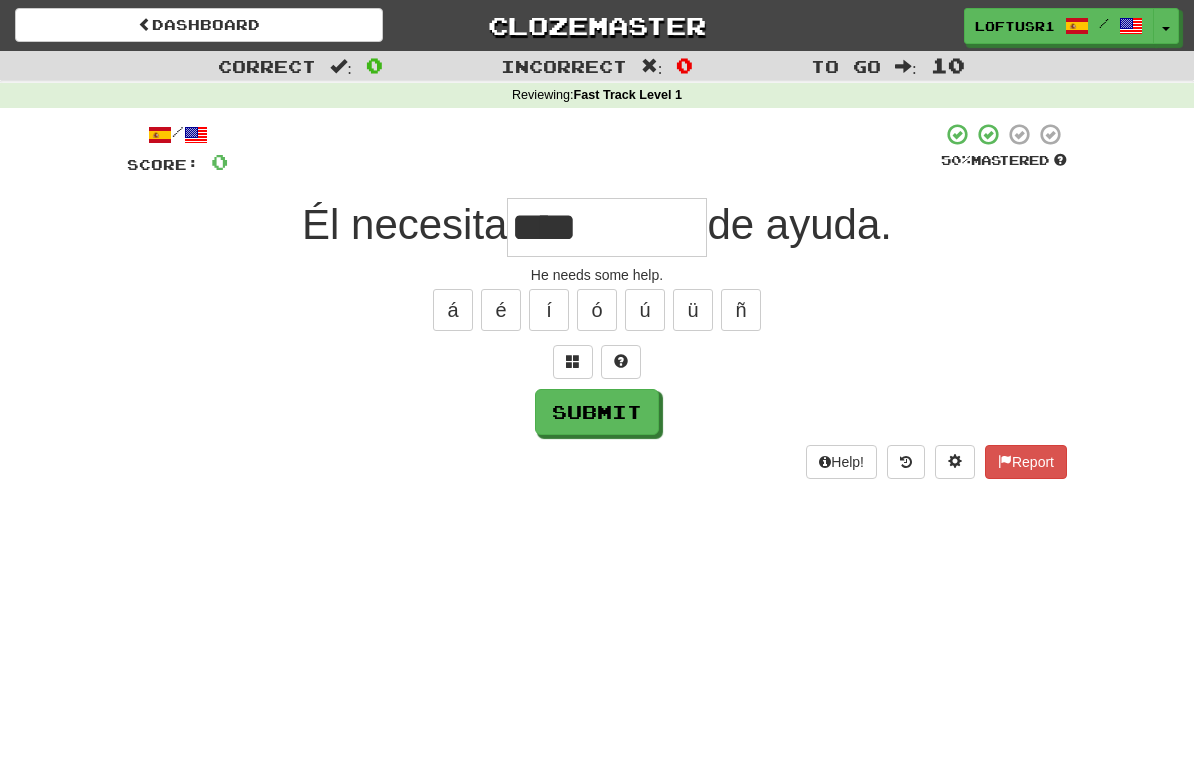 type on "****" 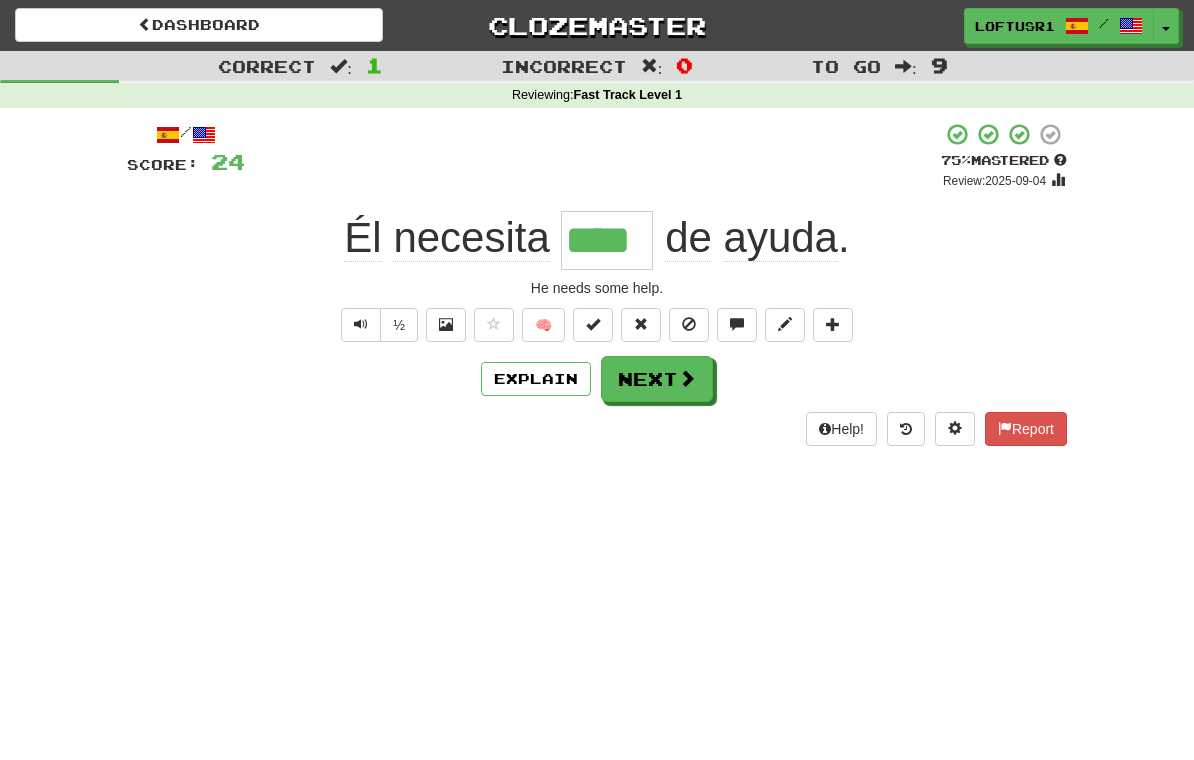 click at bounding box center (687, 378) 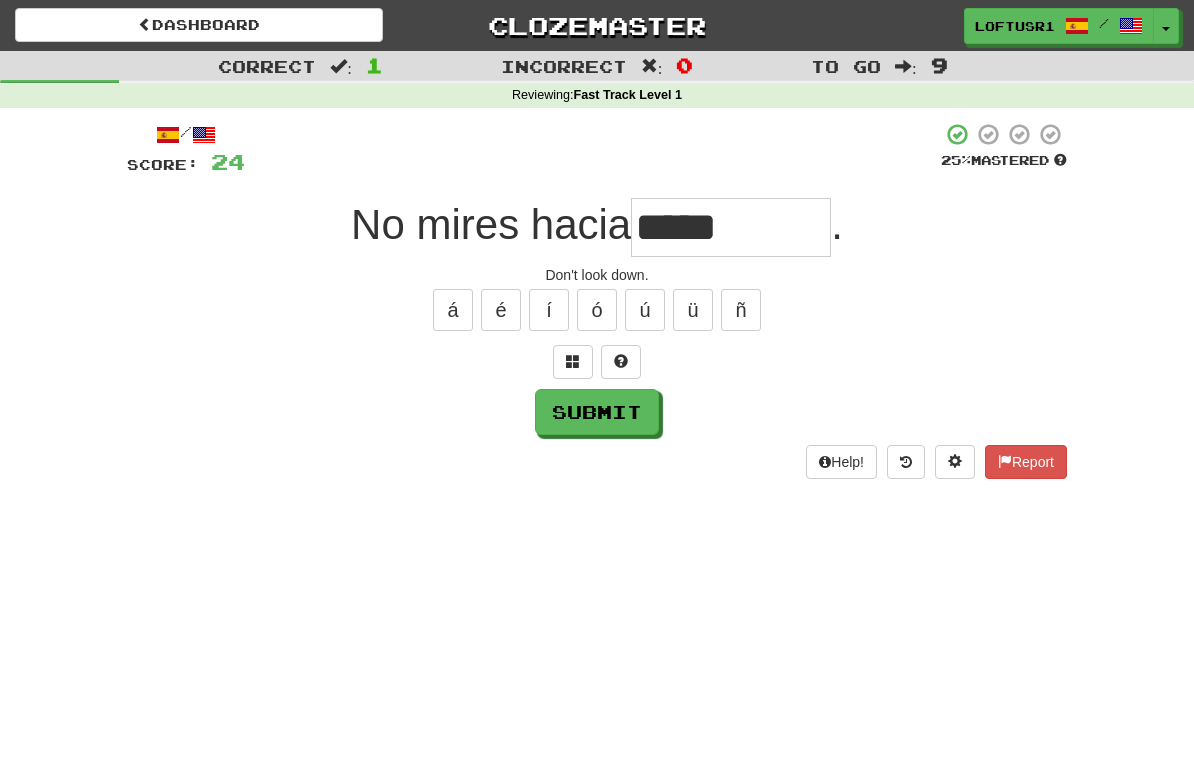 type on "*****" 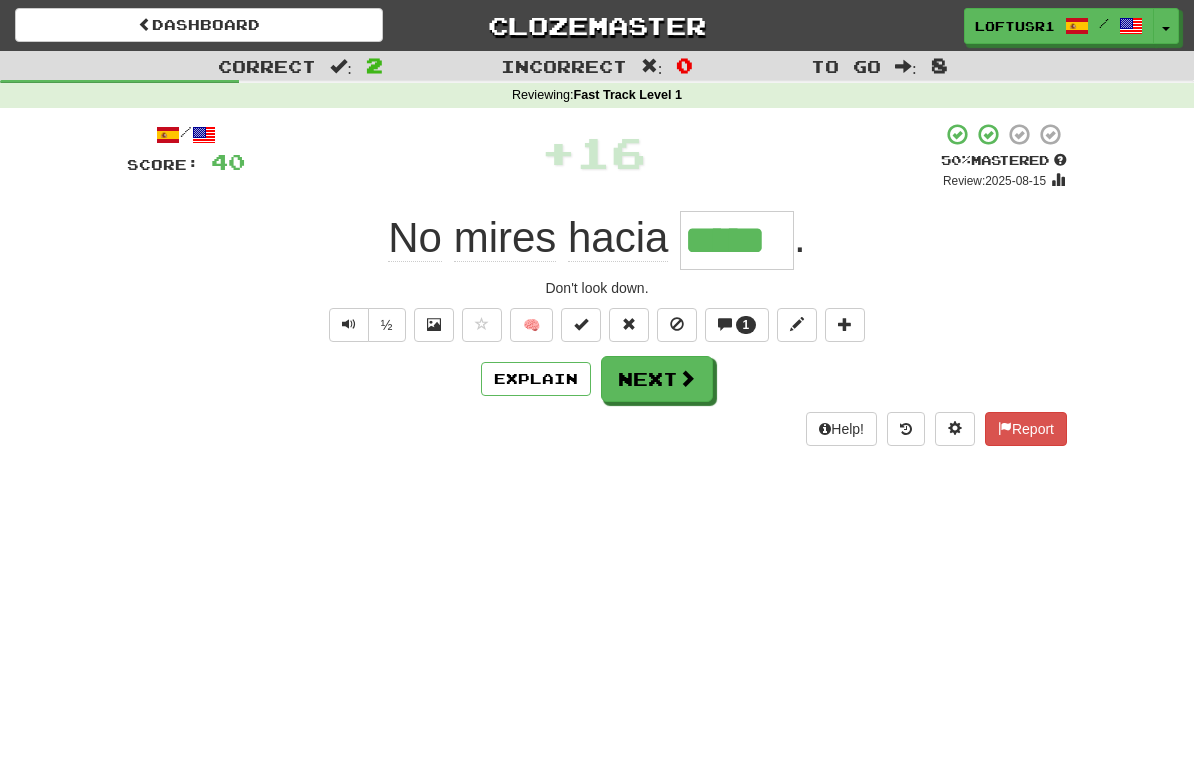 click on "Explain" at bounding box center [536, 379] 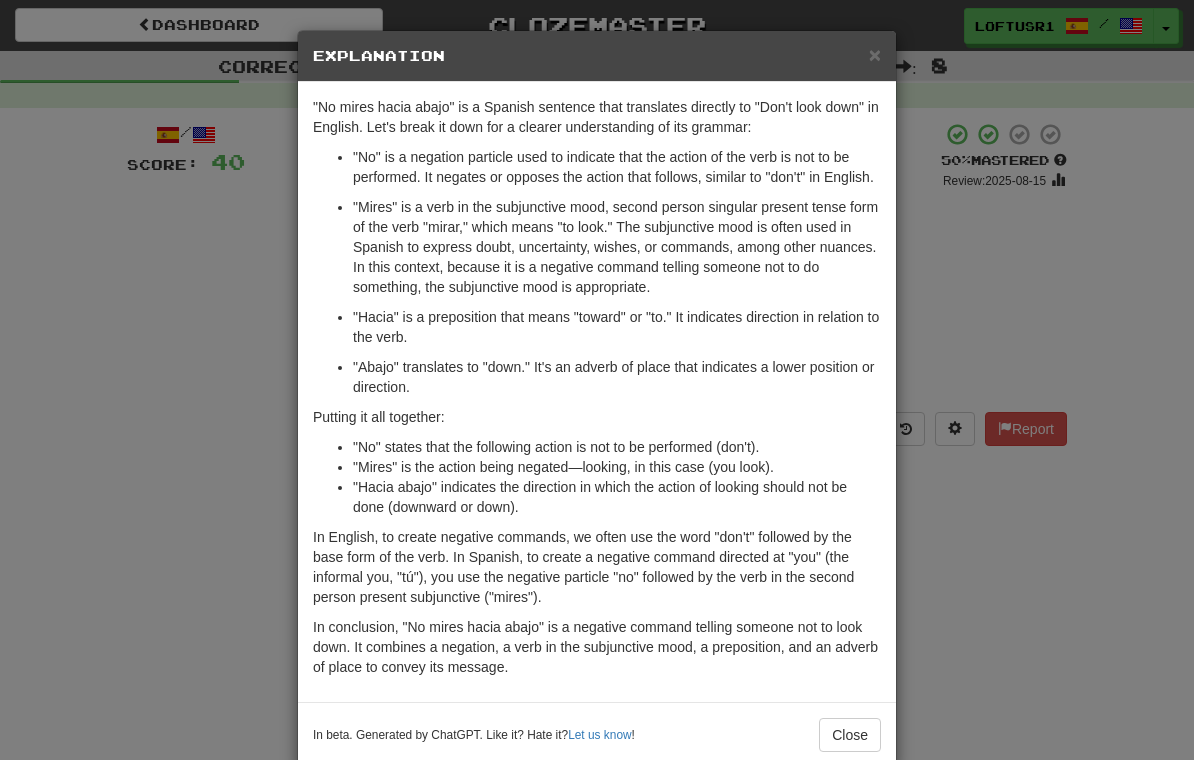 click on "× Explanation "No mires hacia abajo" is a Spanish sentence that translates directly to "Don't look down" in English. Let's break it down for a clearer understanding of its grammar:
"No" is a negation particle used to indicate that the action of the verb is not to be performed. It negates or opposes the action that follows, similar to "don't" in English.
"Mires" is a verb in the subjunctive mood, second person singular present tense form of the verb "mirar," which means "to look." The subjunctive mood is often used in Spanish to express doubt, uncertainty, wishes, or commands, among other nuances. In this context, because it is a negative command telling someone not to do something, the subjunctive mood is appropriate.
"Hacia" is a preposition that means "toward" or "to." It indicates direction in relation to the verb.
"Abajo" translates to "down." It's an adverb of place that indicates a lower position or direction.
Putting it all together:
Let us know ! Close" at bounding box center [597, 380] 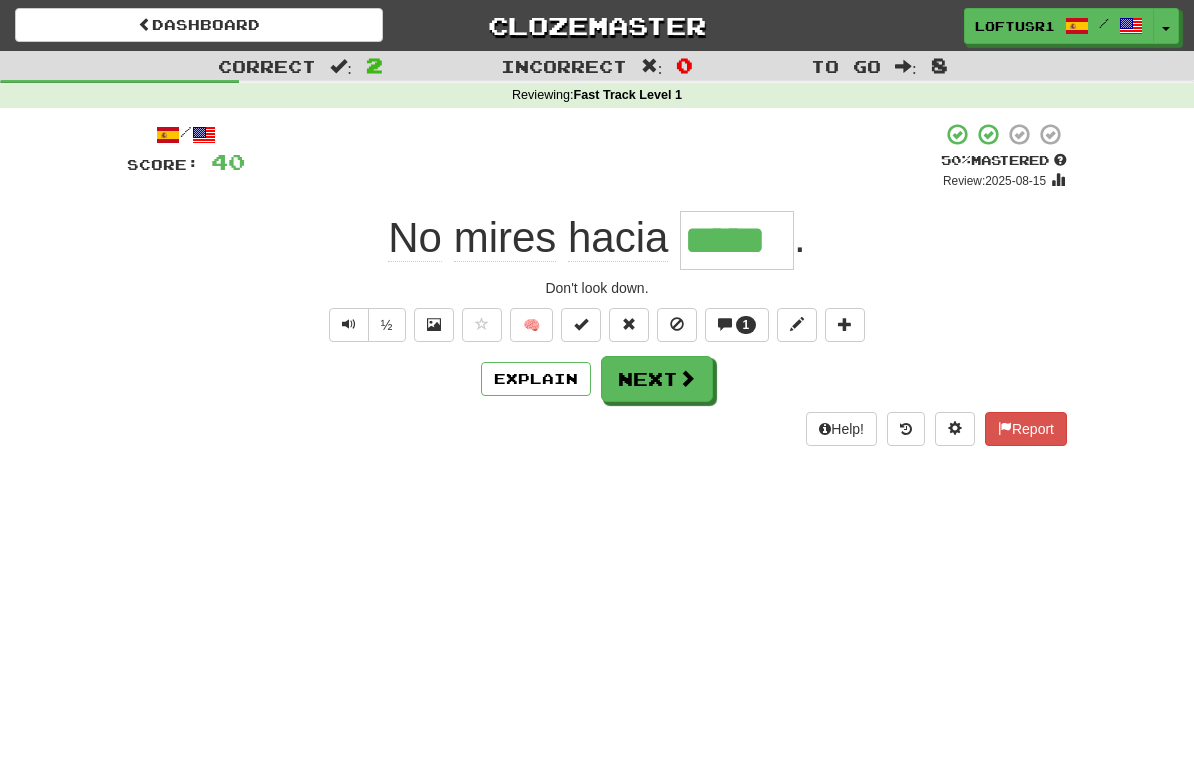 click on "Next" at bounding box center (657, 379) 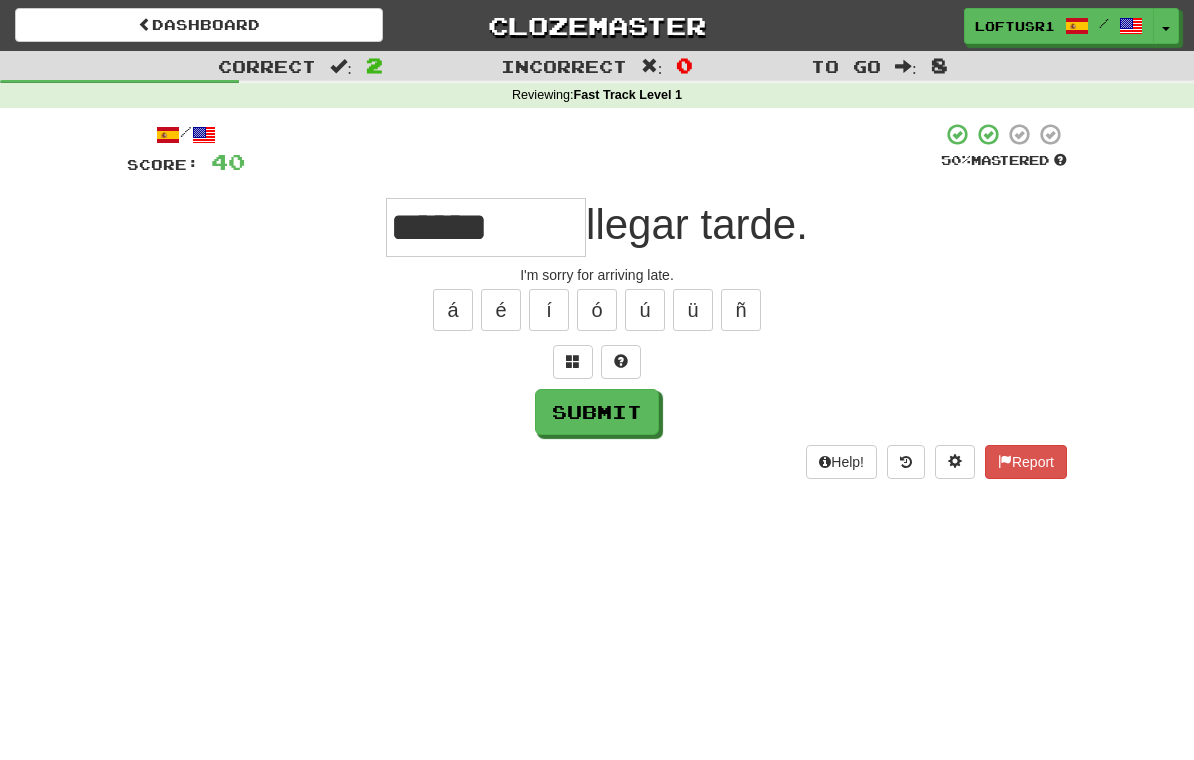 click on "Submit" at bounding box center (597, 412) 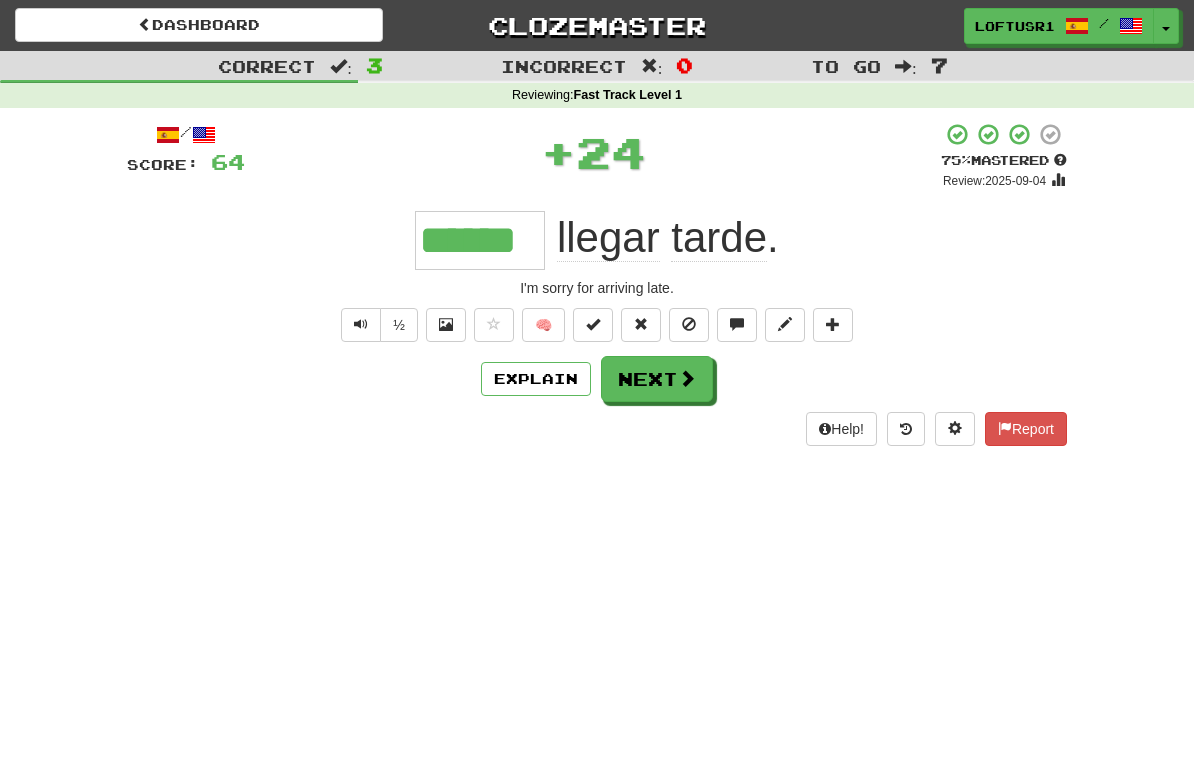 click on "Next" at bounding box center (657, 379) 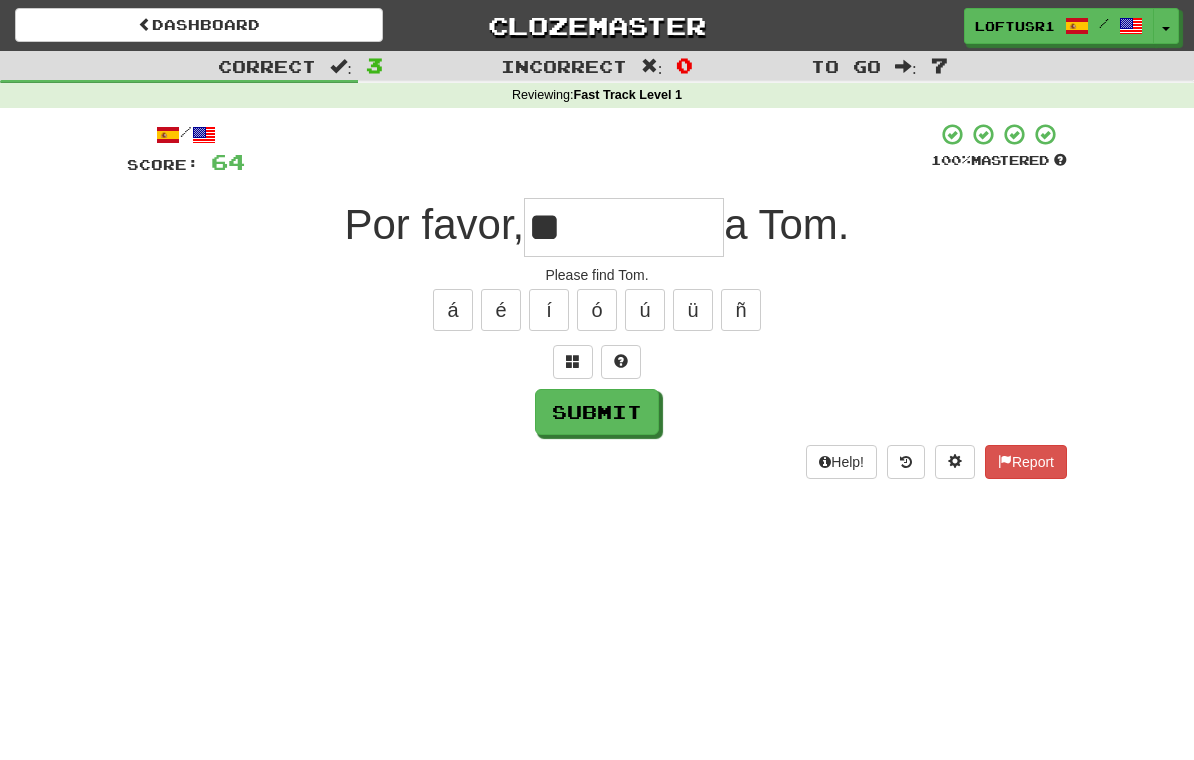type on "*" 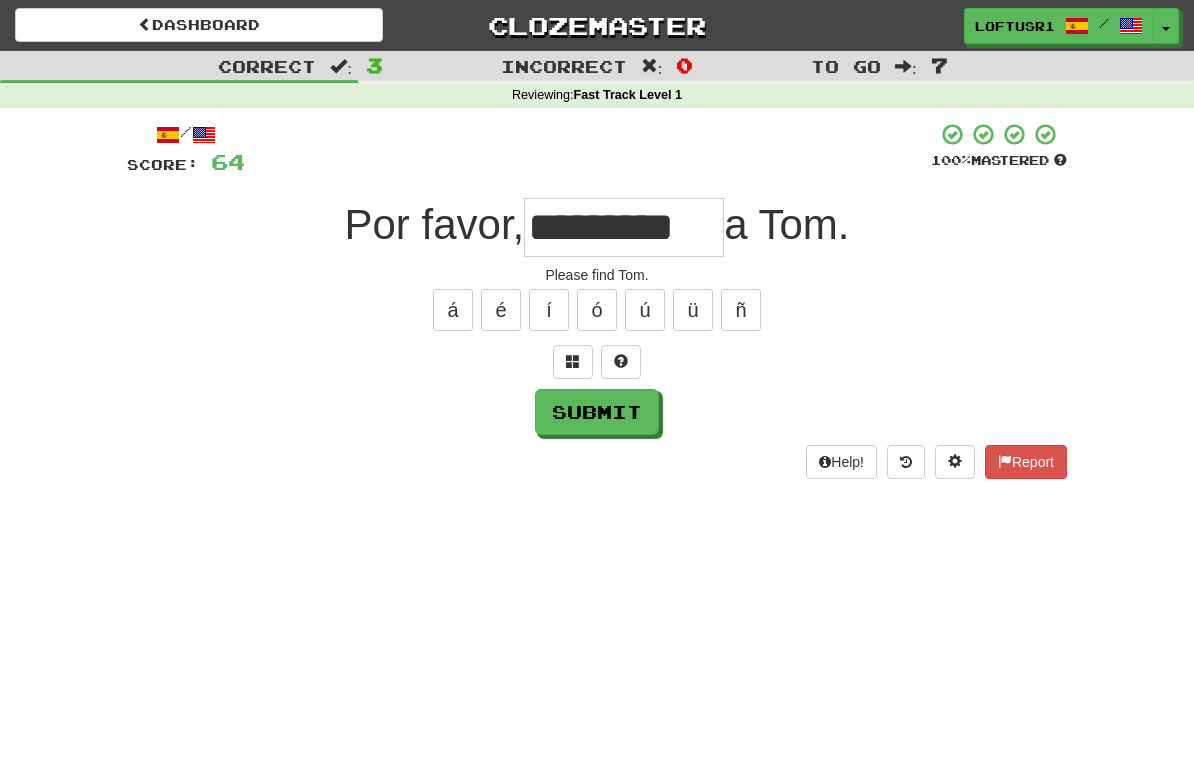 type on "*********" 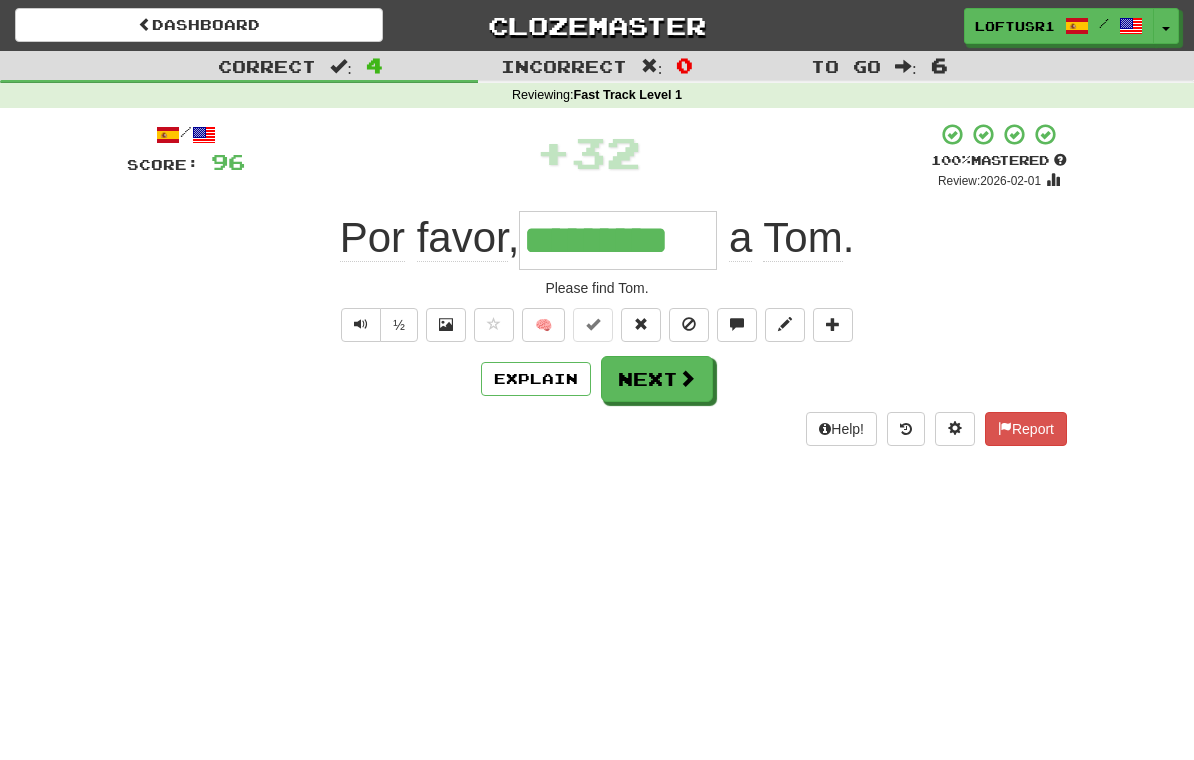 click at bounding box center (687, 378) 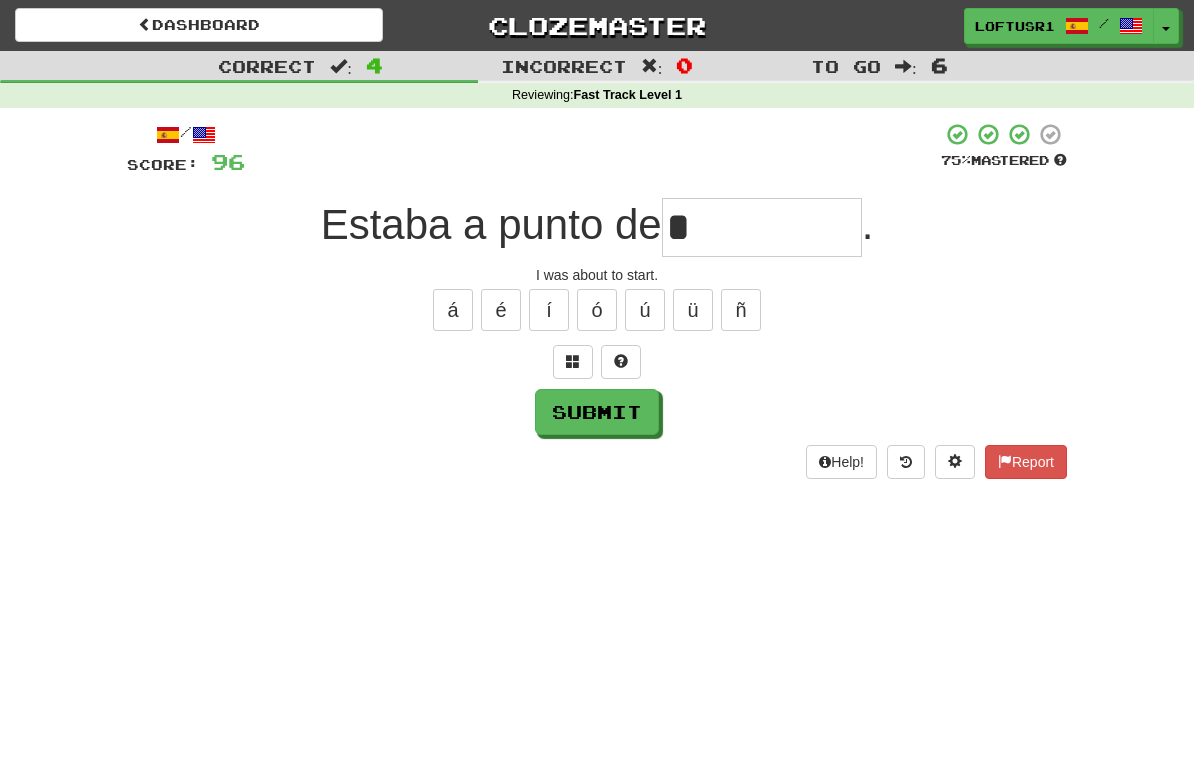 click on "Submit" at bounding box center (597, 412) 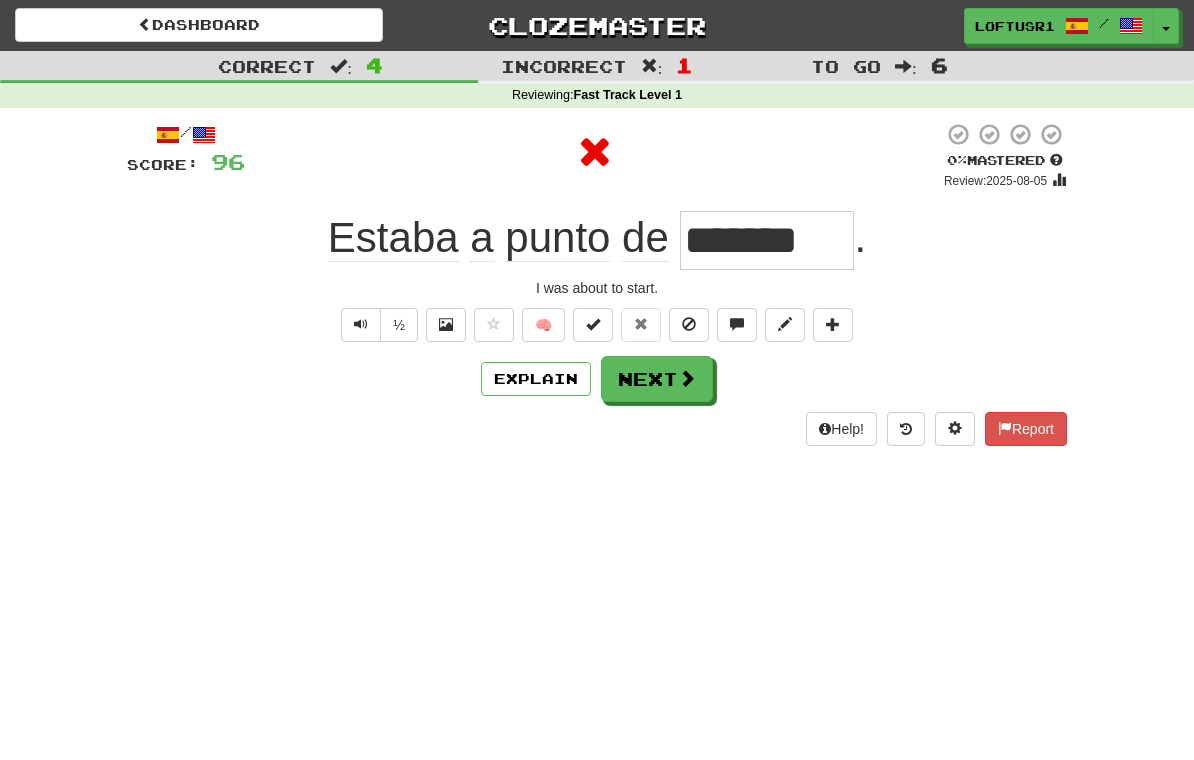 click on "Explain" at bounding box center (536, 379) 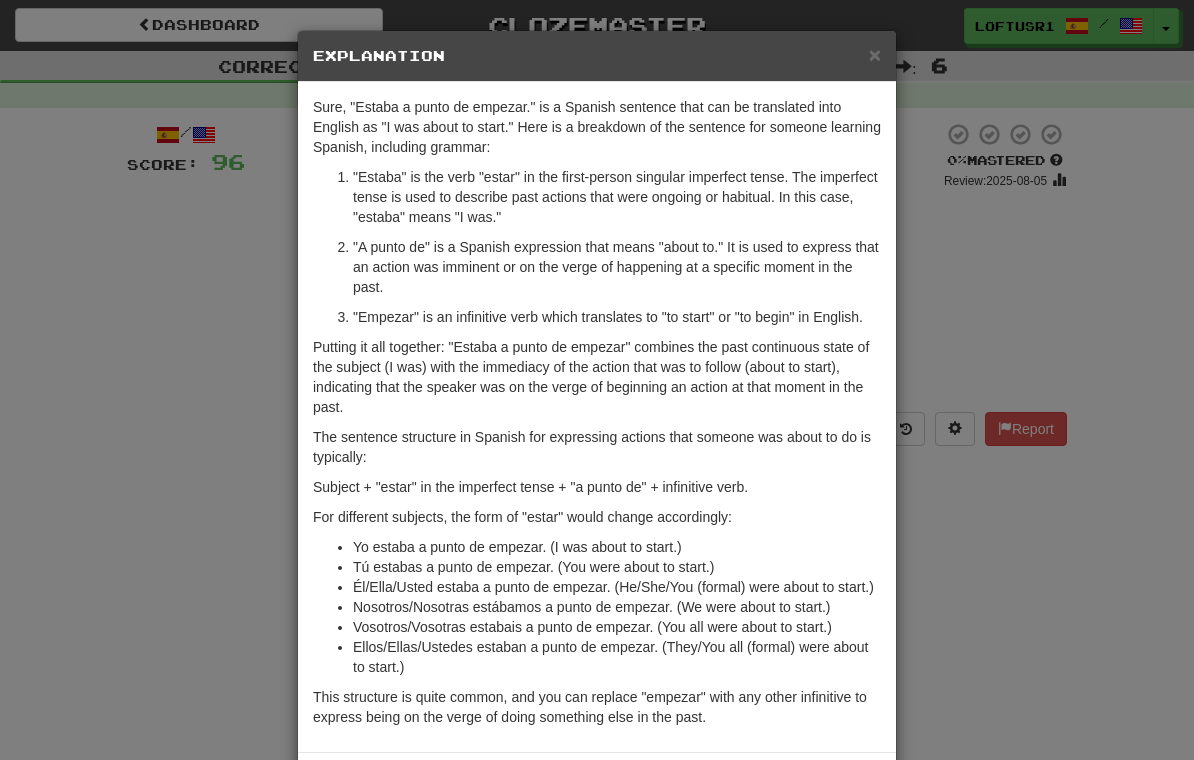 click on "× Explanation Sure, "Estaba a punto de empezar." is a Spanish sentence that can be translated into English as "I was about to start." Here is a breakdown of the sentence for someone learning Spanish, including grammar:
"Estaba" is the verb "estar" in the first-person singular imperfect tense. The imperfect tense is used to describe past actions that were ongoing or habitual. In this case, "estaba" means "I was."
"A punto de" is a Spanish expression that means "about to." It is used to express that an action was imminent or on the verge of happening at a specific moment in the past.
"Empezar" is an infinitive verb which translates to "to start" or "to begin" in English.
Putting it all together: "Estaba a punto de empezar" combines the past continuous state of the subject (I was) with the immediacy of the action that was to follow (about to start), indicating that the speaker was on the verge of beginning an action at that moment in the past.
Let us know ! Close" at bounding box center [597, 380] 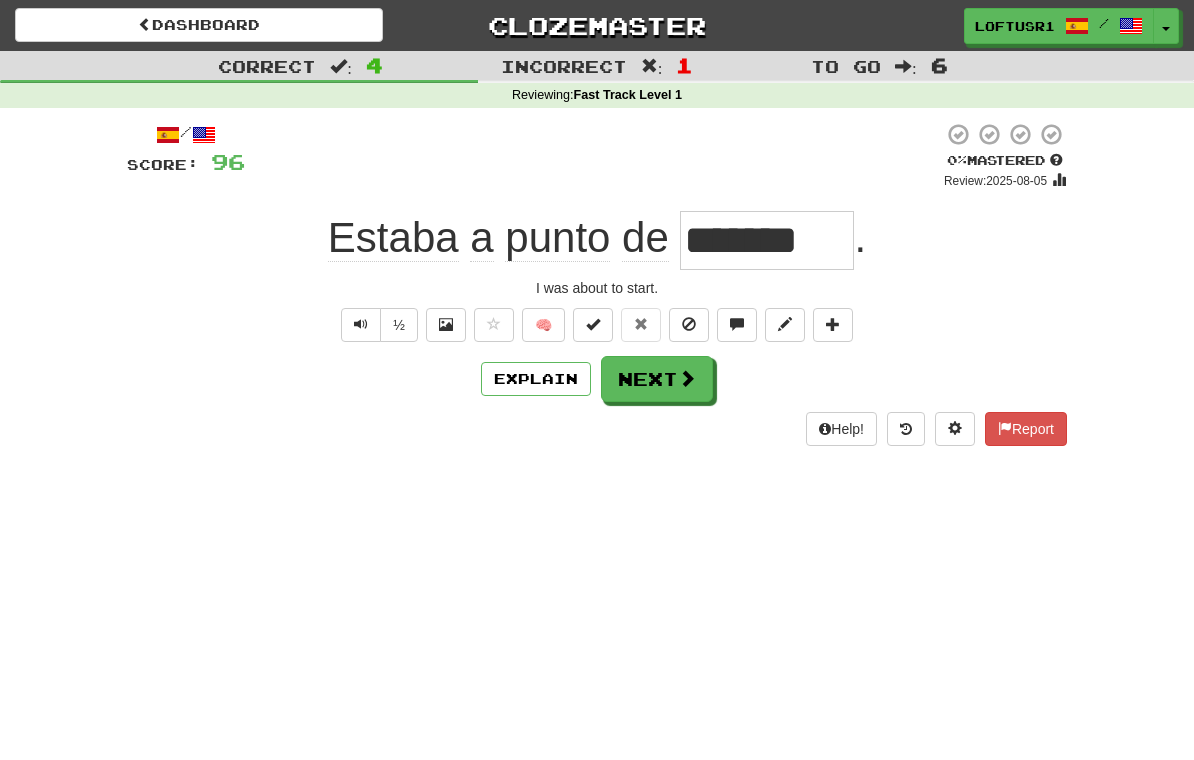 click on "Explain" at bounding box center (536, 379) 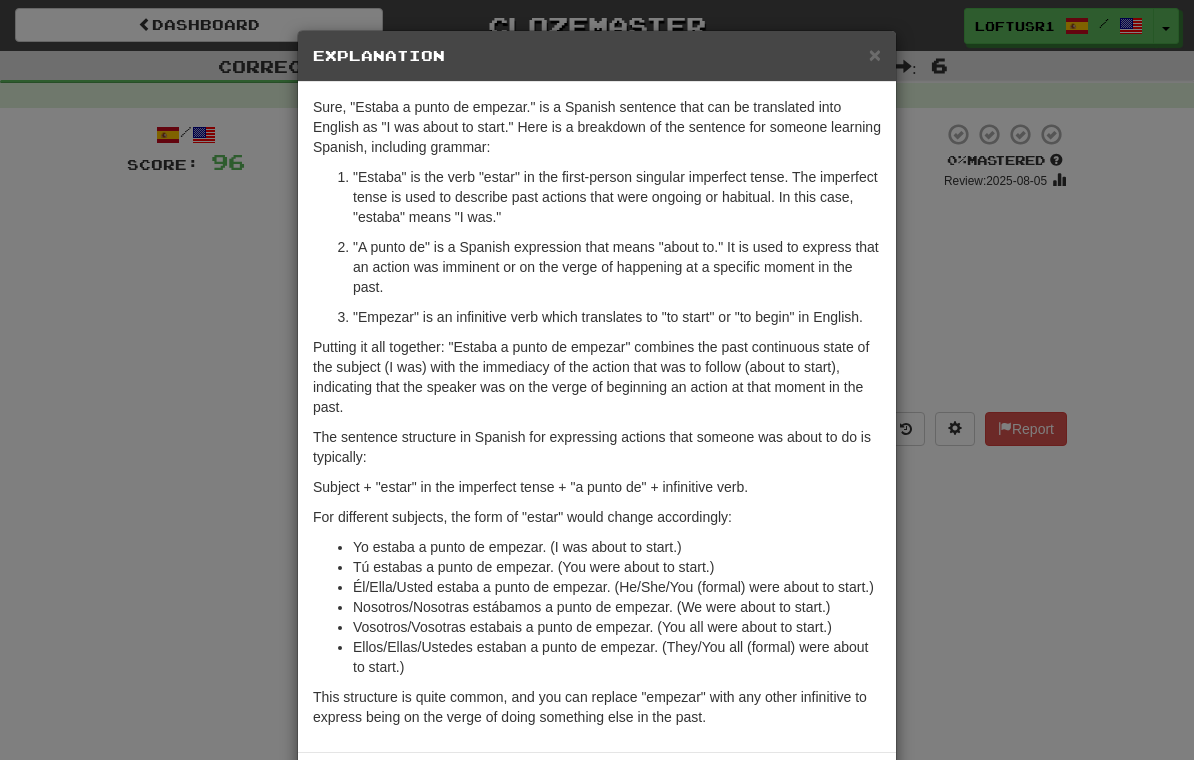 click on "× Explanation Sure, "Estaba a punto de empezar." is a Spanish sentence that can be translated into English as "I was about to start." Here is a breakdown of the sentence for someone learning Spanish, including grammar:
"Estaba" is the verb "estar" in the first-person singular imperfect tense. The imperfect tense is used to describe past actions that were ongoing or habitual. In this case, "estaba" means "I was."
"A punto de" is a Spanish expression that means "about to." It is used to express that an action was imminent or on the verge of happening at a specific moment in the past.
"Empezar" is an infinitive verb which translates to "to start" or "to begin" in English.
Putting it all together: "Estaba a punto de empezar" combines the past continuous state of the subject (I was) with the immediacy of the action that was to follow (about to start), indicating that the speaker was on the verge of beginning an action at that moment in the past.
Let us know ! Close" at bounding box center [597, 380] 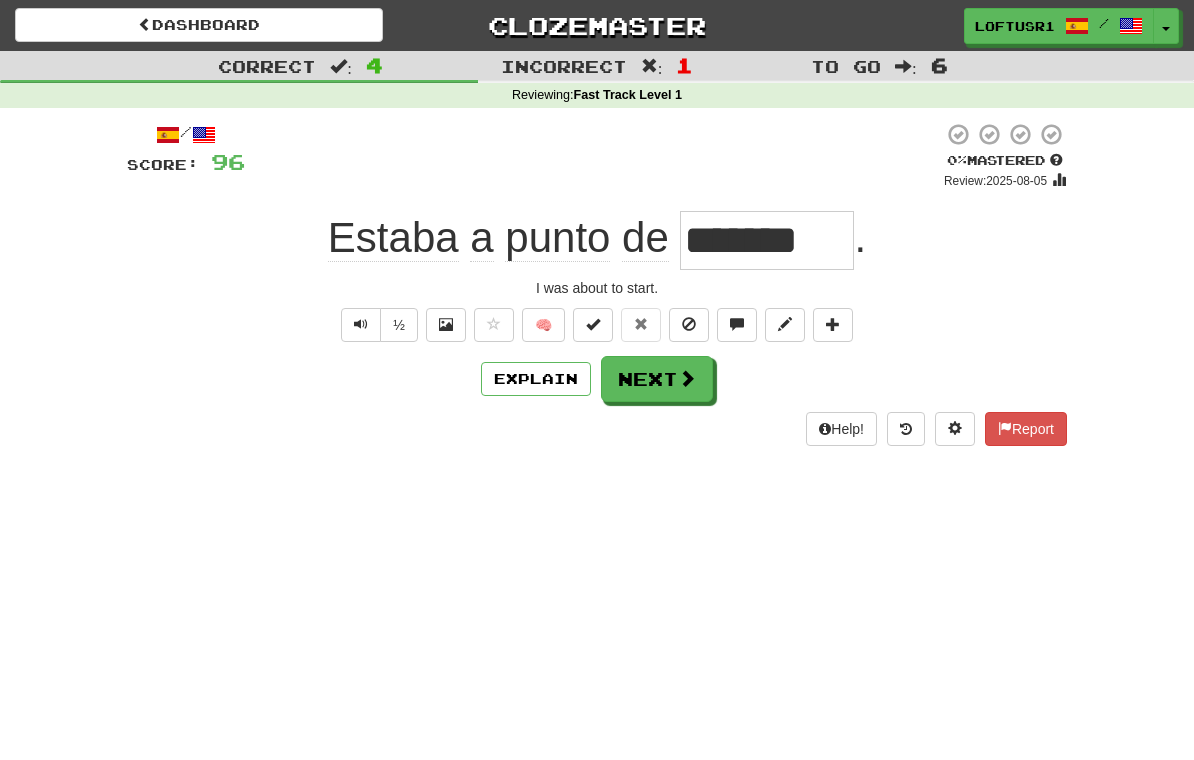 click on "Next" at bounding box center [657, 379] 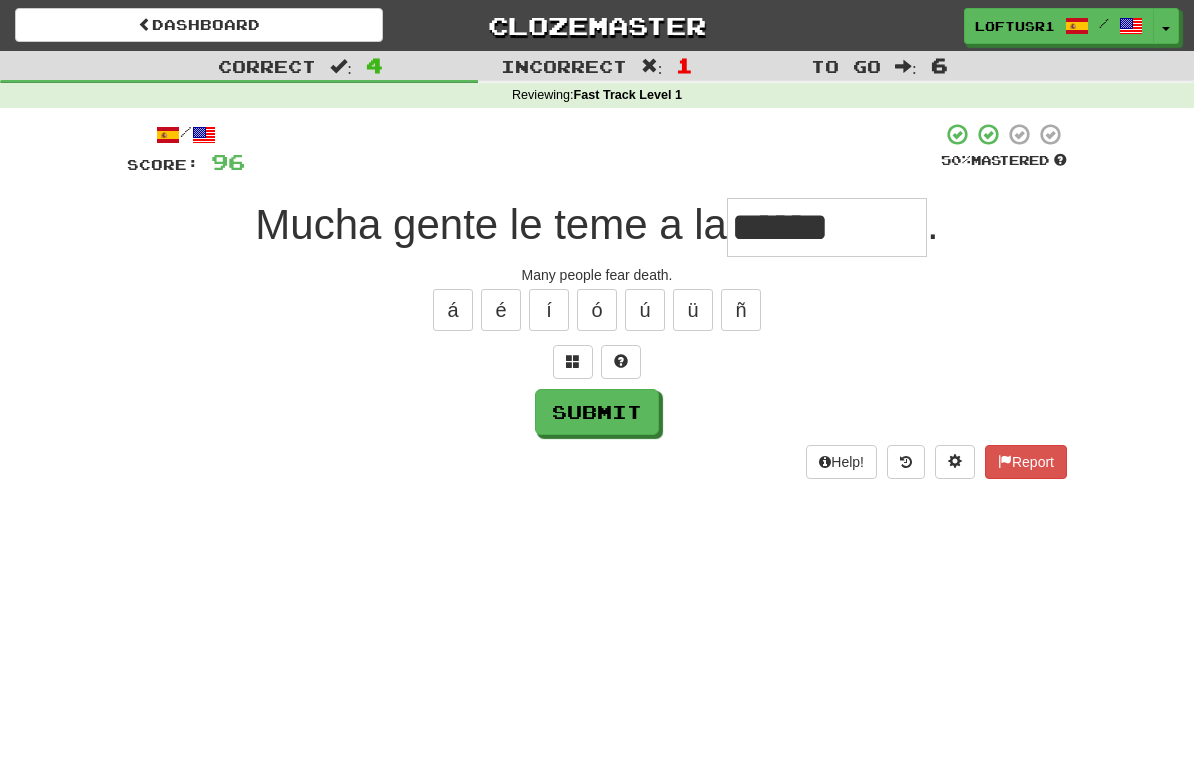 click on "Submit" at bounding box center [597, 412] 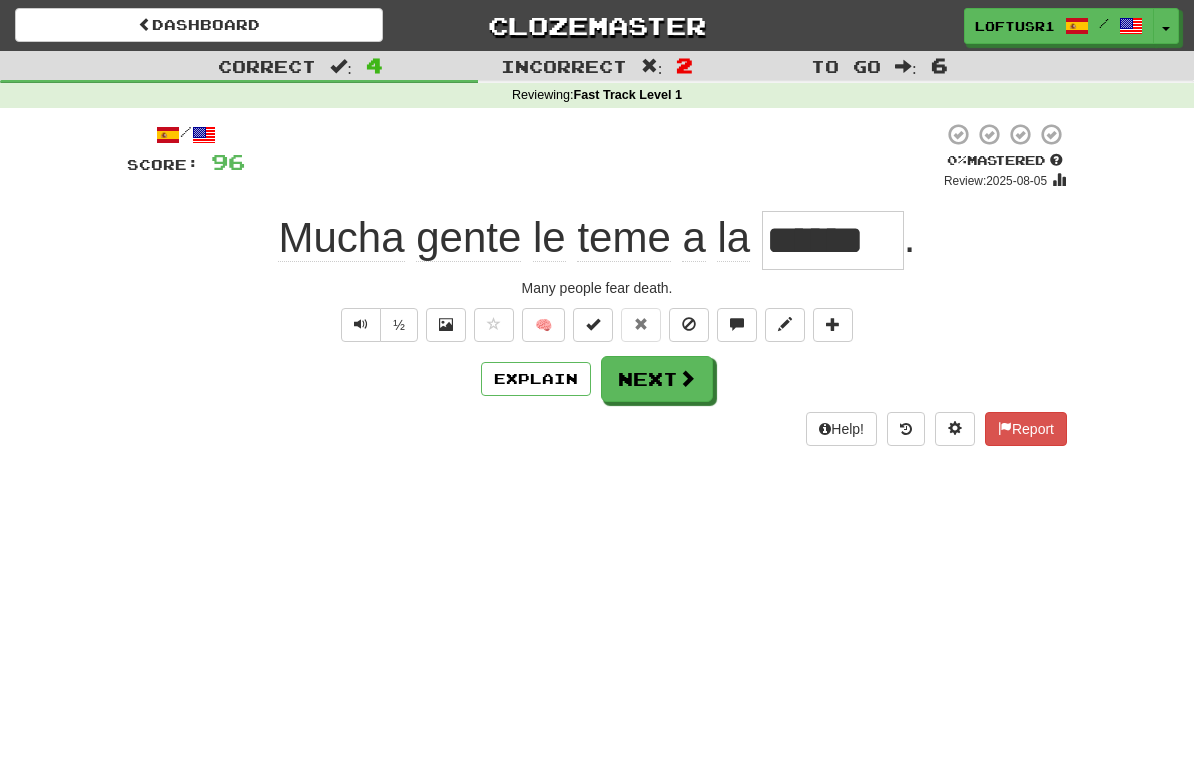 click on "Explain" at bounding box center [536, 379] 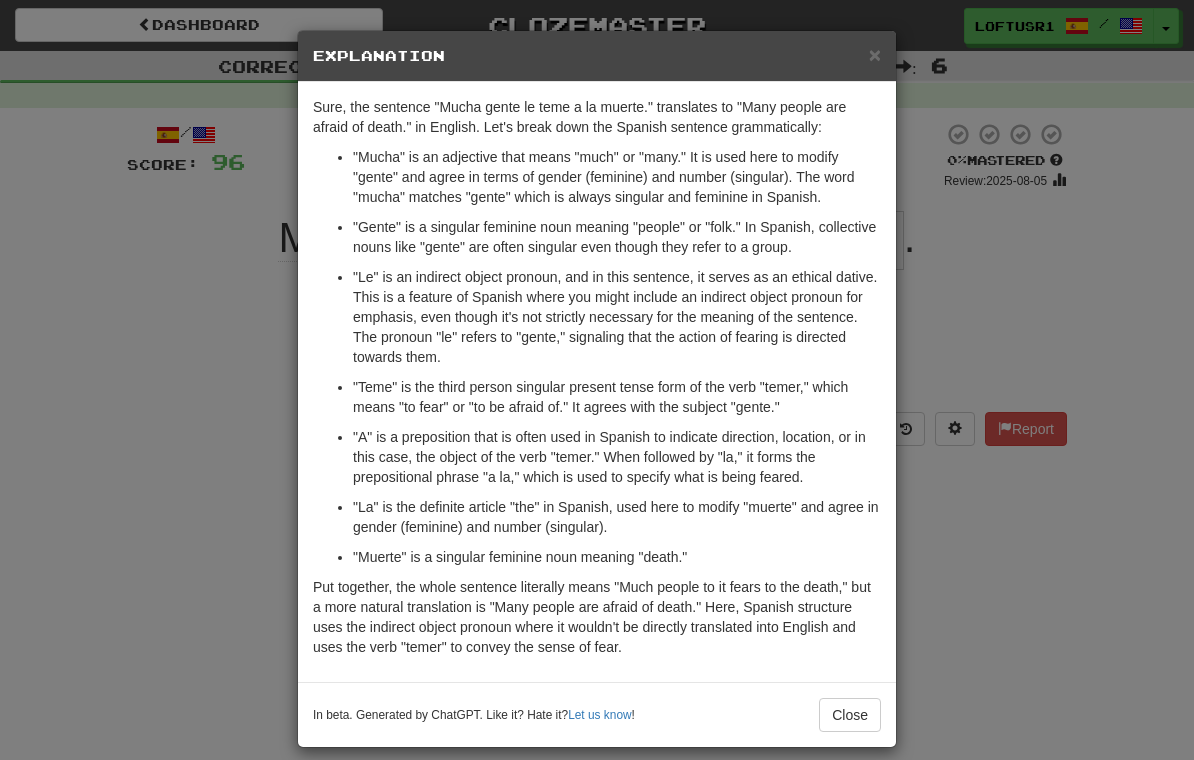 click on "× Explanation Sure, the sentence "Mucha gente le teme a la muerte." translates to "Many people are afraid of death." in English. Let's break down the Spanish sentence grammatically:
"Mucha" is an adjective that means "much" or "many." It is used here to modify "gente" and agree in terms of gender (feminine) and number (singular). The word "mucha" matches "gente" which is always singular and feminine in Spanish.
"Gente" is a singular feminine noun meaning "people" or "folk." In Spanish, collective nouns like "gente" are often singular even though they refer to a group.
"Le" is an indirect object pronoun, and in this sentence, it serves as an ethical dative. This is a feature of Spanish where you might include an indirect object pronoun for emphasis, even though it's not strictly necessary for the meaning of the sentence. The pronoun "le" refers to "gente," signaling that the action of fearing is directed towards them.
Let us know ! Close" at bounding box center [597, 380] 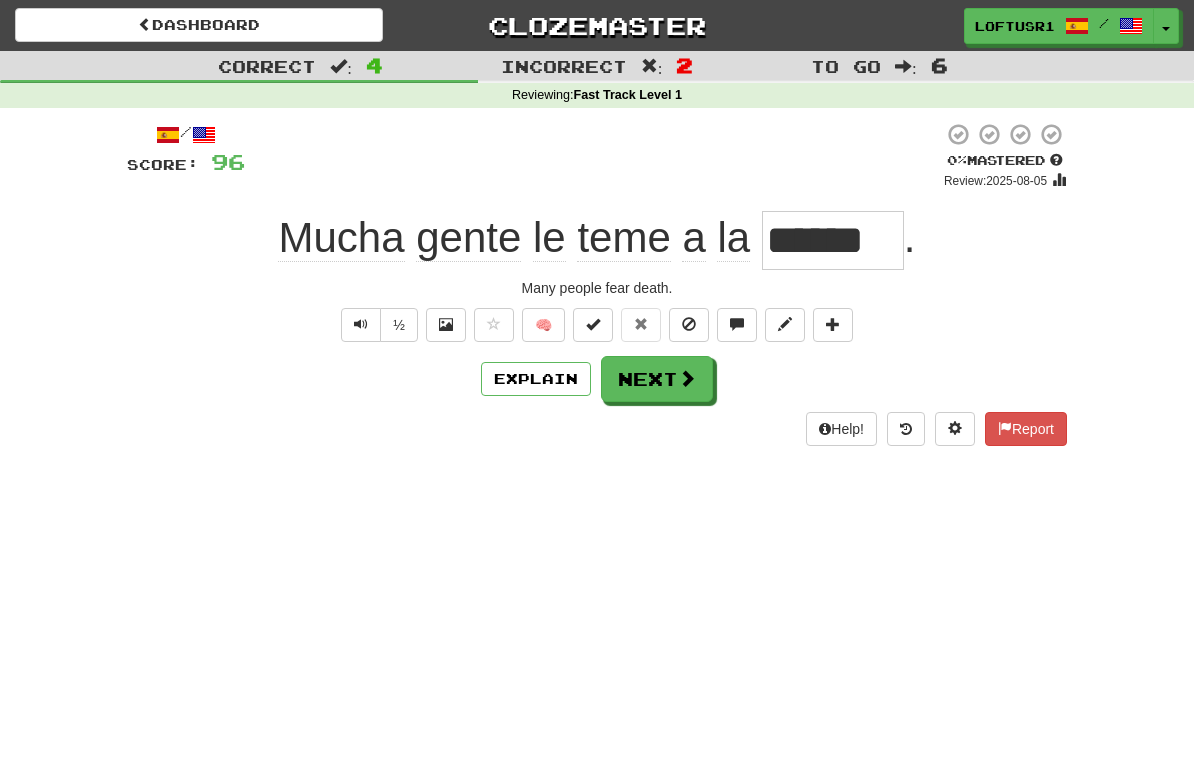 click on "Next" at bounding box center [657, 379] 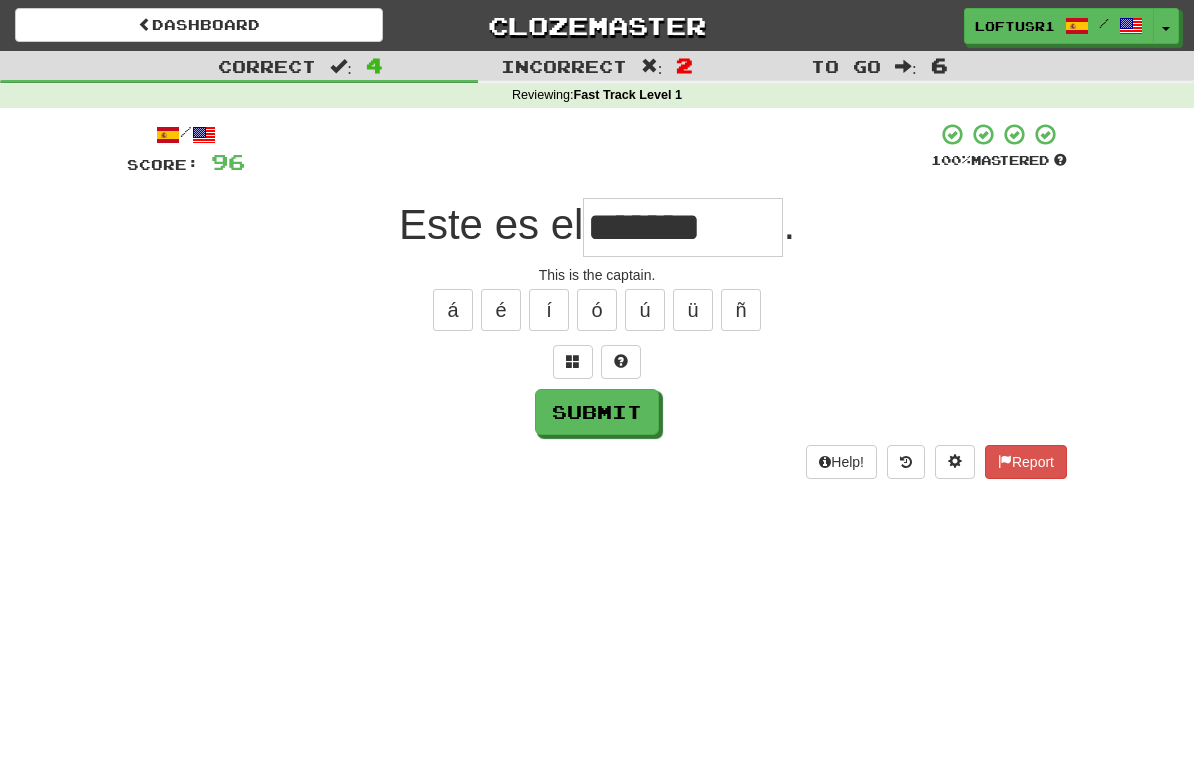 click on "Submit" at bounding box center [597, 412] 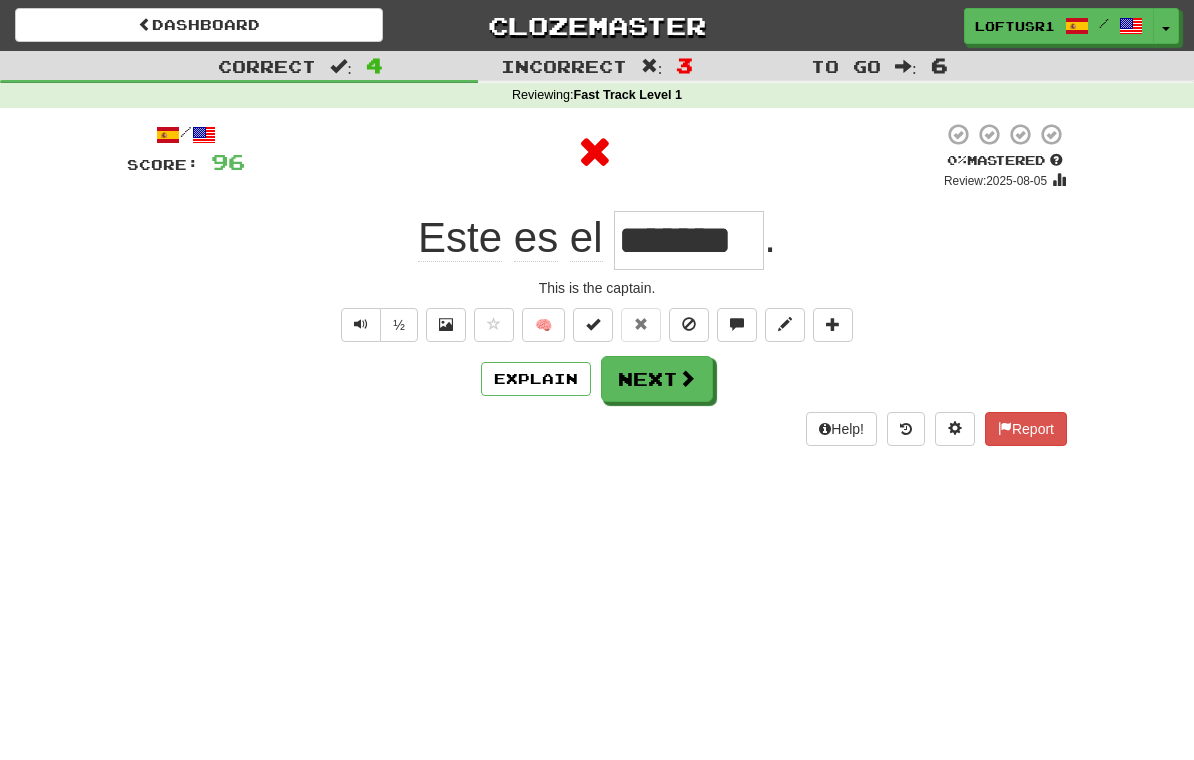 click at bounding box center (687, 378) 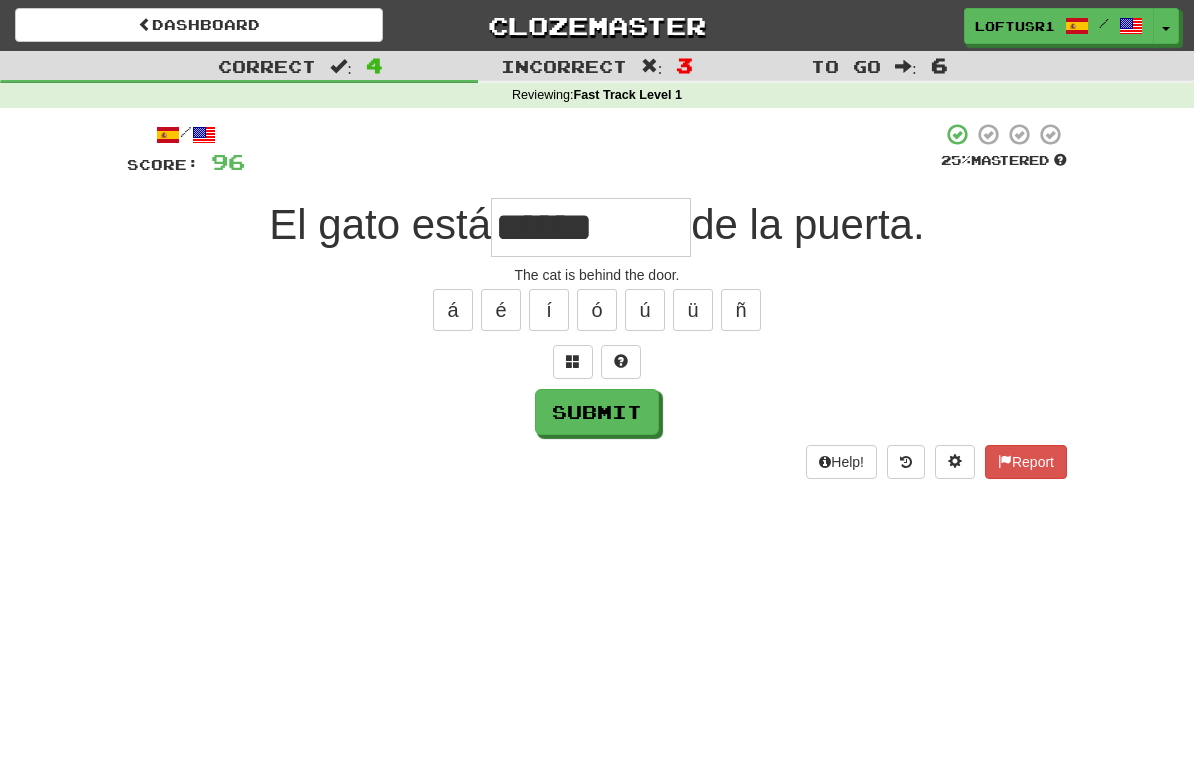 click on "Submit" at bounding box center (597, 412) 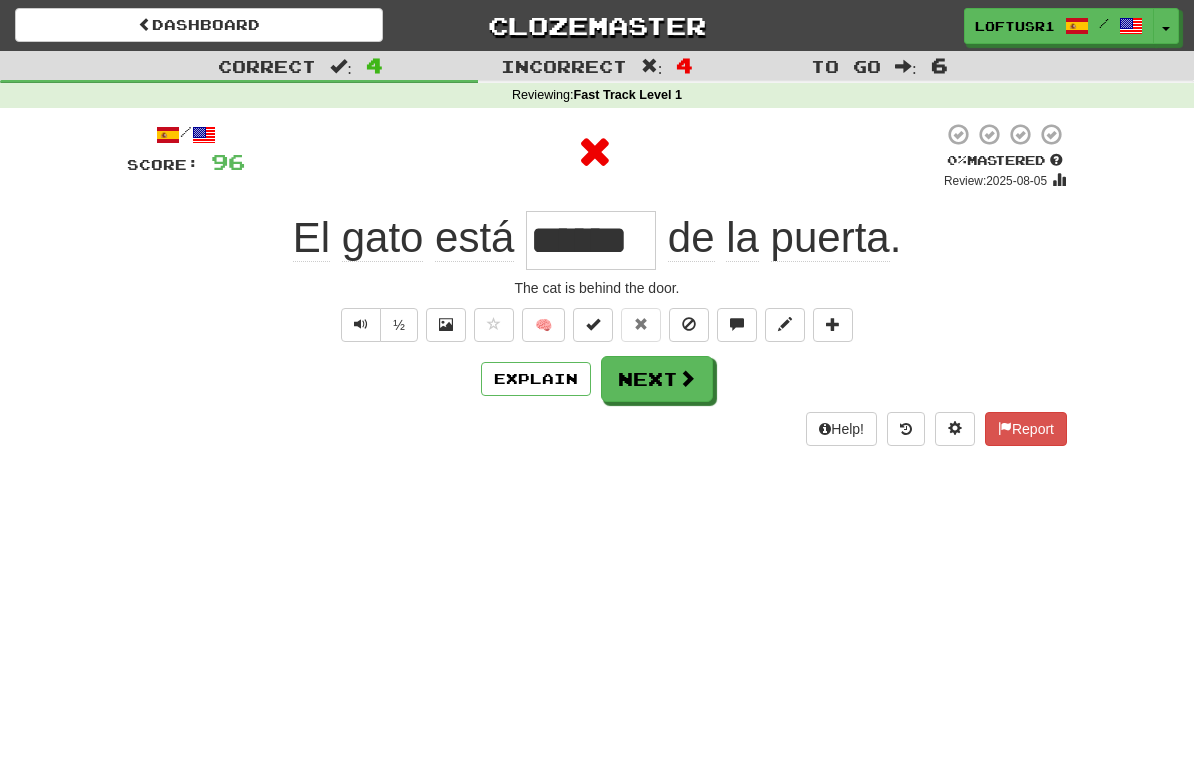 click on "Next" at bounding box center (657, 379) 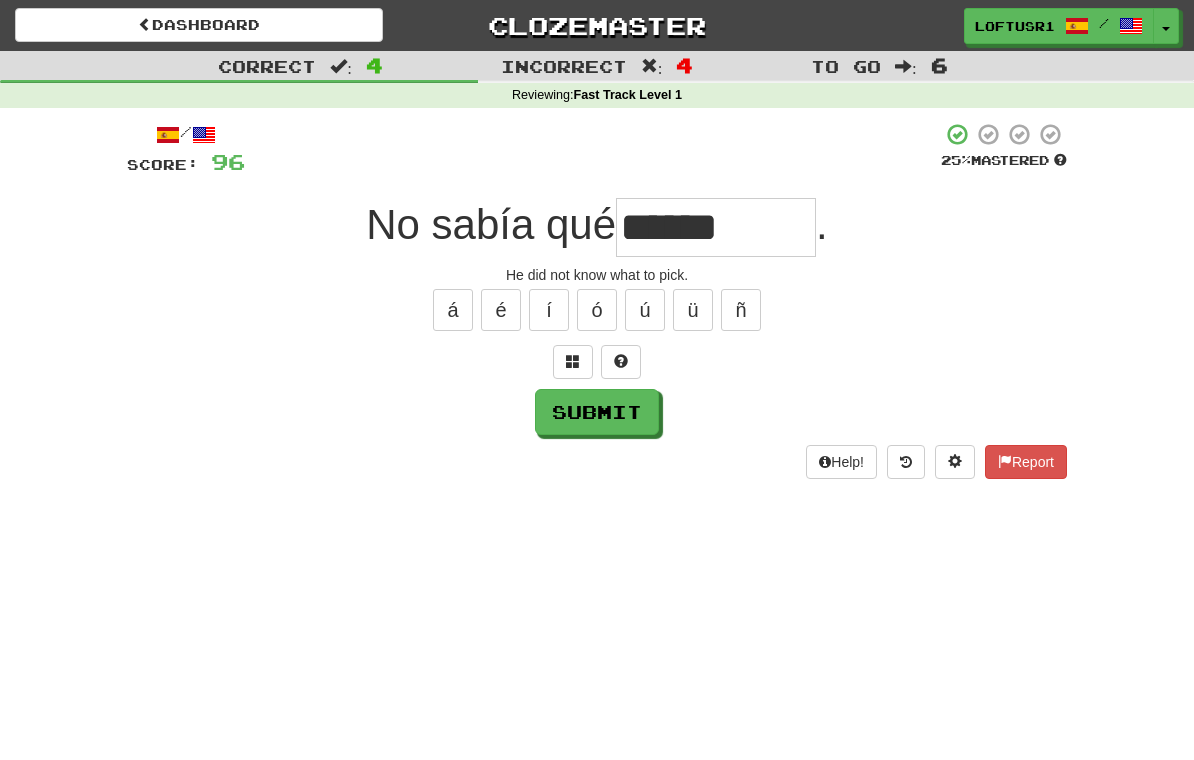 click on "Submit" at bounding box center [597, 412] 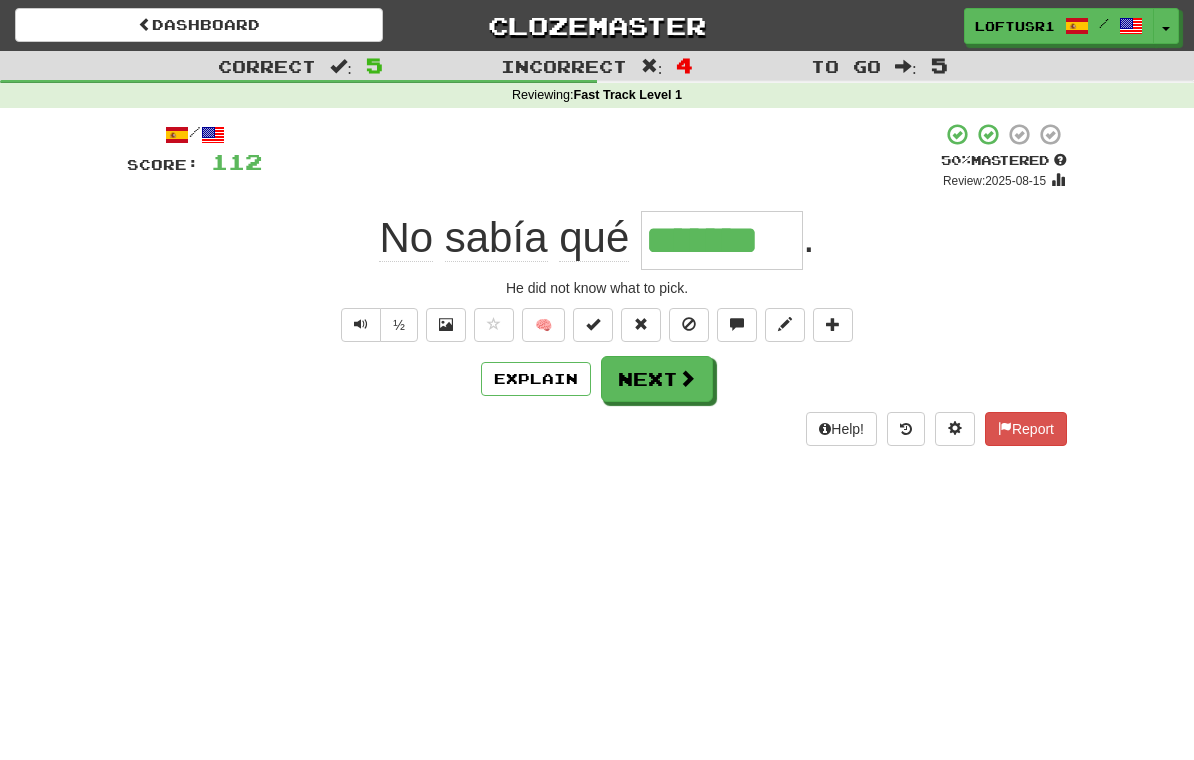 click on "Next" at bounding box center (657, 379) 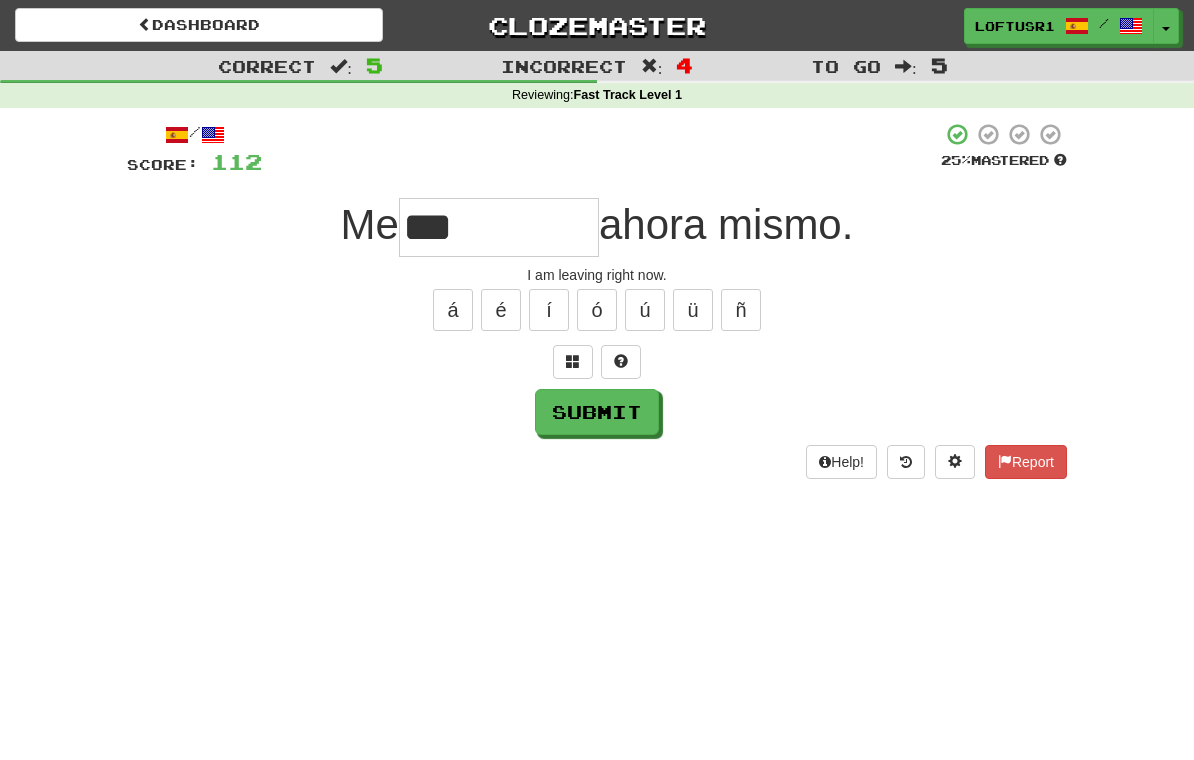 type on "***" 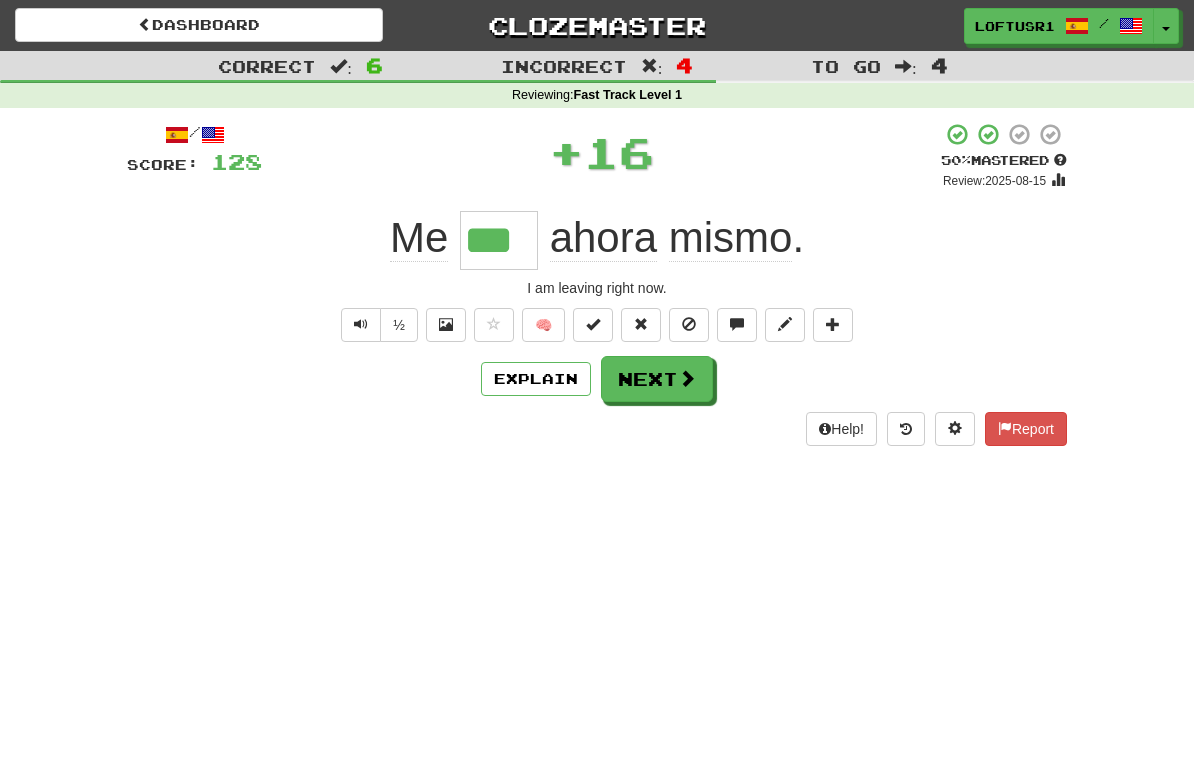 click at bounding box center [687, 378] 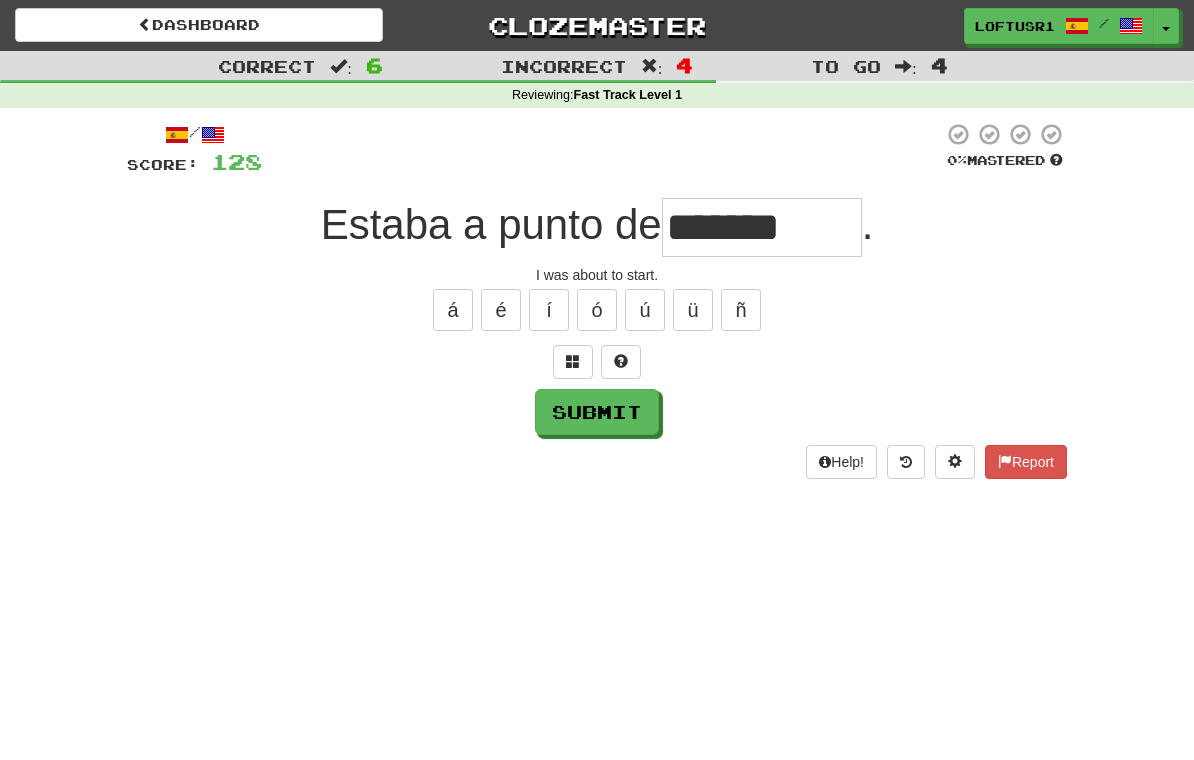 type on "*******" 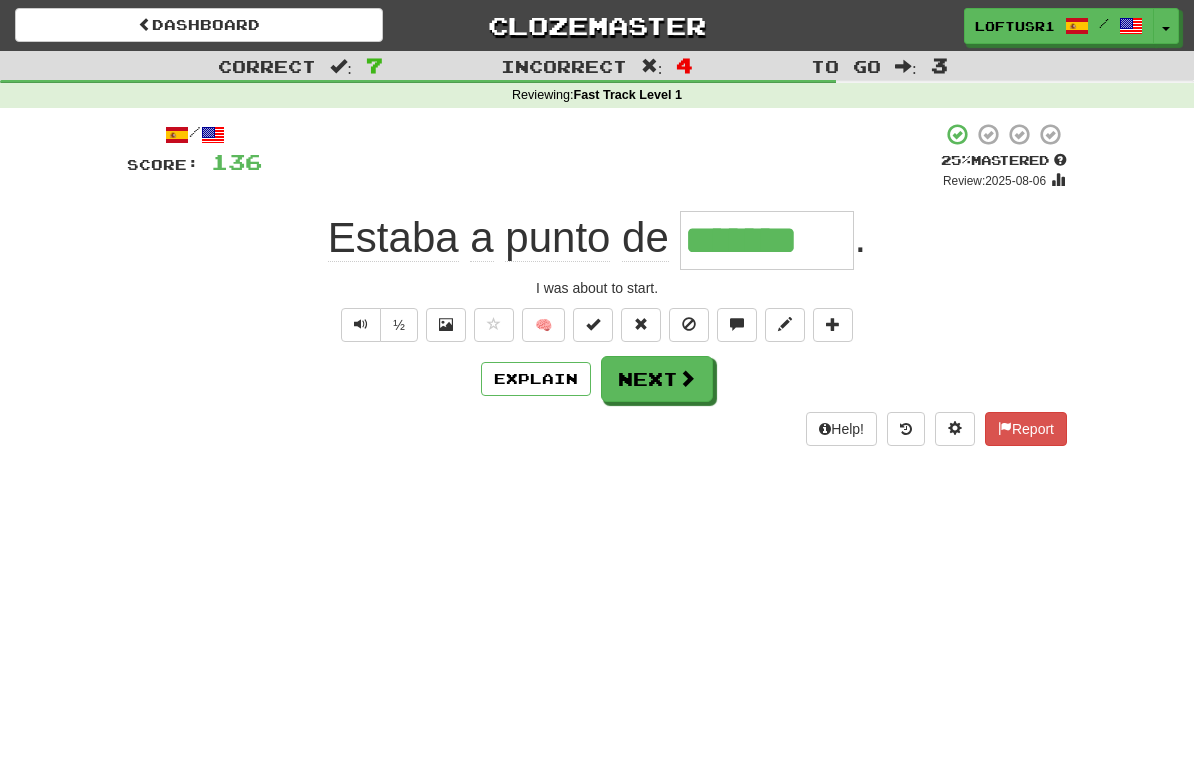 click on "Next" at bounding box center [657, 379] 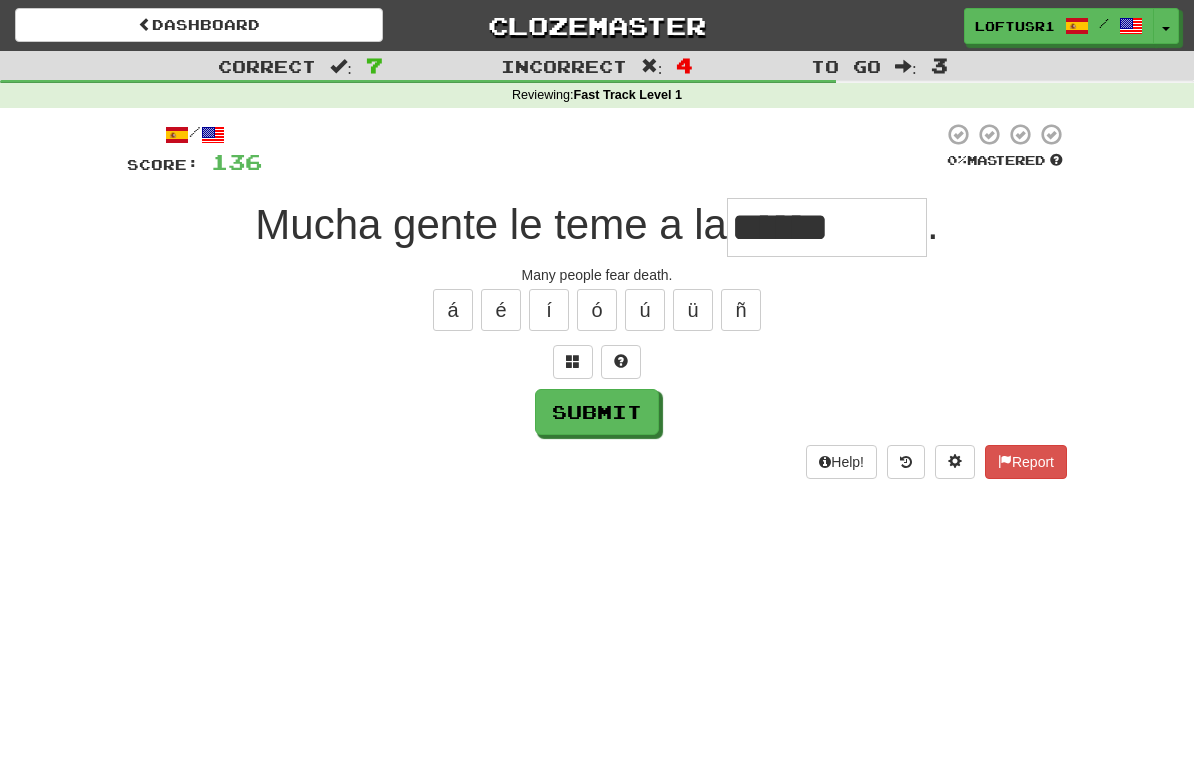 type on "******" 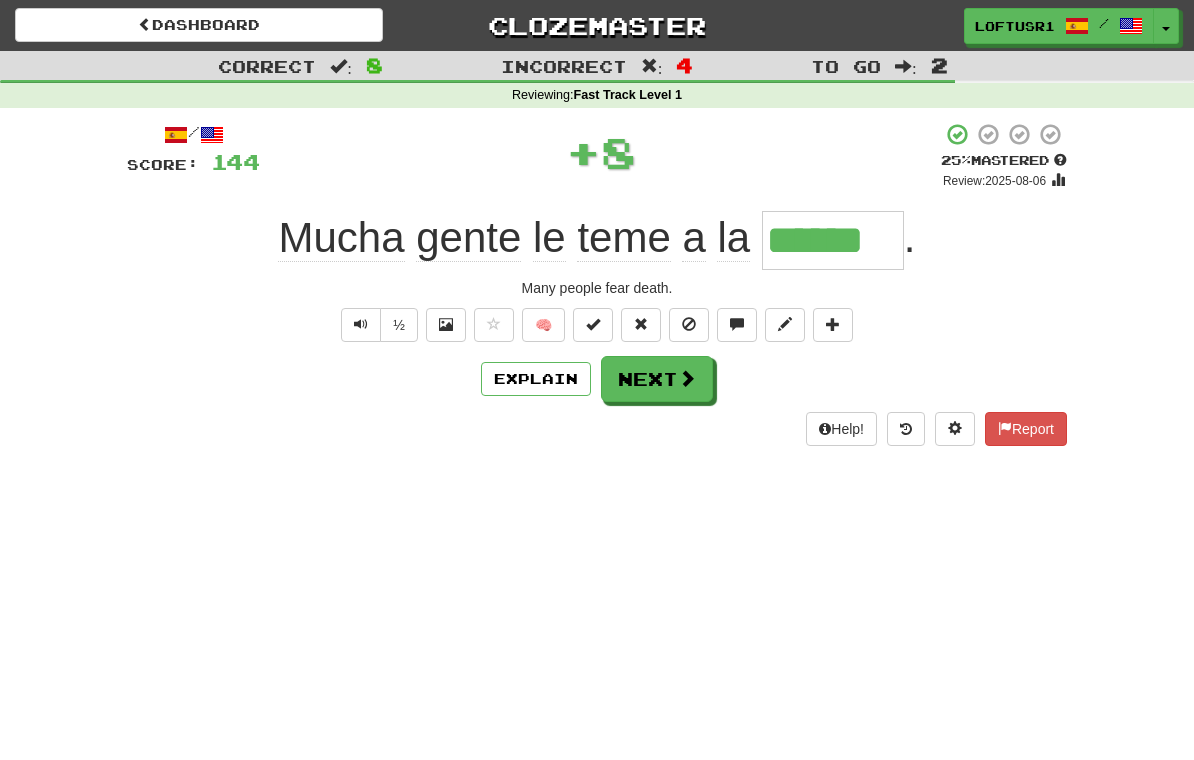 click at bounding box center (687, 378) 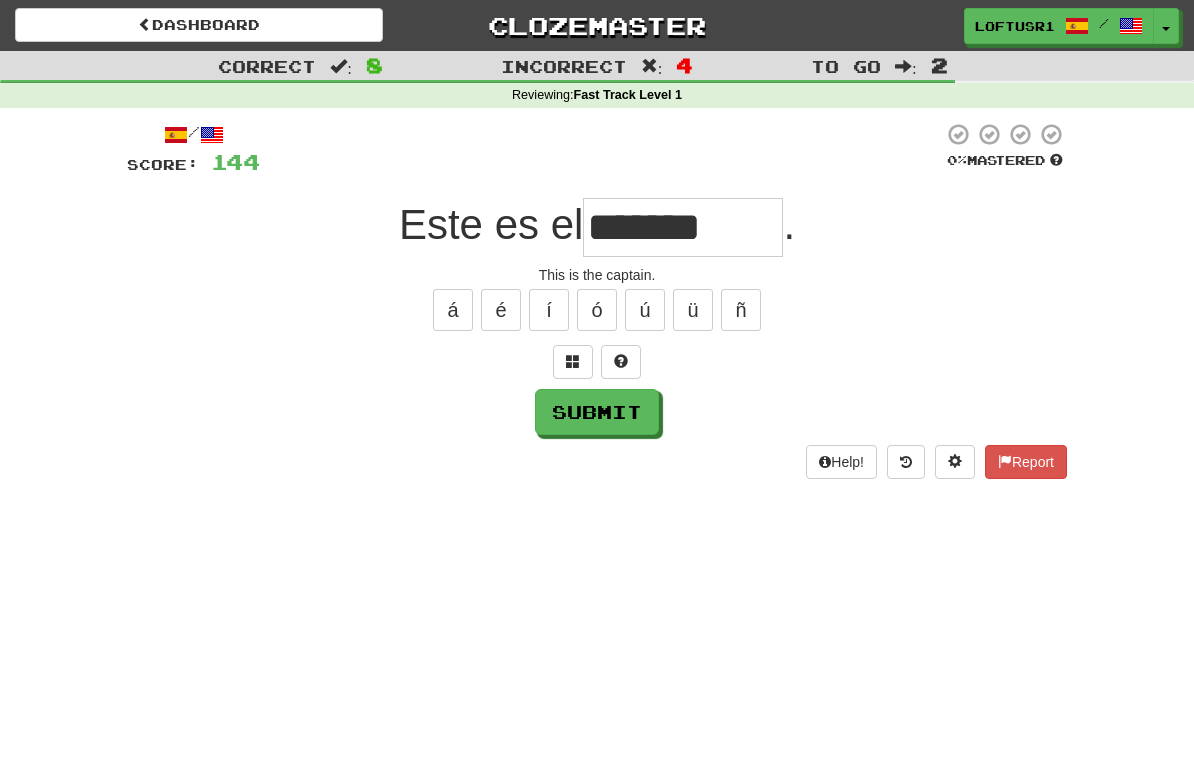 type on "*******" 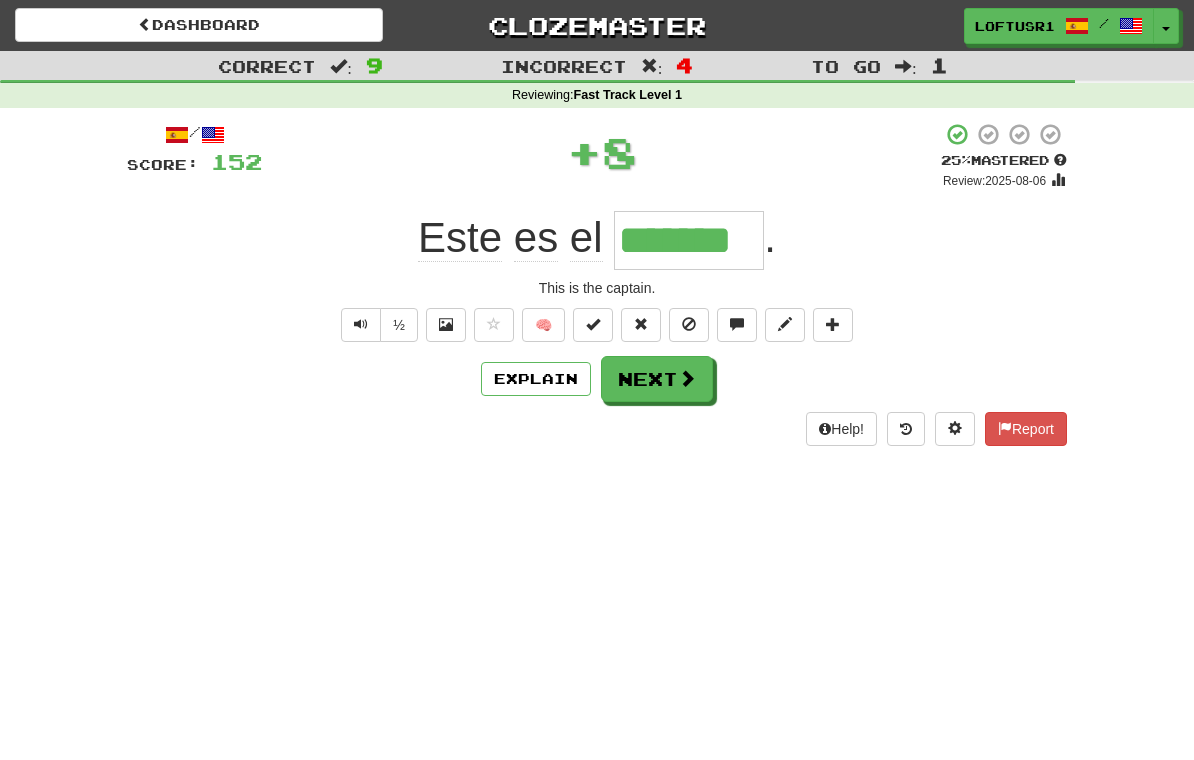 click at bounding box center [687, 378] 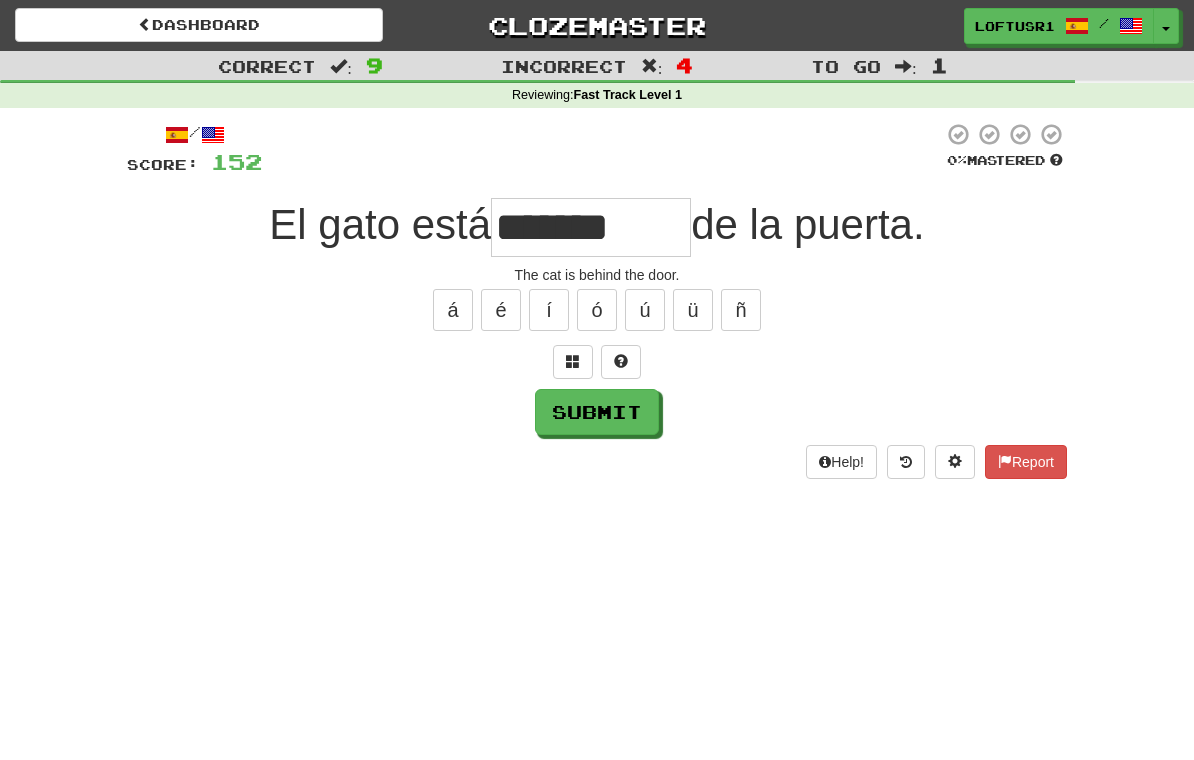 click on "Submit" at bounding box center [597, 412] 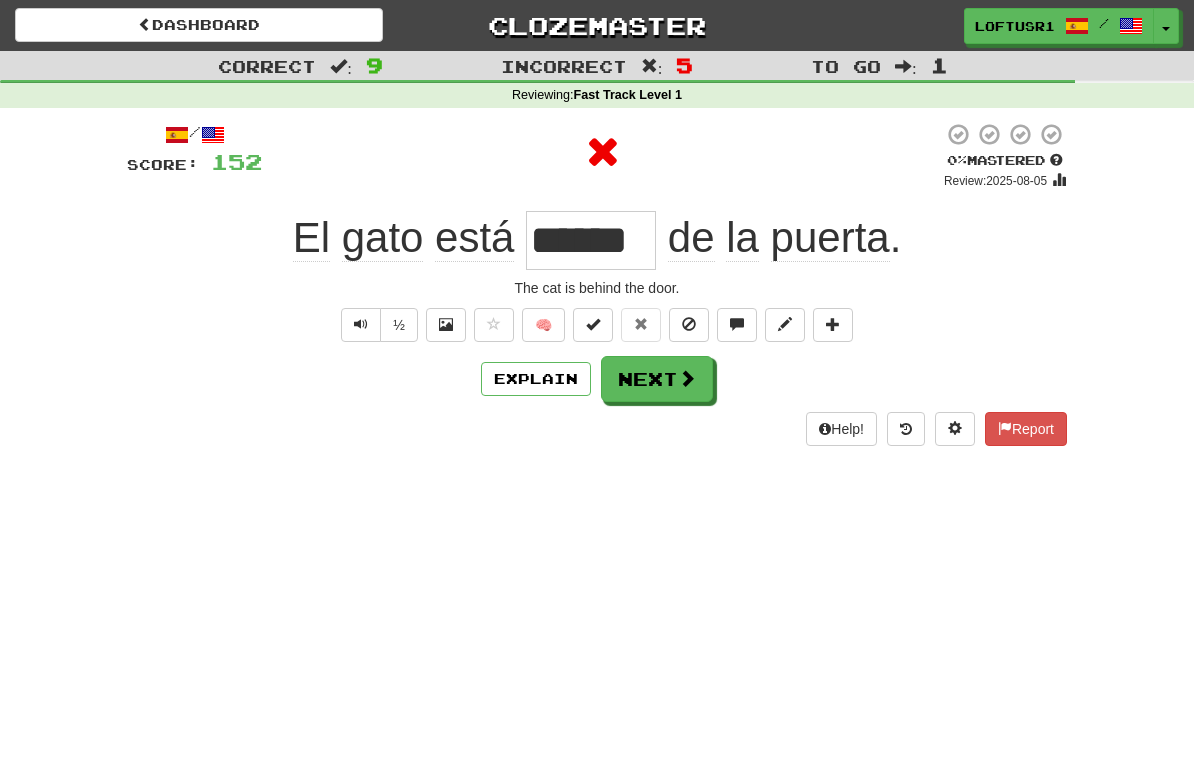 click at bounding box center [687, 378] 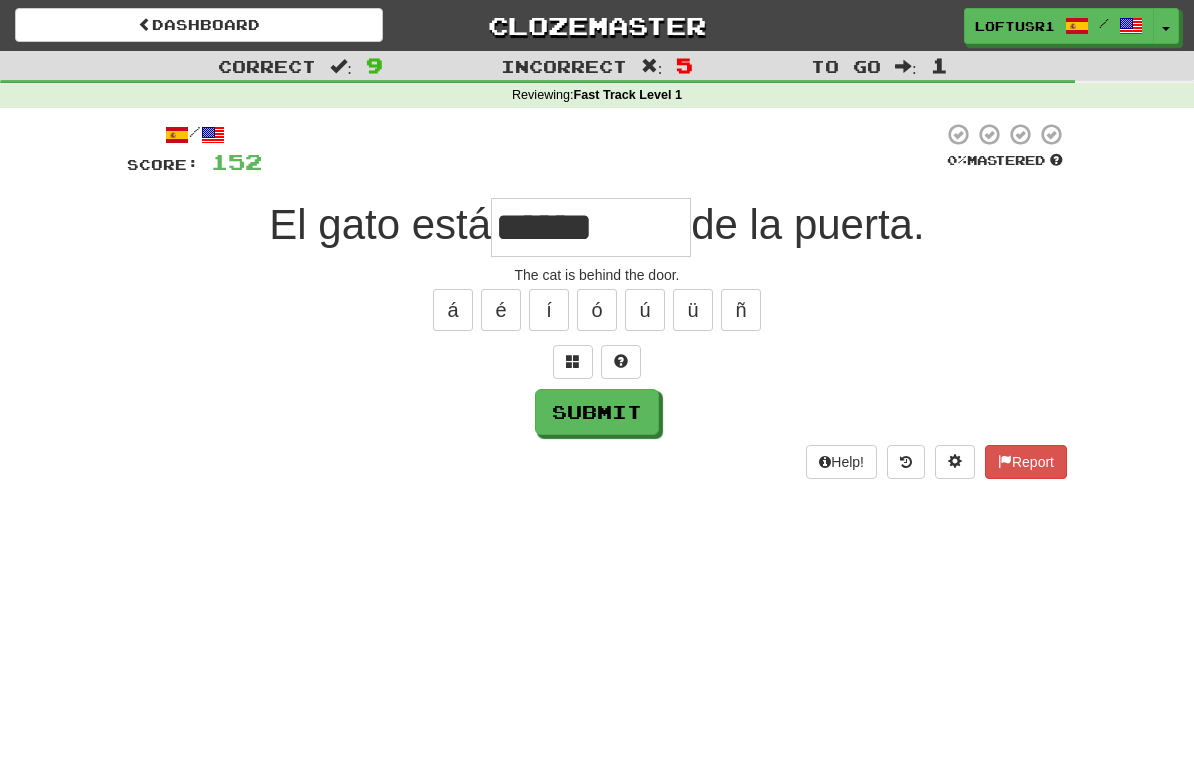 type on "******" 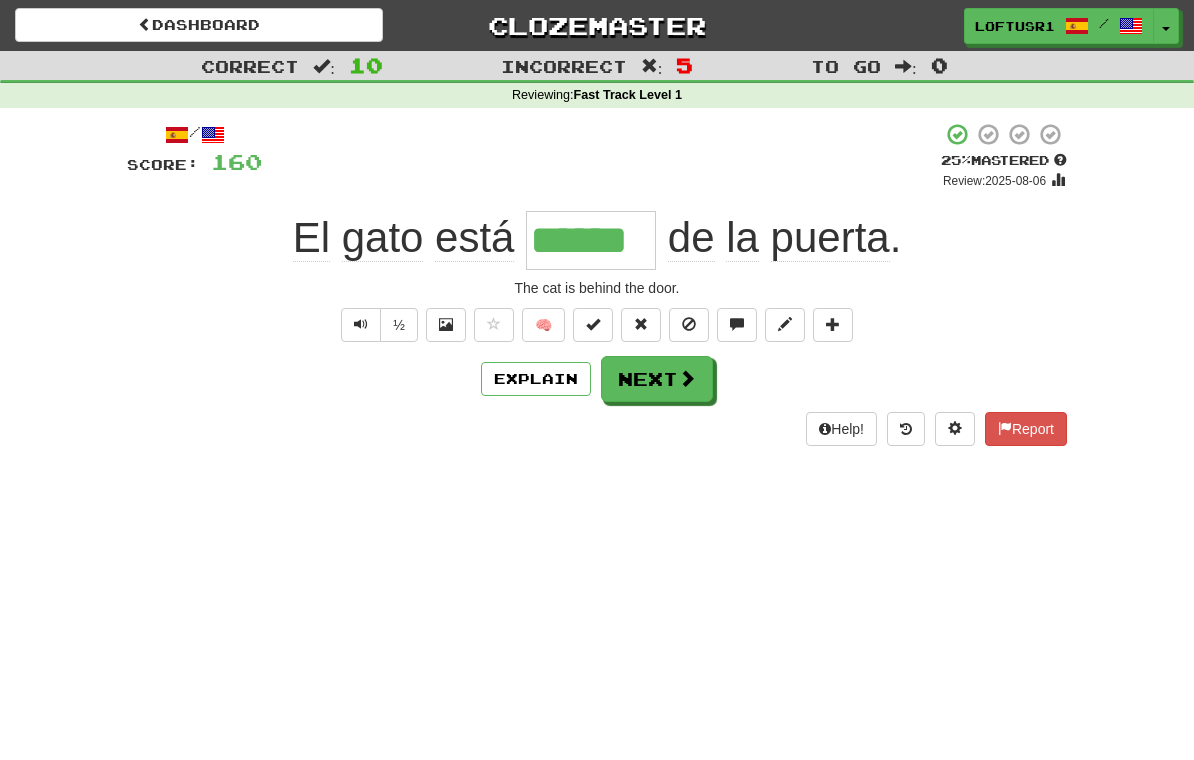 click on "Next" at bounding box center [657, 379] 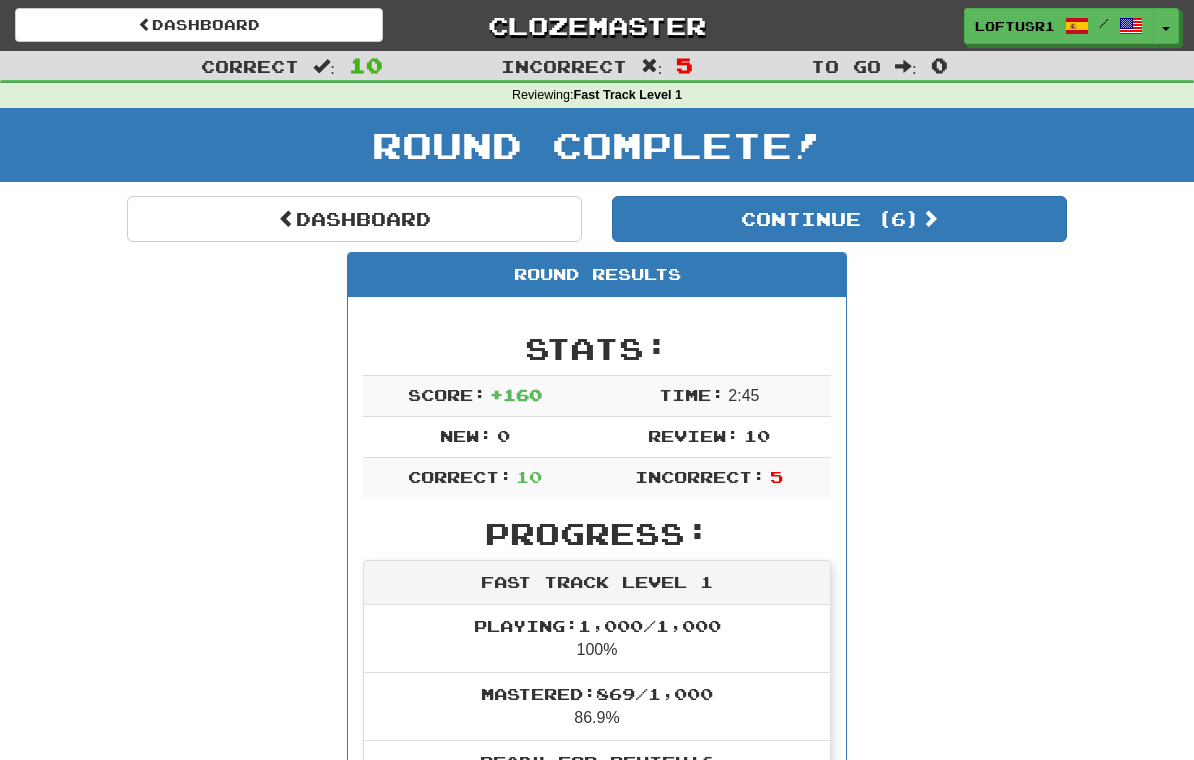 click on "Dashboard" at bounding box center [354, 219] 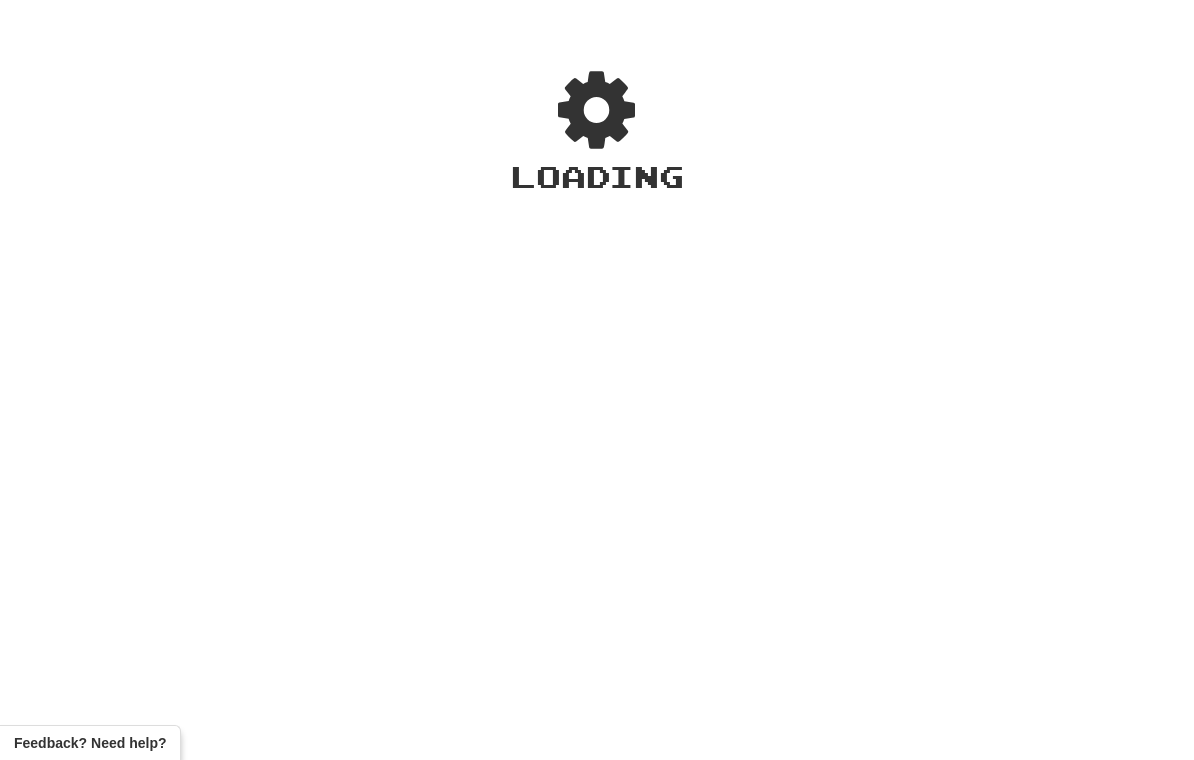 scroll, scrollTop: 0, scrollLeft: 0, axis: both 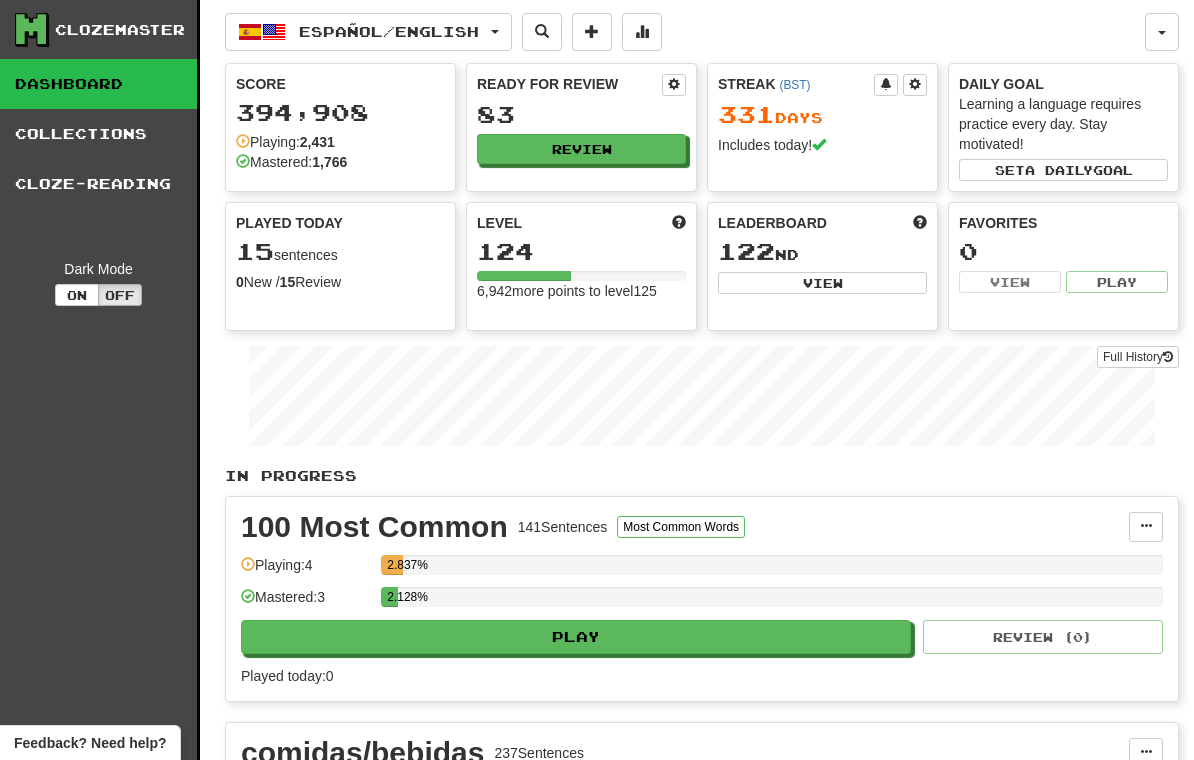 click on "Full History" at bounding box center (1138, 357) 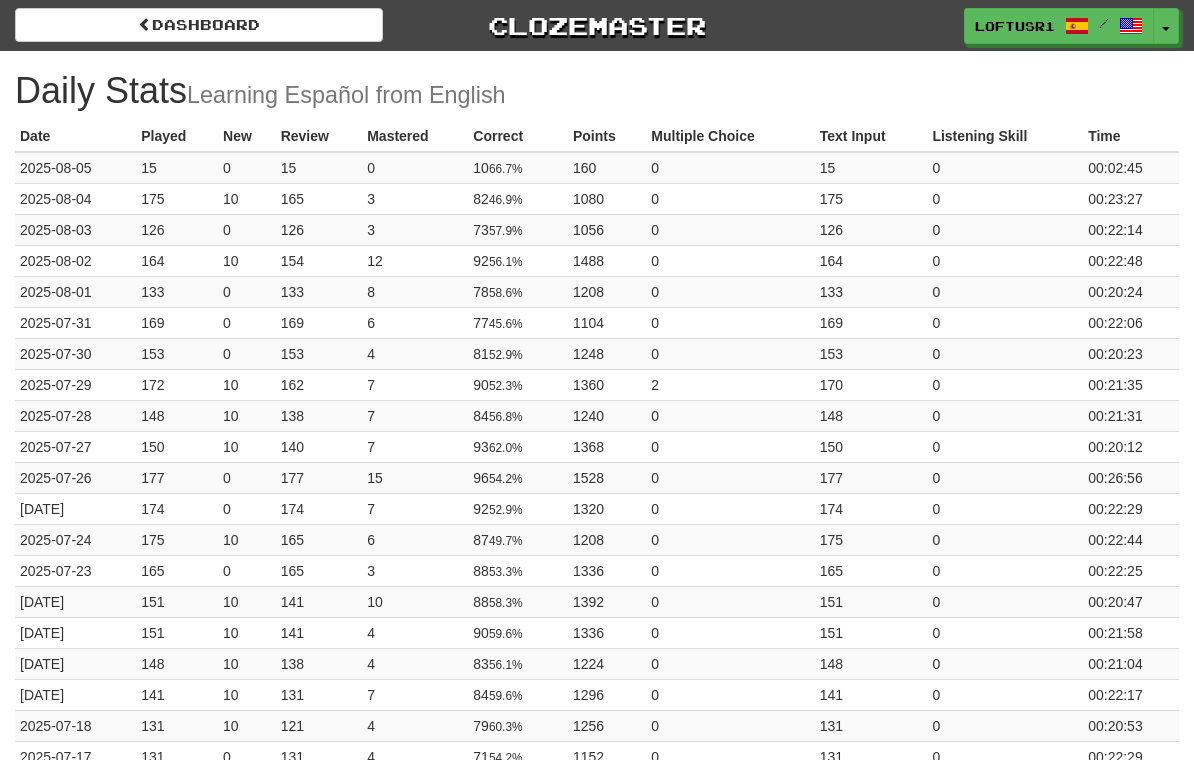 scroll, scrollTop: 0, scrollLeft: 0, axis: both 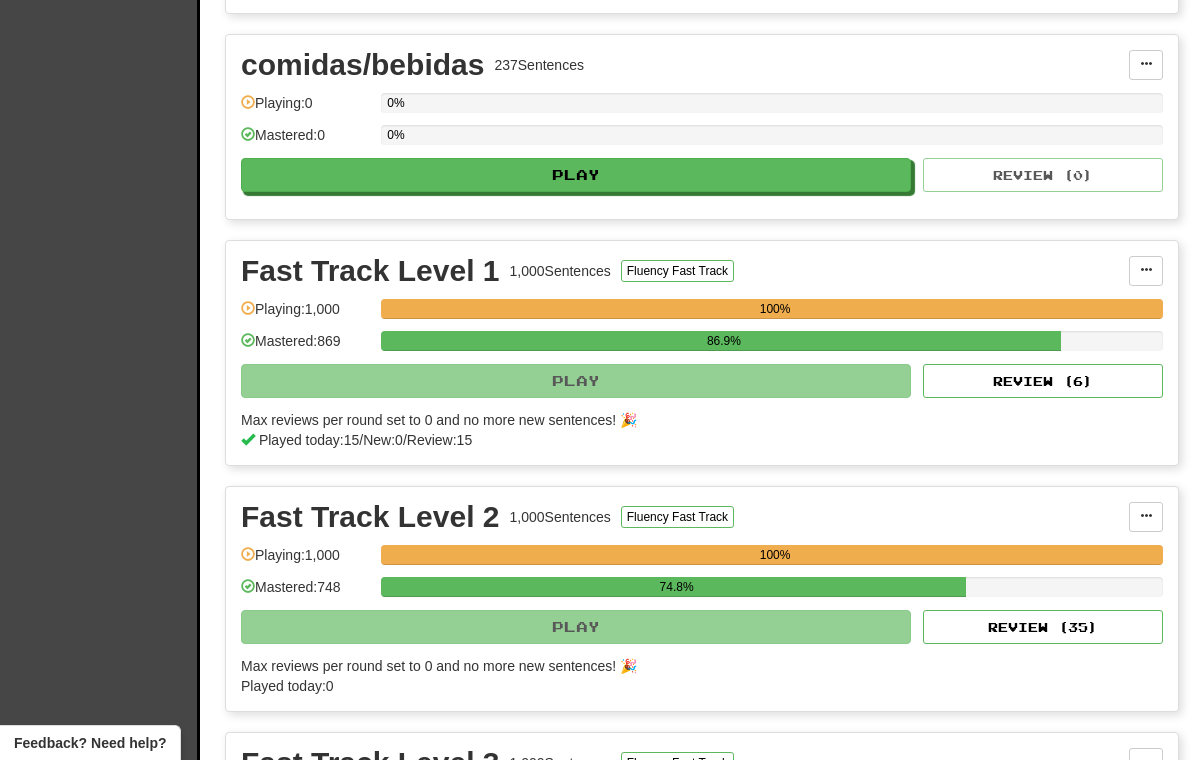 click on "Review ( 6 )" at bounding box center (1043, 381) 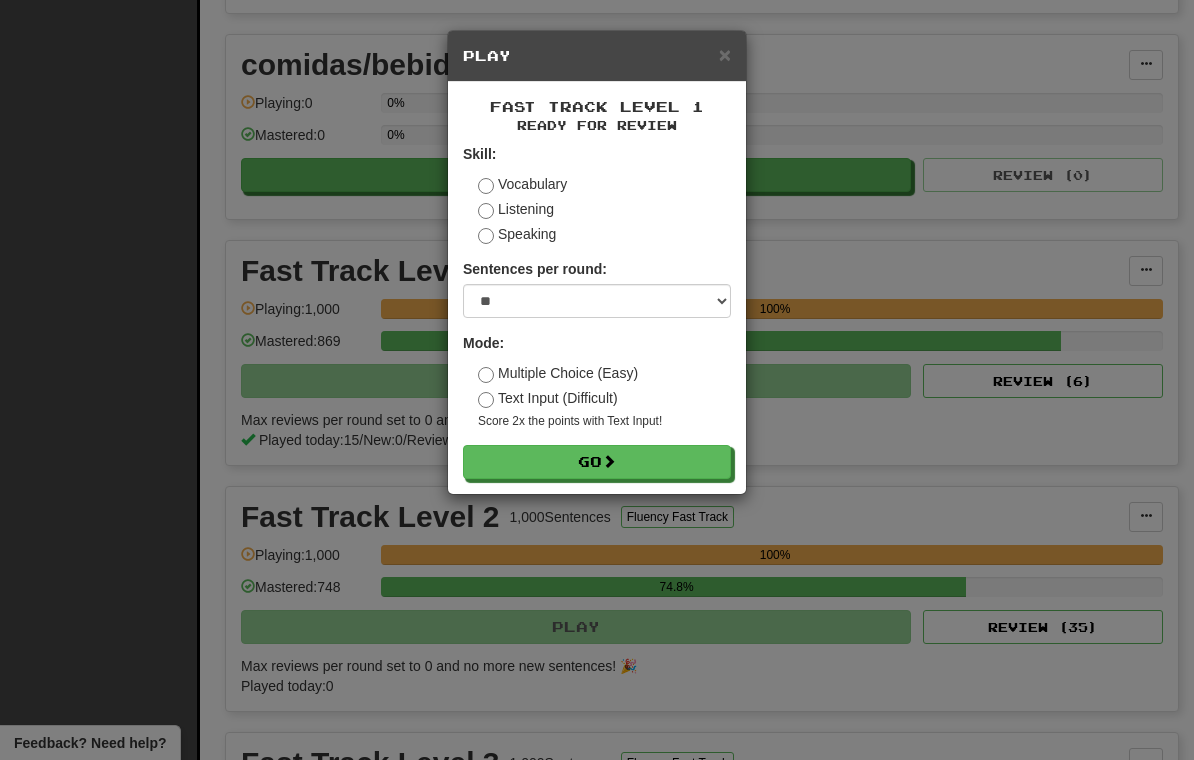 click on "Go" at bounding box center (597, 462) 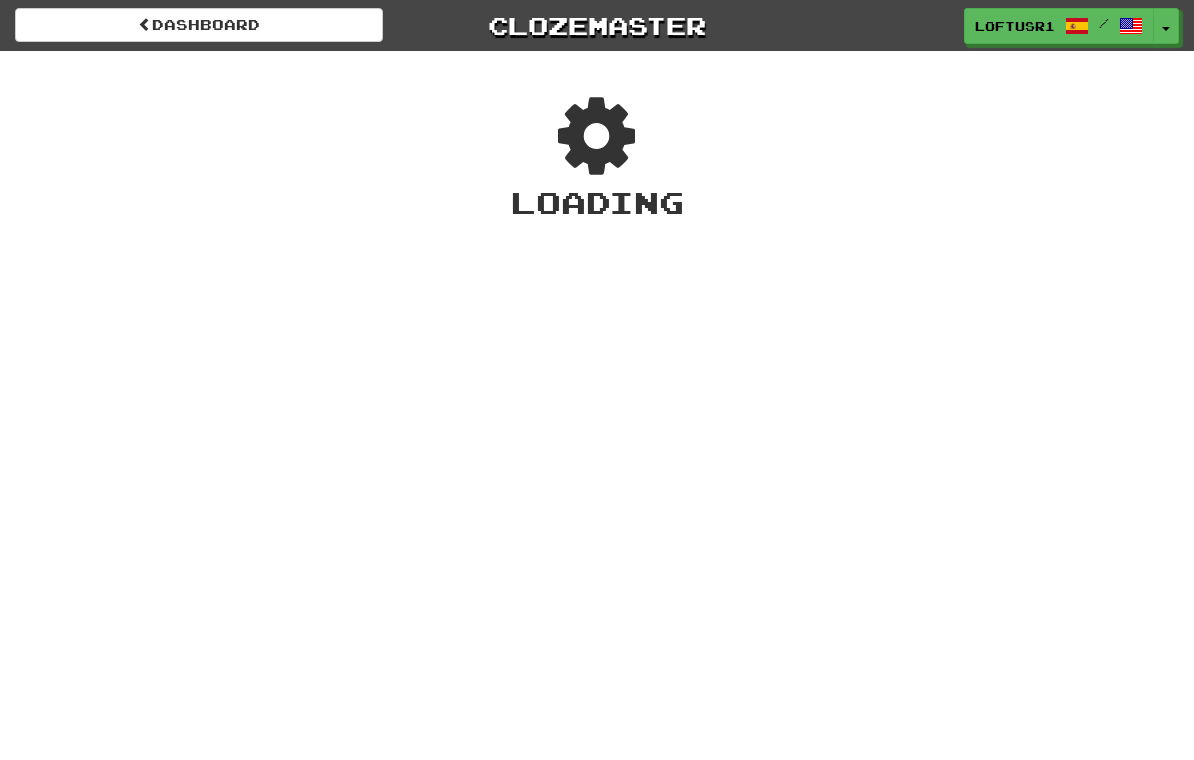scroll, scrollTop: 0, scrollLeft: 0, axis: both 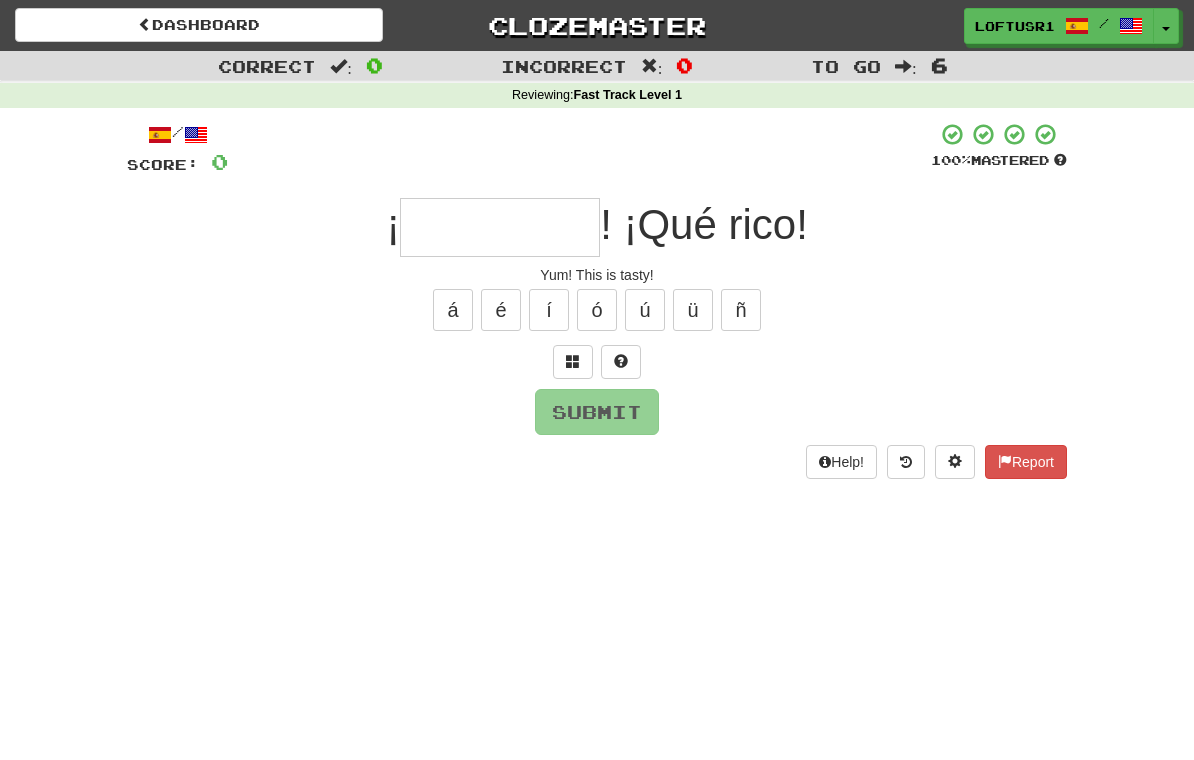 click at bounding box center (500, 227) 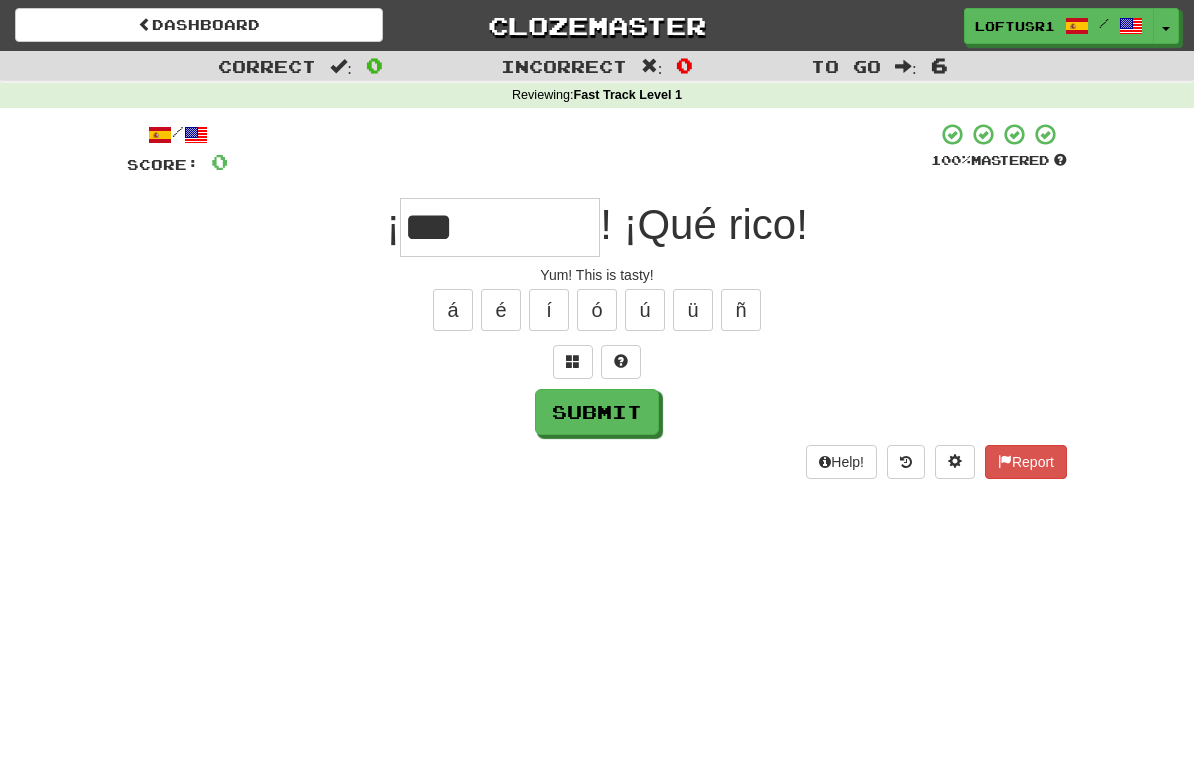 click on "Submit" at bounding box center (597, 412) 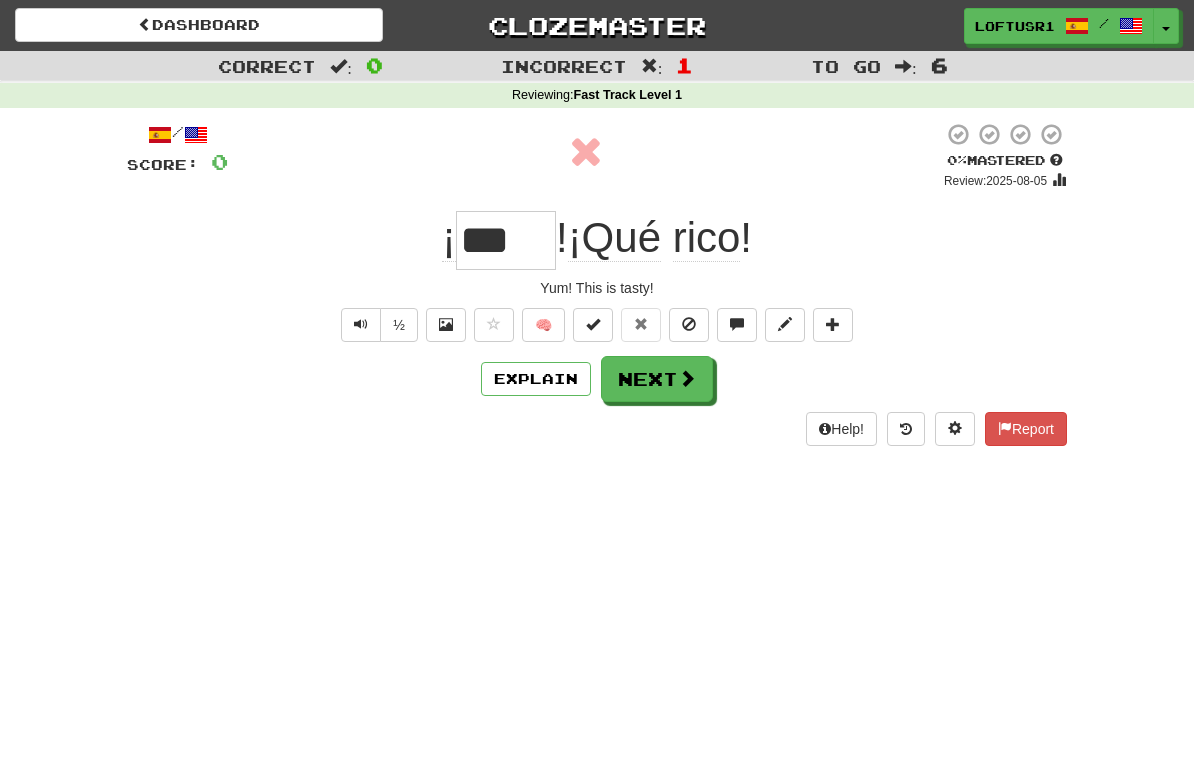 click at bounding box center [687, 378] 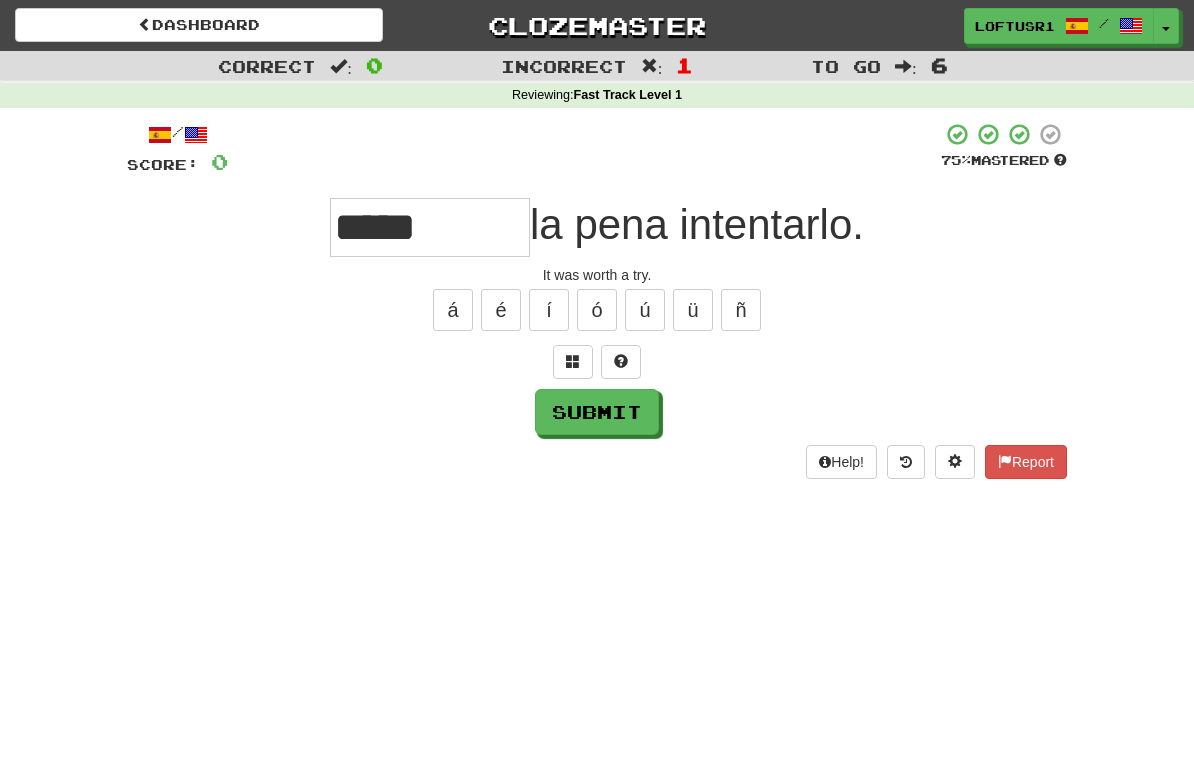 click on "Submit" at bounding box center (597, 412) 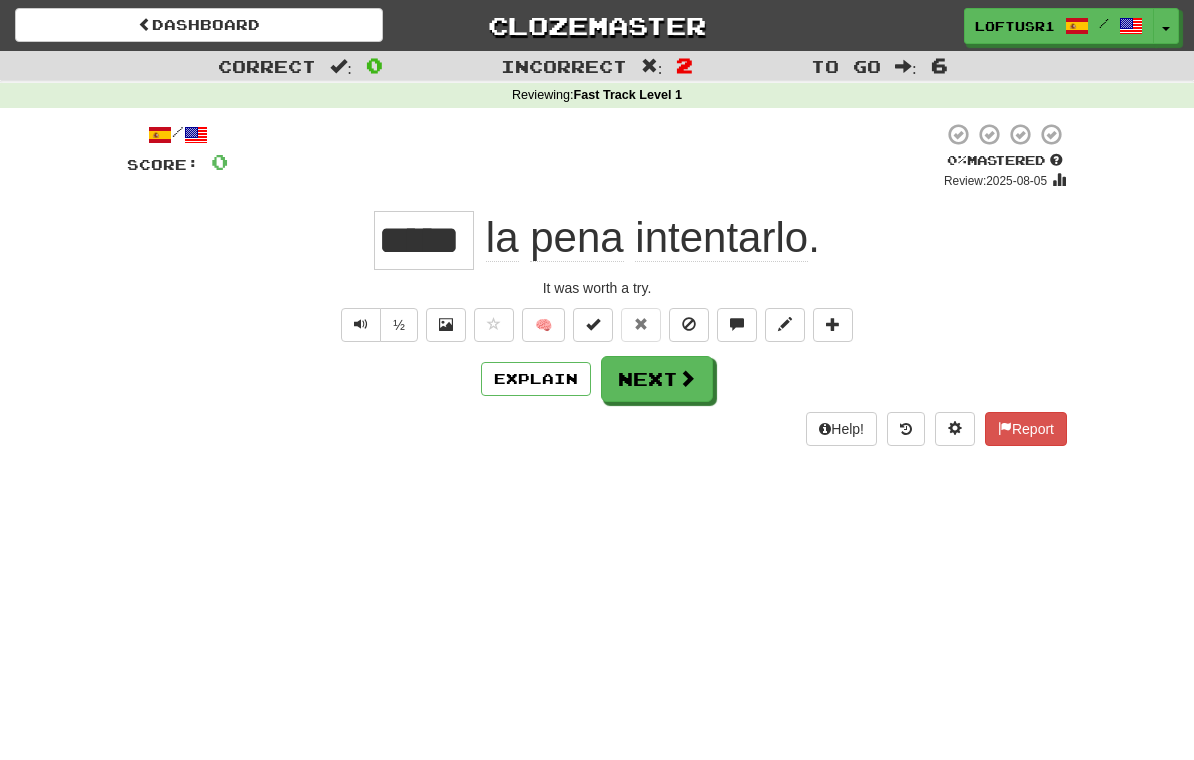 click at bounding box center [687, 378] 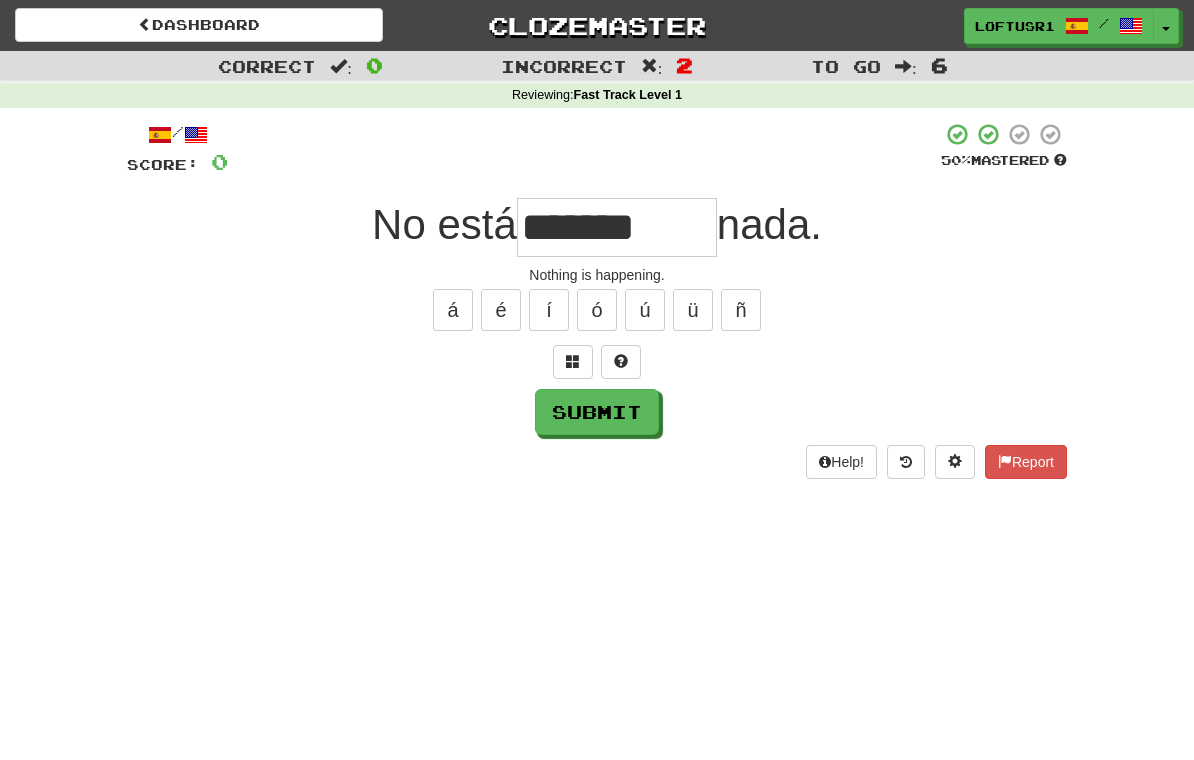 type on "*******" 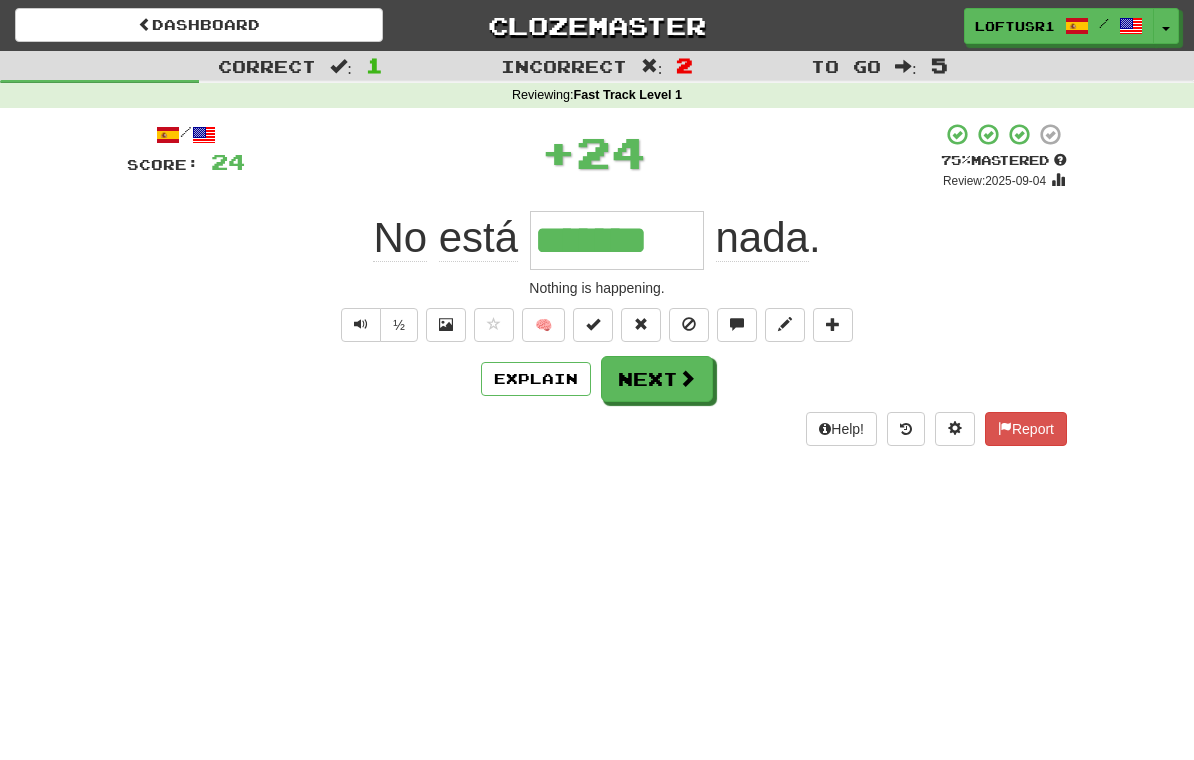 click at bounding box center [687, 378] 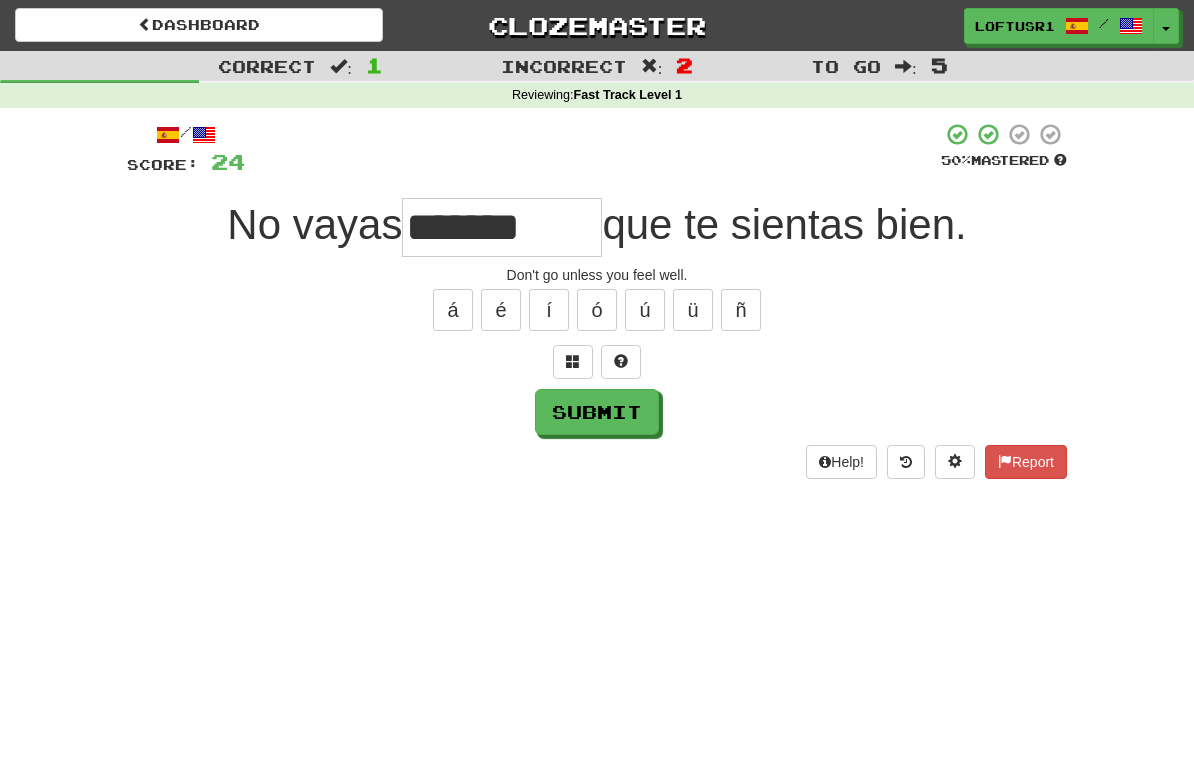 type on "*******" 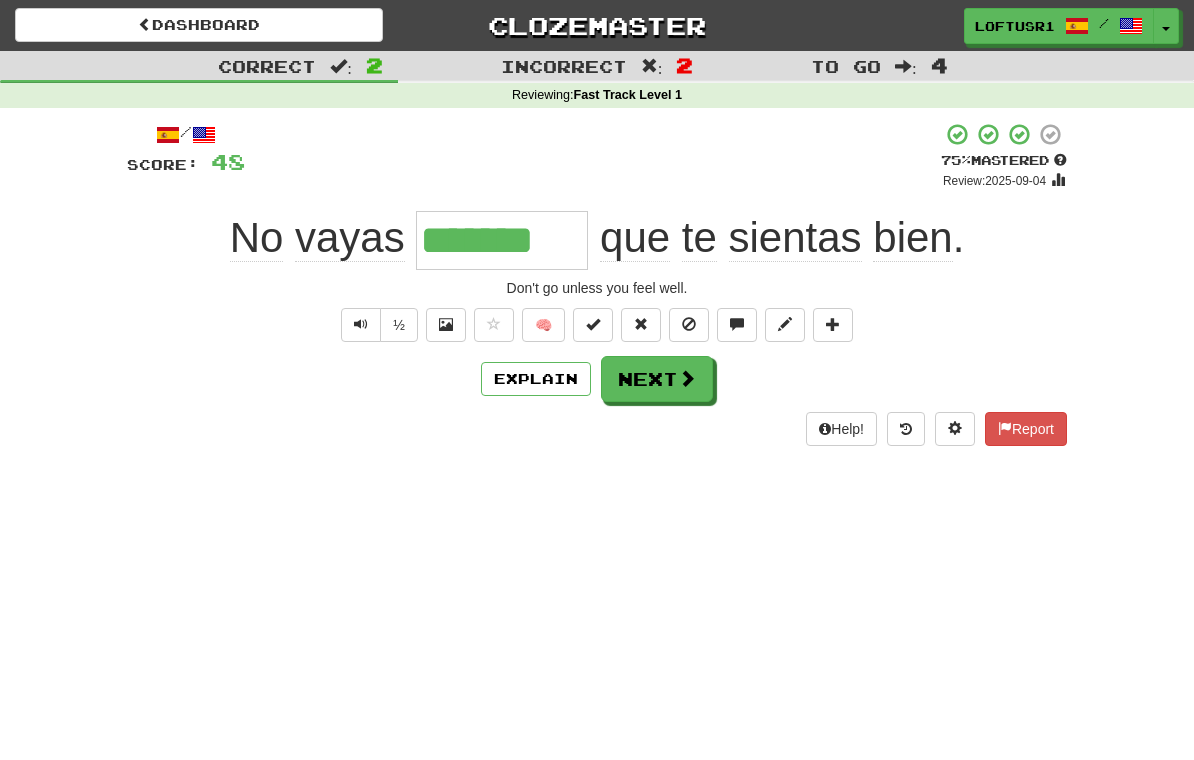 click on "Explain Next" at bounding box center (597, 379) 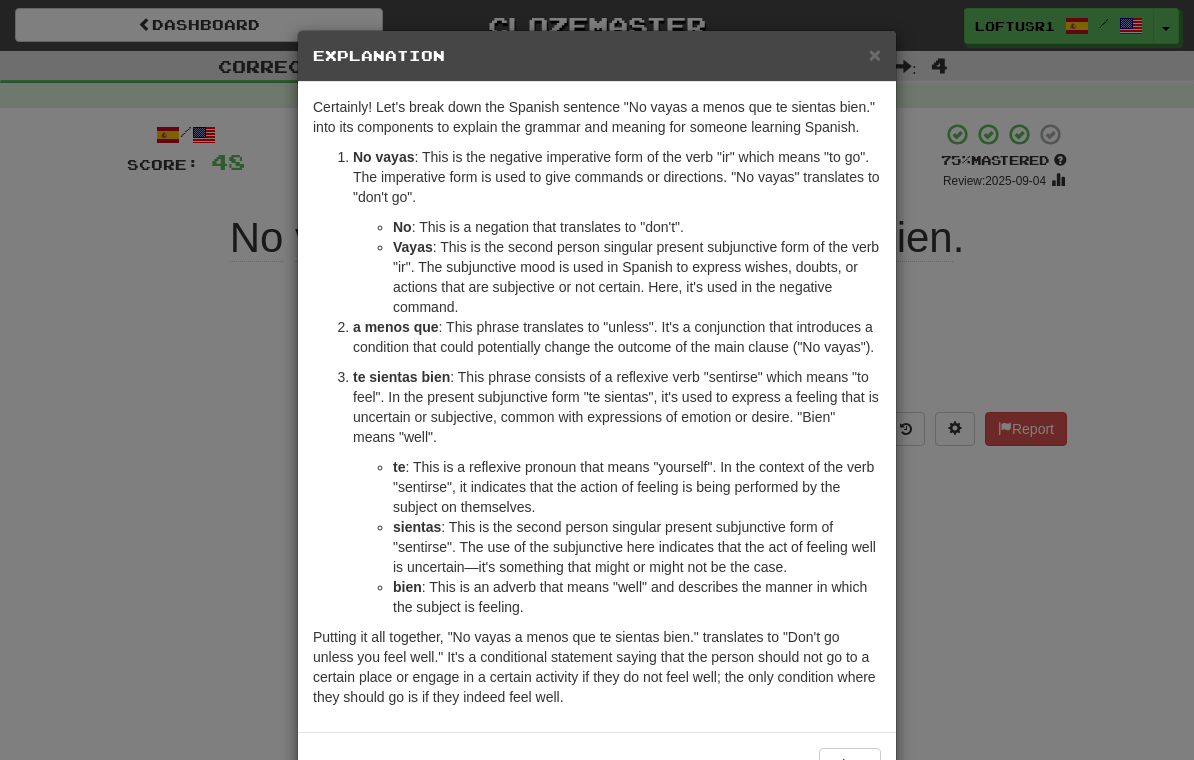 click on "× Explanation Certainly! Let's break down the Spanish sentence "No vayas a menos que te sientas bien." into its components to explain the grammar and meaning for someone learning Spanish.
No vayas : This is the negative imperative form of the verb "ir" which means "to go". The imperative form is used to give commands or directions. "No vayas" translates to "don't go".
No : This is a negation that translates to "don't".
Vayas : This is the second person singular present subjunctive form of the verb "ir". The subjunctive mood is used in Spanish to express wishes, doubts, or actions that are subjective or not certain. Here, it's used in the negative command.
a menos que : This phrase translates to "unless". It's a conjunction that introduces a condition that could potentially change the outcome of the main clause ("No vayas").
te sientas bien
te
sientas
bien : This is an adverb that means "well" and describes the manner in which the subject is feeling.
Let us know !" at bounding box center [597, 380] 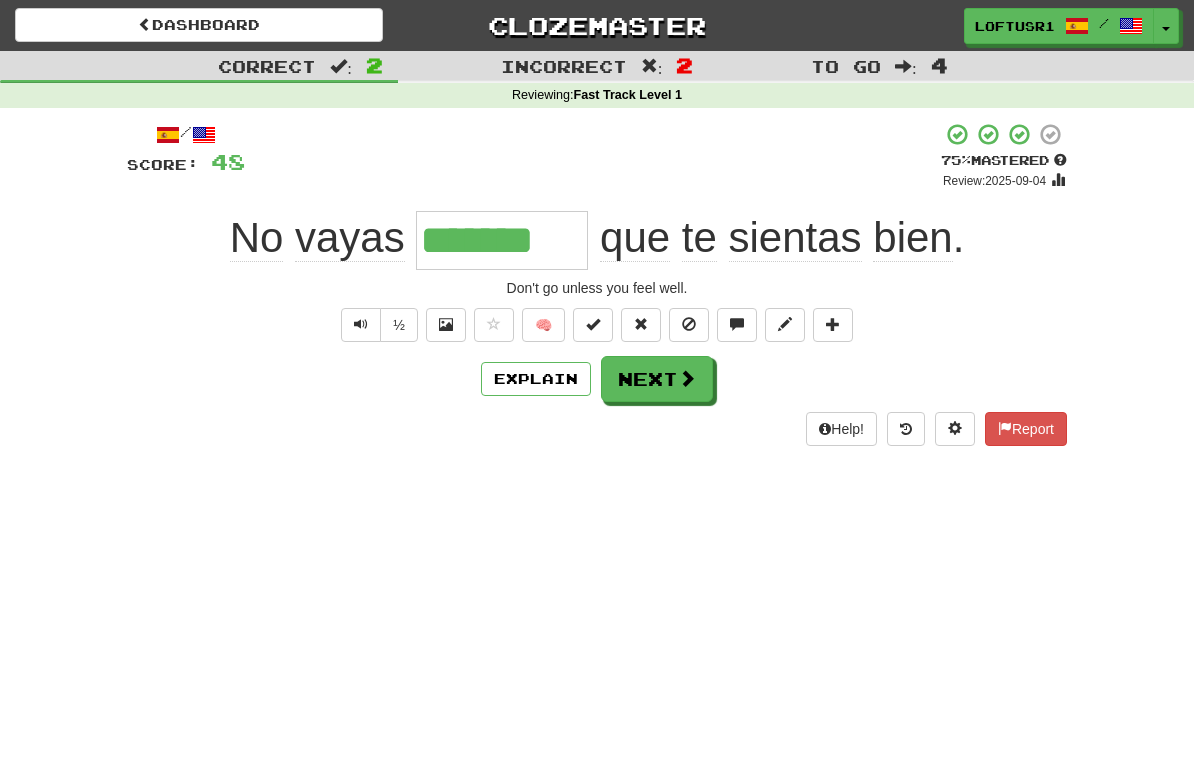 click at bounding box center [687, 378] 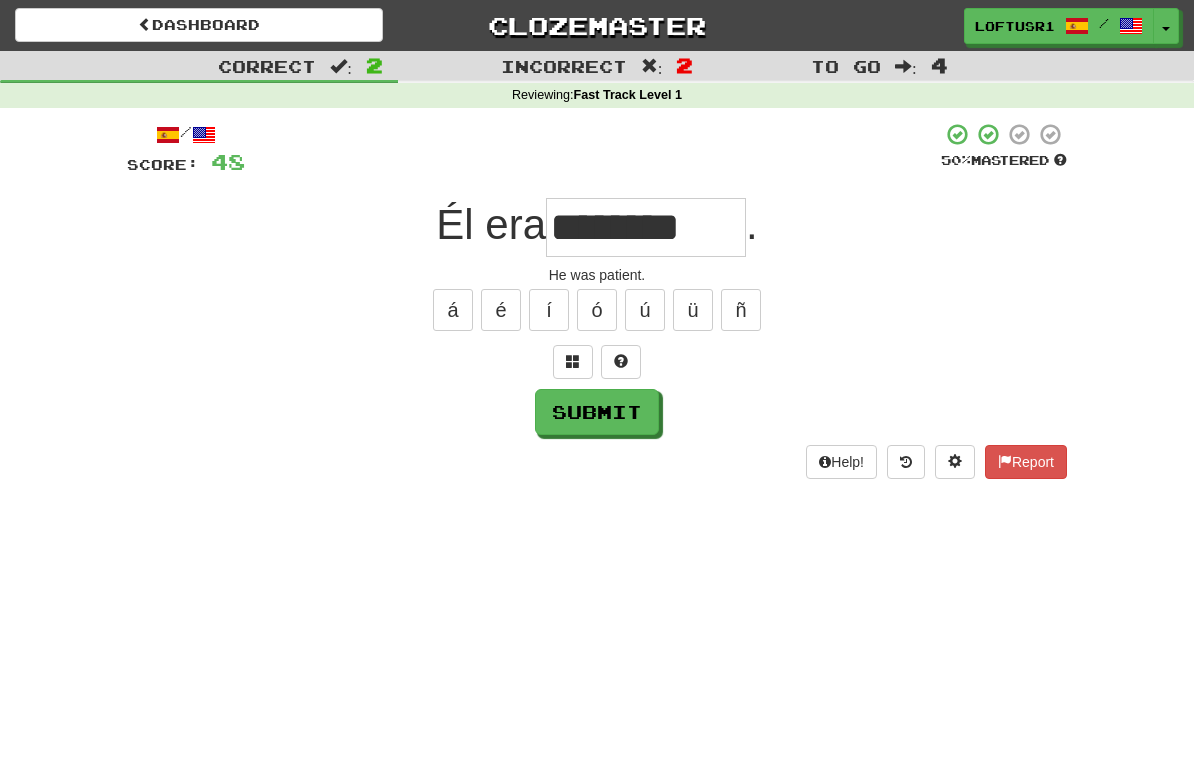 type on "********" 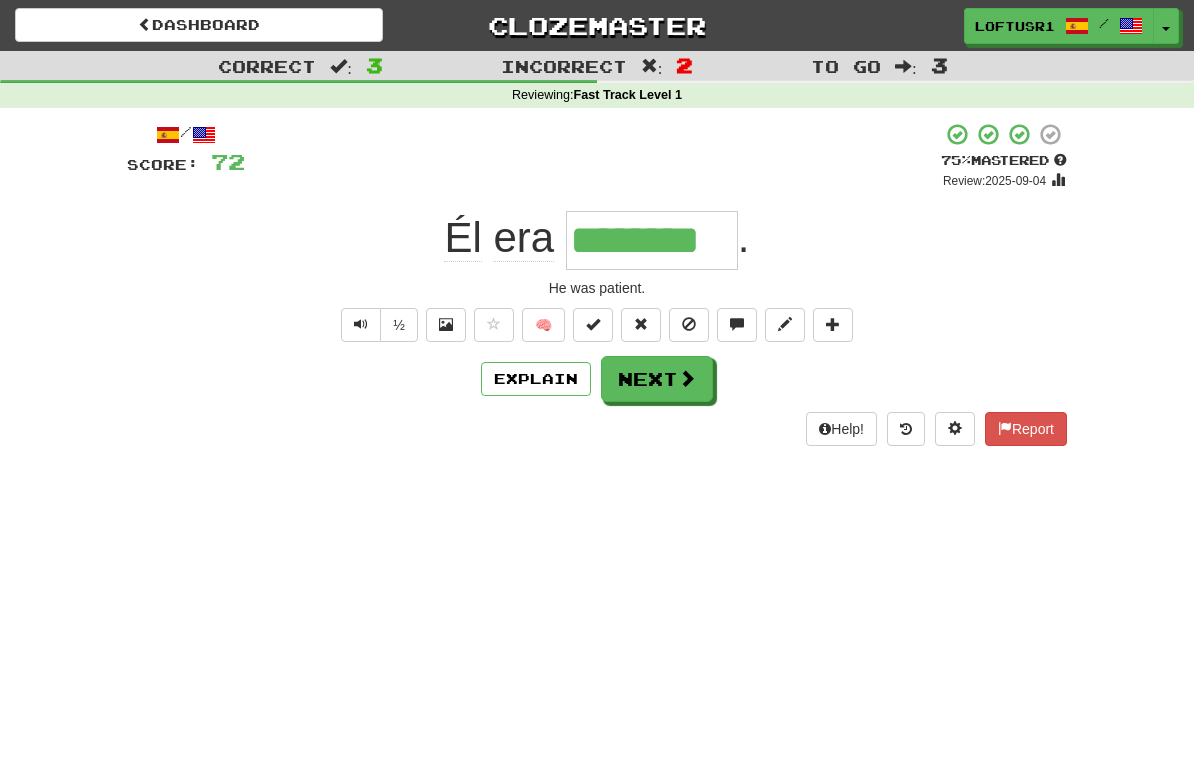 click on "Next" at bounding box center [657, 379] 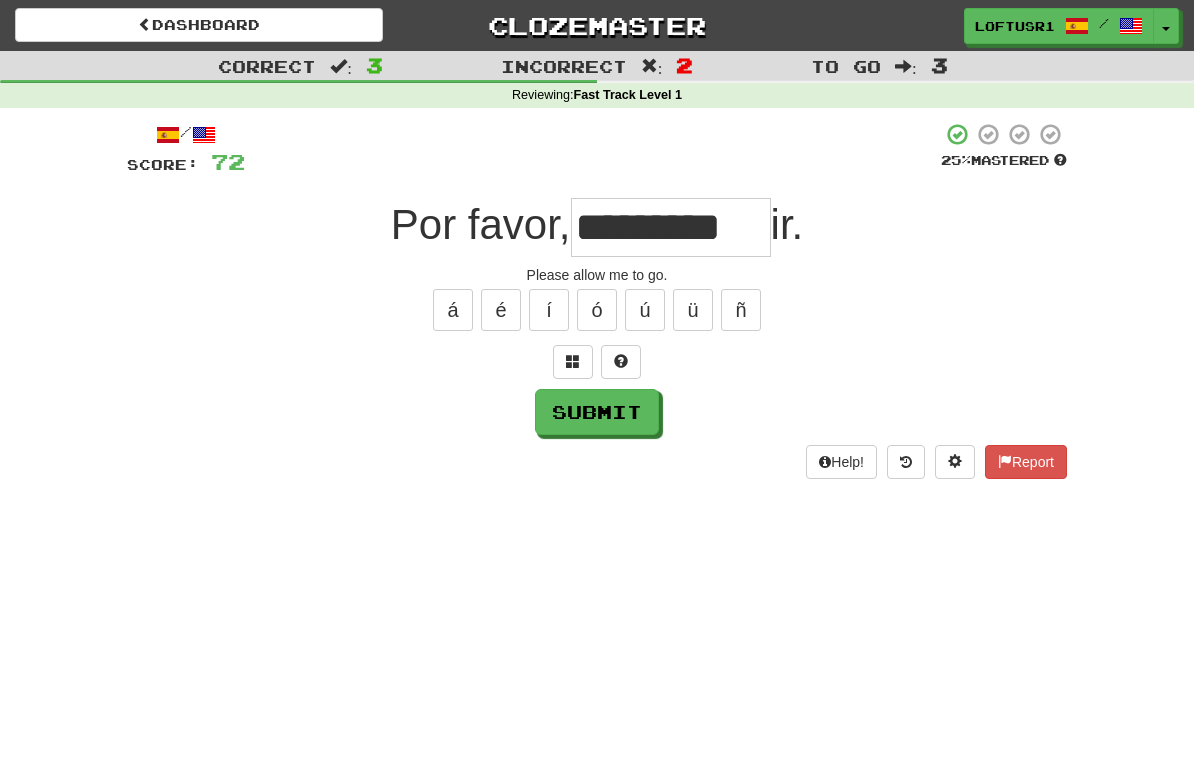type on "*********" 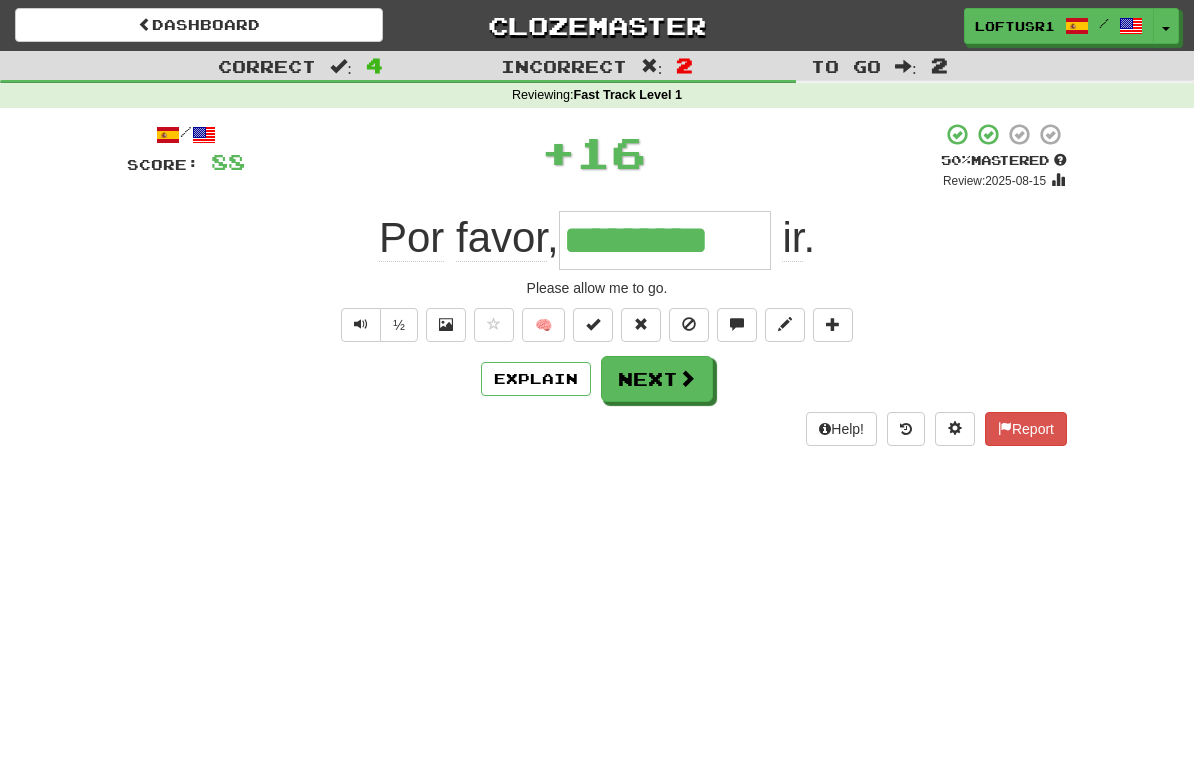 click at bounding box center [687, 378] 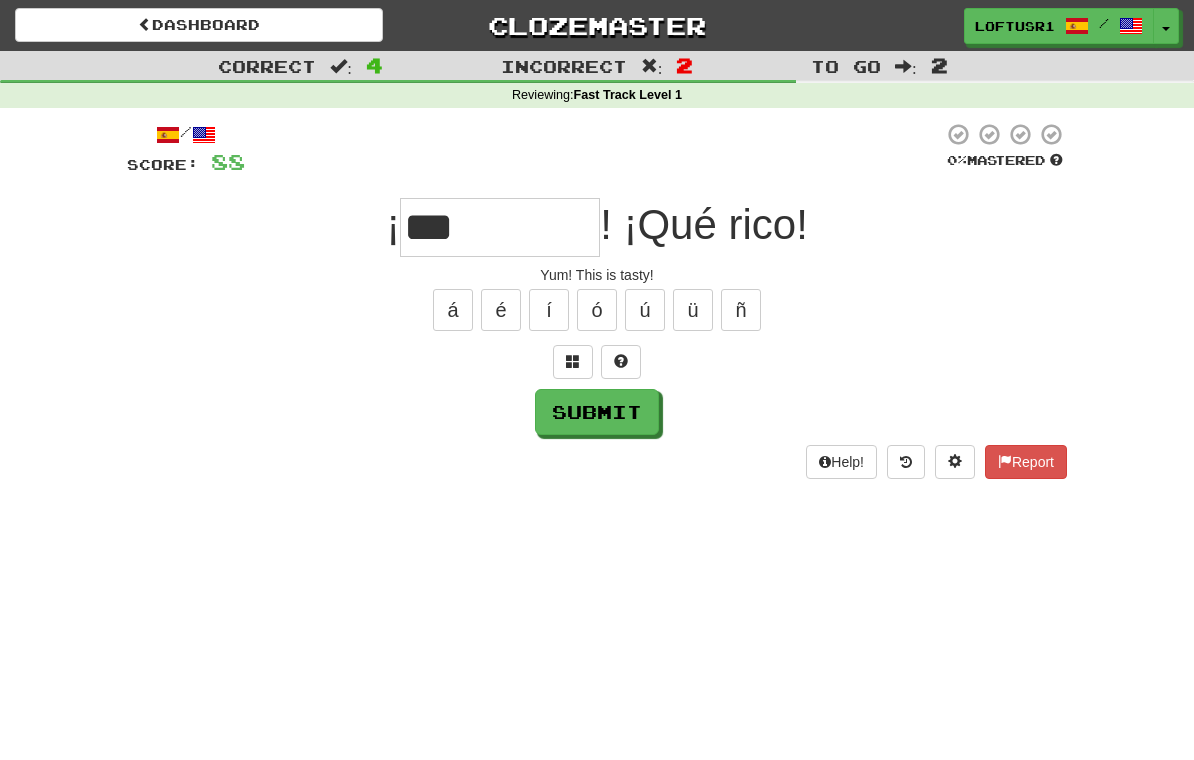 click on "Submit" at bounding box center [597, 412] 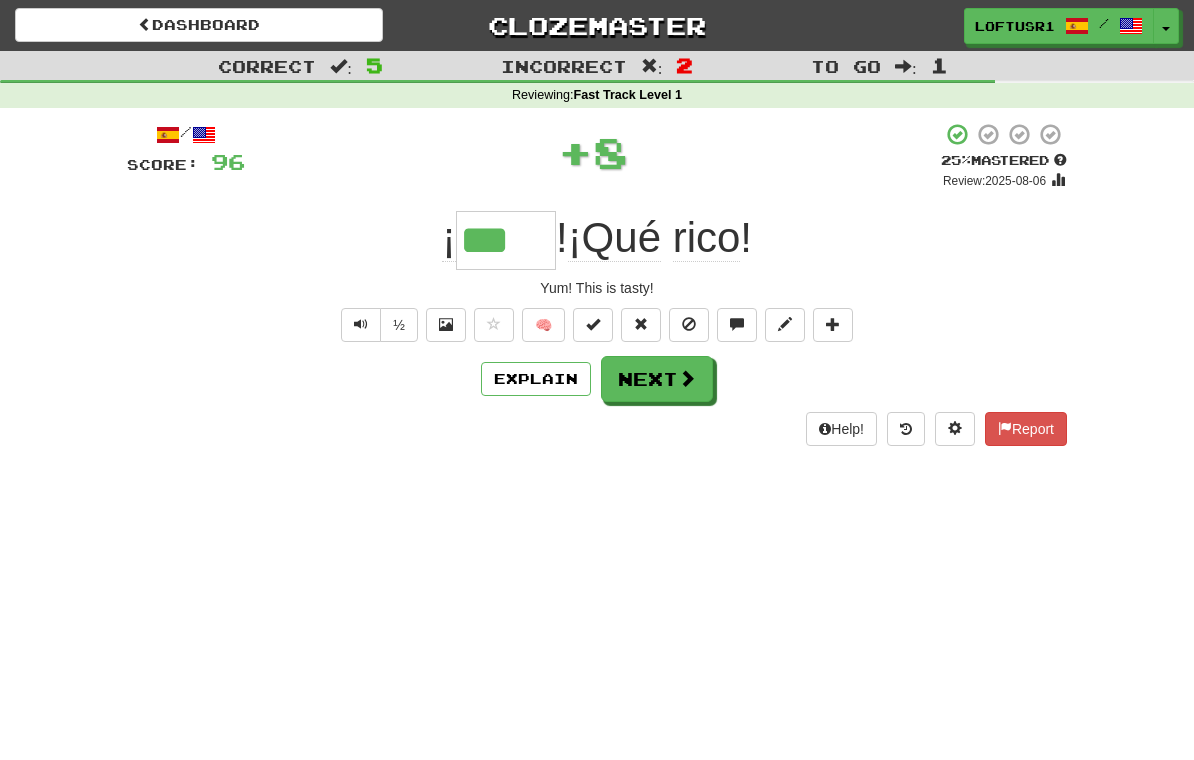 click at bounding box center (687, 378) 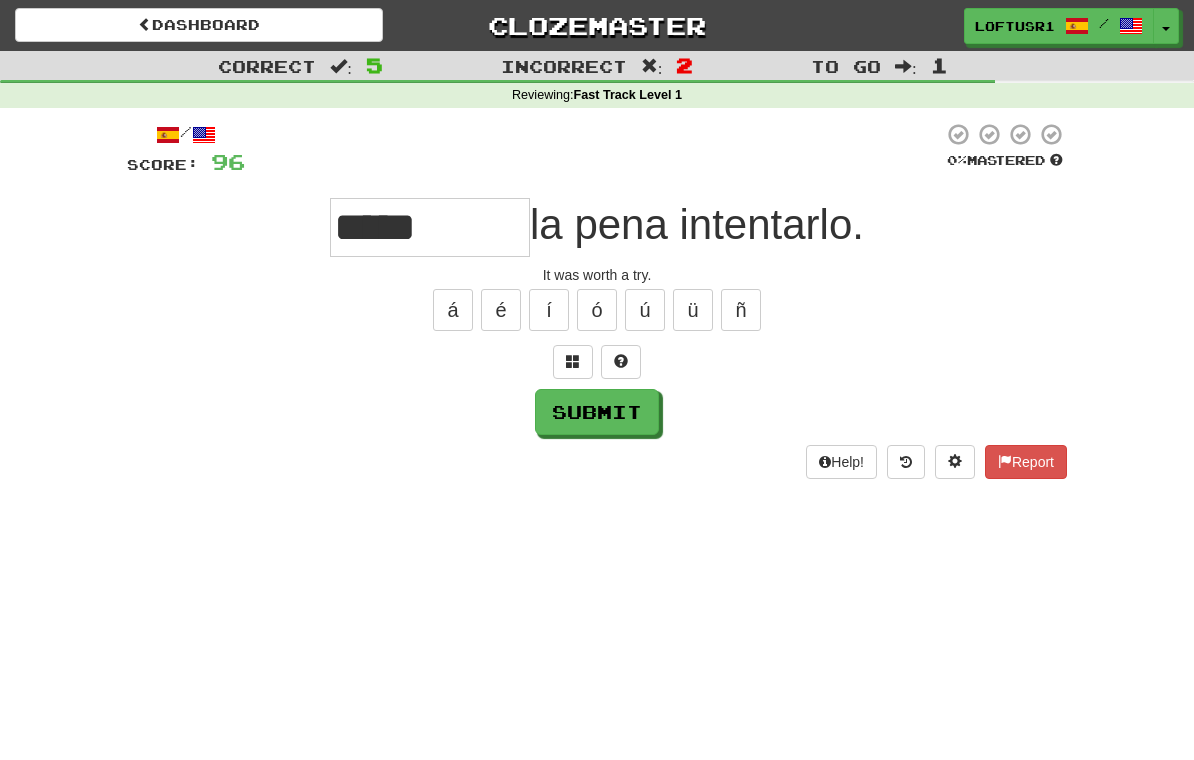 click on "Submit" at bounding box center [597, 412] 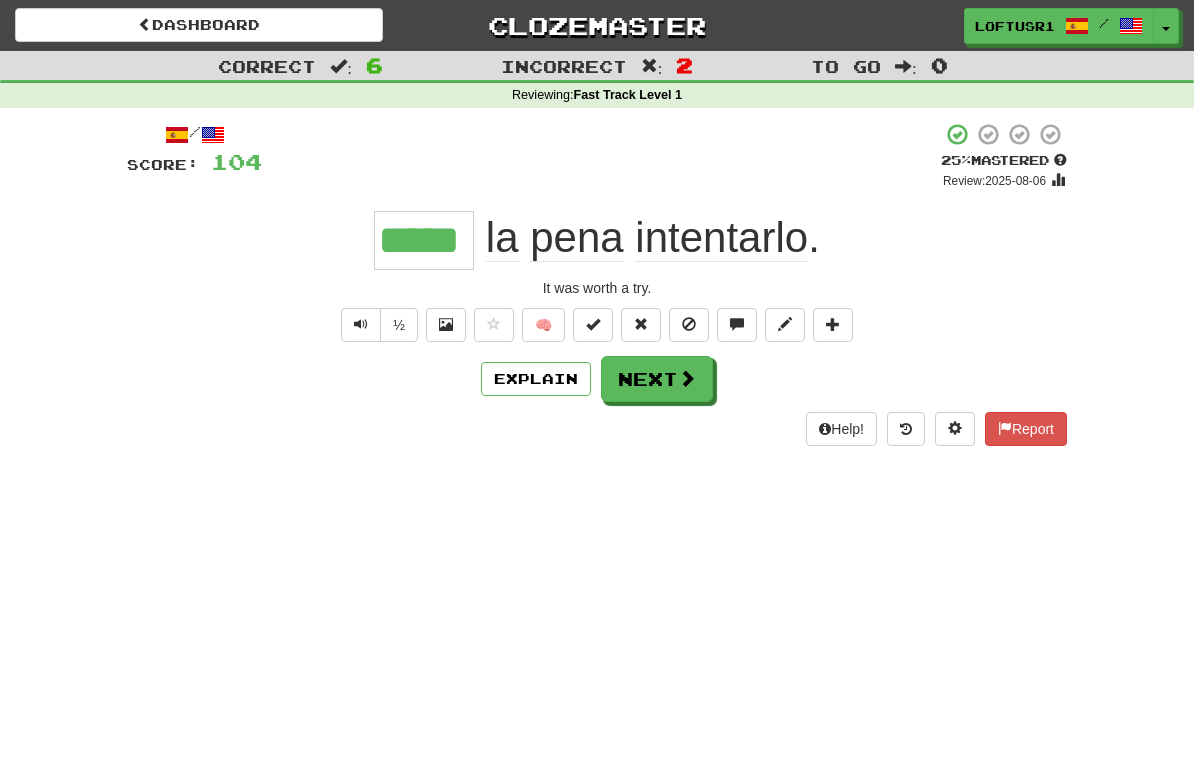 click on "Next" at bounding box center [657, 379] 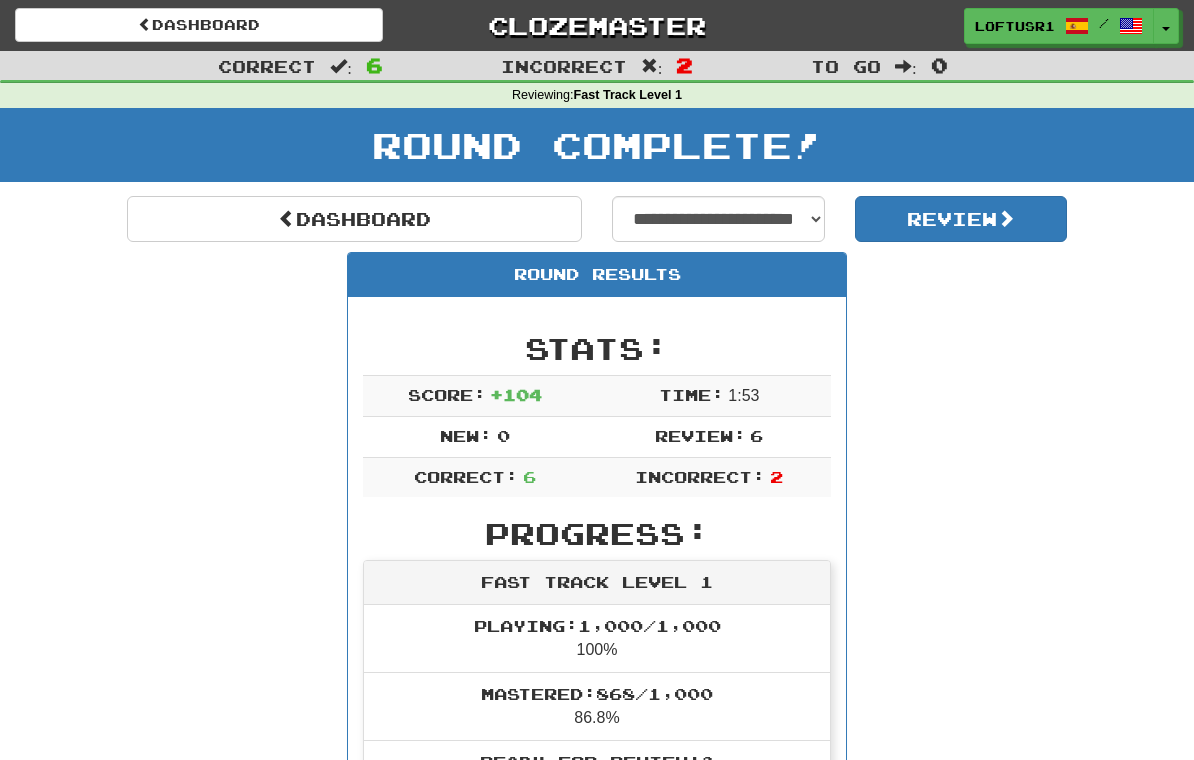 click on "Dashboard" at bounding box center [354, 219] 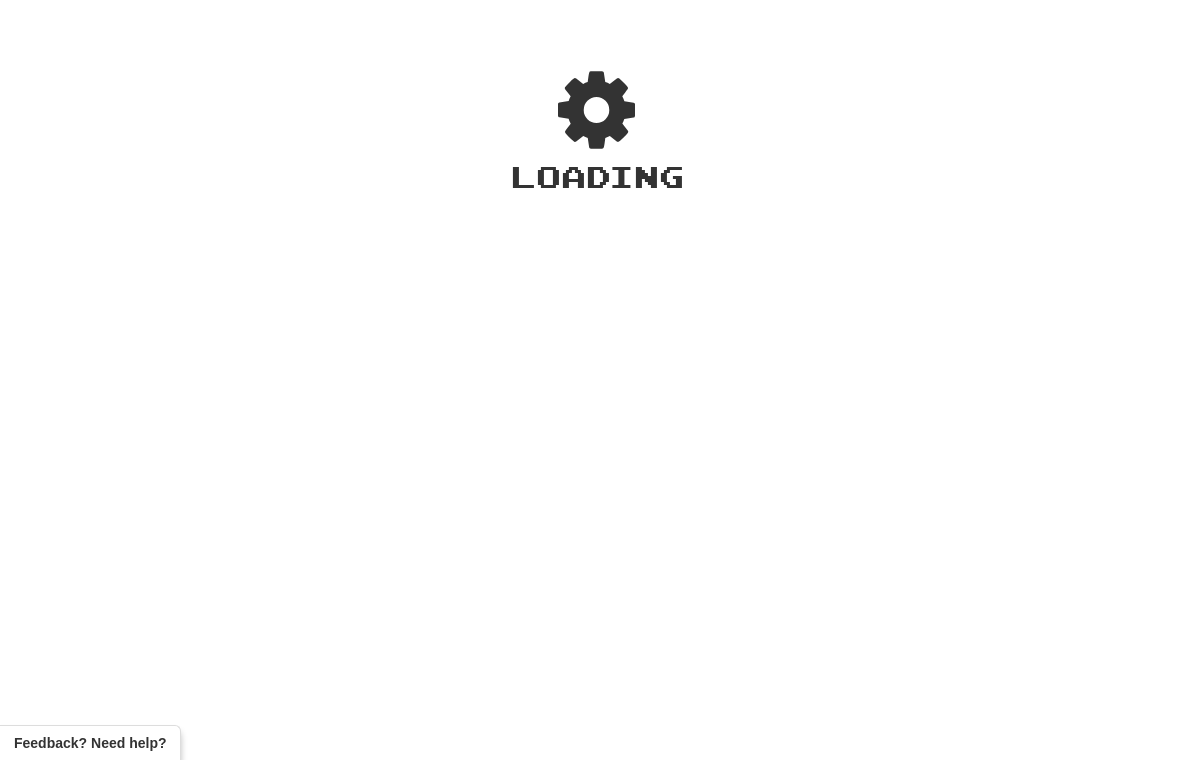 scroll, scrollTop: 0, scrollLeft: 0, axis: both 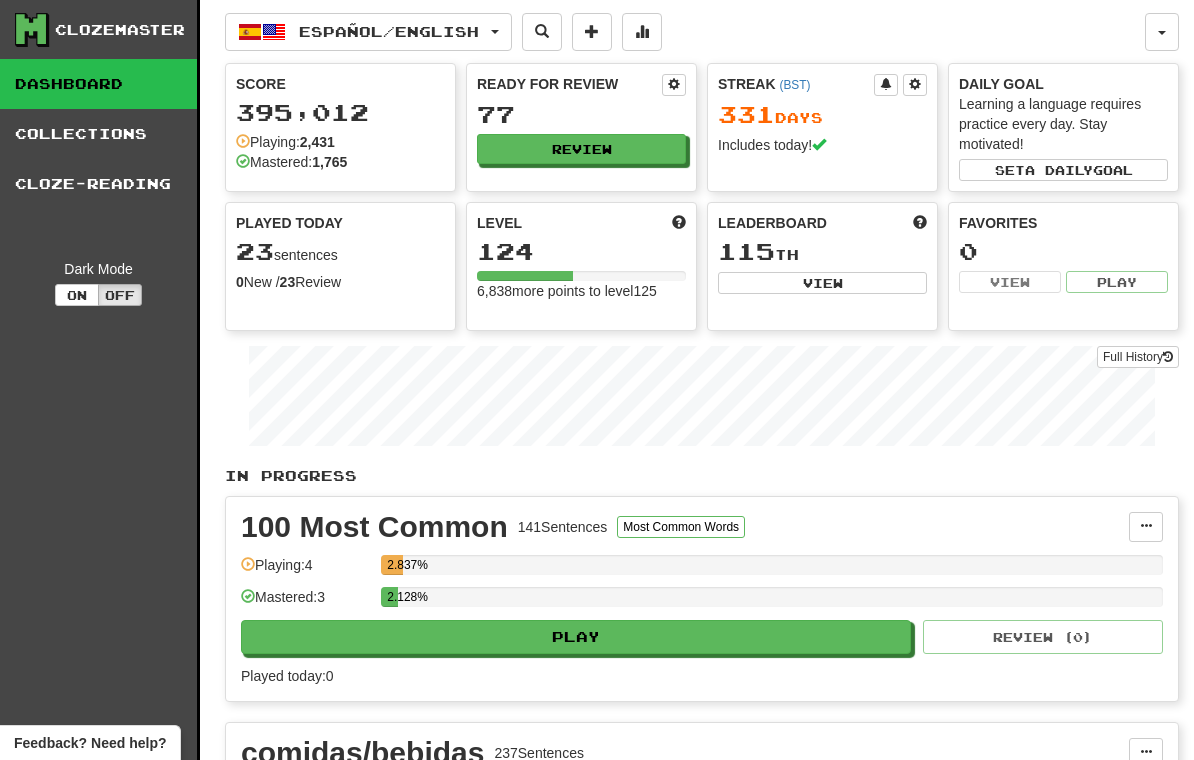 click on "Full History" at bounding box center [1138, 357] 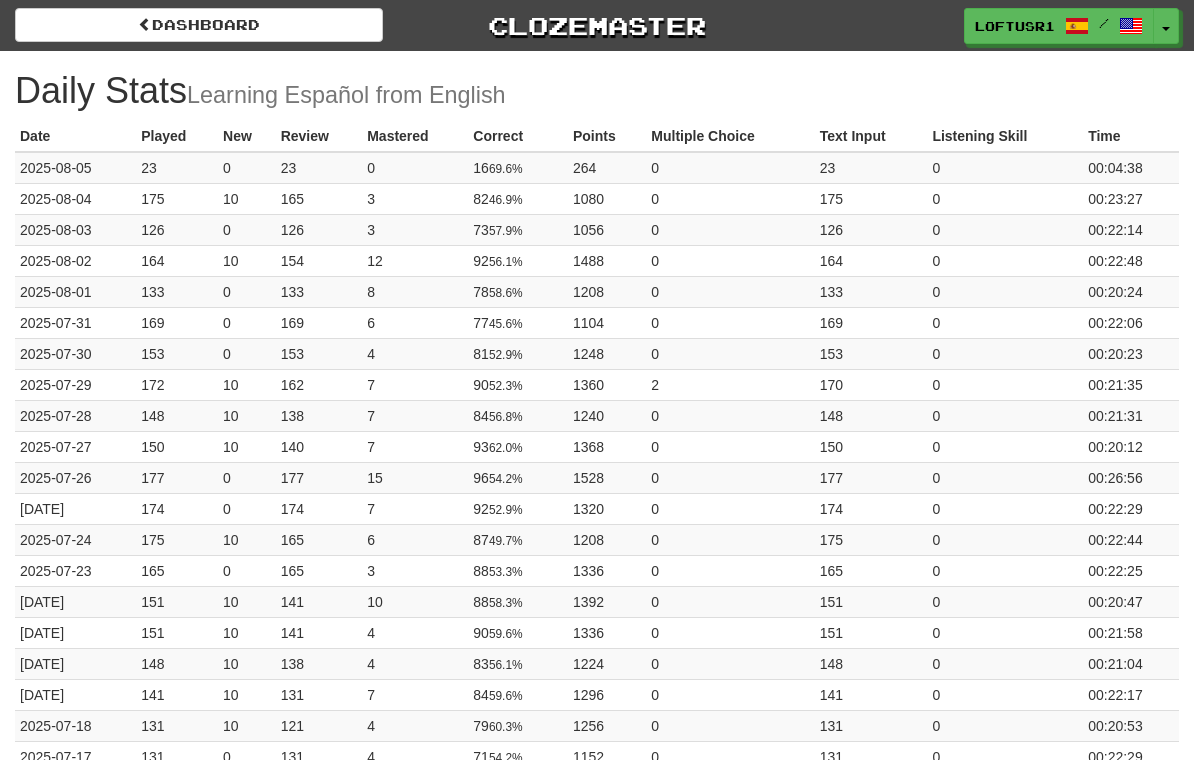 scroll, scrollTop: 0, scrollLeft: 0, axis: both 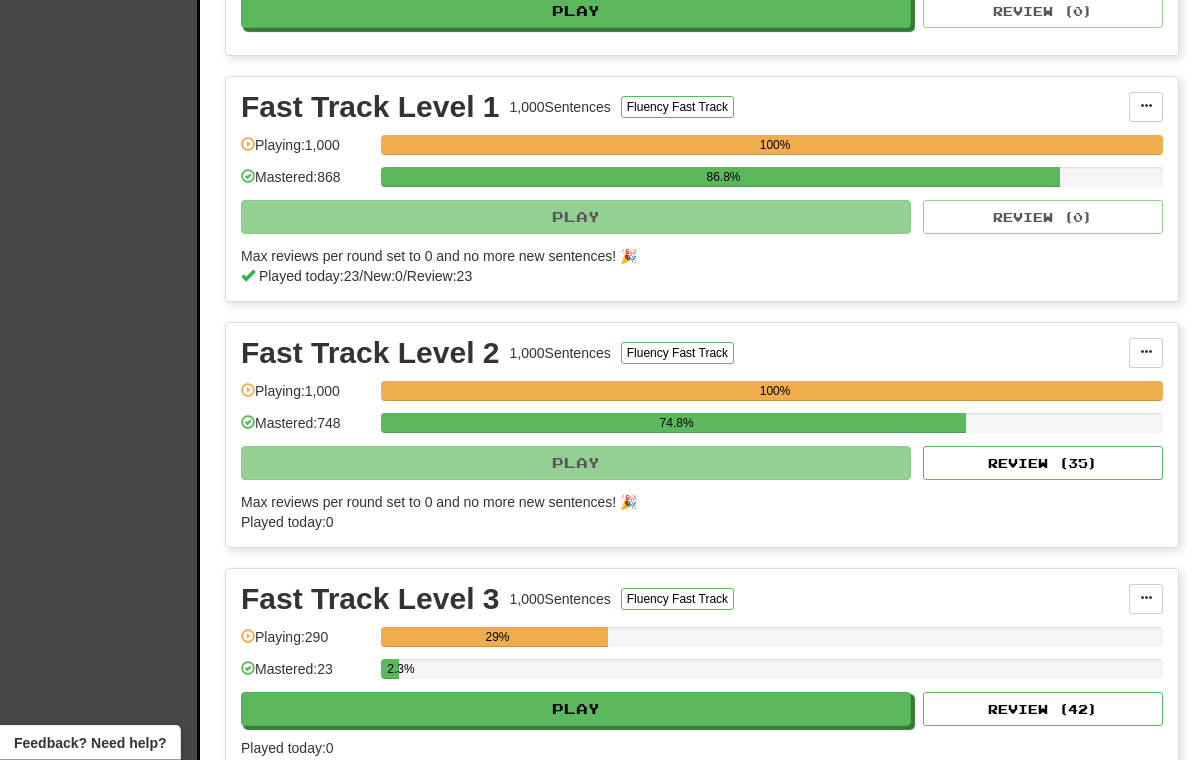 click on "Review ( 35 )" at bounding box center (1043, 464) 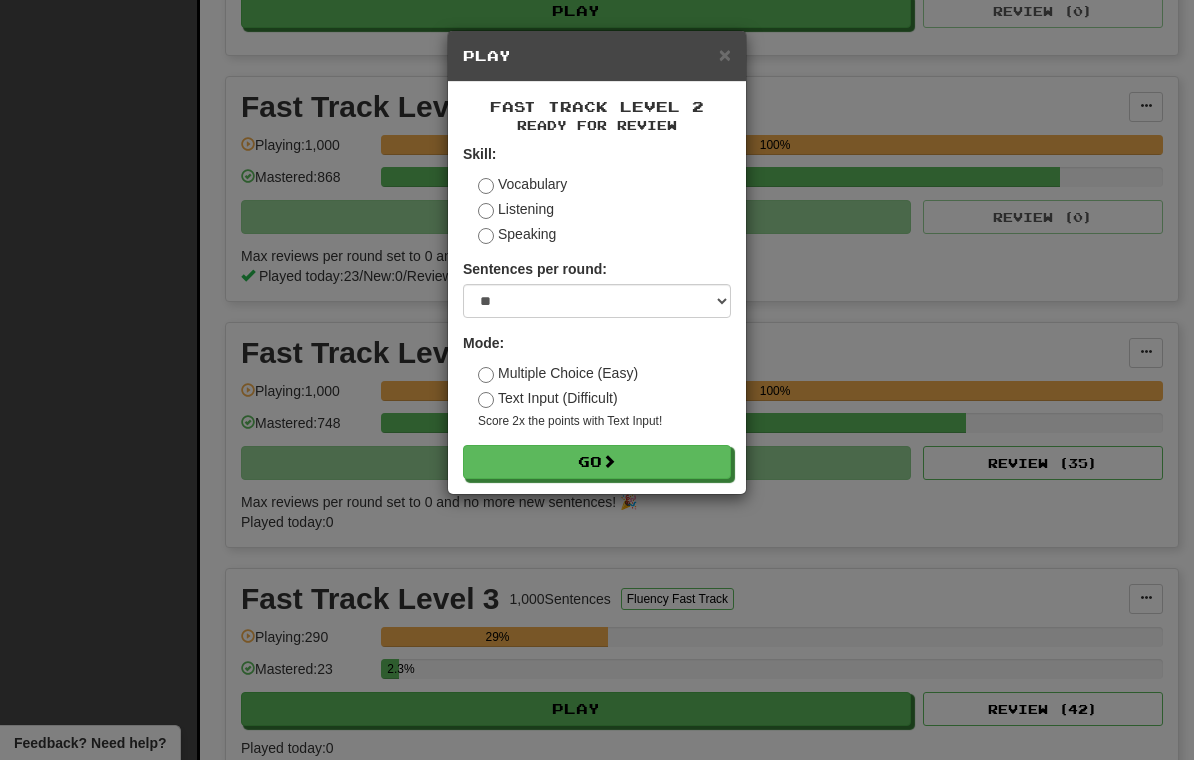 click on "× Play Fast Track Level 2 Ready for Review Skill: Vocabulary Listening Speaking Sentences per round: * ** ** ** ** ** *** ******** Mode: Multiple Choice (Easy) Text Input (Difficult) Score 2x the points with Text Input ! Go" at bounding box center (597, 380) 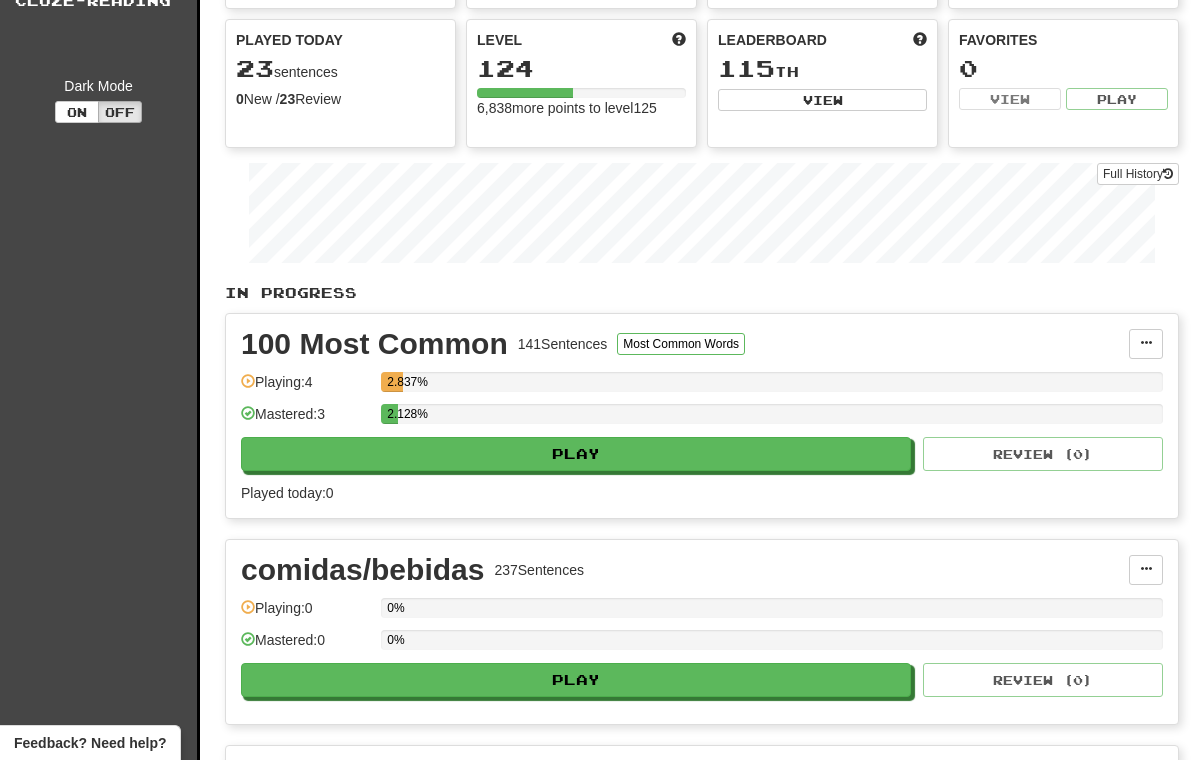 scroll, scrollTop: 0, scrollLeft: 0, axis: both 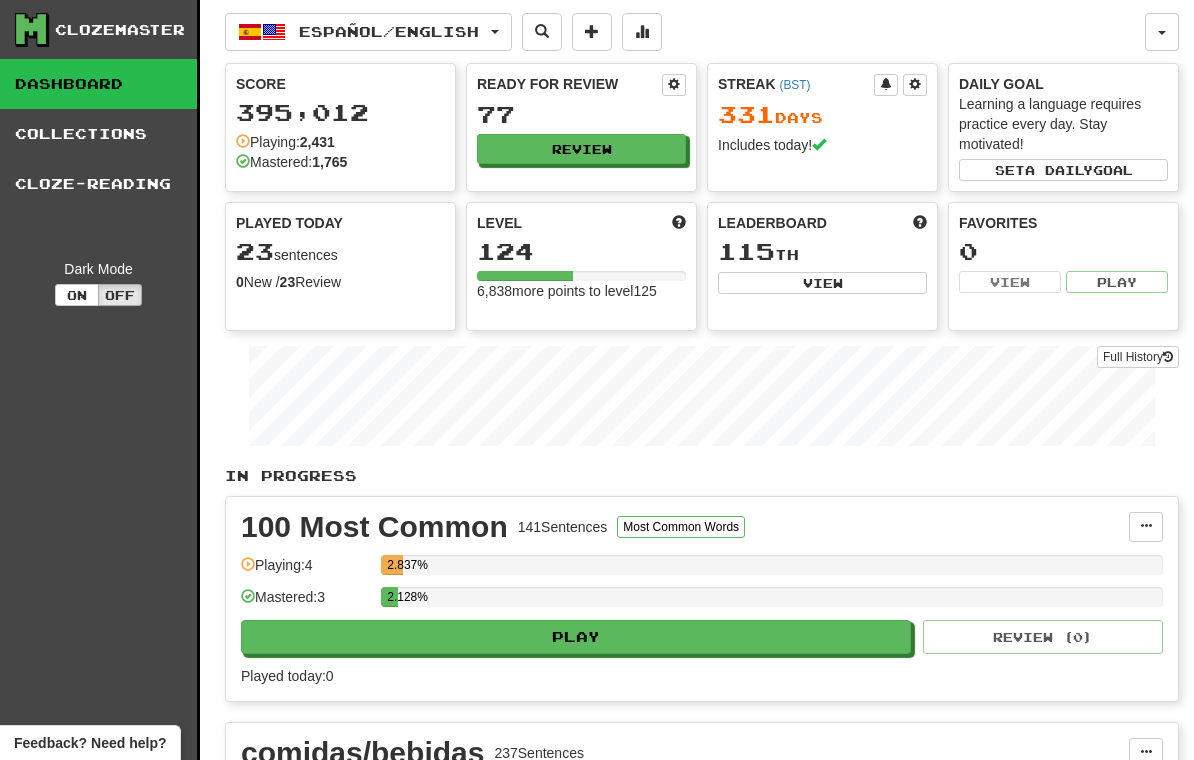 click on "Review" at bounding box center (581, 149) 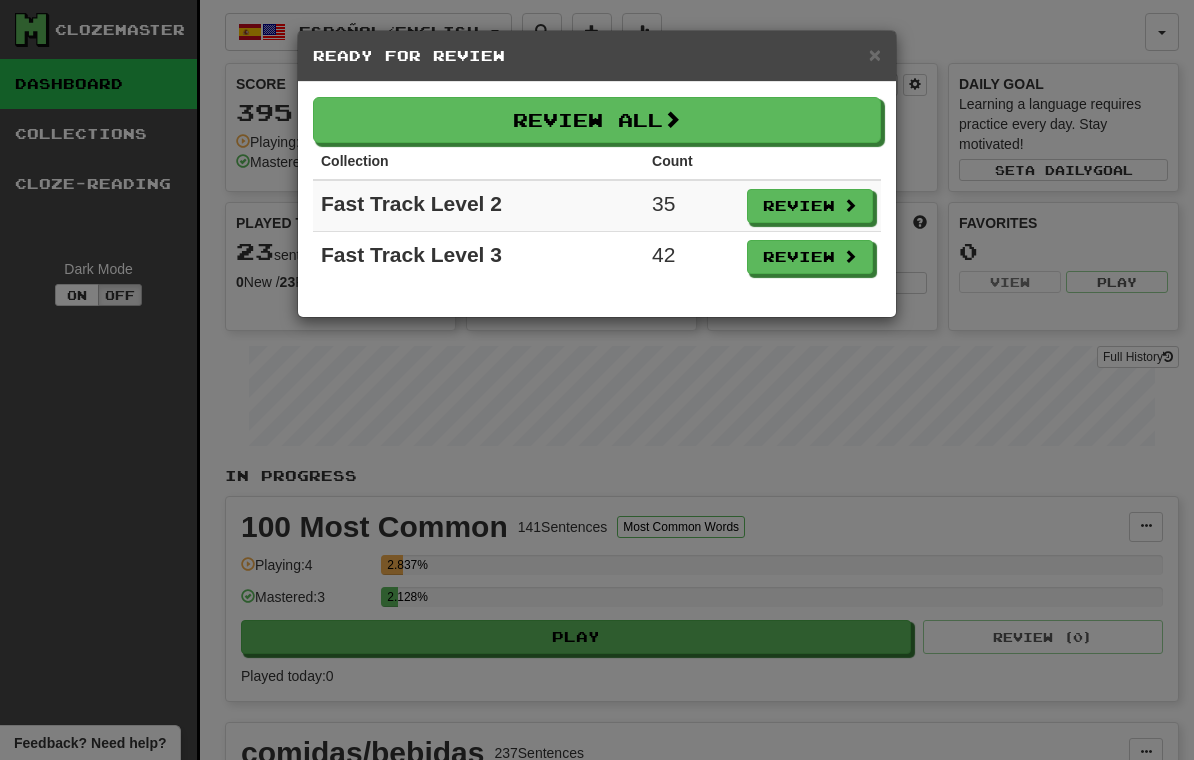 click on "Review" at bounding box center [810, 206] 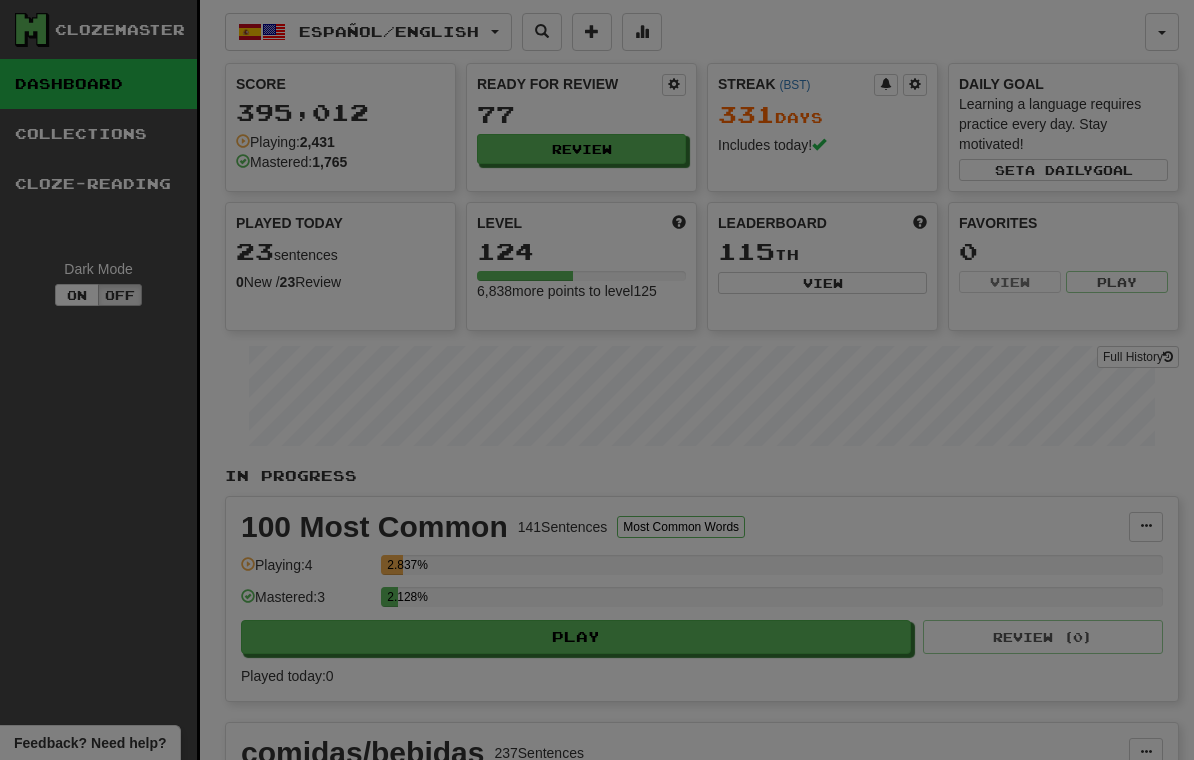 select on "**" 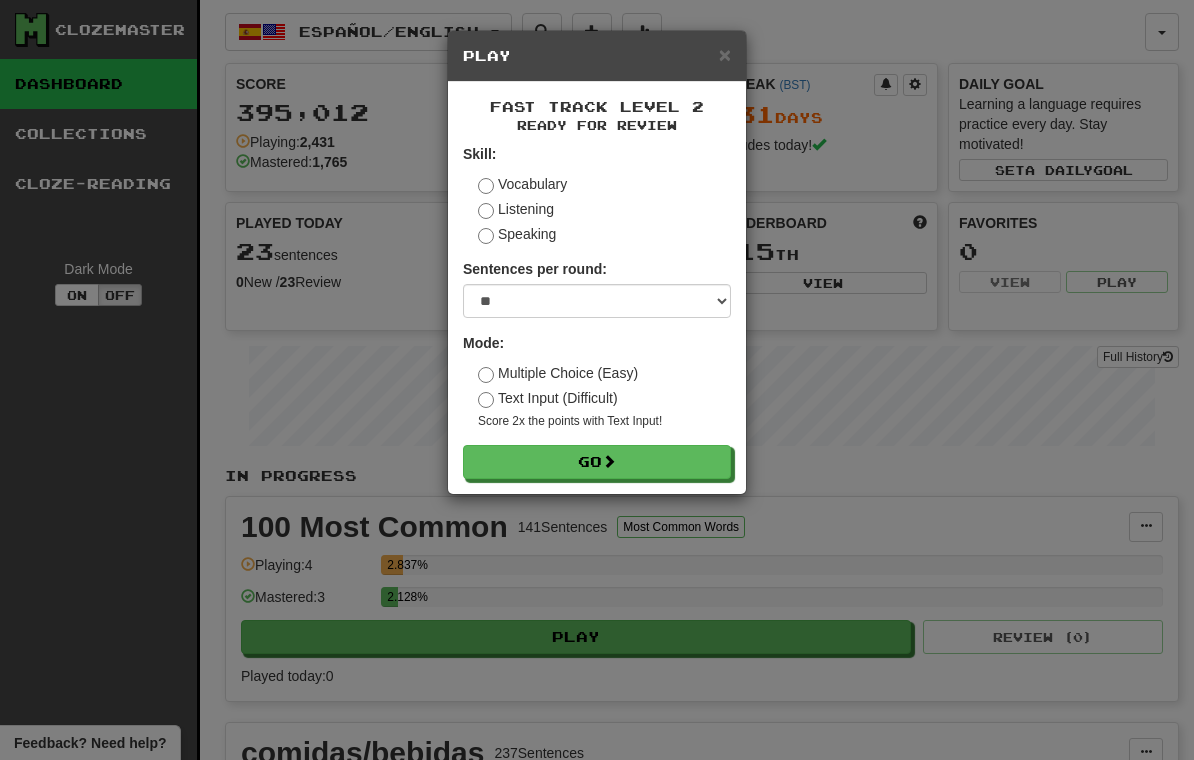 click on "Go" at bounding box center [597, 462] 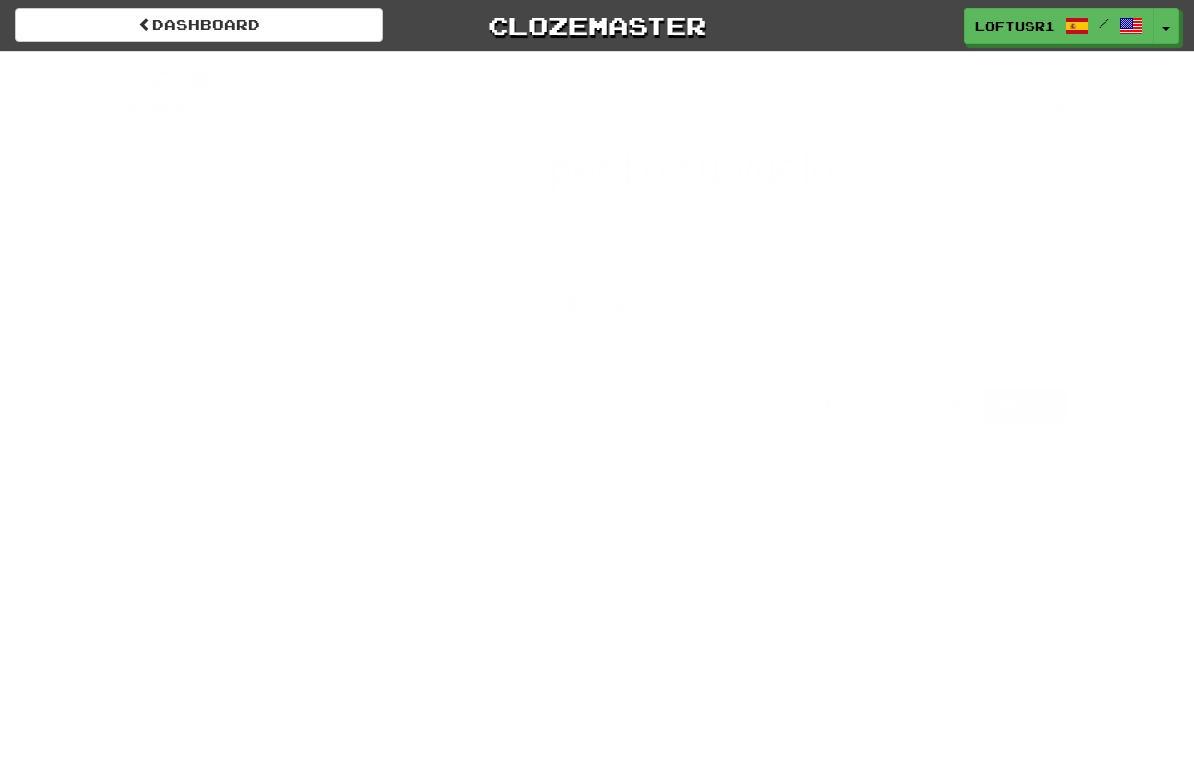 scroll, scrollTop: 0, scrollLeft: 0, axis: both 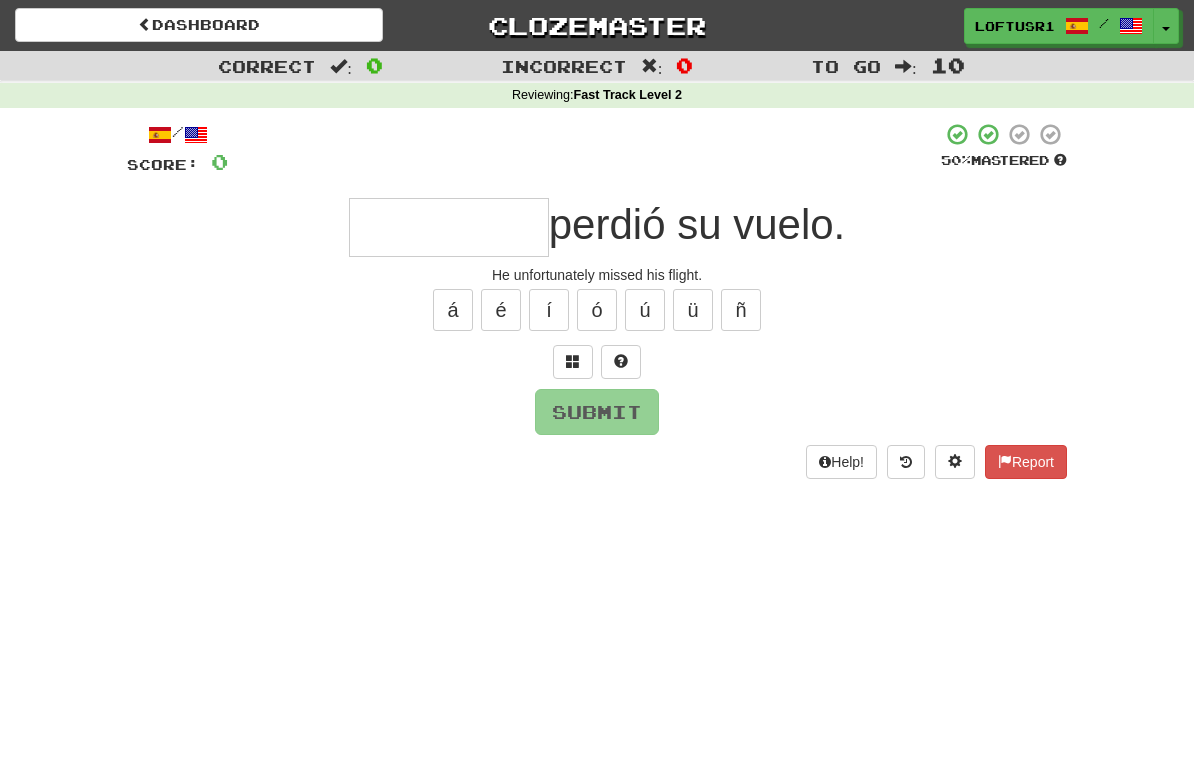 click at bounding box center [449, 227] 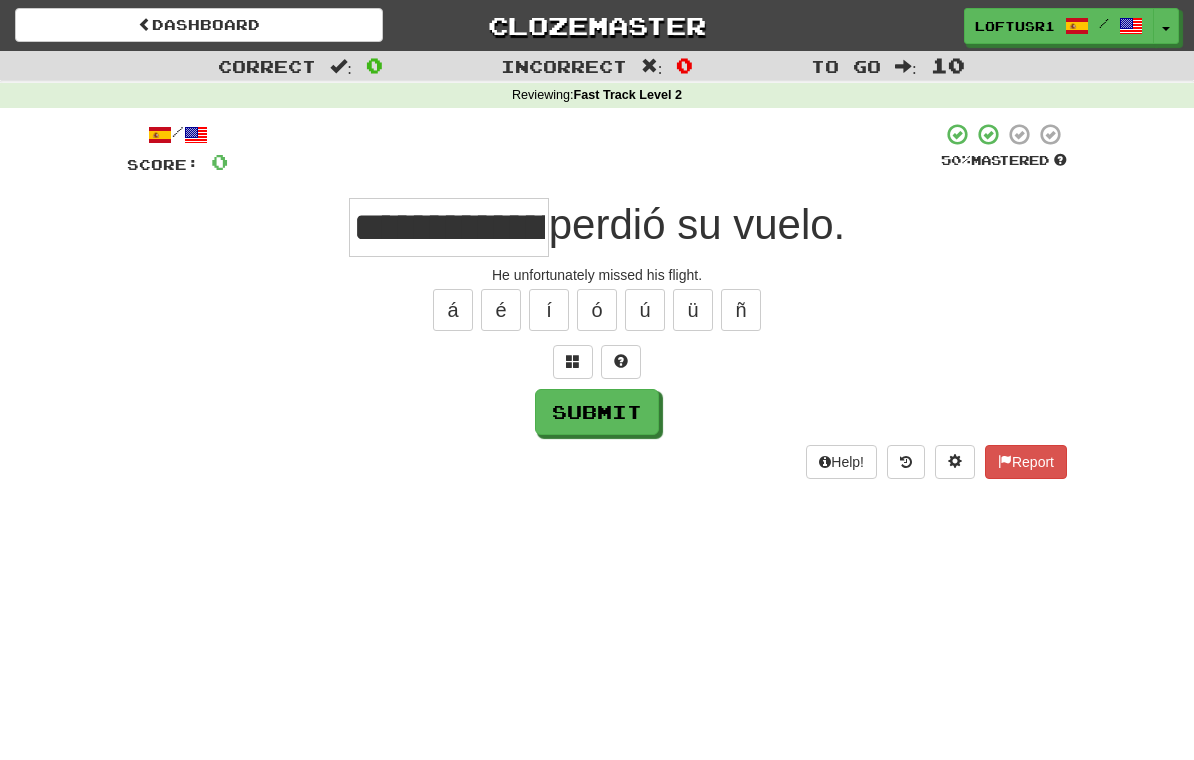click on "Submit" at bounding box center (597, 412) 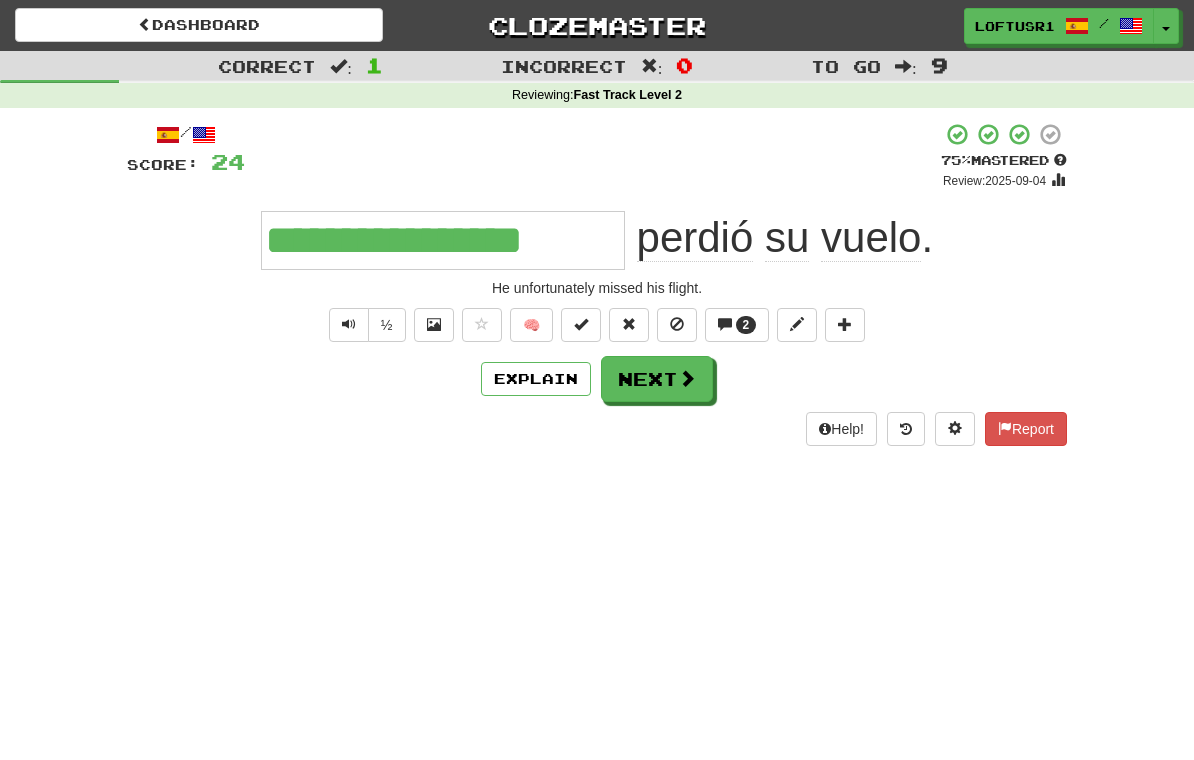 click at bounding box center [687, 378] 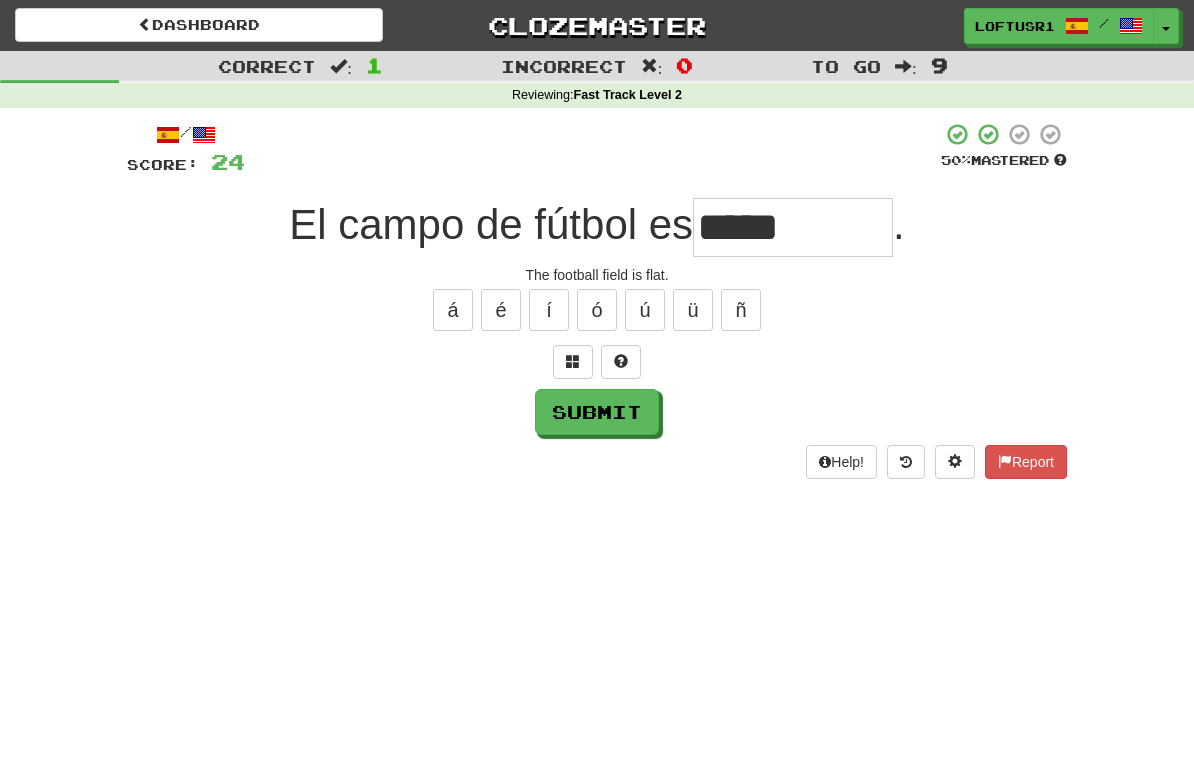 click on "Submit" at bounding box center [597, 412] 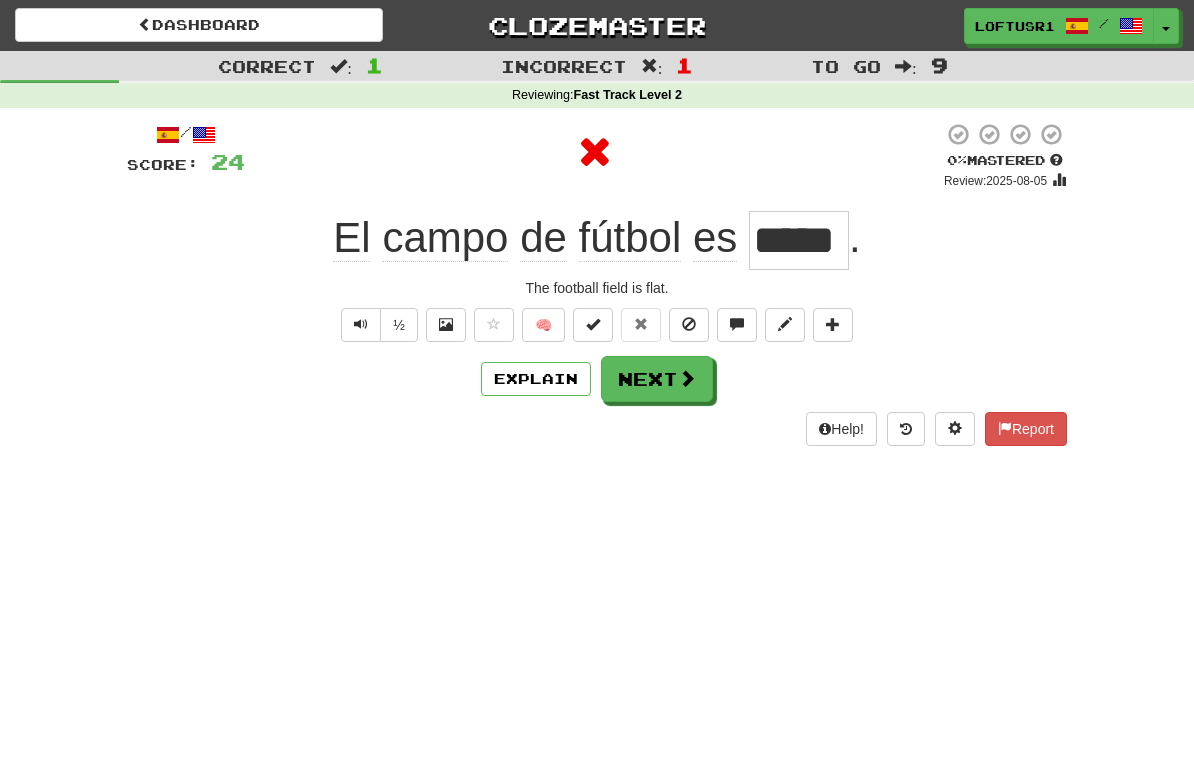 click on "Next" at bounding box center [657, 379] 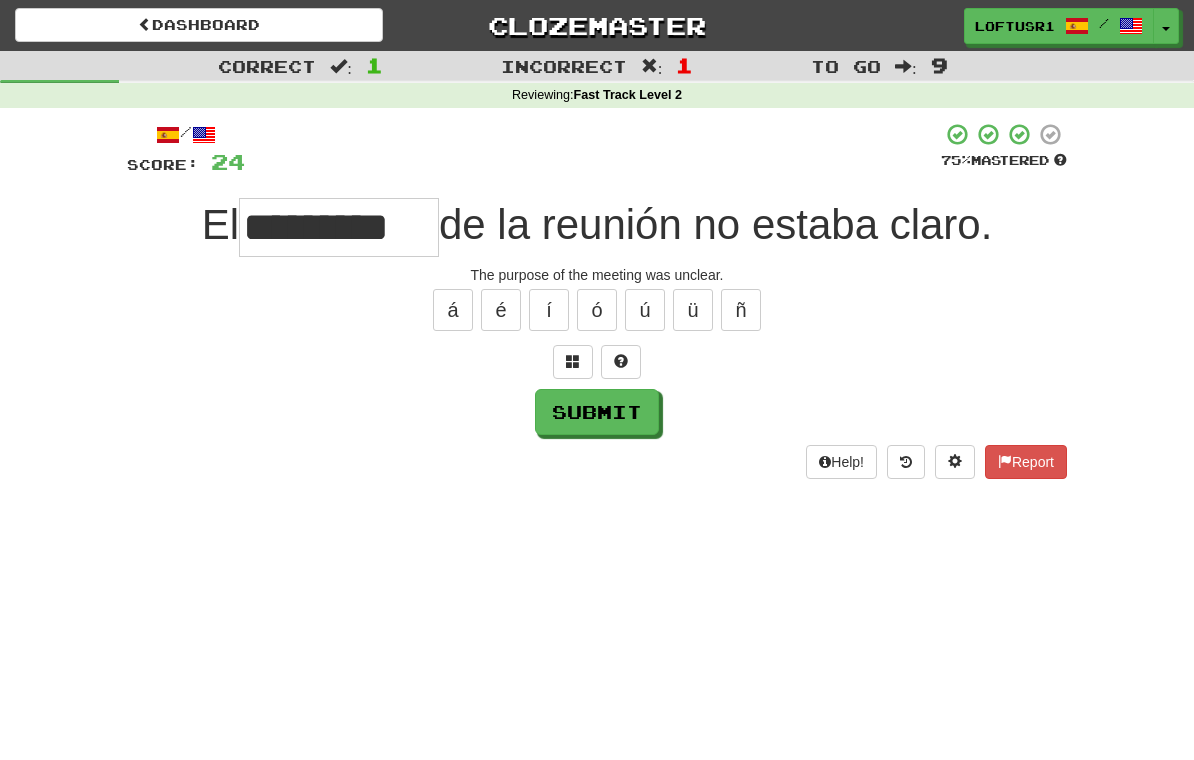 click on "Submit" at bounding box center [597, 412] 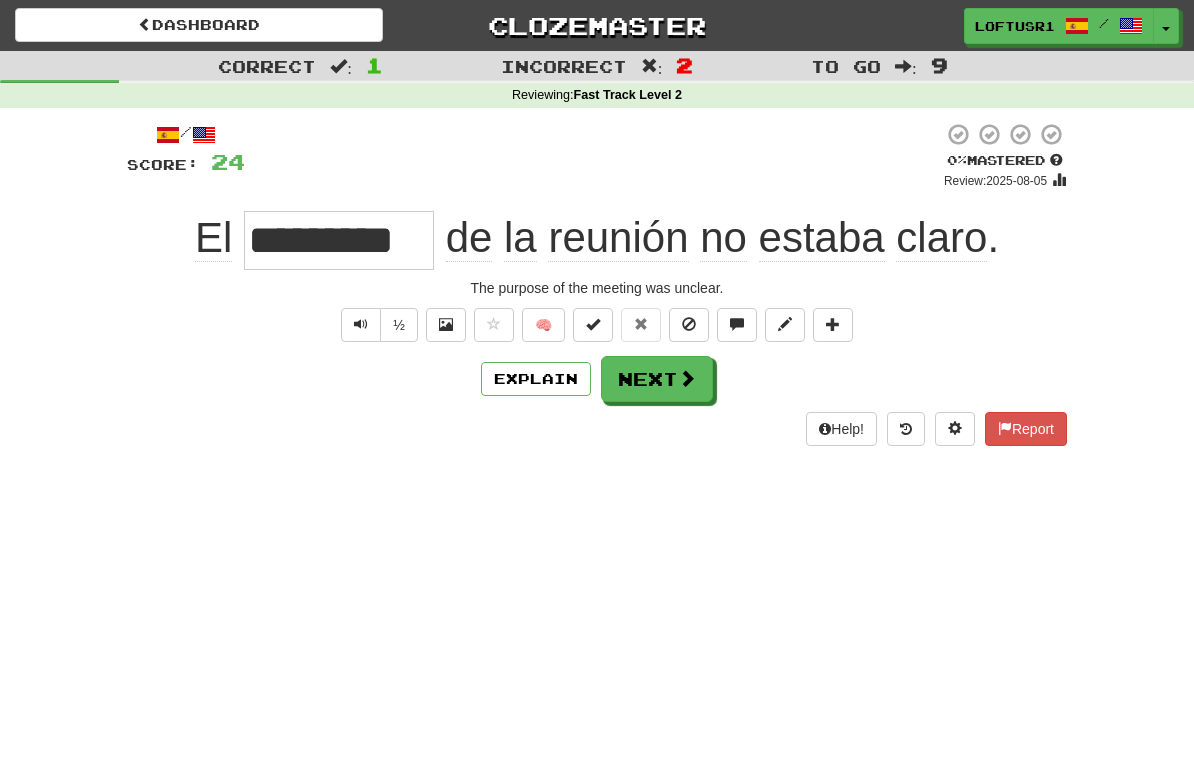 click on "Next" at bounding box center [657, 379] 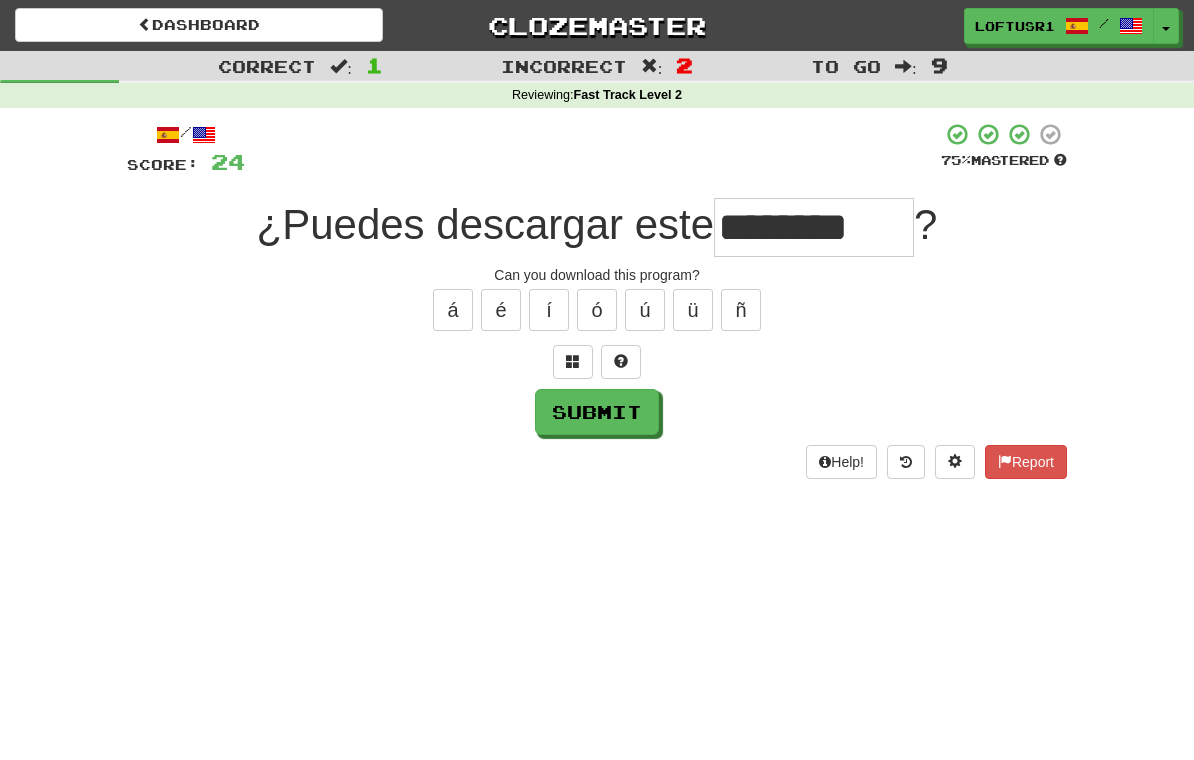 type on "********" 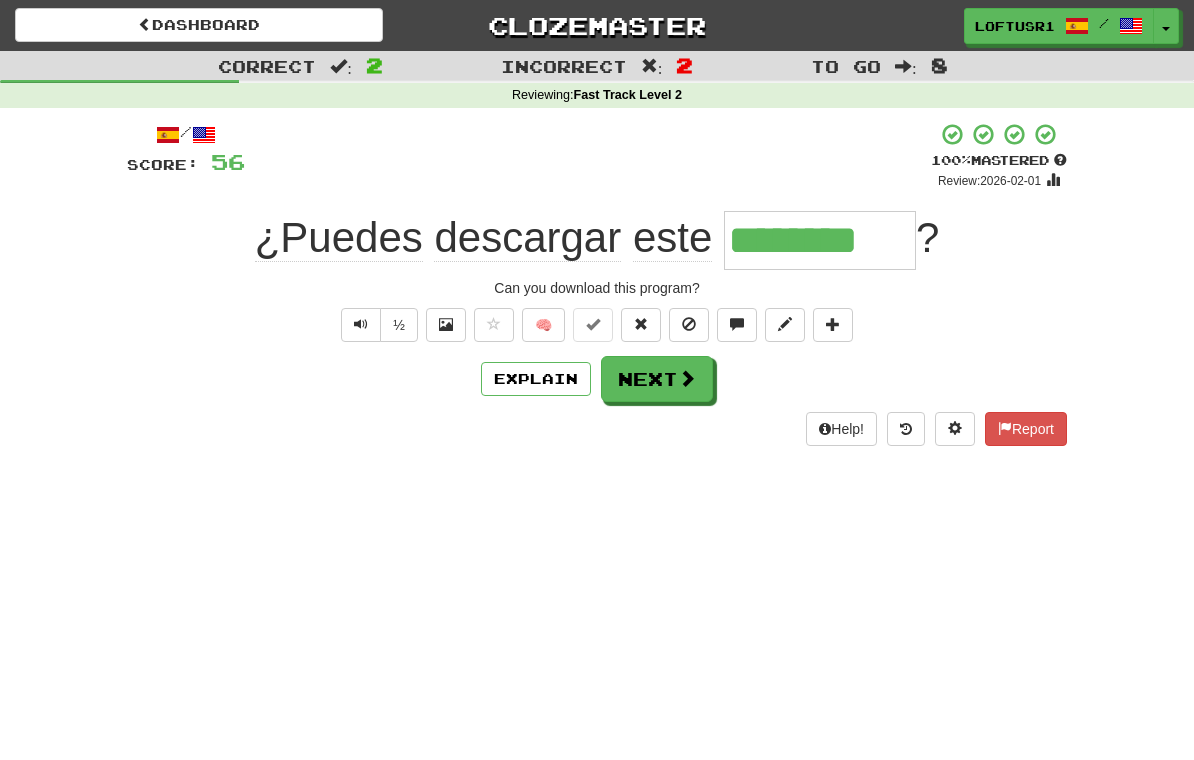 click on "Next" at bounding box center (657, 379) 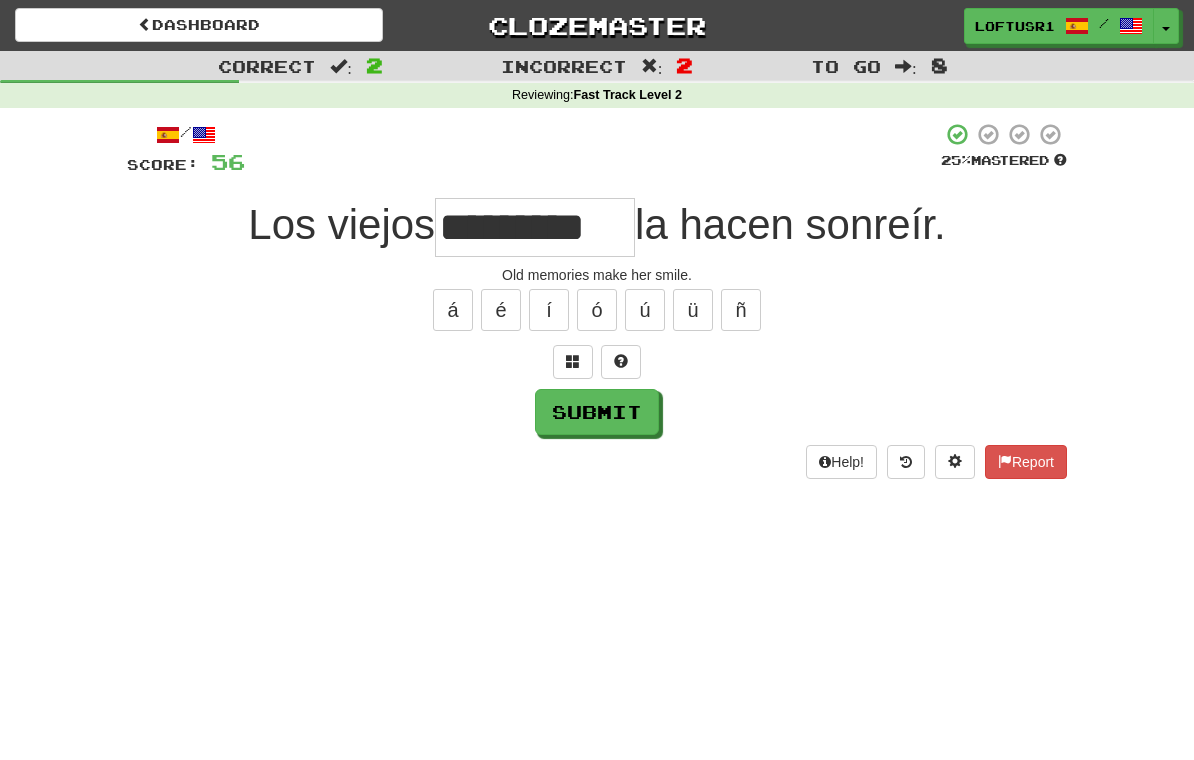 type on "*********" 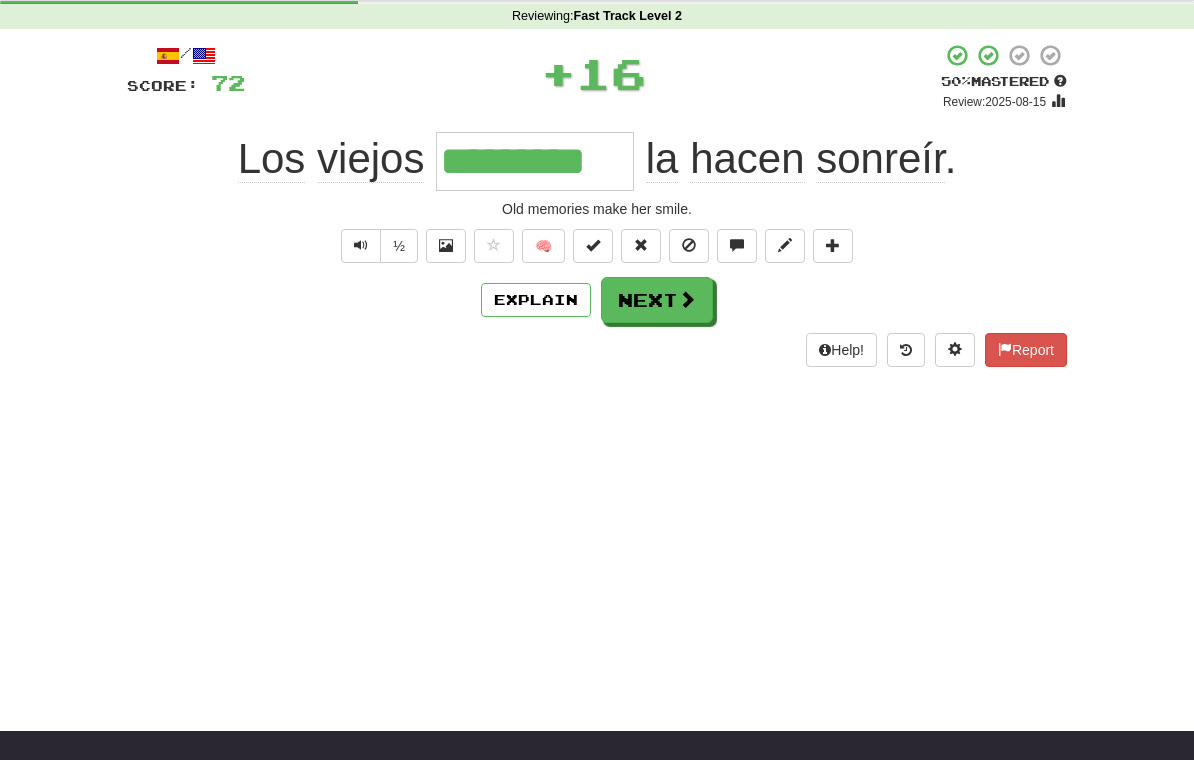 scroll, scrollTop: 0, scrollLeft: 0, axis: both 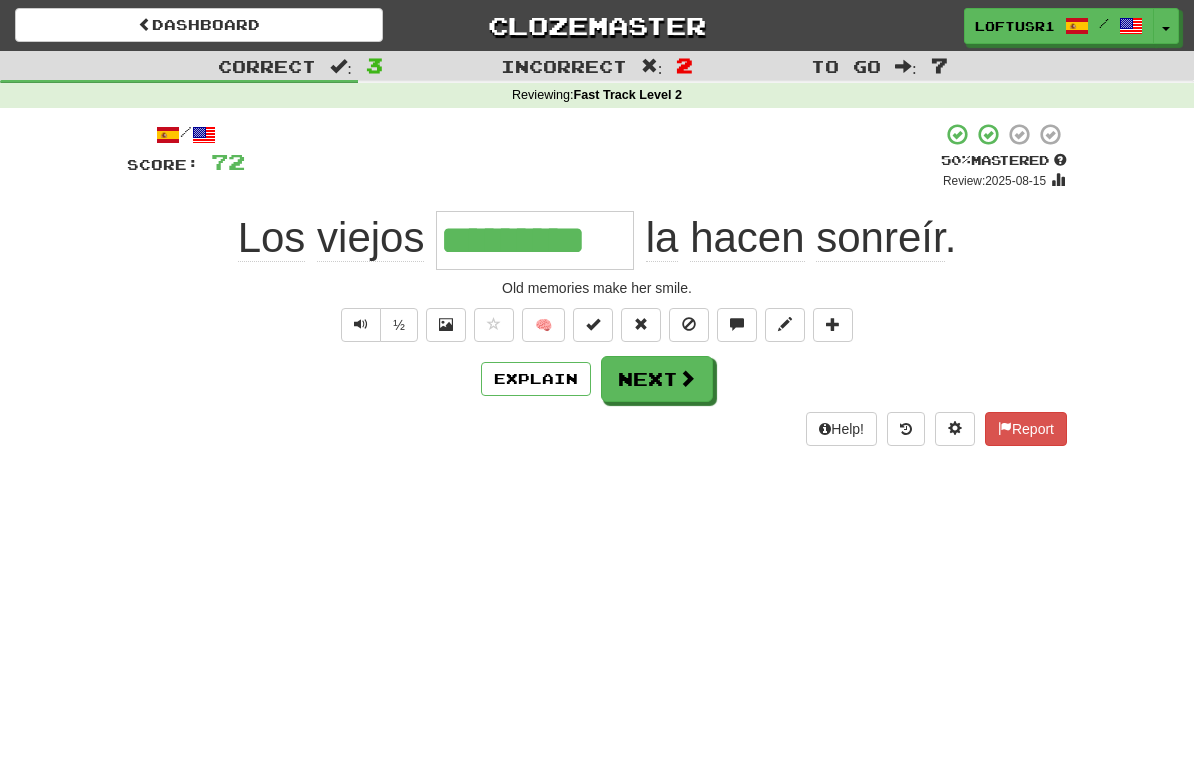 click on "Explain" at bounding box center (536, 379) 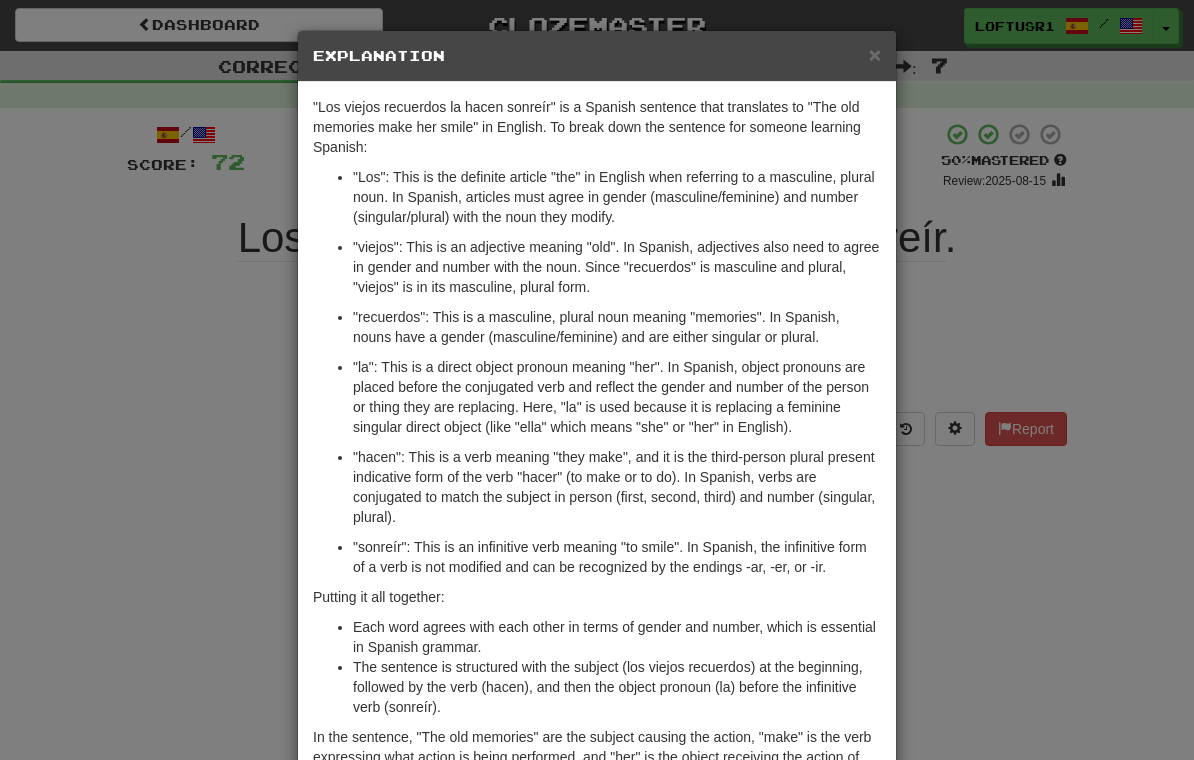 click on "× Explanation "Los viejos recuerdos la hacen sonreír" is a Spanish sentence that translates to "The old memories make her smile" in English. To break down the sentence for someone learning Spanish:
"Los": This is the definite article "the" in English when referring to a masculine, plural noun. In Spanish, articles must agree in gender (masculine/feminine) and number (singular/plural) with the noun they modify.
"viejos": This is an adjective meaning "old". In Spanish, adjectives also need to agree in gender and number with the noun. Since "recuerdos" is masculine and plural, "viejos" is in its masculine, plural form.
"recuerdos": This is a masculine, plural noun meaning "memories". In Spanish, nouns have a gender (masculine/feminine) and are either singular or plural.
"sonreír": This is an infinitive verb meaning "to smile". In Spanish, the infinitive form of a verb is not modified and can be recognized by the endings -ar, -er, or -ir.
Putting it all together:" at bounding box center (597, 380) 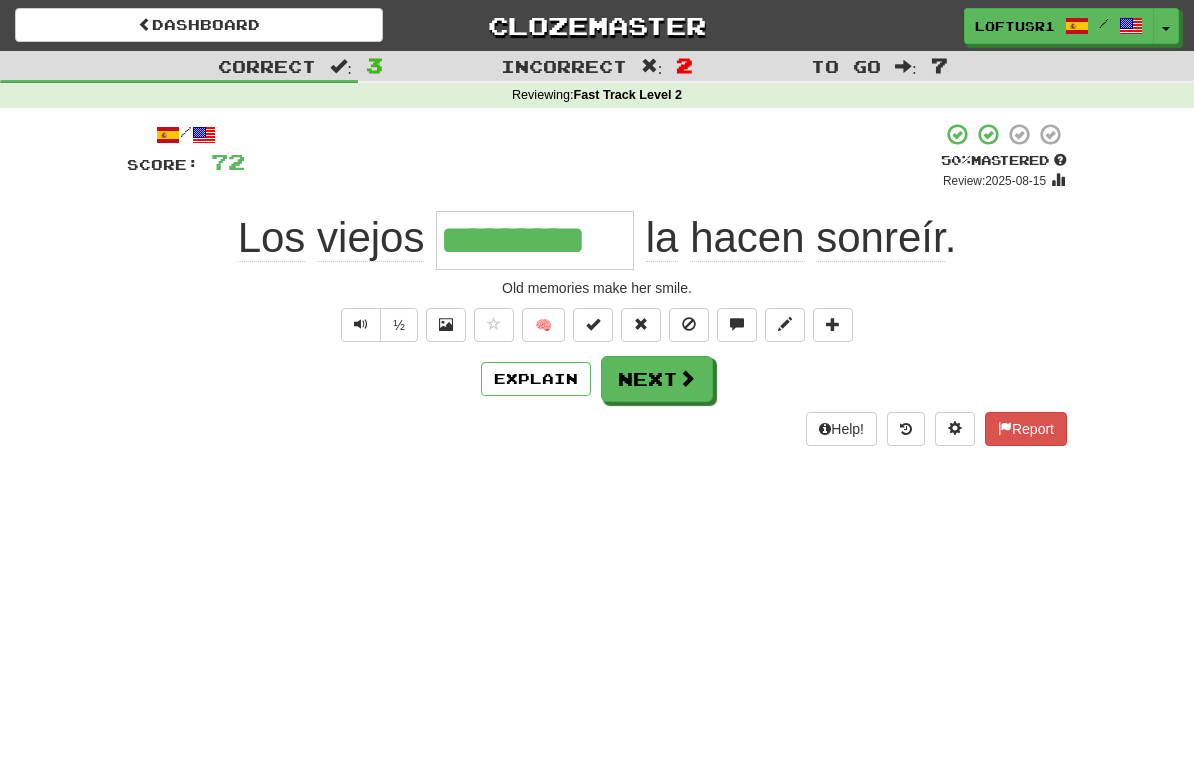 click on "Next" at bounding box center [657, 379] 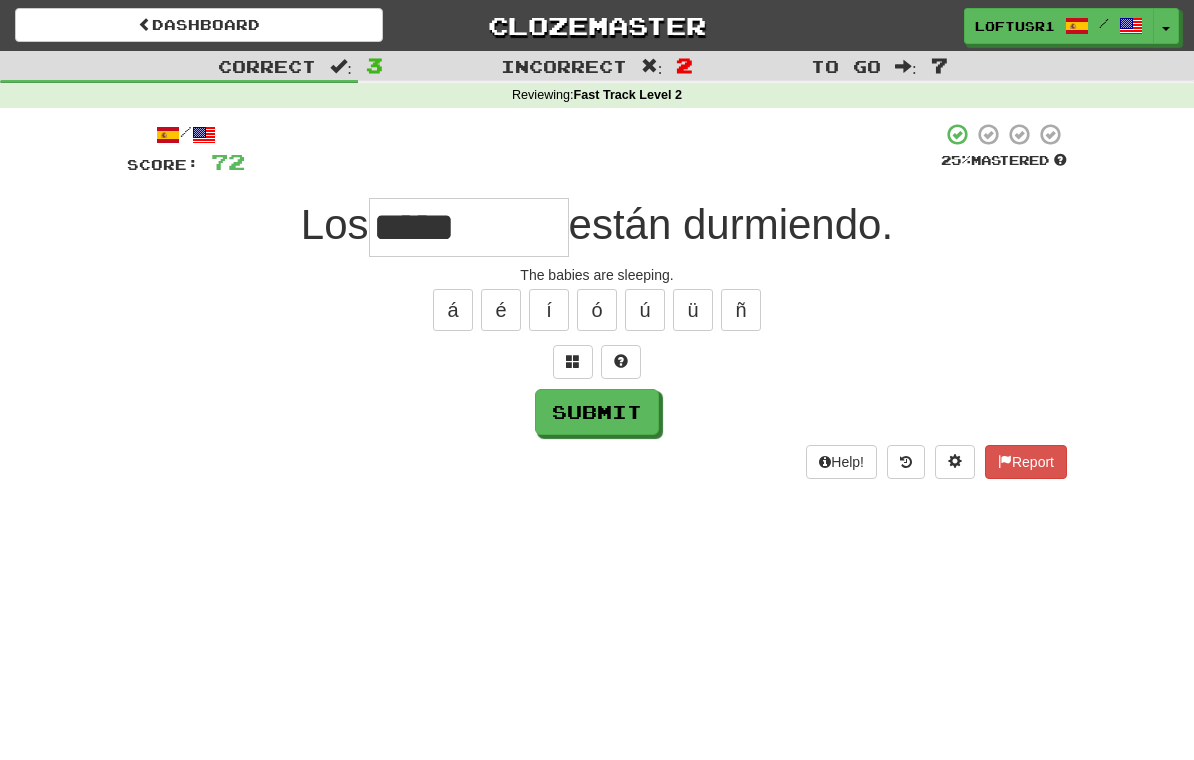 type on "*****" 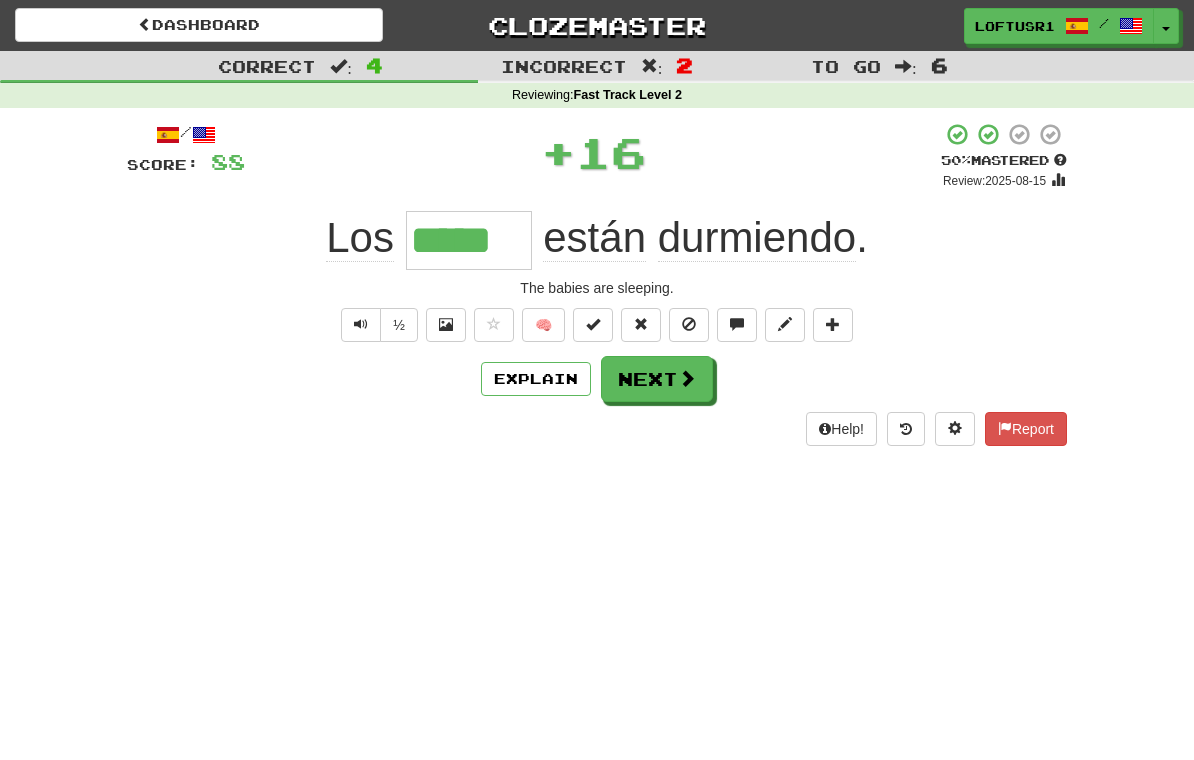 click on "Next" at bounding box center [657, 379] 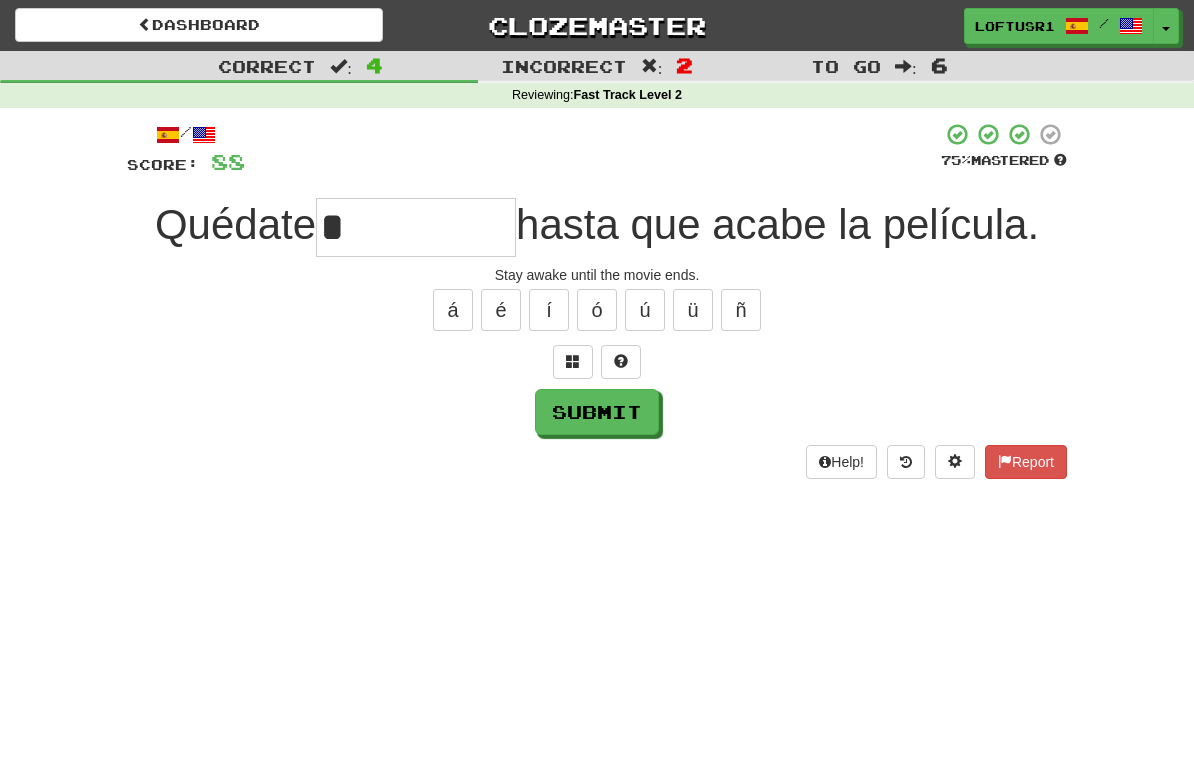 click on "Submit" at bounding box center [597, 412] 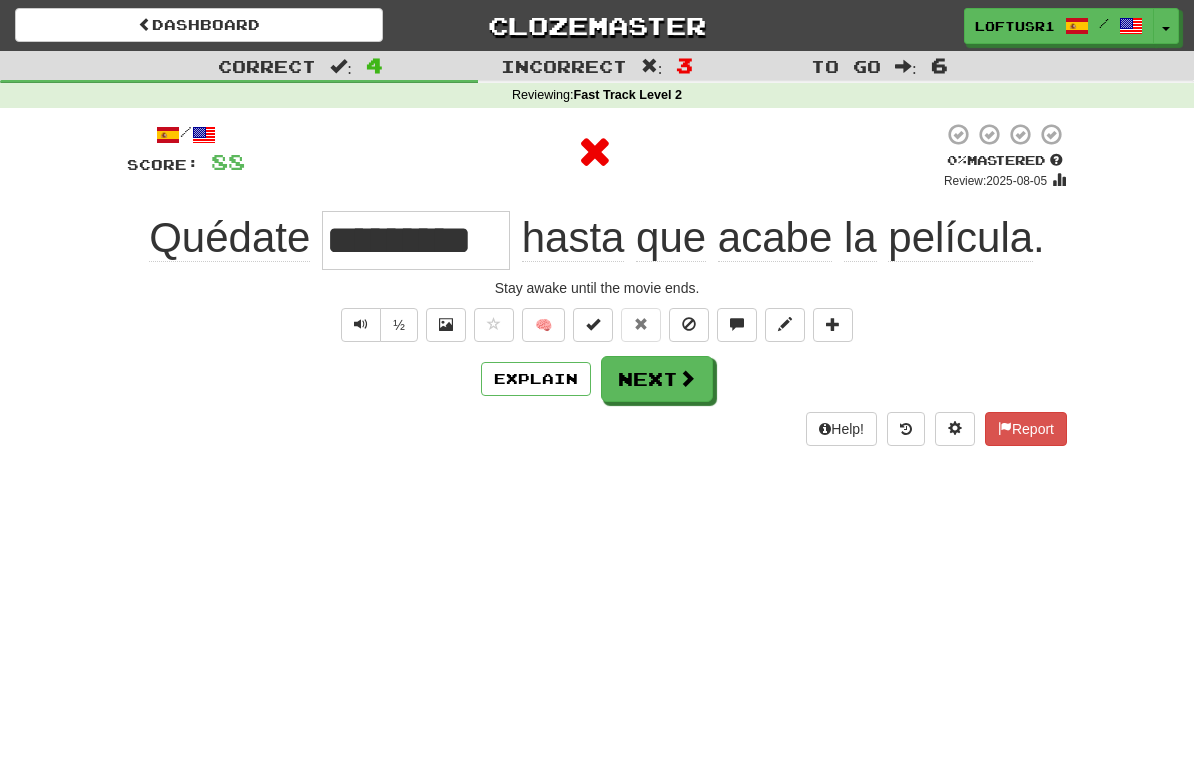 click on "Explain" at bounding box center [536, 379] 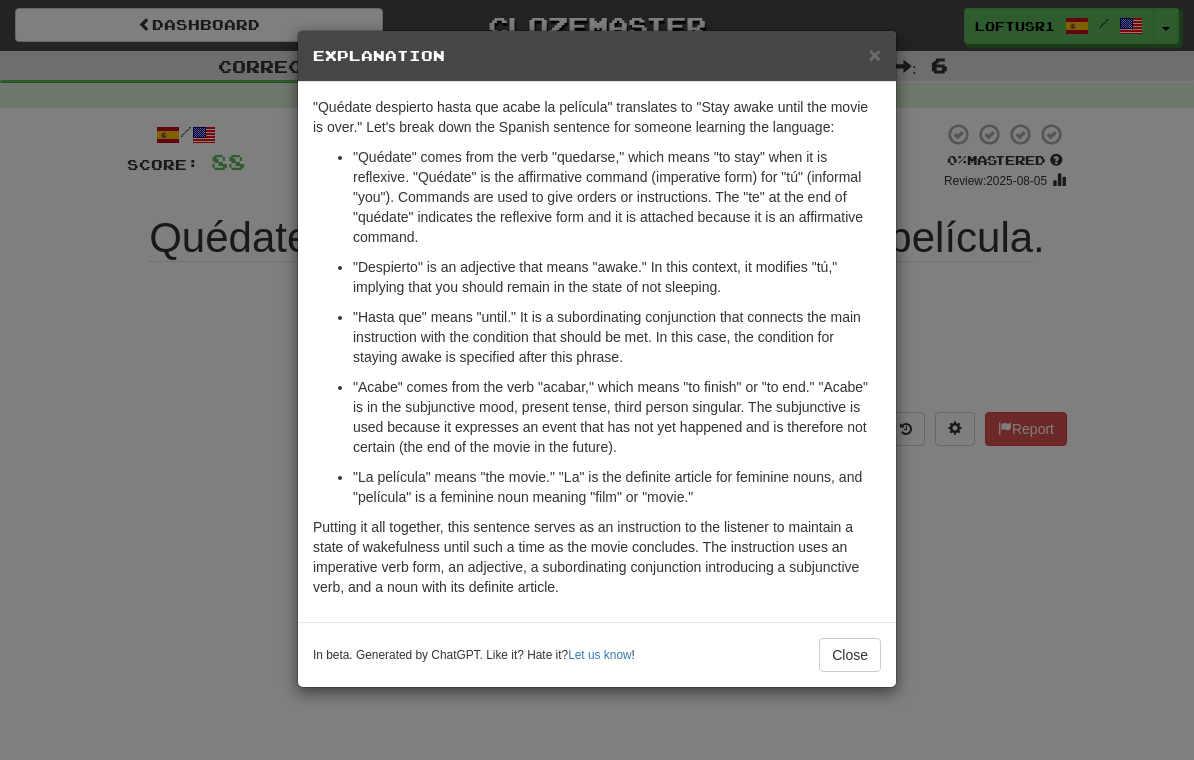 click on "Close" at bounding box center [850, 655] 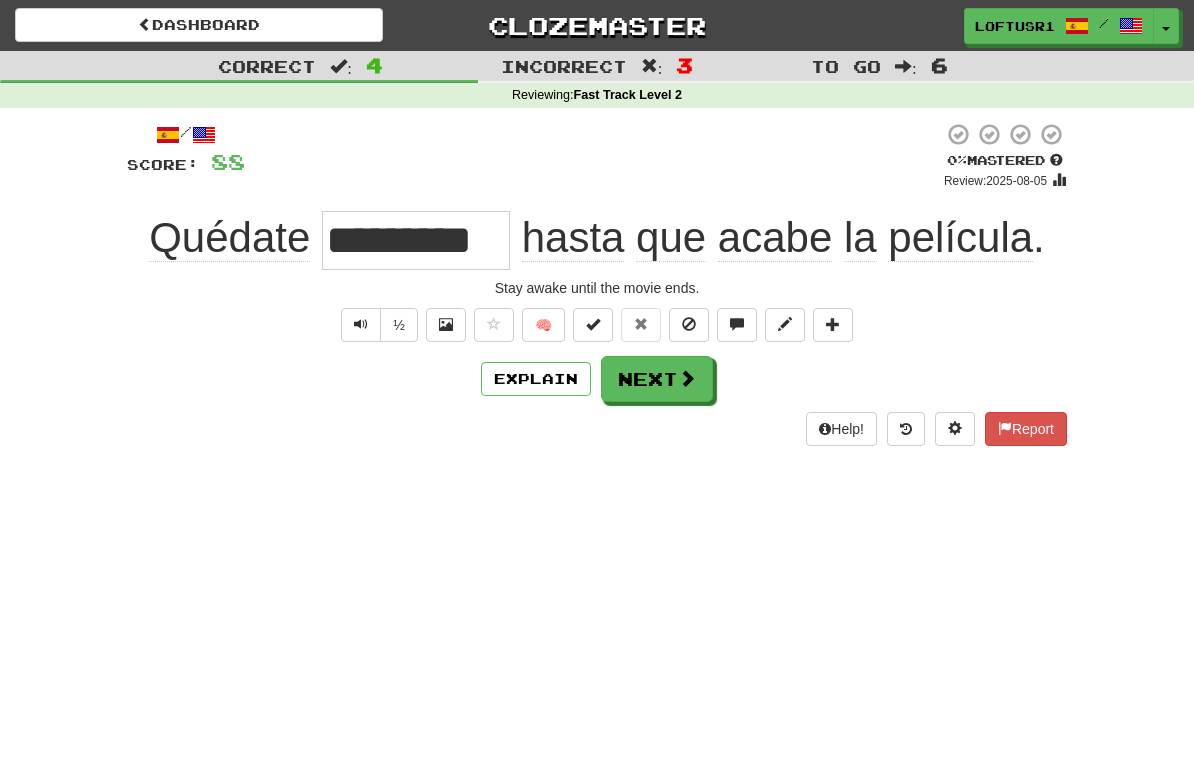 click on "Explain" at bounding box center (536, 379) 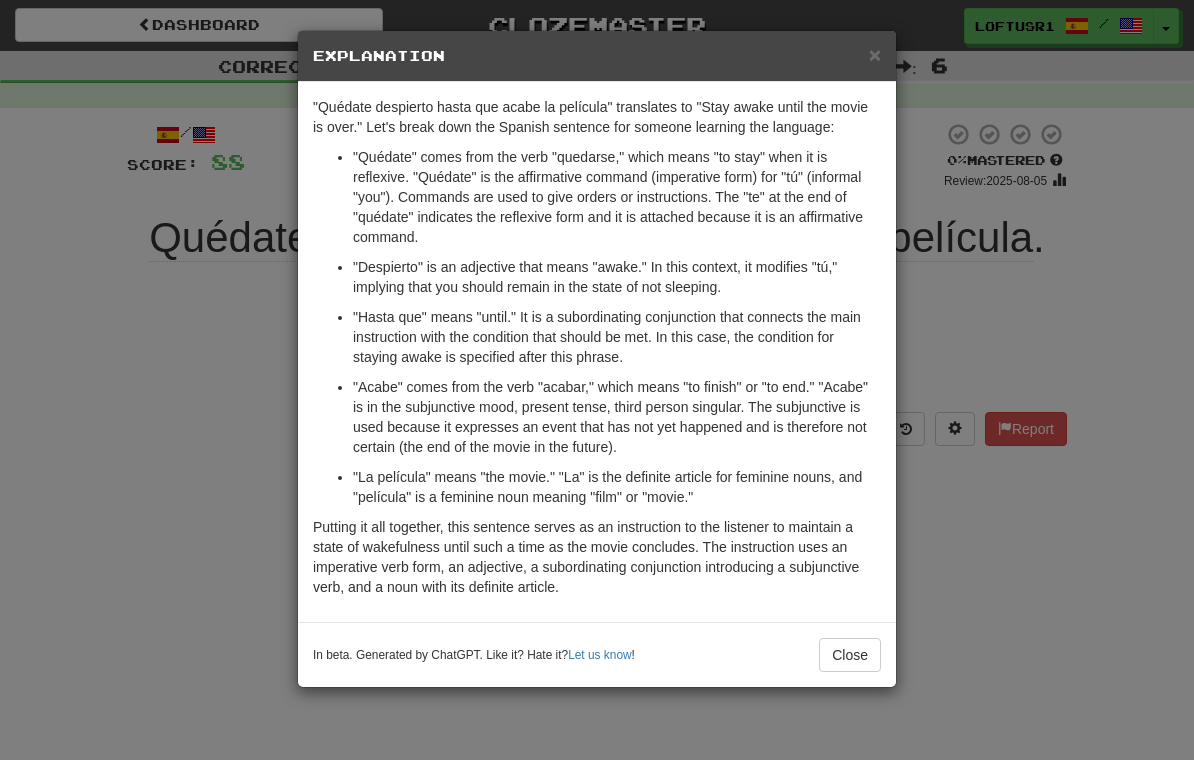 click on "× Explanation "Quédate despierto hasta que acabe la película" translates to "Stay awake until the movie is over." Let's break down the Spanish sentence for someone learning the language:
"Quédate" comes from the verb "quedarse," which means "to stay" when it is reflexive. "Quédate" is the affirmative command (imperative form) for "tú" (informal "you"). Commands are used to give orders or instructions. The "te" at the end of "quédate" indicates the reflexive form and it is attached because it is an affirmative command.
"Despierto" is an adjective that means "awake." In this context, it modifies "tú," implying that you should remain in the state of not sleeping.
"Hasta que" means "until." It is a subordinating conjunction that connects the main instruction with the condition that should be met. In this case, the condition for staying awake is specified after this phrase.
In beta. Generated by ChatGPT. Like it? Hate it?  Let us know ! Close" at bounding box center (597, 380) 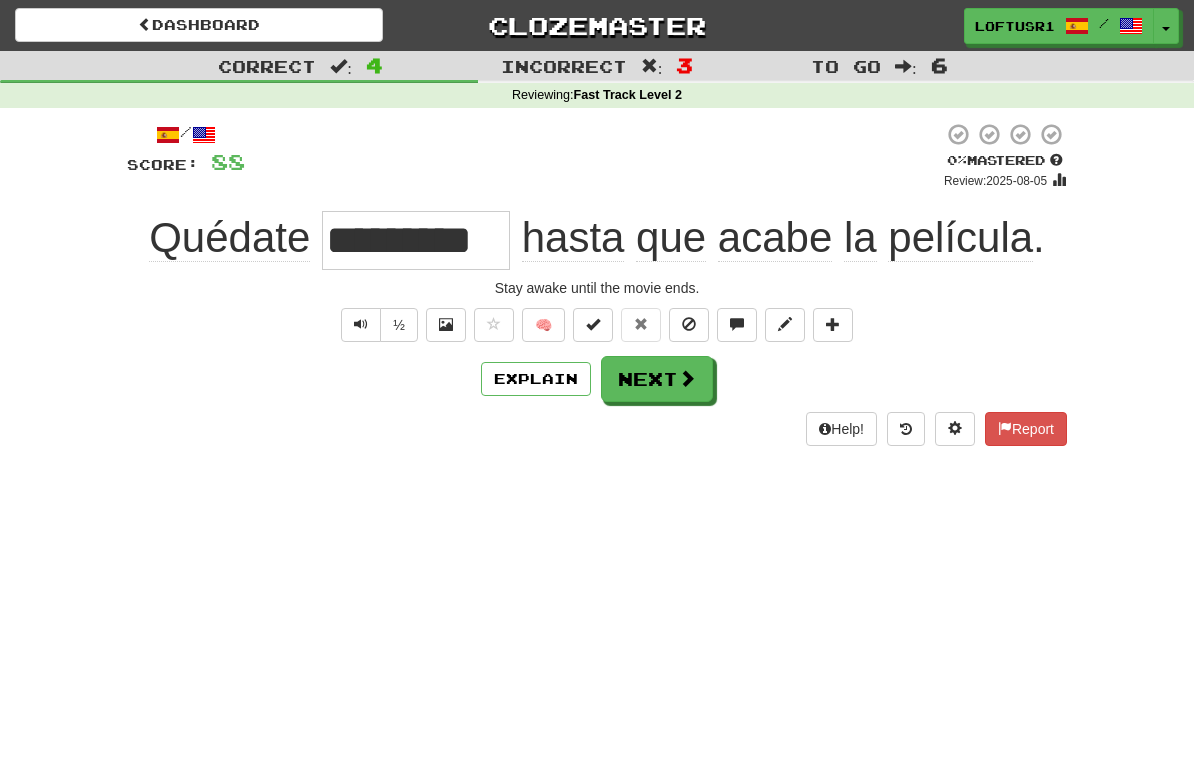 click on "Next" at bounding box center [657, 379] 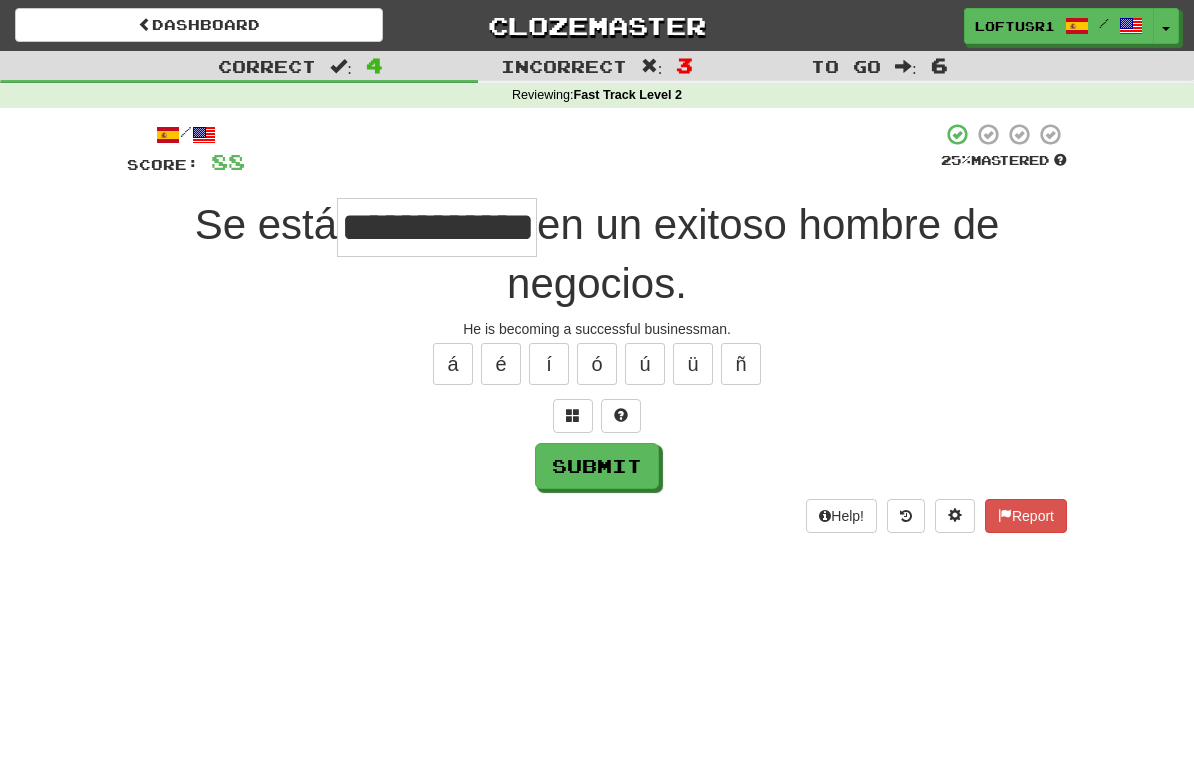 type on "**********" 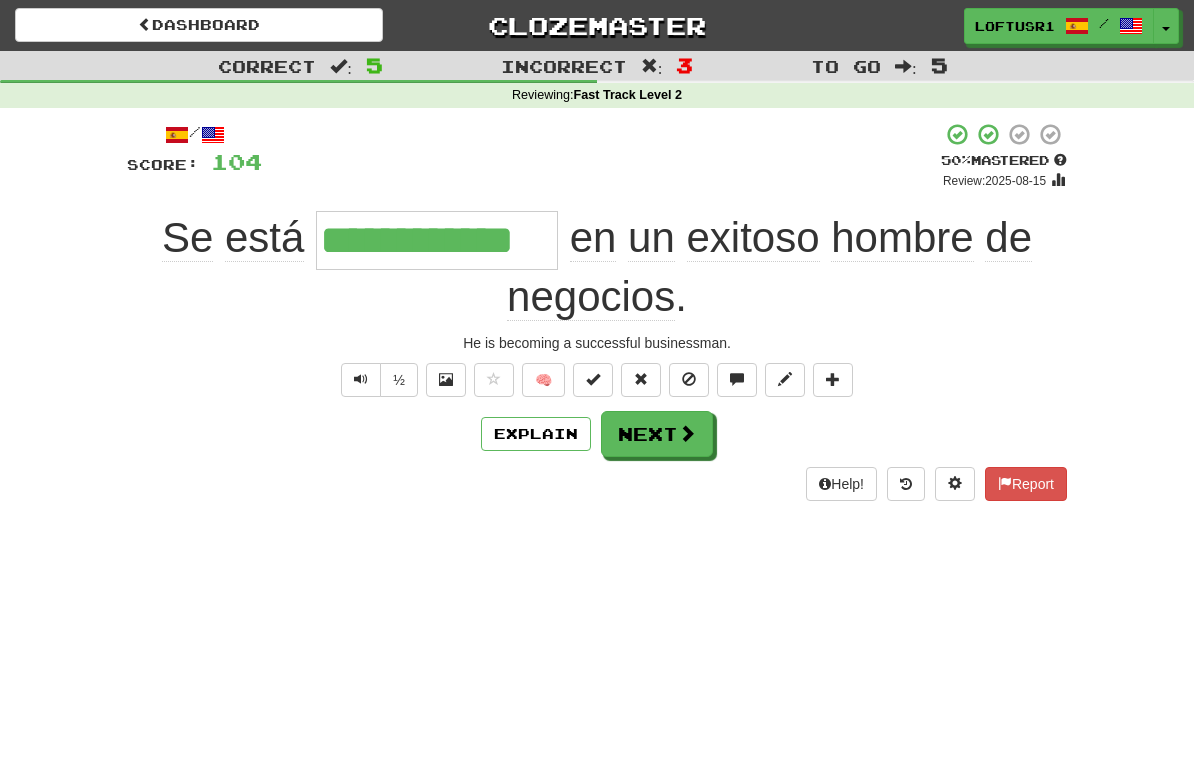 click on "Next" at bounding box center (657, 434) 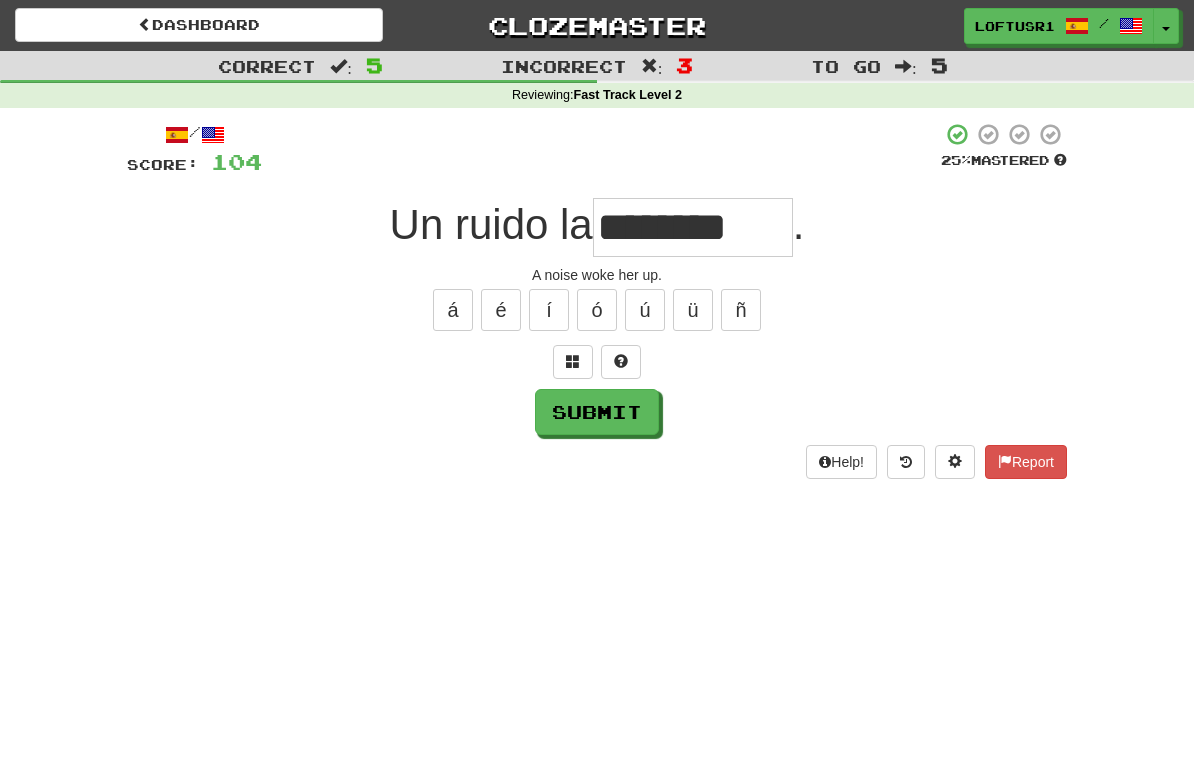 type on "********" 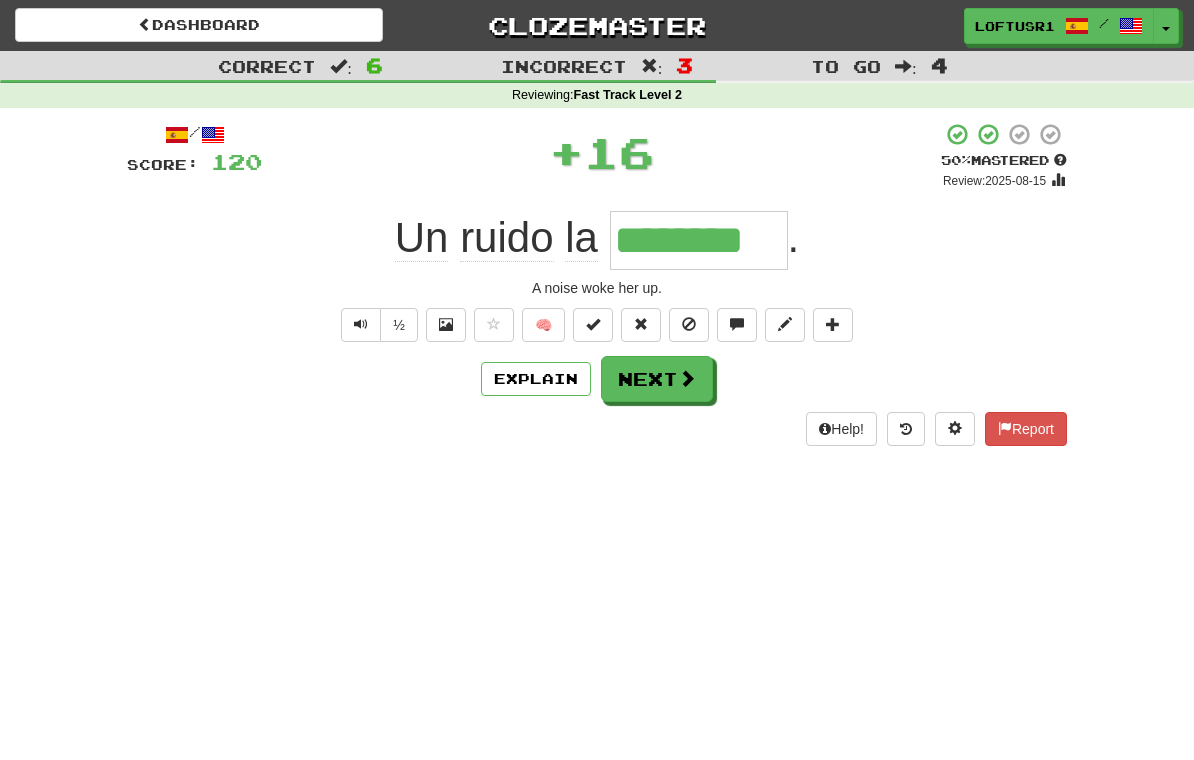 click on "Explain" at bounding box center (536, 379) 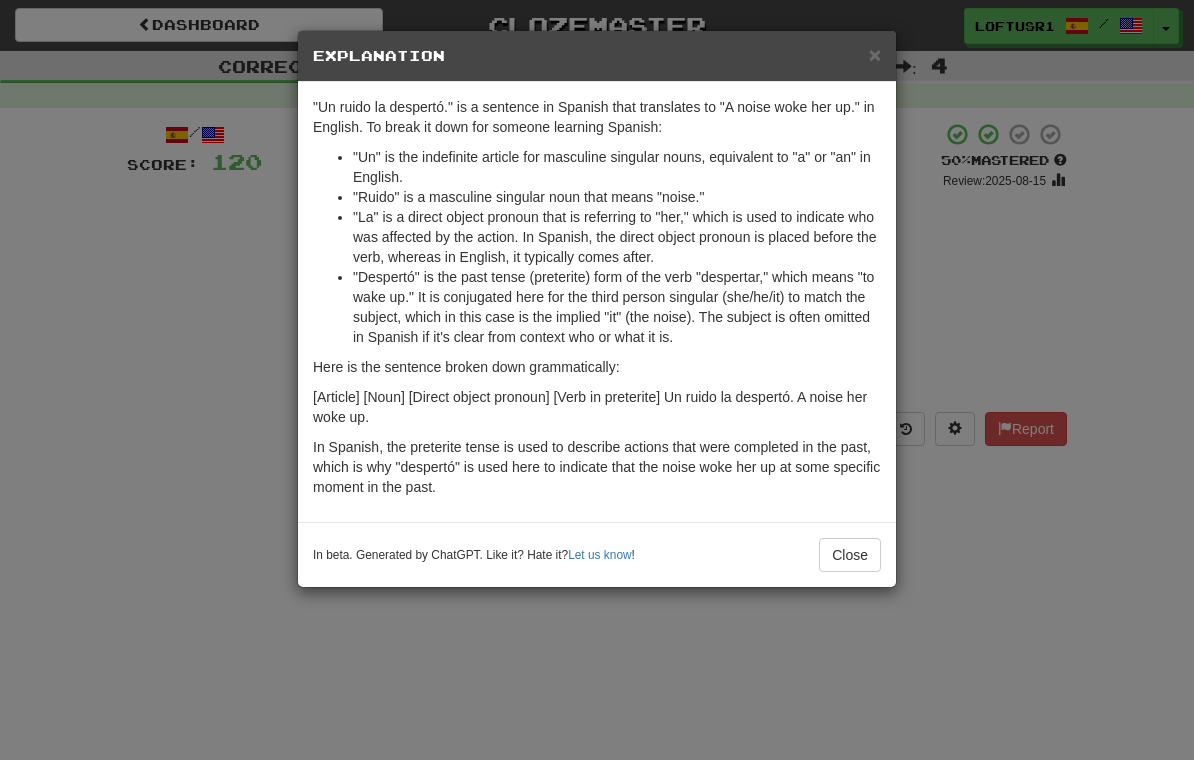 click on "In beta. Generated by ChatGPT. Like it? Hate it?  Let us know ! Close" at bounding box center (597, 554) 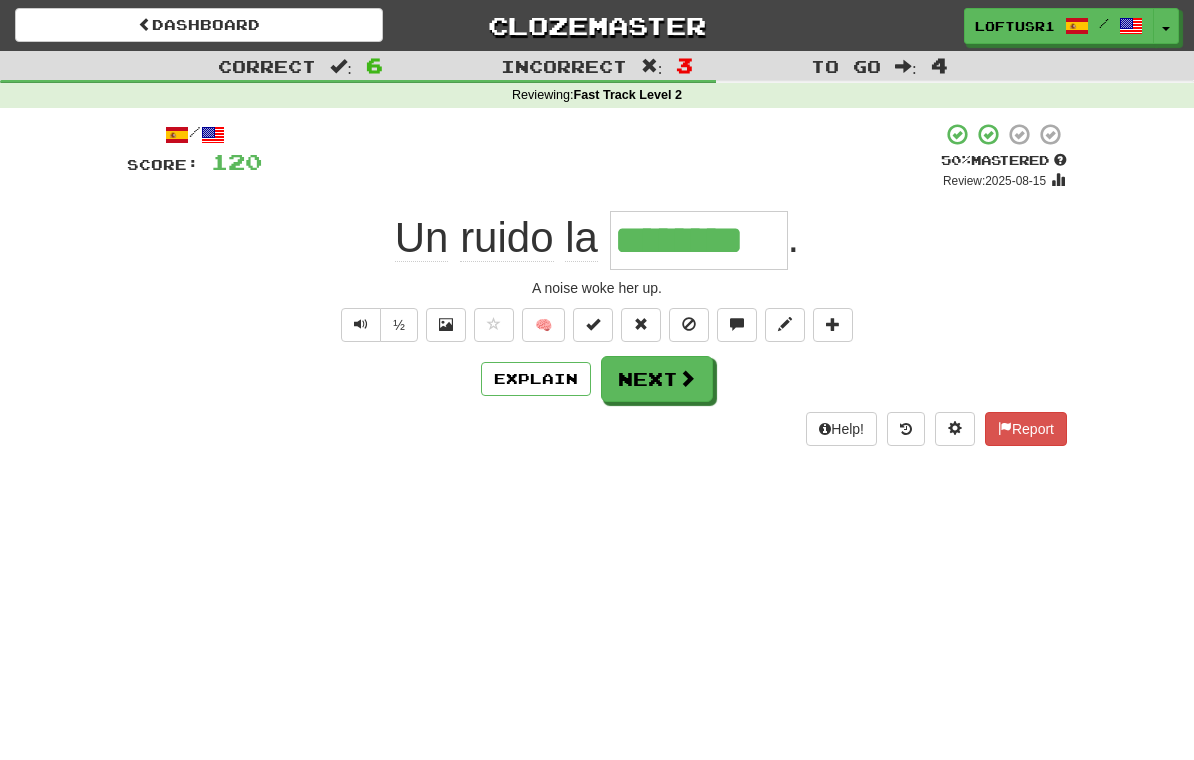 click on "Next" at bounding box center [657, 379] 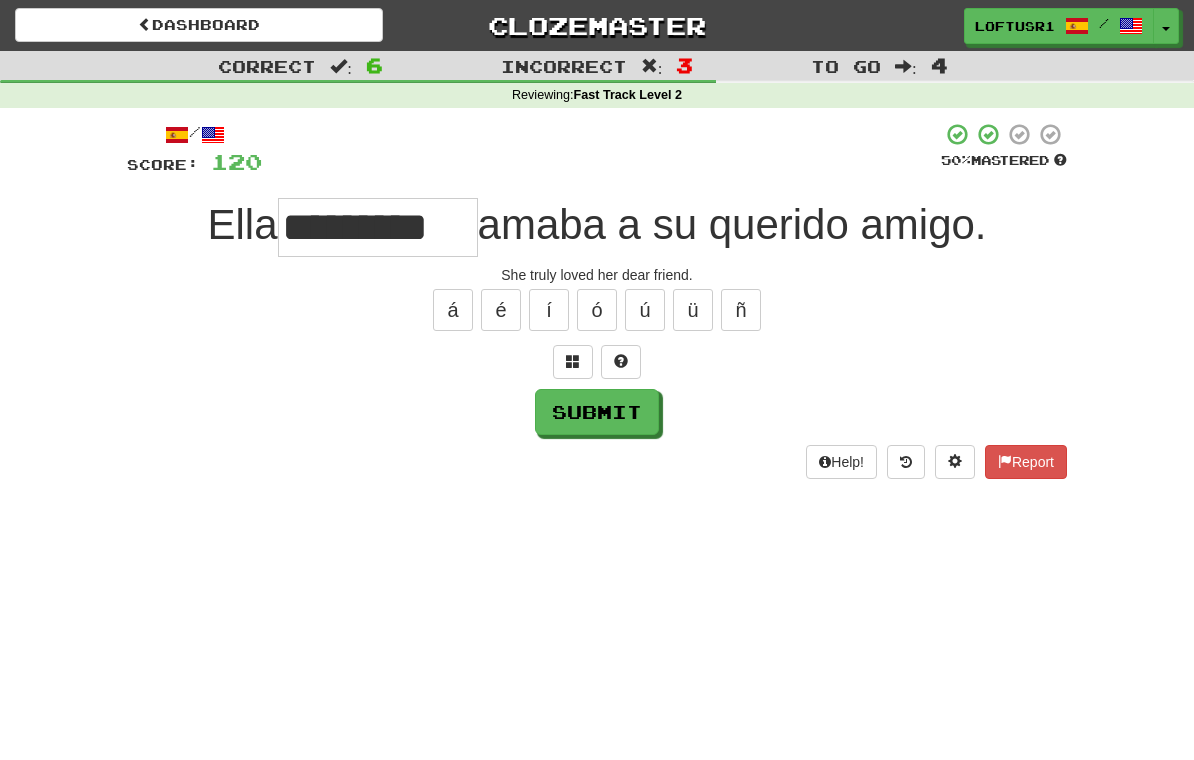 click on "Submit" at bounding box center [597, 412] 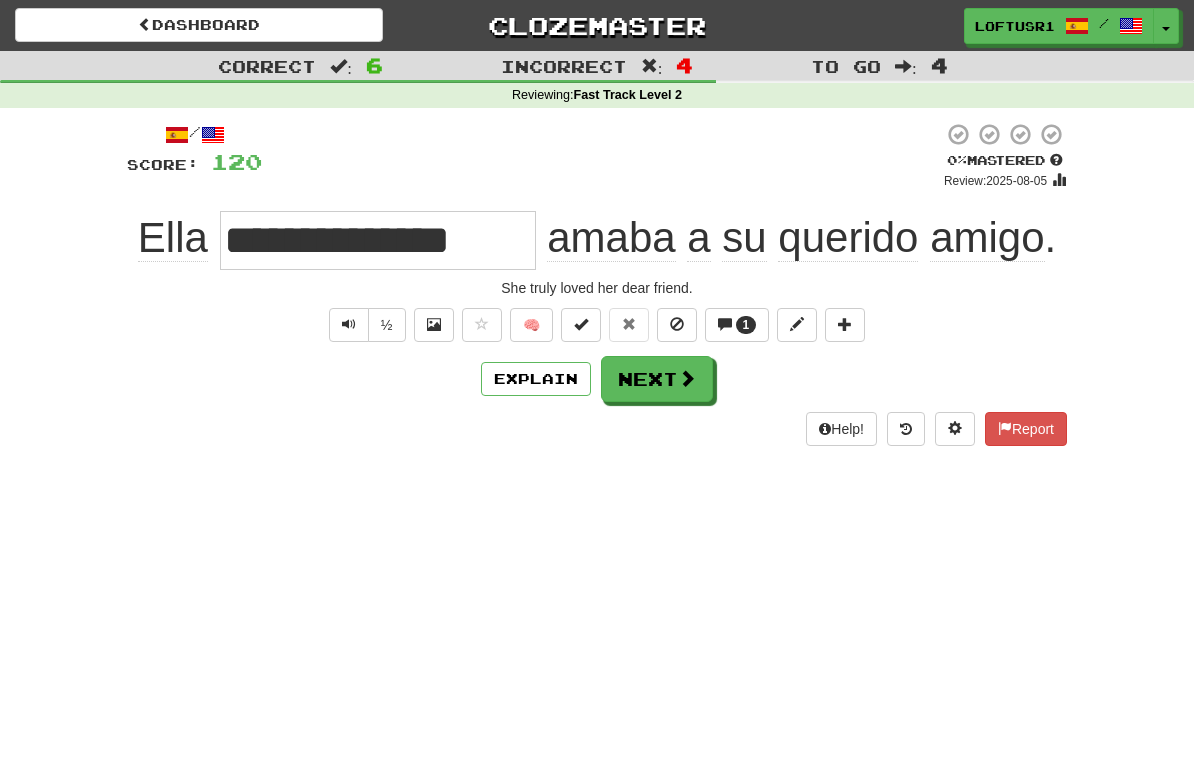 click on "Explain" at bounding box center [536, 379] 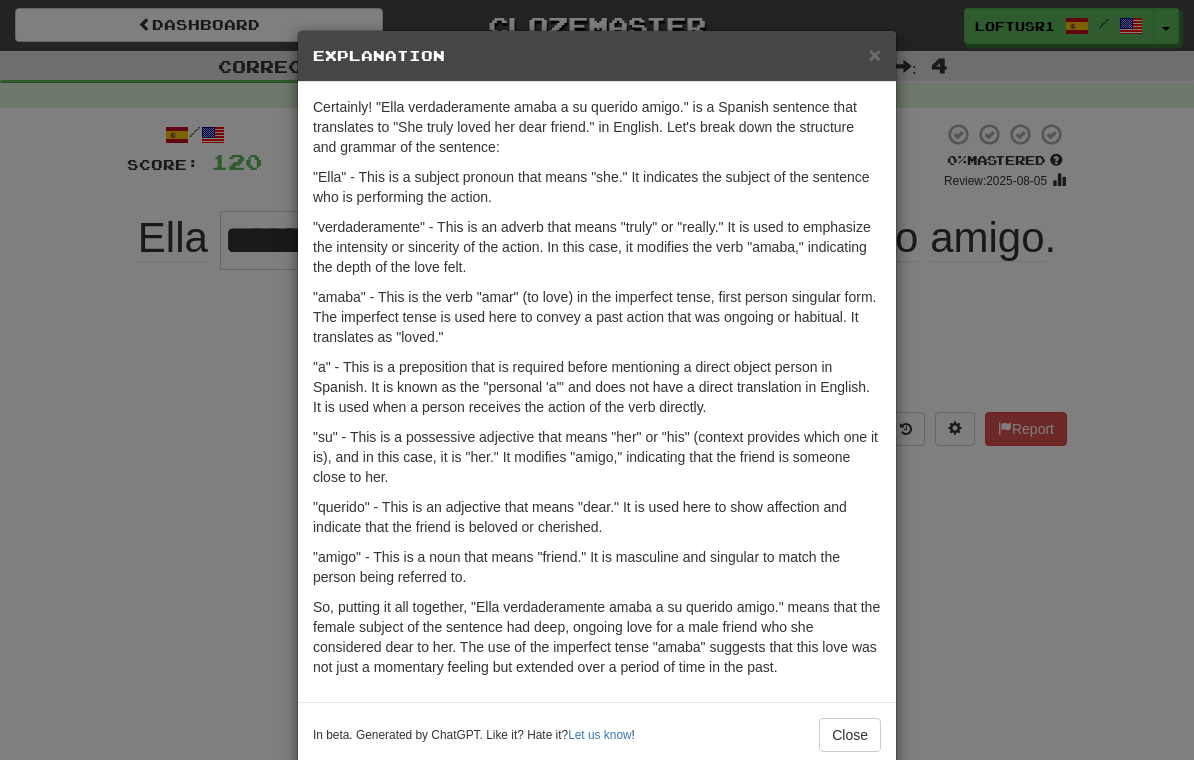 click on "× Explanation Certainly! "Ella verdaderamente amaba a su querido amigo." is a Spanish sentence that translates to "She truly loved her dear friend." in English. Let's break down the structure and grammar of the sentence:
"Ella" - This is a subject pronoun that means "she." It indicates the subject of the sentence who is performing the action.
"verdaderamente" - This is an adverb that means "truly" or "really." It is used to emphasize the intensity or sincerity of the action. In this case, it modifies the verb "amaba," indicating the depth of the love felt.
"amaba" - This is the verb "amar" (to love) in the imperfect tense, first person singular form. The imperfect tense is used here to convey a past action that was ongoing or habitual. It translates as "loved."
"su" - This is a possessive adjective that means "her" or "his" (context provides which one it is), and in this case, it is "her." It modifies "amigo," indicating that the friend is someone close to her.
Let us know ! Close" at bounding box center (597, 380) 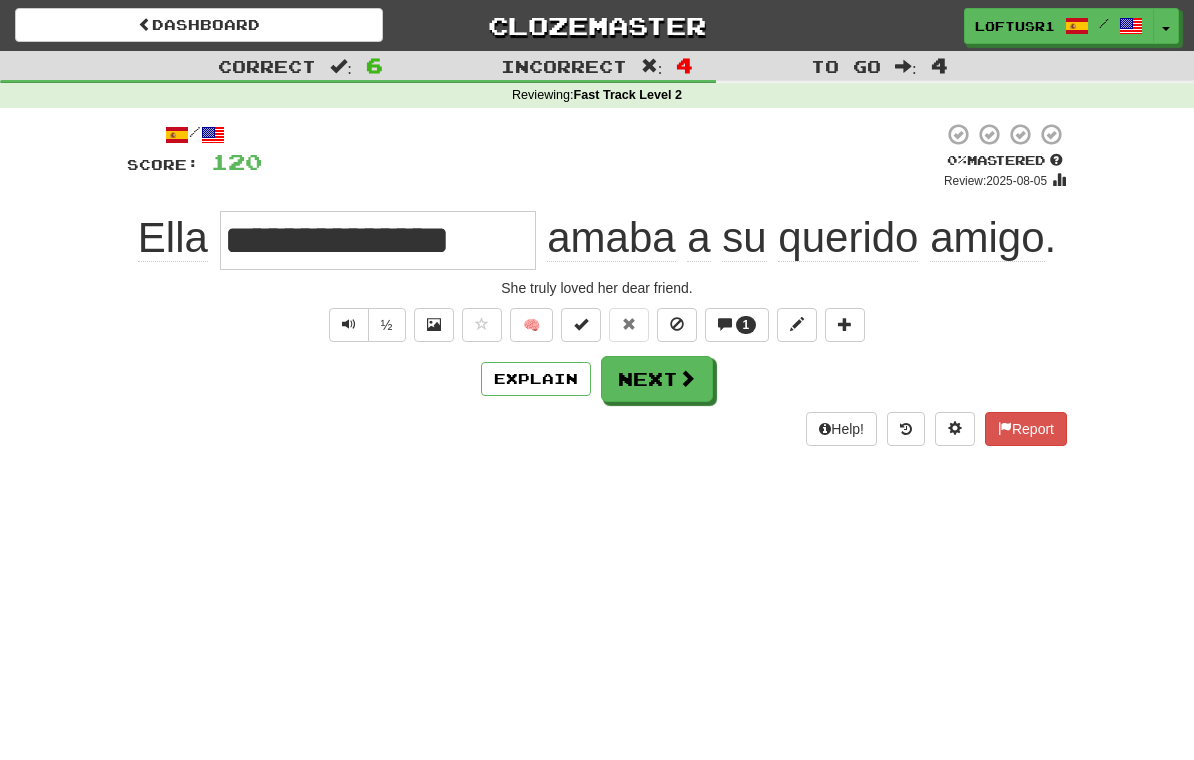 click on "Next" at bounding box center [657, 379] 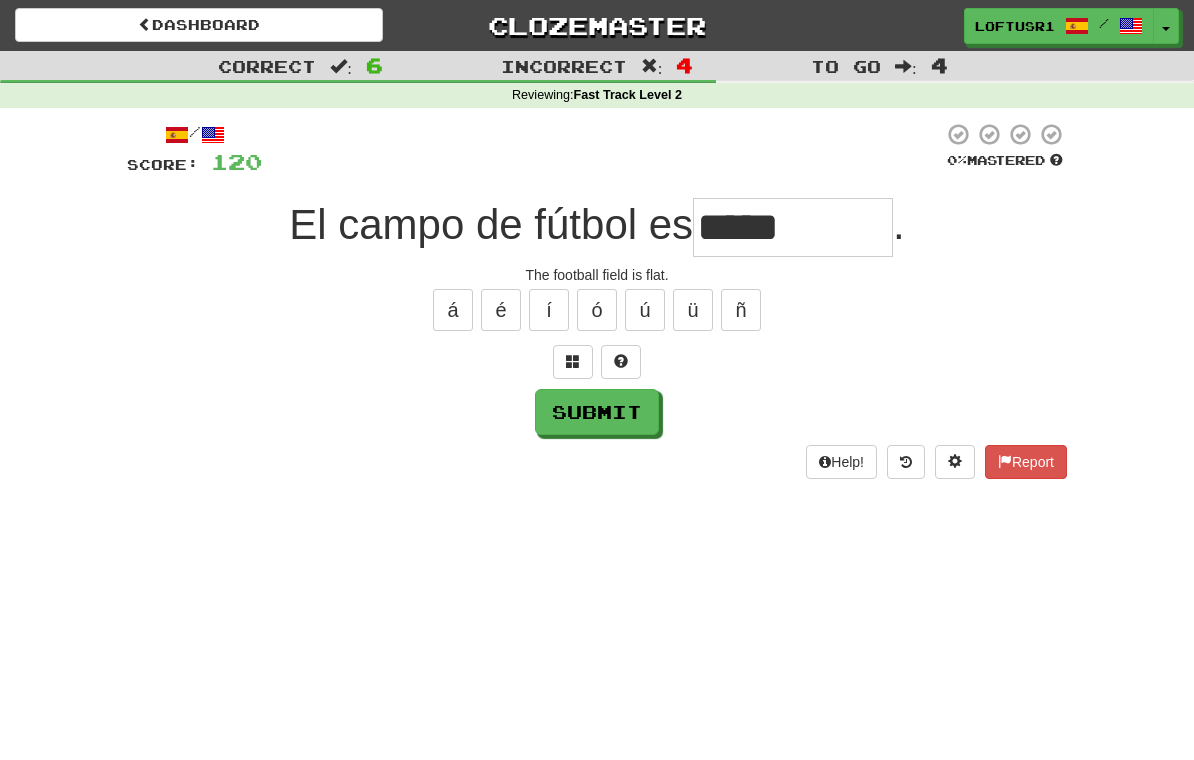 click on "Submit" at bounding box center [597, 412] 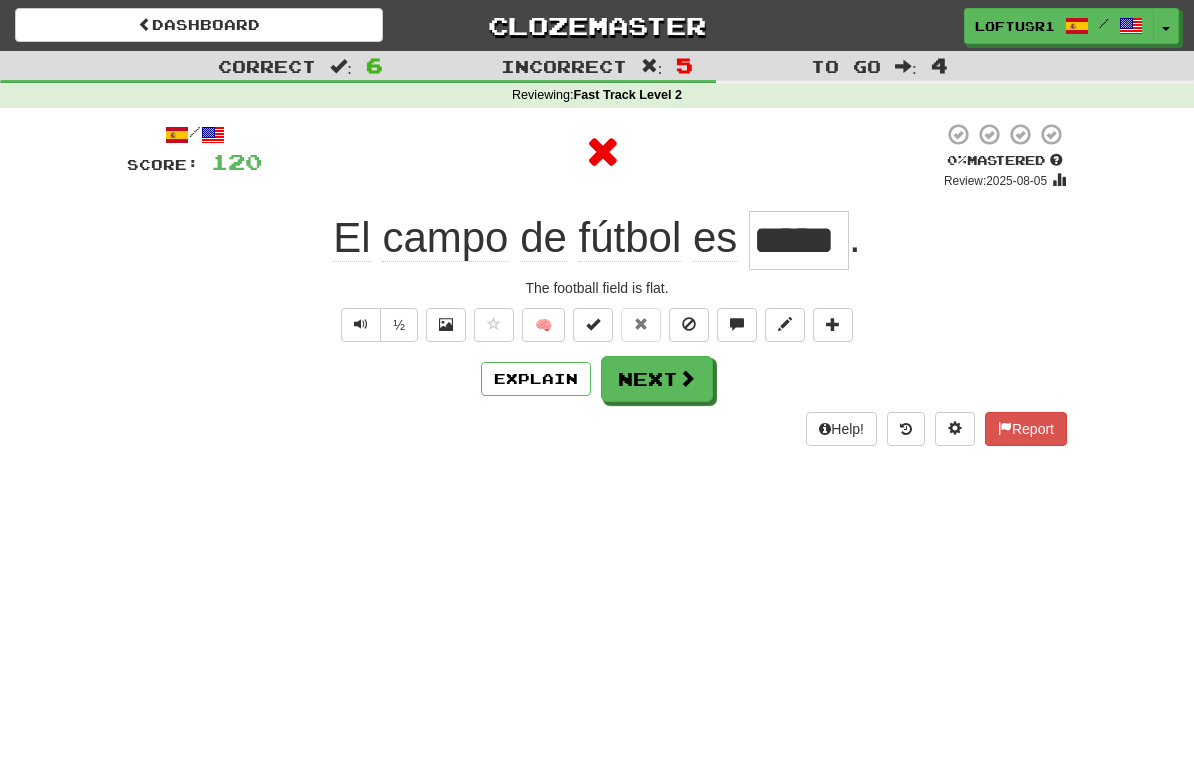click on "Next" at bounding box center [657, 379] 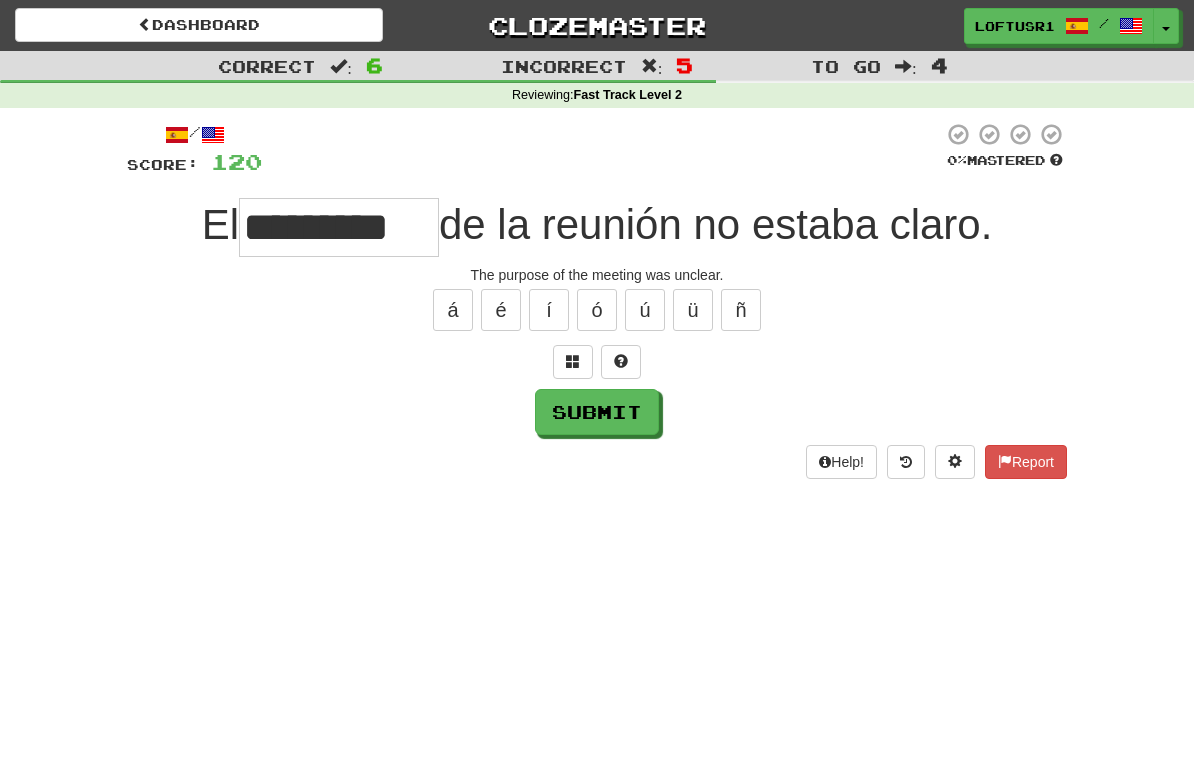 click on "Submit" at bounding box center (597, 412) 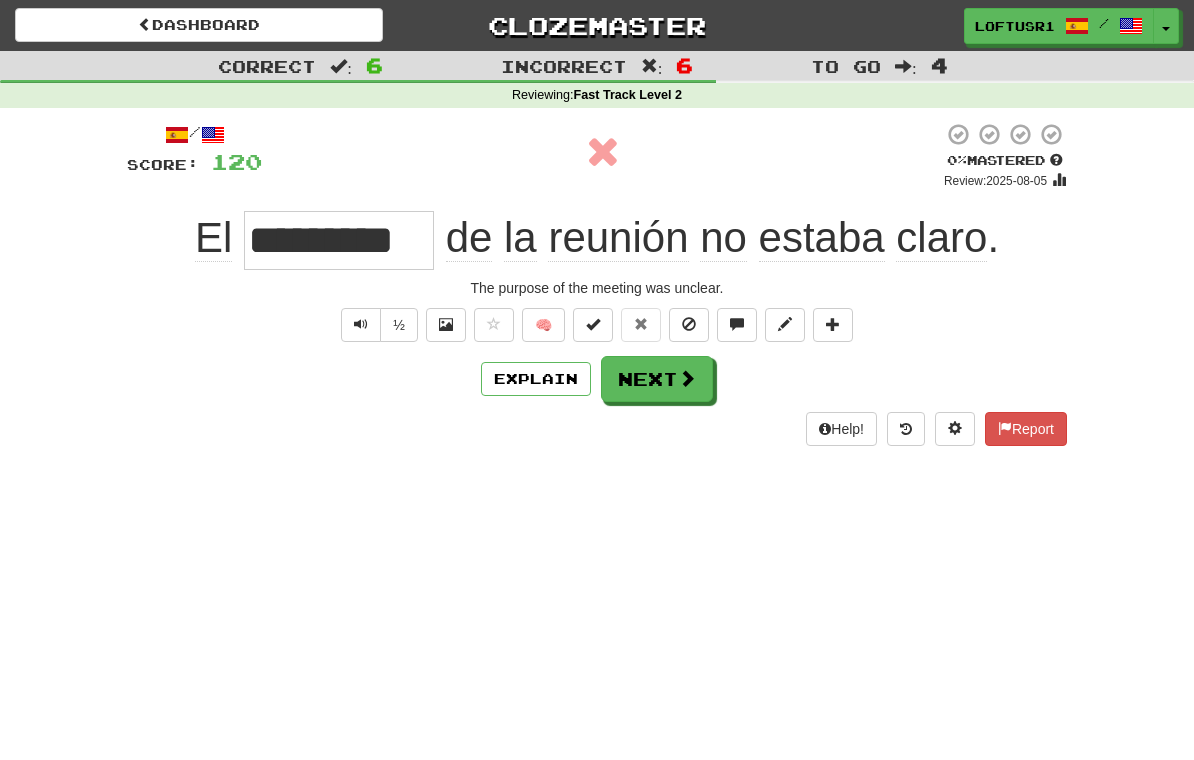 click at bounding box center [687, 378] 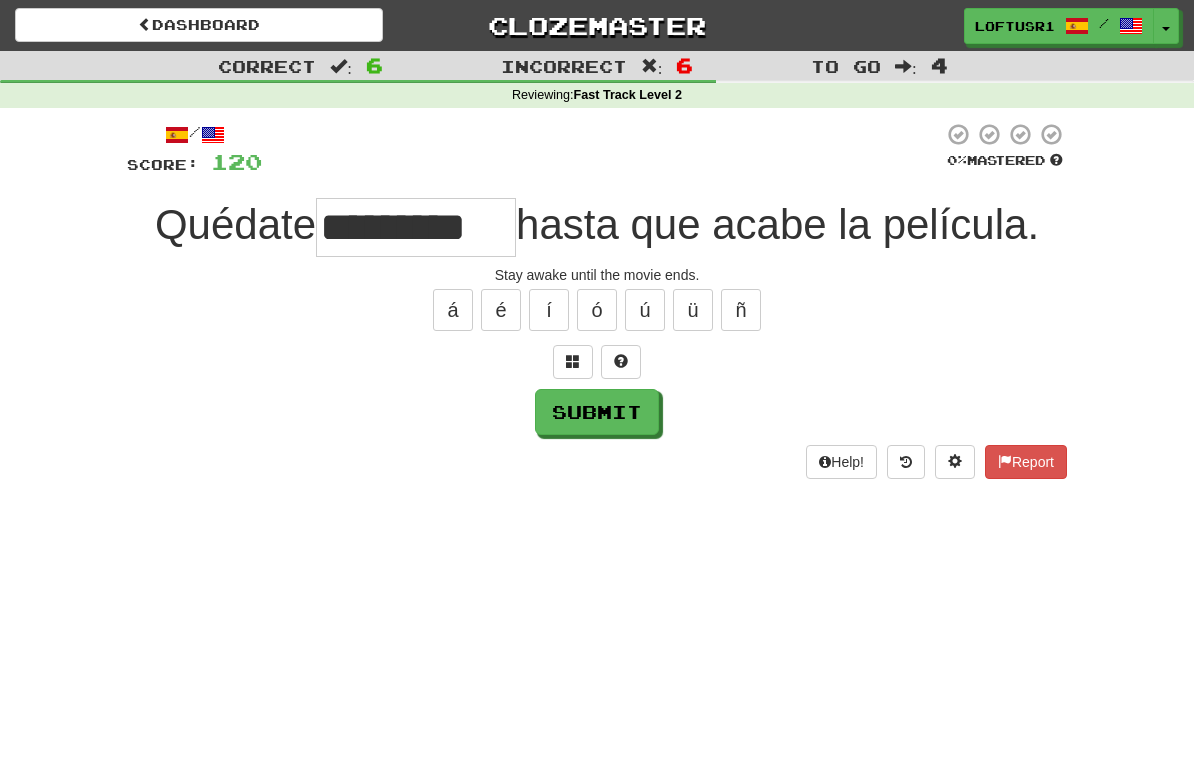 type on "*********" 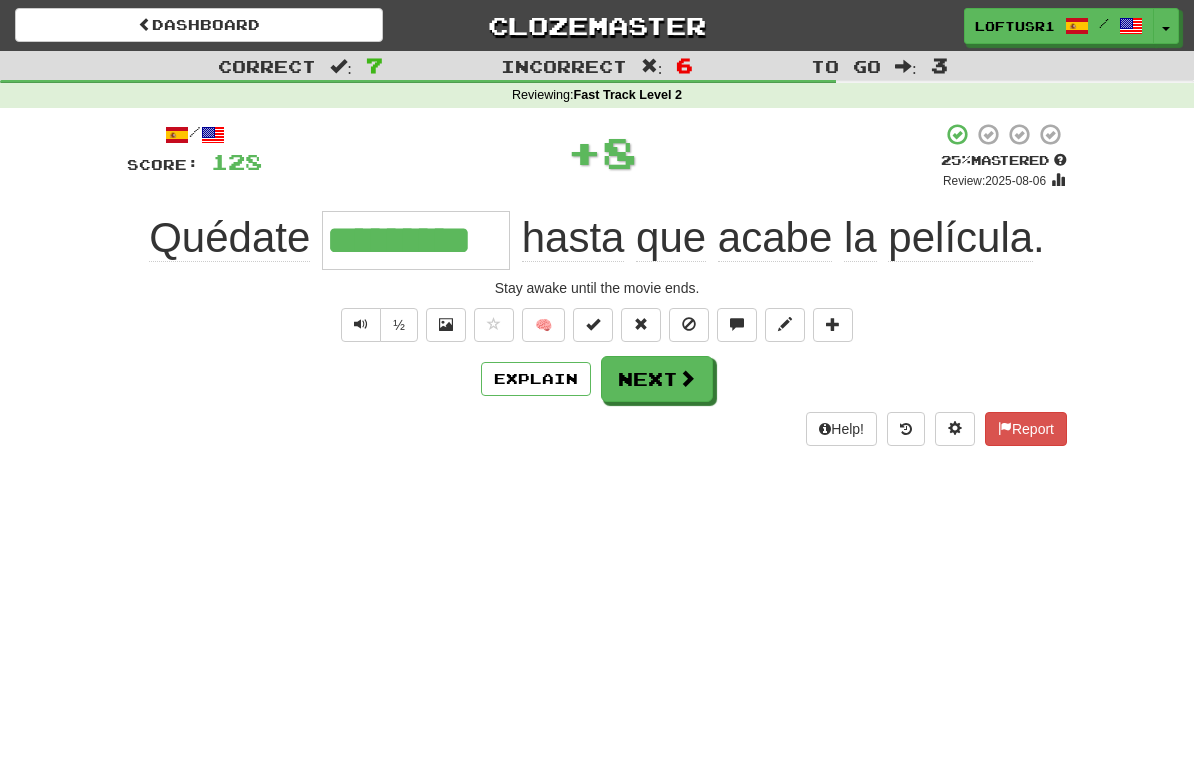 click at bounding box center (687, 378) 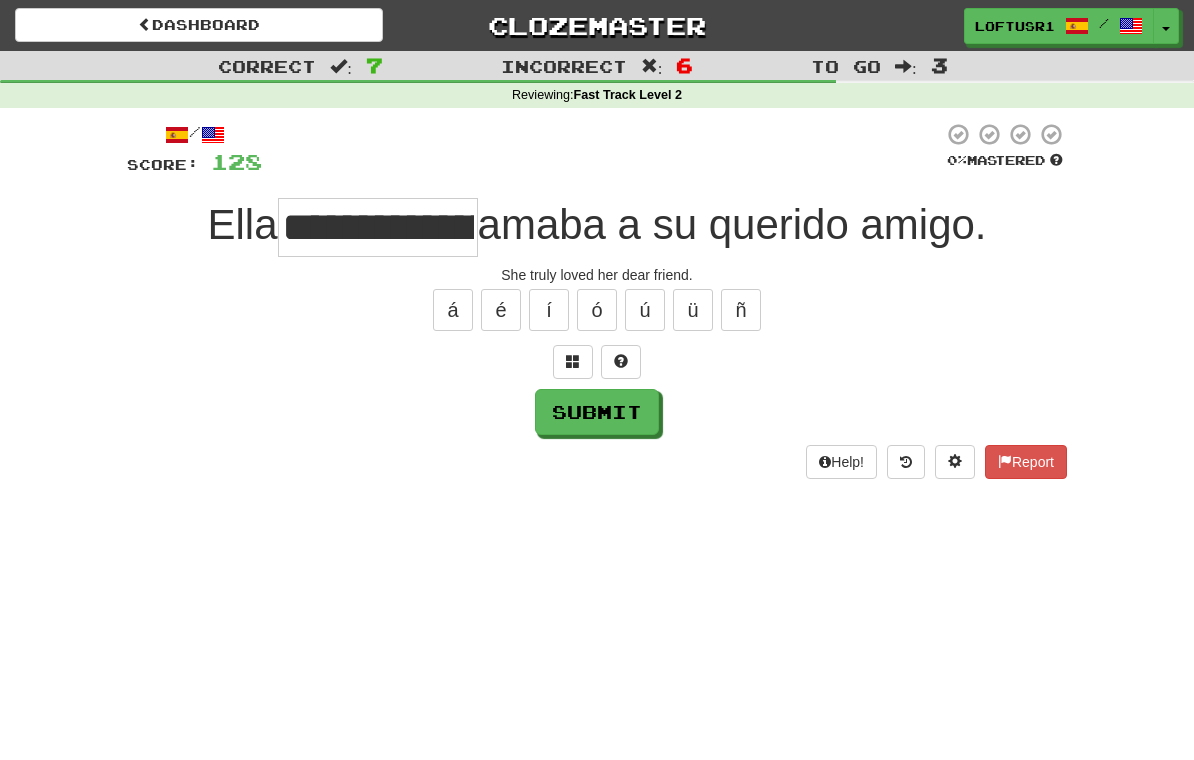 click on "Submit" at bounding box center [597, 412] 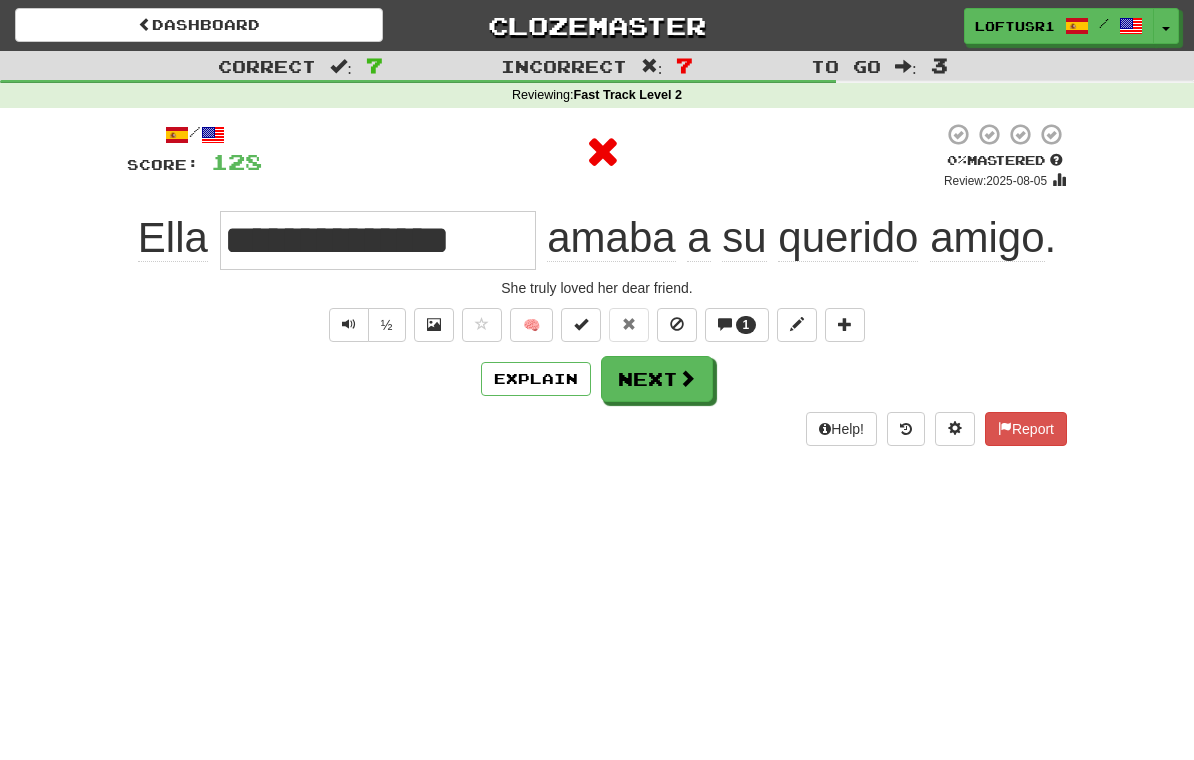 click on "Next" at bounding box center [657, 379] 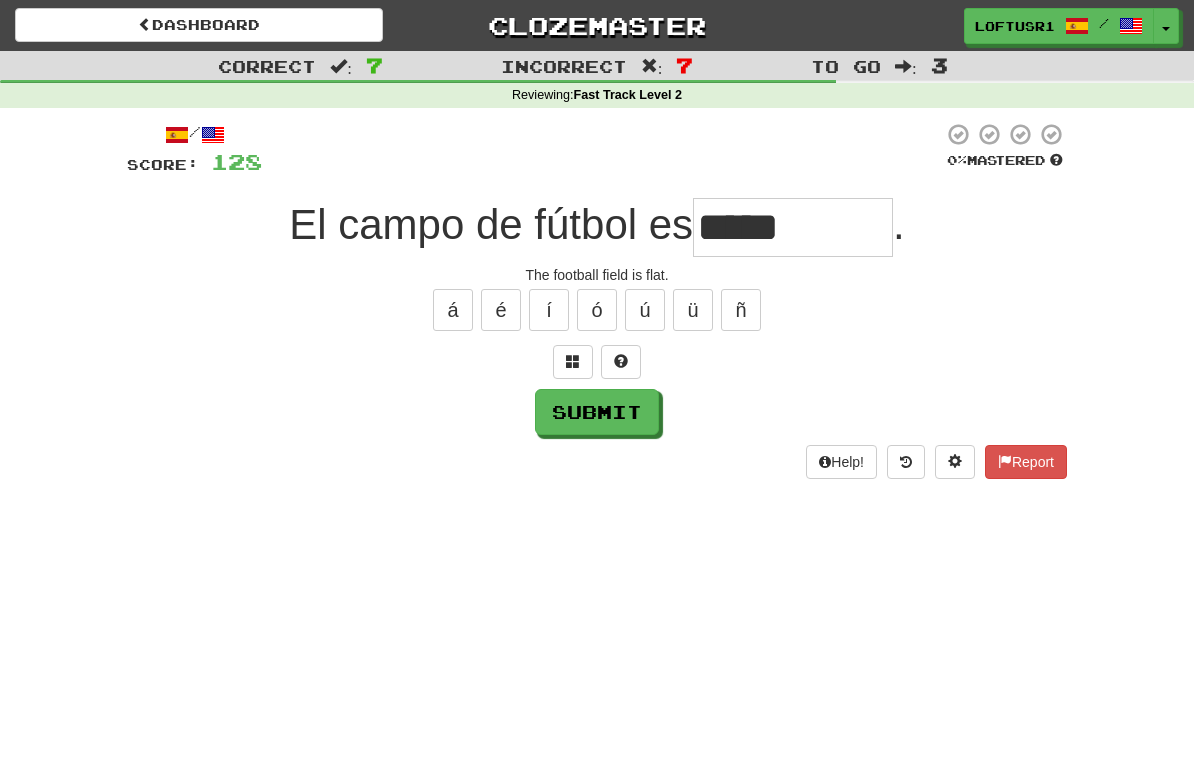 type on "*****" 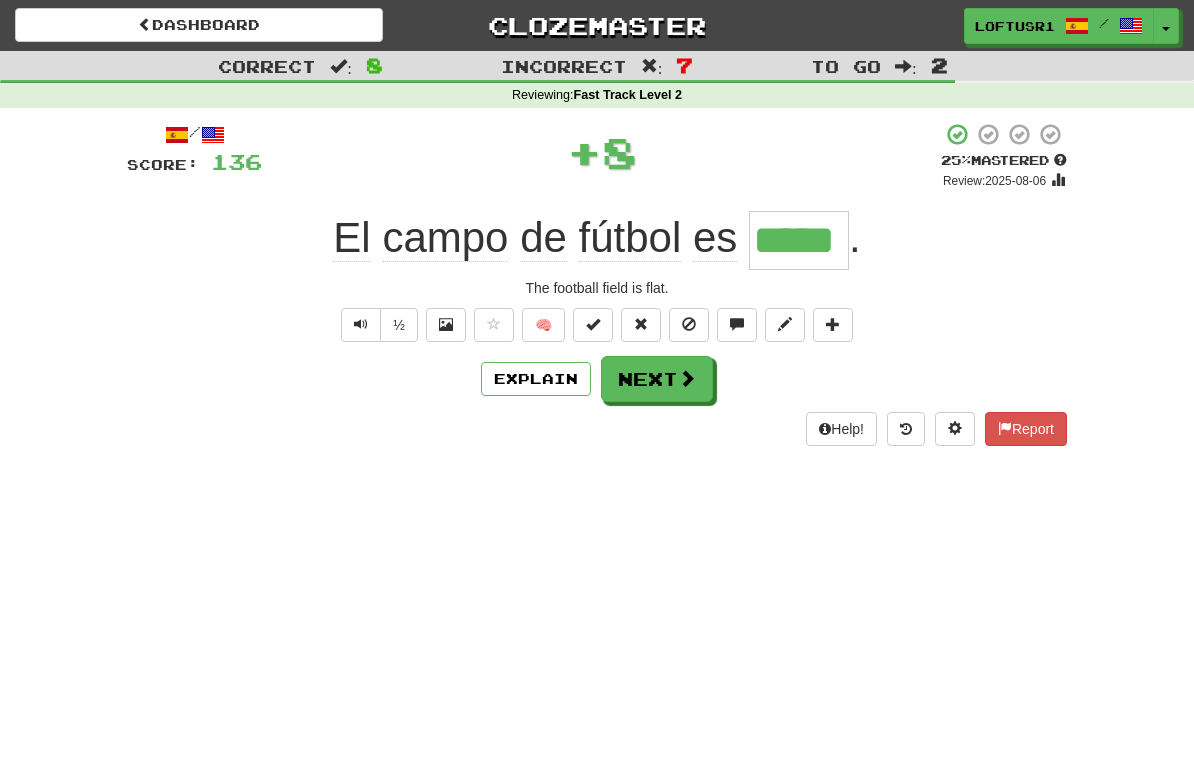 click at bounding box center [687, 378] 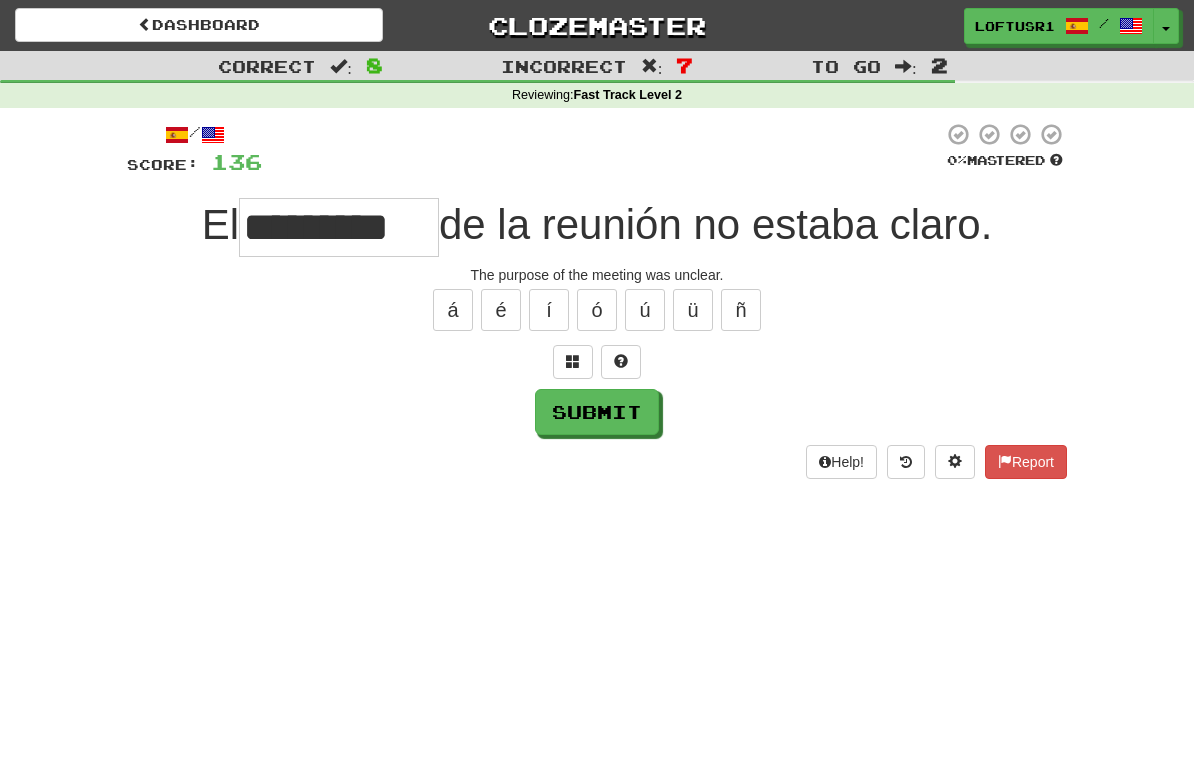 type on "*********" 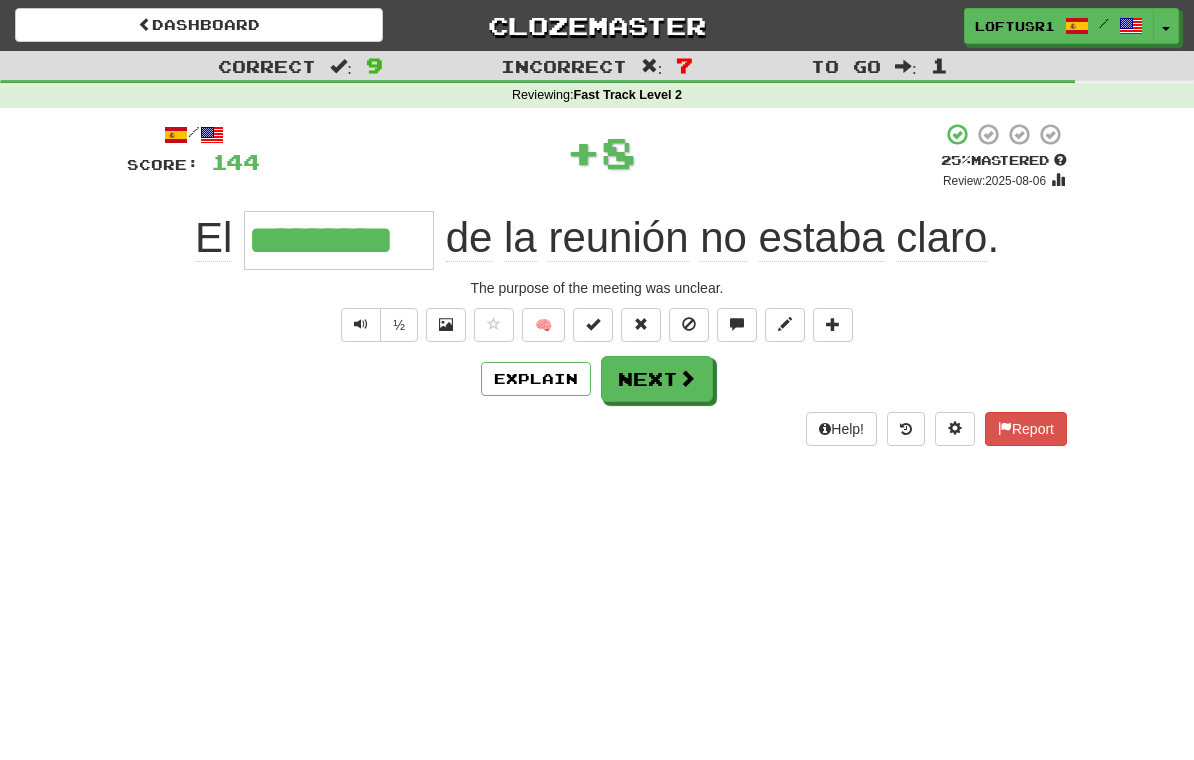 click at bounding box center (687, 378) 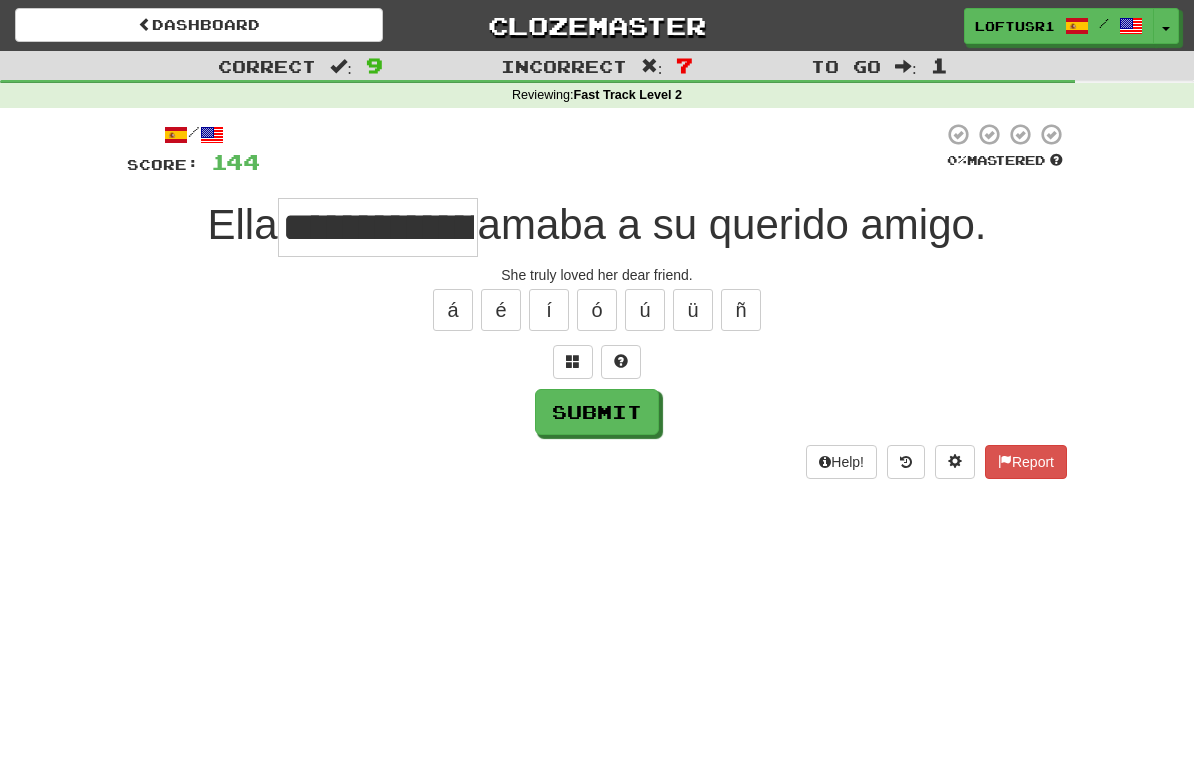 type on "**********" 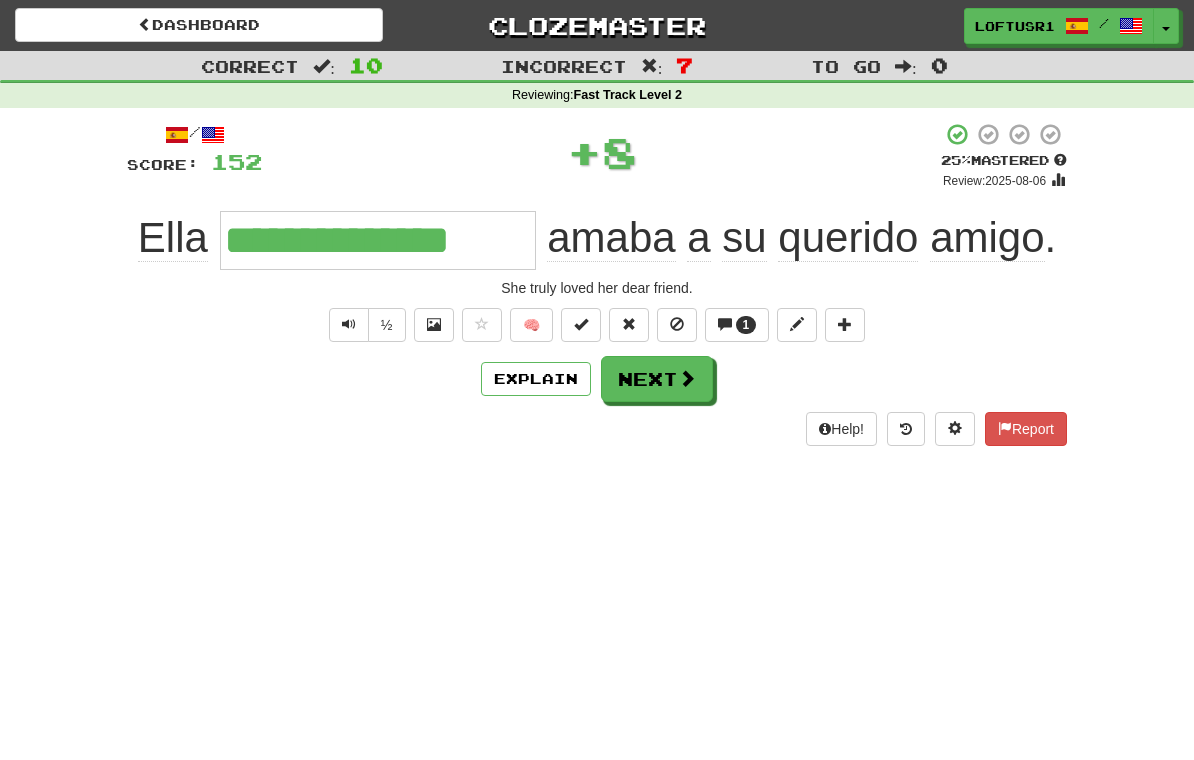 click on "**********" at bounding box center [597, 380] 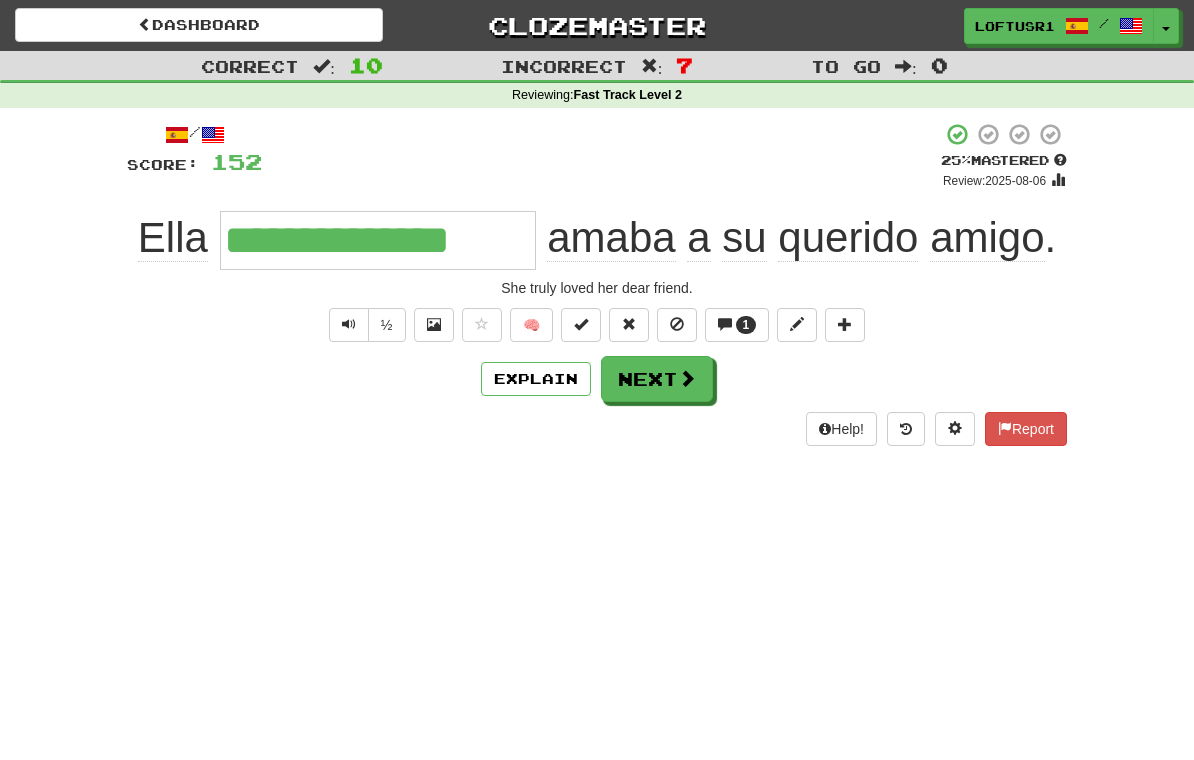 click at bounding box center (687, 378) 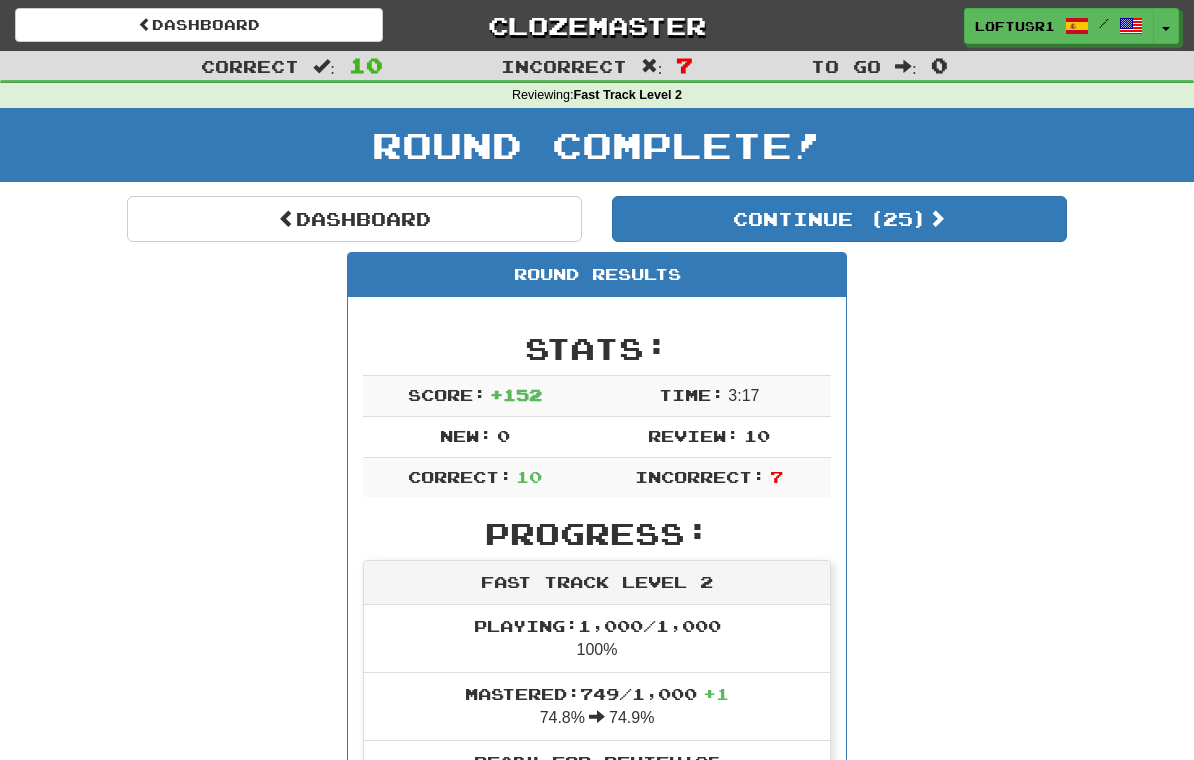 click on "Dashboard" at bounding box center (354, 219) 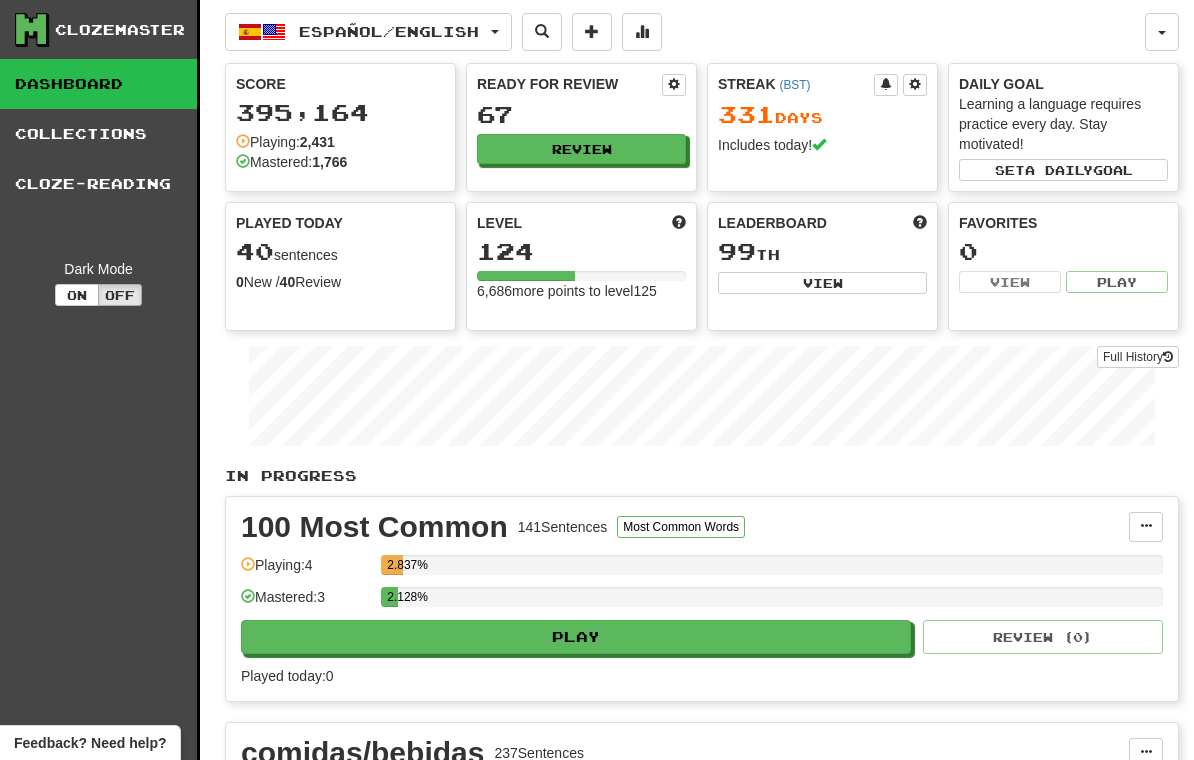 scroll, scrollTop: 0, scrollLeft: 0, axis: both 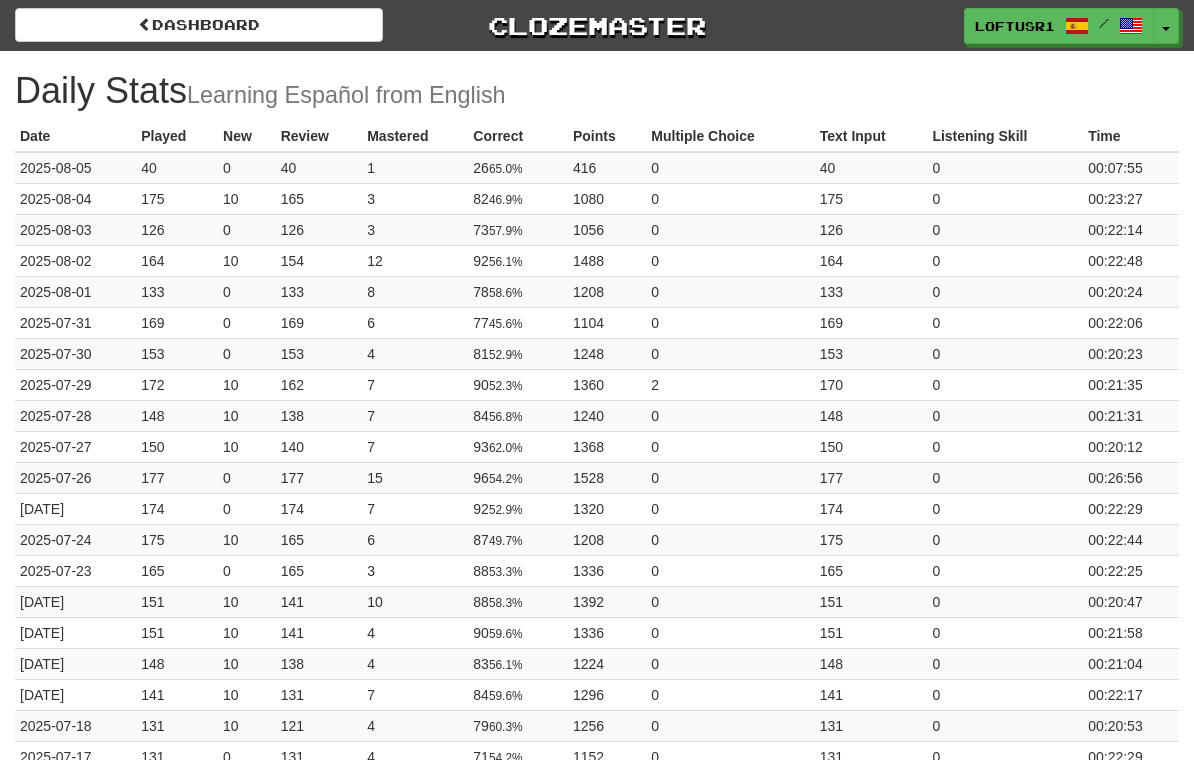 click on "Dashboard" at bounding box center (199, 25) 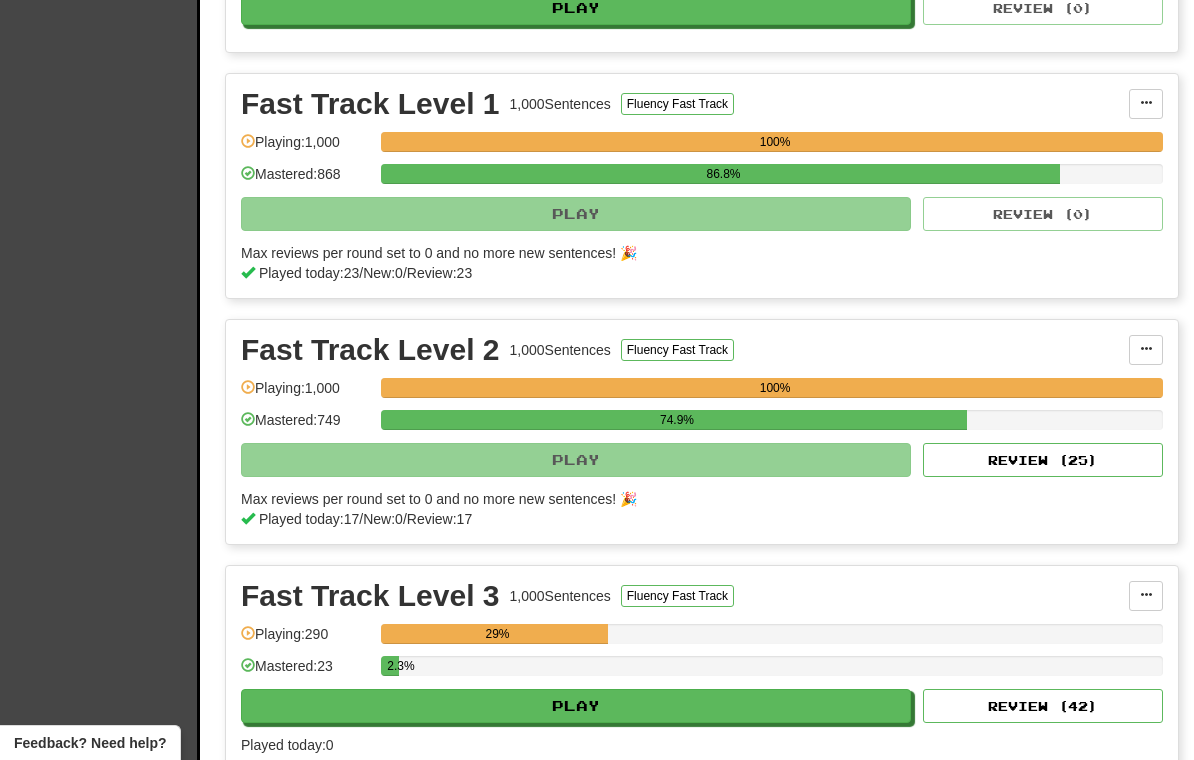 scroll, scrollTop: 842, scrollLeft: 0, axis: vertical 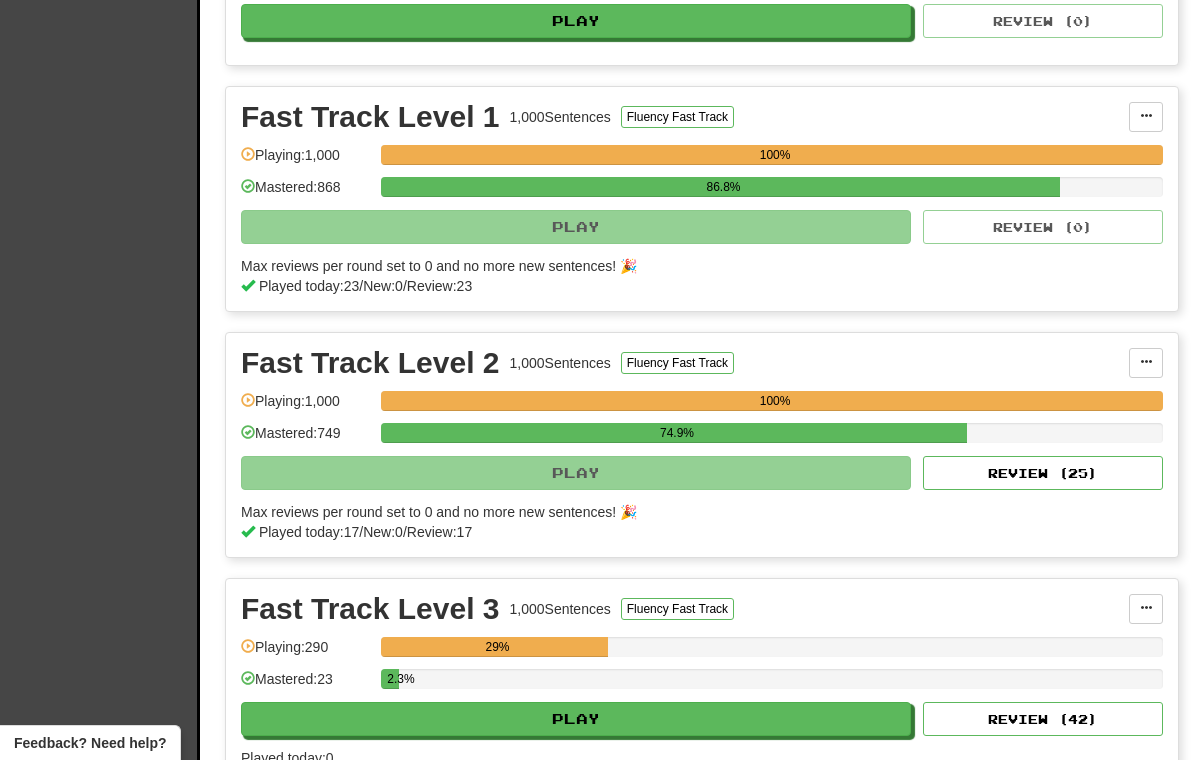 click on "Review ( 25 )" at bounding box center (1043, 473) 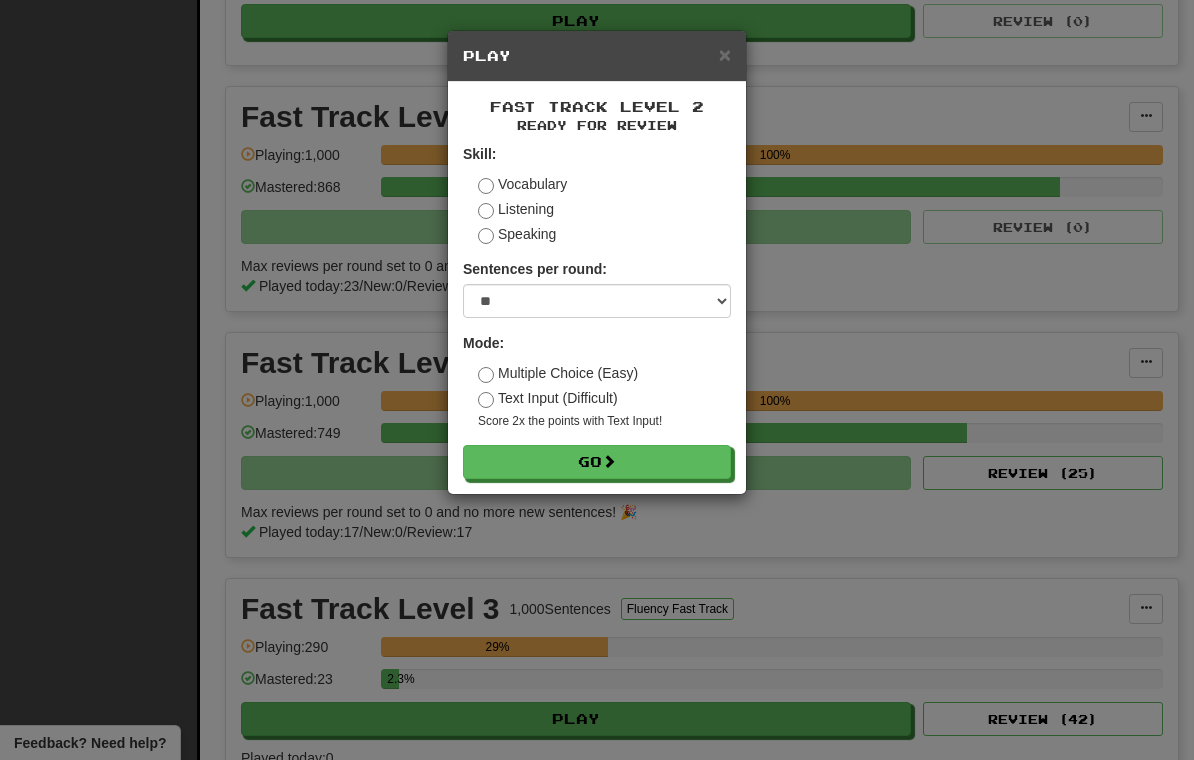 click on "× Play Fast Track Level 2 Ready for Review Skill: Vocabulary Listening Speaking Sentences per round: * ** ** ** ** ** *** ******** Mode: Multiple Choice (Easy) Text Input (Difficult) Score 2x the points with Text Input ! Go" at bounding box center [597, 380] 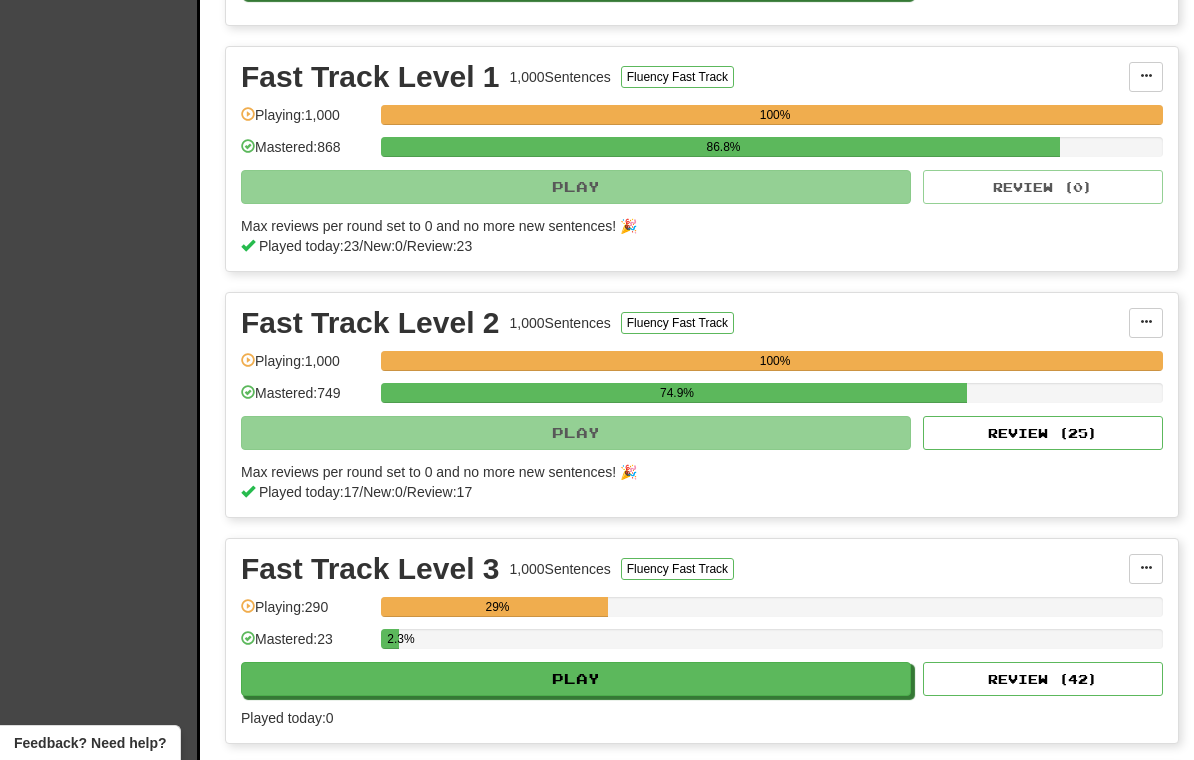 scroll, scrollTop: 881, scrollLeft: 0, axis: vertical 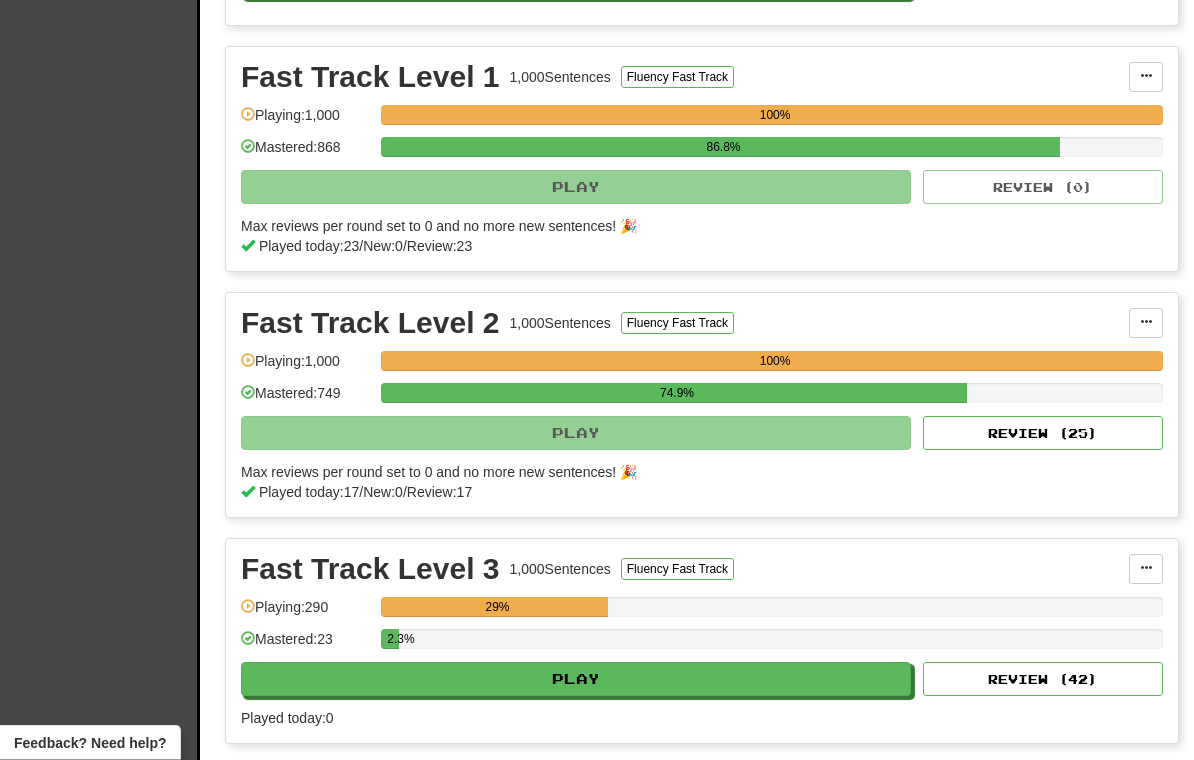 click on "Review ( 25 )" at bounding box center (1043, 434) 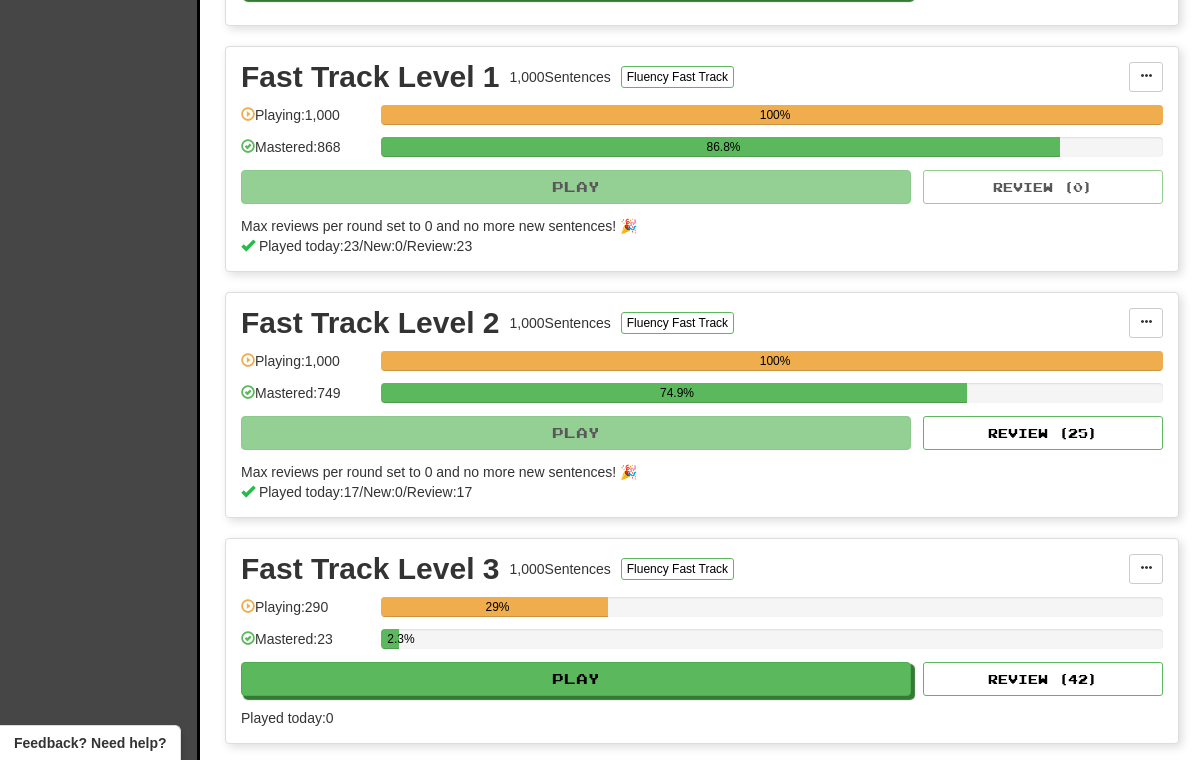 select on "**" 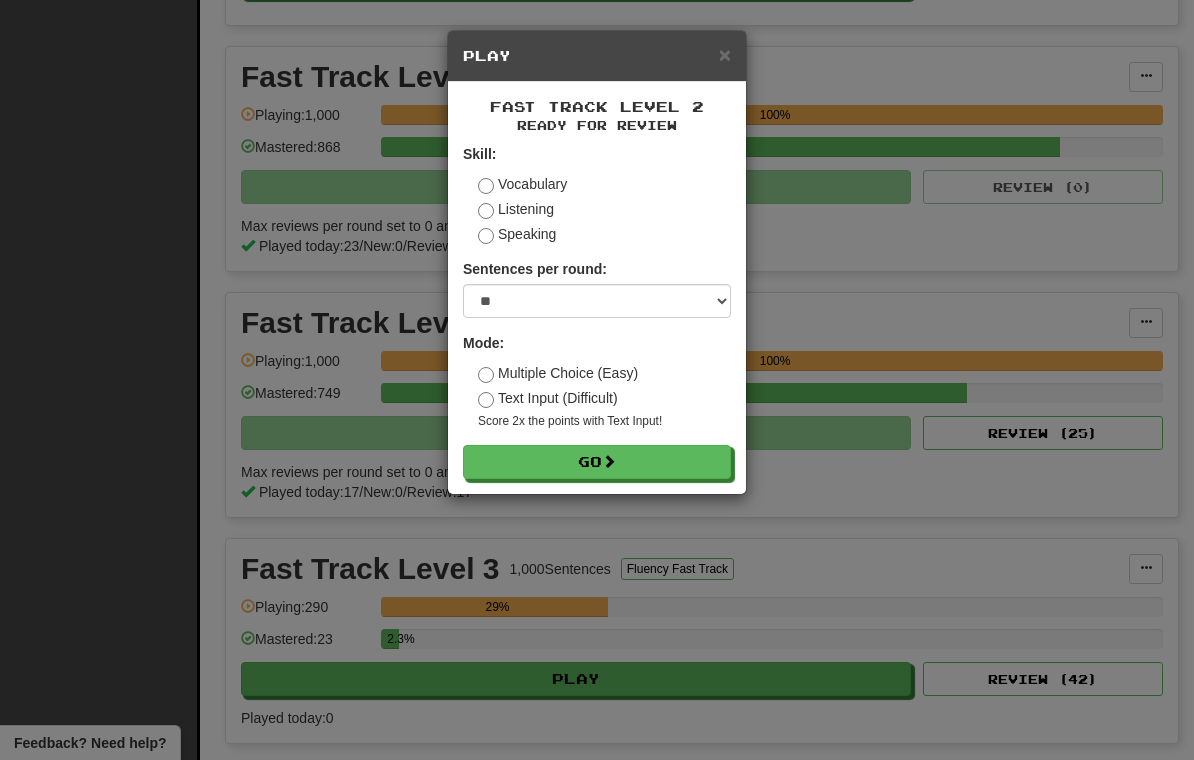 click on "Go" at bounding box center [597, 462] 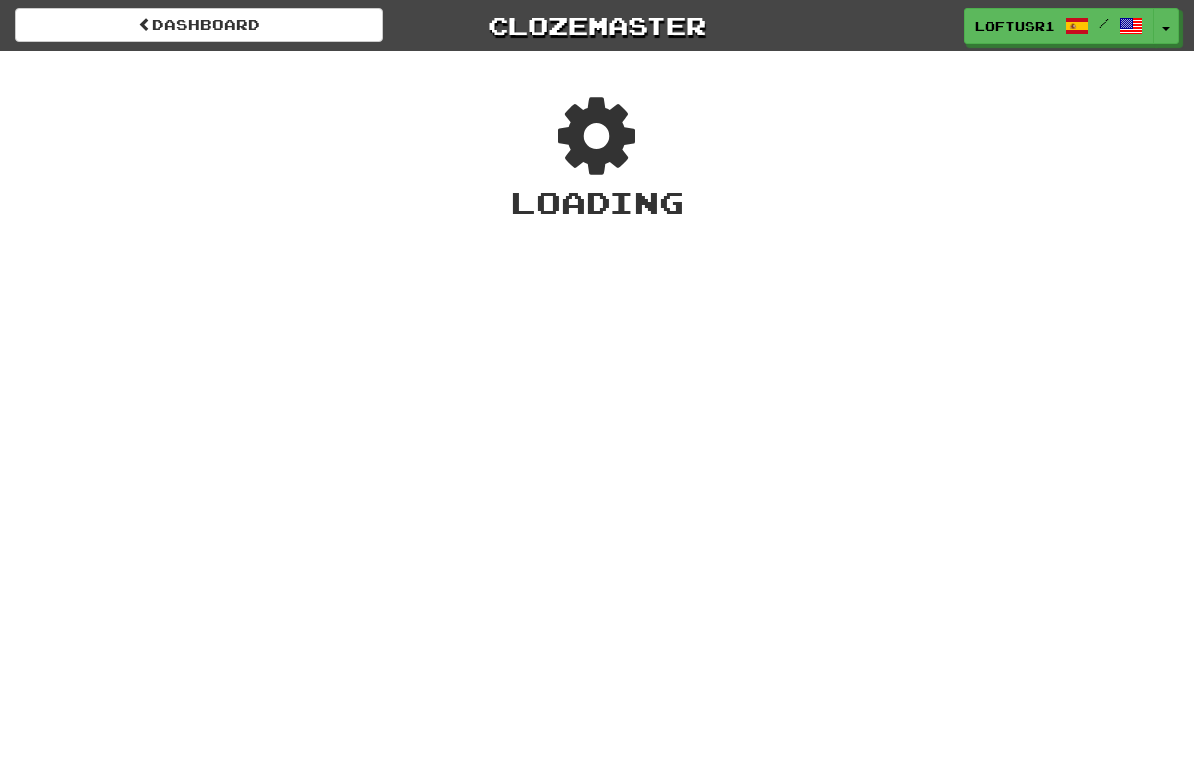 scroll, scrollTop: 0, scrollLeft: 0, axis: both 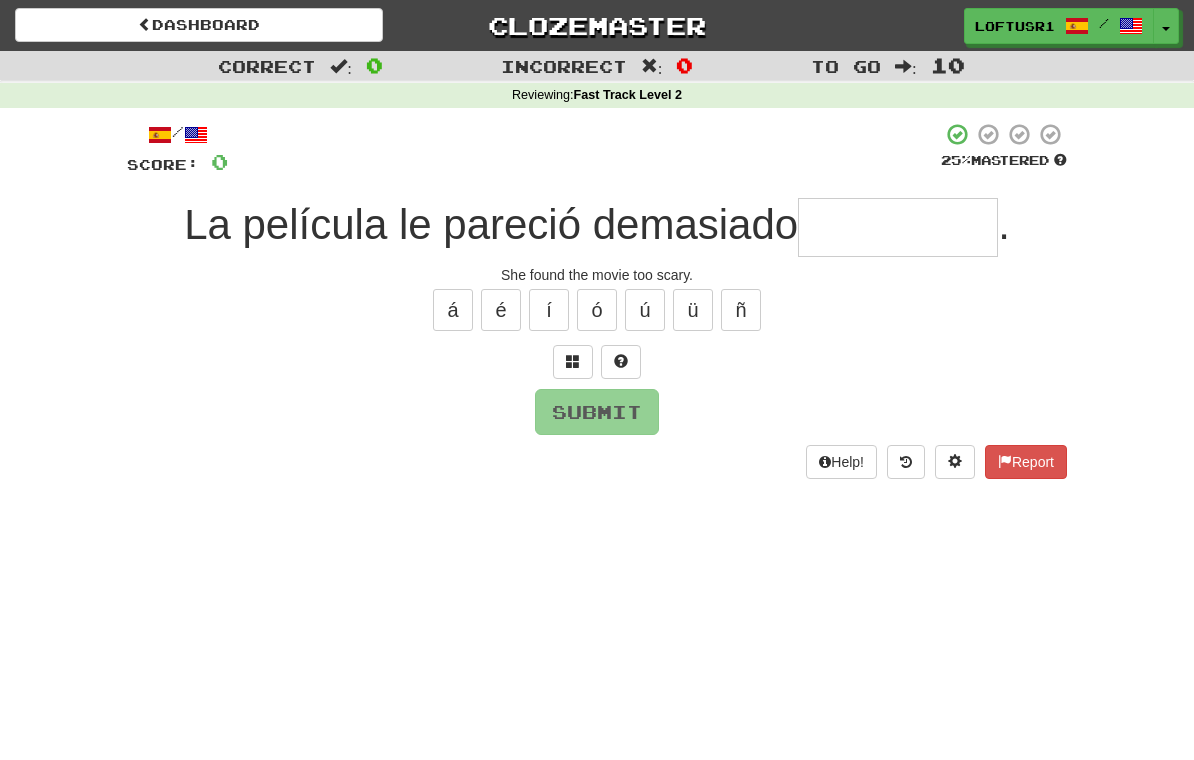 click at bounding box center [898, 227] 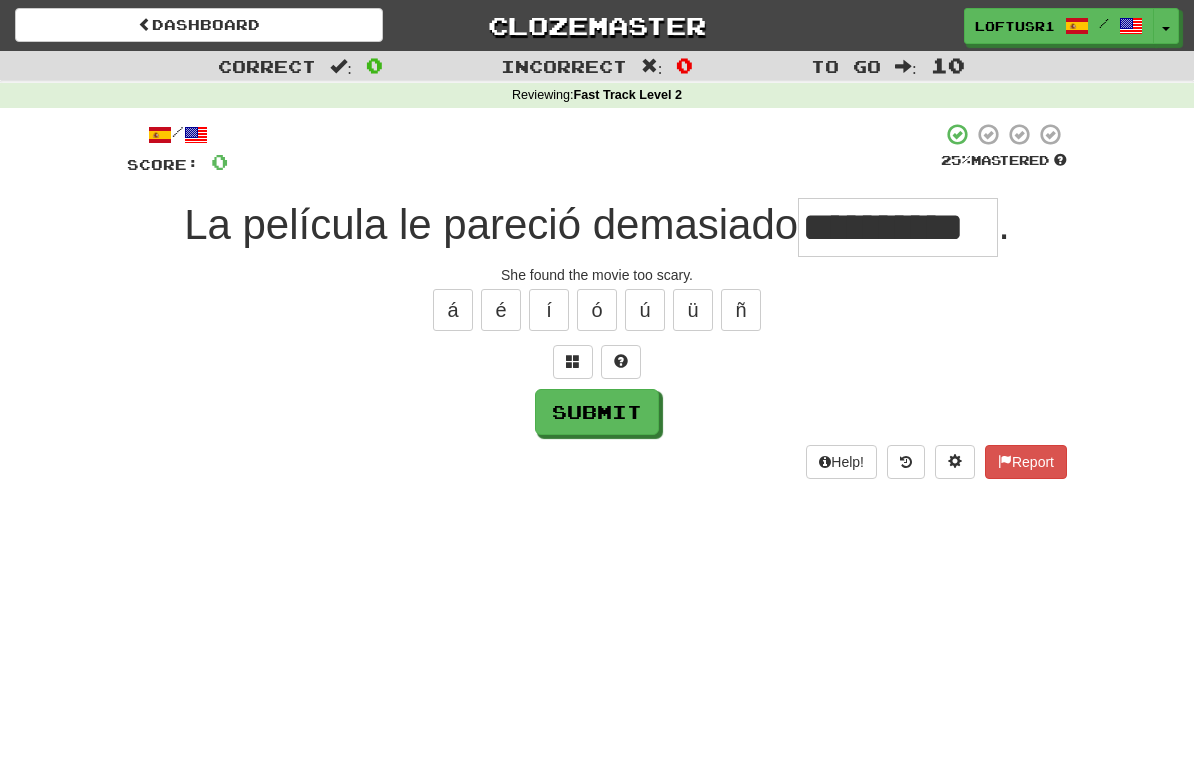 type on "**********" 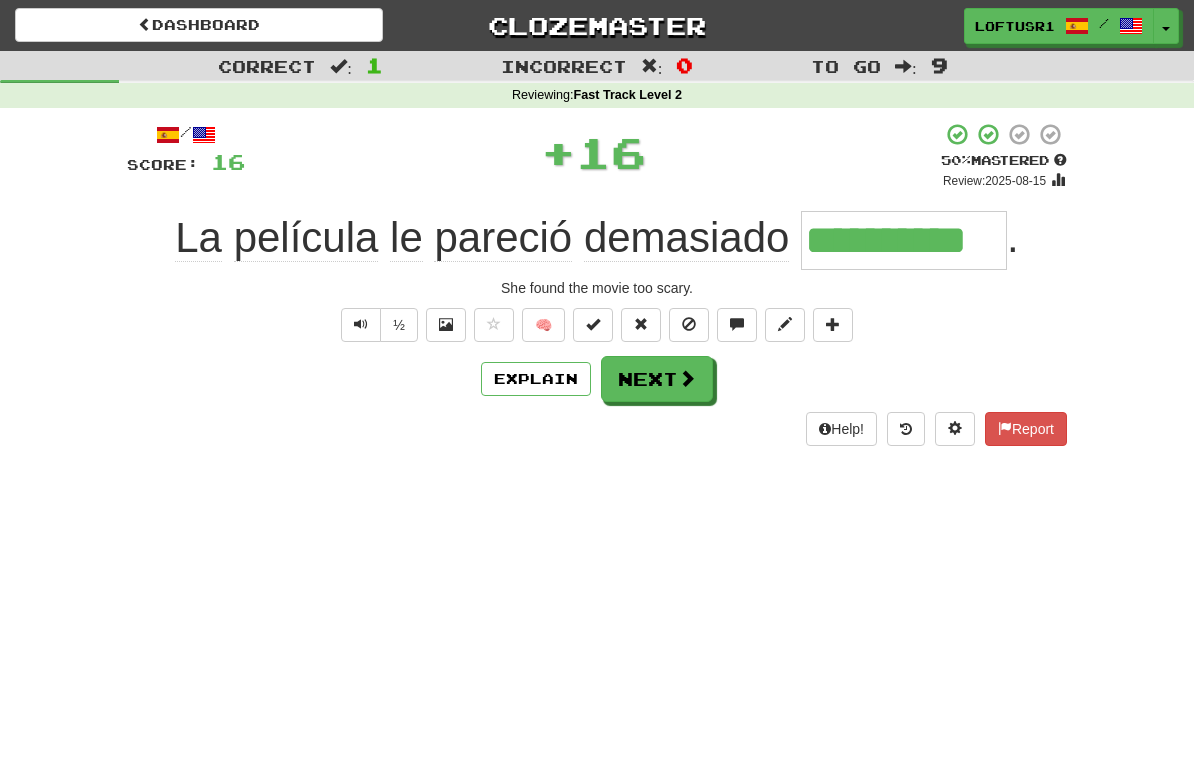click on "Explain" at bounding box center [536, 379] 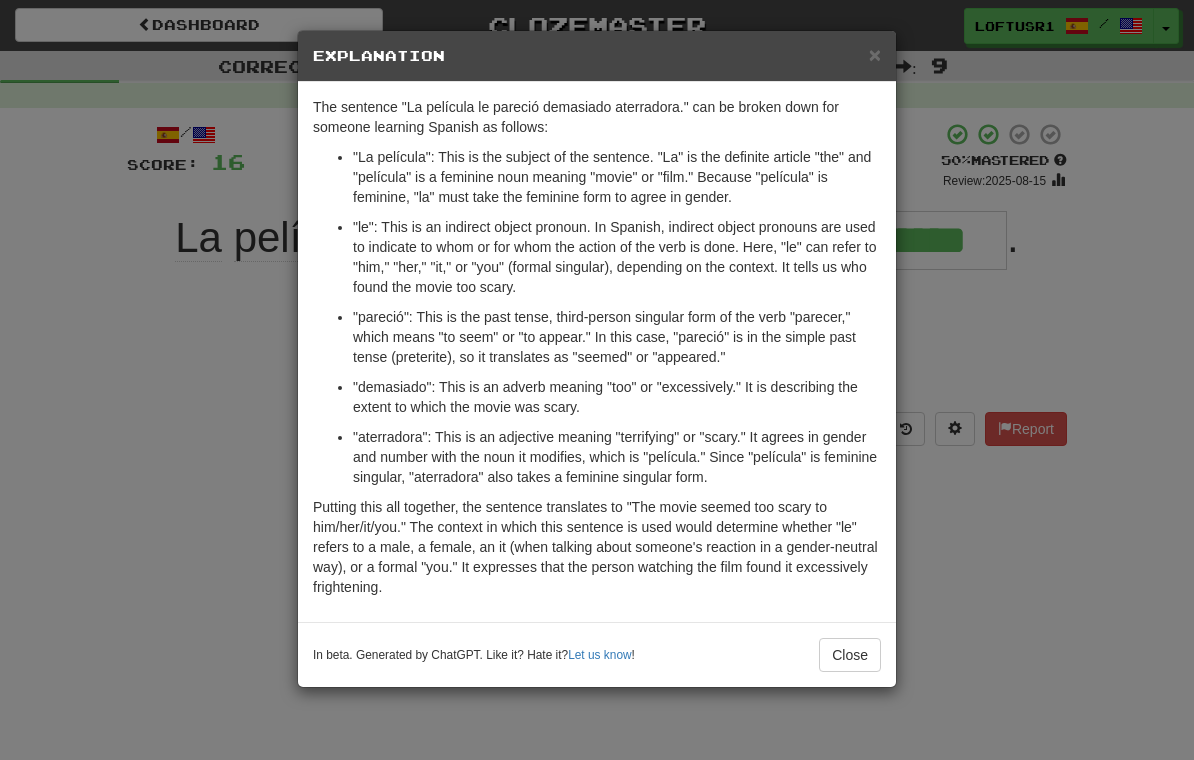 click on "Close" at bounding box center [850, 655] 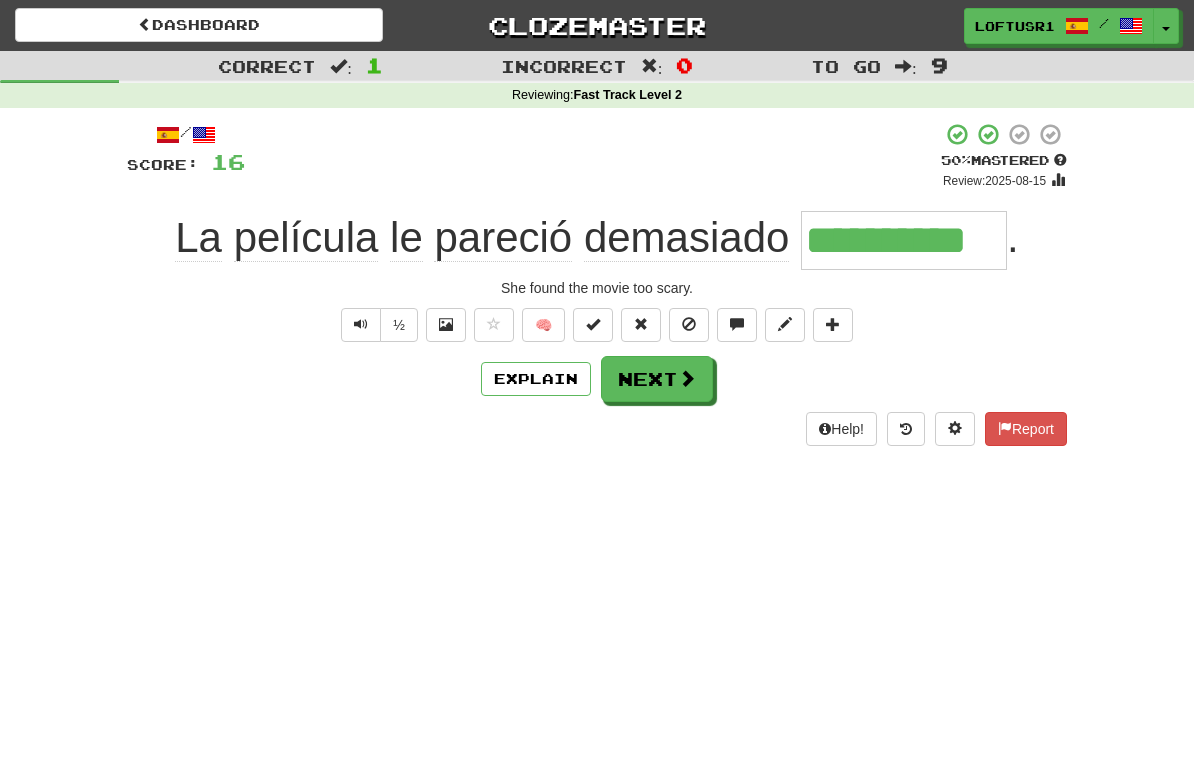 click on "Next" at bounding box center [657, 379] 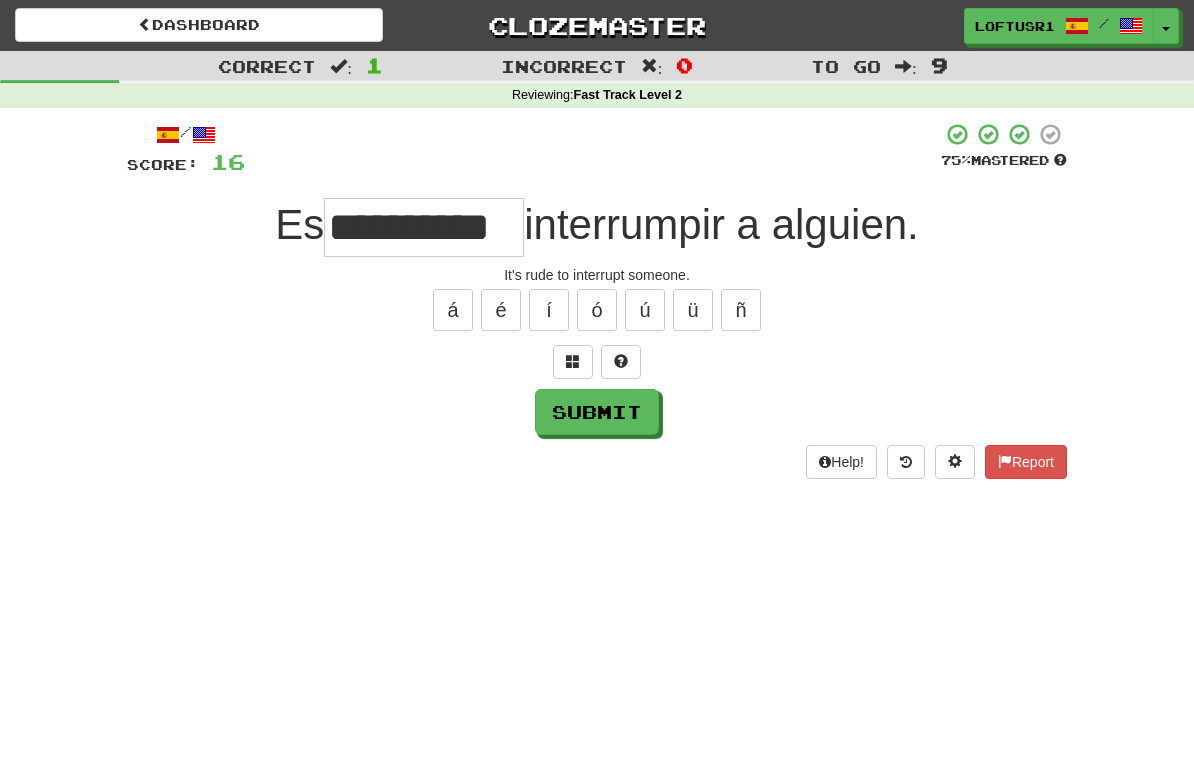type on "**********" 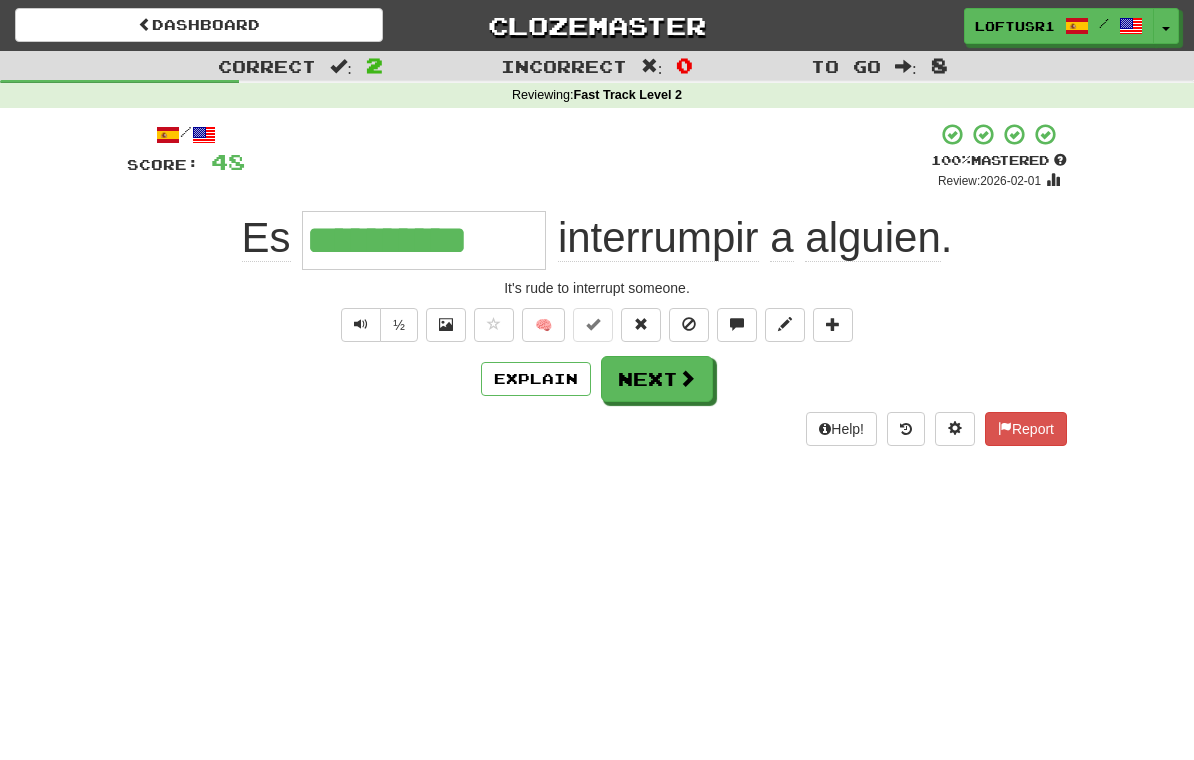 click at bounding box center (687, 378) 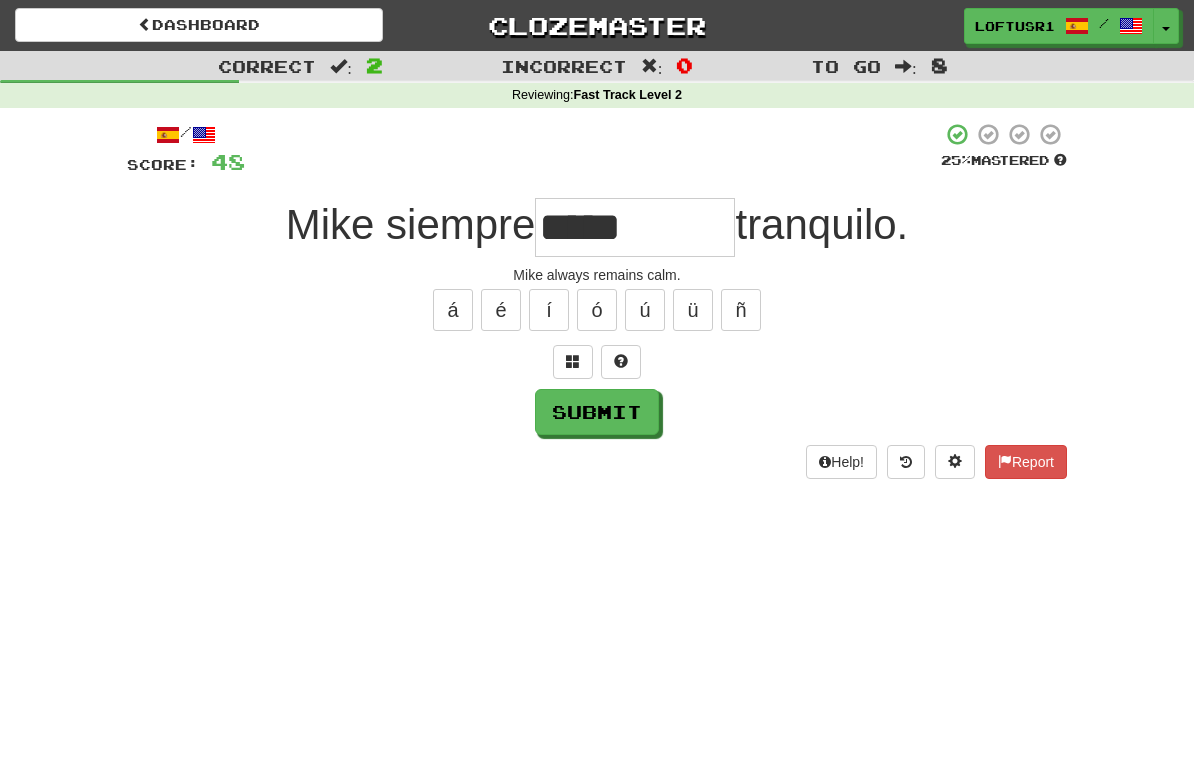 click on "Submit" at bounding box center [597, 412] 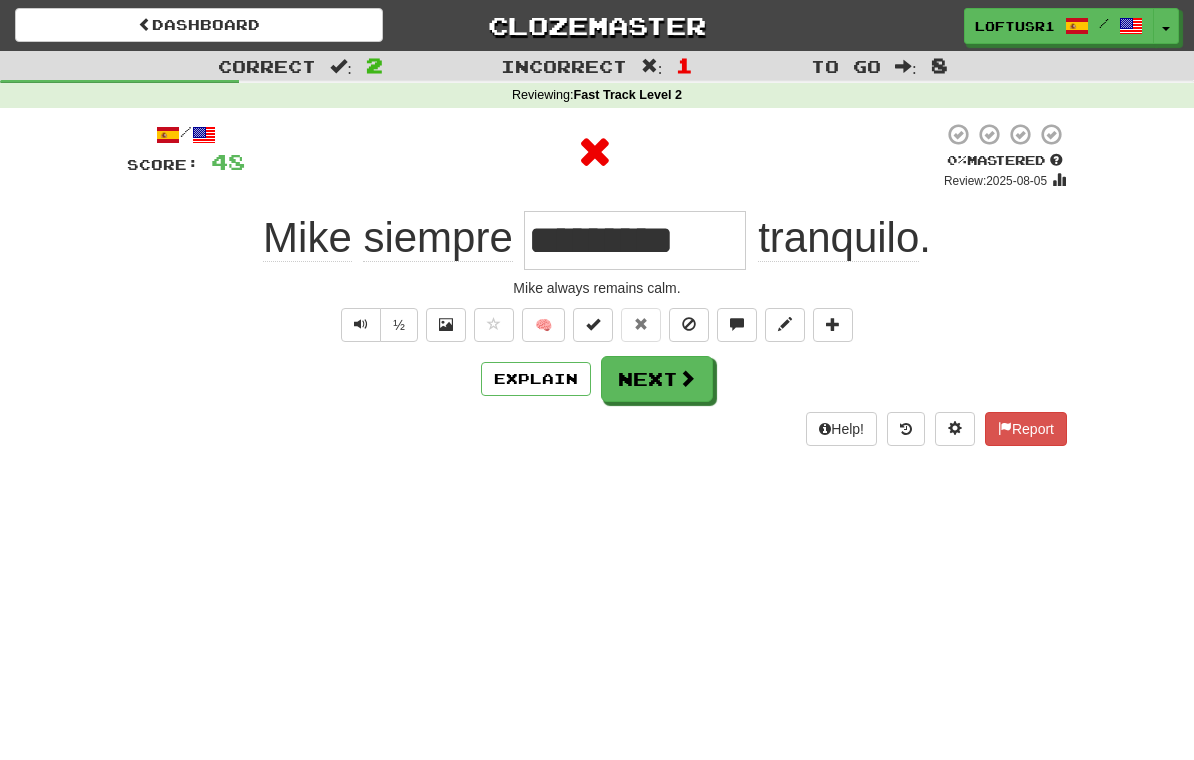 click on "Next" at bounding box center (657, 379) 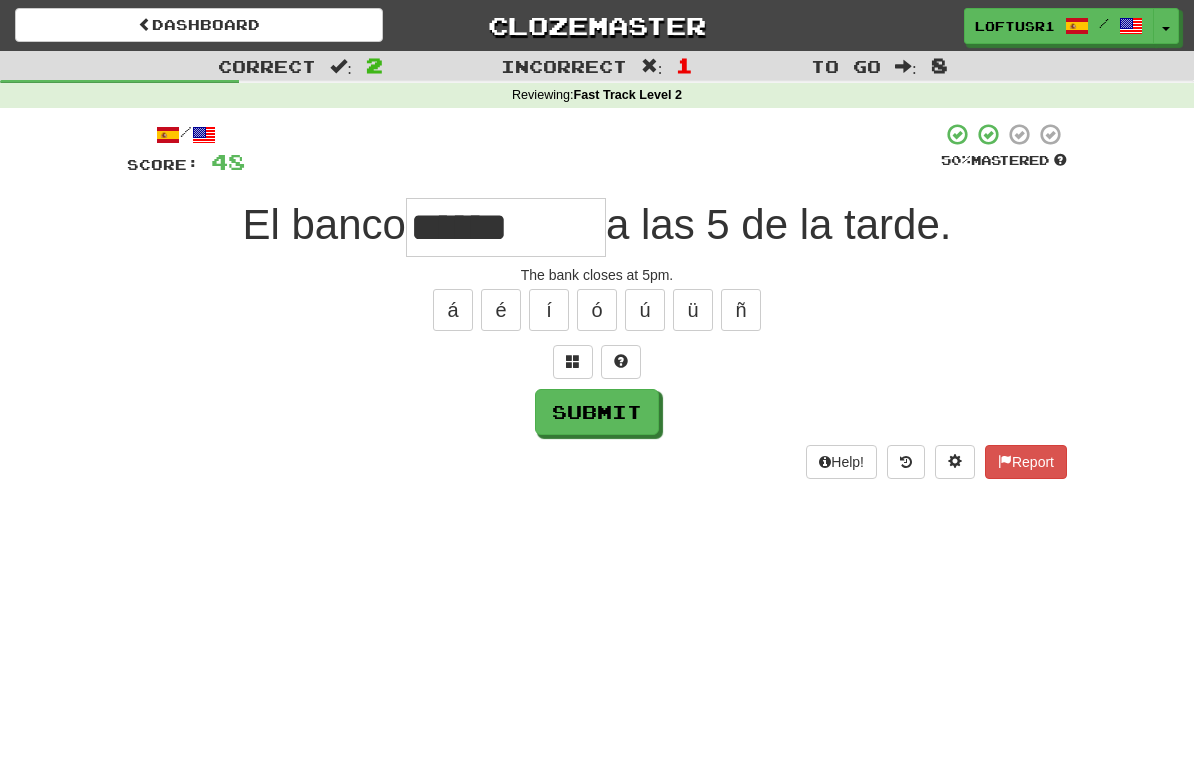 type on "******" 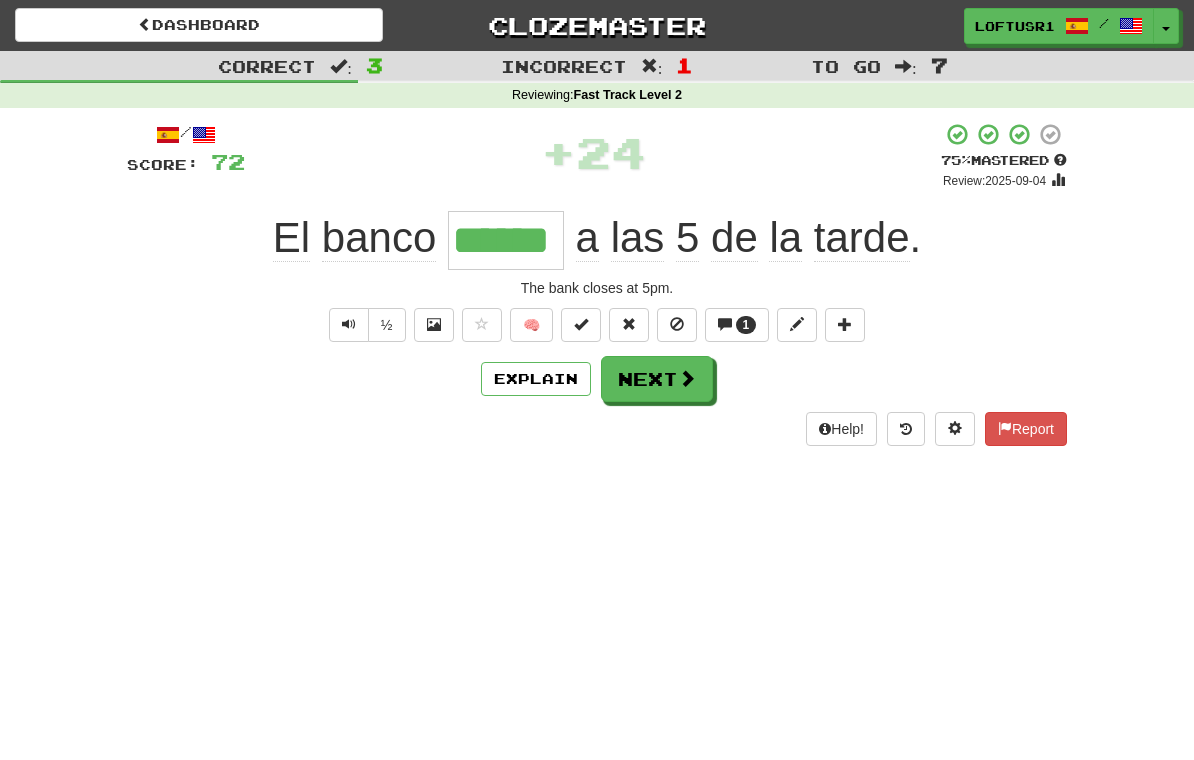 click on "Next" at bounding box center (657, 379) 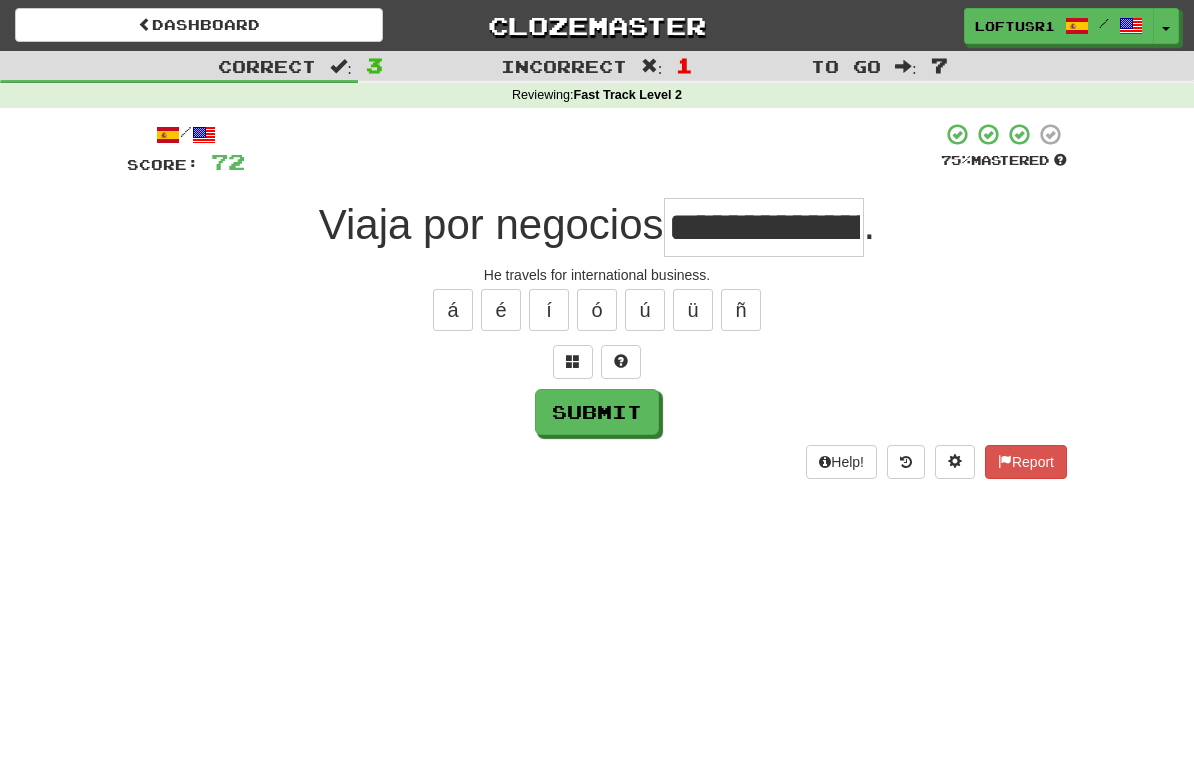 type on "**********" 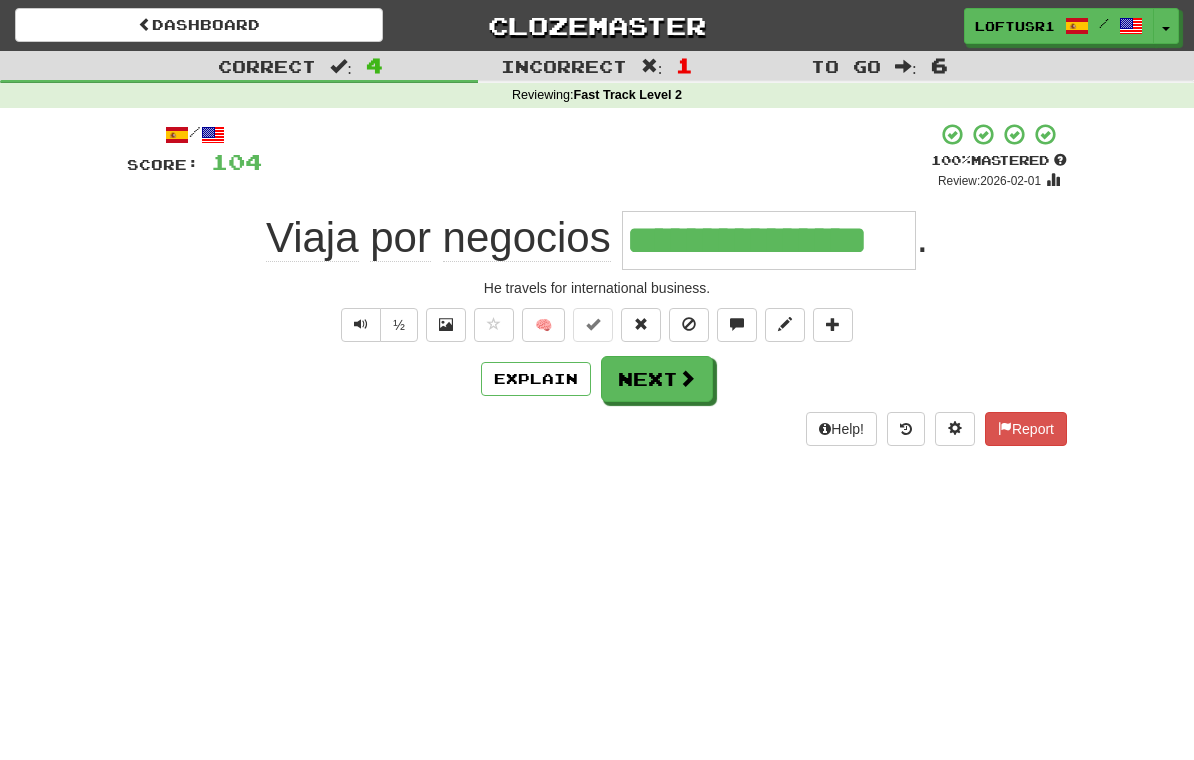click at bounding box center [687, 378] 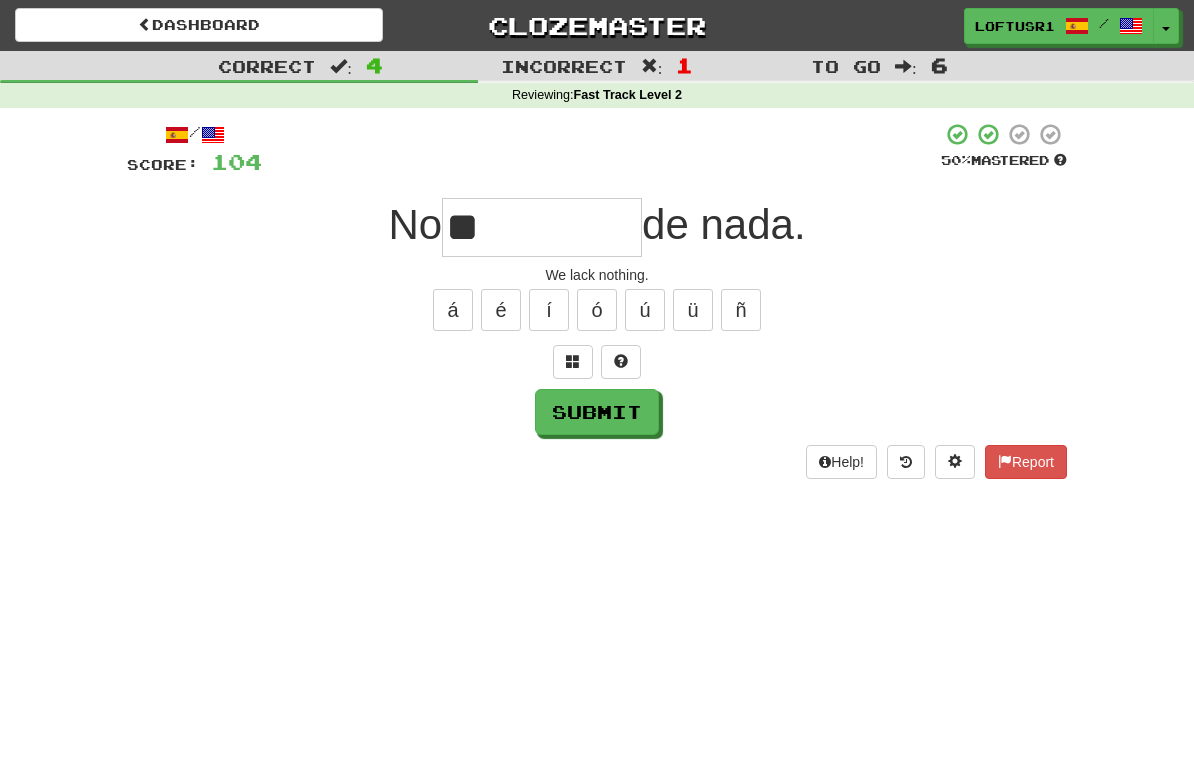 type on "*" 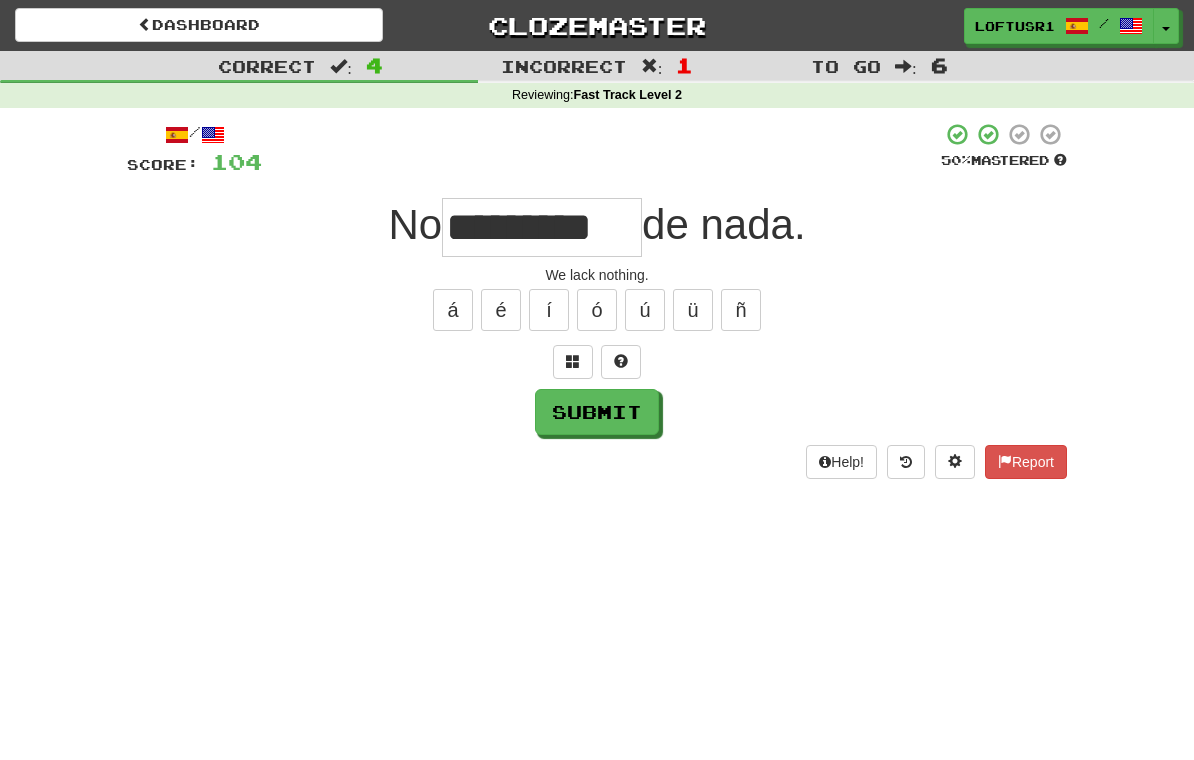 type on "*********" 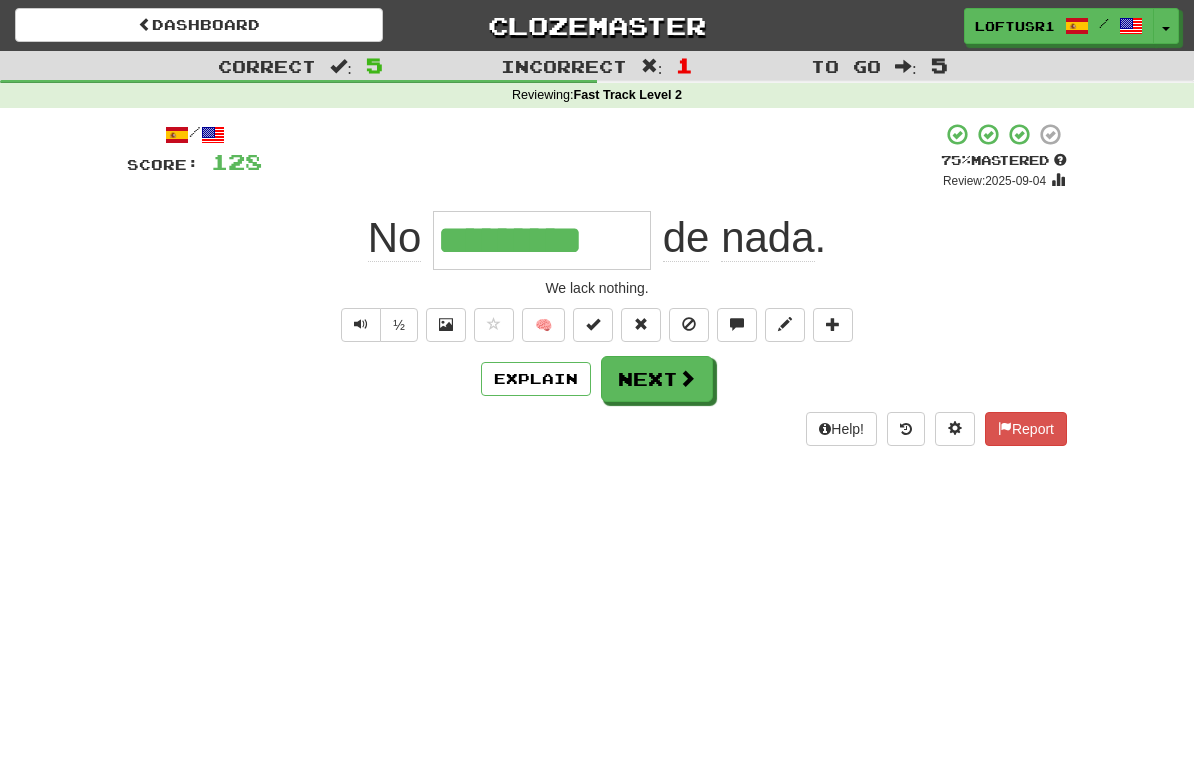click at bounding box center (687, 378) 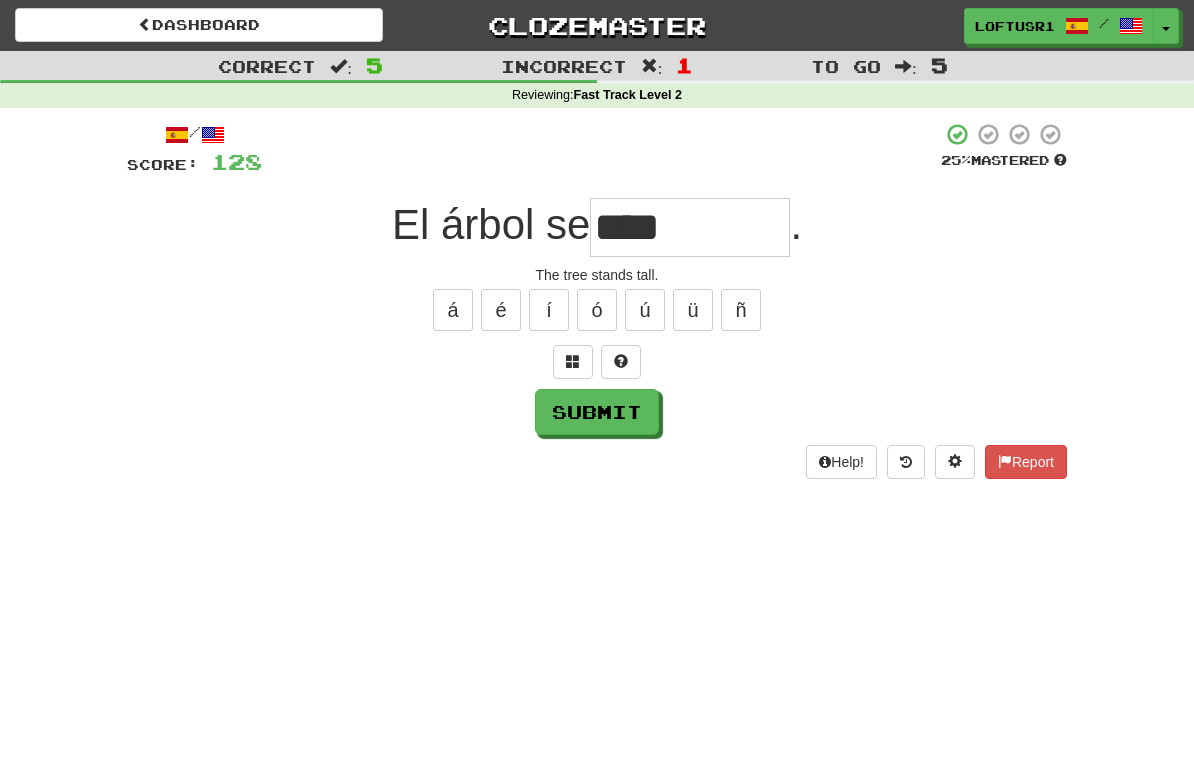 type on "****" 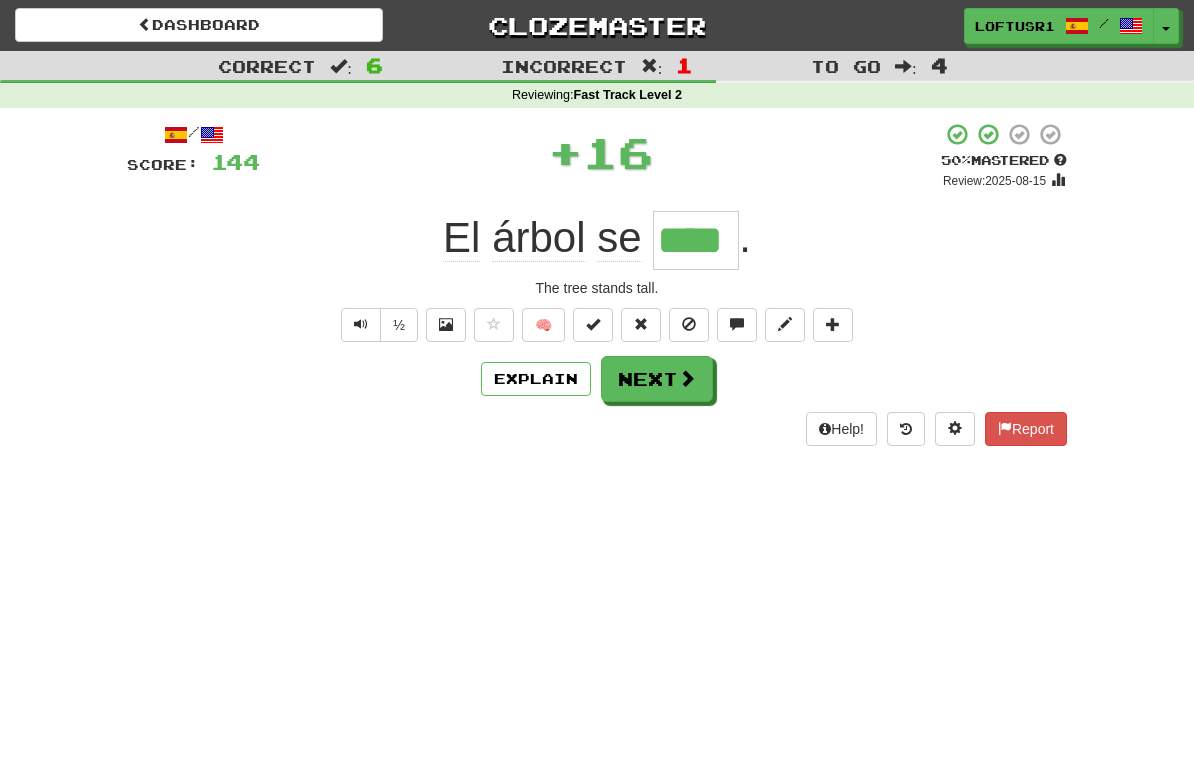 click at bounding box center [687, 378] 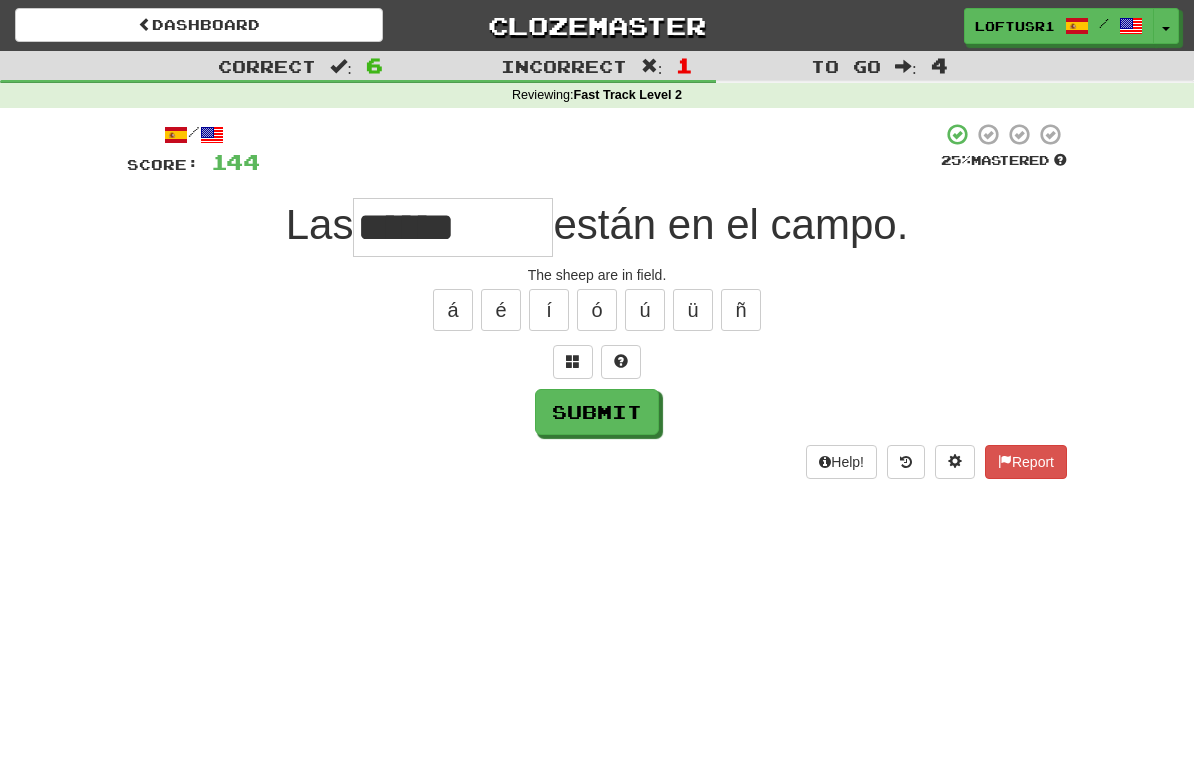 type on "******" 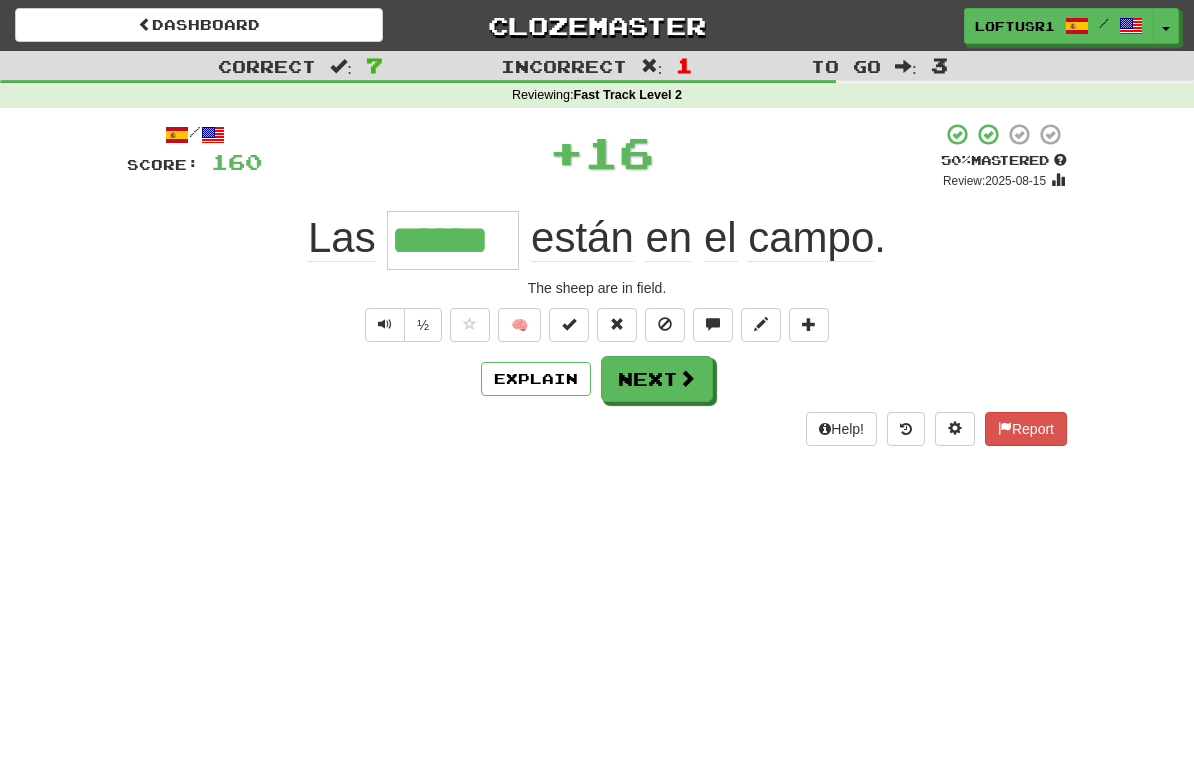 click at bounding box center (687, 378) 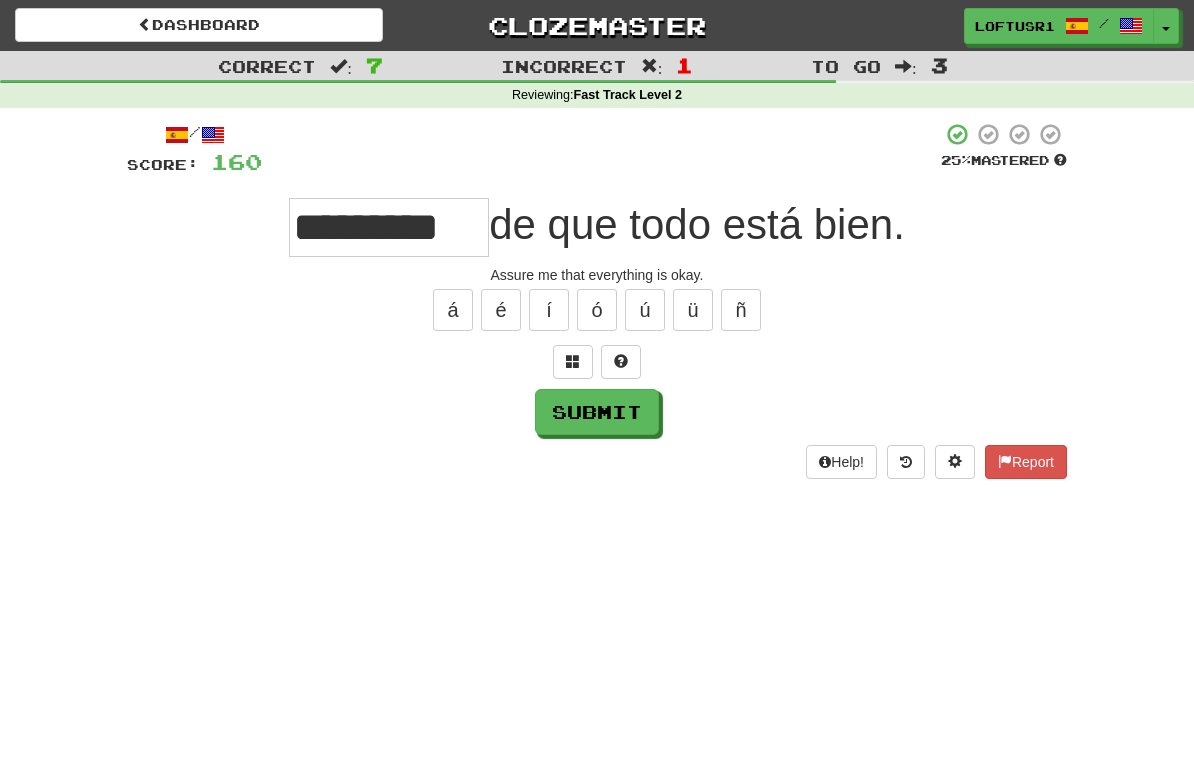 click on "Submit" at bounding box center (597, 412) 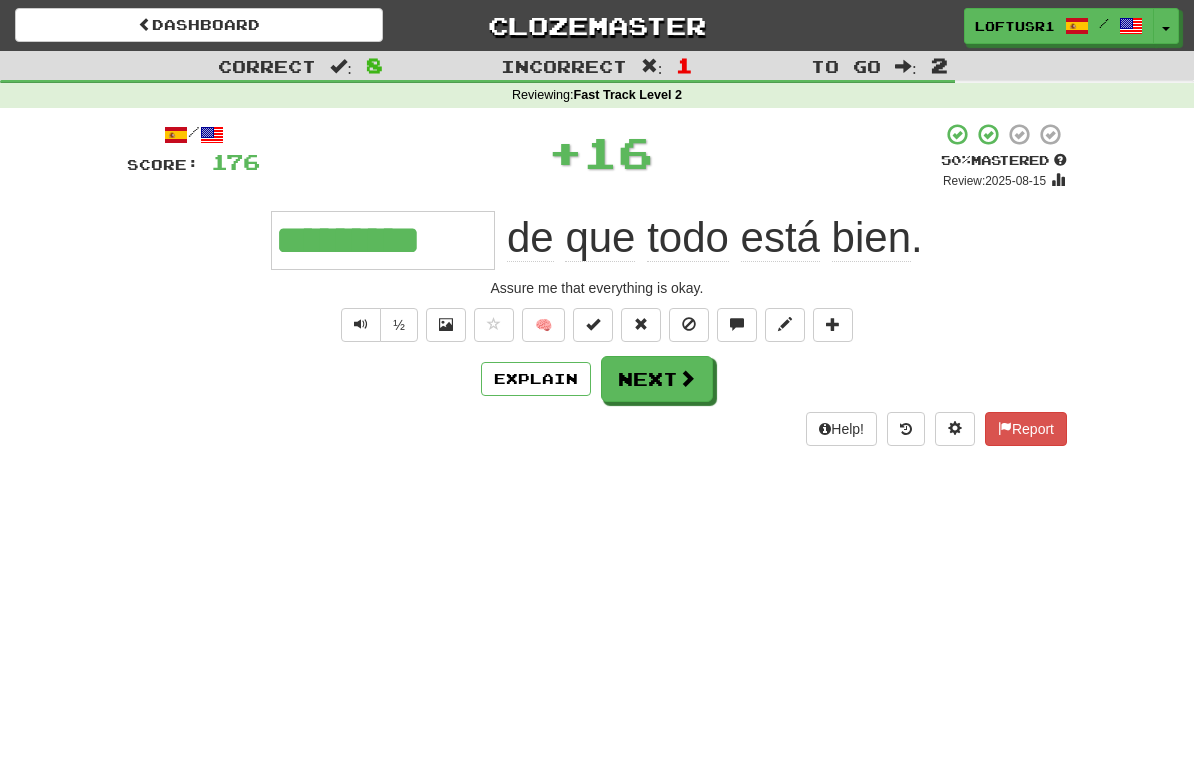 click on "Explain" at bounding box center [536, 379] 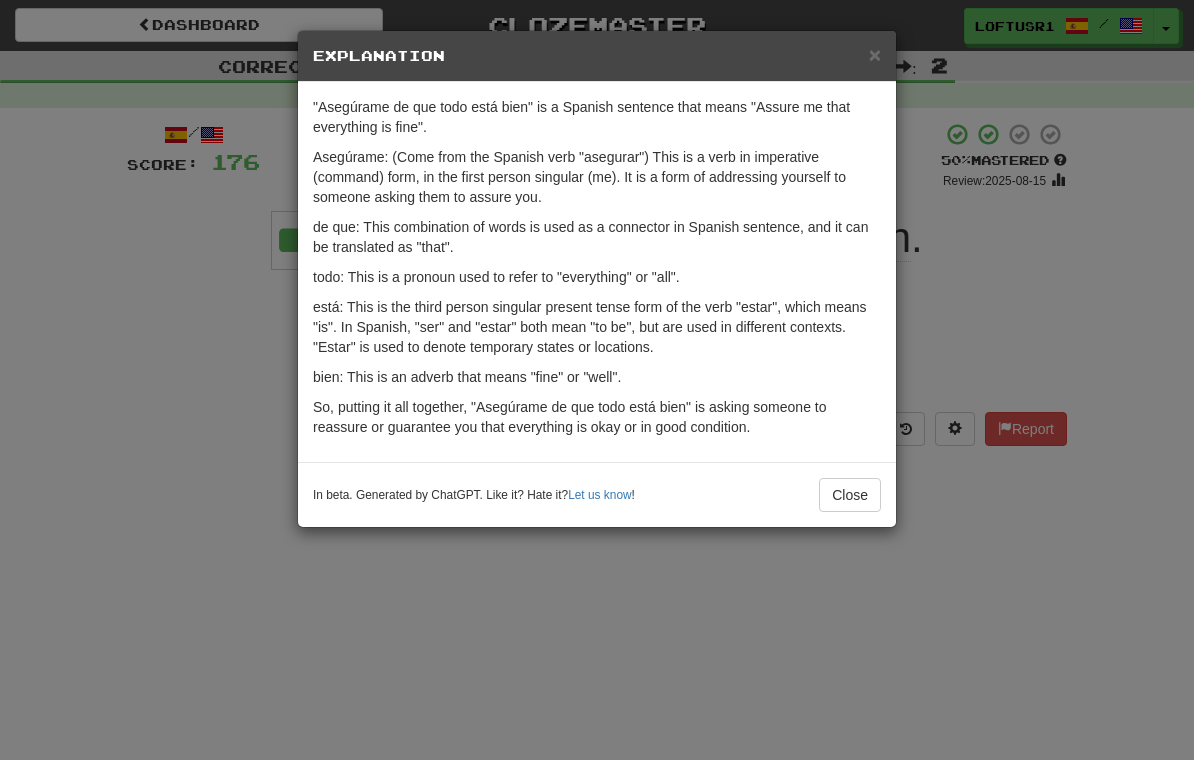 click on "Close" at bounding box center (850, 495) 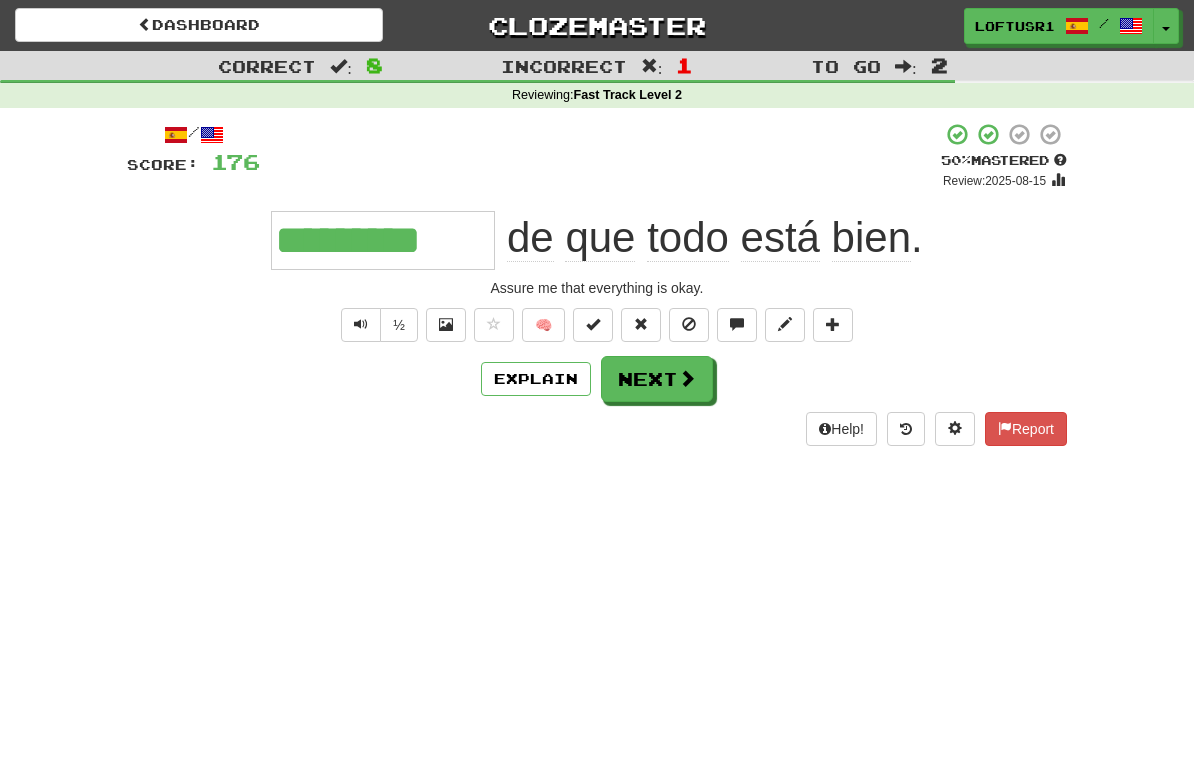 click at bounding box center [687, 378] 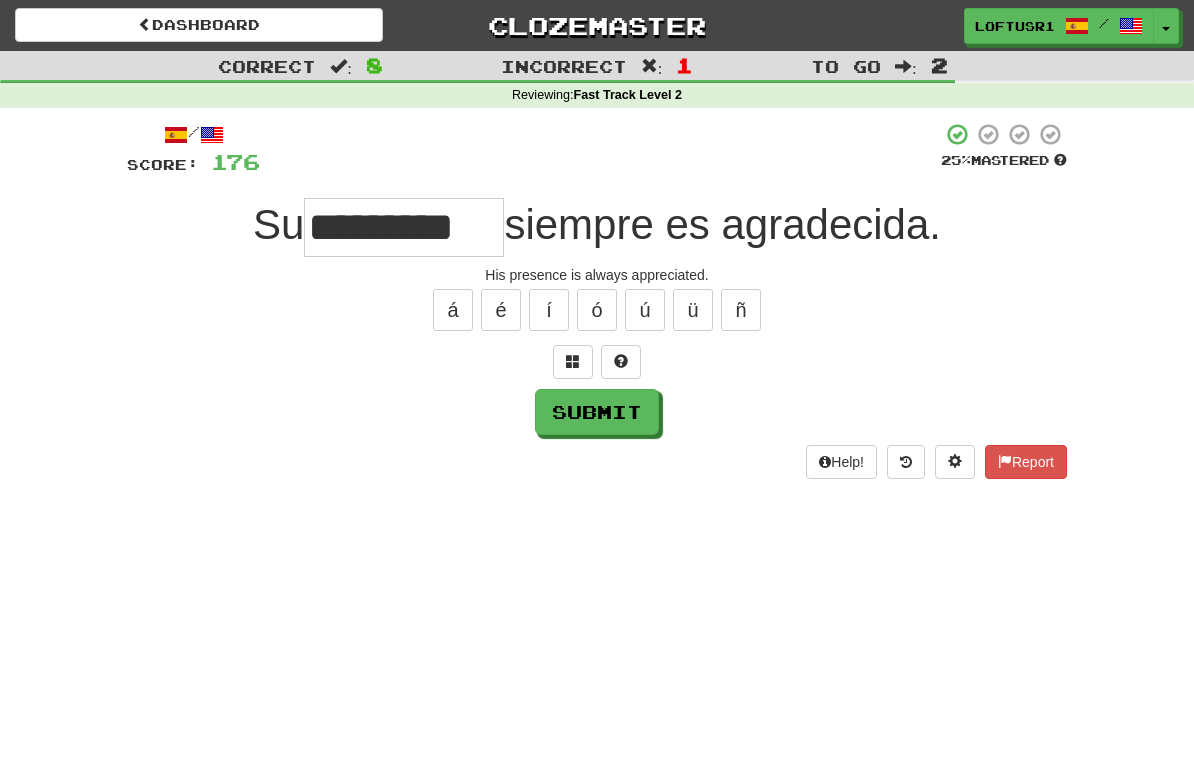 type on "*********" 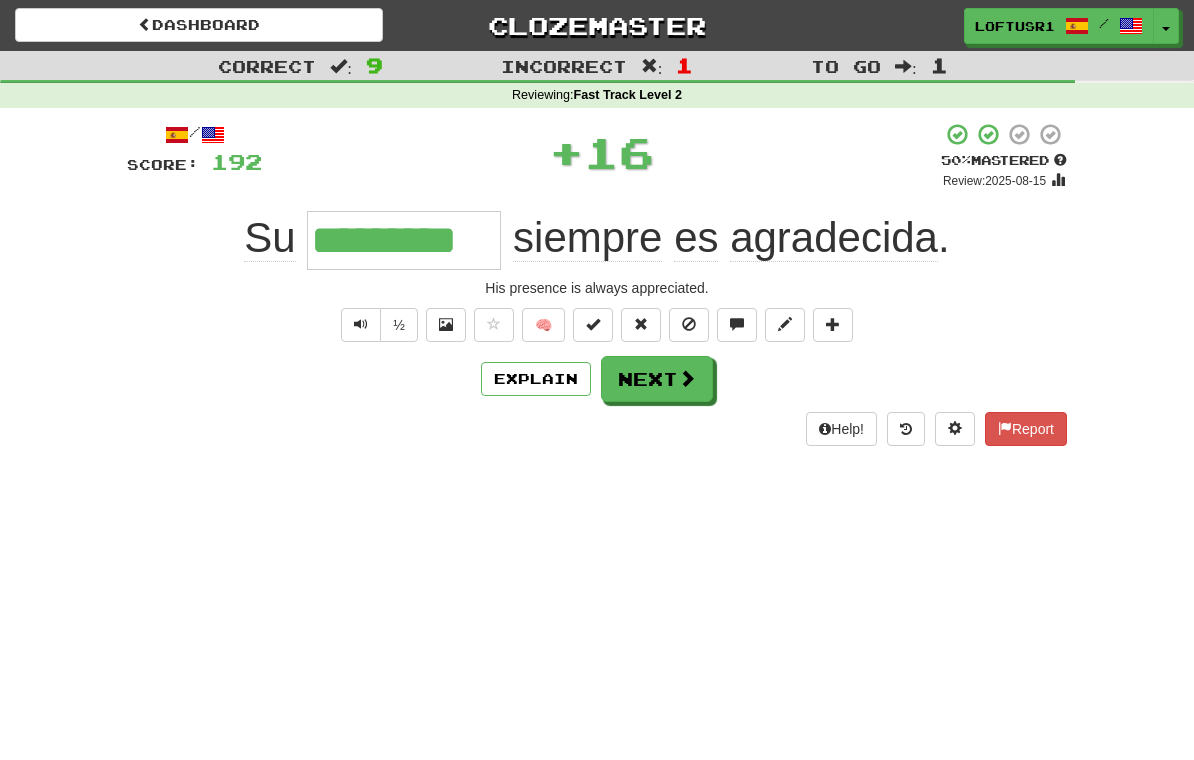 click on "Next" at bounding box center [657, 379] 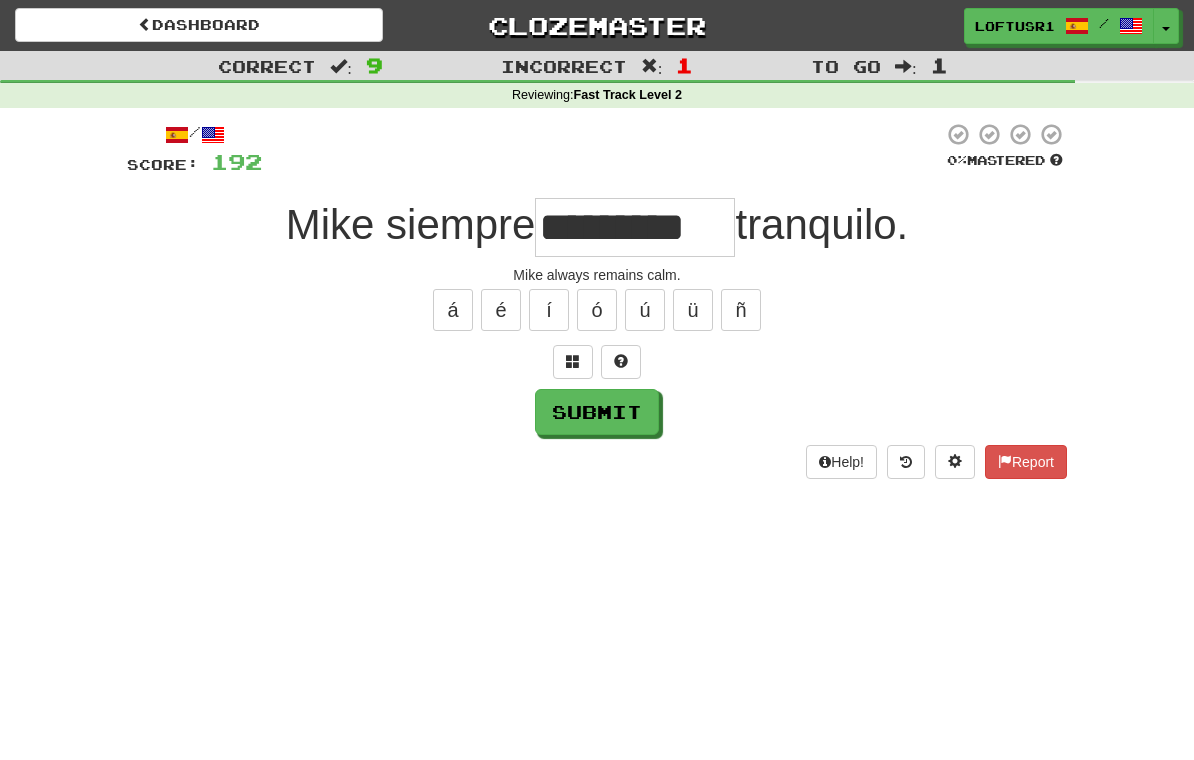 type on "*********" 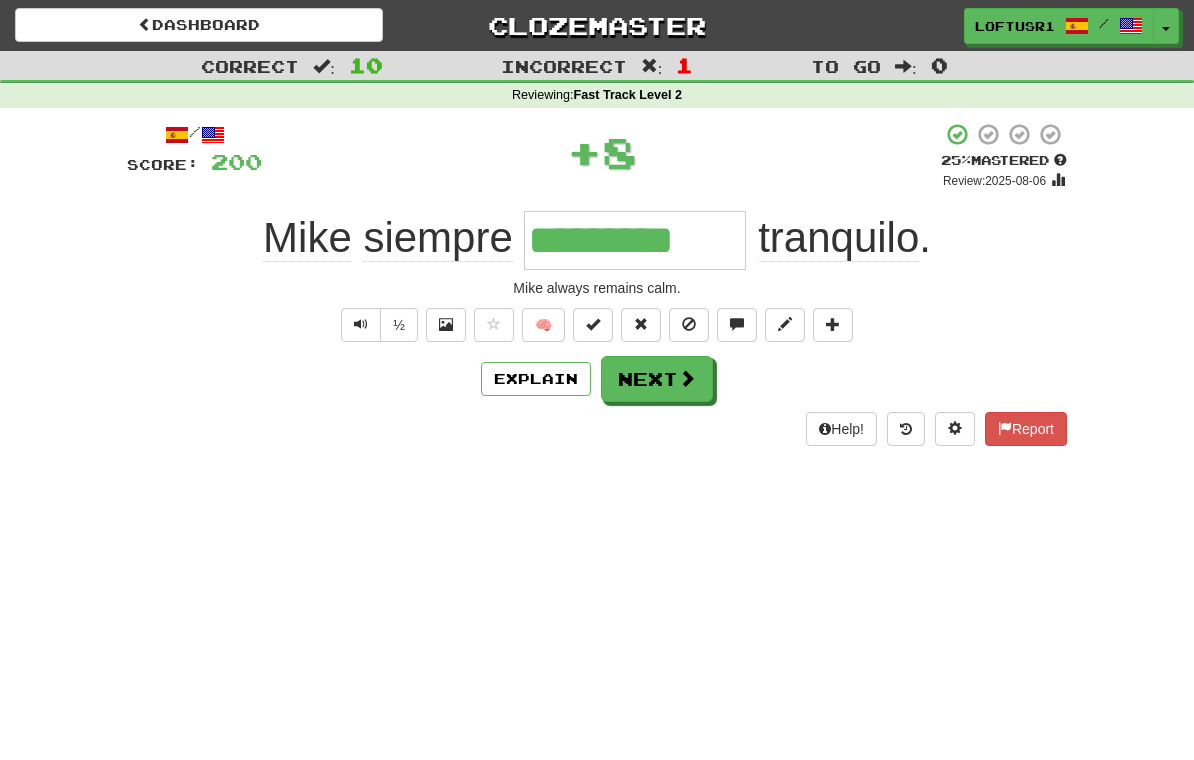 click on "Next" at bounding box center [657, 379] 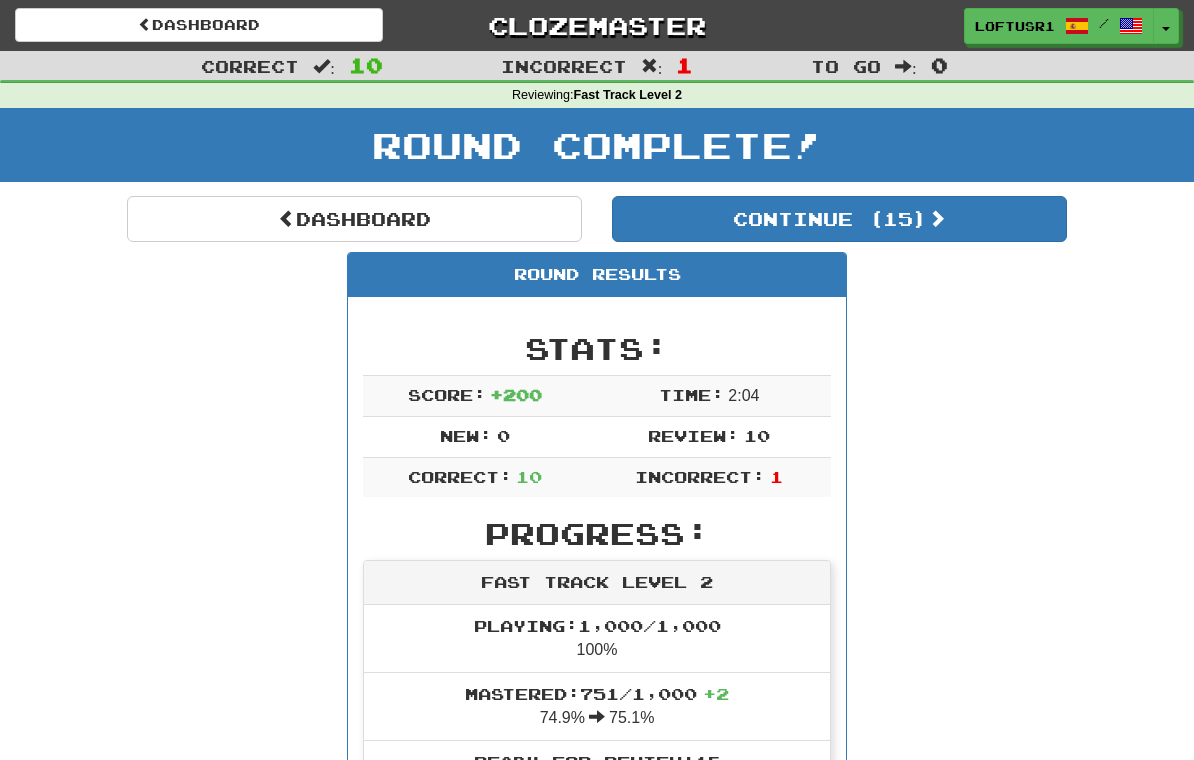 click on "Dashboard" at bounding box center [354, 219] 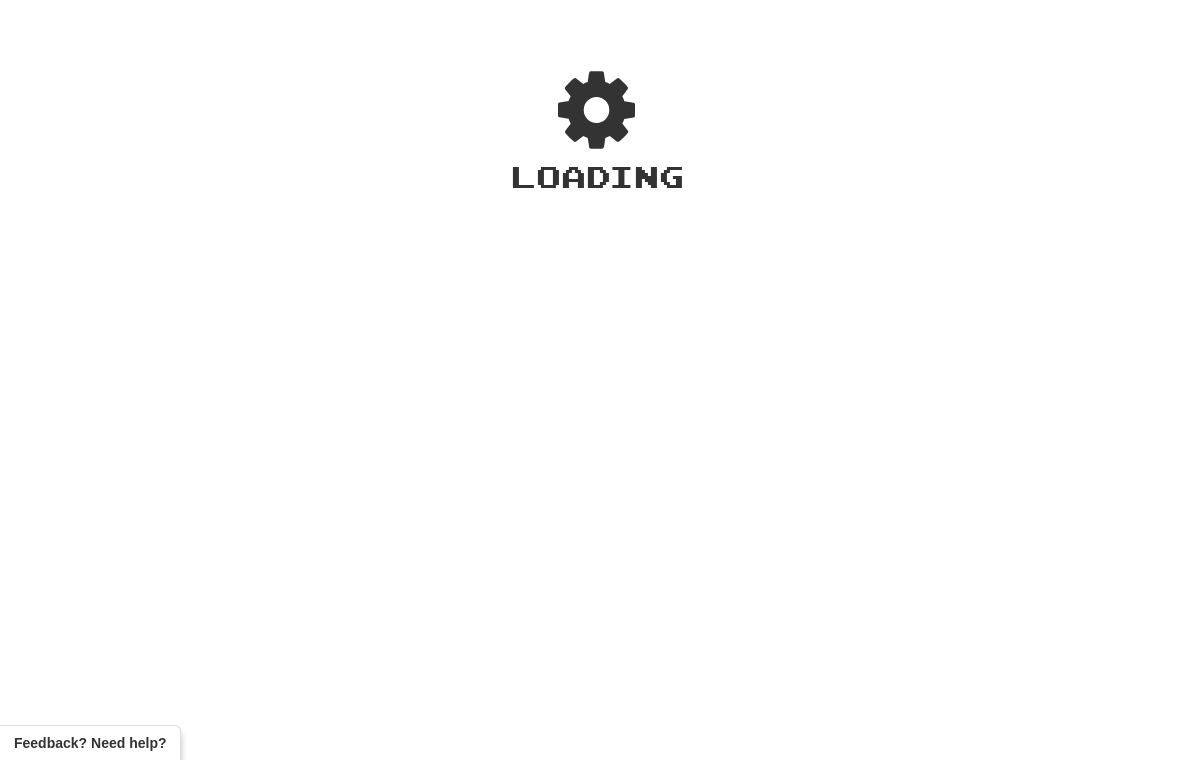 scroll, scrollTop: 0, scrollLeft: 0, axis: both 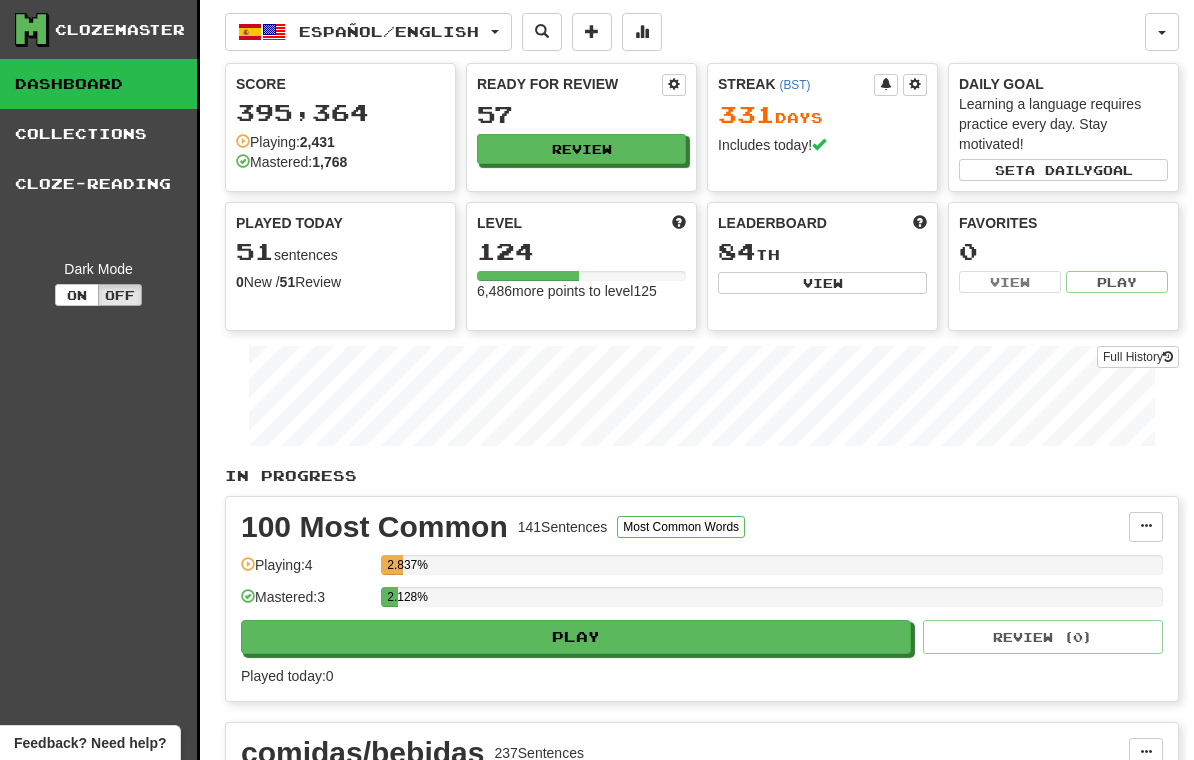 click on "Full History" at bounding box center (1138, 357) 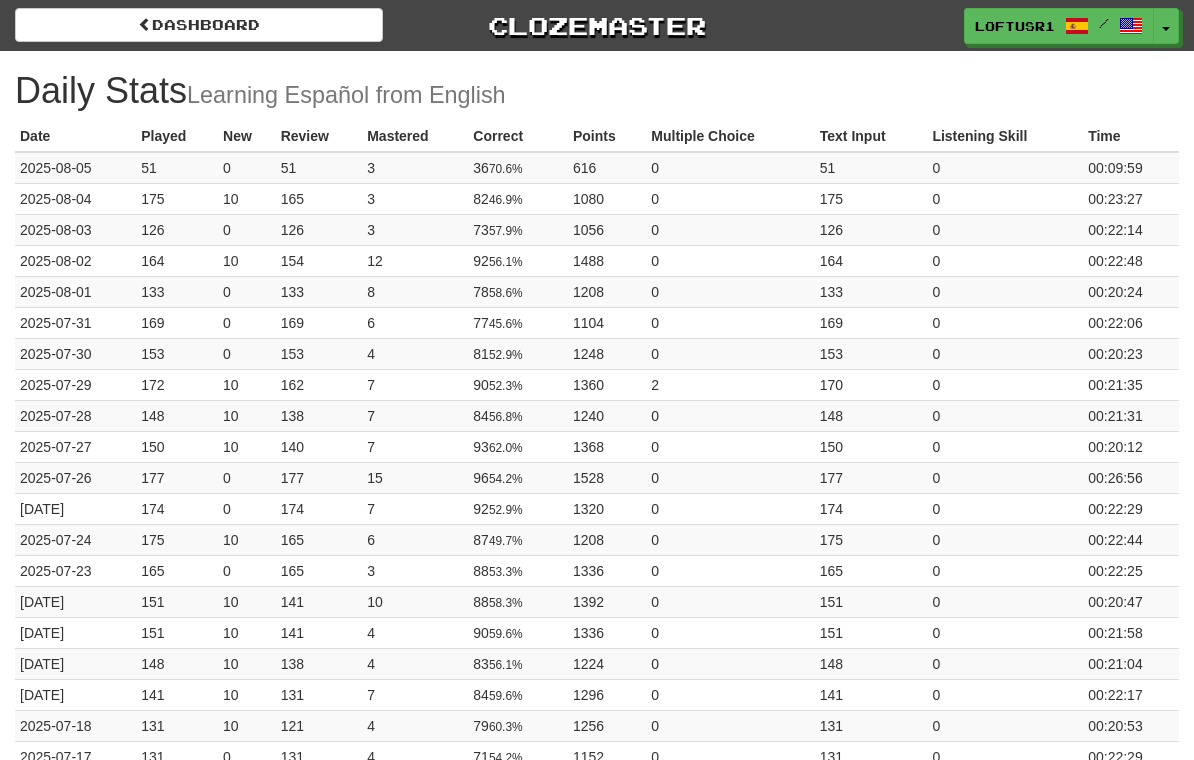 scroll, scrollTop: 0, scrollLeft: 0, axis: both 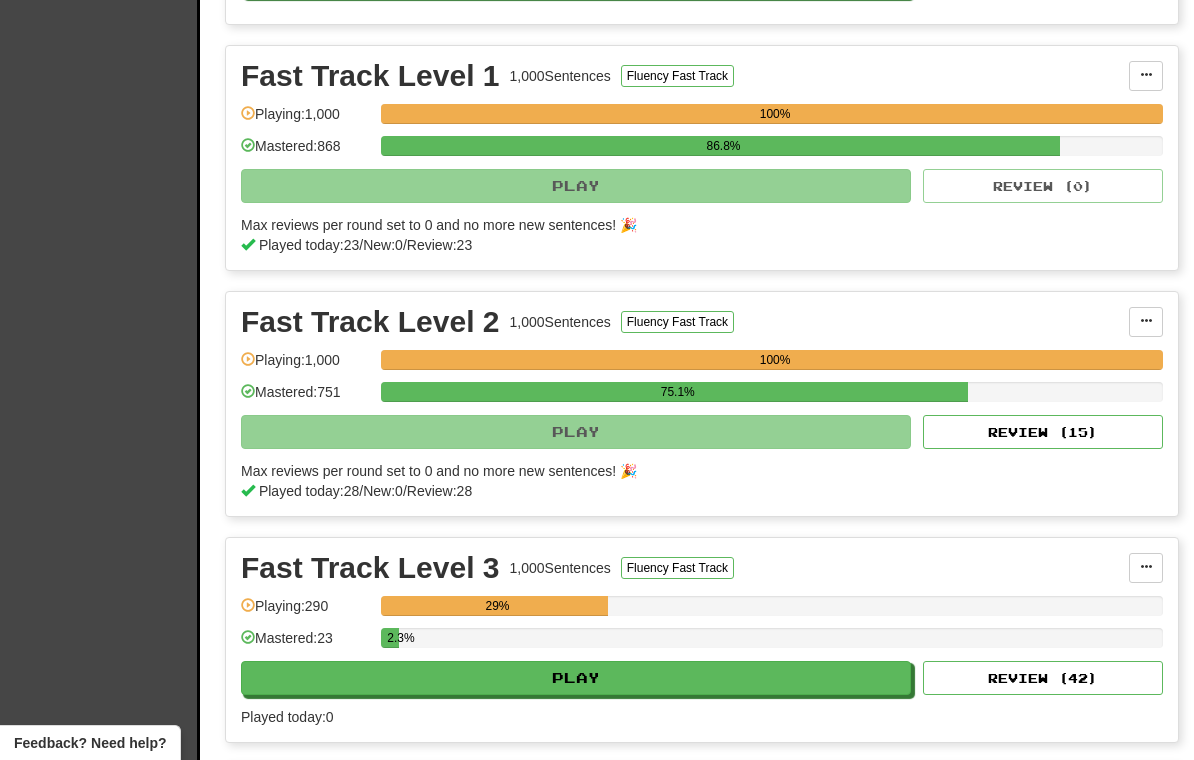 click on "Review ( 15 )" at bounding box center [1043, 432] 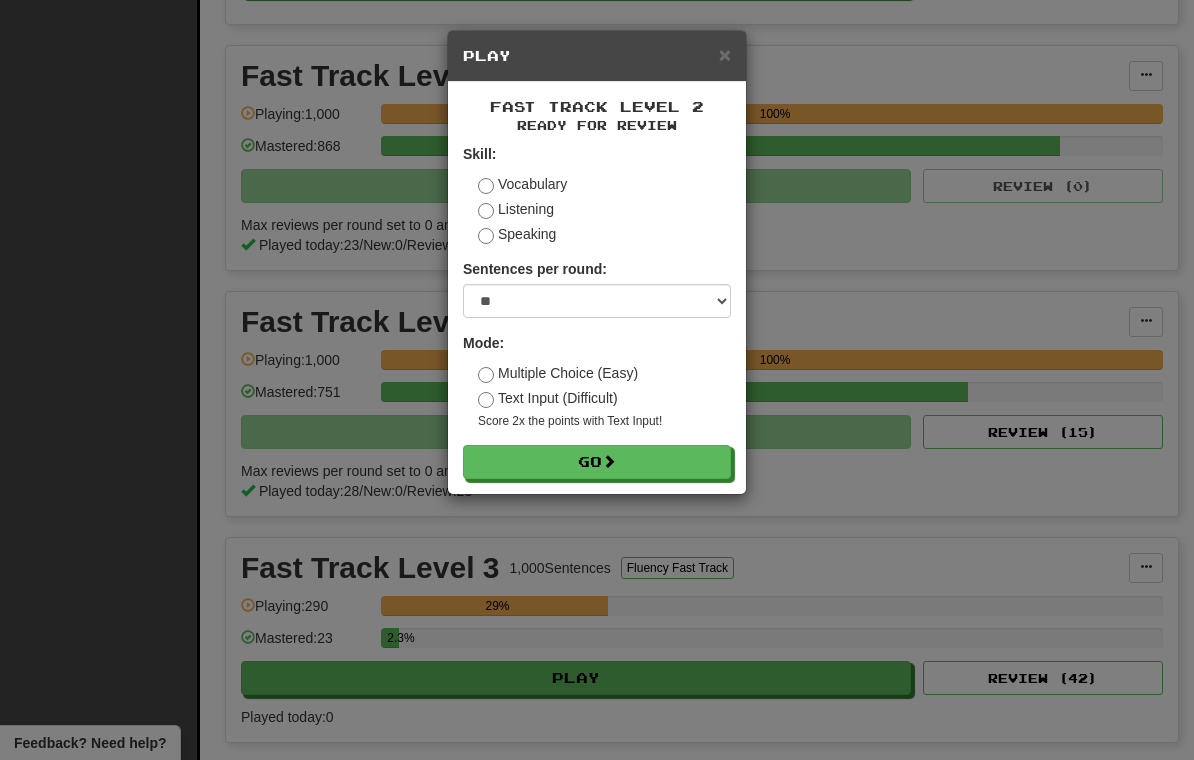 click on "Go" at bounding box center (597, 462) 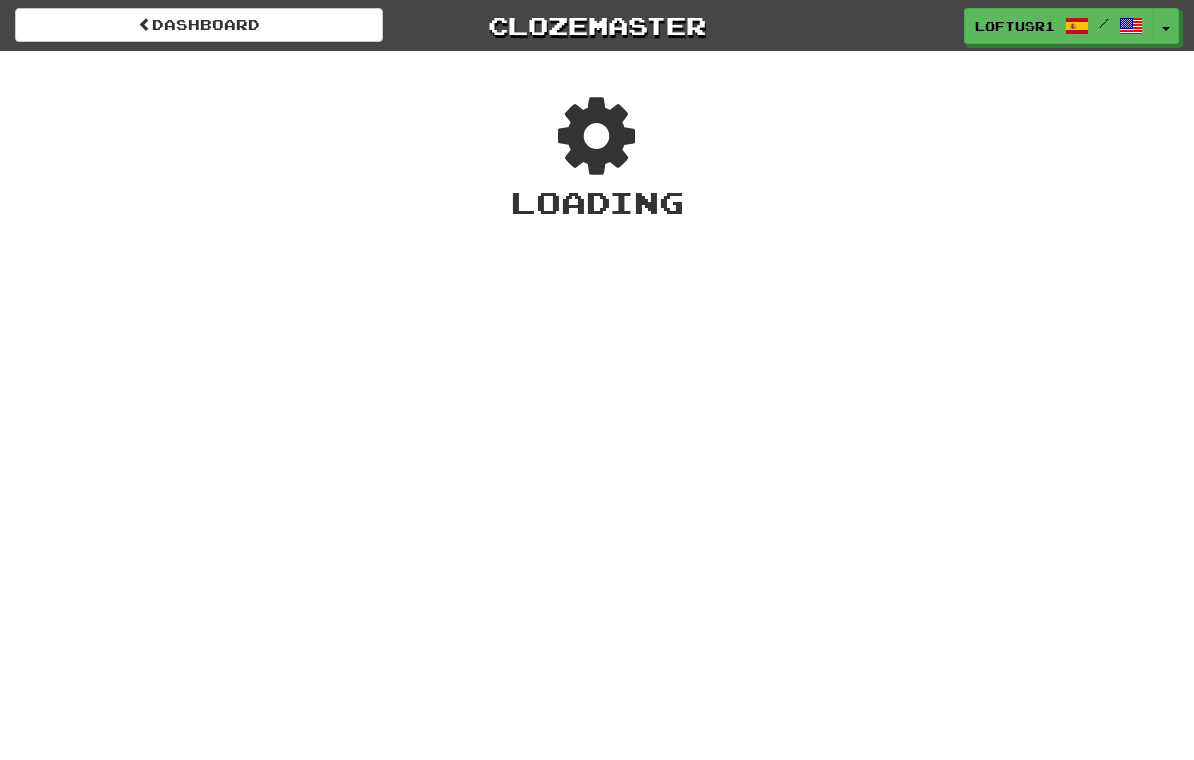 scroll, scrollTop: 0, scrollLeft: 0, axis: both 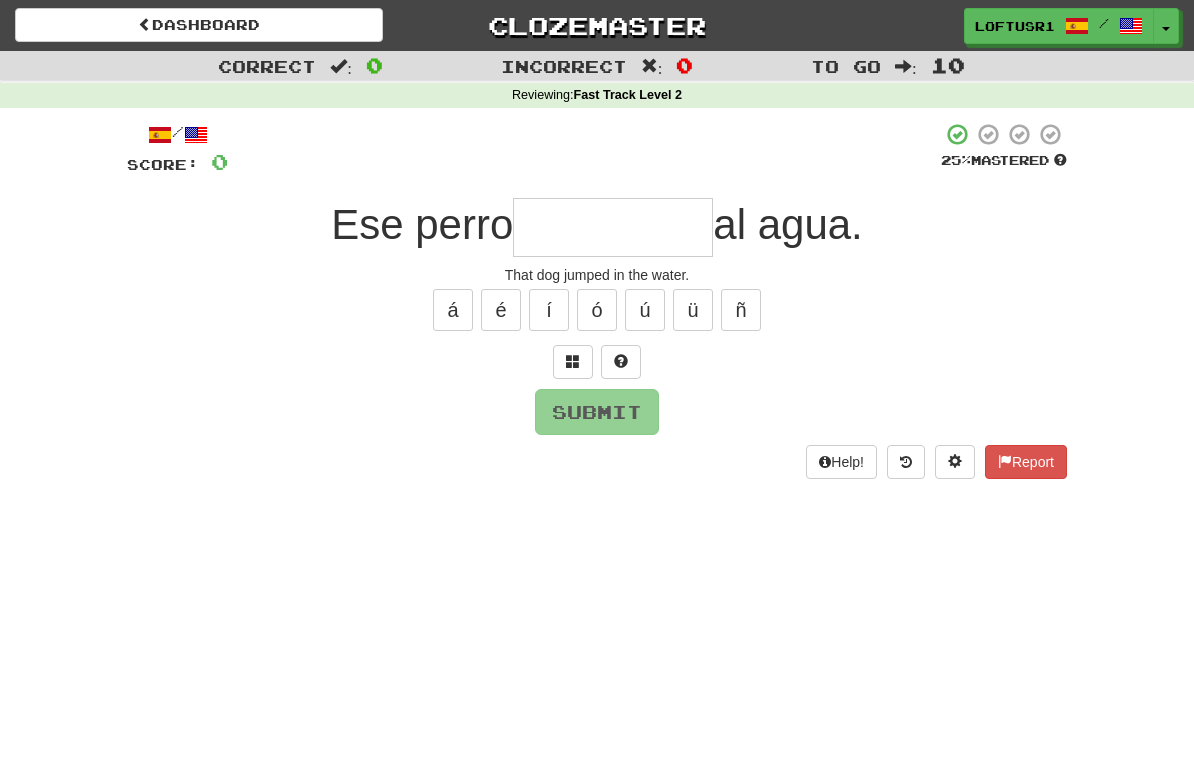 click at bounding box center [613, 227] 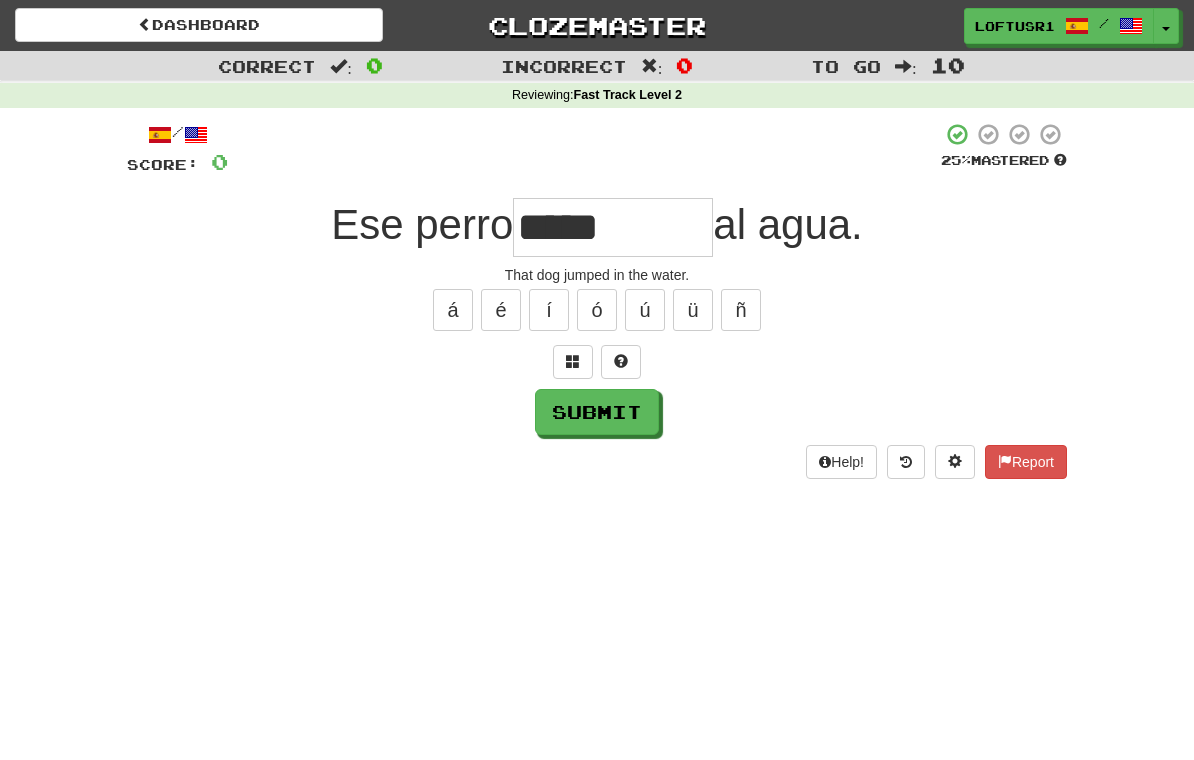 type on "*****" 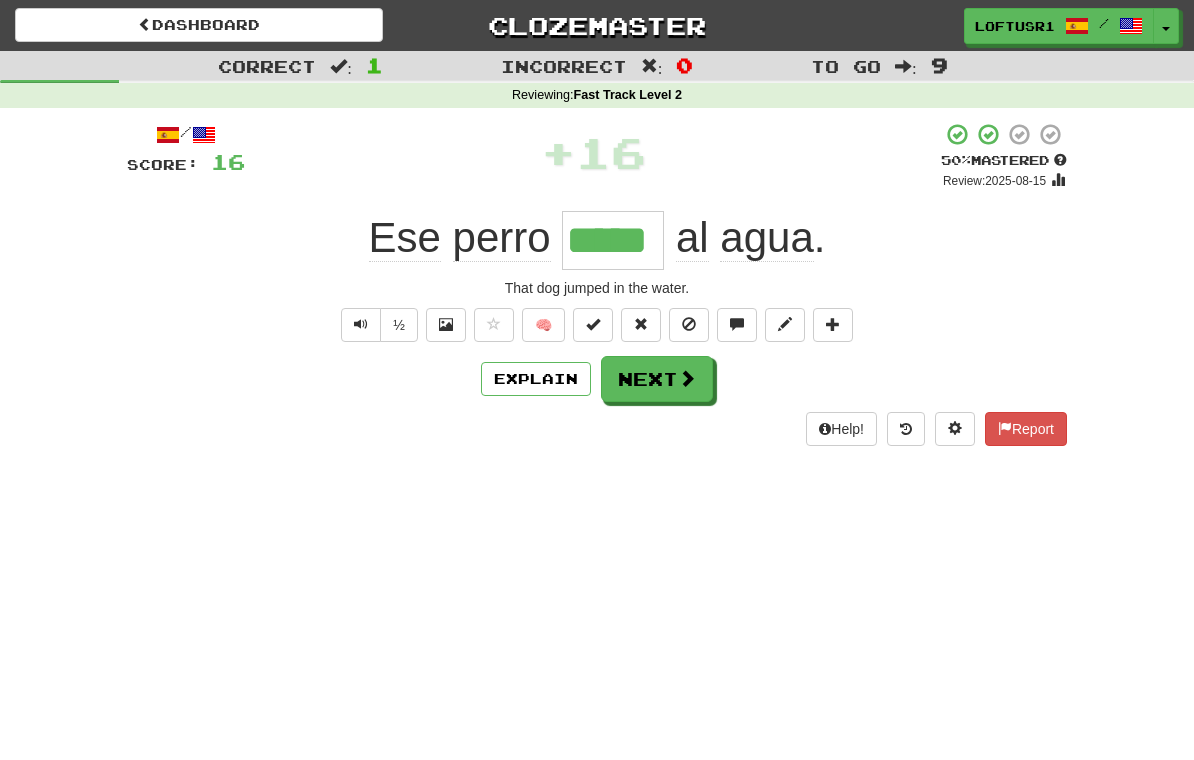click at bounding box center (687, 378) 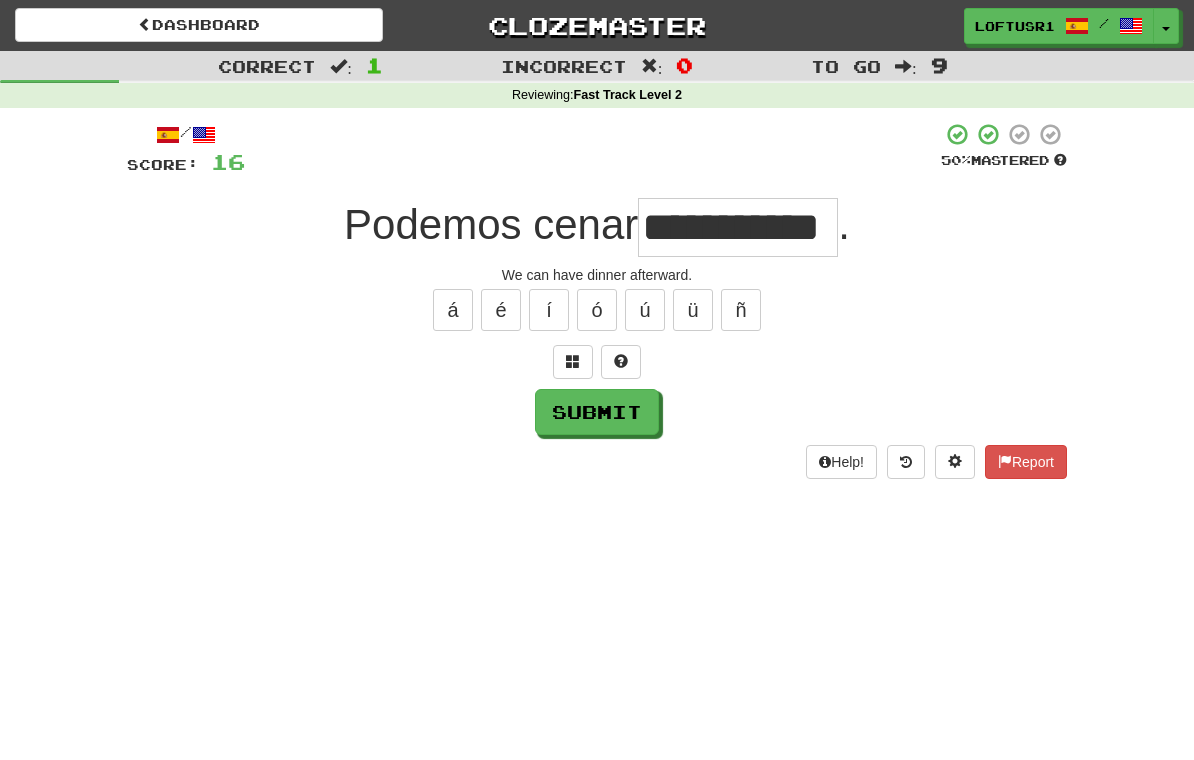 click on "Submit" at bounding box center (597, 412) 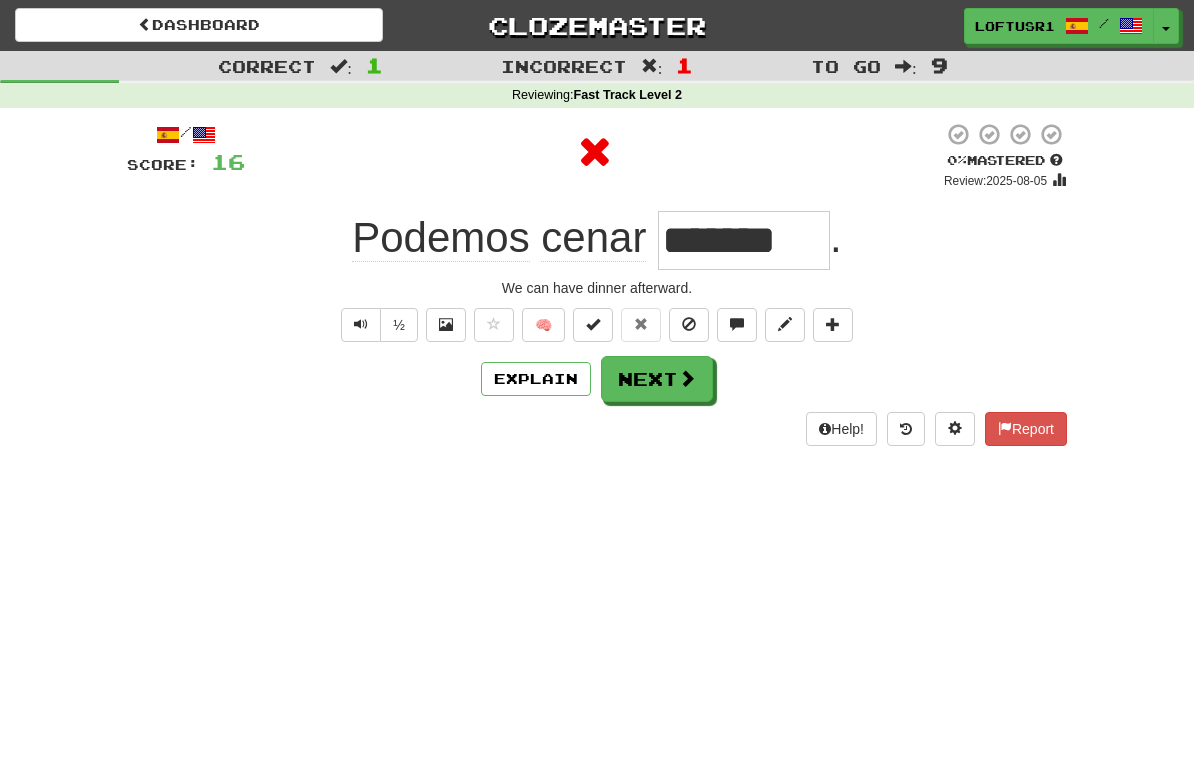 click on "Next" at bounding box center (657, 379) 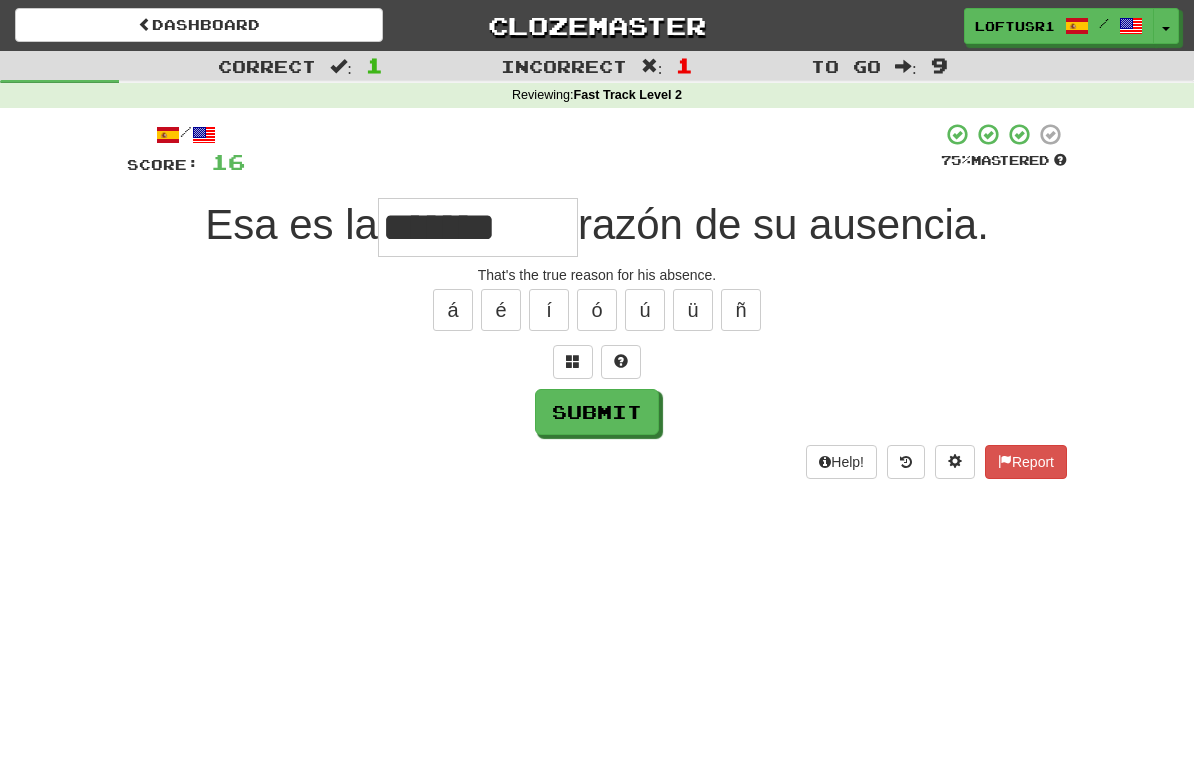 click on "Submit" at bounding box center [597, 412] 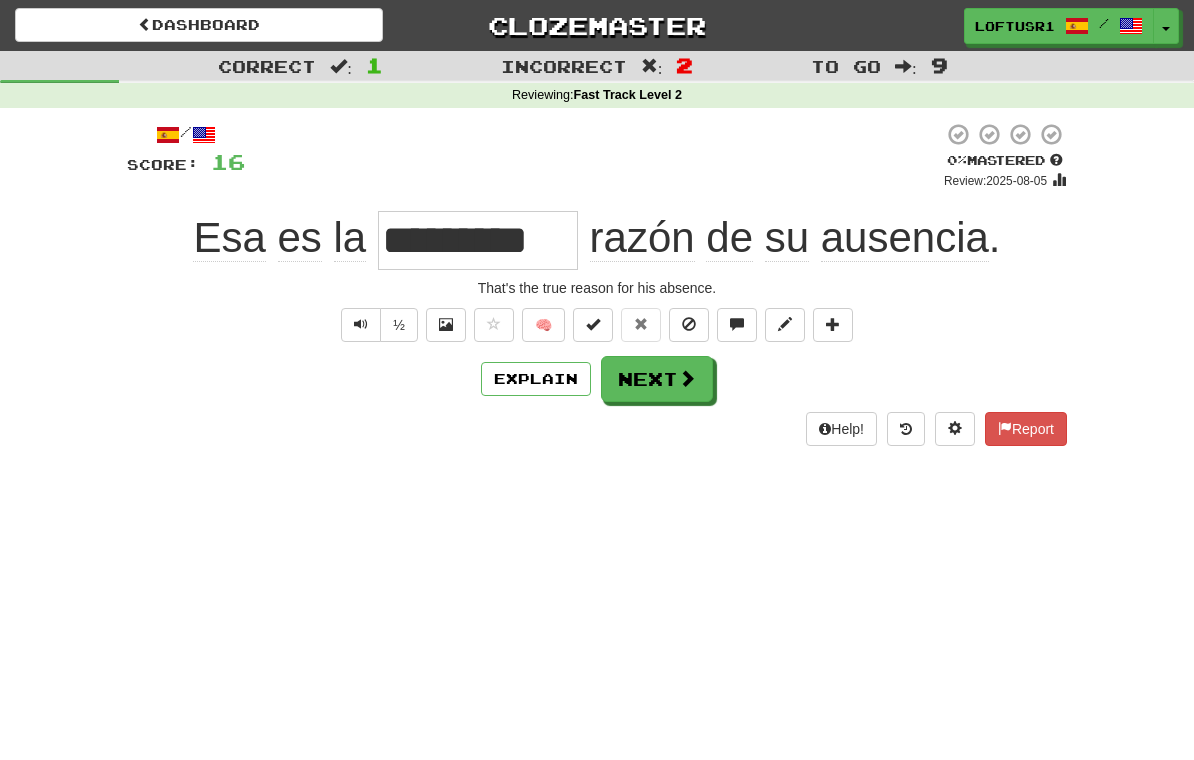 click on "Next" at bounding box center (657, 379) 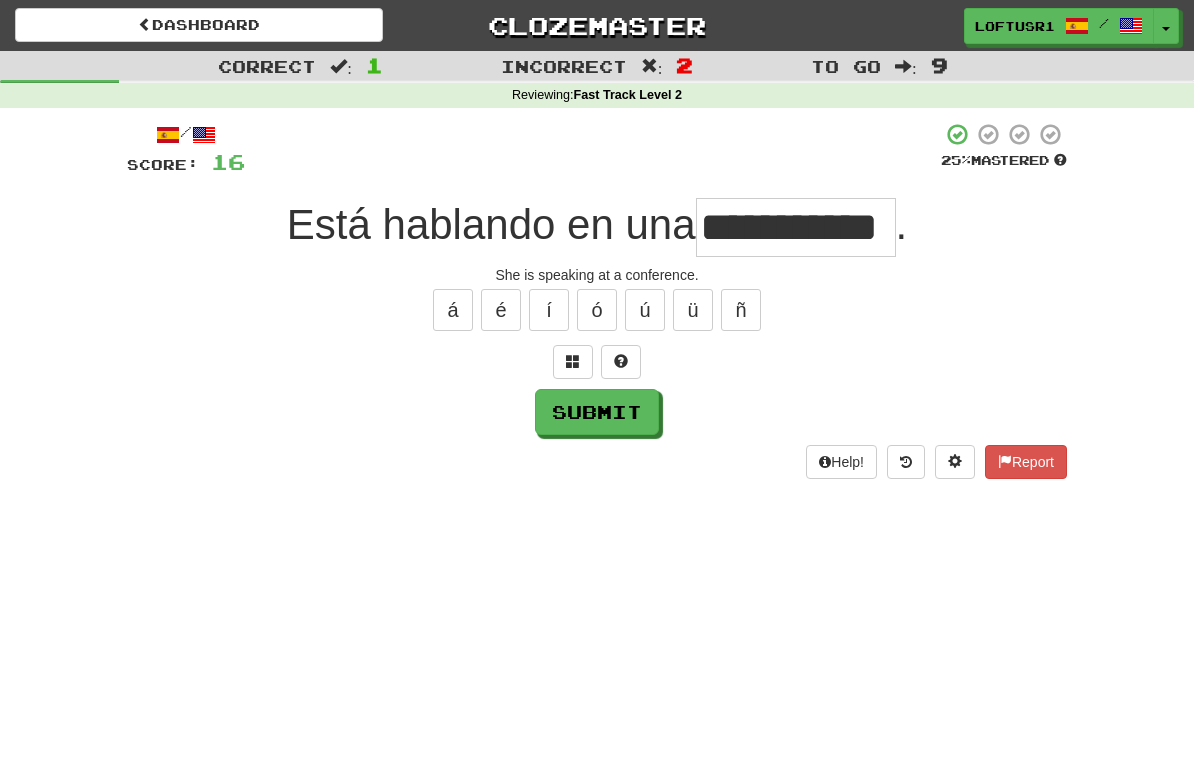 click on "Submit" at bounding box center [597, 412] 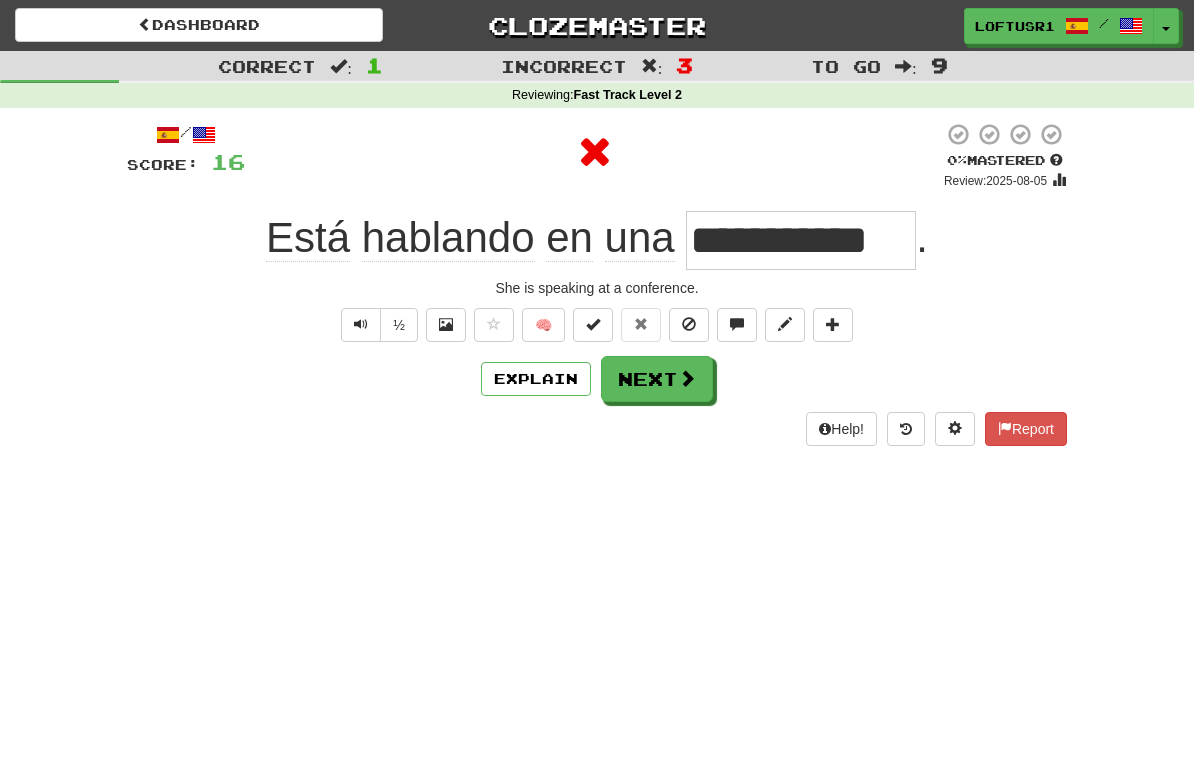click on "Next" at bounding box center (657, 379) 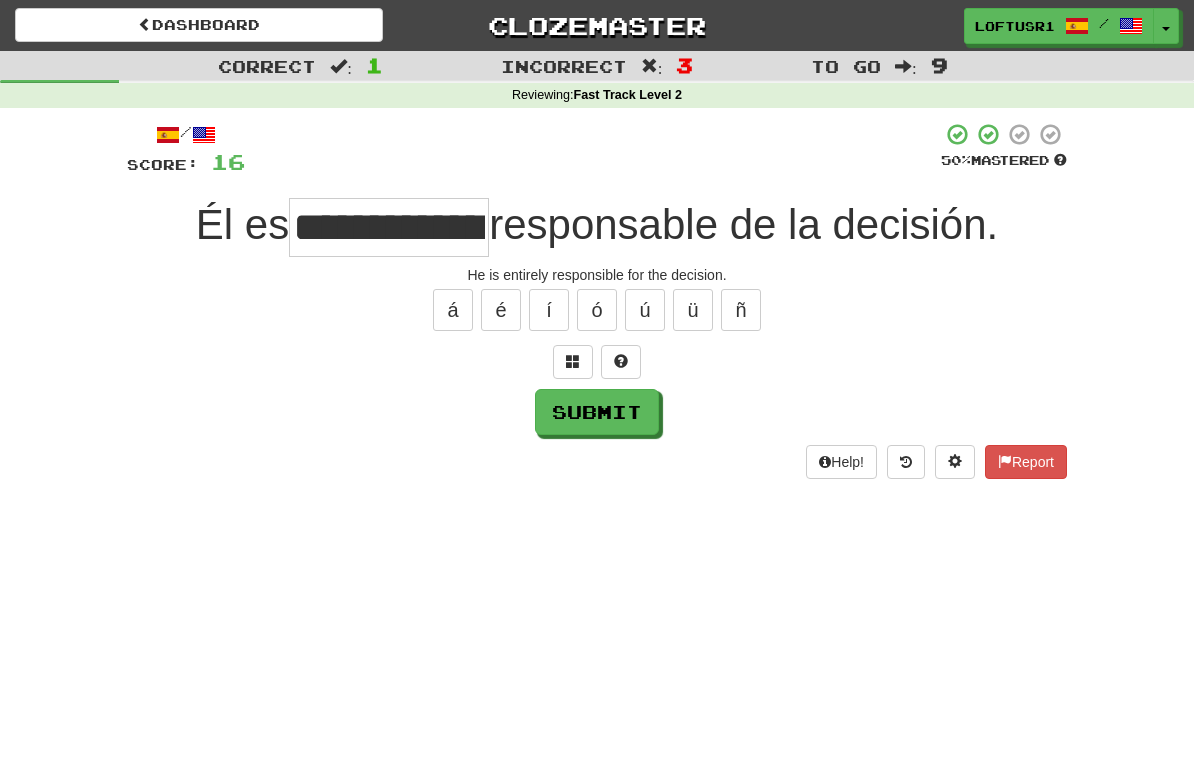 type on "**********" 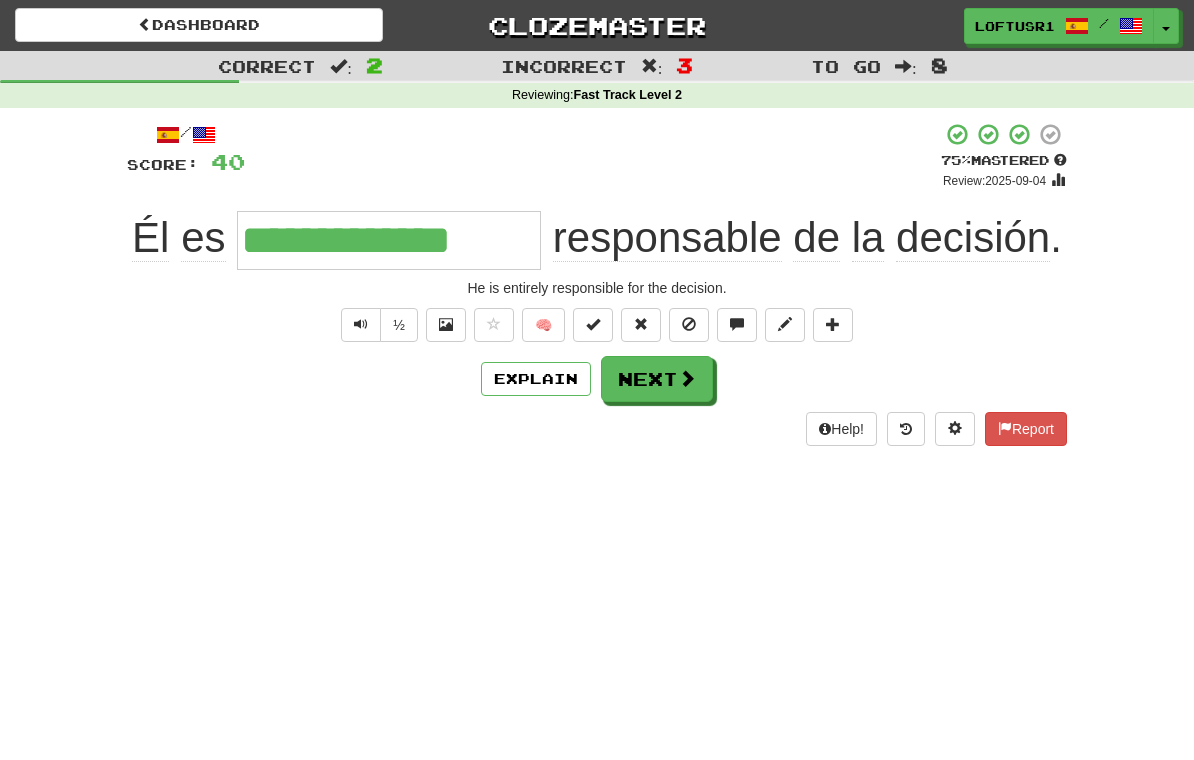 click on "Next" at bounding box center (657, 379) 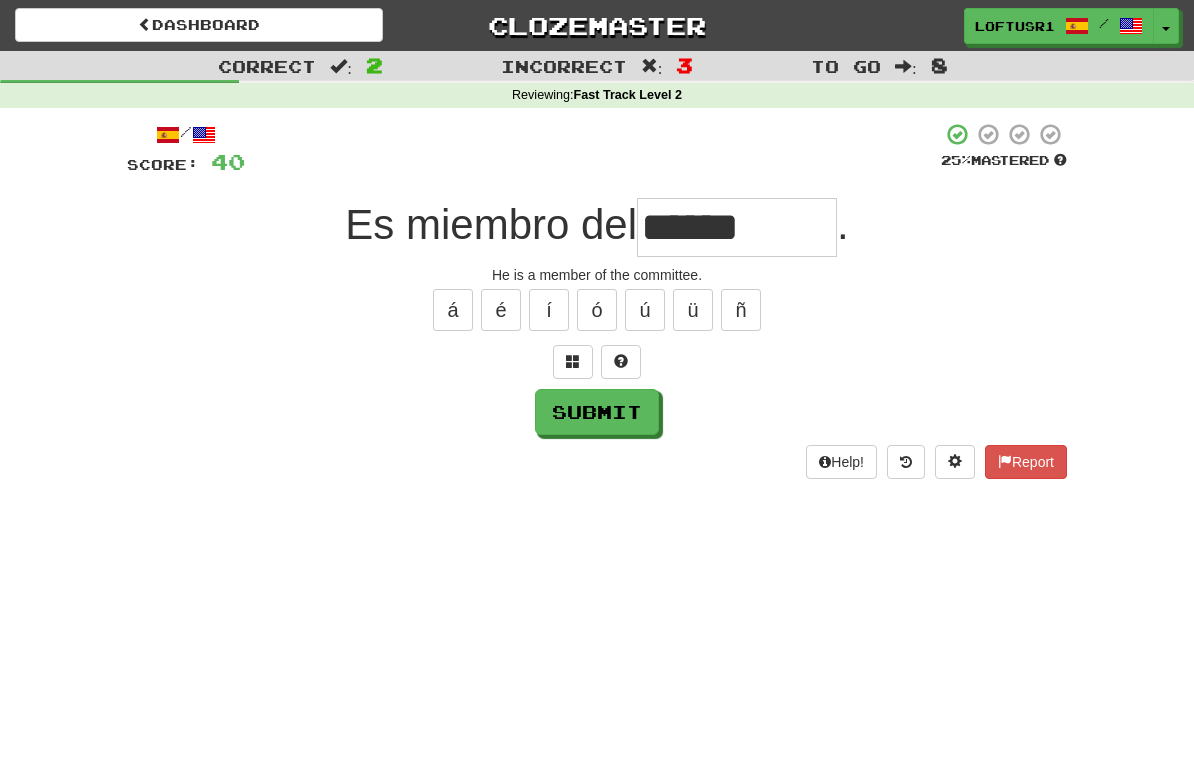 type on "******" 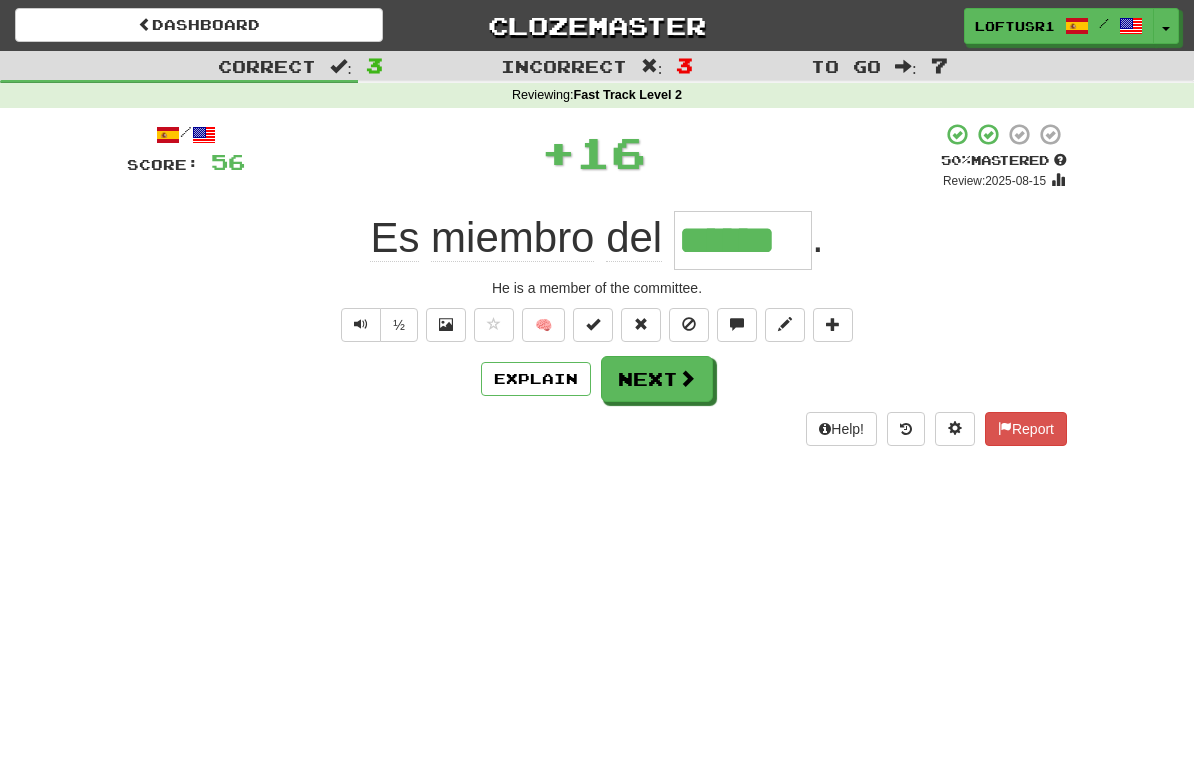 click at bounding box center (687, 378) 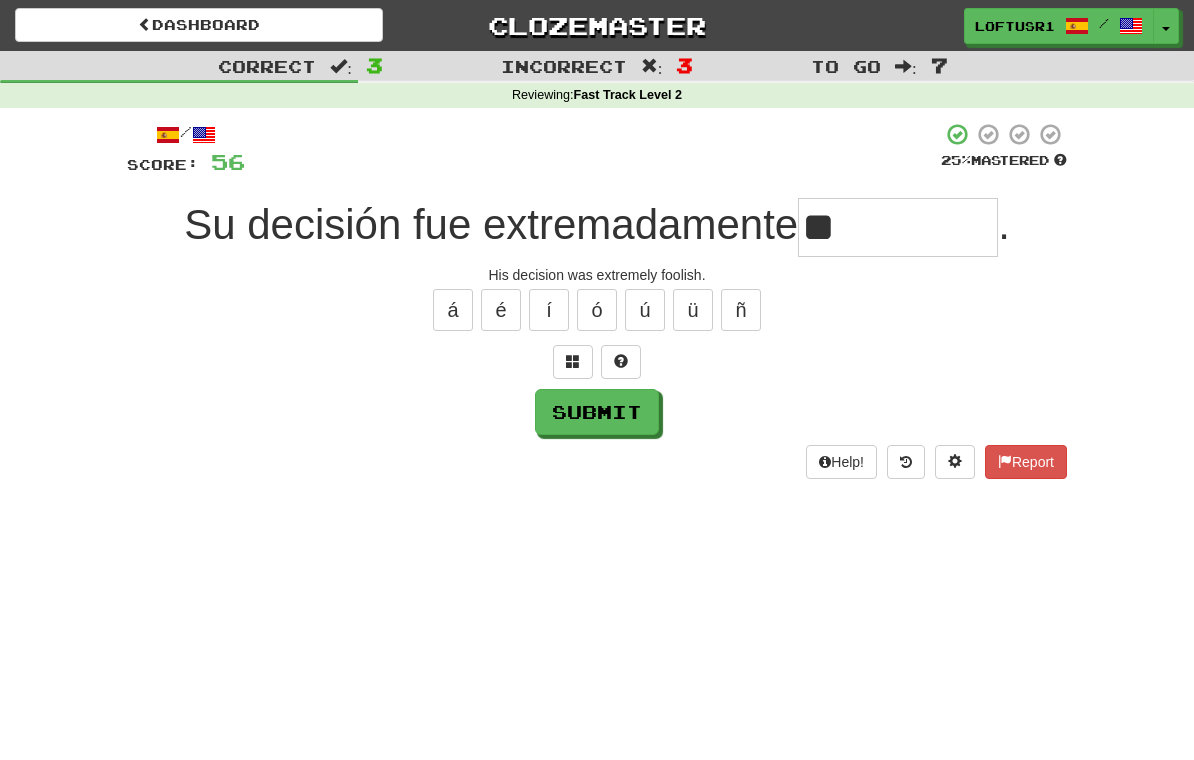 type on "*" 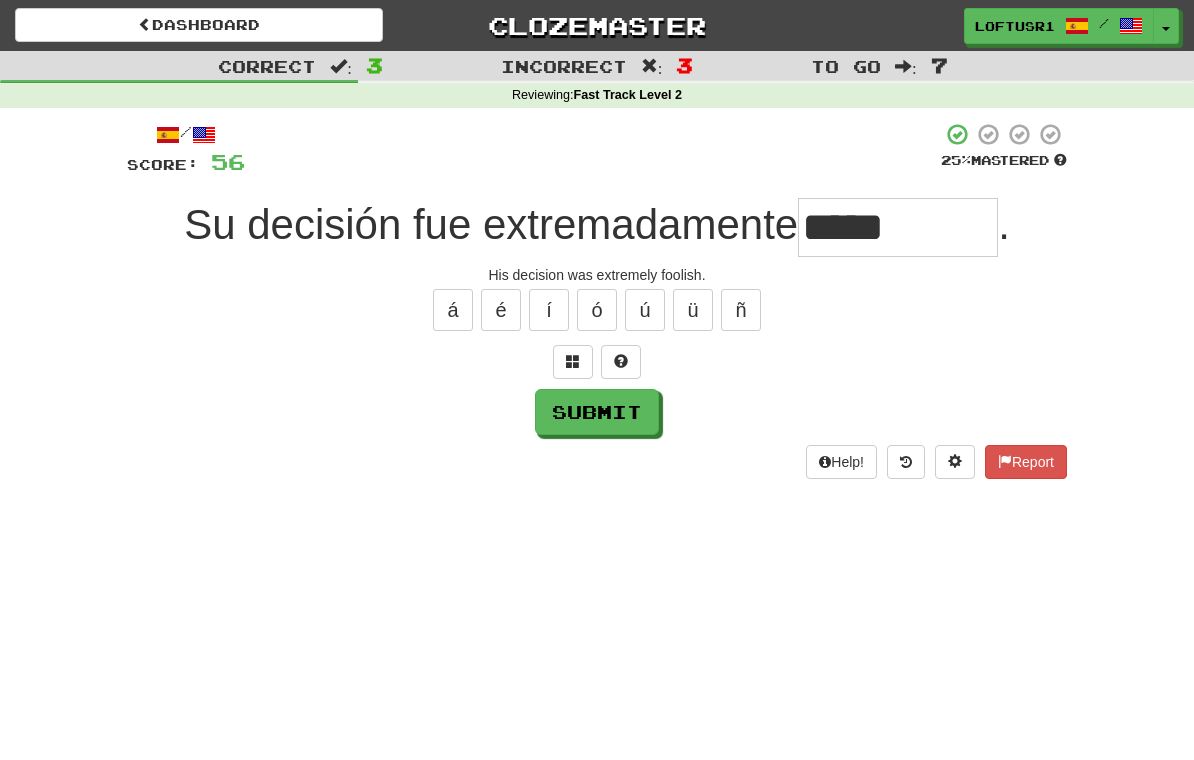click on "Submit" at bounding box center [597, 412] 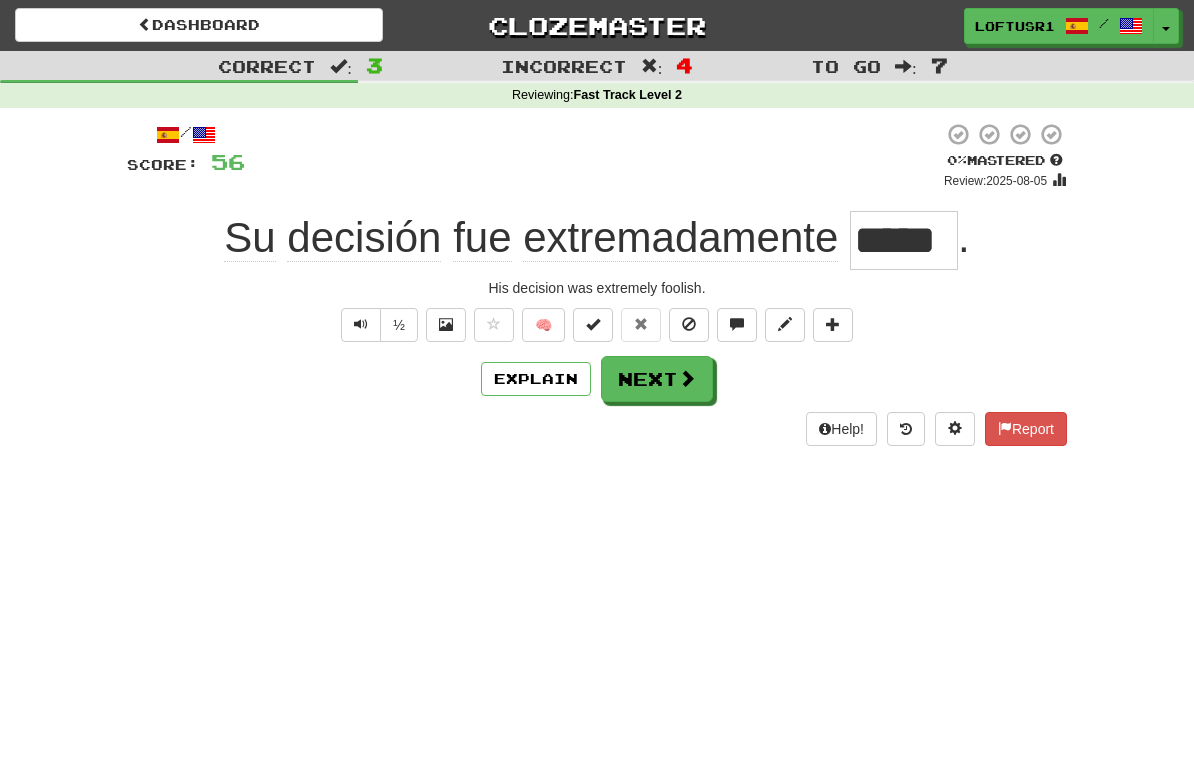 click at bounding box center [687, 378] 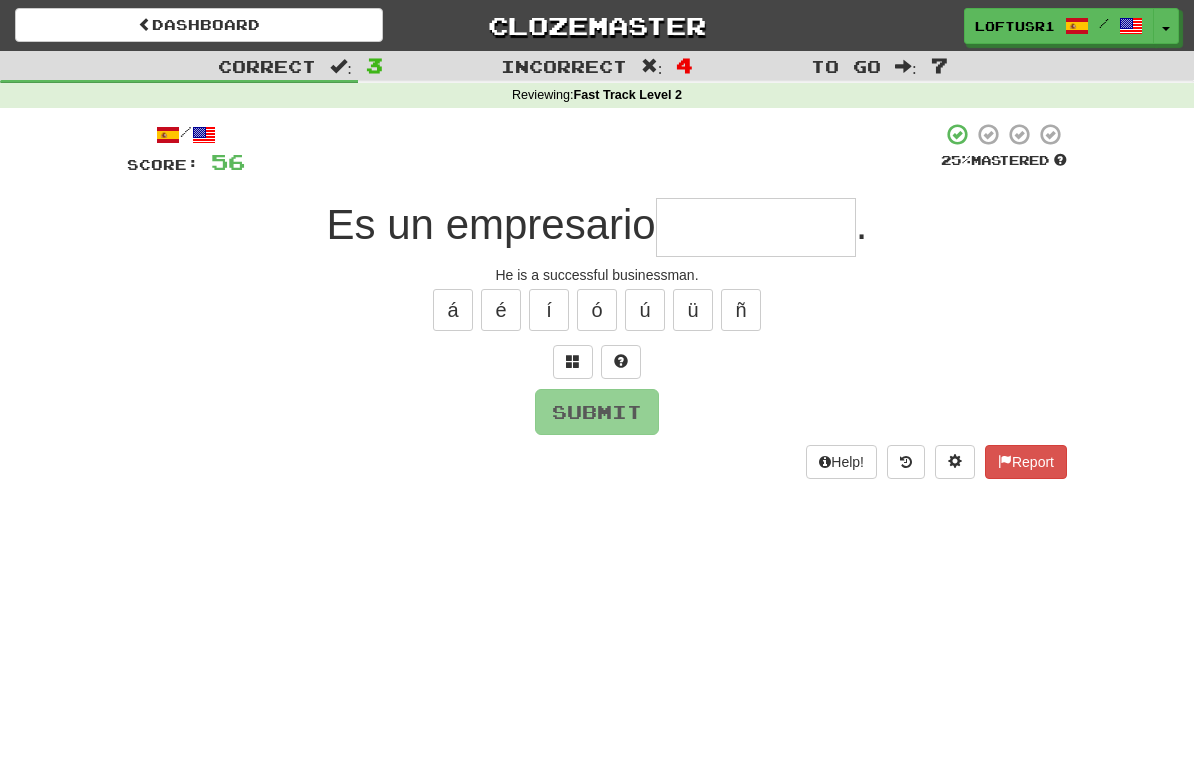type on "*" 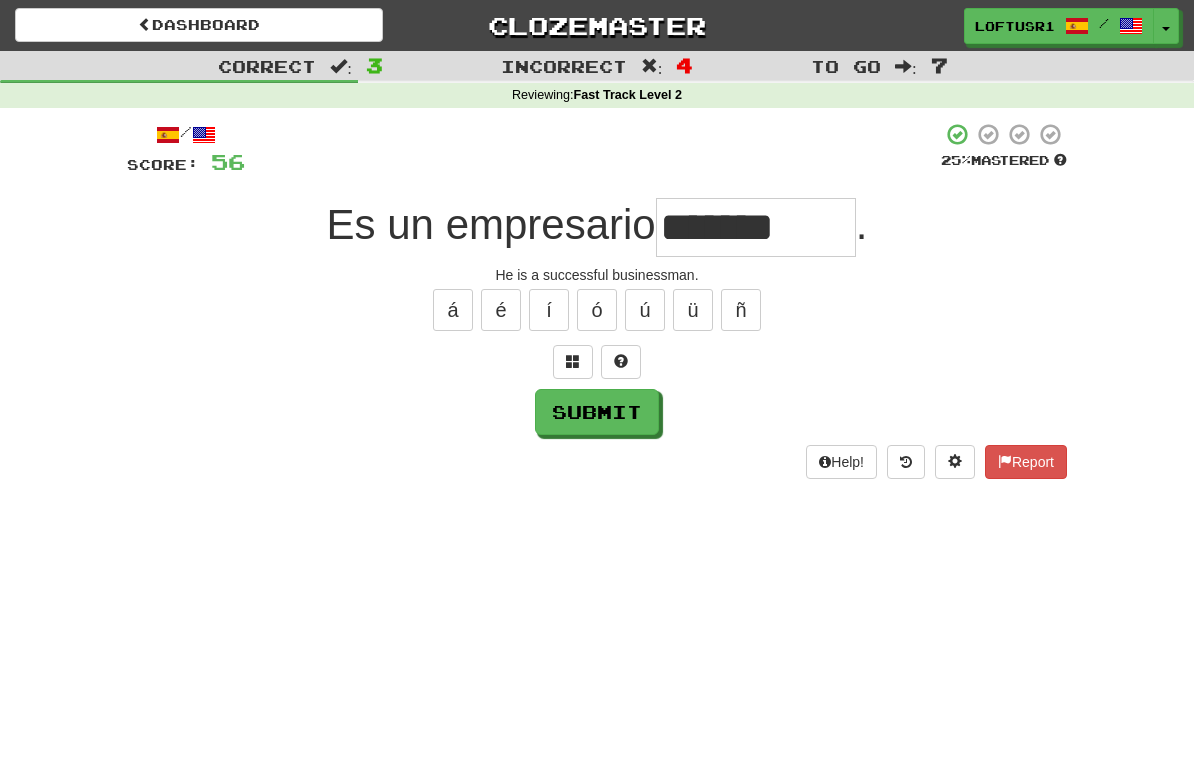 click on "Submit" at bounding box center (597, 412) 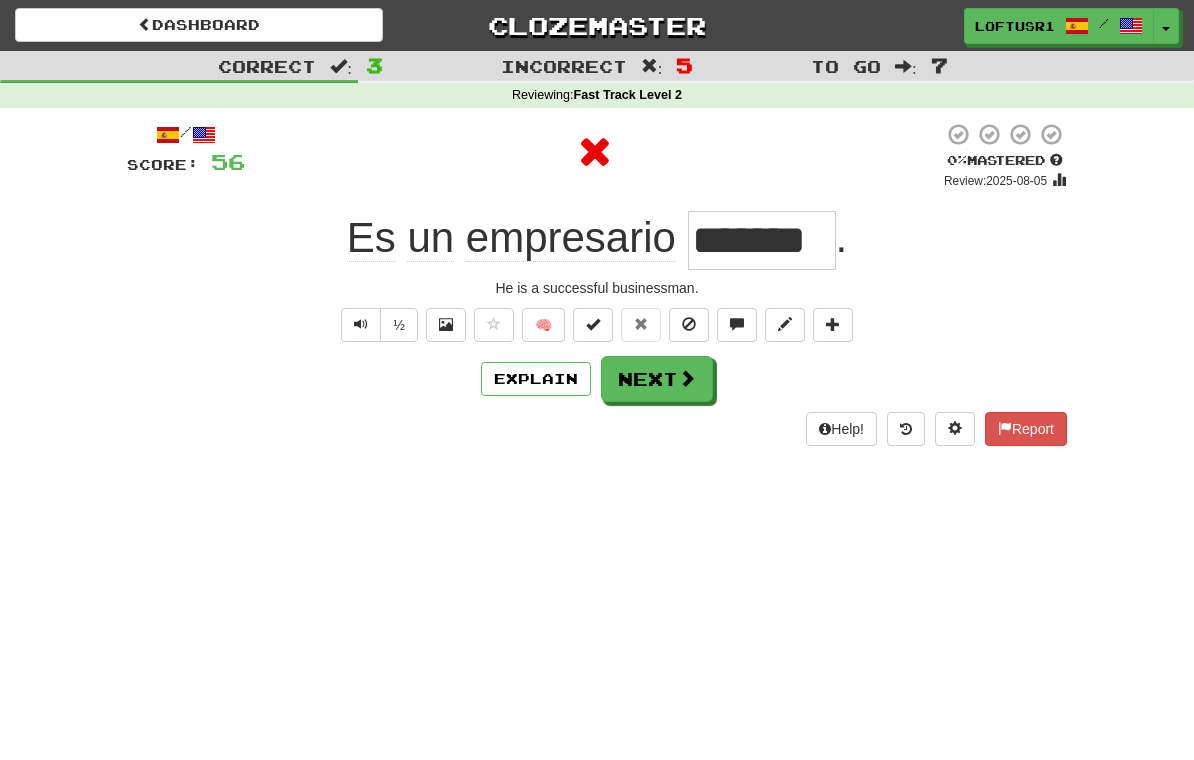 click on "Next" at bounding box center [657, 379] 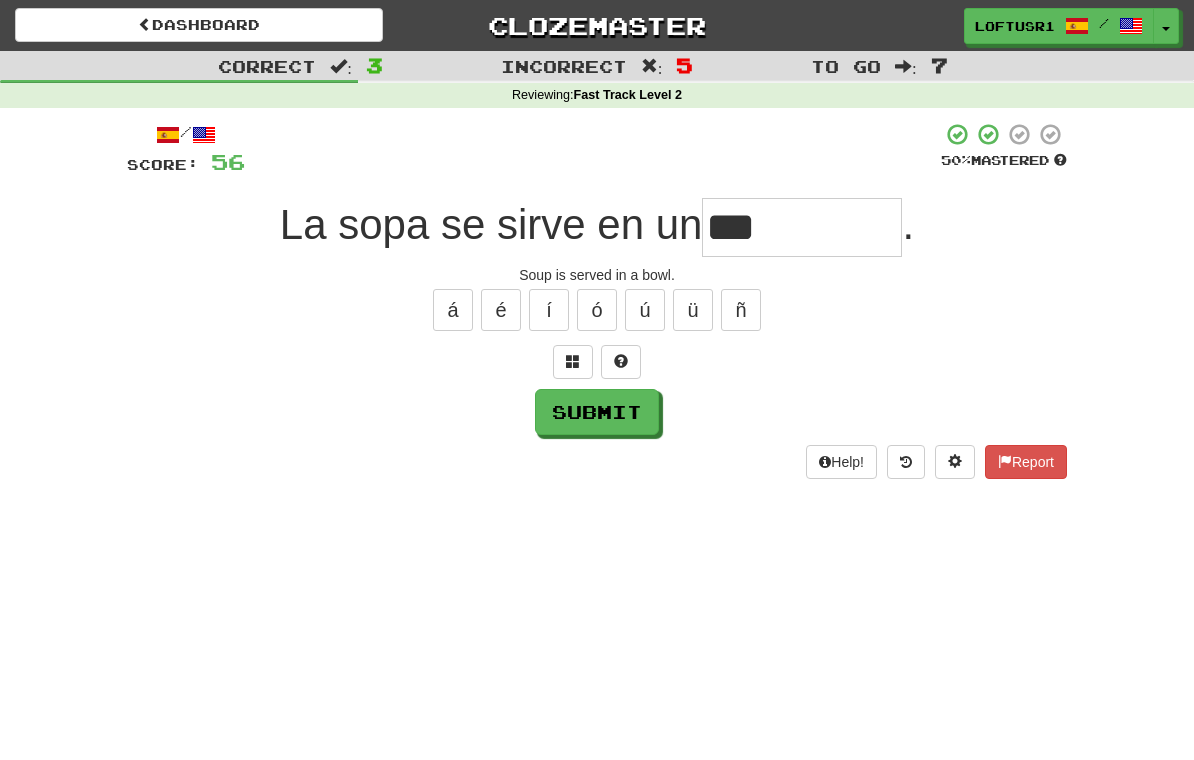 type on "***" 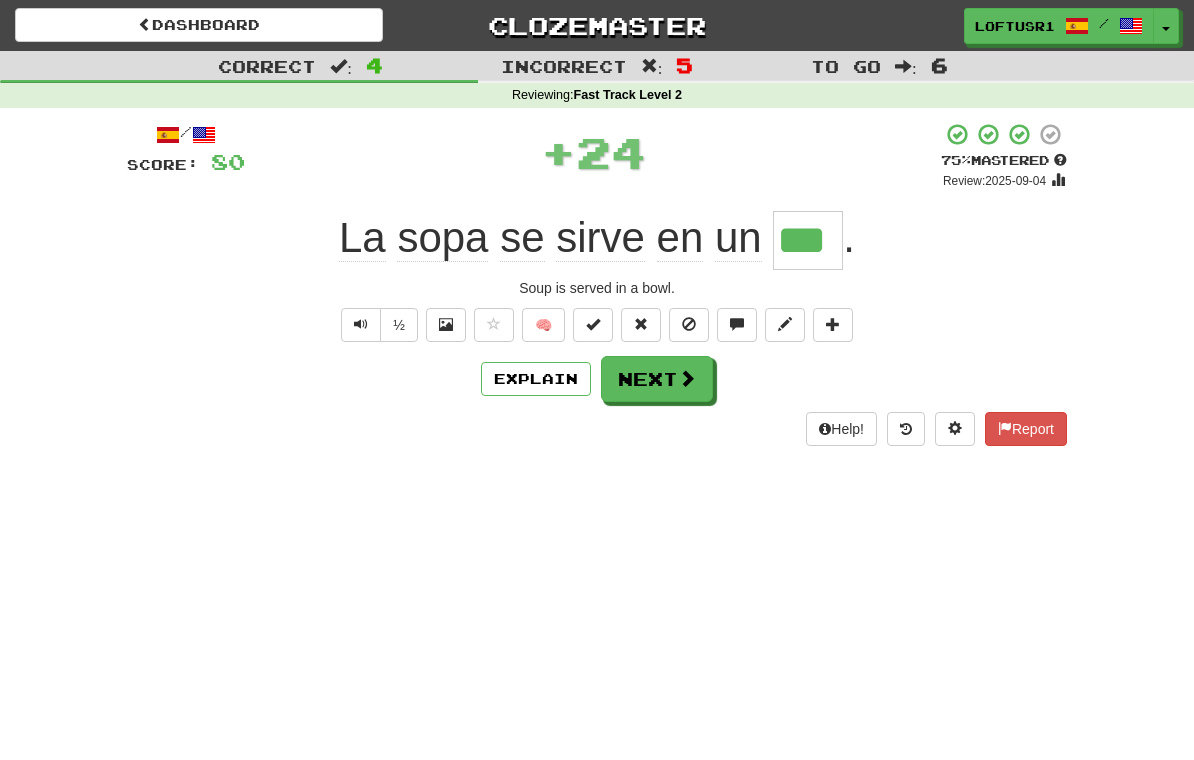 click on "Next" at bounding box center (657, 379) 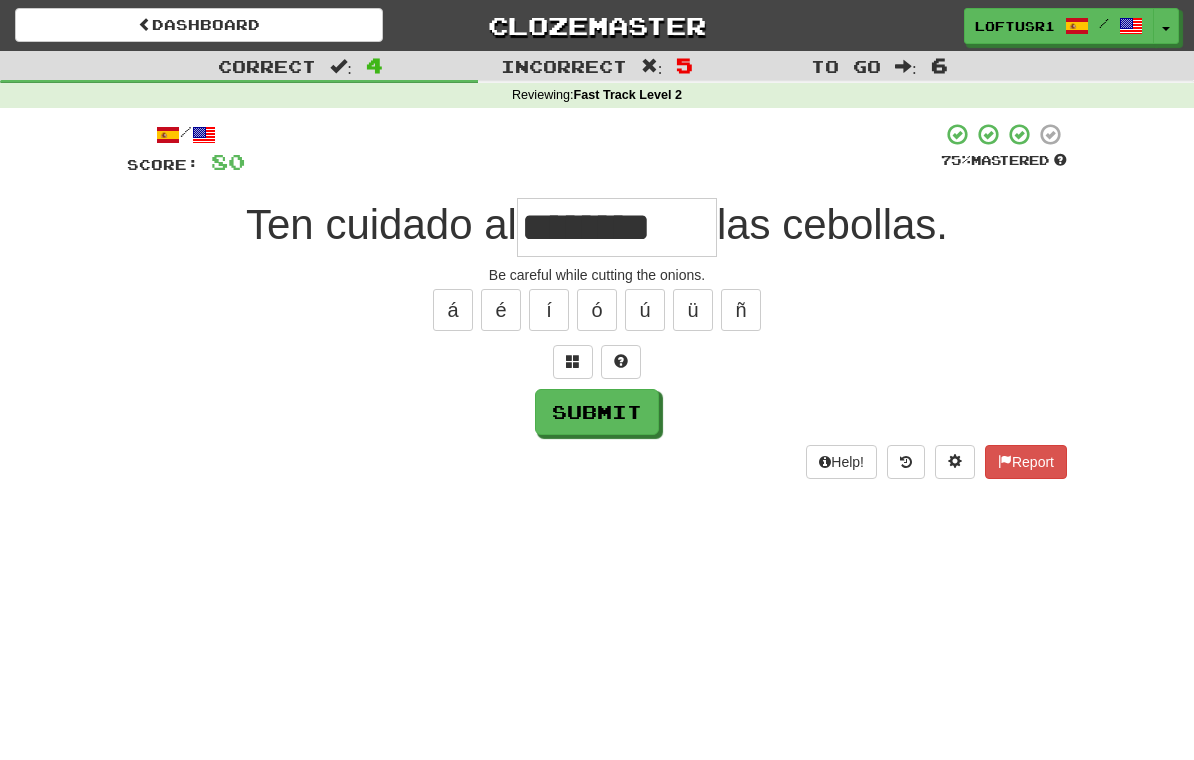 click on "********" at bounding box center [617, 227] 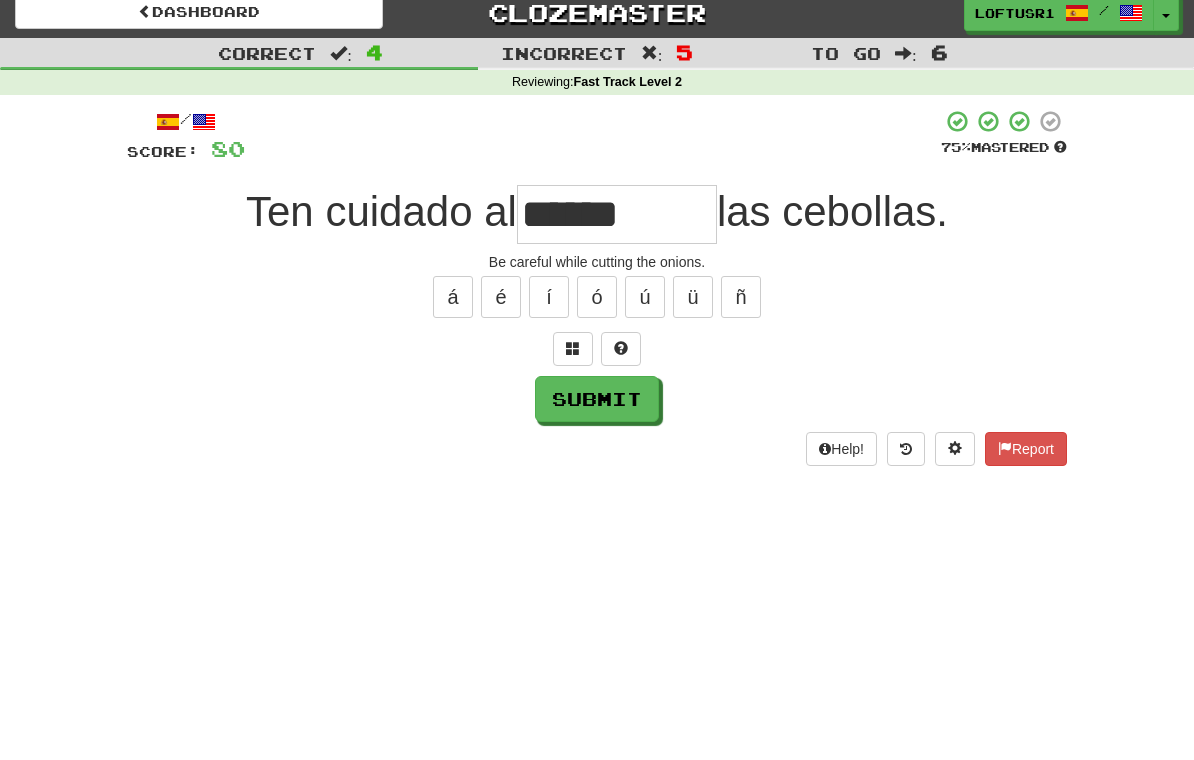 scroll, scrollTop: 13, scrollLeft: 0, axis: vertical 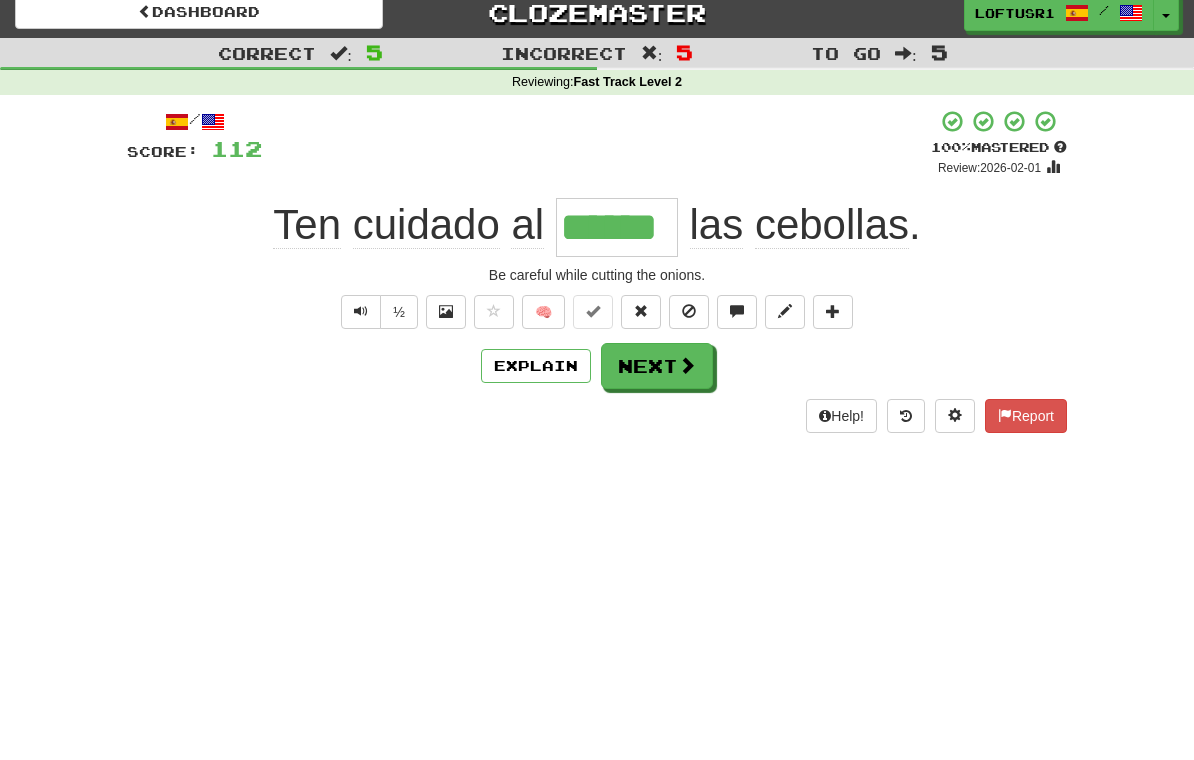 click on "Explain" at bounding box center (536, 366) 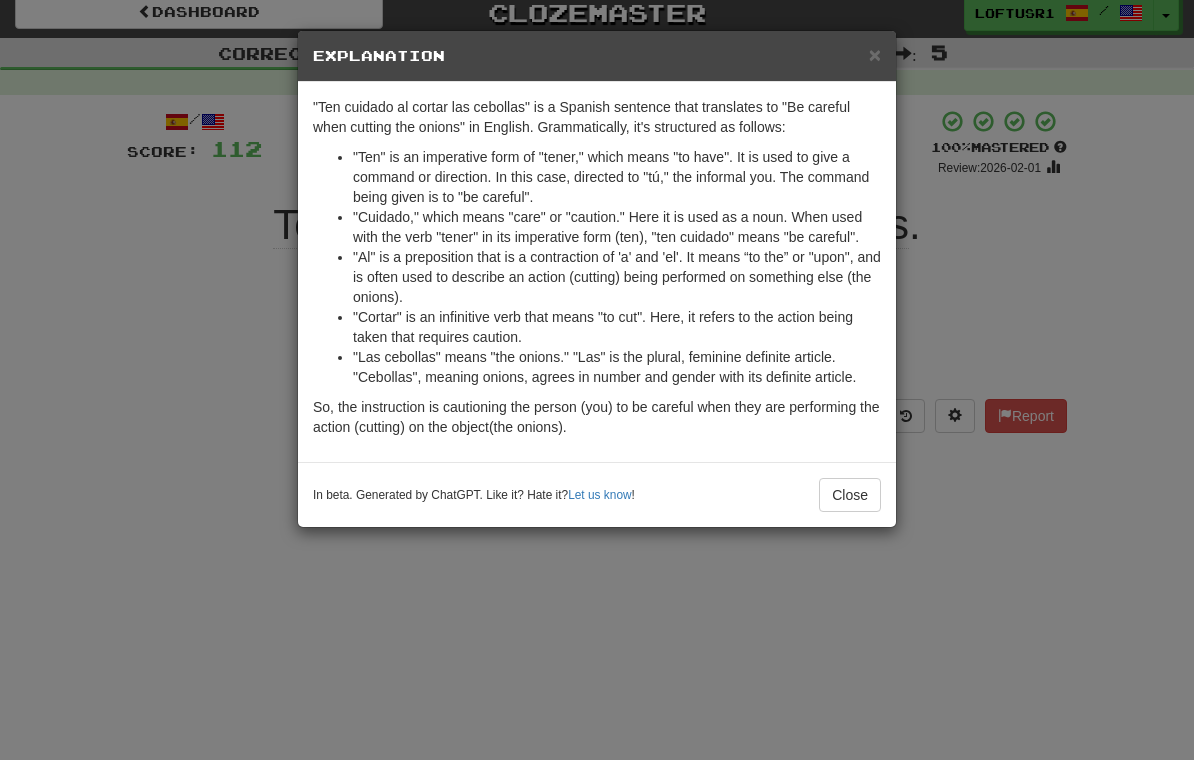 click on "Close" at bounding box center (850, 495) 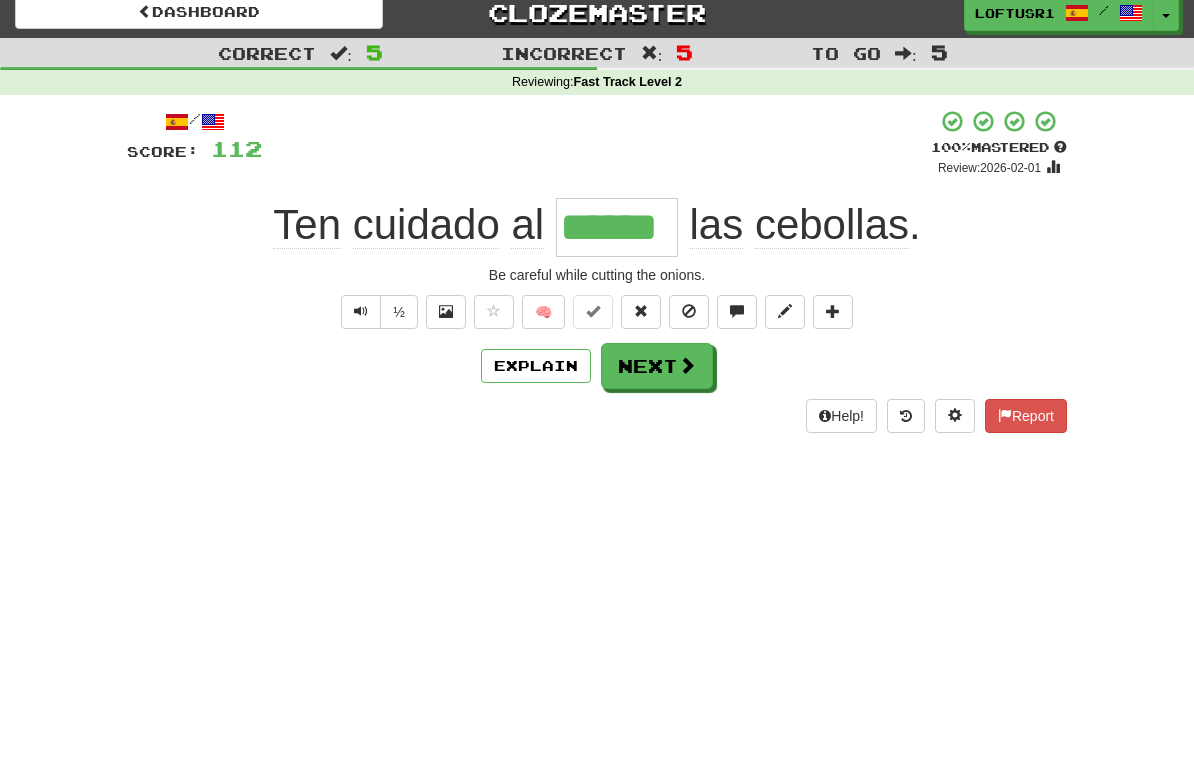 click on "Next" at bounding box center [657, 366] 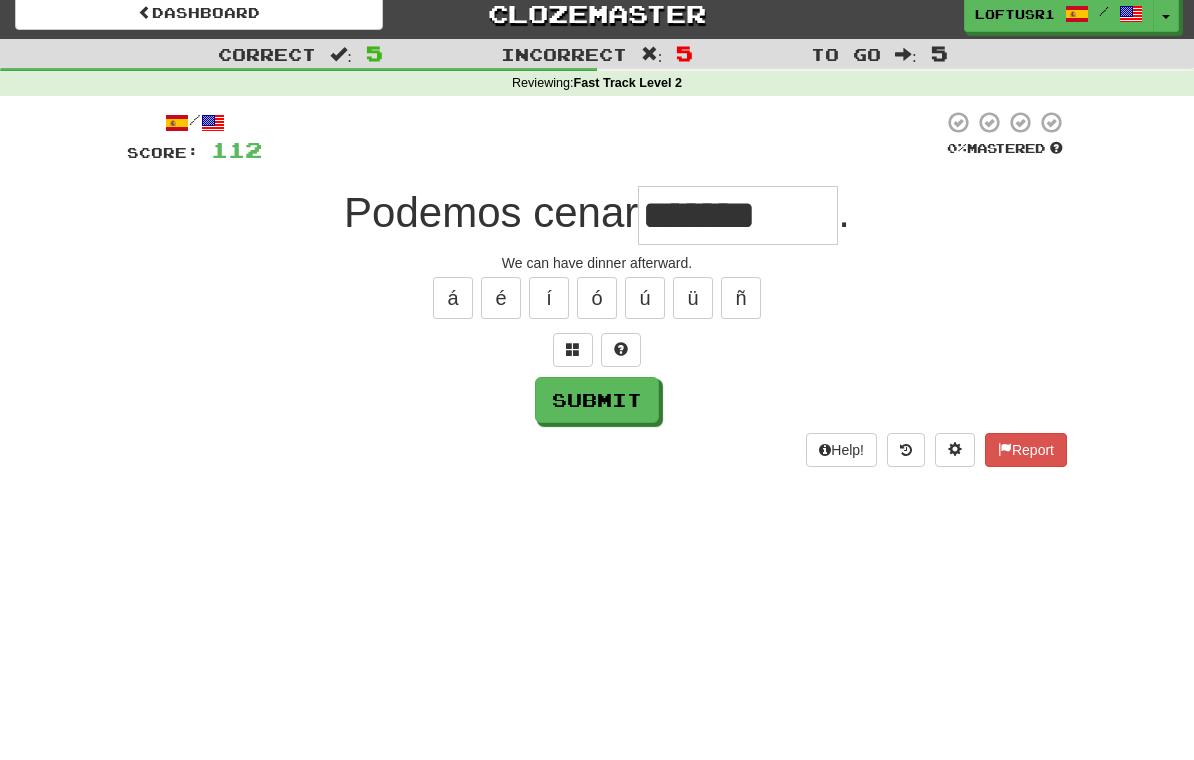 scroll, scrollTop: 13, scrollLeft: 0, axis: vertical 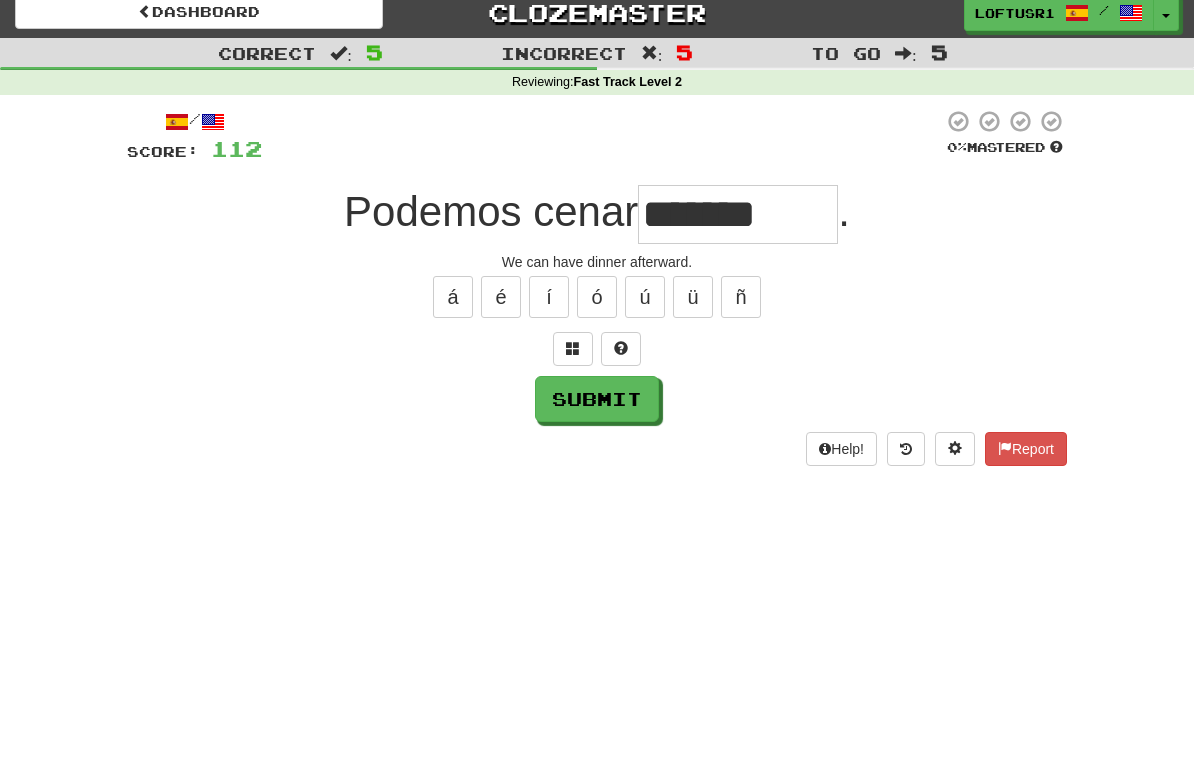 type on "*******" 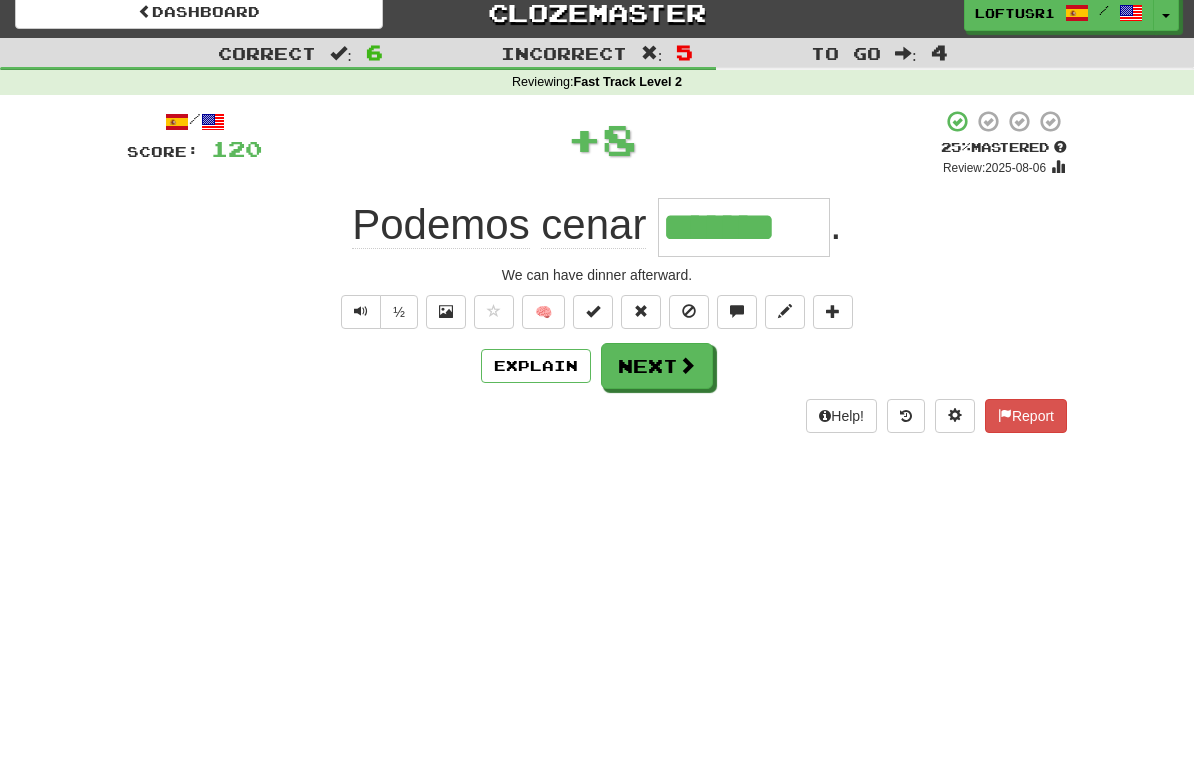 scroll, scrollTop: 0, scrollLeft: 0, axis: both 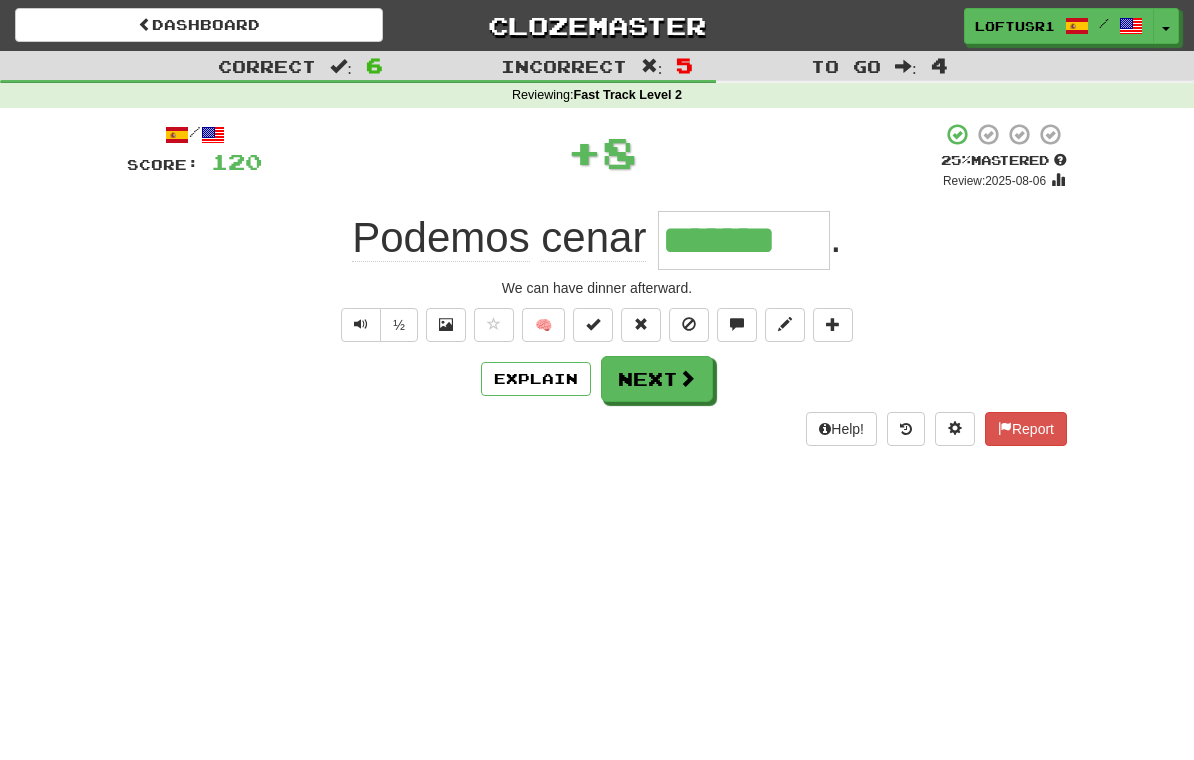 click at bounding box center [687, 378] 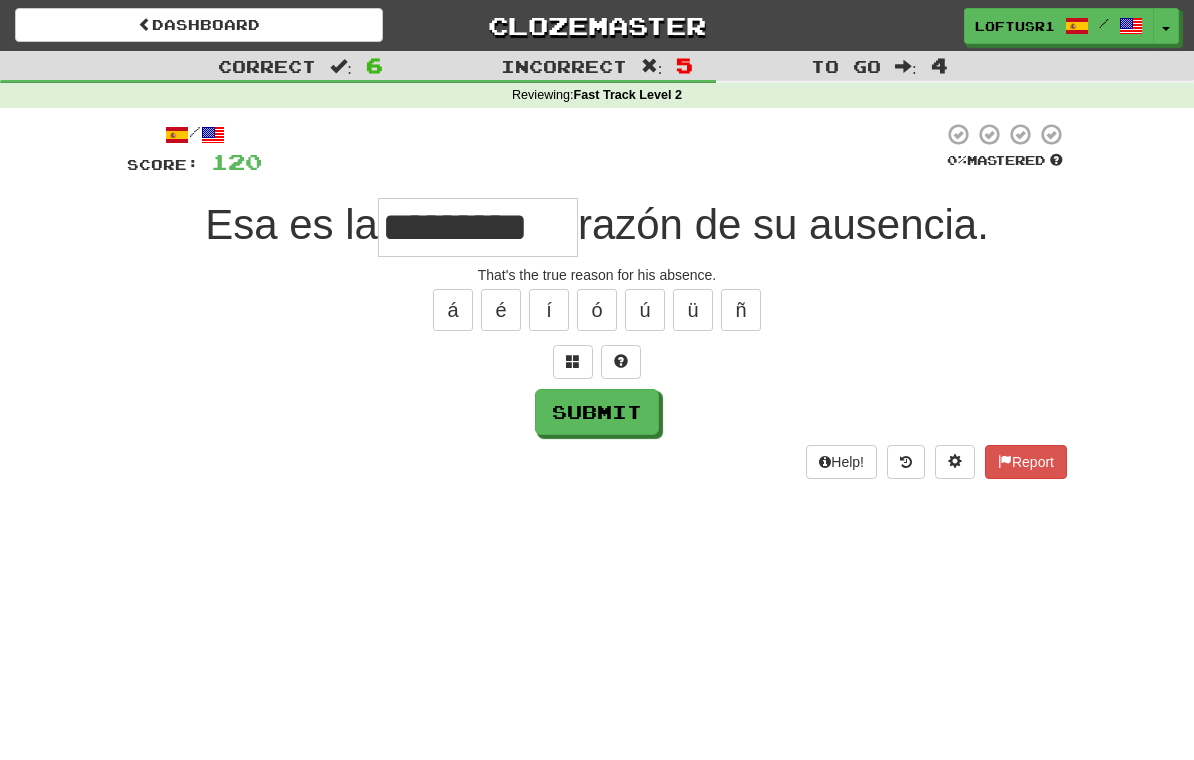 type on "*********" 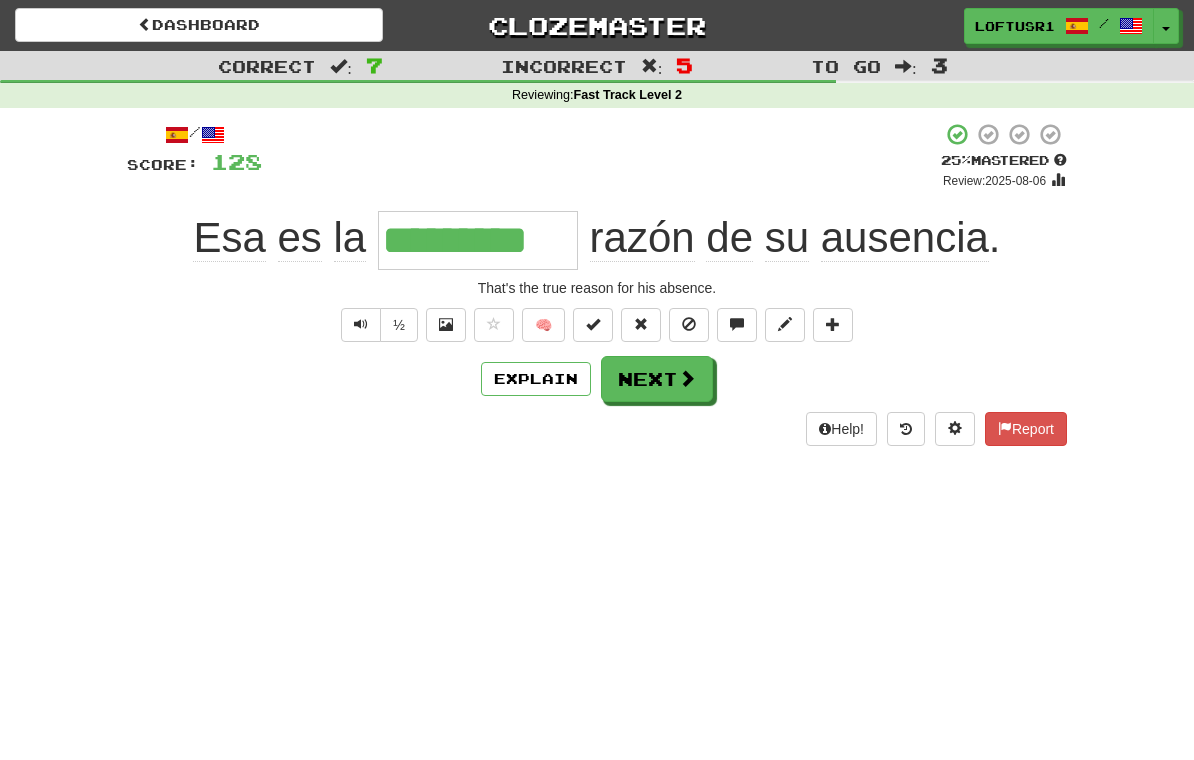 click on "Next" at bounding box center (657, 379) 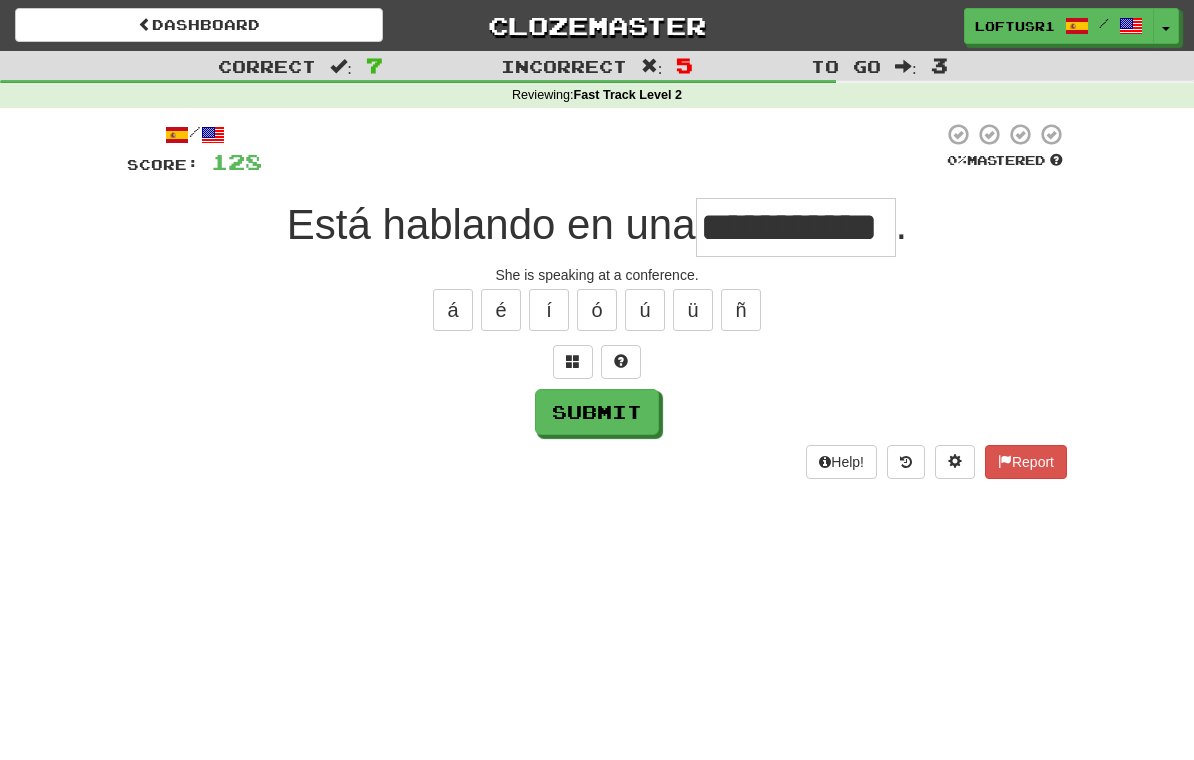 type on "**********" 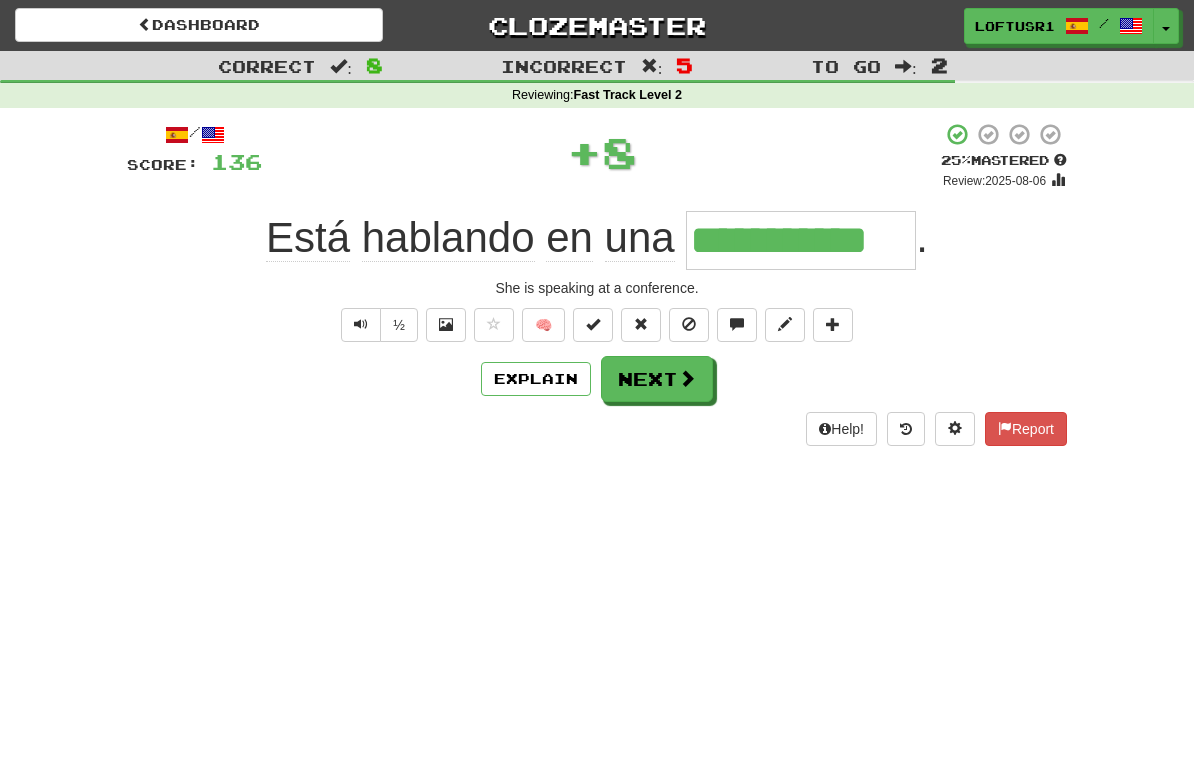 click on "Next" at bounding box center [657, 379] 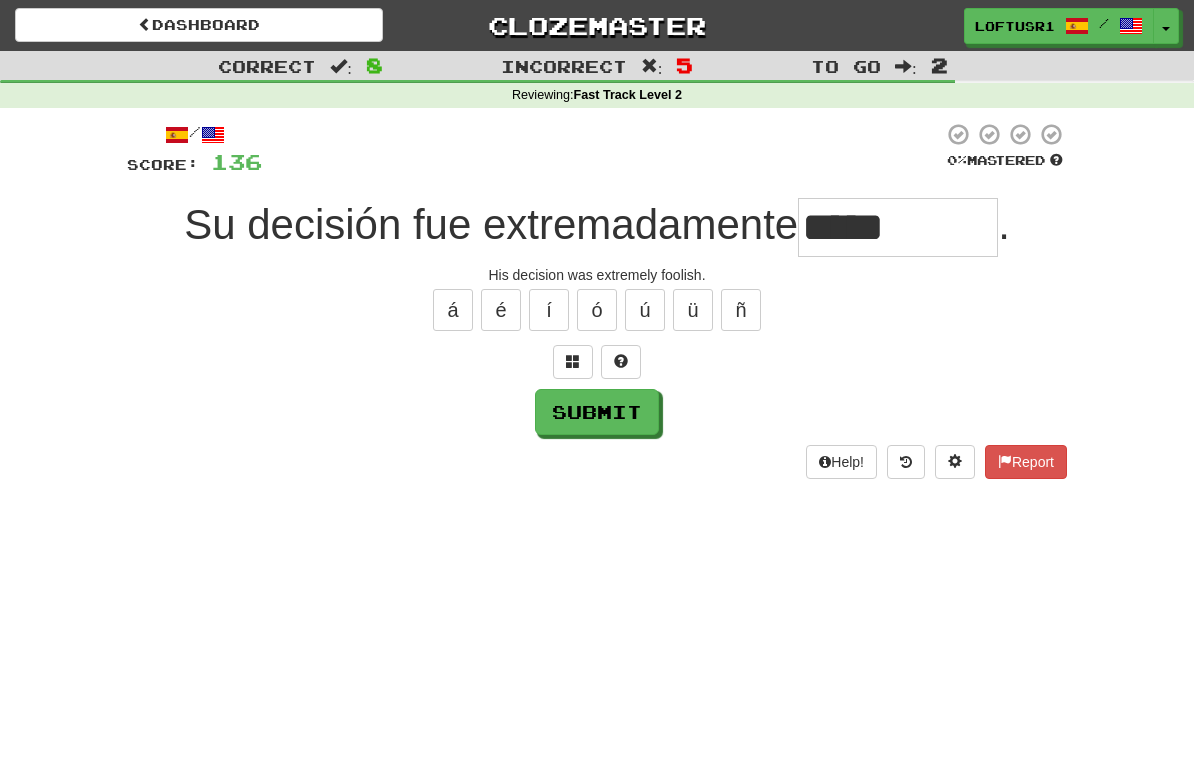 type on "*****" 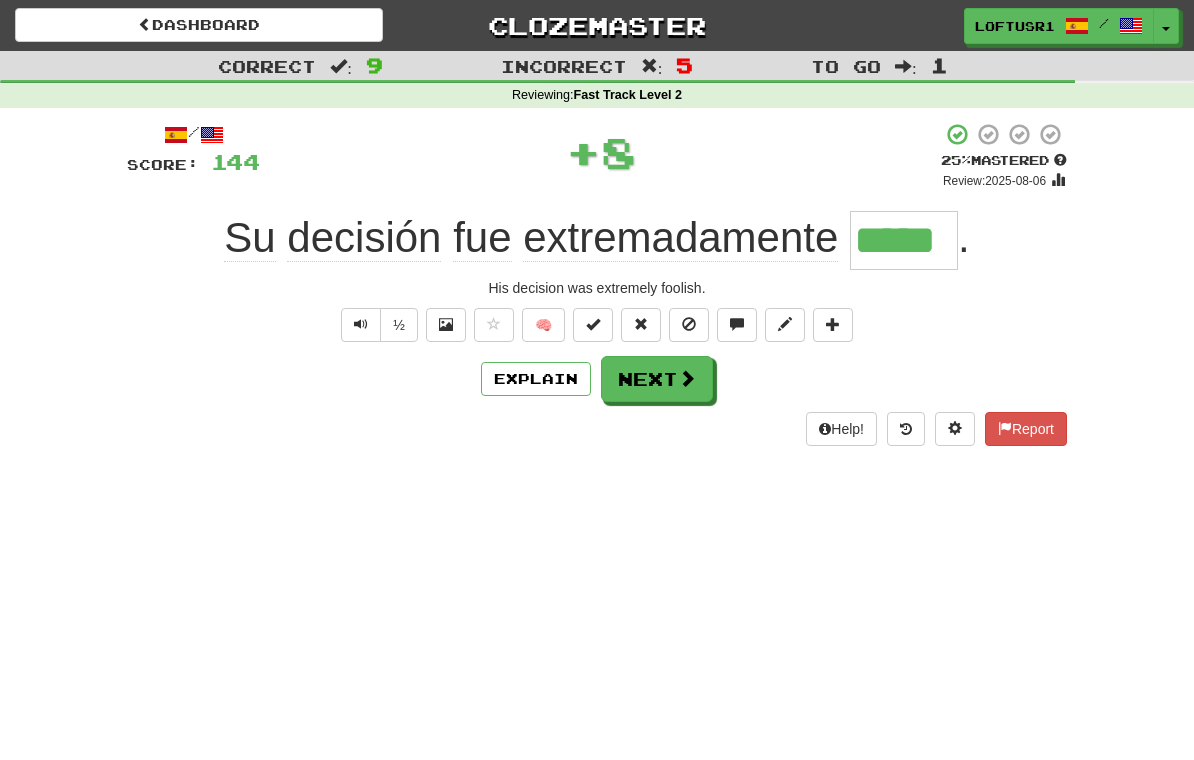 click on "Next" at bounding box center [657, 379] 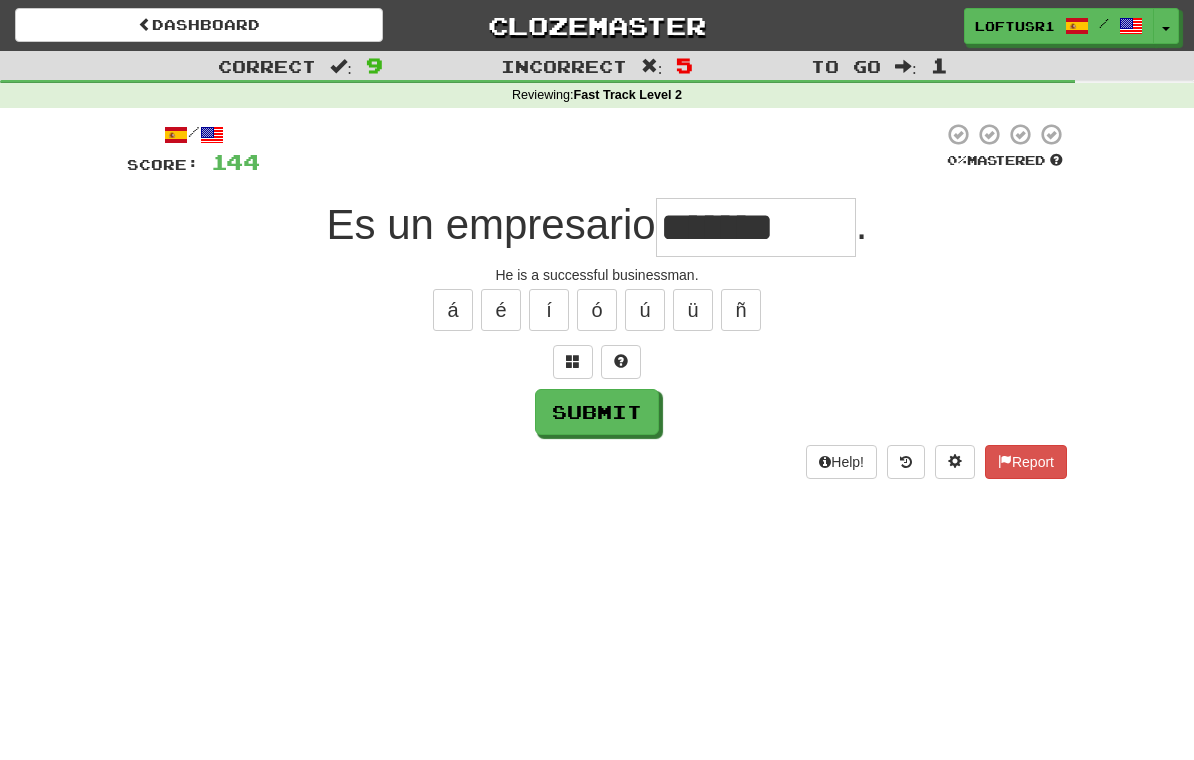 type on "*******" 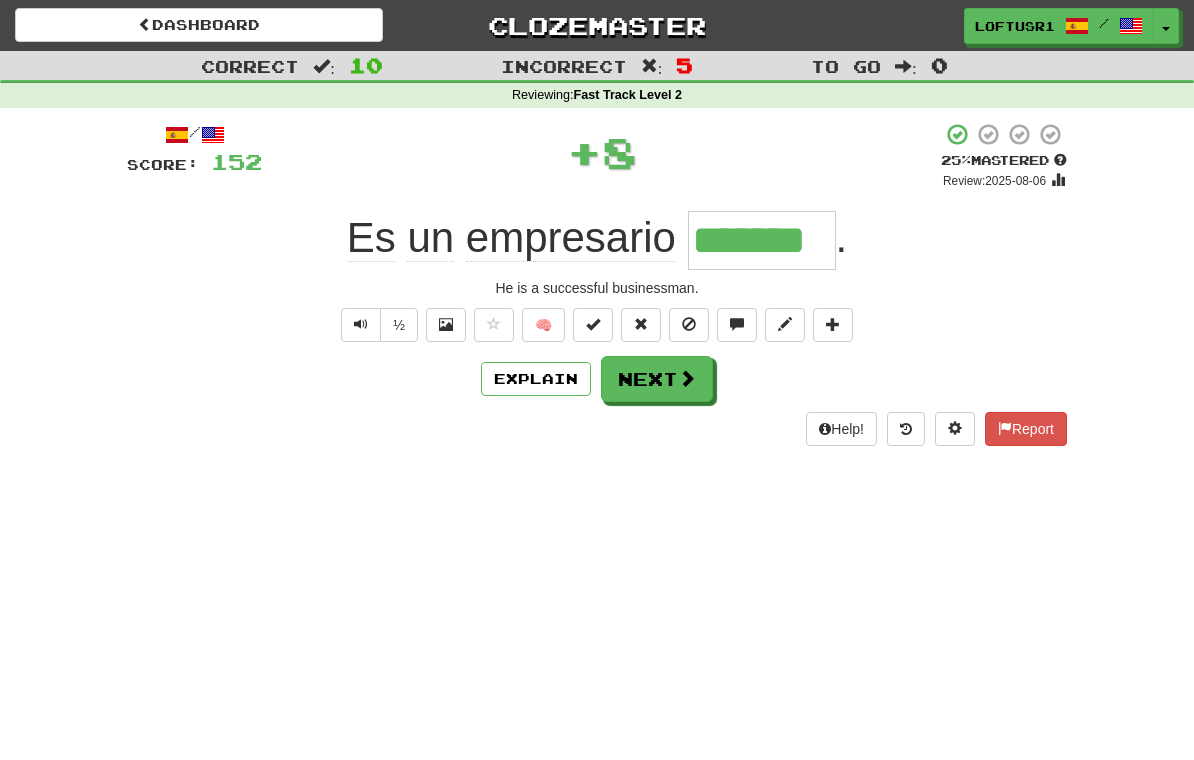 click on "Next" at bounding box center (657, 379) 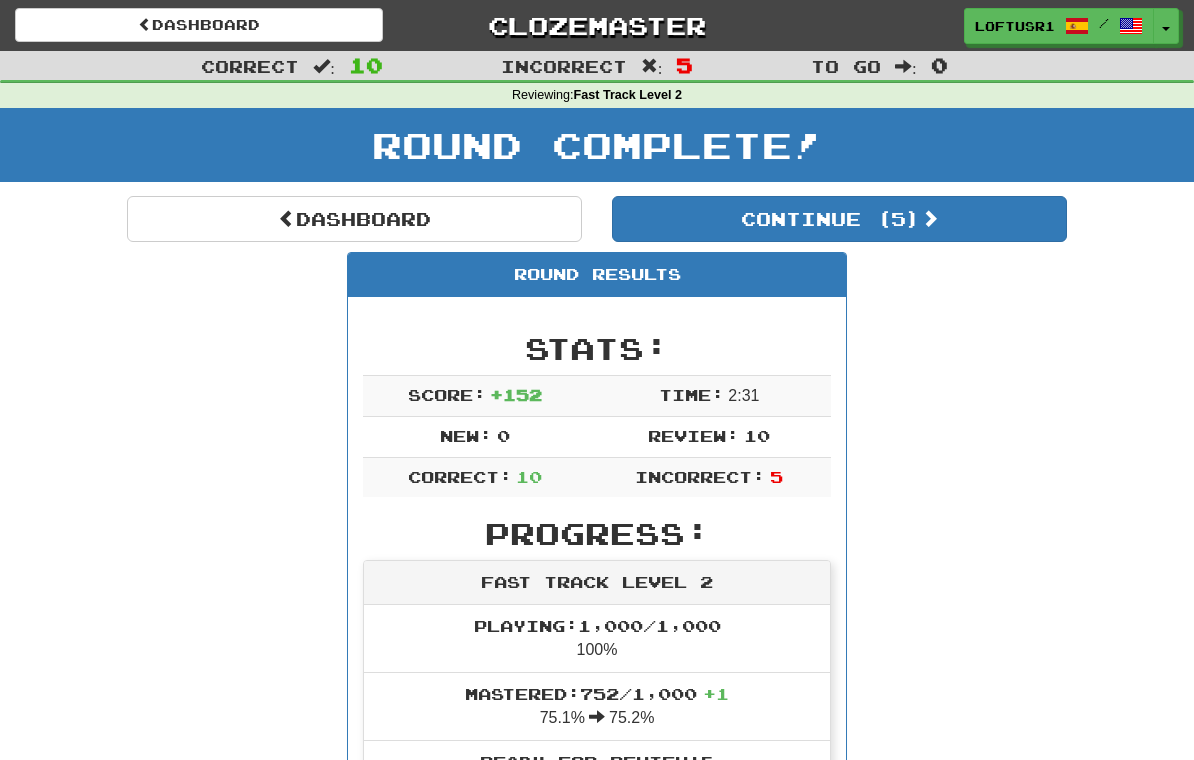 click at bounding box center [287, 218] 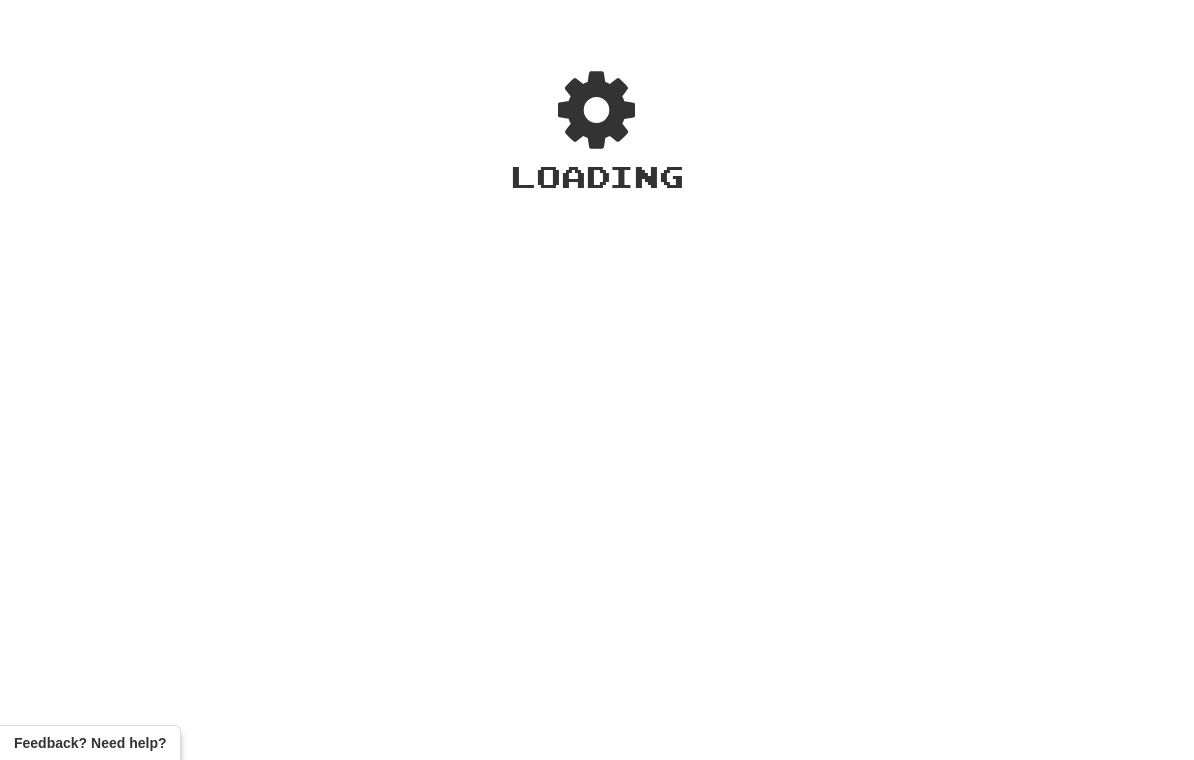 scroll, scrollTop: 0, scrollLeft: 0, axis: both 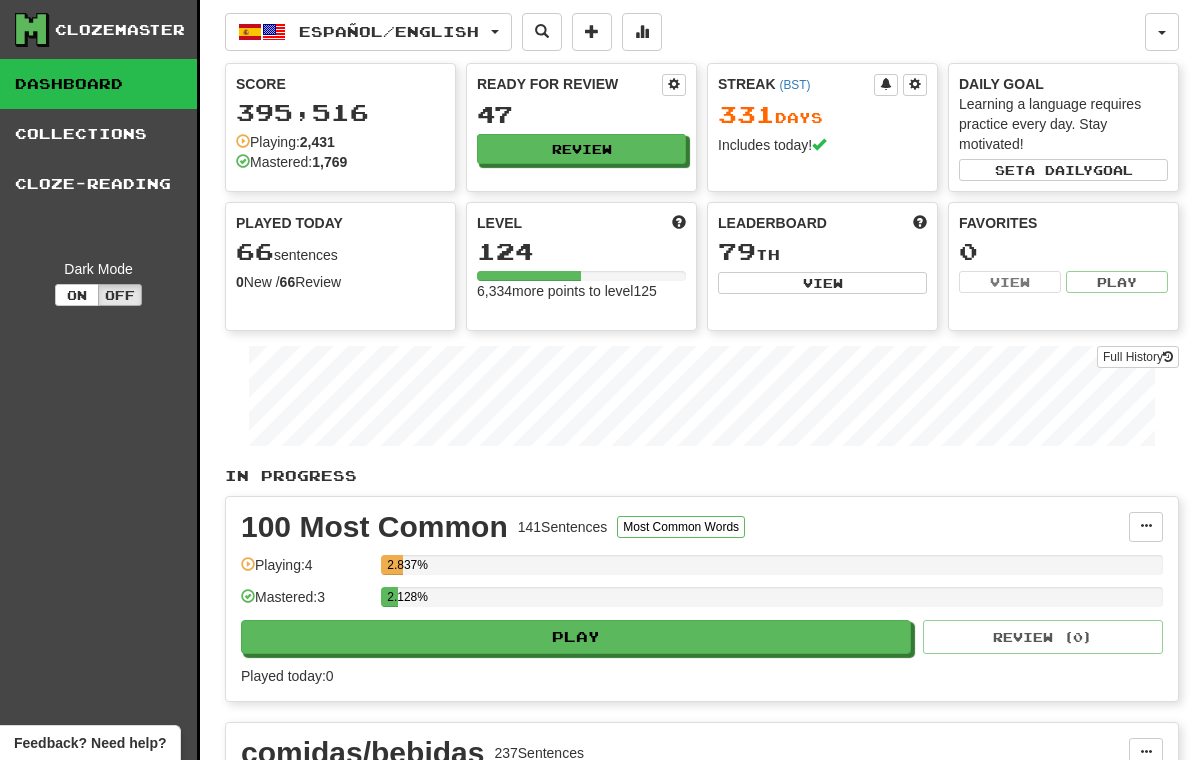 click on "Full History" at bounding box center (1138, 357) 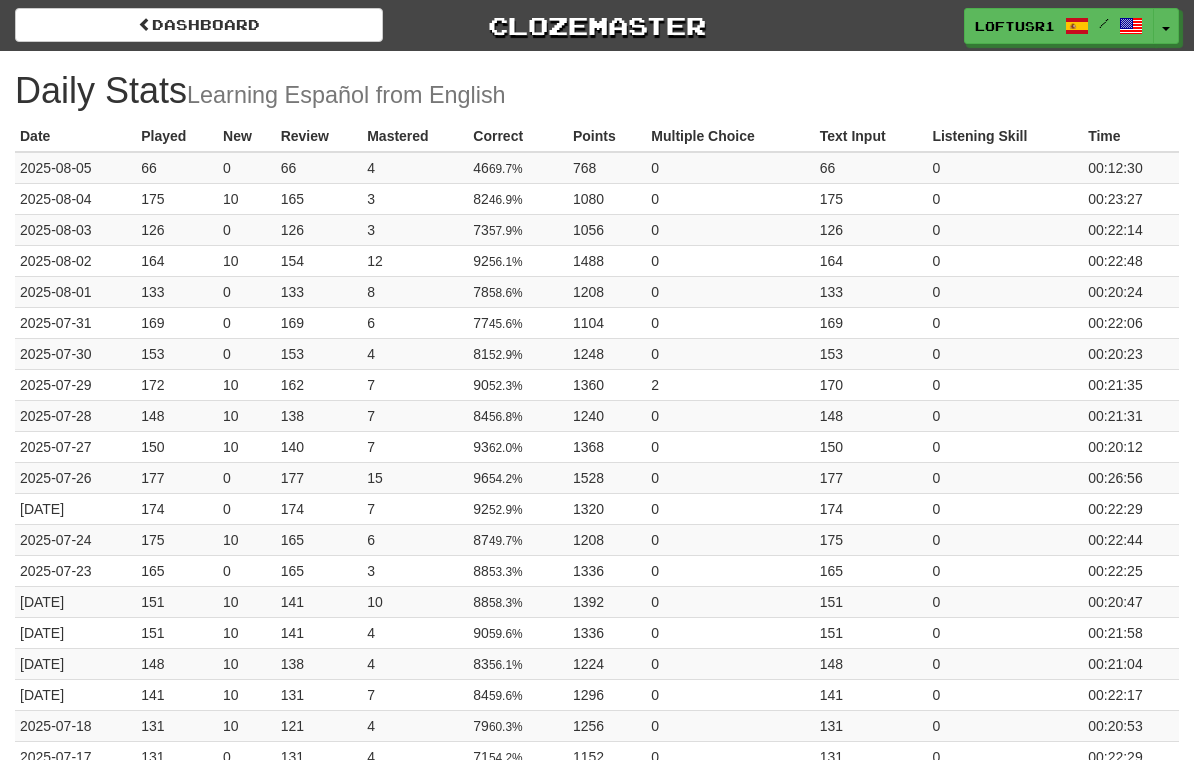 scroll, scrollTop: 0, scrollLeft: 0, axis: both 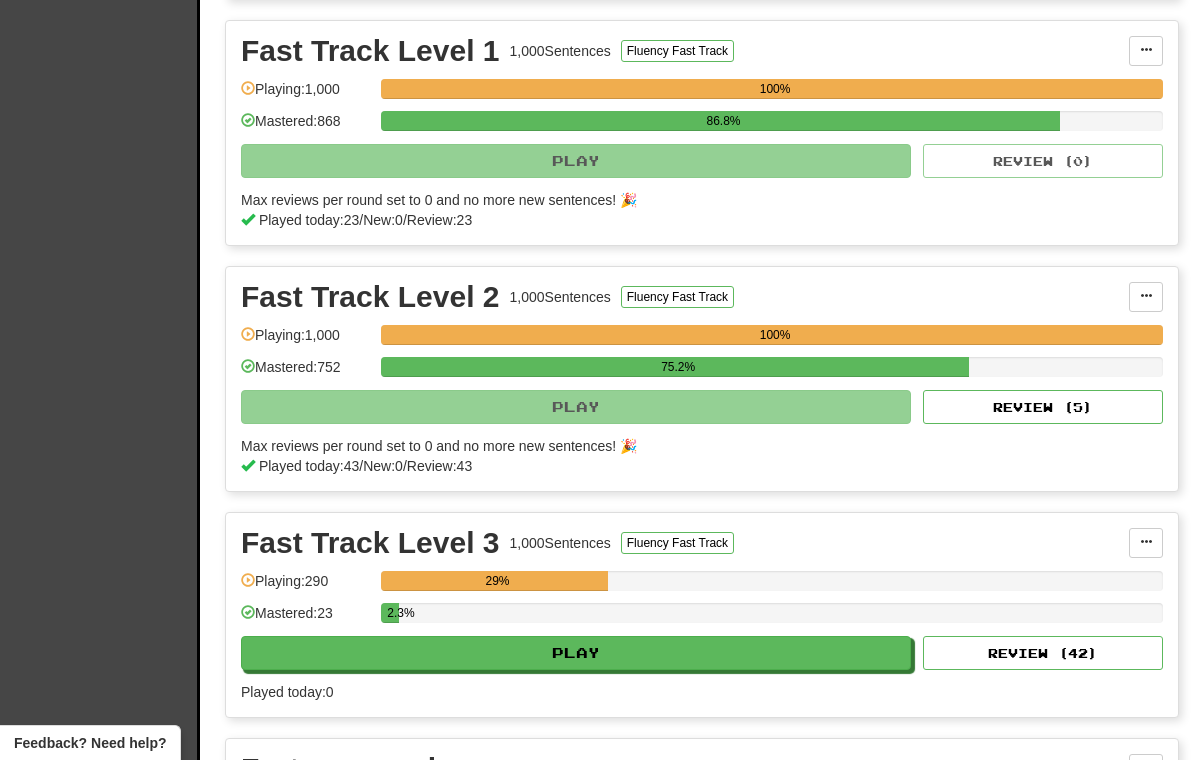 click on "Review ( 5 )" at bounding box center (1043, 407) 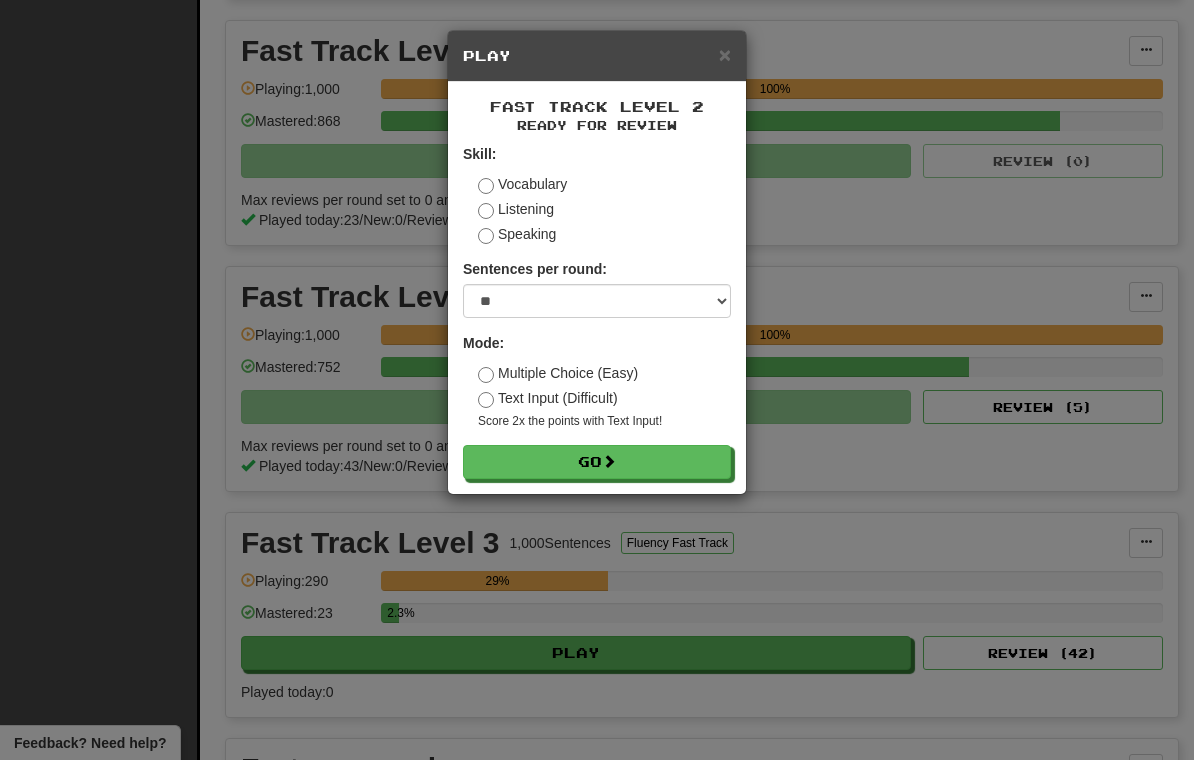 click on "Go" at bounding box center [597, 462] 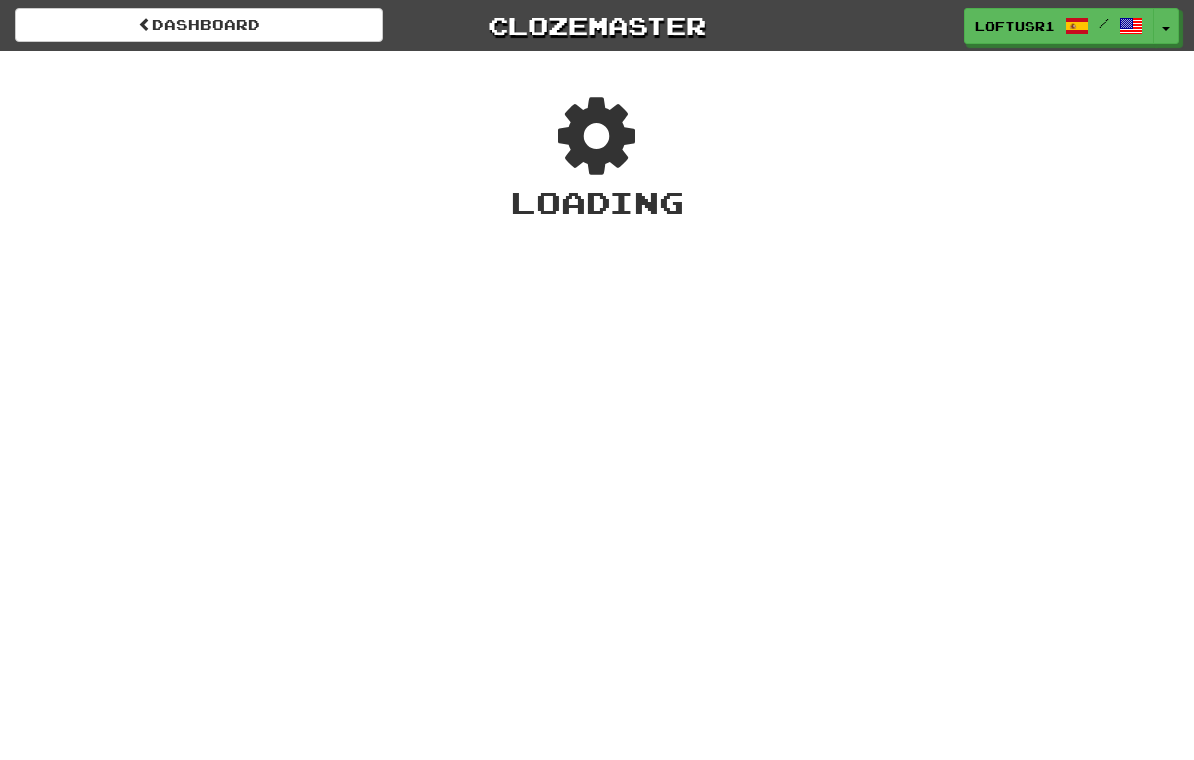 scroll, scrollTop: 0, scrollLeft: 0, axis: both 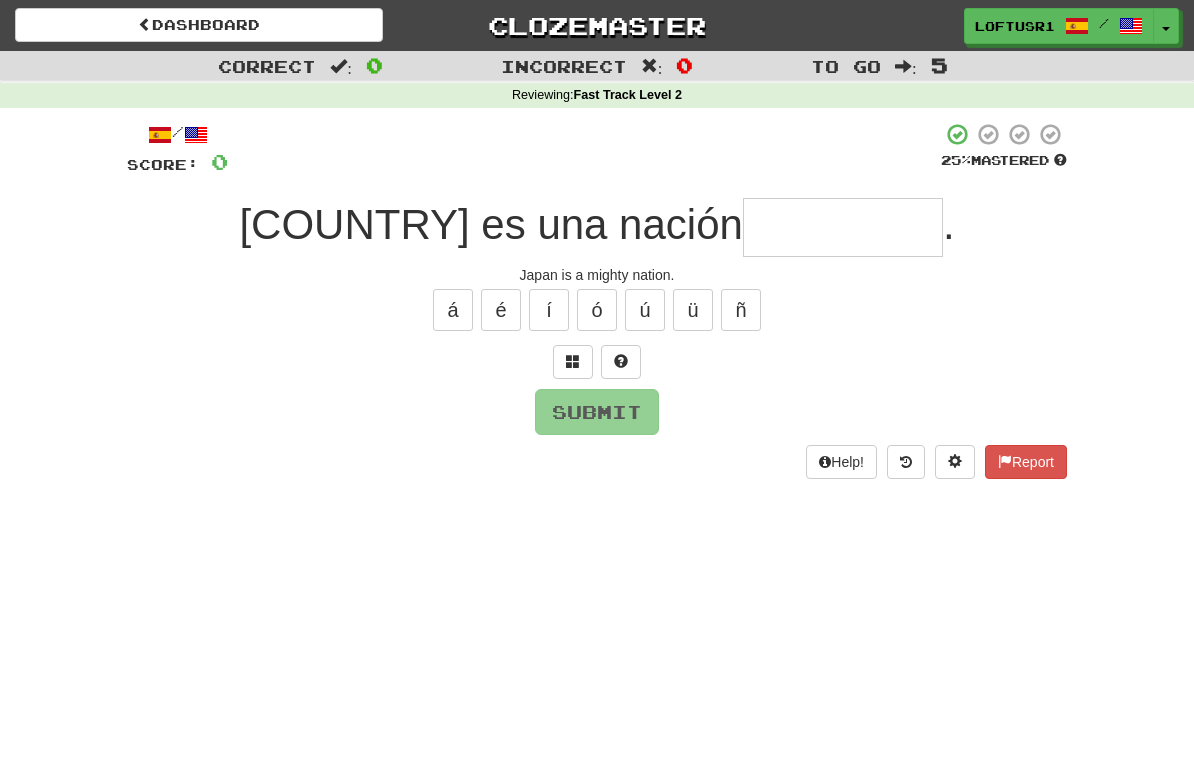 click at bounding box center (843, 227) 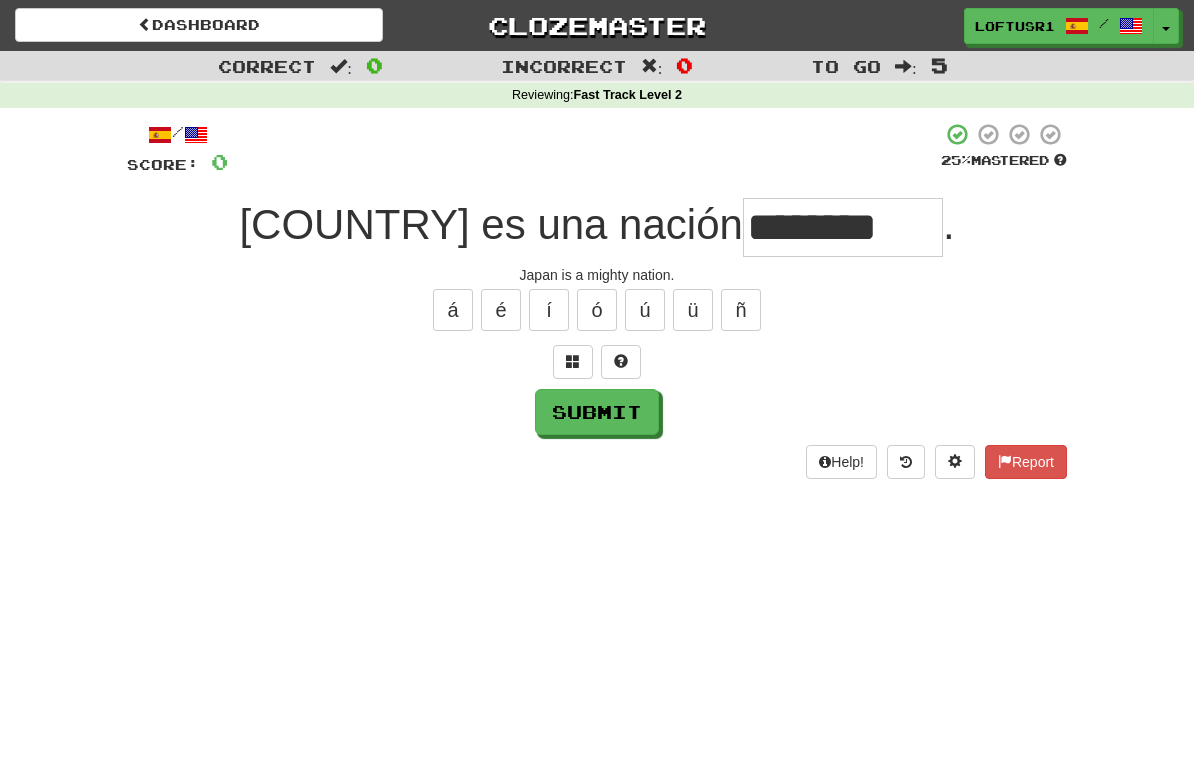 type on "********" 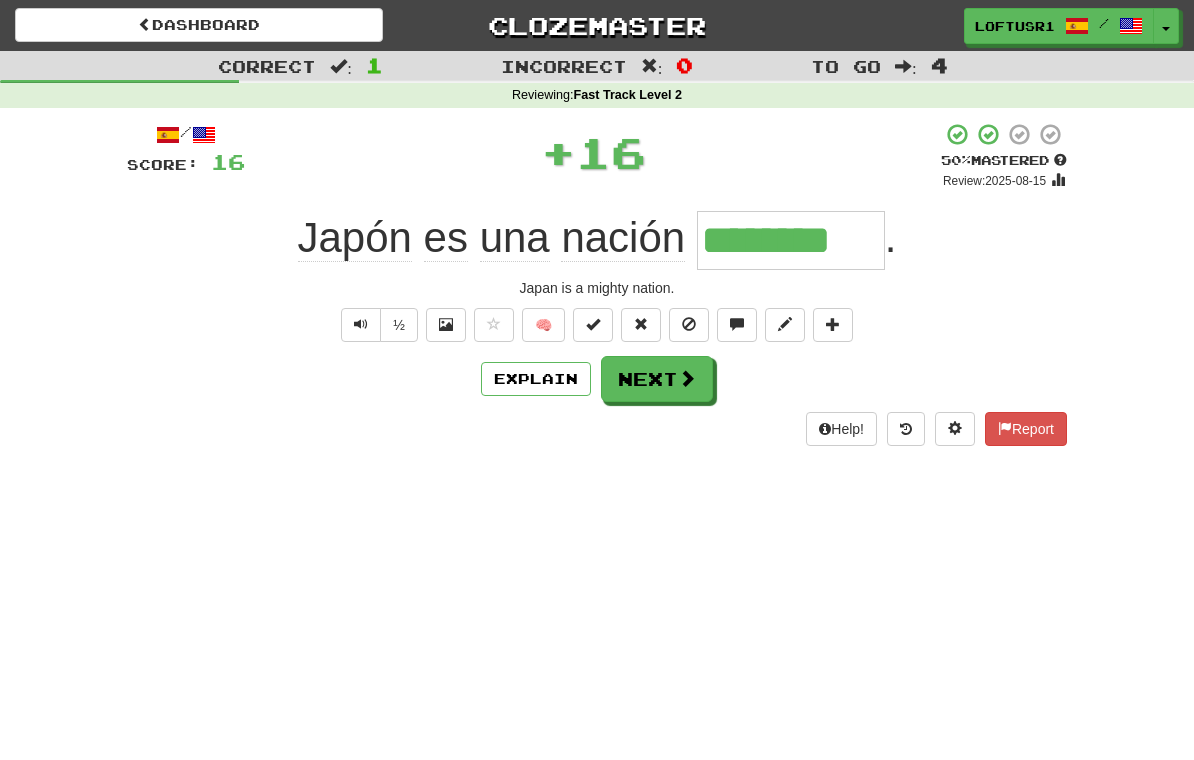 click on "Next" at bounding box center [657, 379] 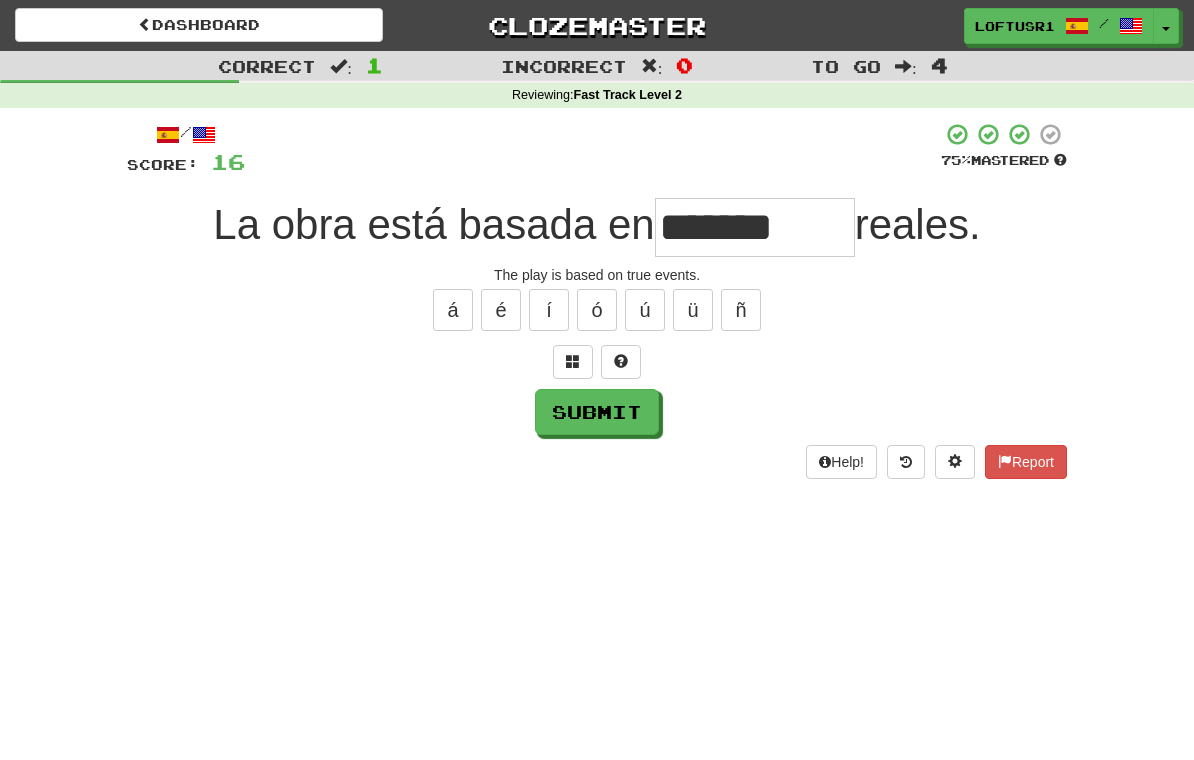 click on "Submit" at bounding box center [597, 412] 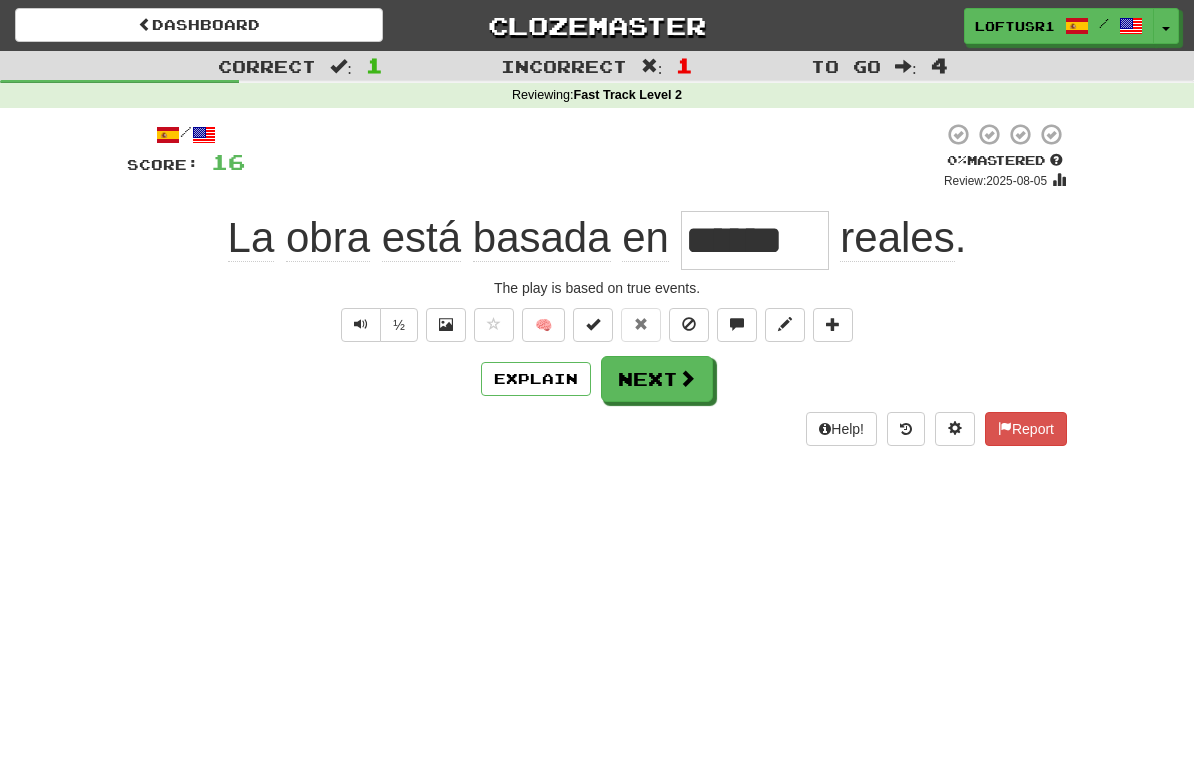click on "Explain" at bounding box center [536, 379] 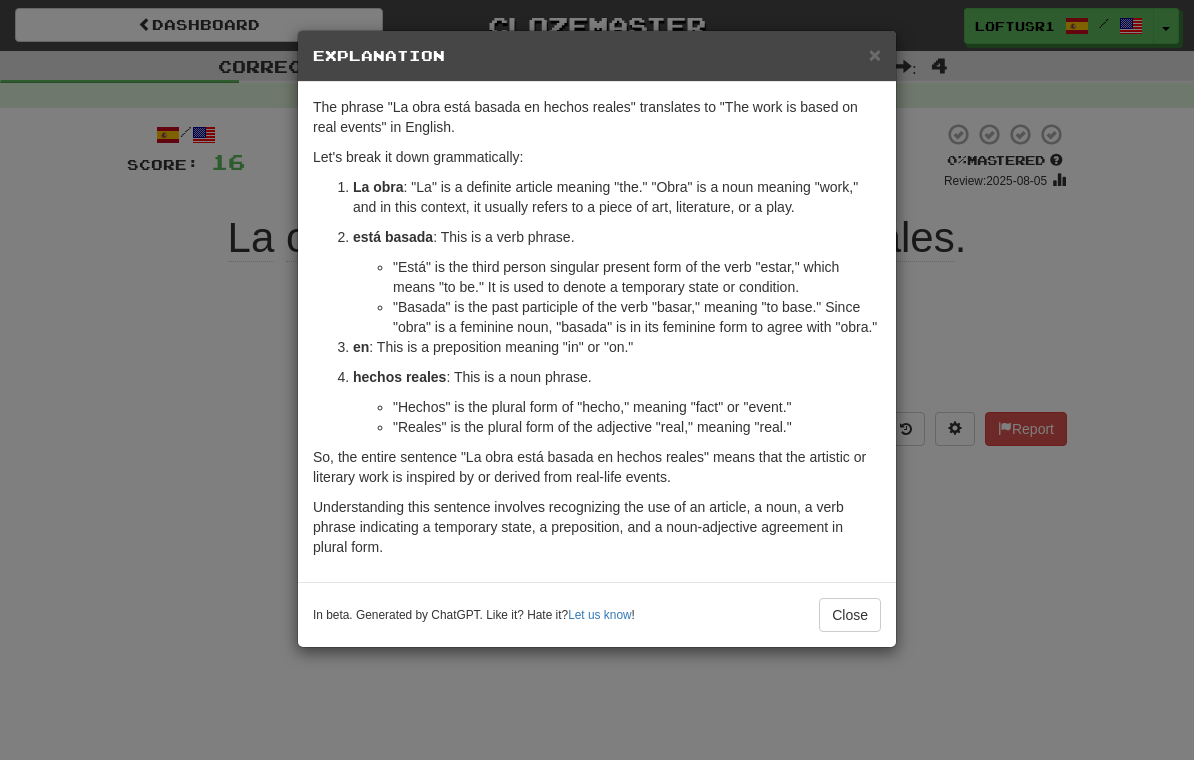 click on "Close" at bounding box center [850, 615] 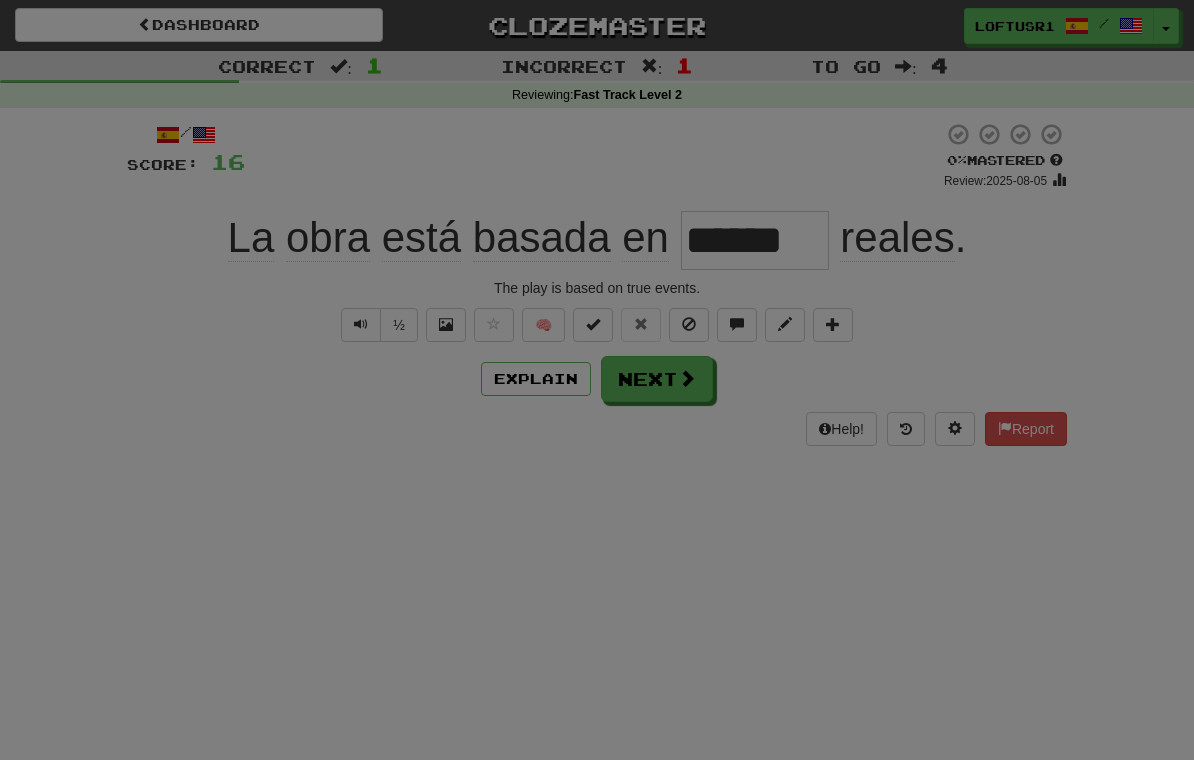 click at bounding box center [597, 380] 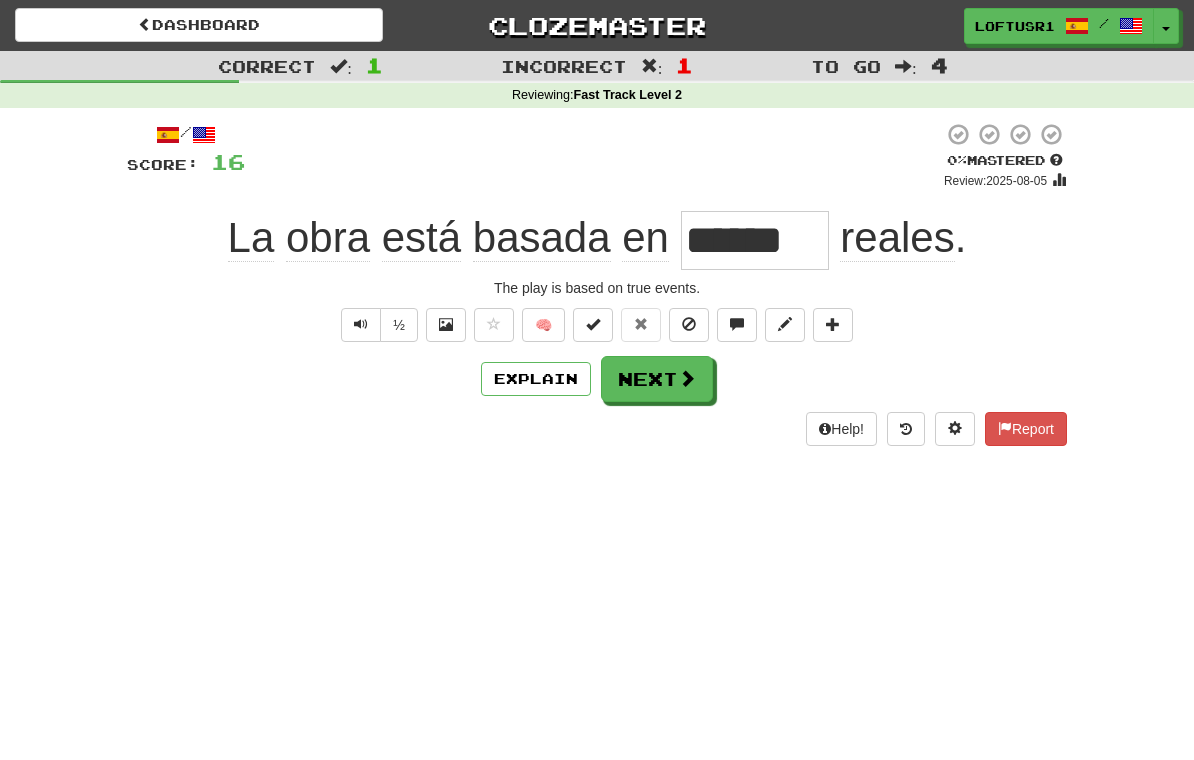 click at bounding box center [687, 378] 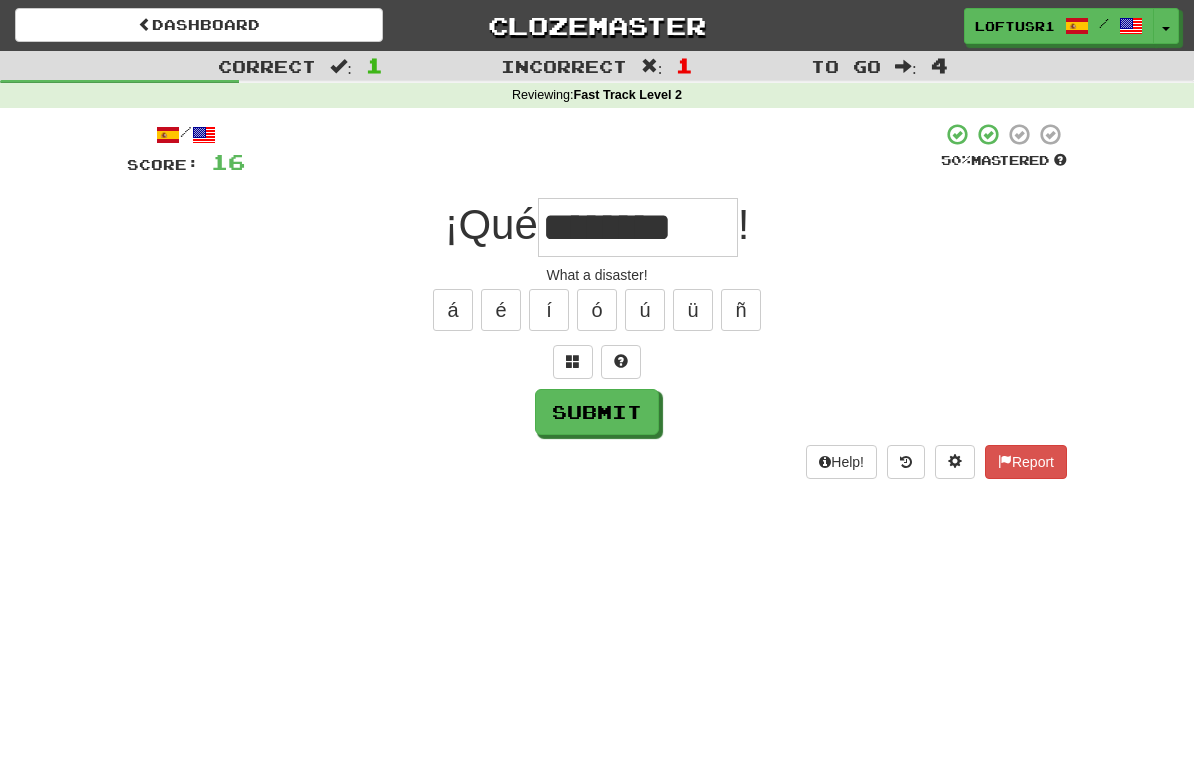 type on "********" 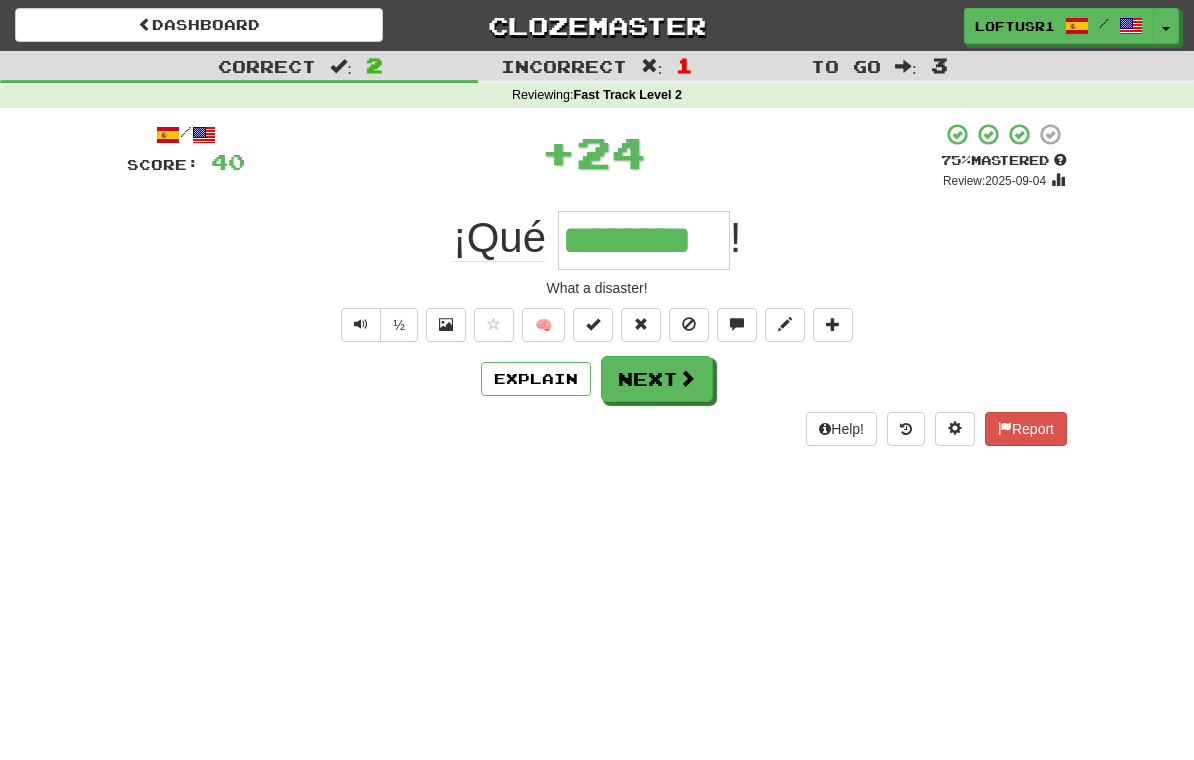 click on "Next" at bounding box center [657, 379] 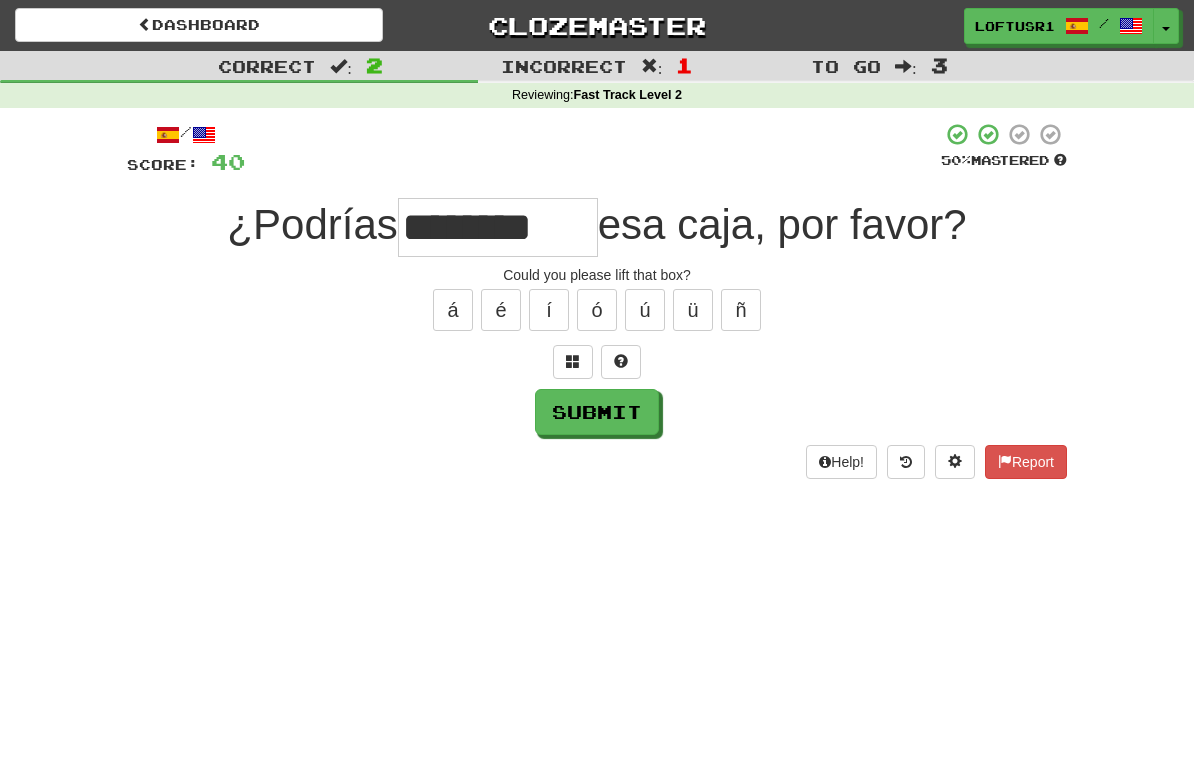 type on "********" 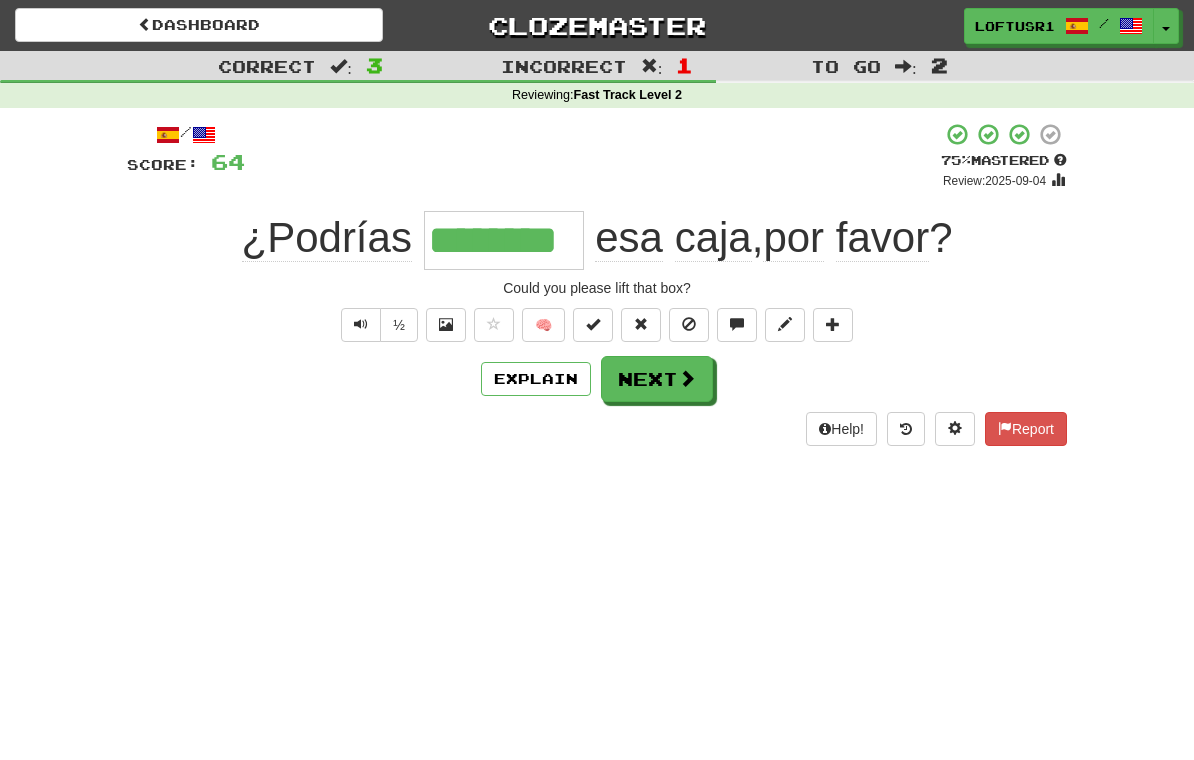 click on "Next" at bounding box center (657, 379) 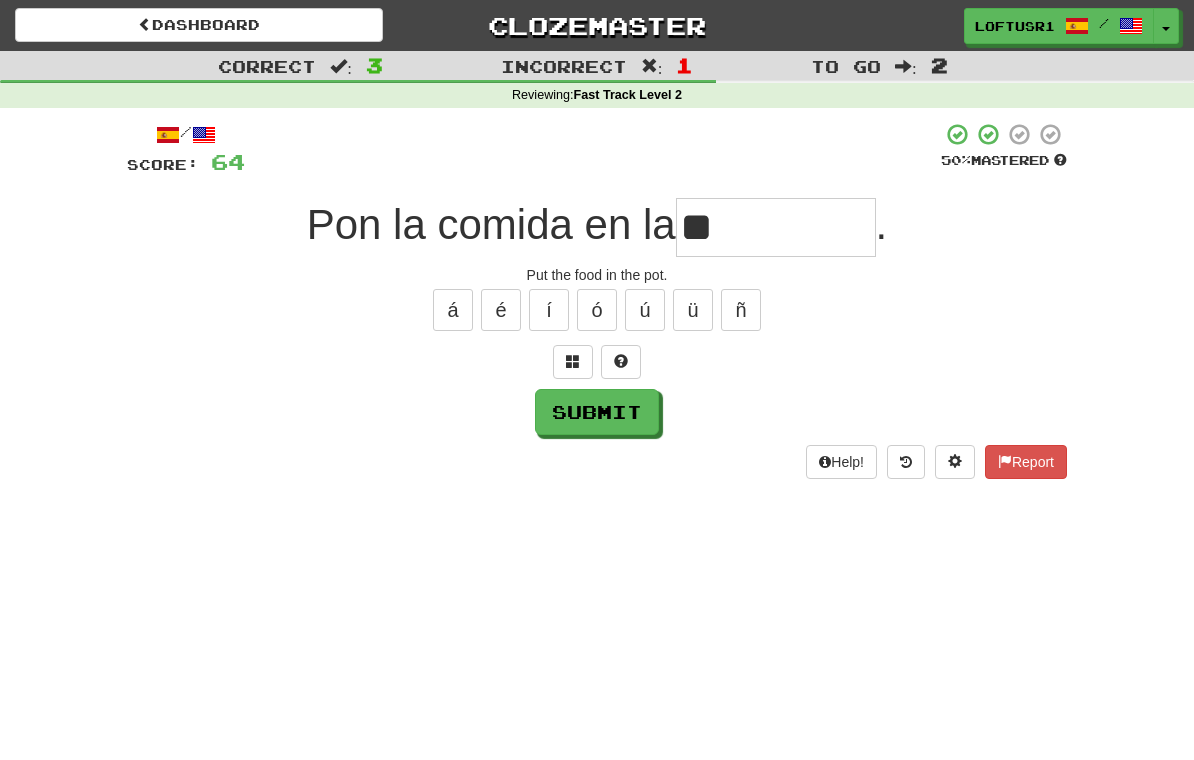type on "*" 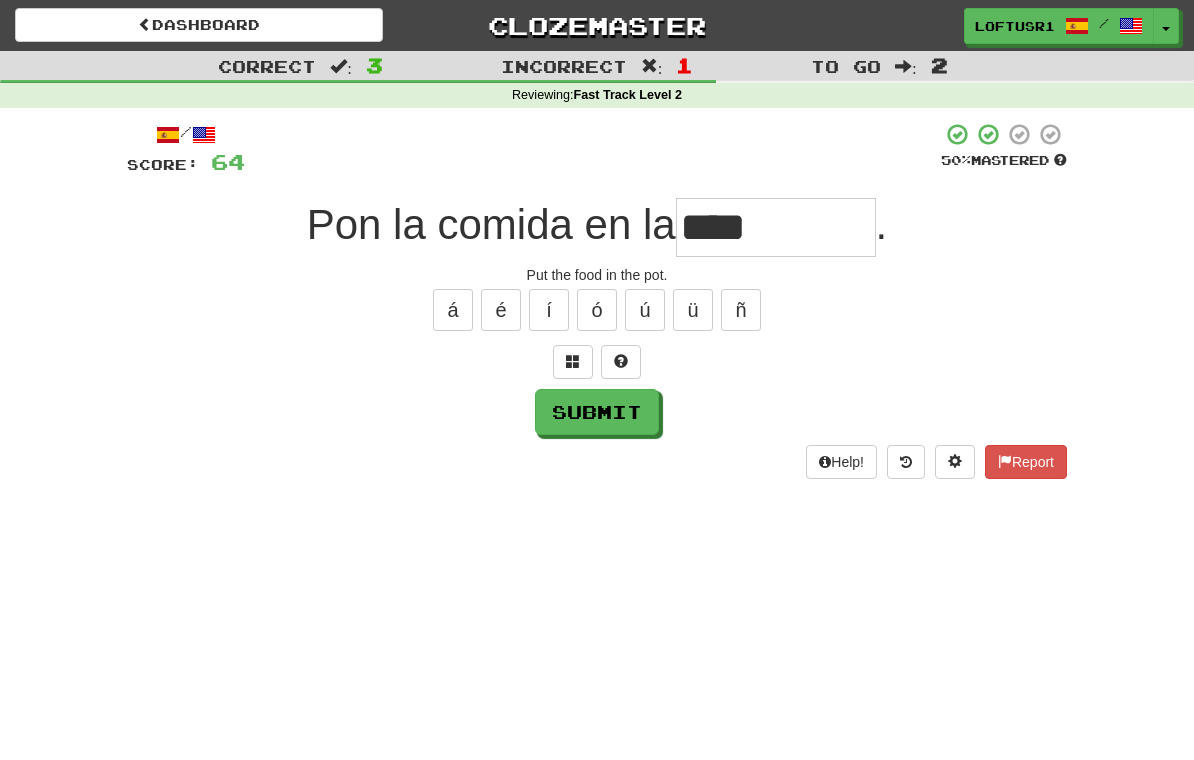 type on "****" 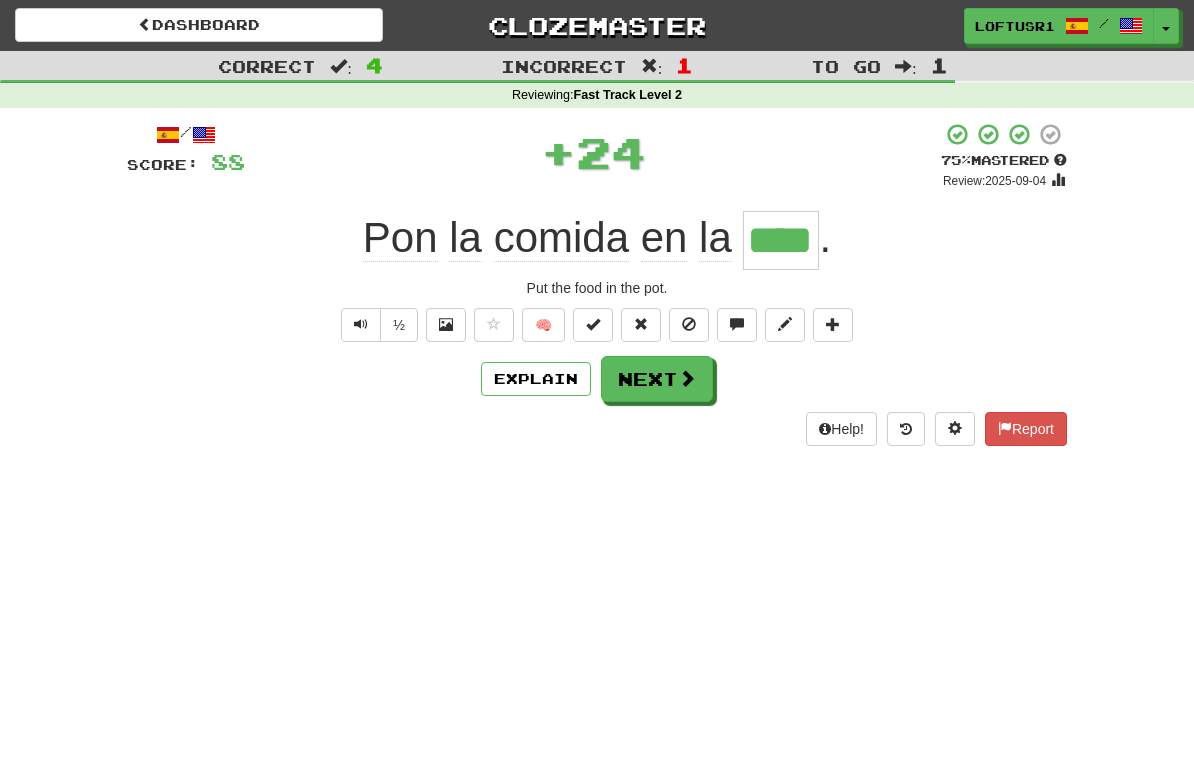click on "Next" at bounding box center (657, 379) 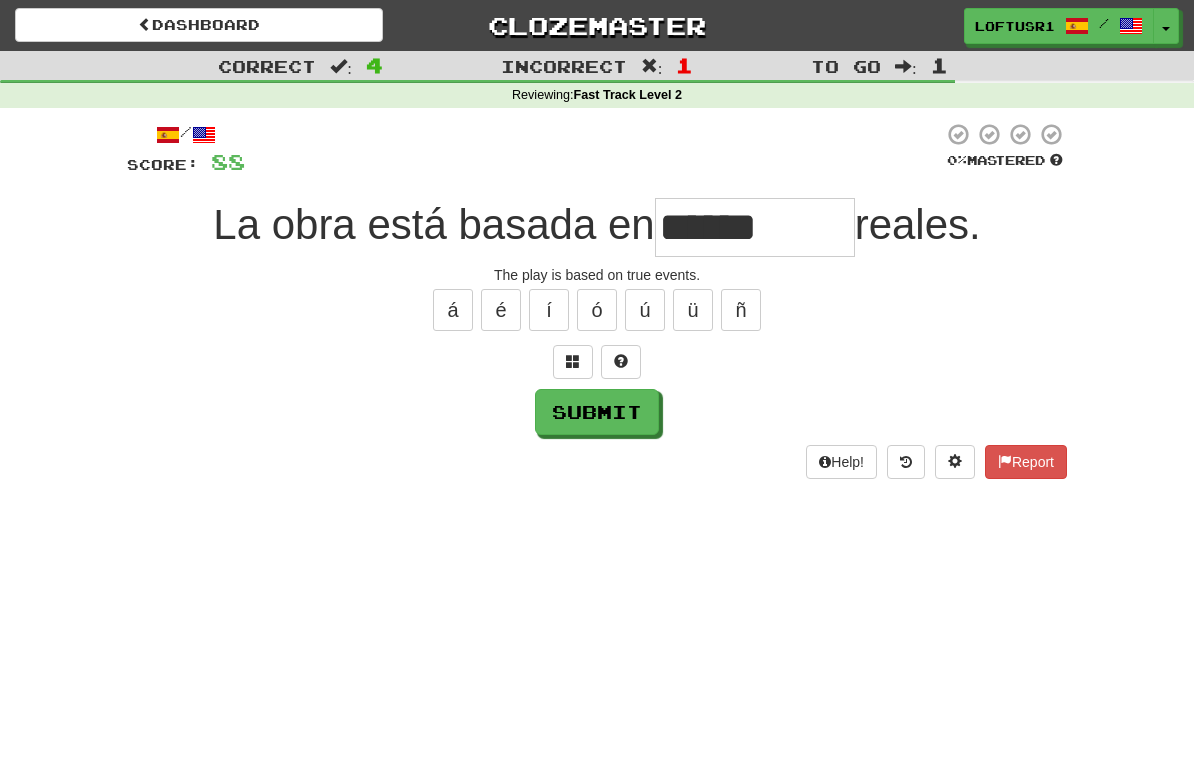 type on "******" 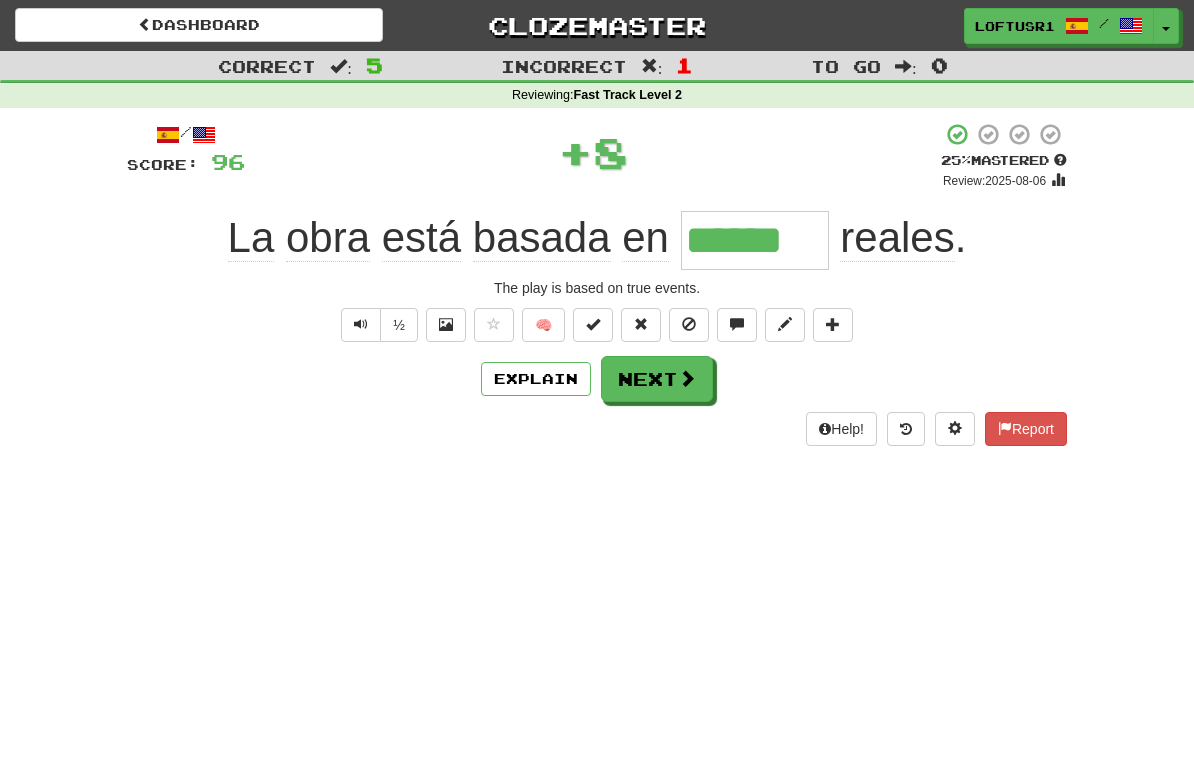 click on "Next" at bounding box center (657, 379) 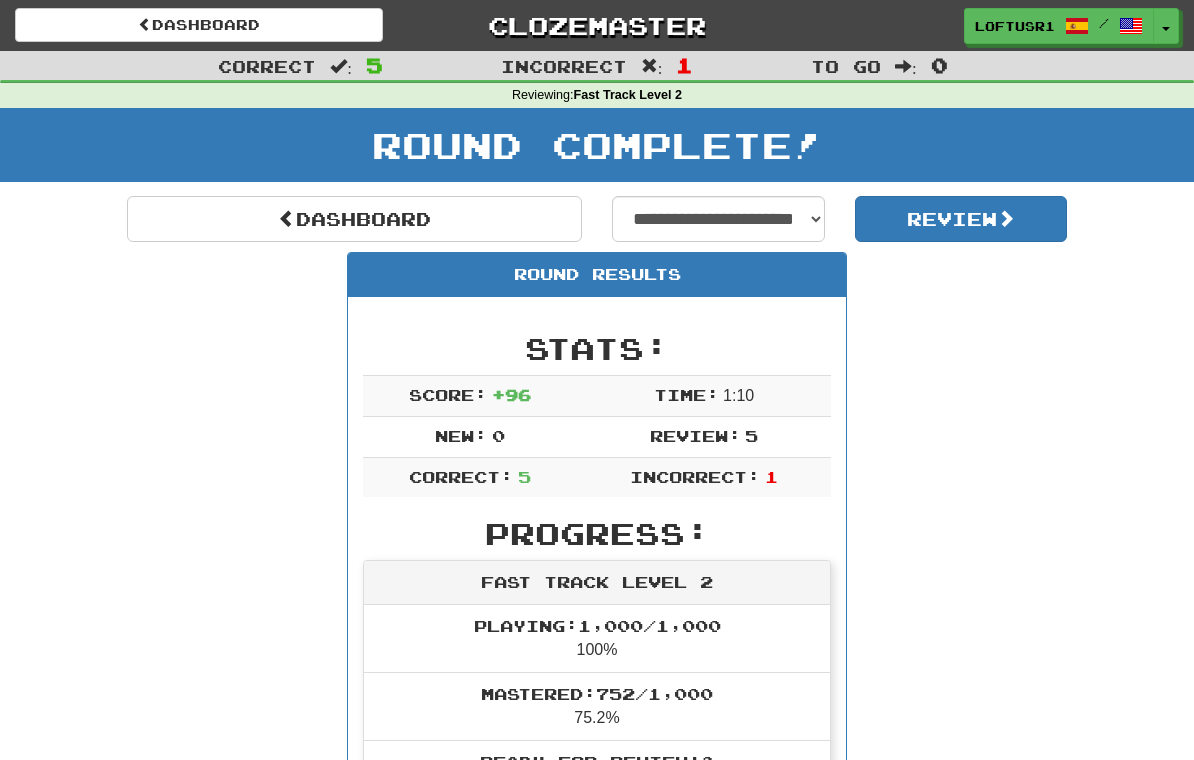 click on "Dashboard" at bounding box center (354, 219) 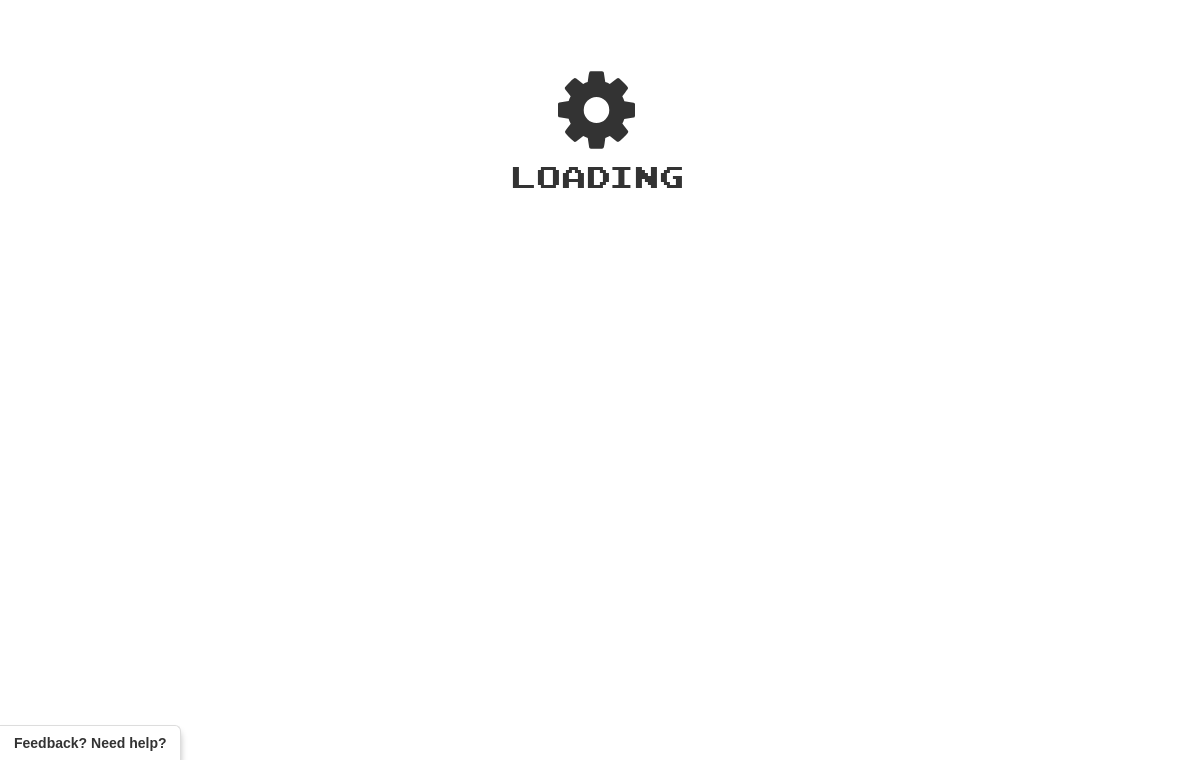 scroll, scrollTop: 0, scrollLeft: 0, axis: both 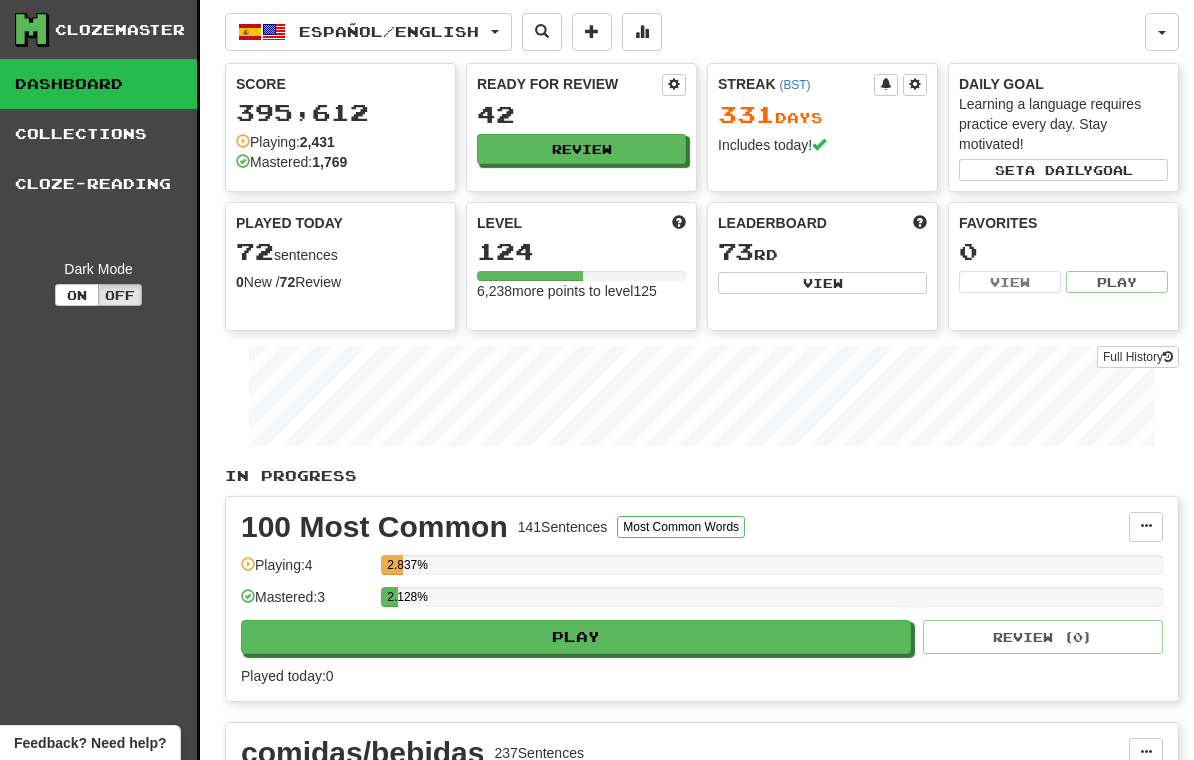 click on "Full History" at bounding box center (1138, 357) 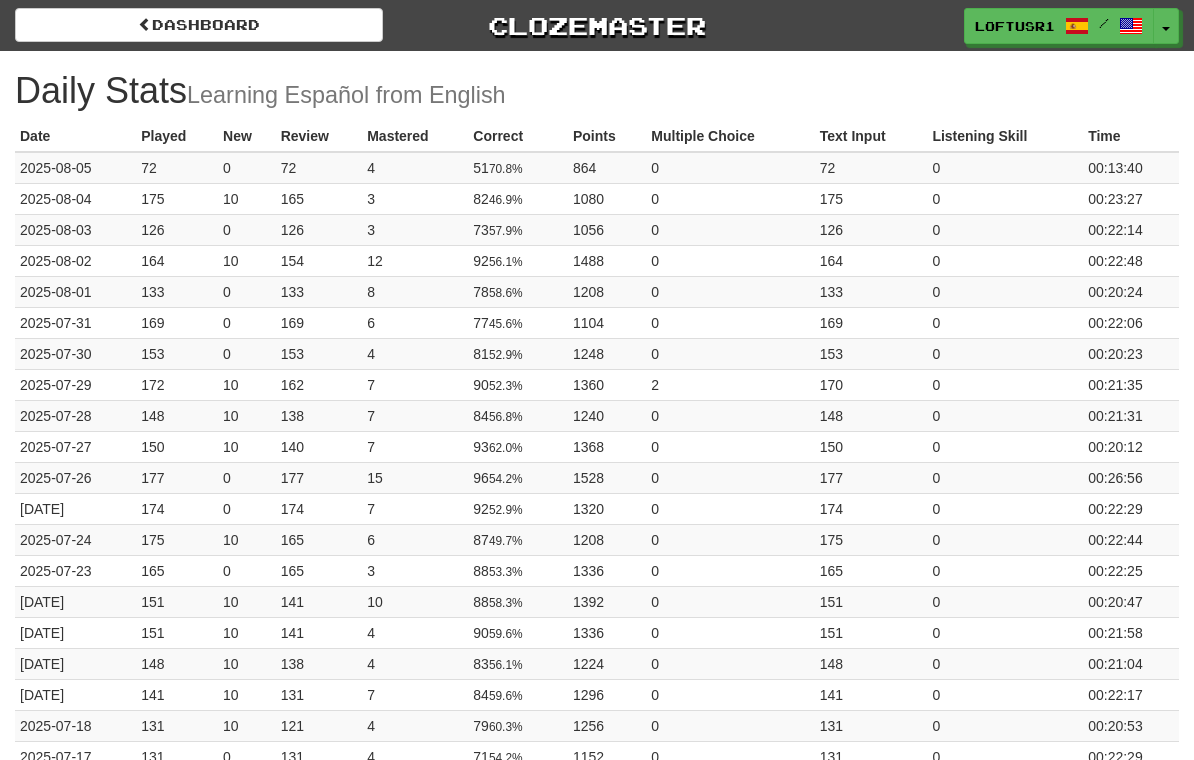 scroll, scrollTop: 0, scrollLeft: 0, axis: both 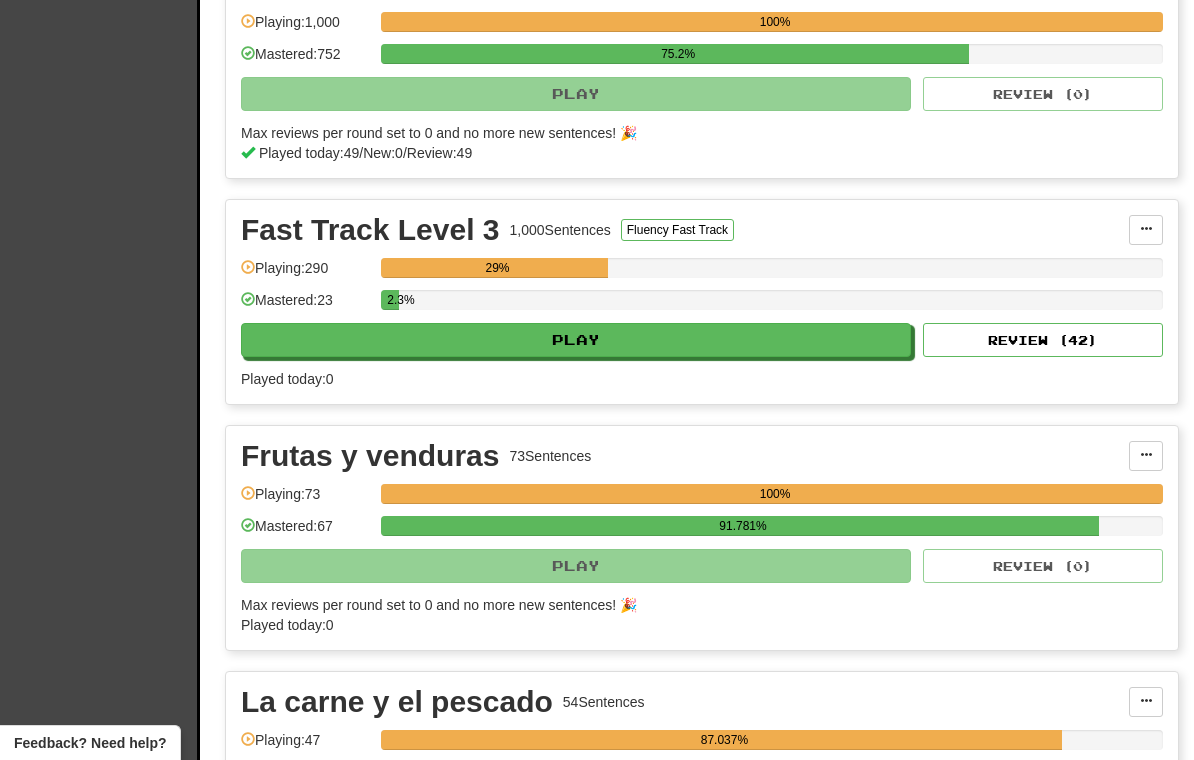 click on "Review ( 42 )" at bounding box center [1043, 340] 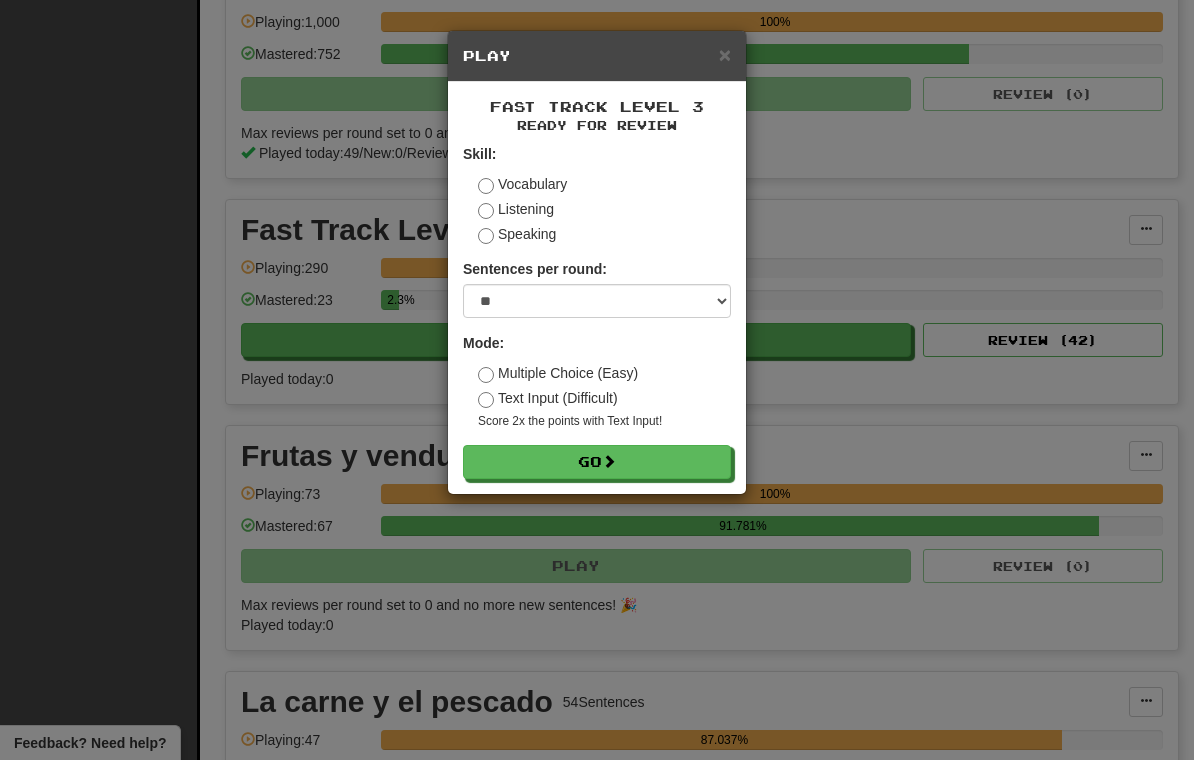 scroll, scrollTop: 1390, scrollLeft: 0, axis: vertical 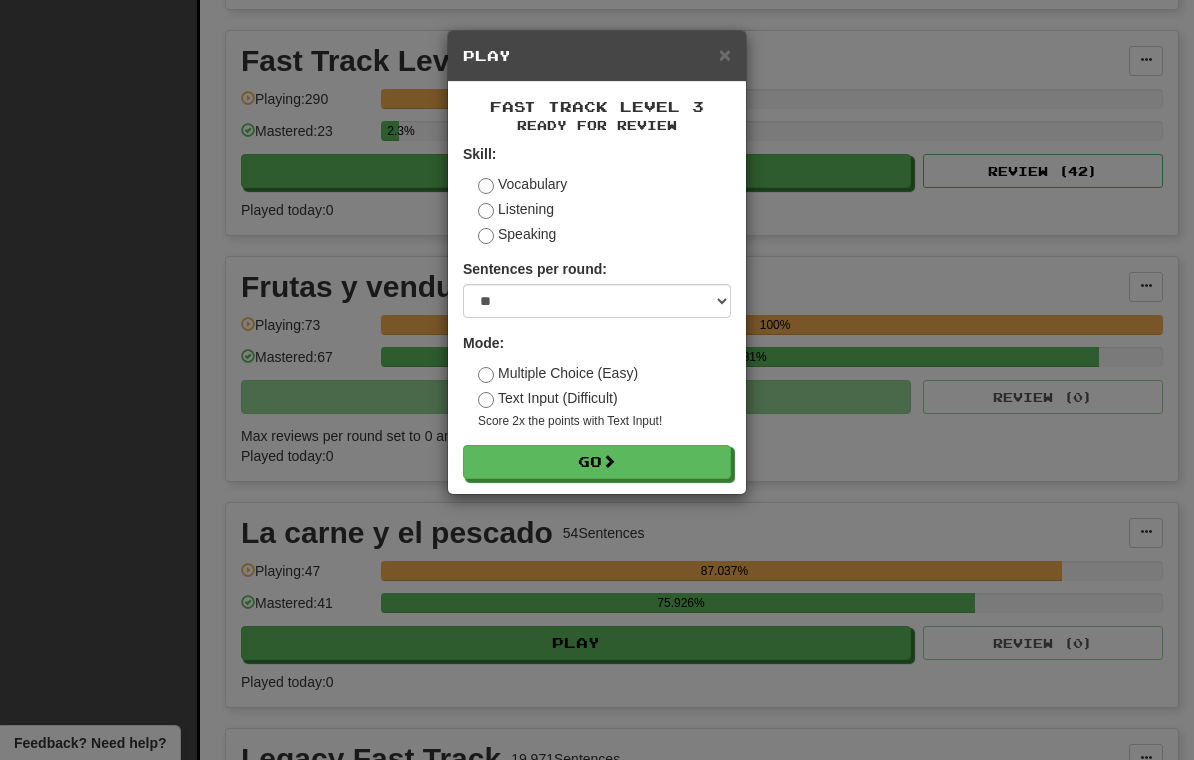 click on "Go" at bounding box center (597, 462) 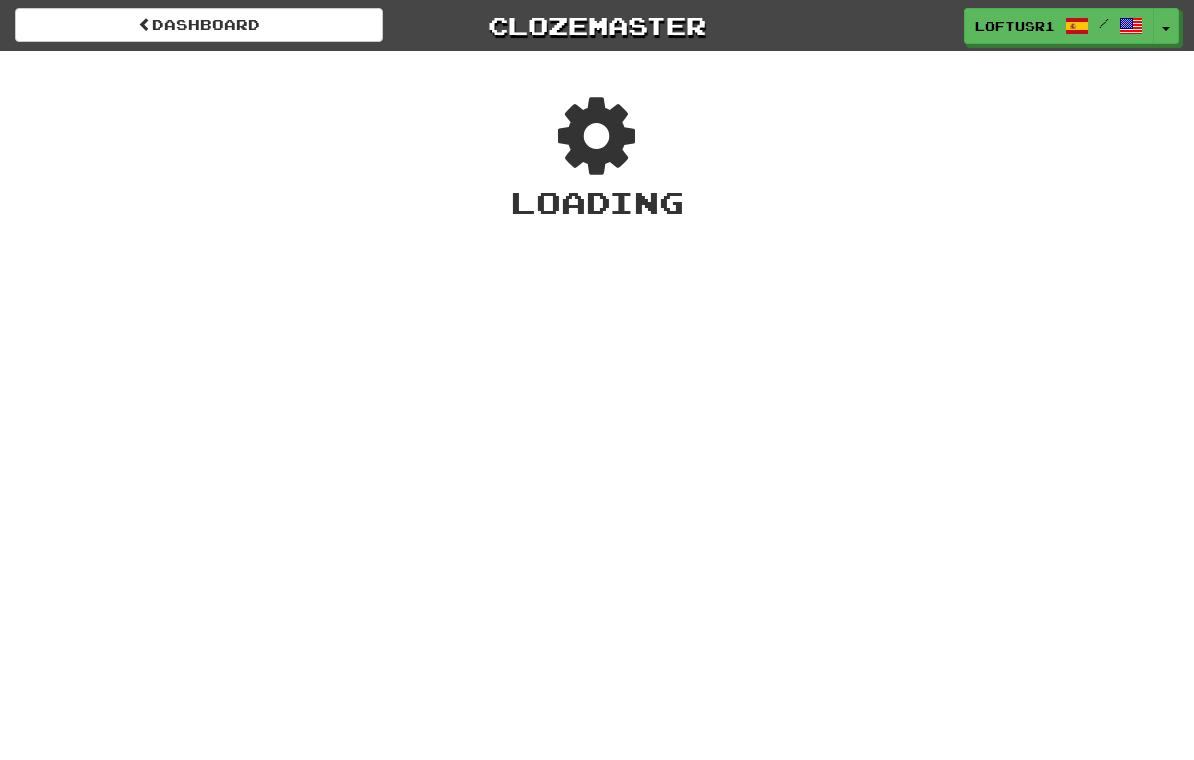 scroll, scrollTop: 0, scrollLeft: 0, axis: both 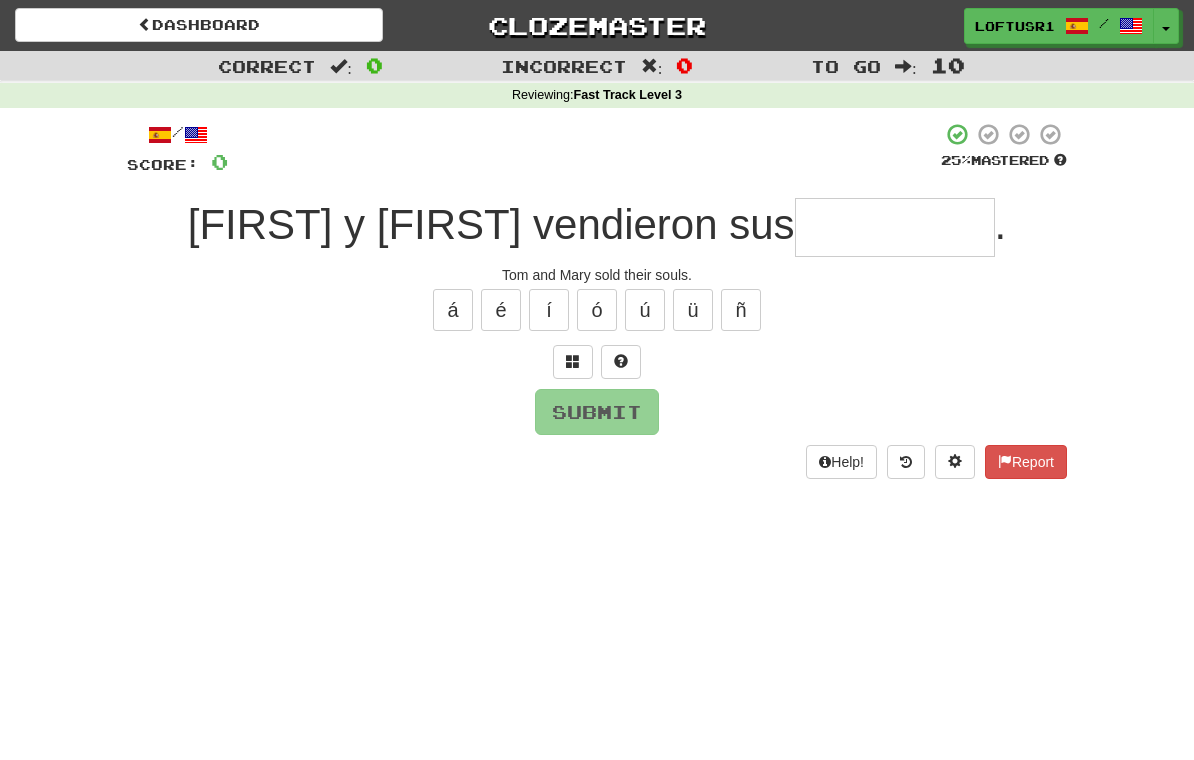 click at bounding box center [895, 227] 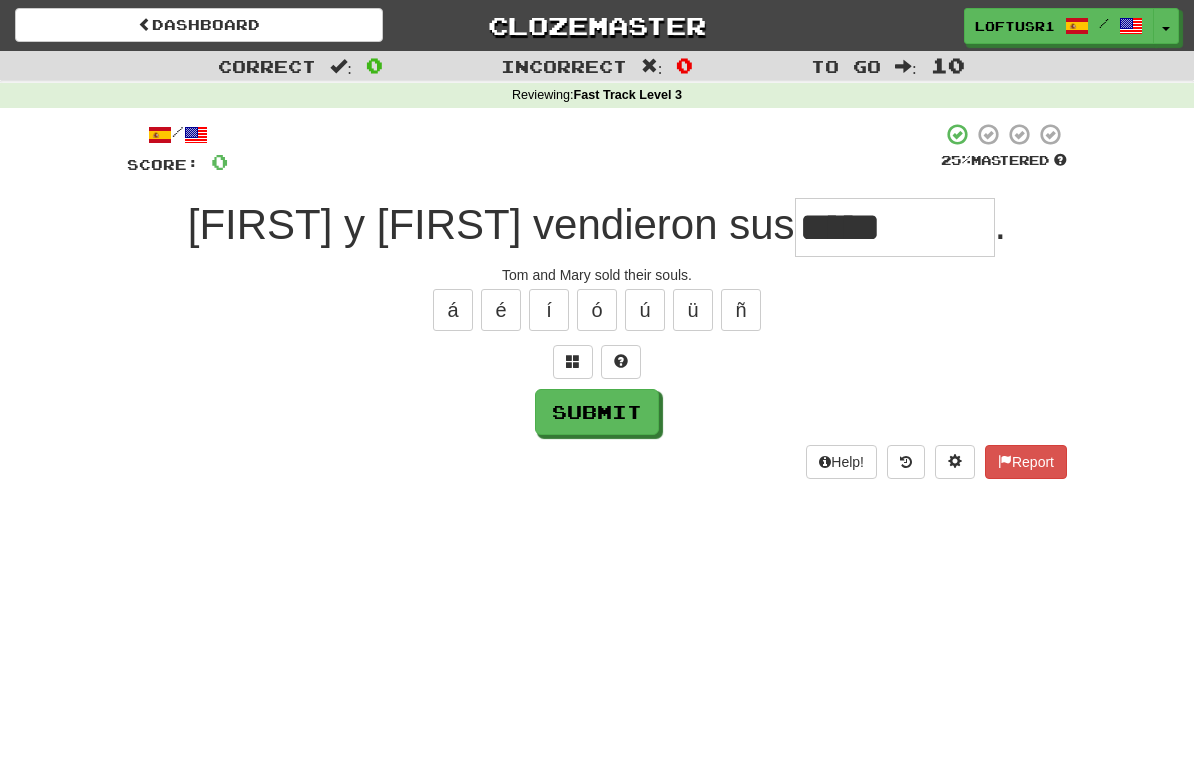 type on "*****" 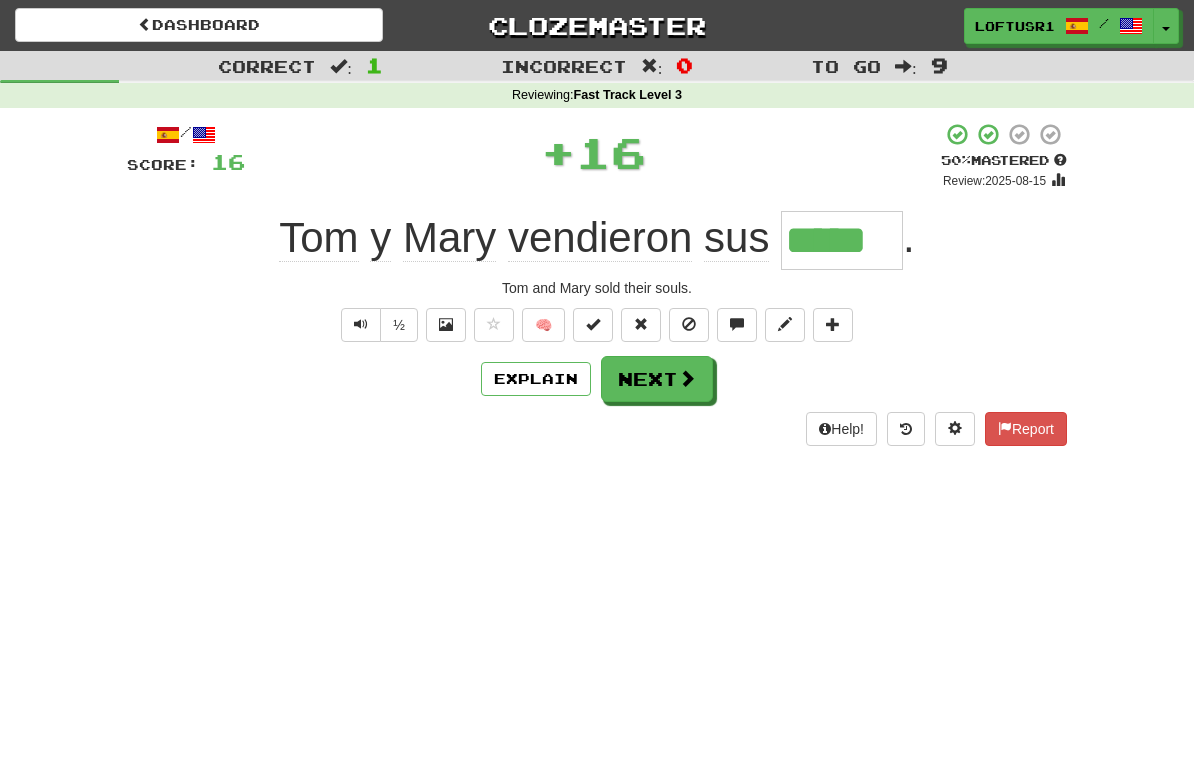 click on "Explain" at bounding box center [536, 379] 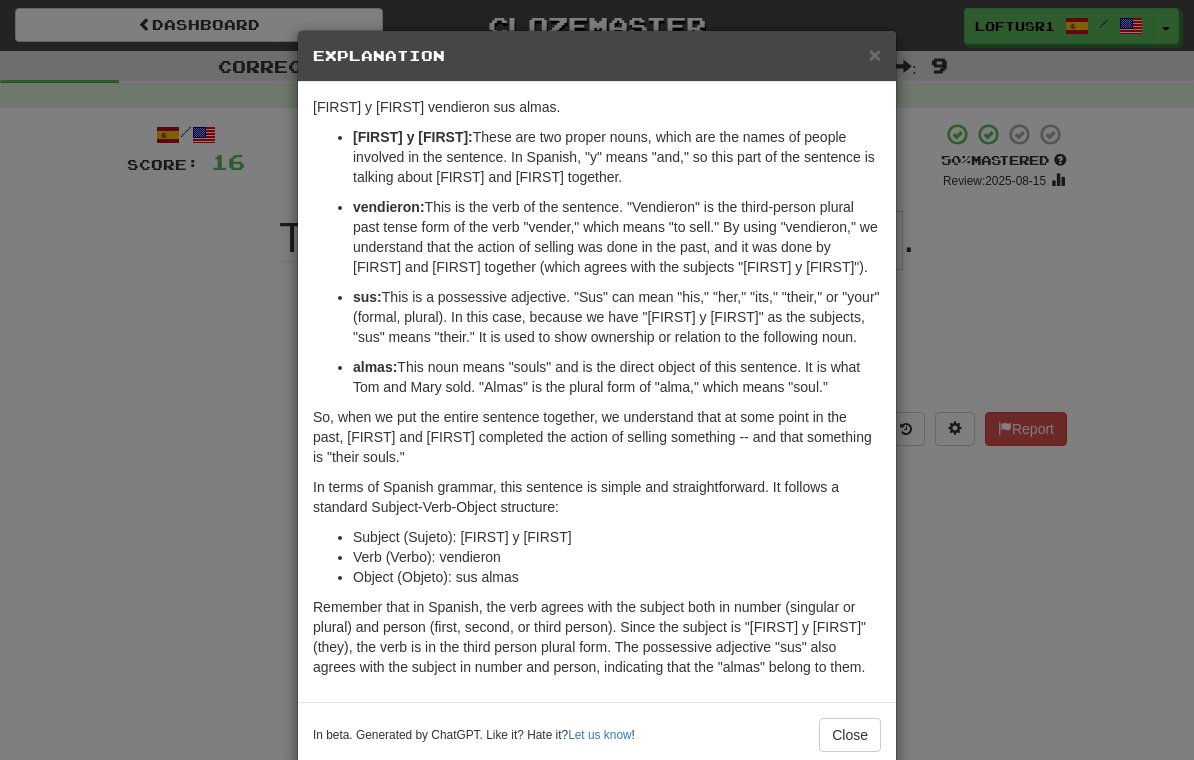 click on "× Explanation "[FIRST] y [FIRST] vendieron sus almas." is a Spanish sentence that translates to "[FIRST] and [FIRST] sold their souls." Now, let's break down the sentence for someone who is learning Spanish:
[FIRST] y [FIRST]:  These are two proper nouns, which are the names of people involved in the sentence. In Spanish, "y" means "and," so this part of the sentence is talking about [FIRST] and [FIRST] together.
vendieron:  This is the verb of the sentence. "Vendieron" is the third-person plural past tense form of the verb "vender," which means "to sell." By using "vendieron," we understand that the action of selling was done in the past, and it was done by [FIRST] and [FIRST] together (which agrees with the subjects "[FIRST] y [FIRST]").
sus:  This is a possessive adjective. "Sus" can mean "his," "her," "its," "their," or "your" (formal, plural). In this case, because we have "[FIRST] y [FIRST]" as the subjects, "sus" means "their." It is used to show ownership or relation to the following noun.
almas:
! Close" at bounding box center (597, 380) 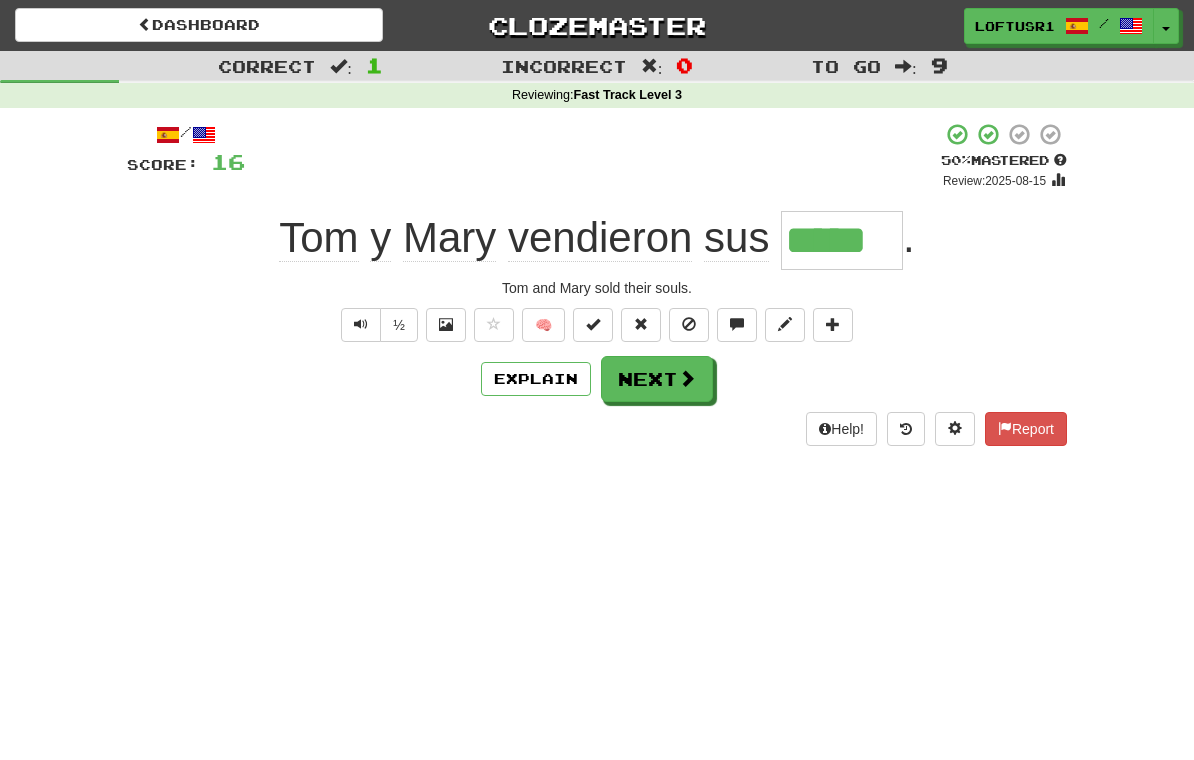 click on "Next" at bounding box center (657, 379) 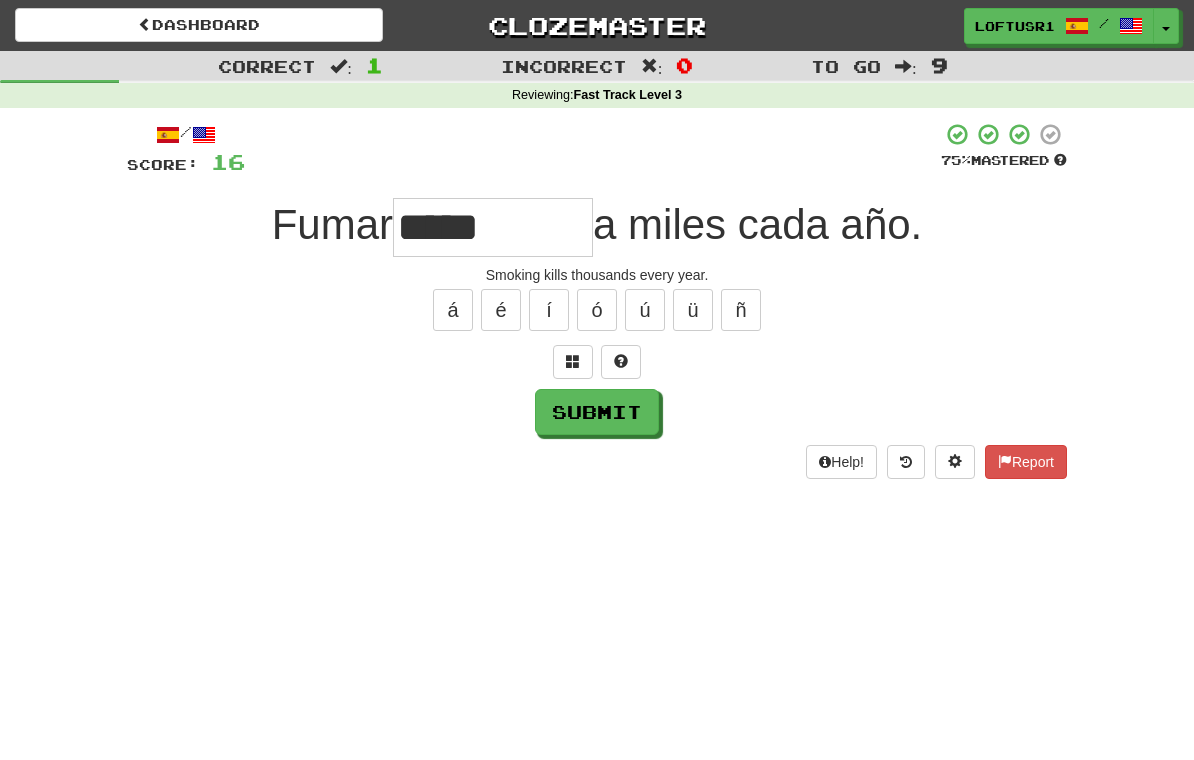 click on "Submit" at bounding box center (597, 412) 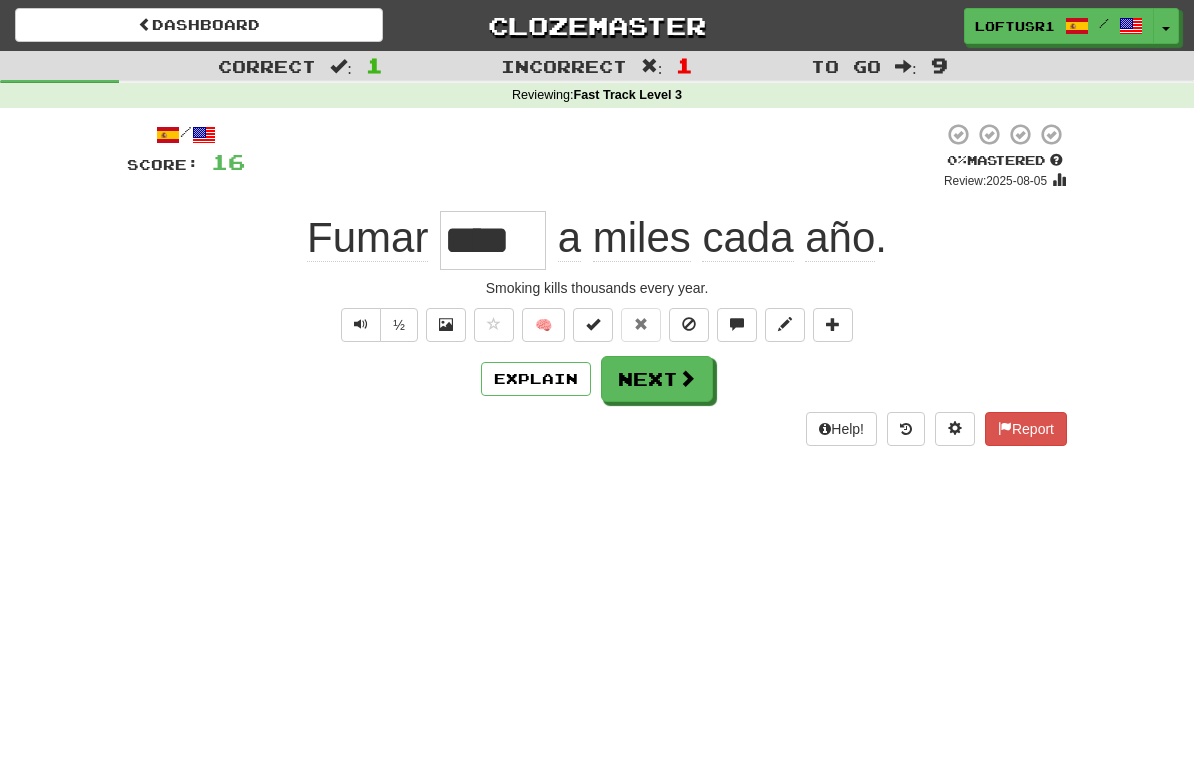 click on "Dashboard
Clozemaster
loftusr1
/
Toggle Dropdown
Dashboard
Leaderboard
Activity Feed
Notifications
Profile
Discussions
Español
/
English
Streak:
331
Review:
42
Points Today: 864
Languages
Account
Logout
loftusr1
/
Toggle Dropdown
Dashboard
Leaderboard
Activity Feed
Notifications
Profile
Discussions
Español
/
English
Streak:
331
Review:
42
Points Today: 864
Languages
Account
Logout
clozemaster
Correct   :   1 Incorrect   :   1 To go   :   9 Reviewing :  Fast Track Level 3  /  Score:   16 0 %  Mastered Review:  2025-08-05 Fumar   ****   a   miles   cada   año . Smoking kills thousands every year. ½ 🧠 Explain Next" at bounding box center (597, 380) 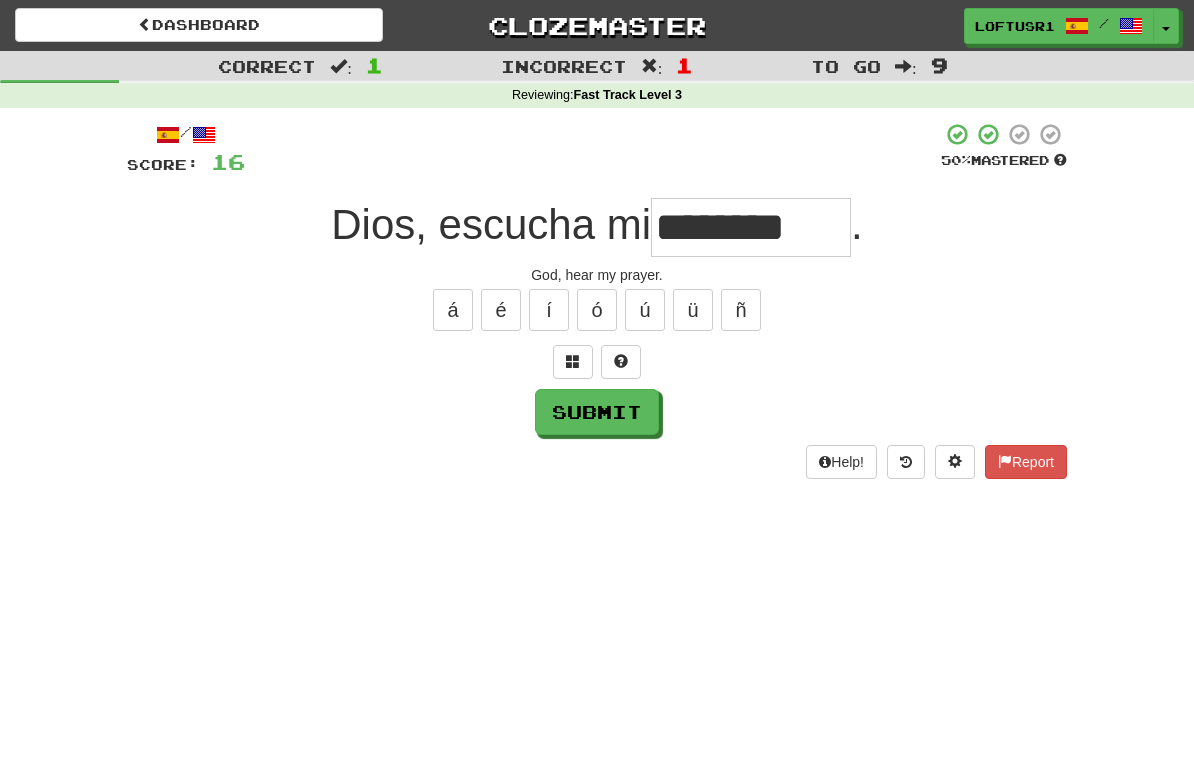 type on "********" 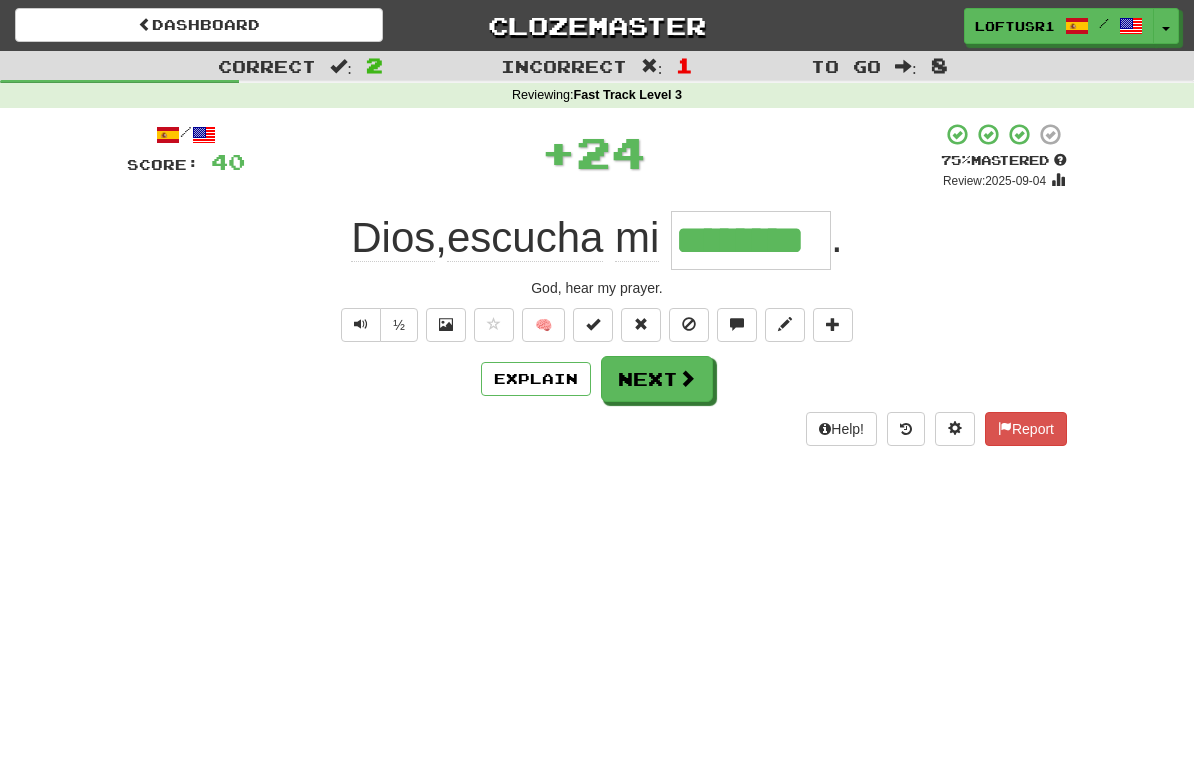 click on "Next" at bounding box center (657, 379) 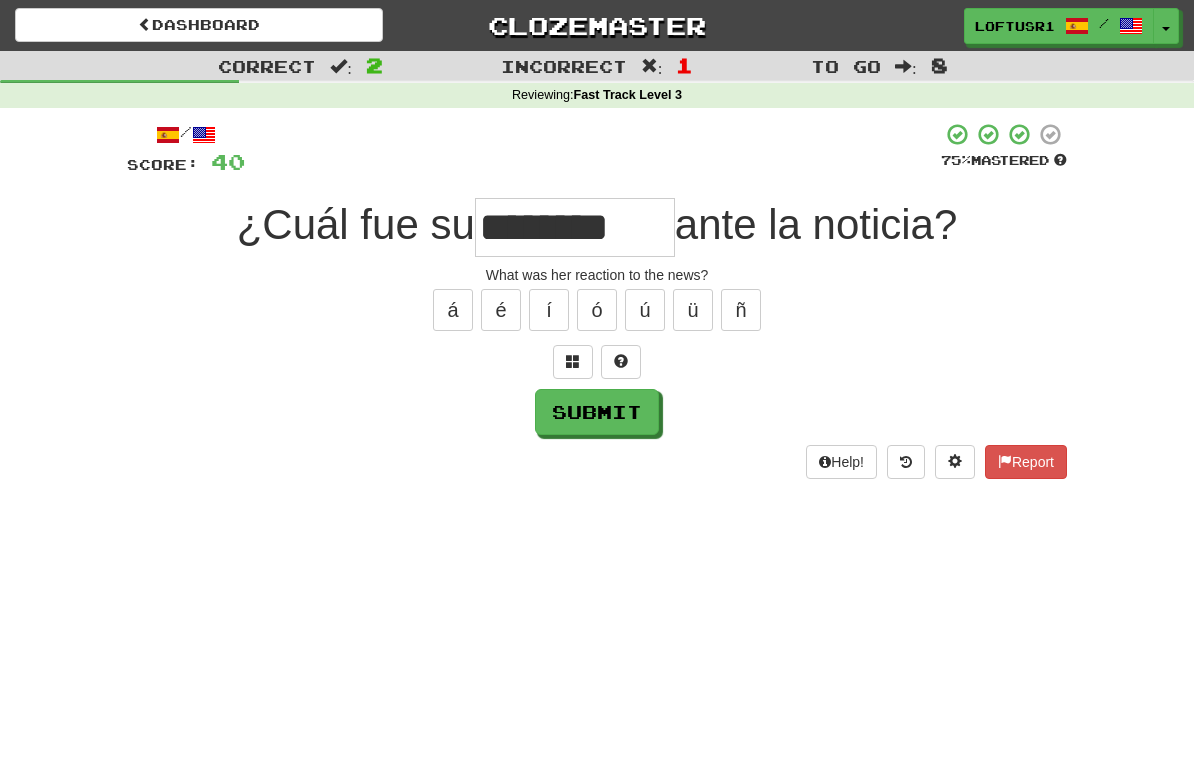 type on "********" 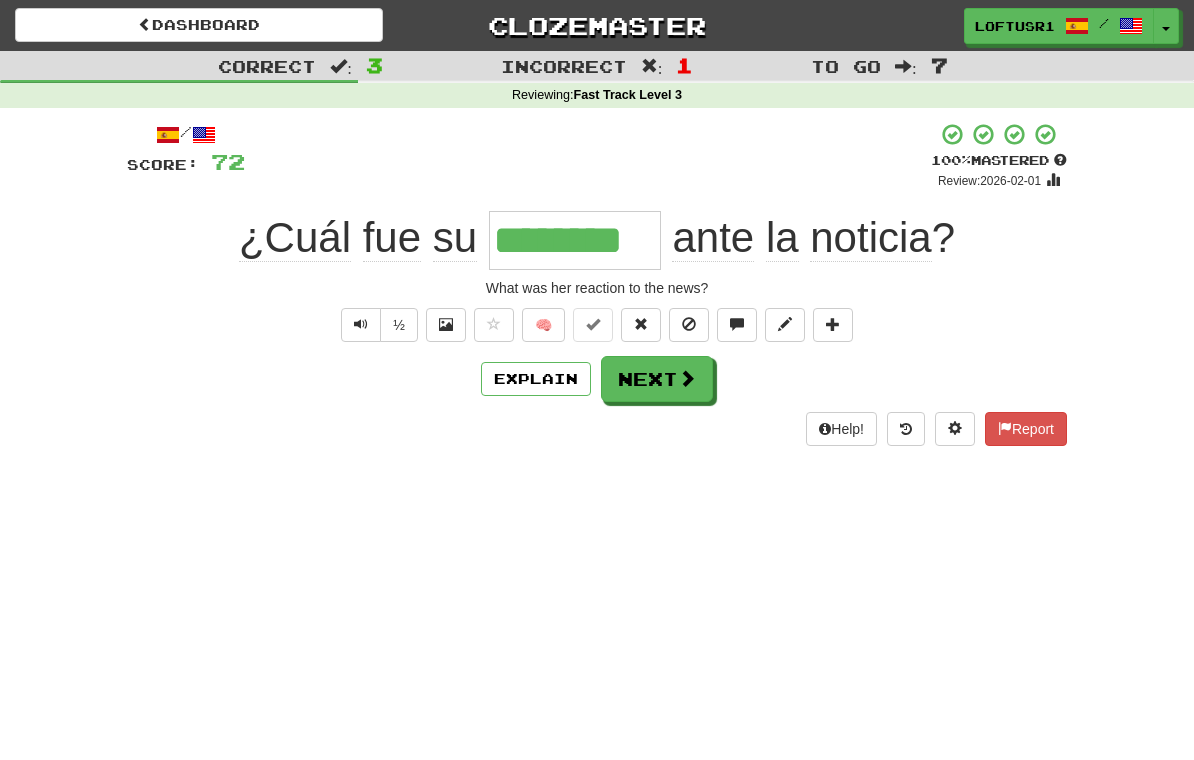 click on "Explain" at bounding box center (536, 379) 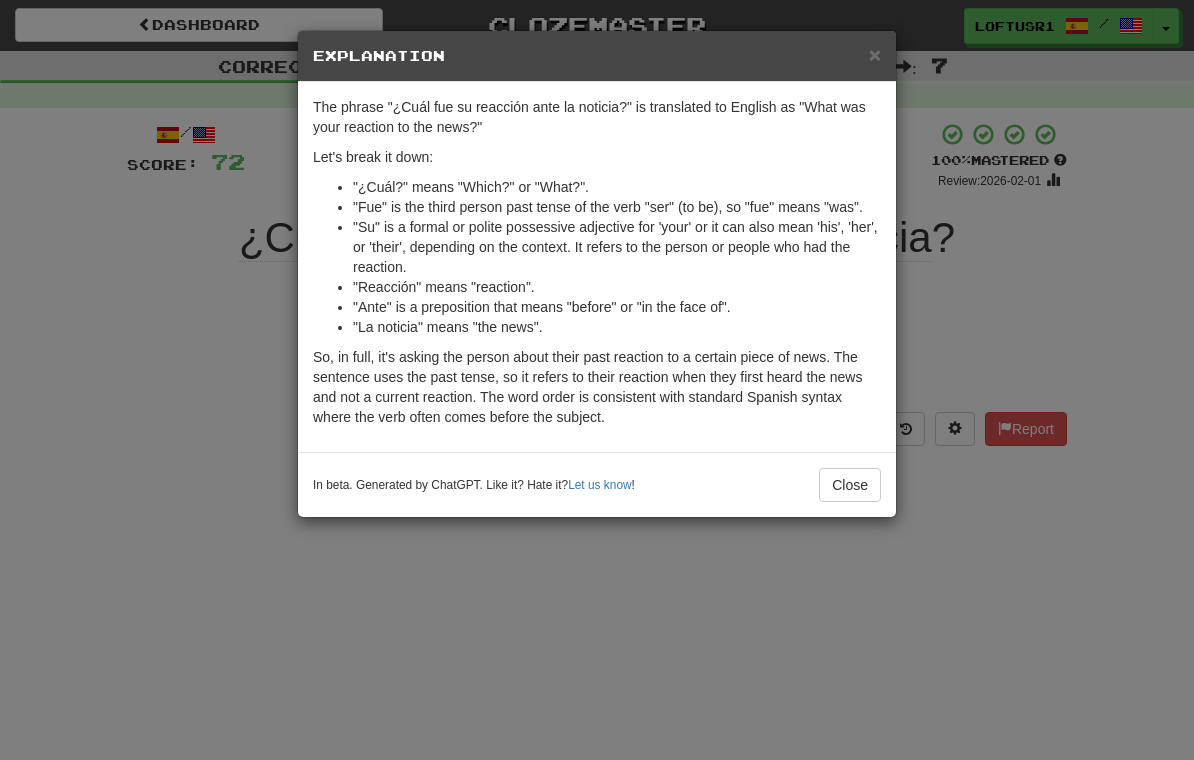 click on "Close" at bounding box center [850, 485] 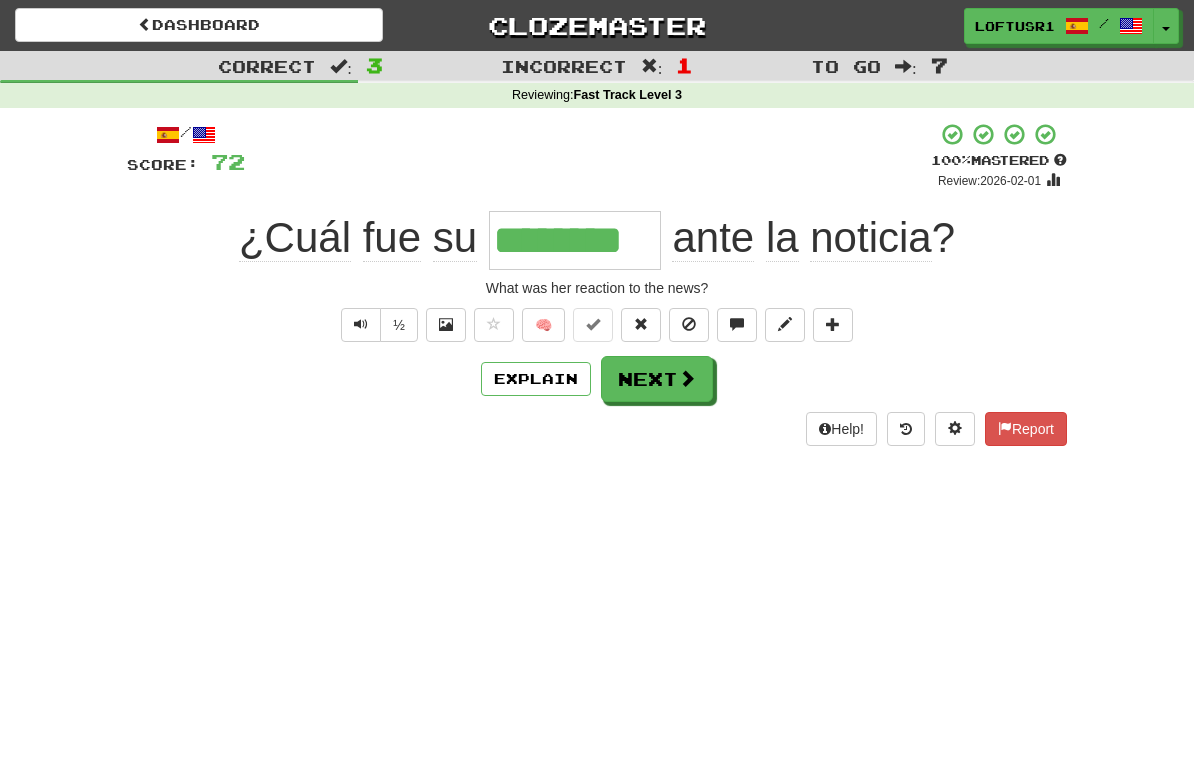 click on "Next" at bounding box center (657, 379) 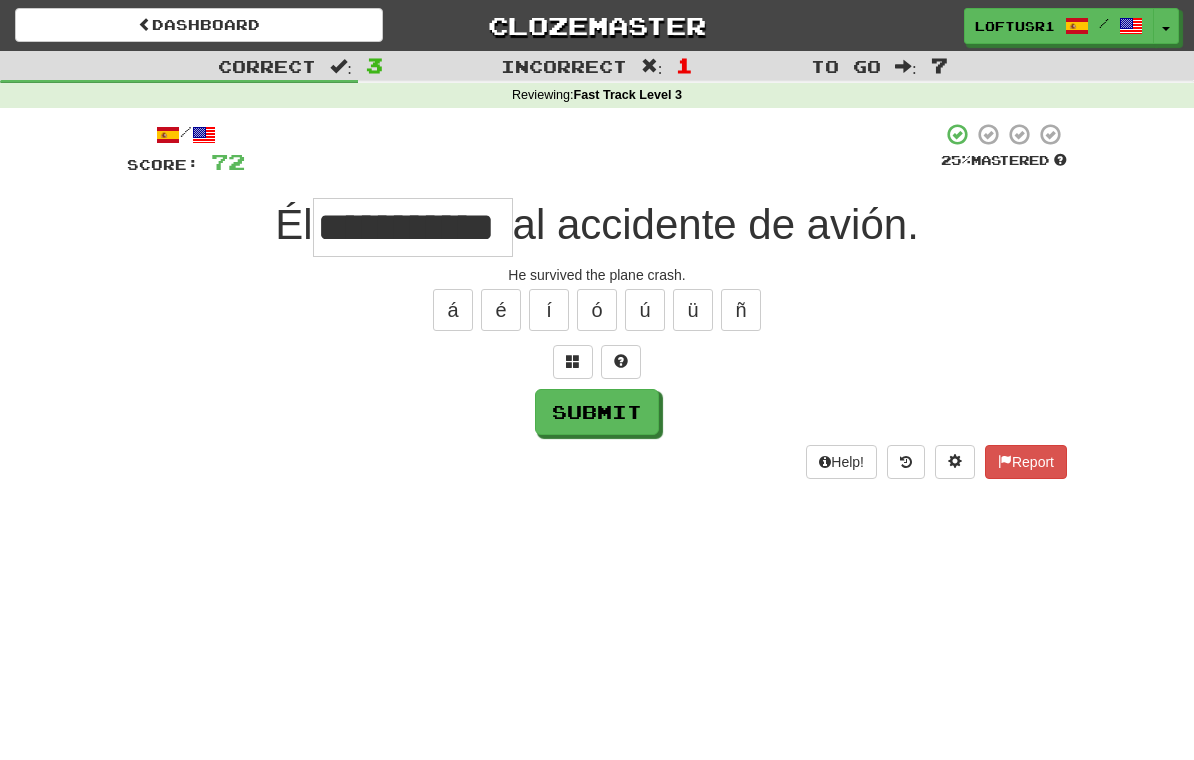 click on "Submit" at bounding box center (597, 412) 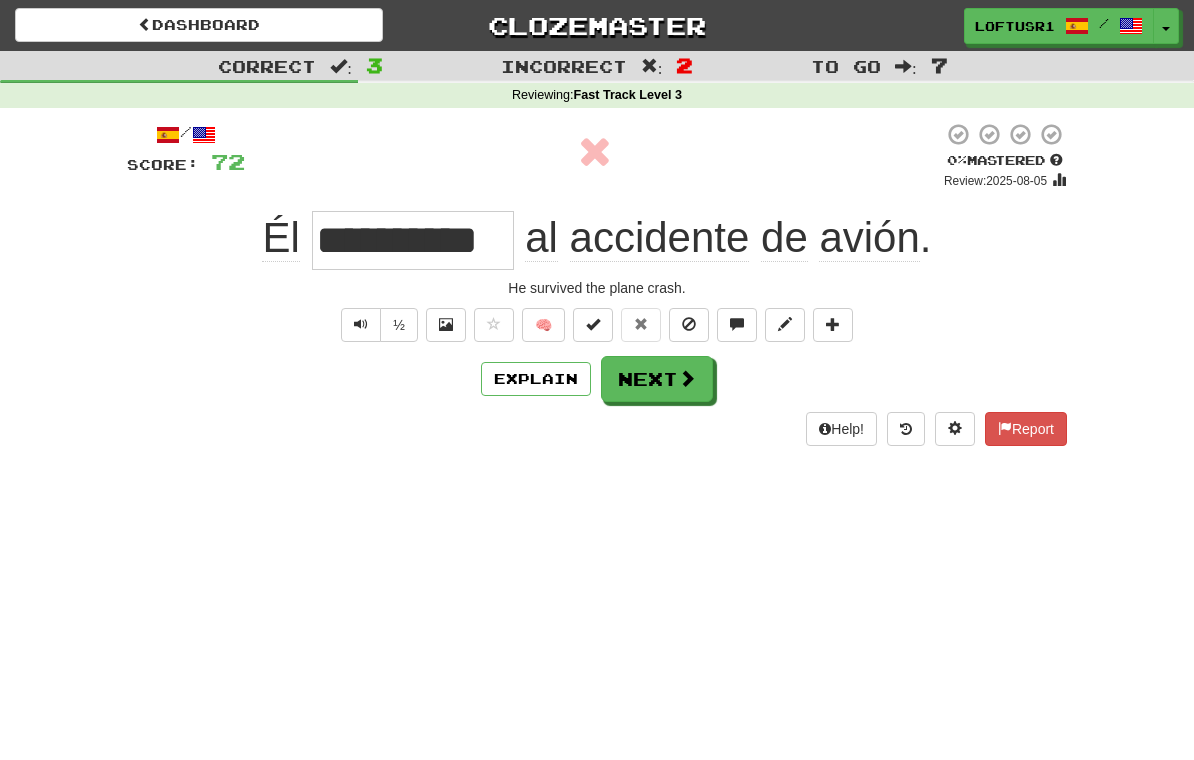 click on "Next" at bounding box center [657, 379] 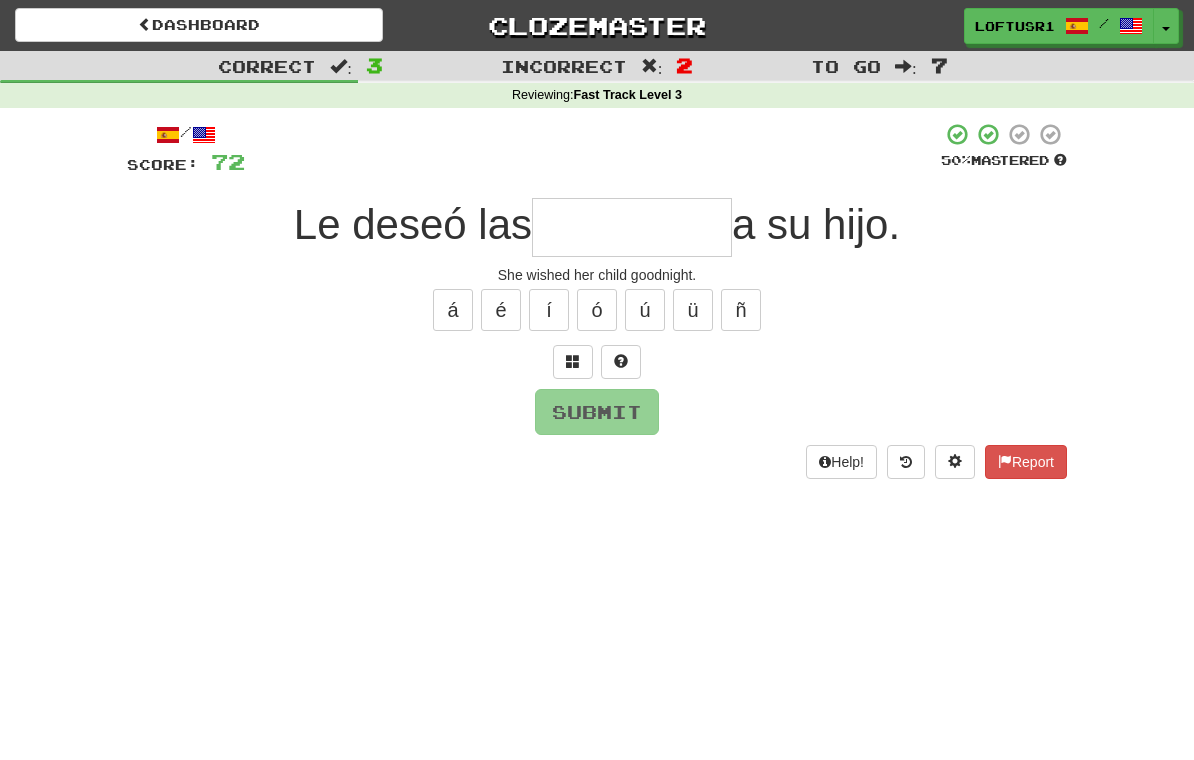 click at bounding box center (632, 227) 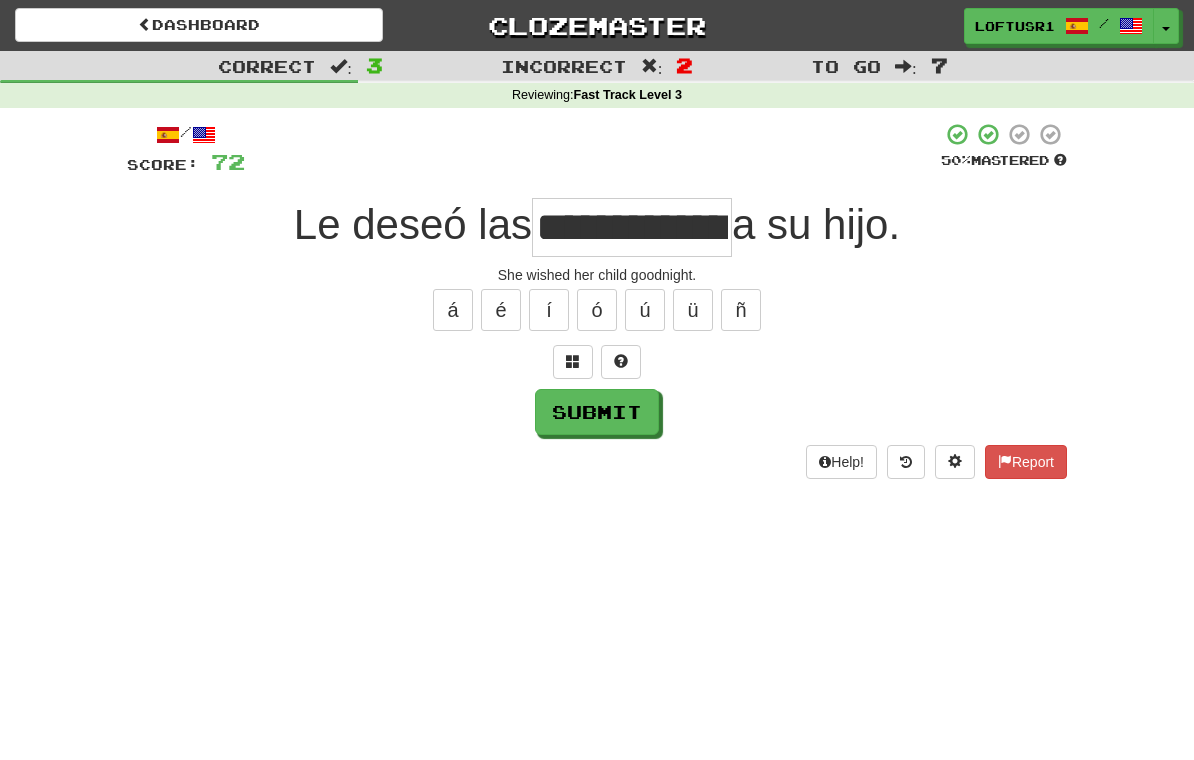 type on "**********" 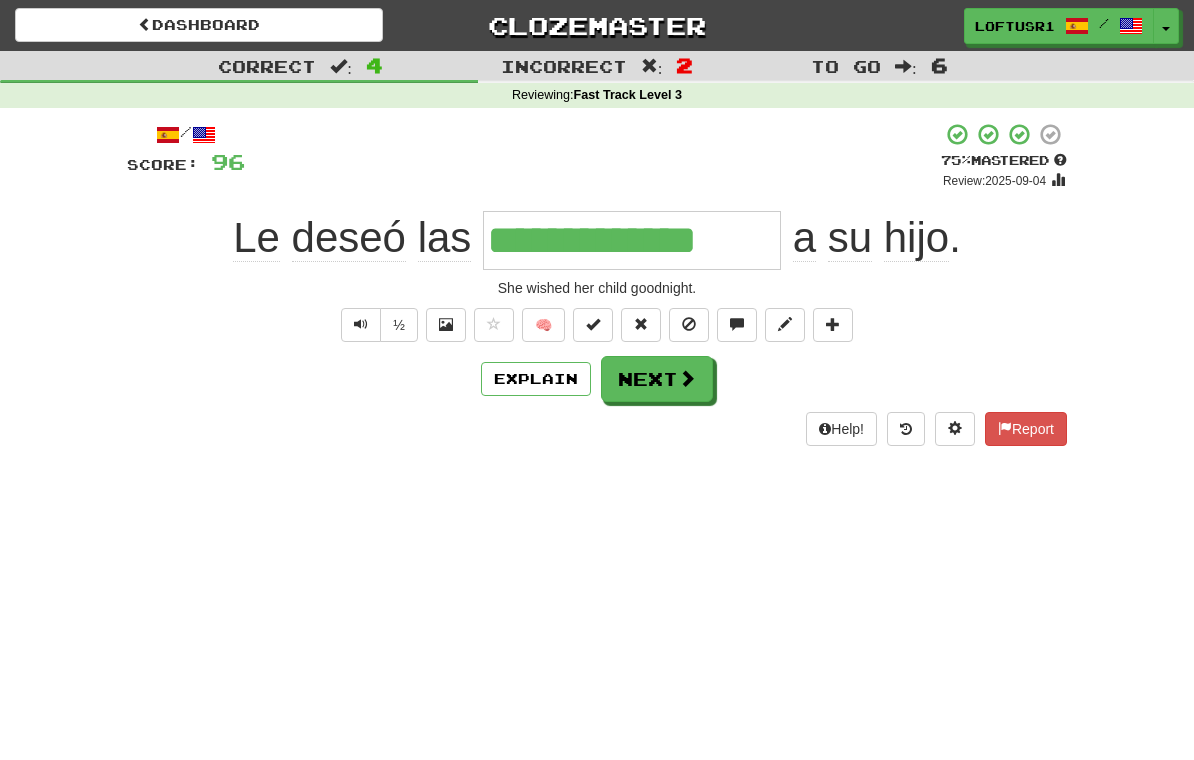 click on "Next" at bounding box center (657, 379) 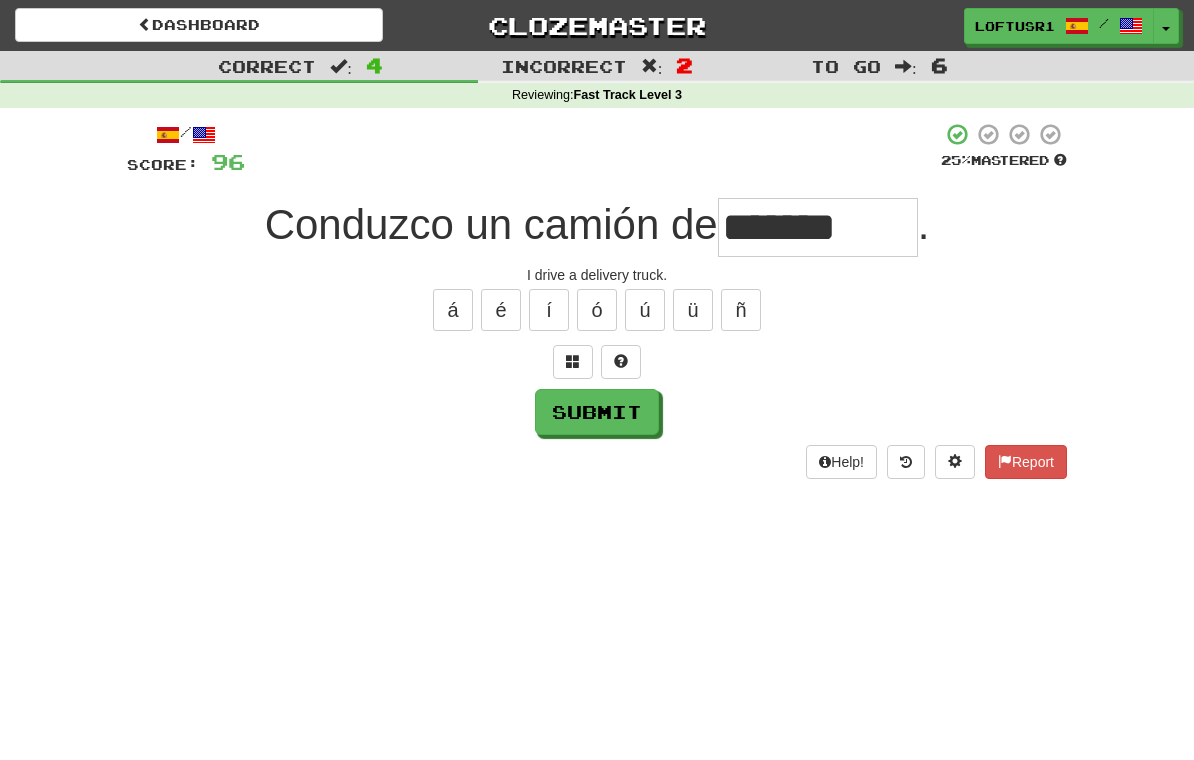 type on "*******" 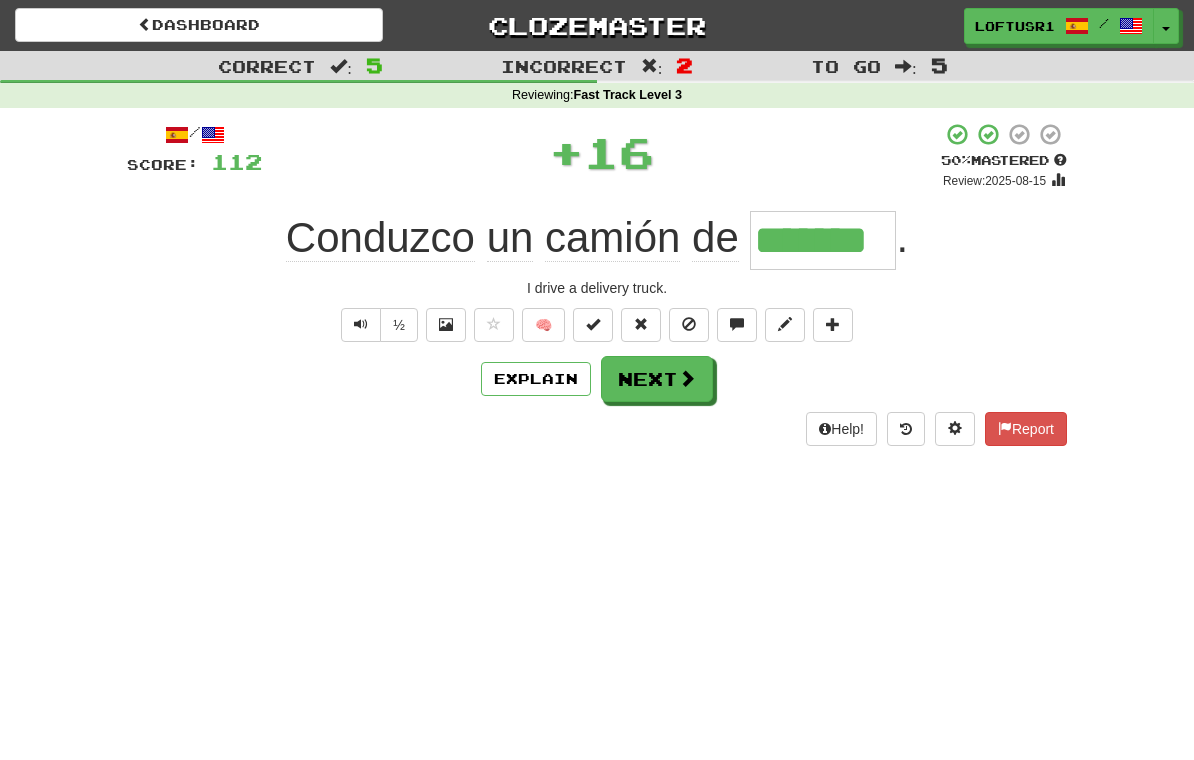 click at bounding box center (687, 378) 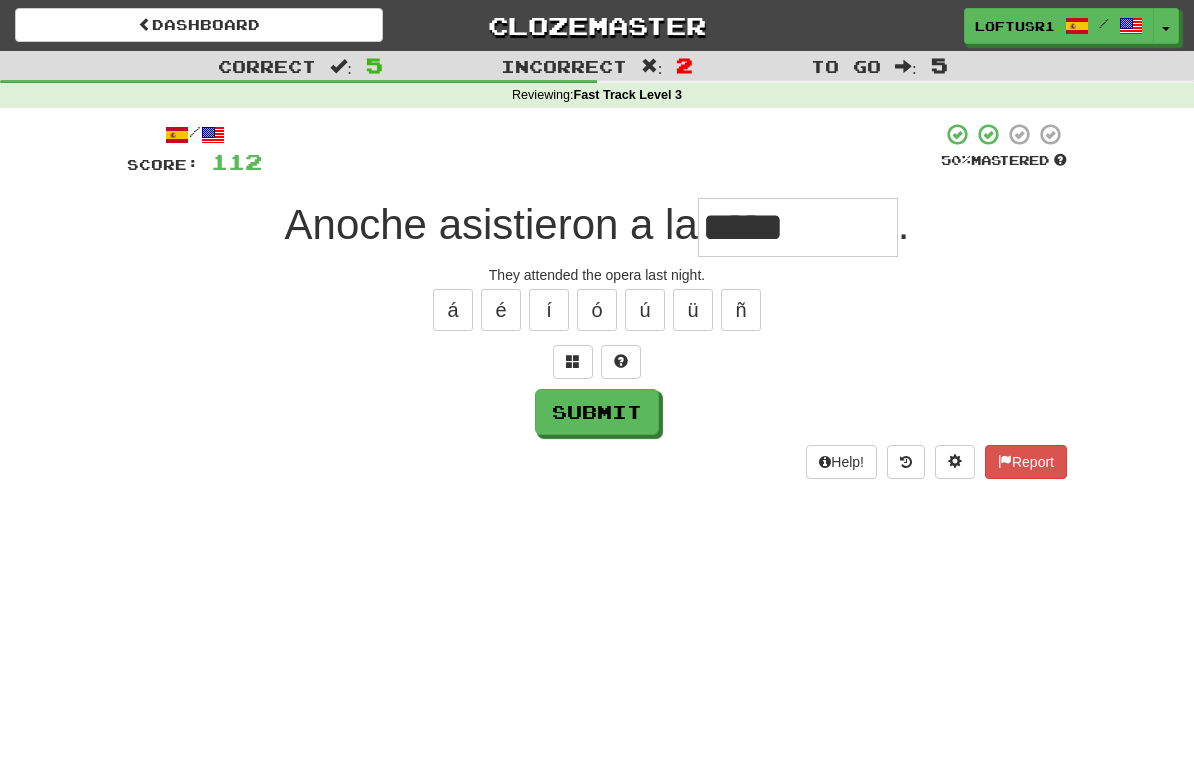 click on "Submit" at bounding box center (597, 412) 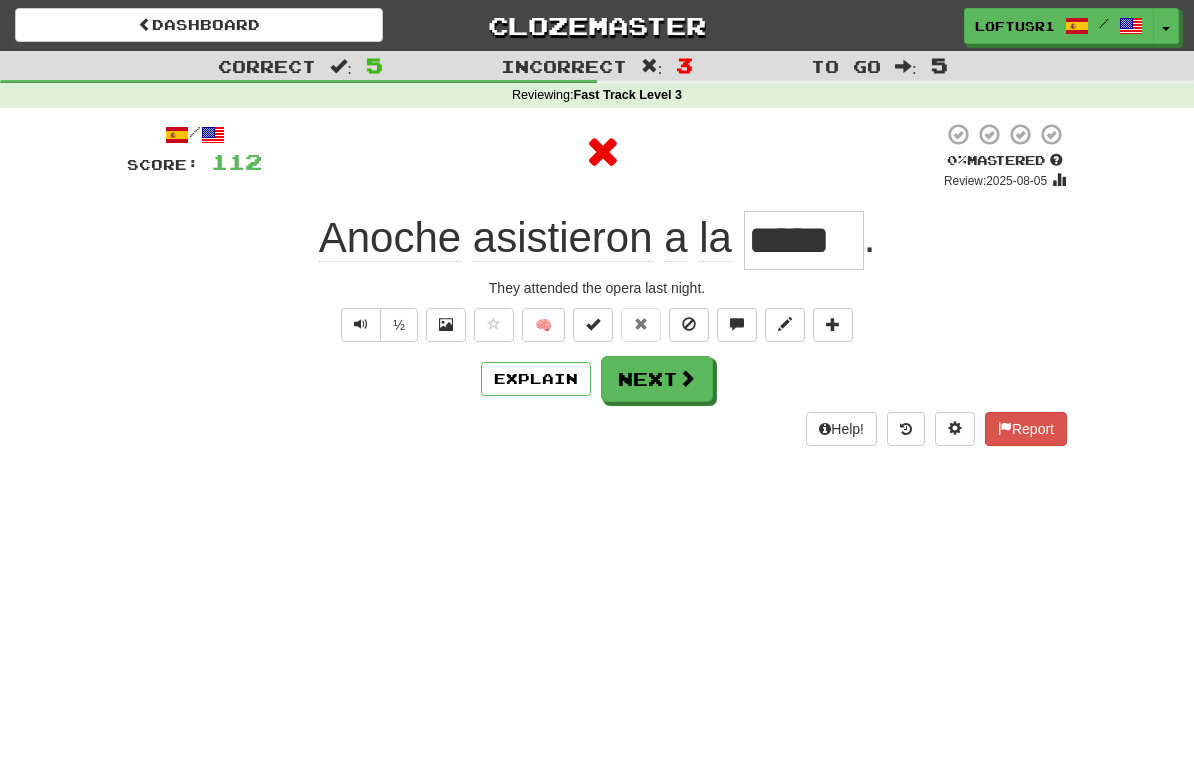 click on "Next" at bounding box center (657, 379) 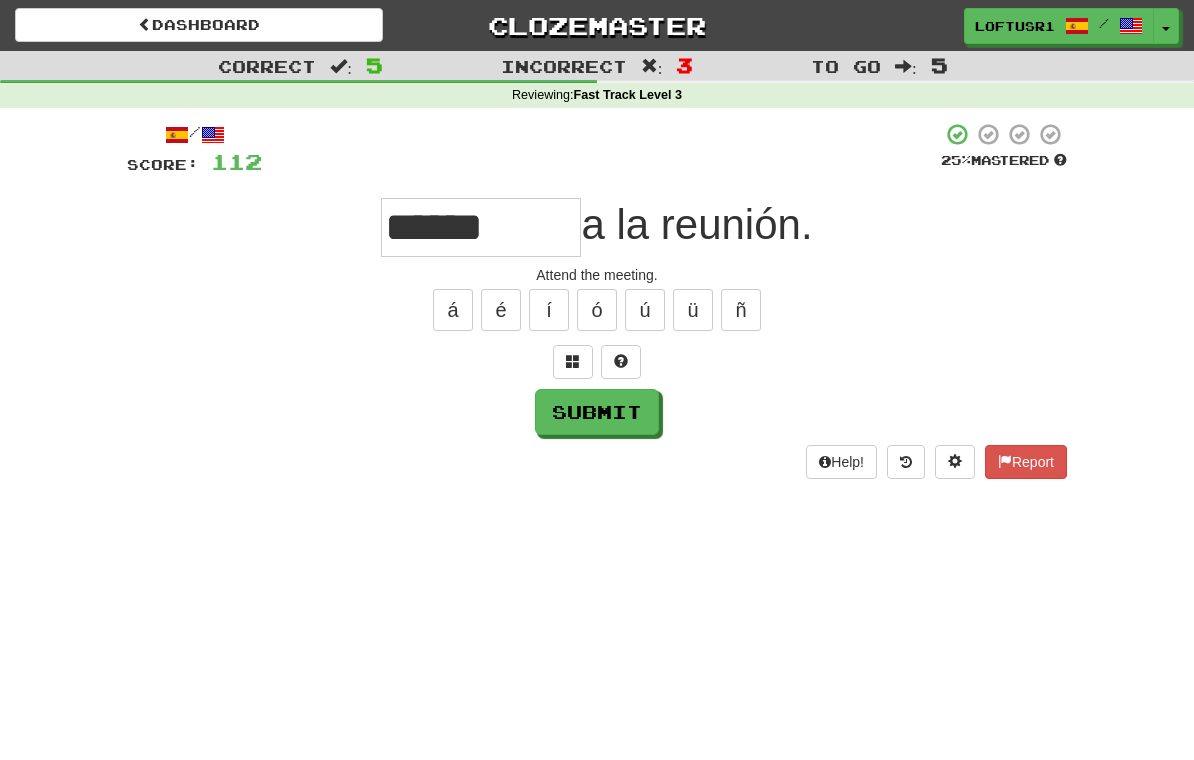 click on "Submit" at bounding box center (597, 412) 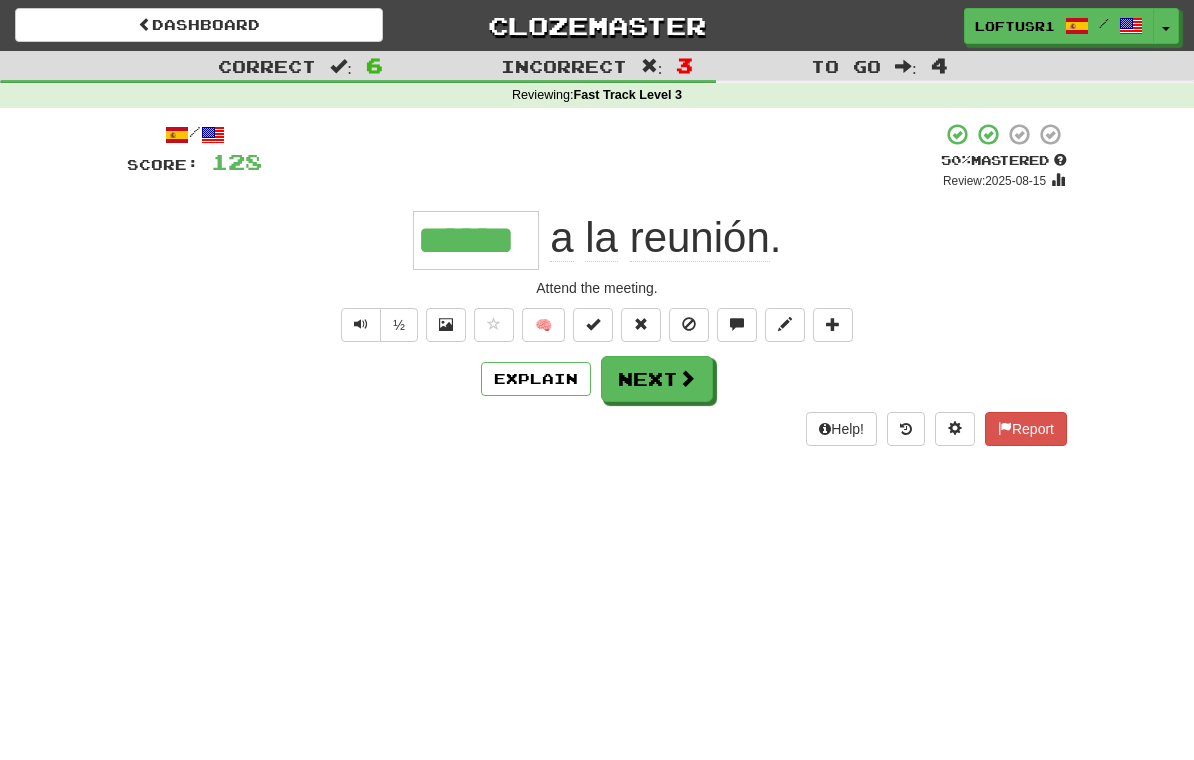 click on "Next" at bounding box center [657, 379] 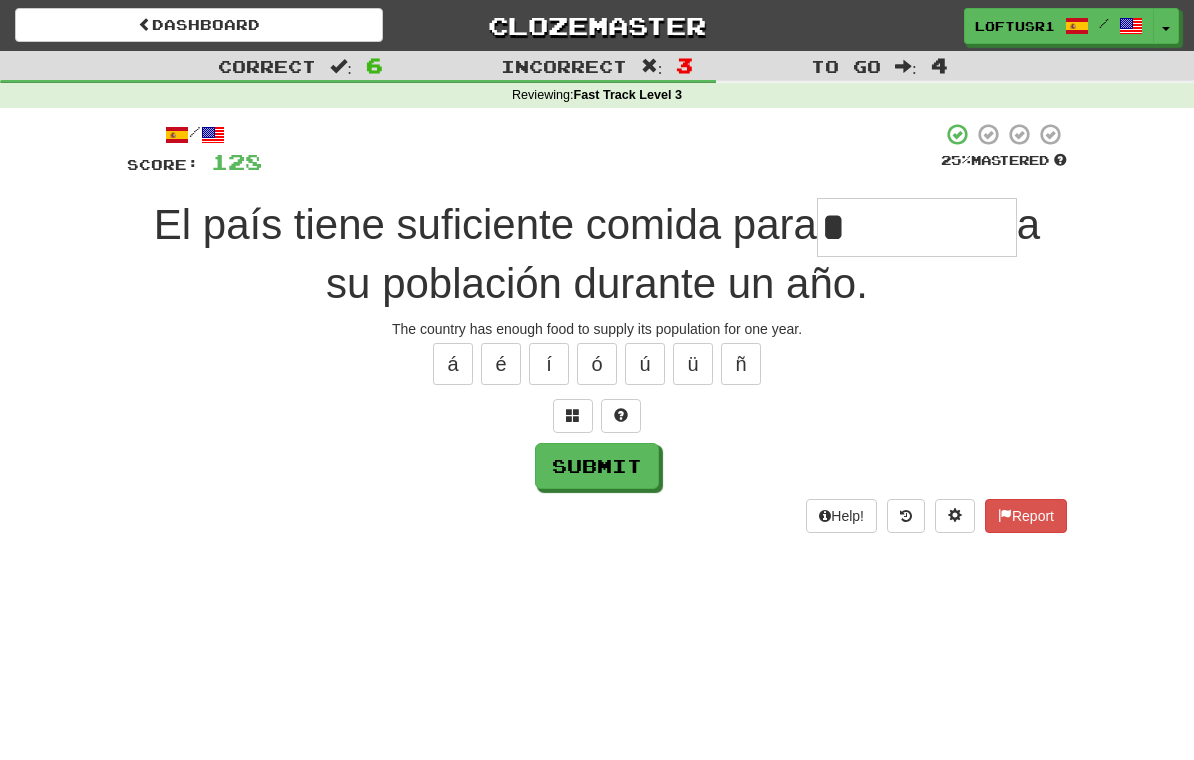 click on "Submit" at bounding box center [597, 466] 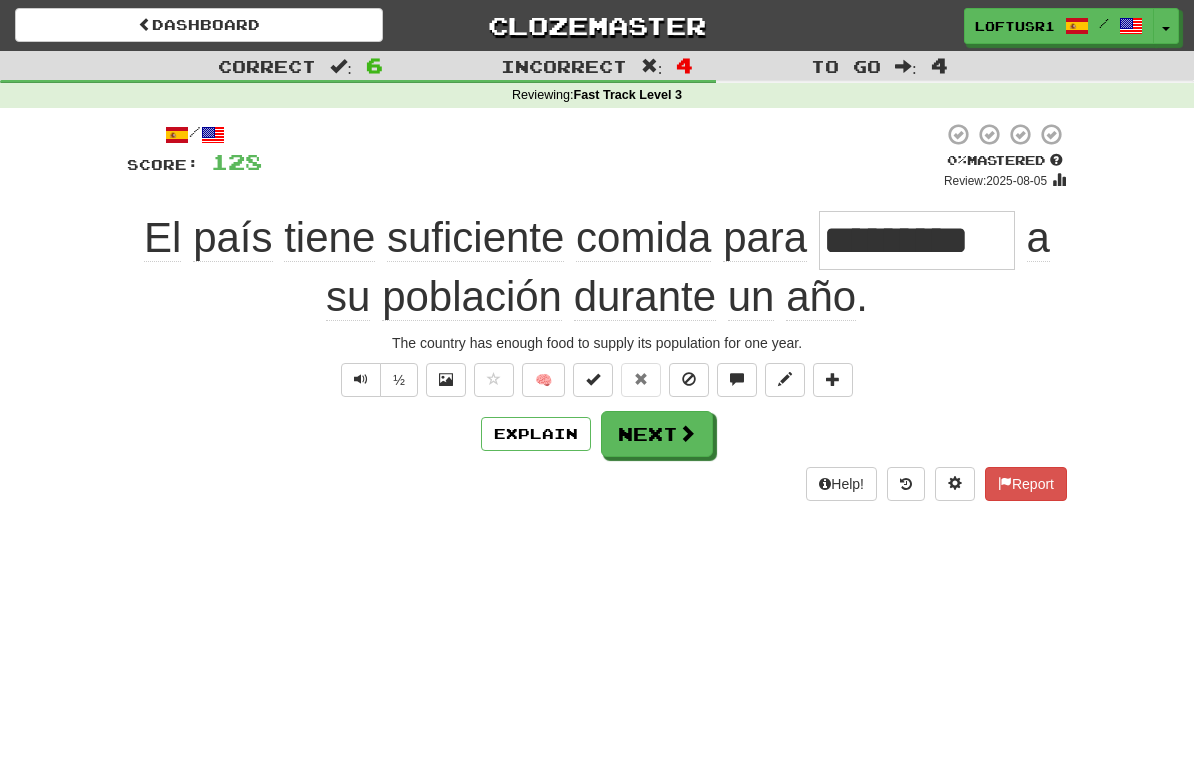 click at bounding box center [687, 433] 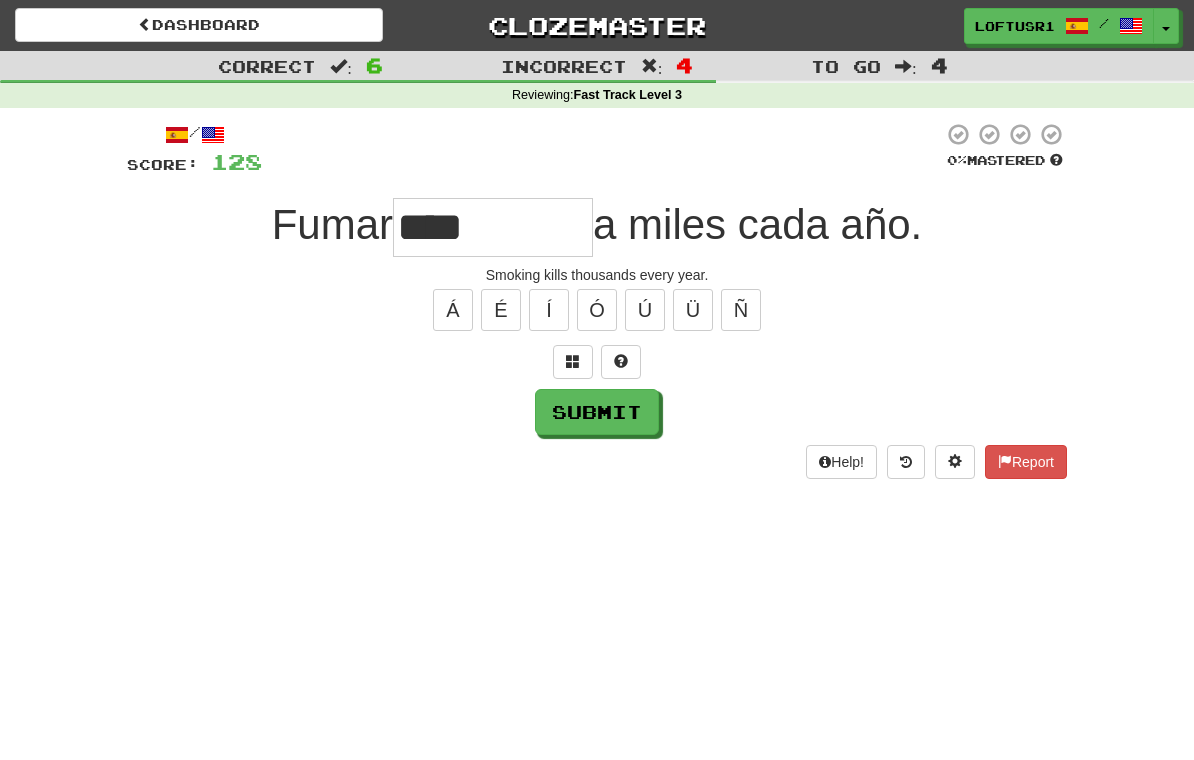 type on "****" 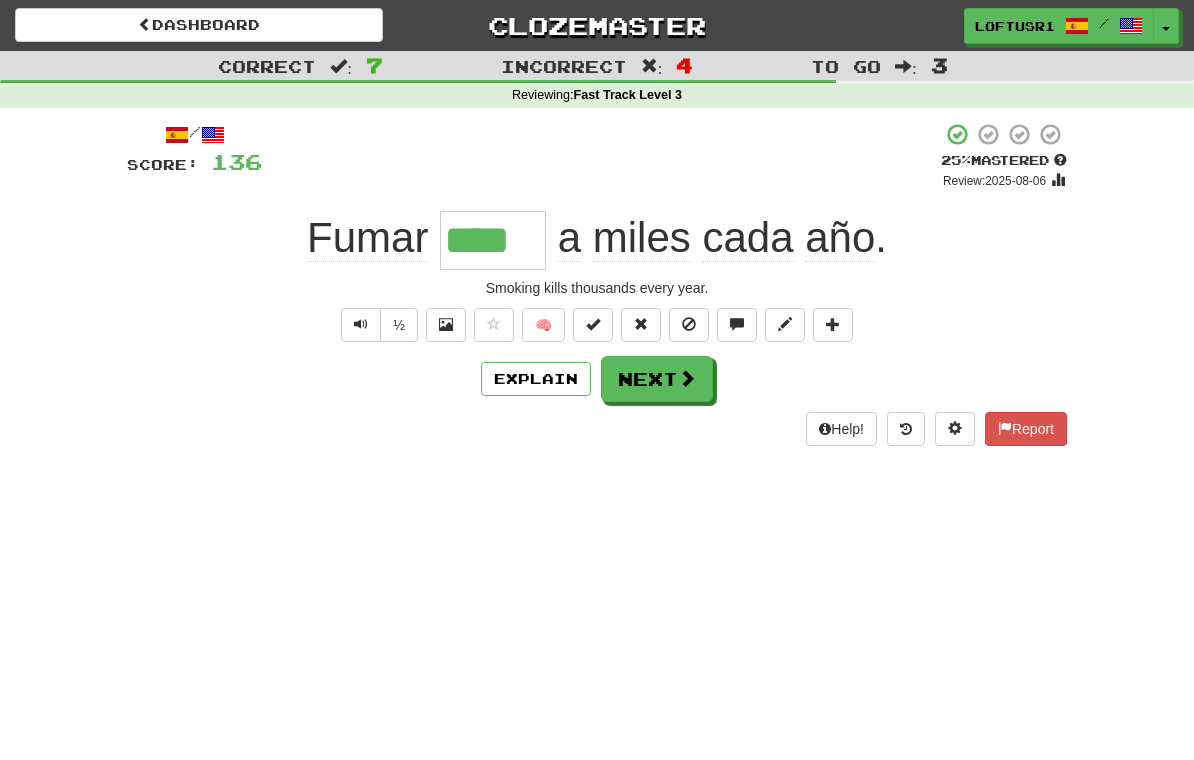 click on "Next" at bounding box center [657, 379] 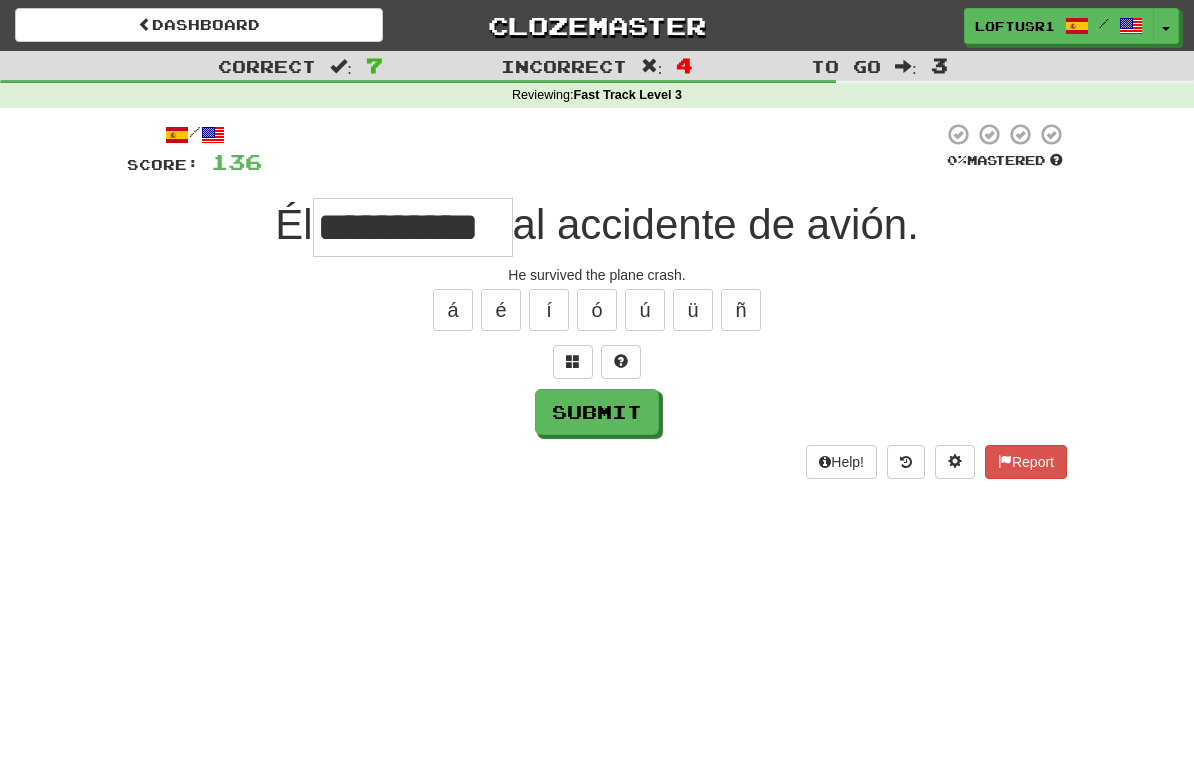 type on "**********" 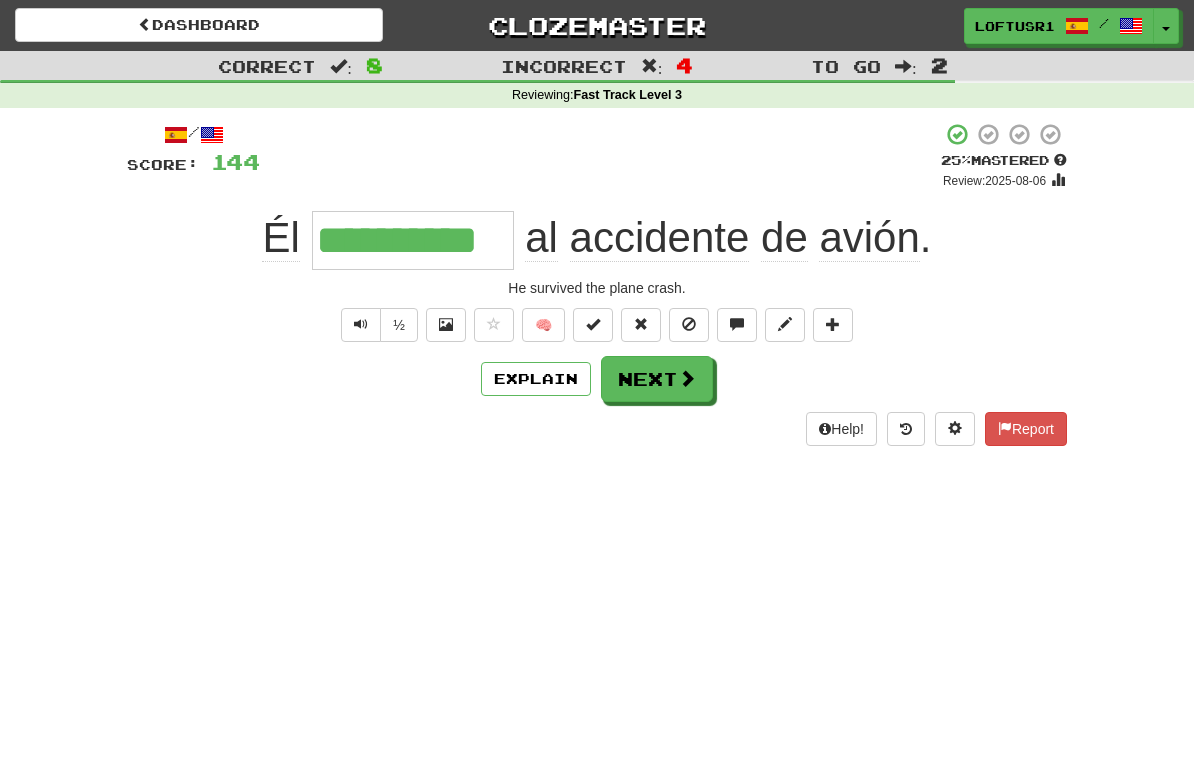 click on "Next" at bounding box center [657, 379] 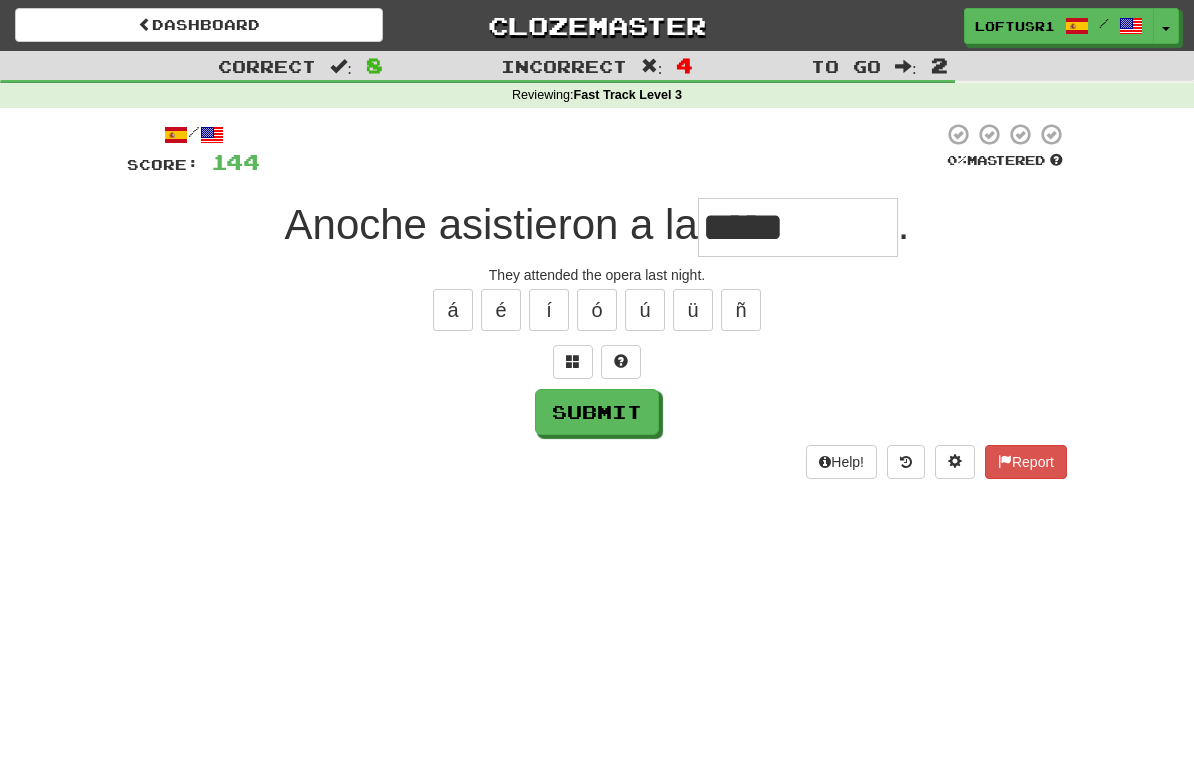 type on "*****" 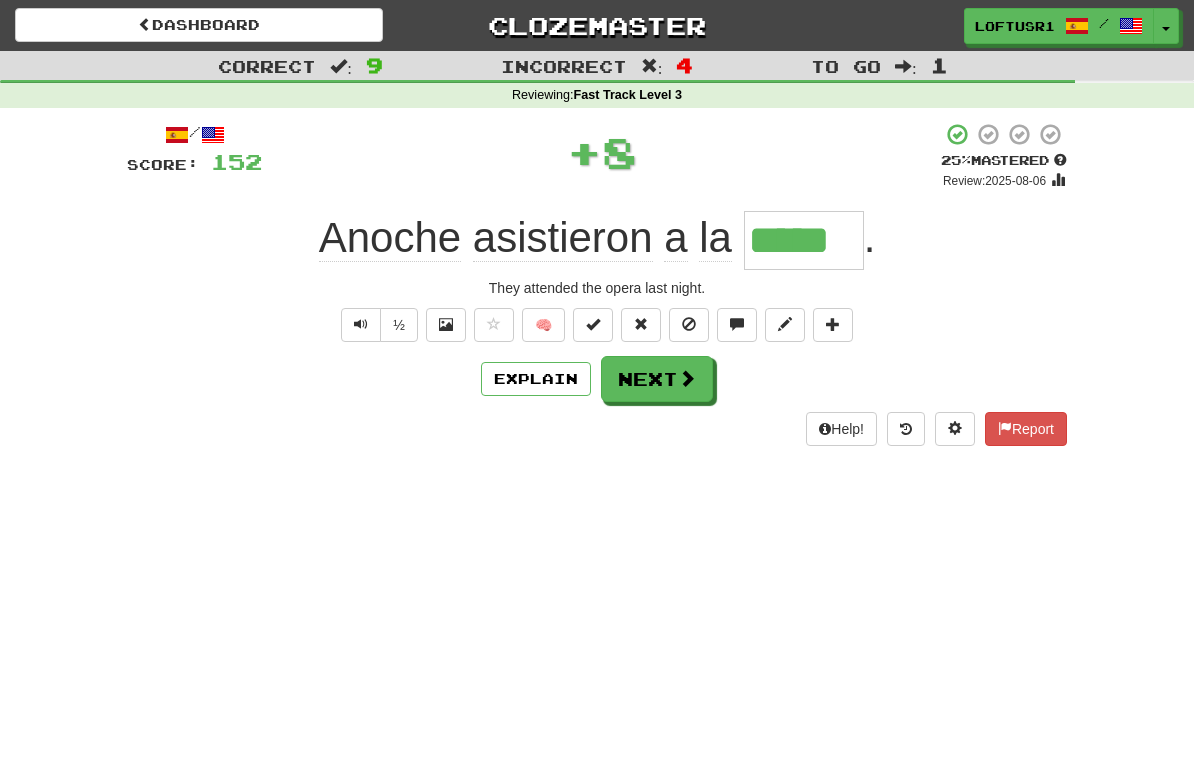 click on "Explain" at bounding box center (536, 379) 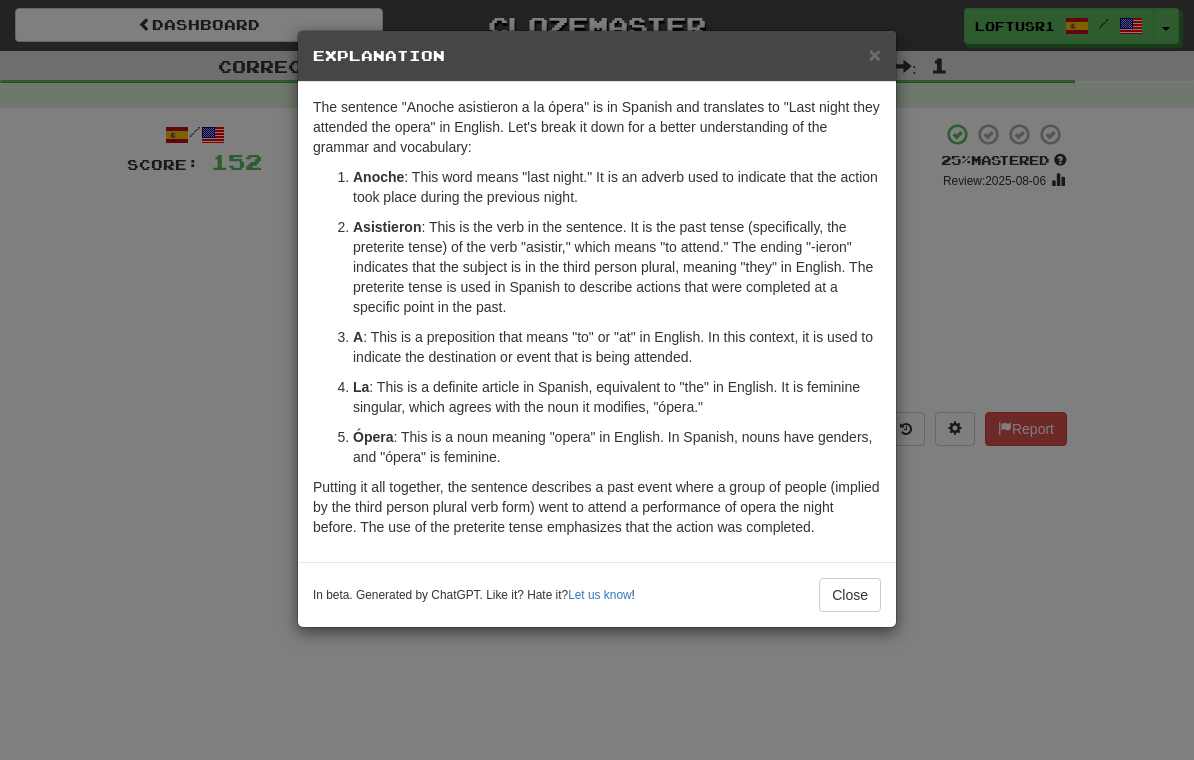 click on "Close" at bounding box center [850, 595] 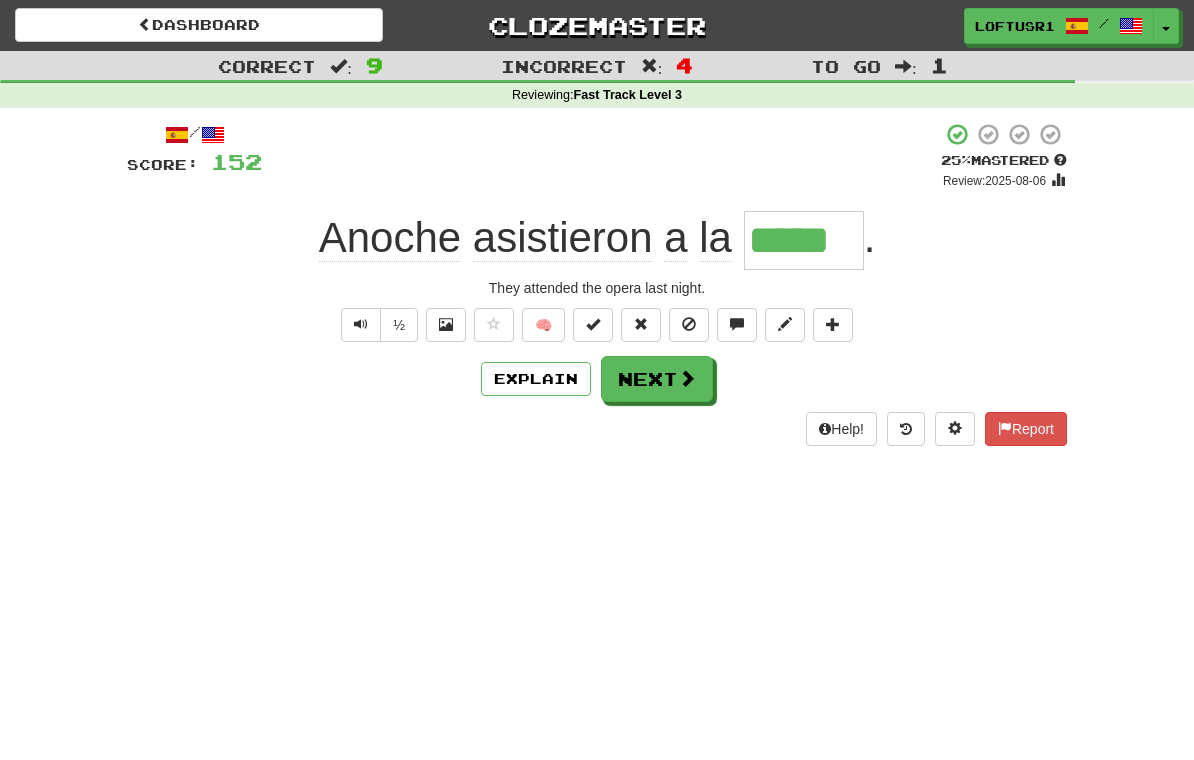 click on "Next" at bounding box center (657, 379) 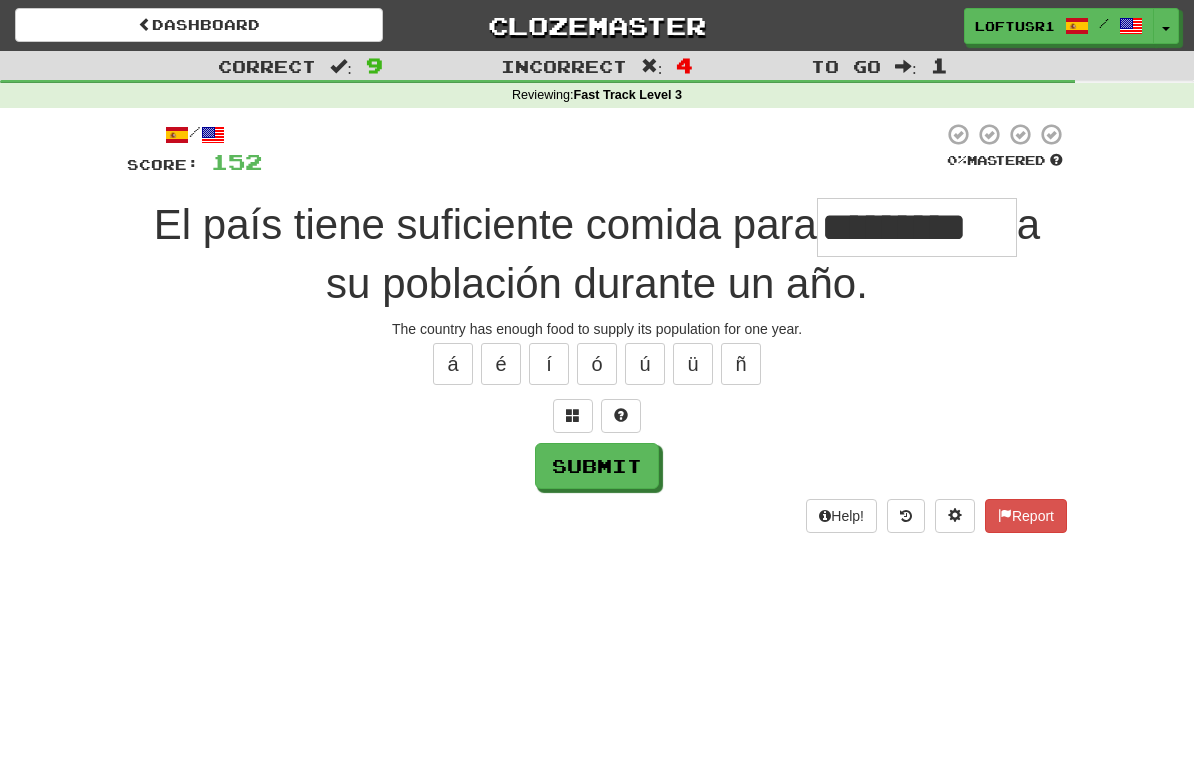type on "*********" 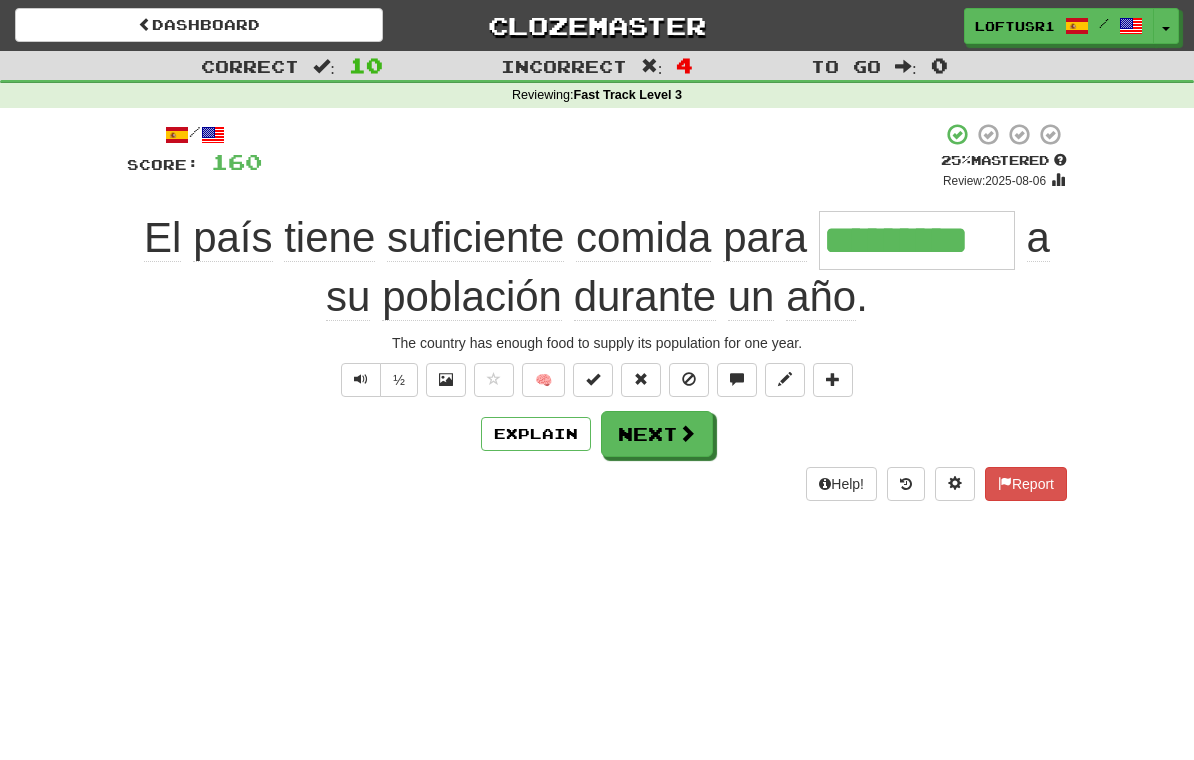 click on "Next" at bounding box center [657, 434] 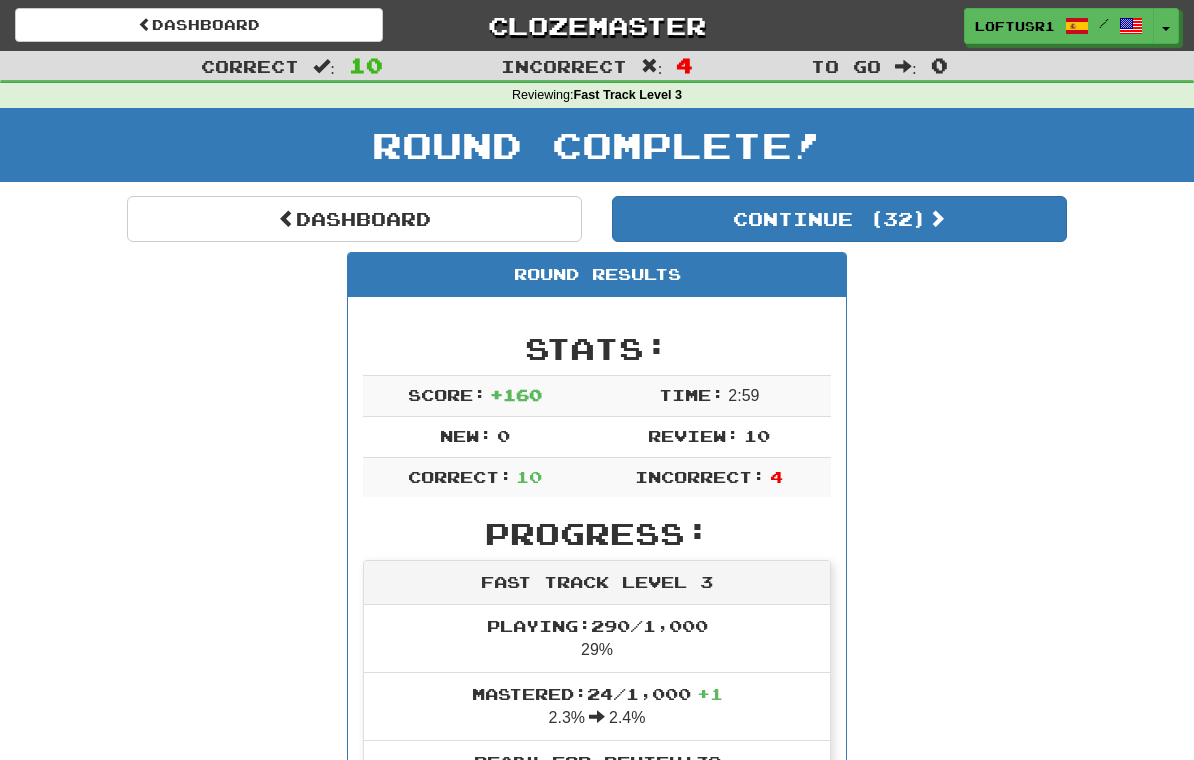 click on "Dashboard" at bounding box center [354, 219] 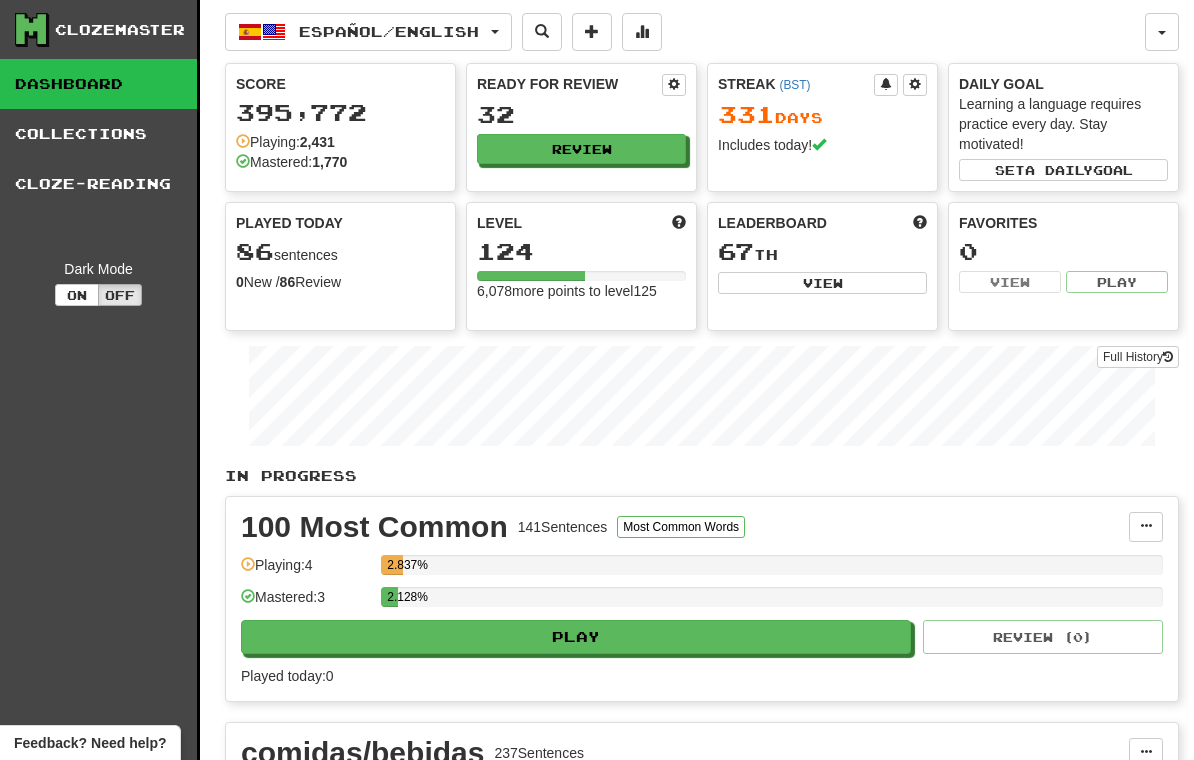 scroll, scrollTop: 0, scrollLeft: 0, axis: both 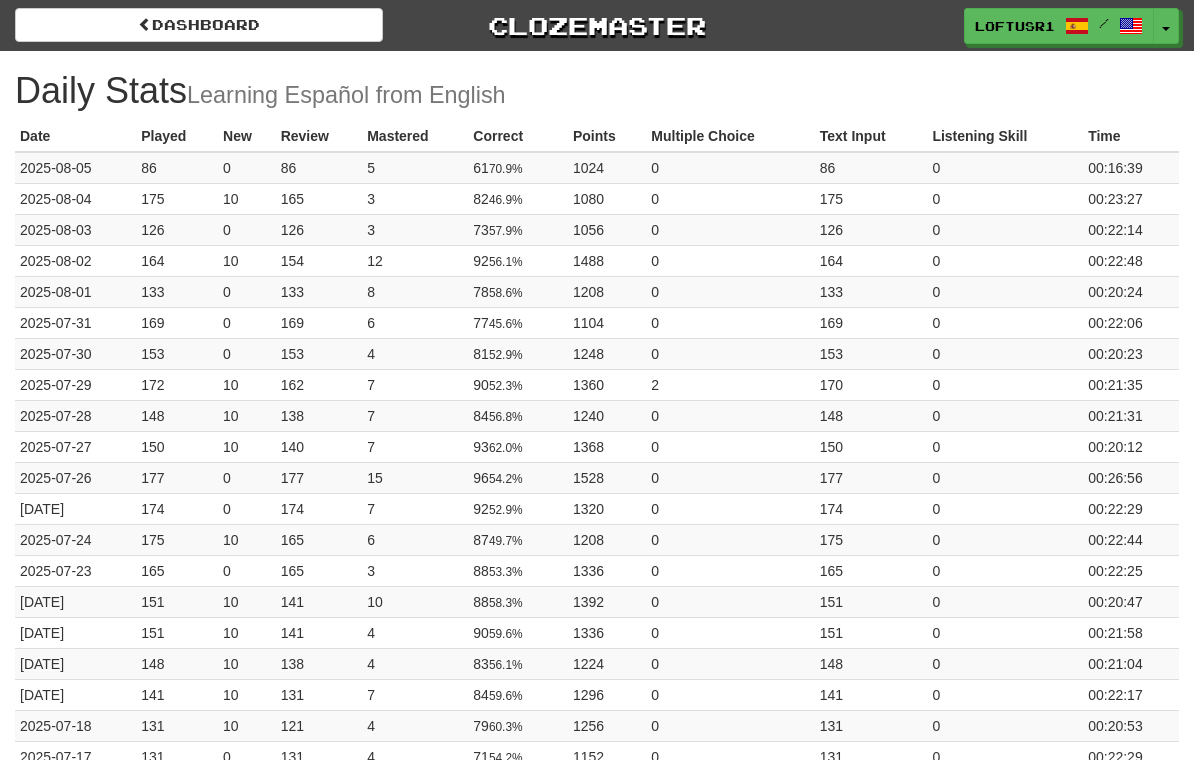 click at bounding box center [145, 24] 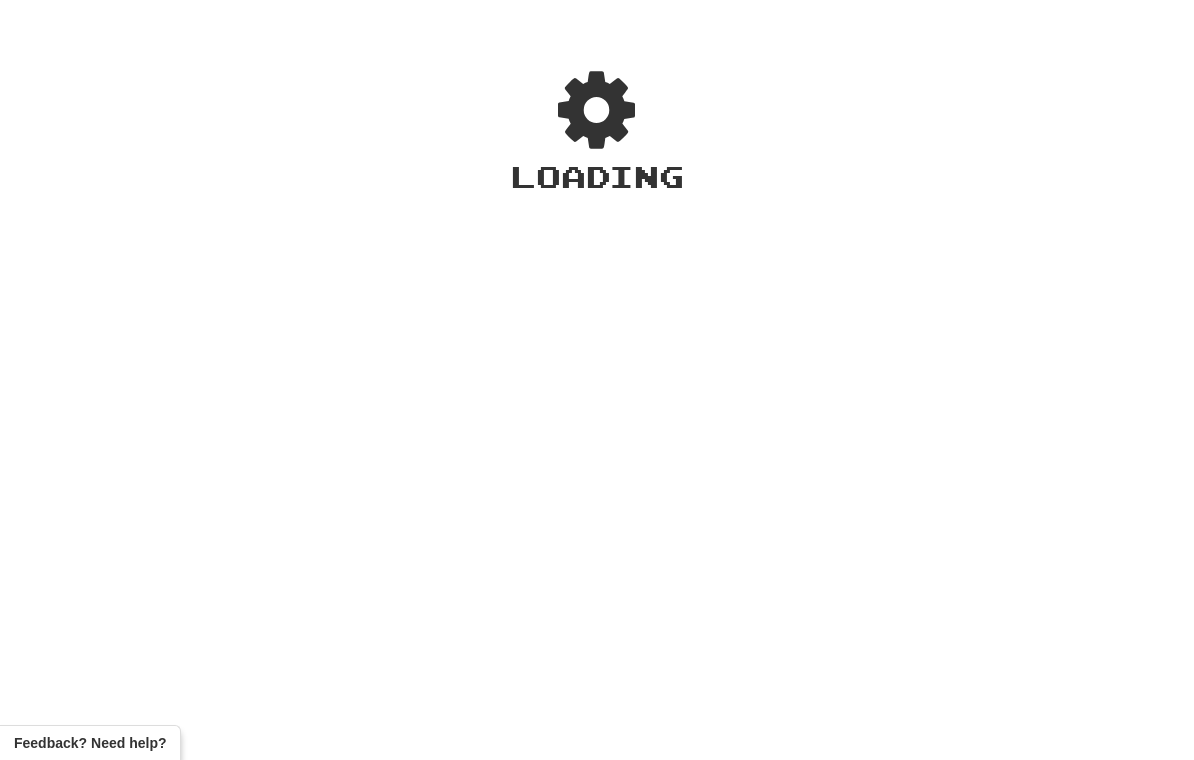 scroll, scrollTop: 0, scrollLeft: 0, axis: both 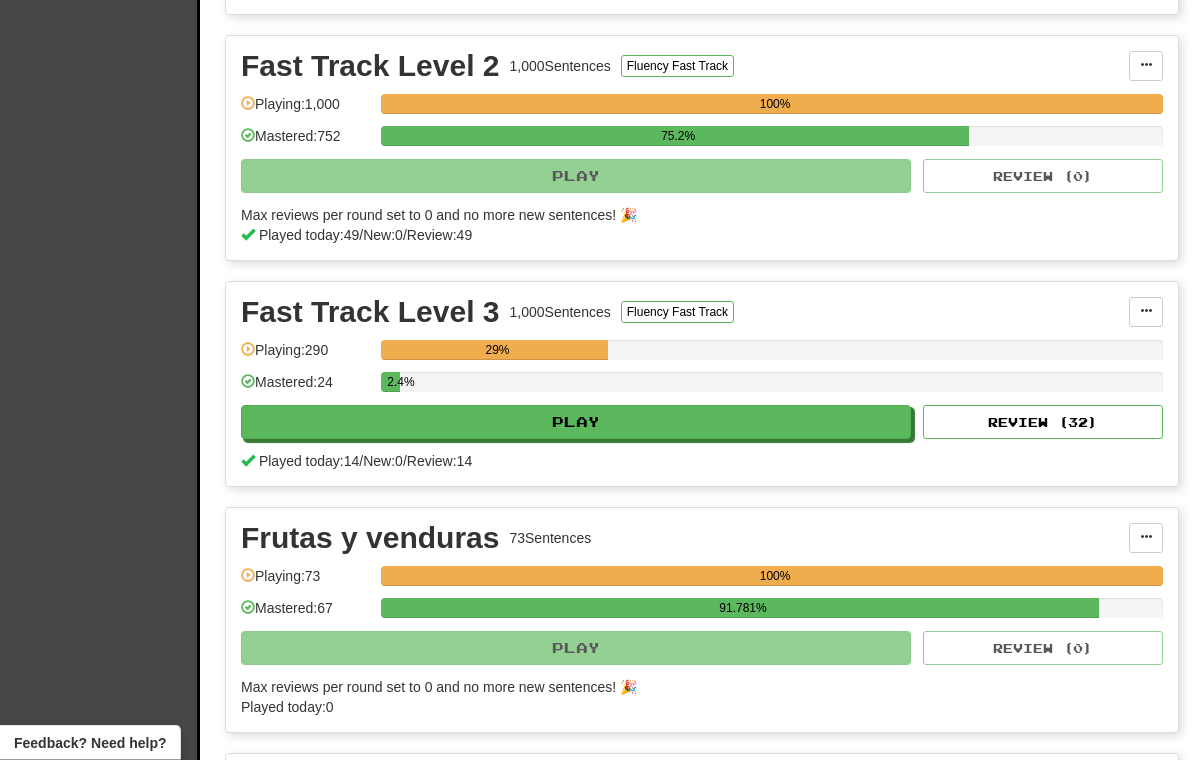click on "Review ( 32 )" at bounding box center [1043, 423] 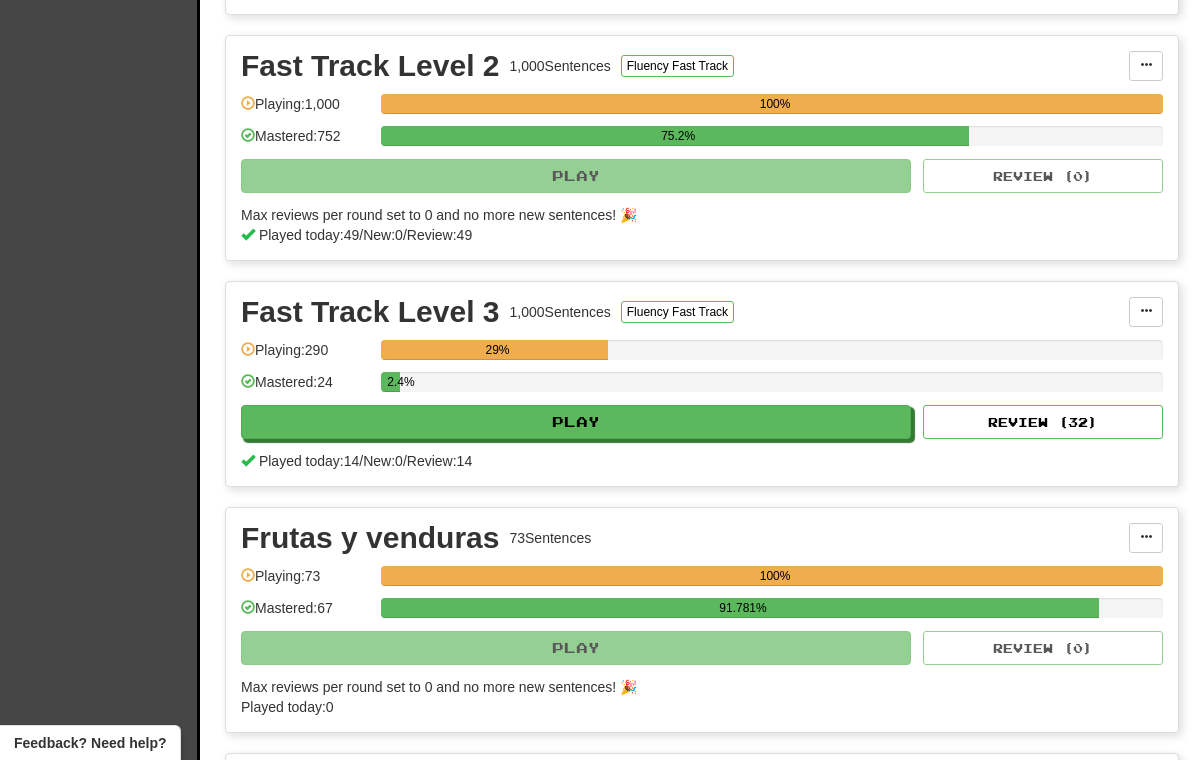 select on "**" 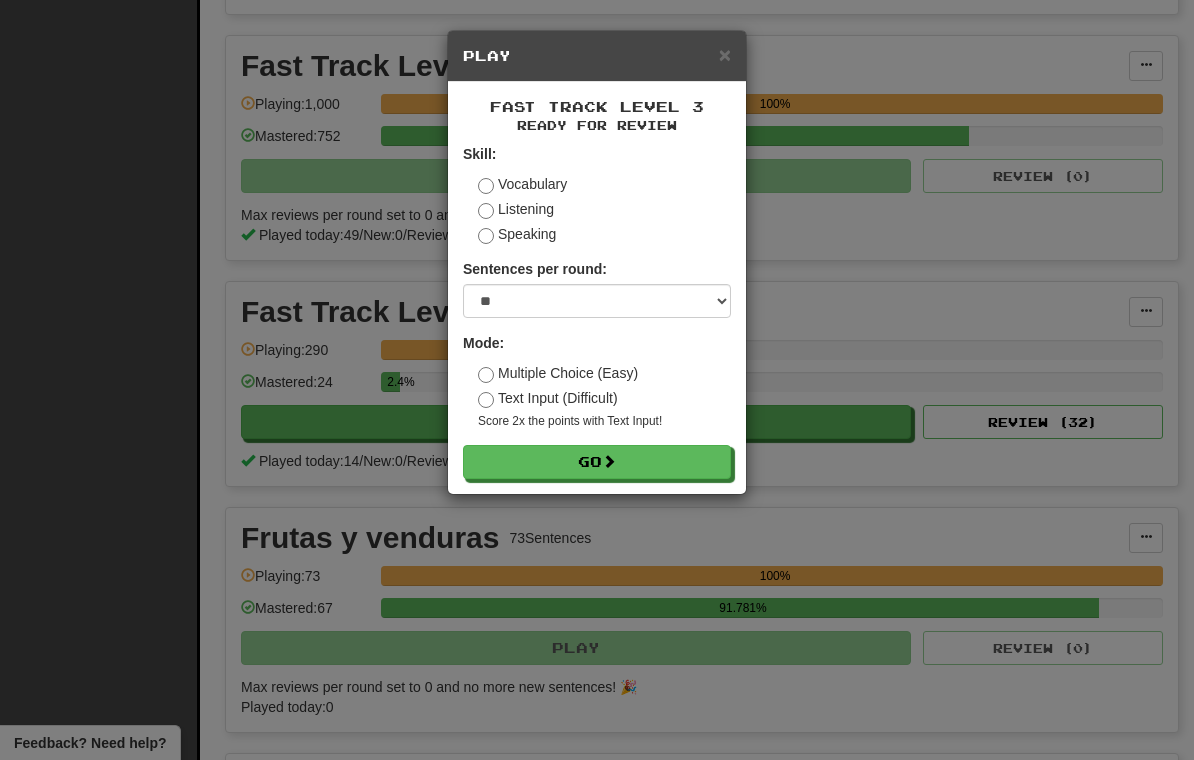 click on "Go" at bounding box center [597, 462] 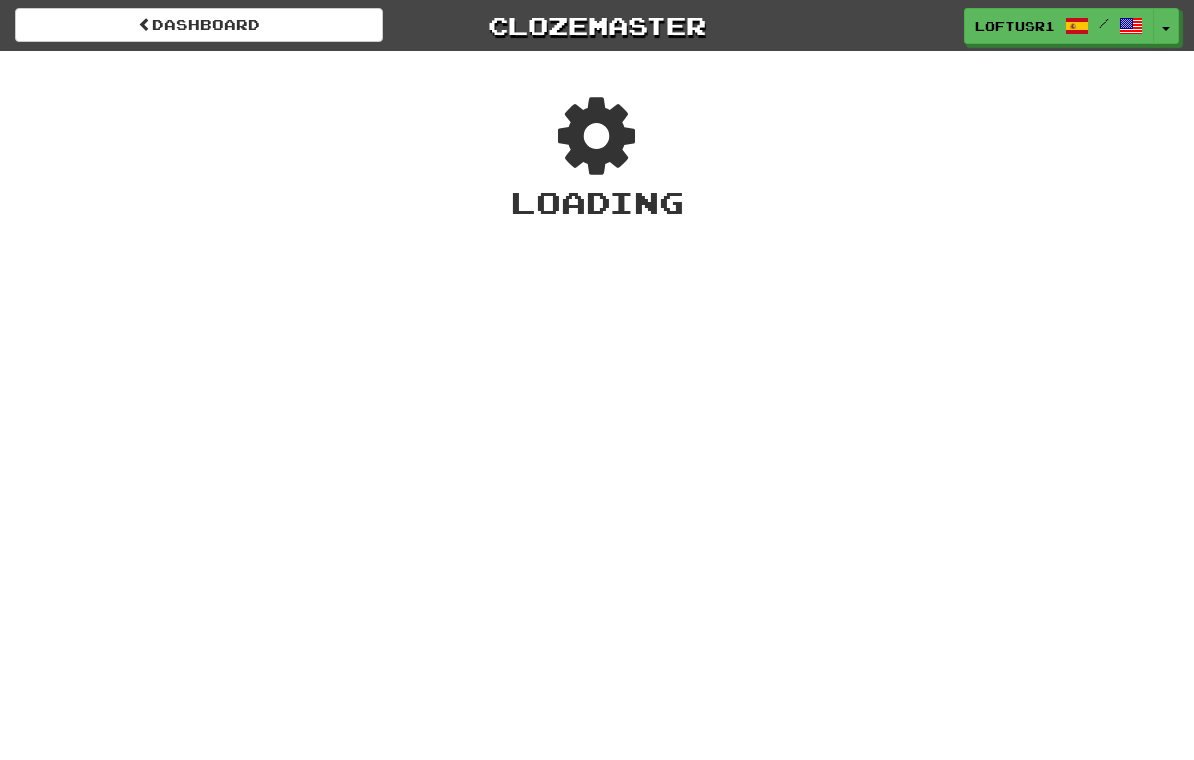 scroll, scrollTop: 0, scrollLeft: 0, axis: both 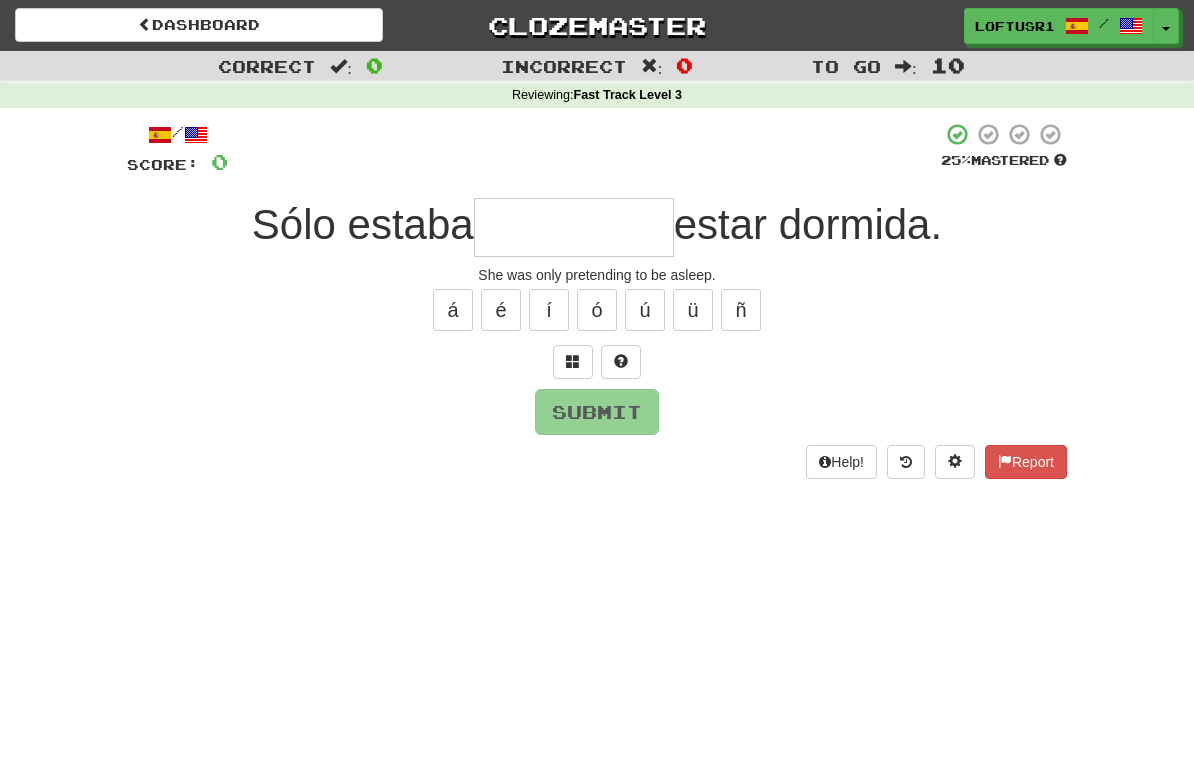click at bounding box center [574, 227] 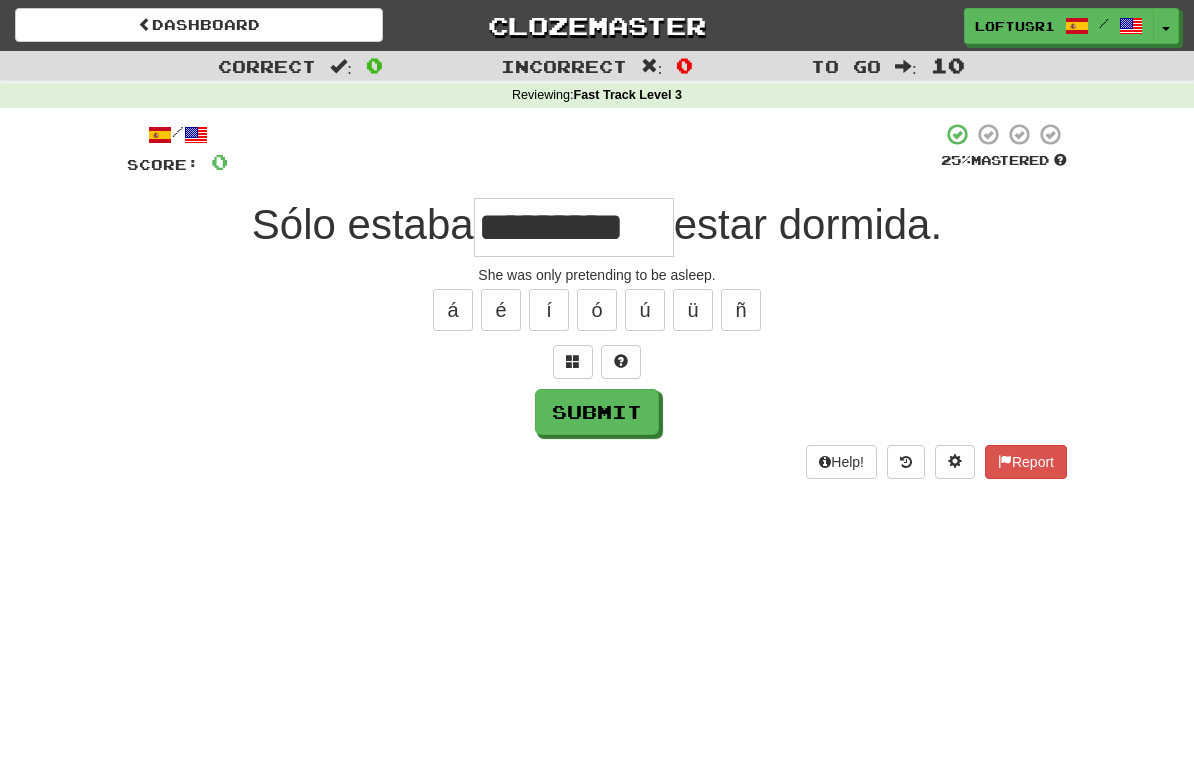type on "*********" 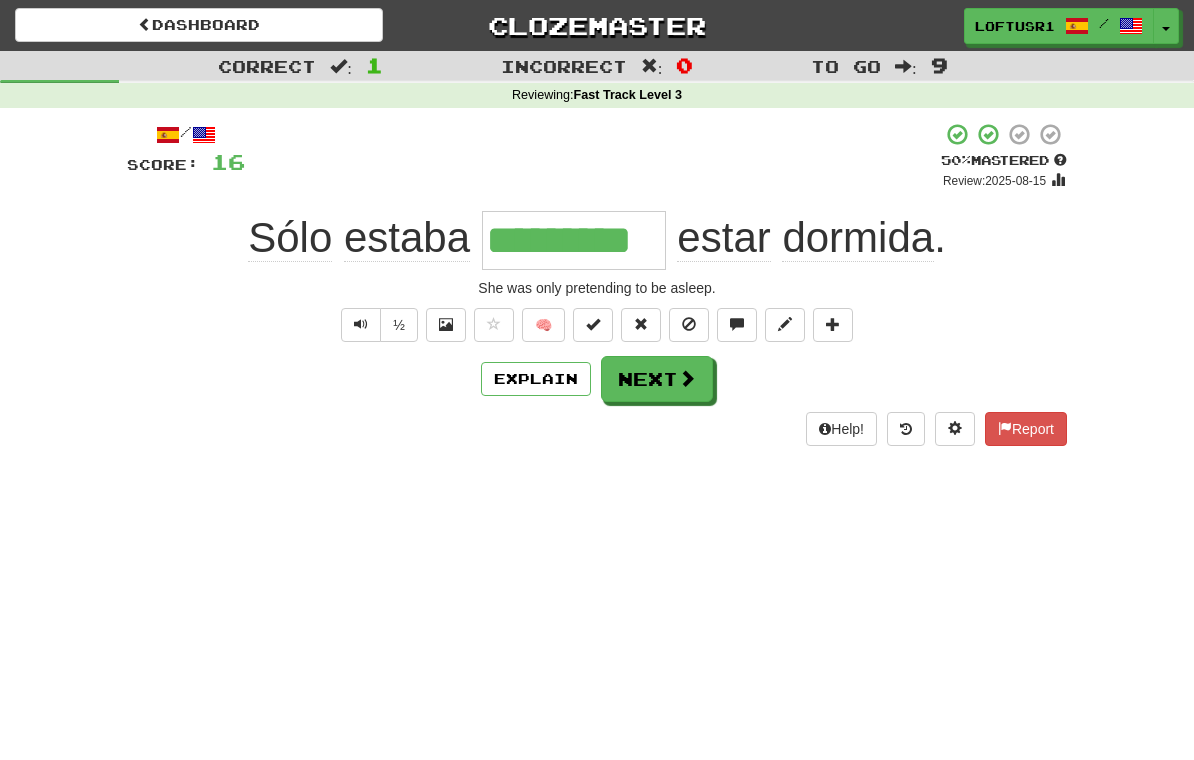 click on "Next" at bounding box center (657, 379) 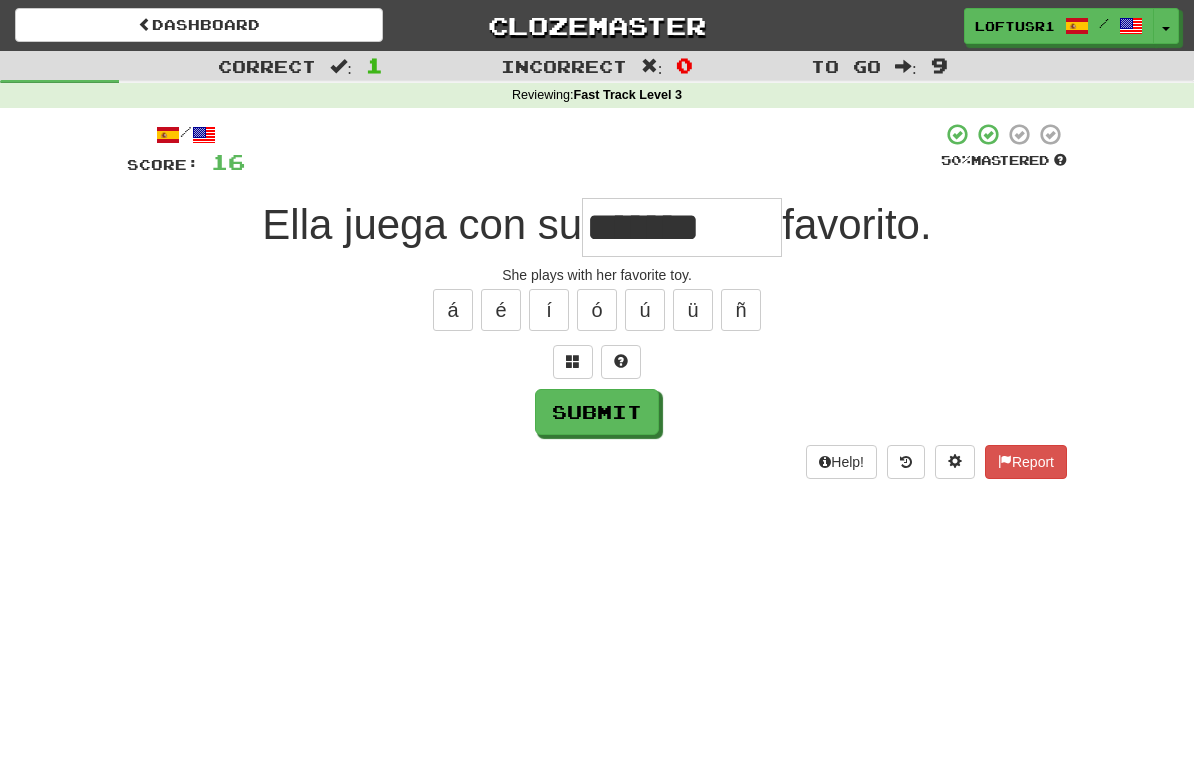 type on "*******" 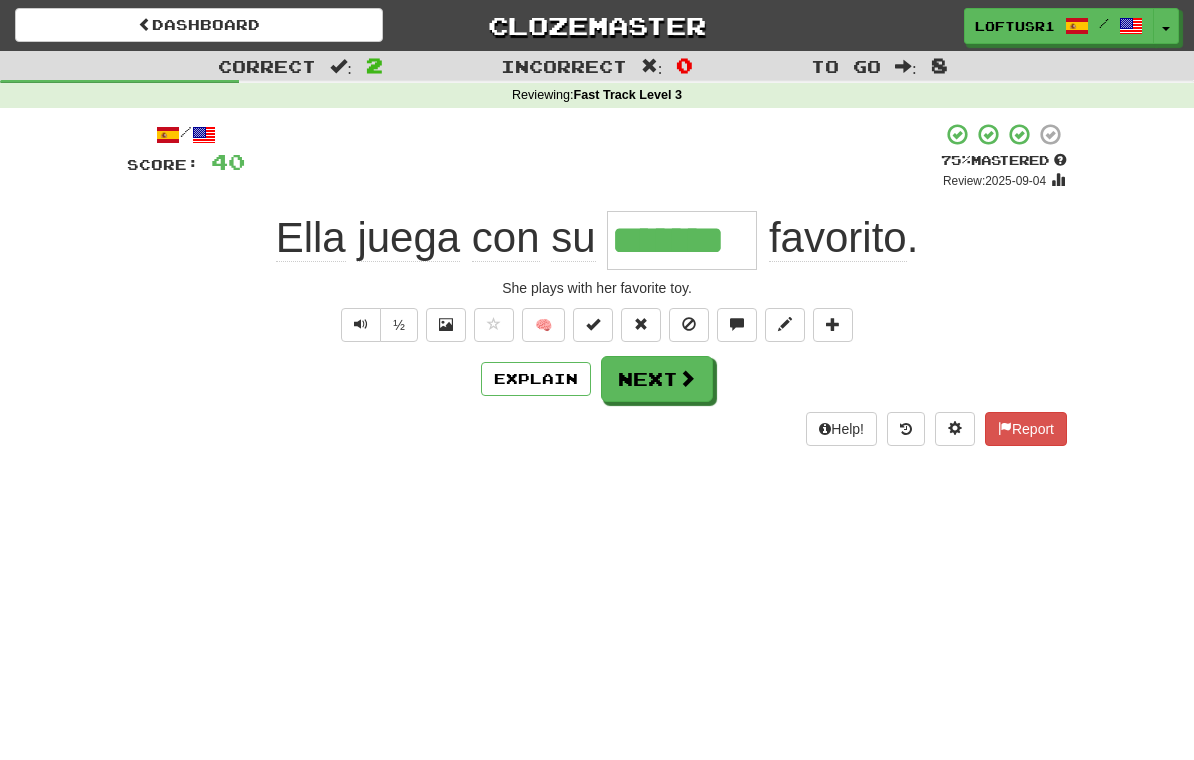 click at bounding box center [687, 378] 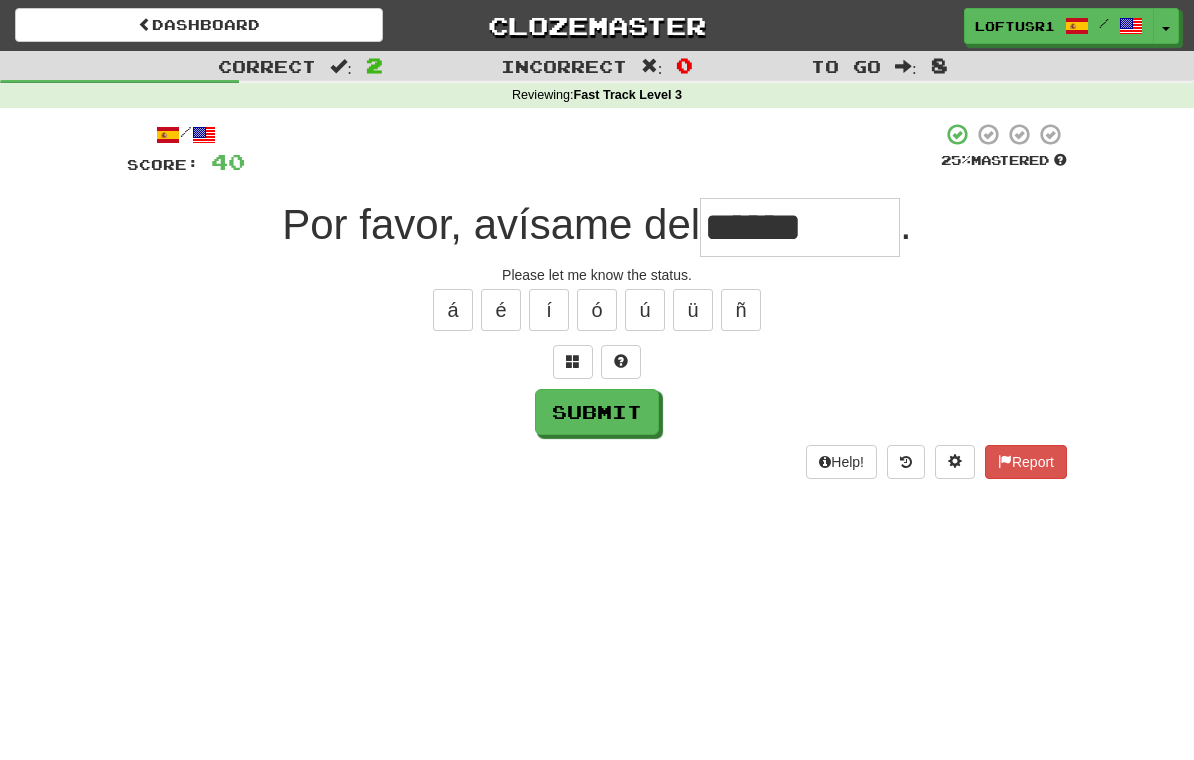 type on "******" 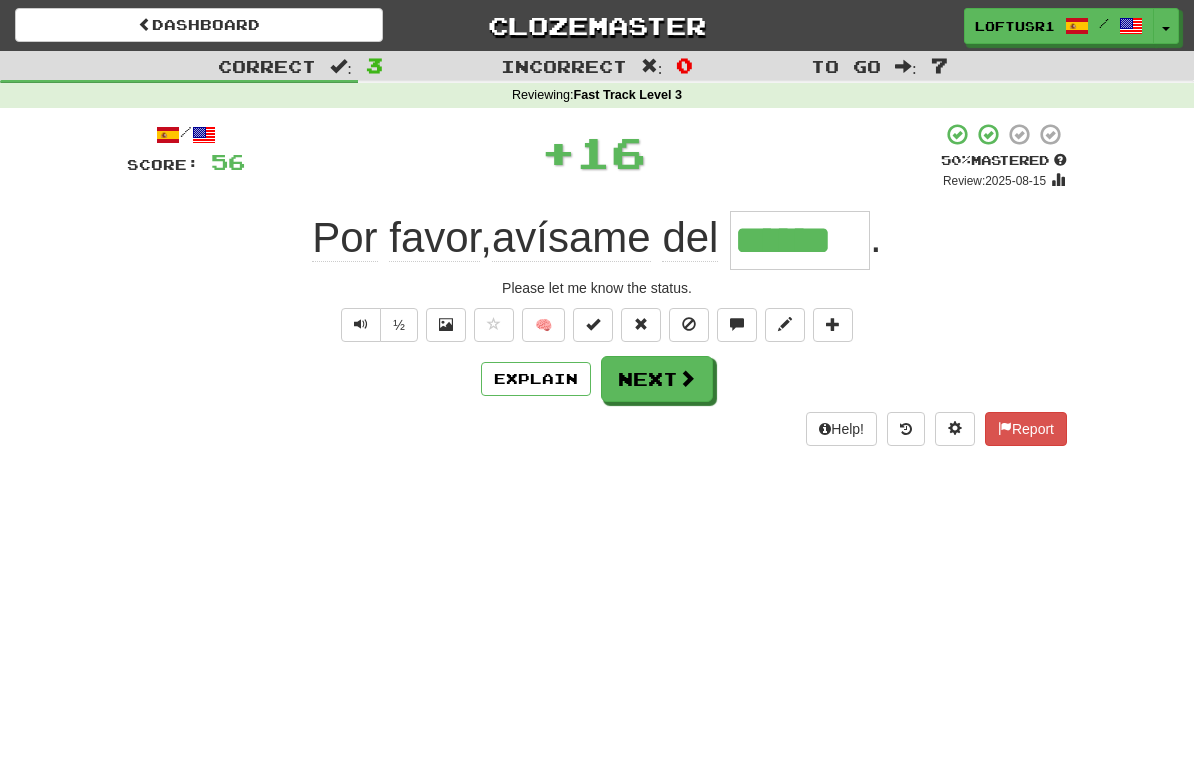 click on "Explain" at bounding box center [536, 379] 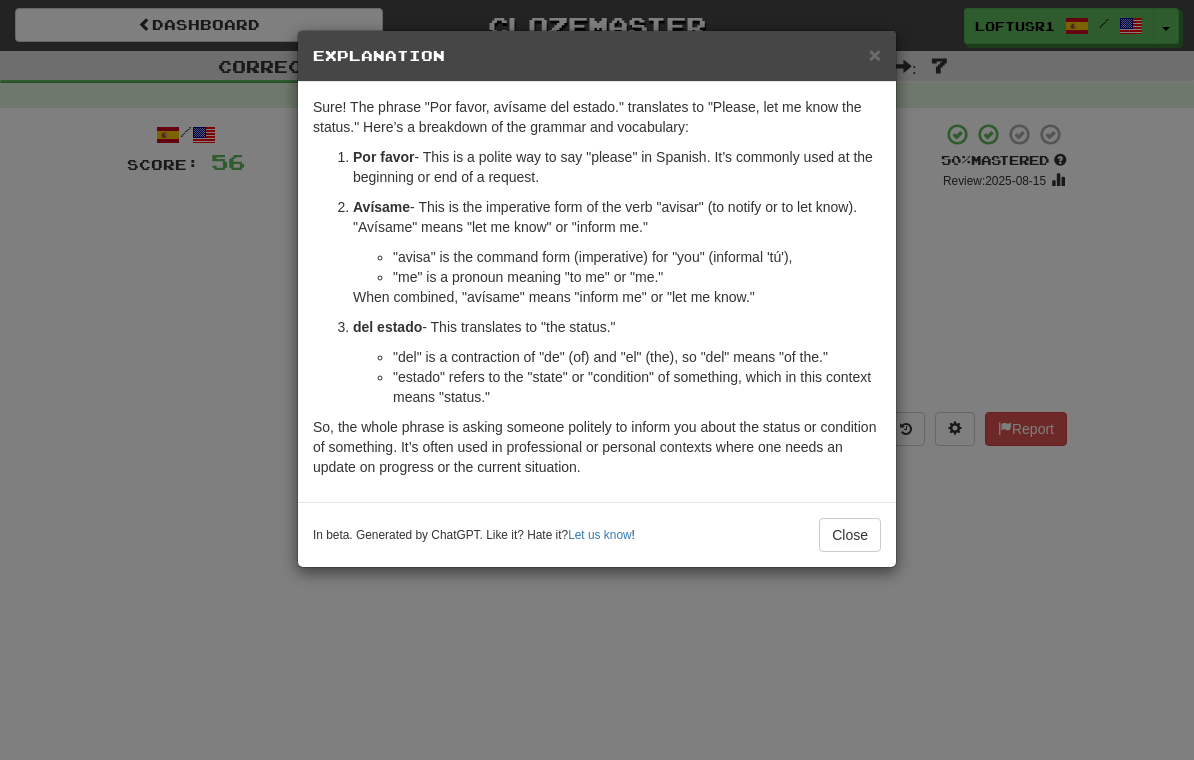 click on "Close" at bounding box center [850, 535] 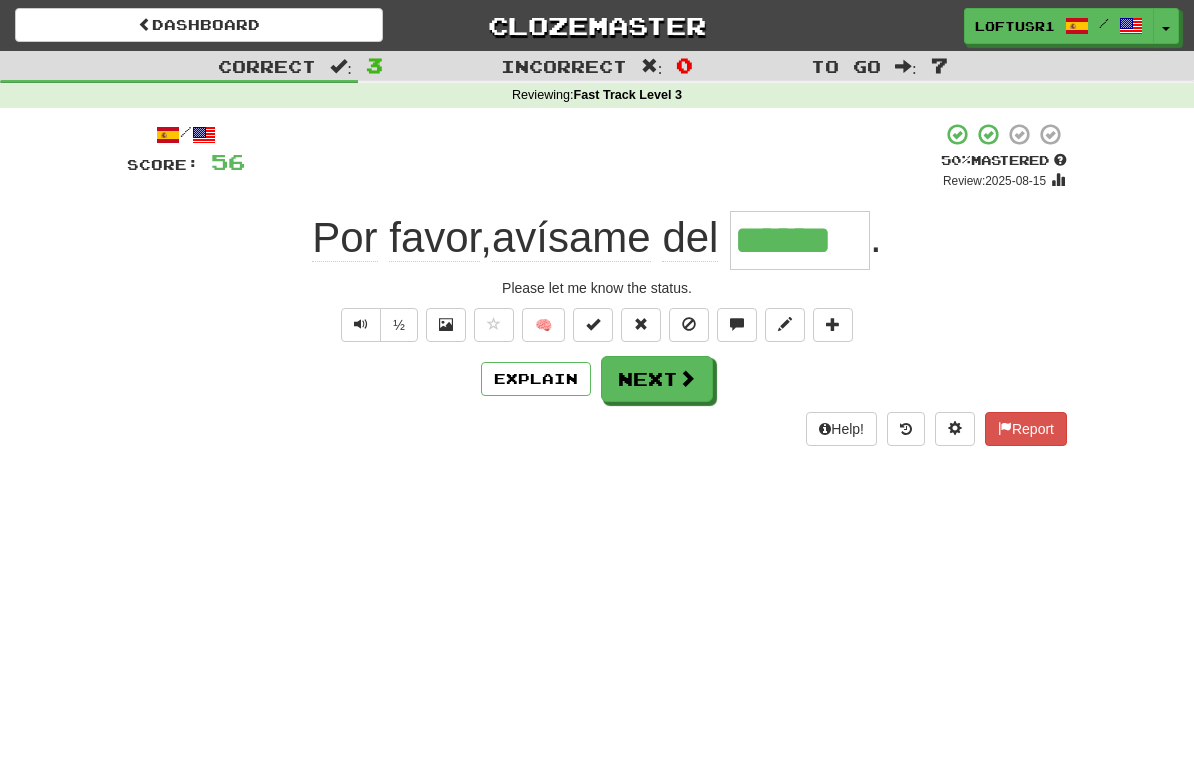 click on "Help!  Report" at bounding box center (597, 429) 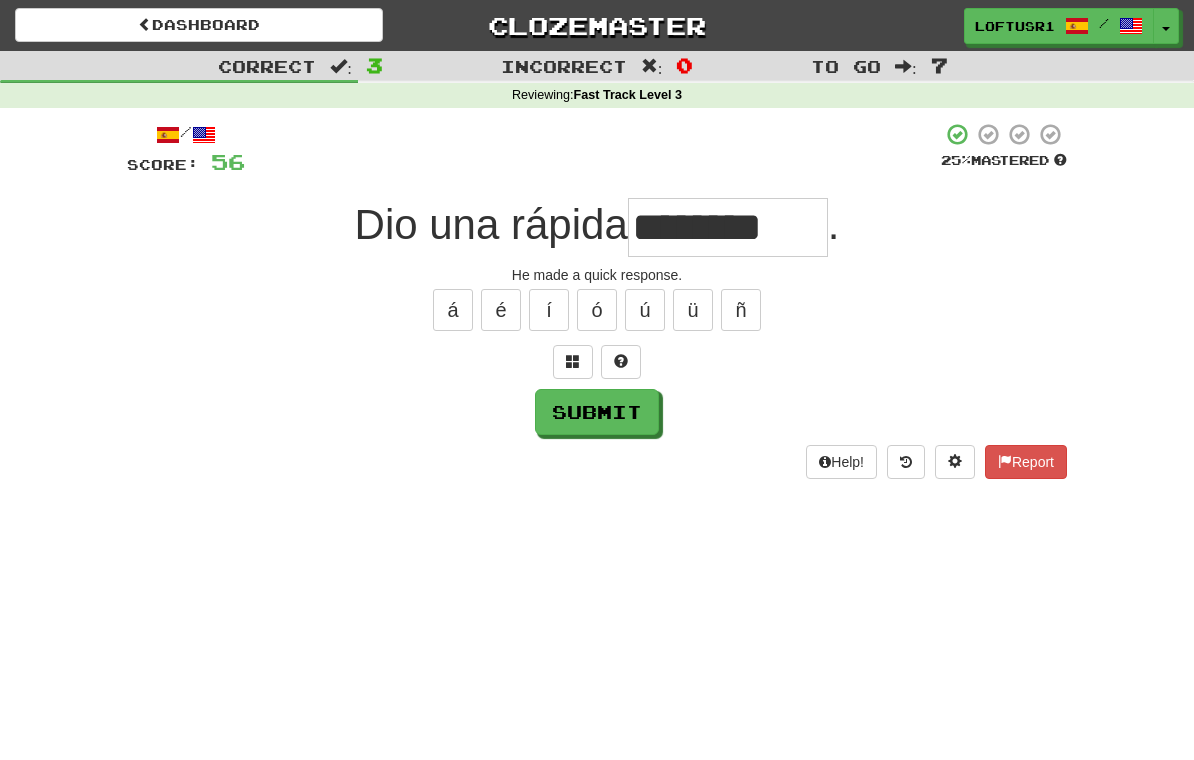 click on "Submit" at bounding box center [597, 412] 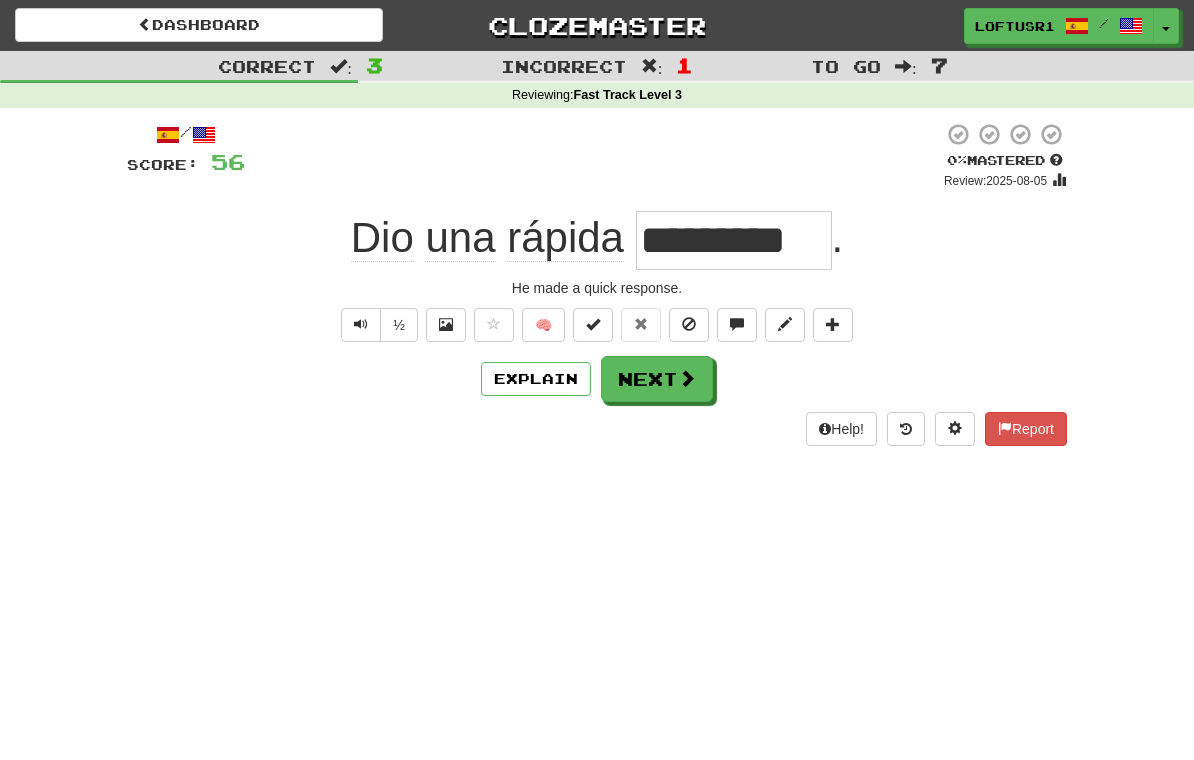click on "Explain" at bounding box center [536, 379] 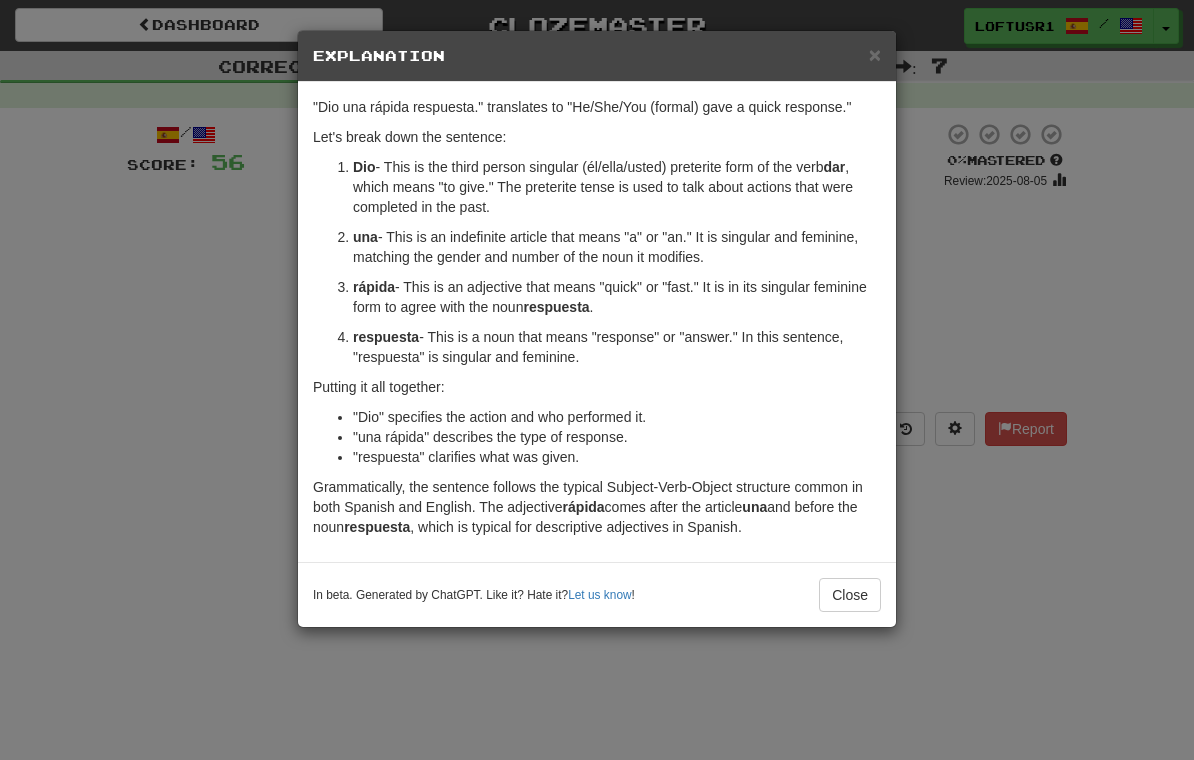click on "Close" at bounding box center (850, 595) 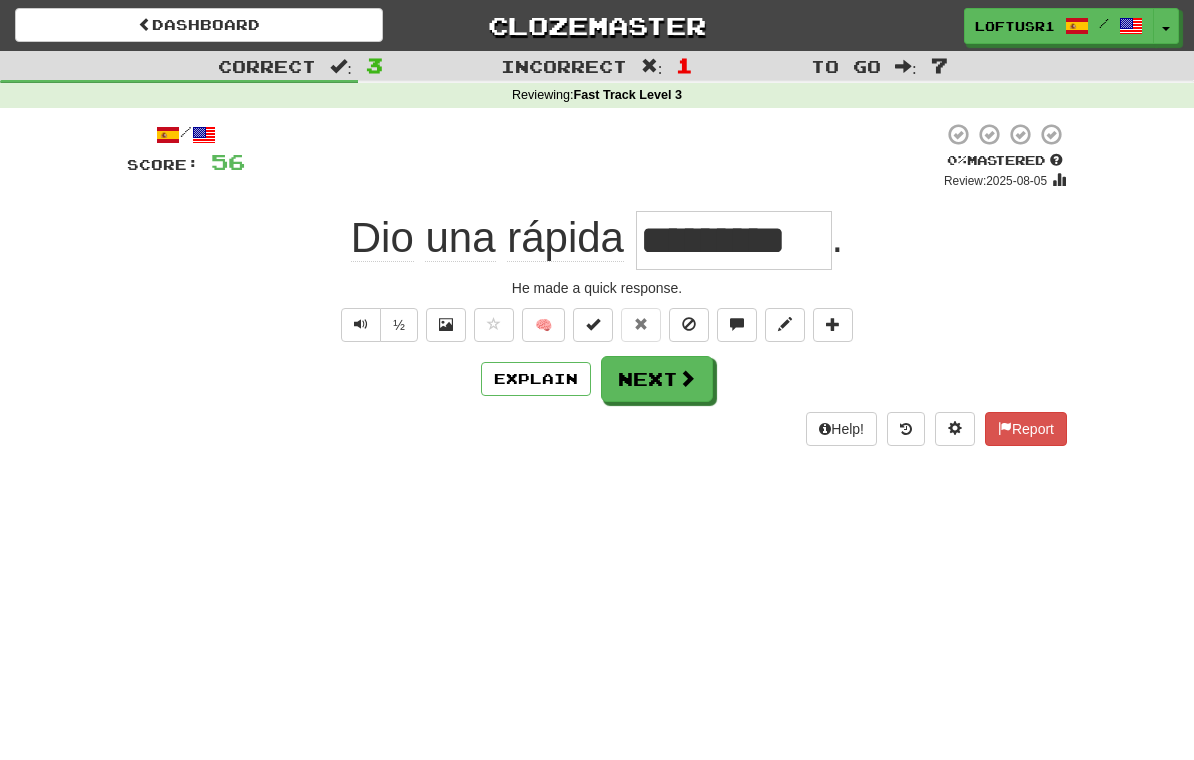 click on "Next" at bounding box center [657, 379] 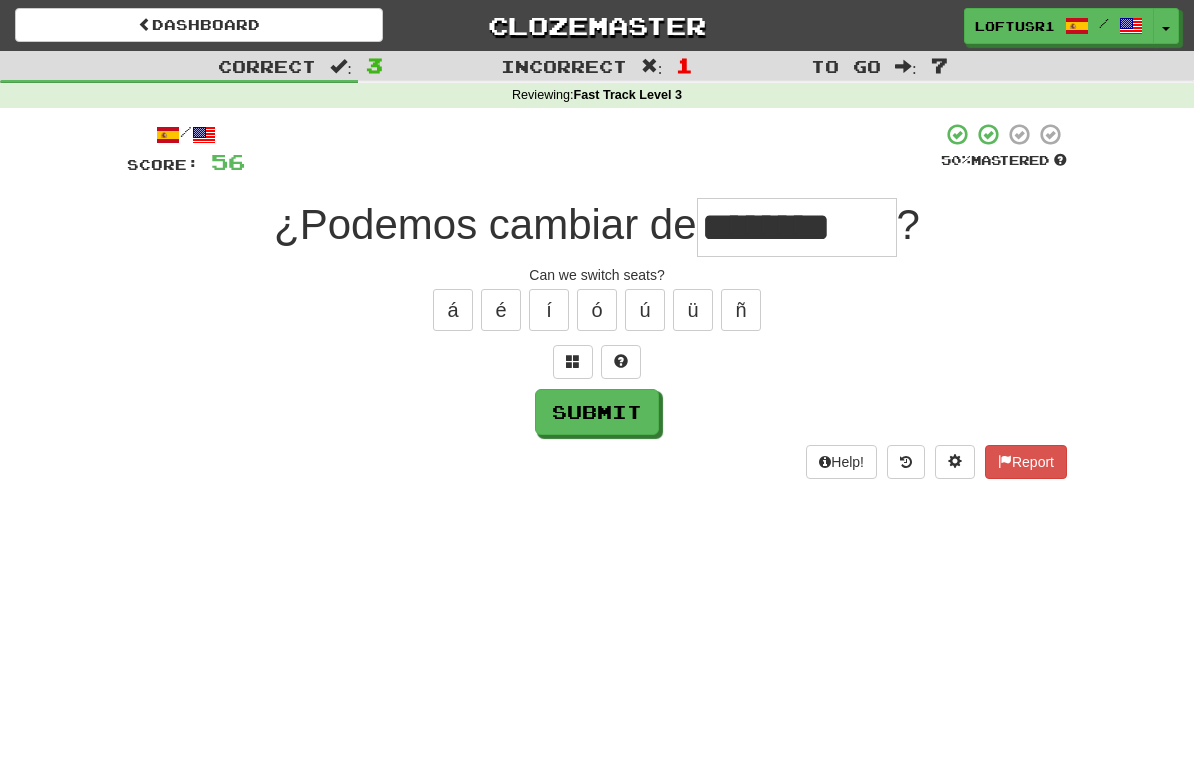 click on "********" at bounding box center [797, 227] 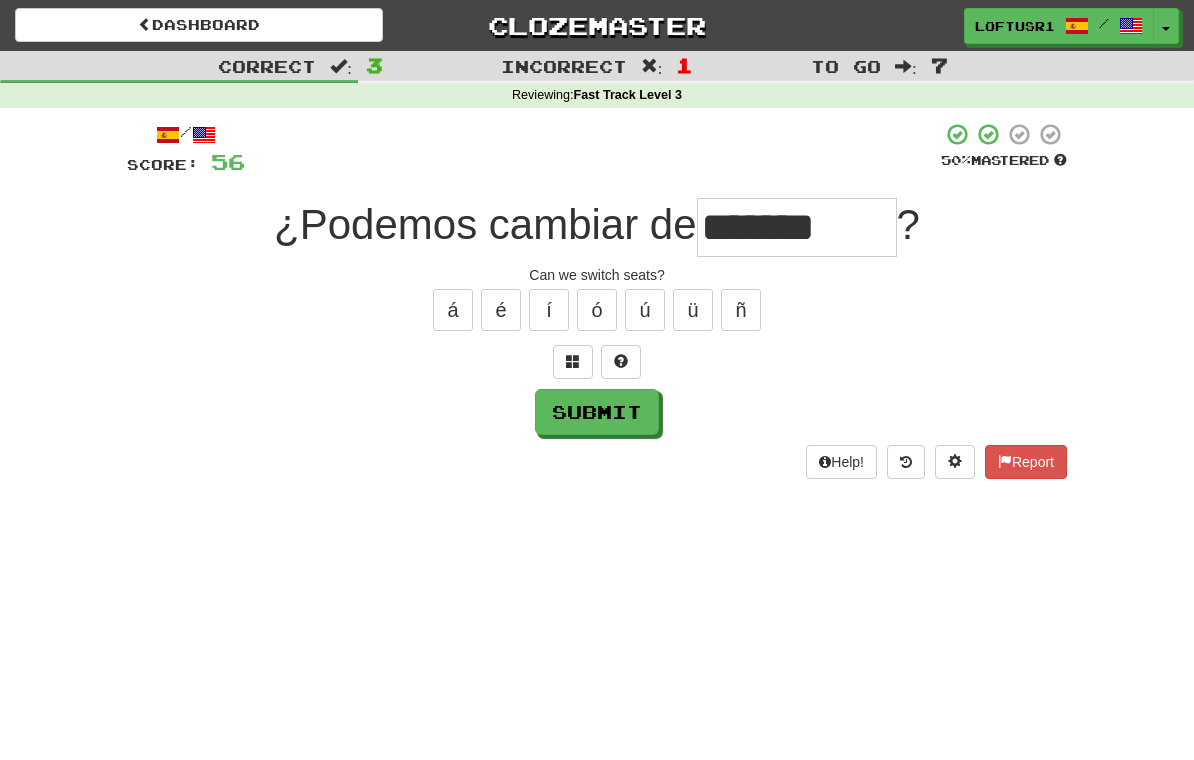 type on "*******" 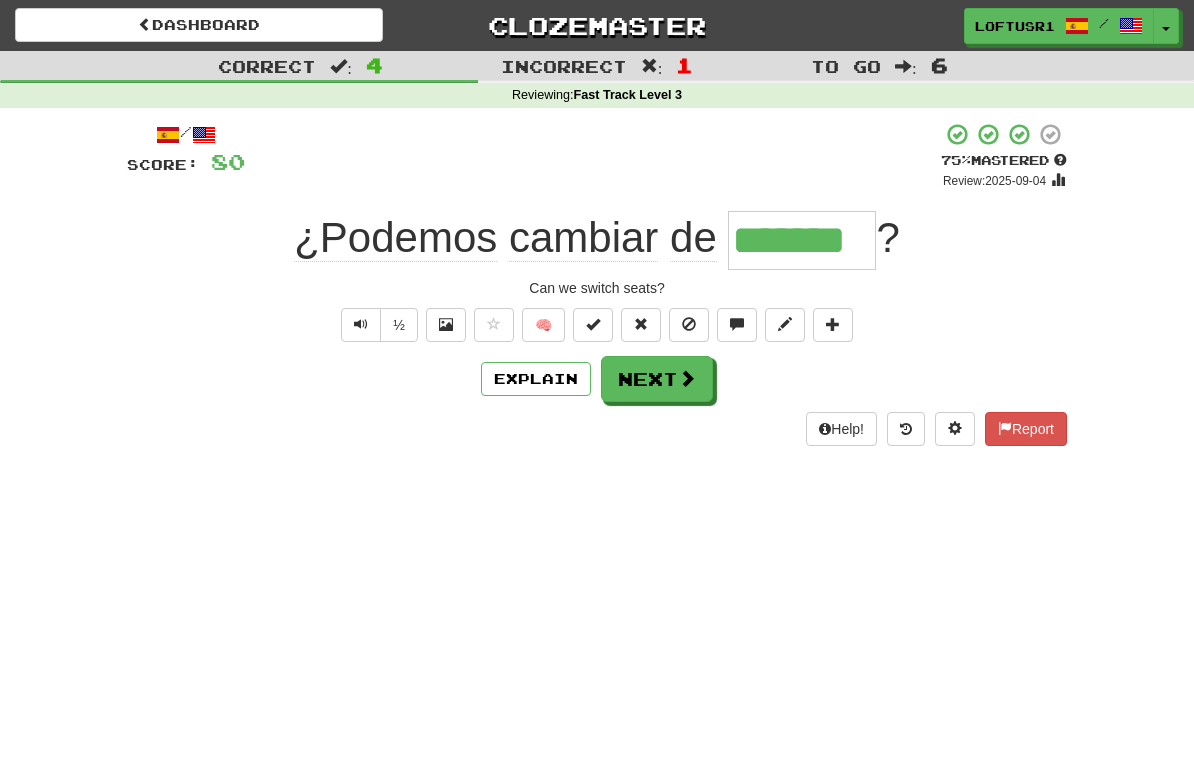 click on "Next" at bounding box center (657, 379) 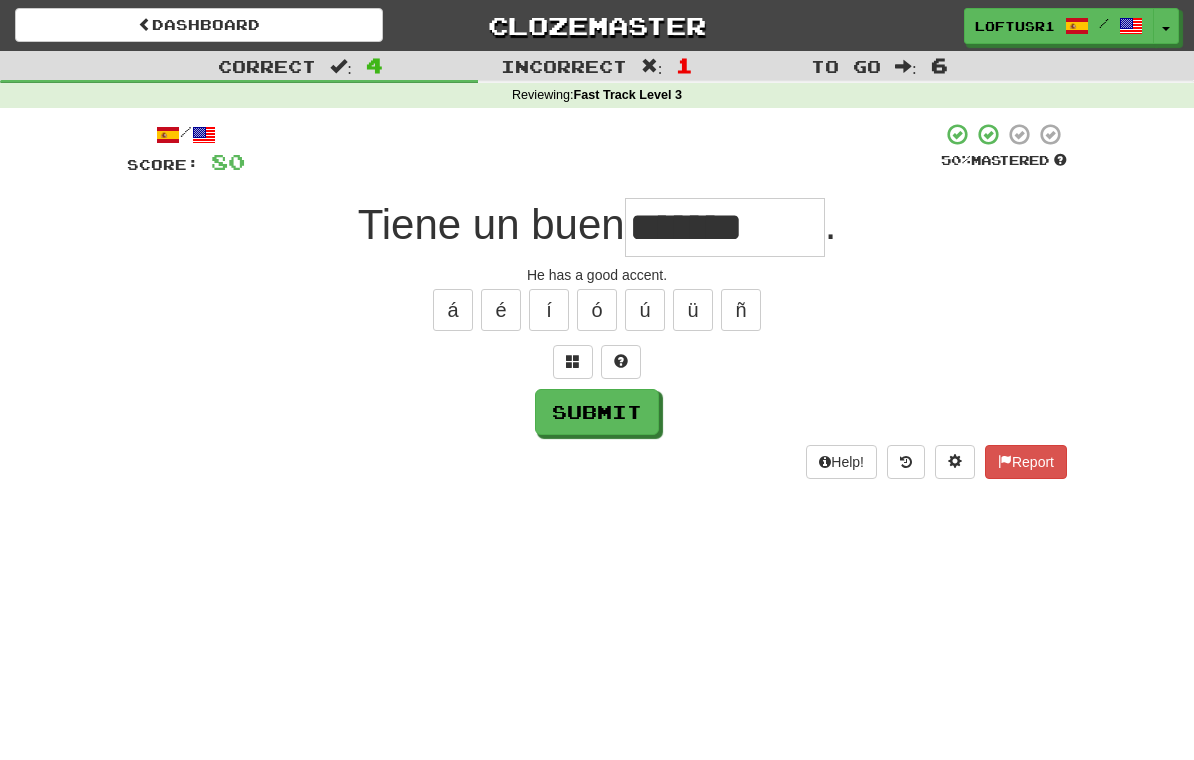 click on "Submit" at bounding box center [597, 412] 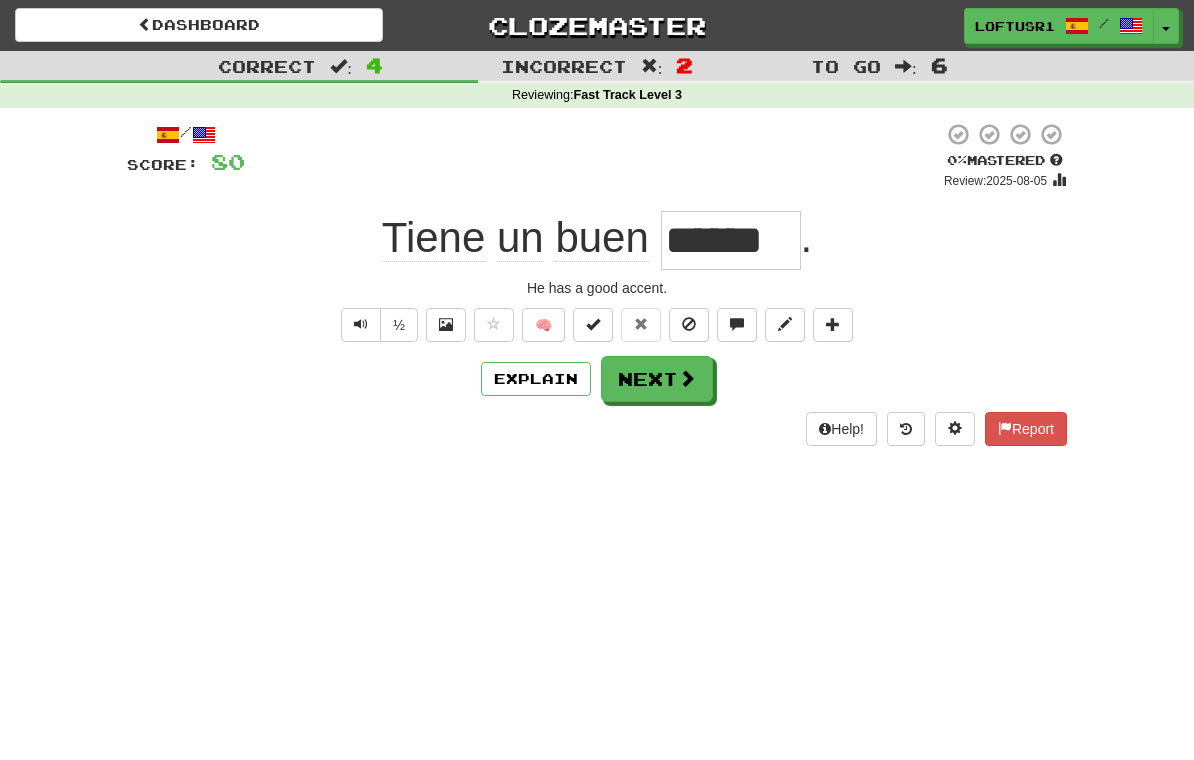 click on "Next" at bounding box center [657, 379] 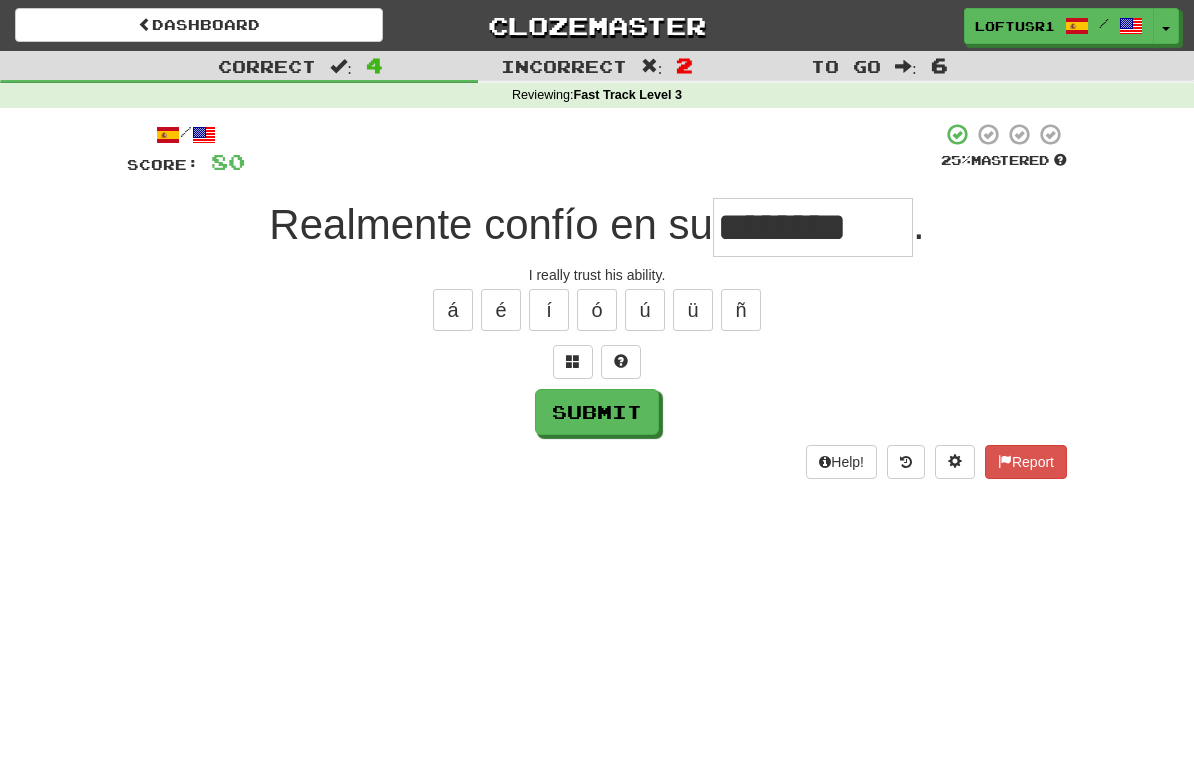 click on "Submit" at bounding box center (597, 412) 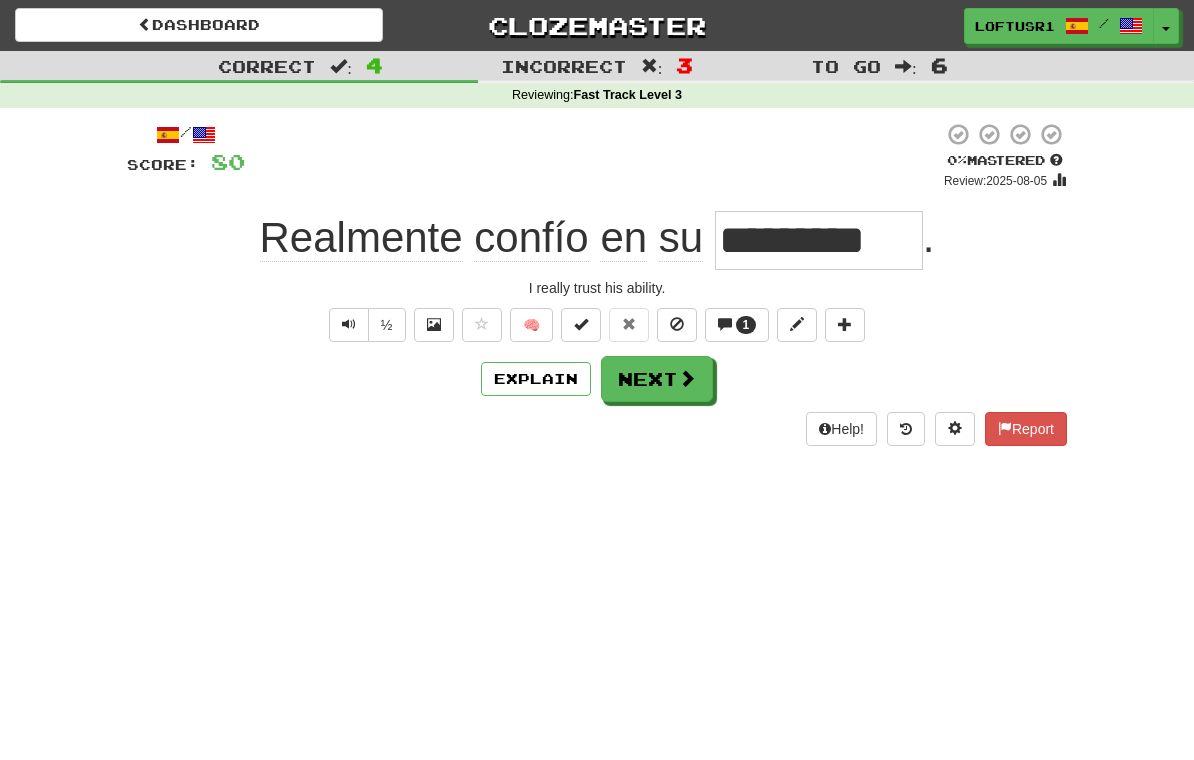 click on "Next" at bounding box center [657, 379] 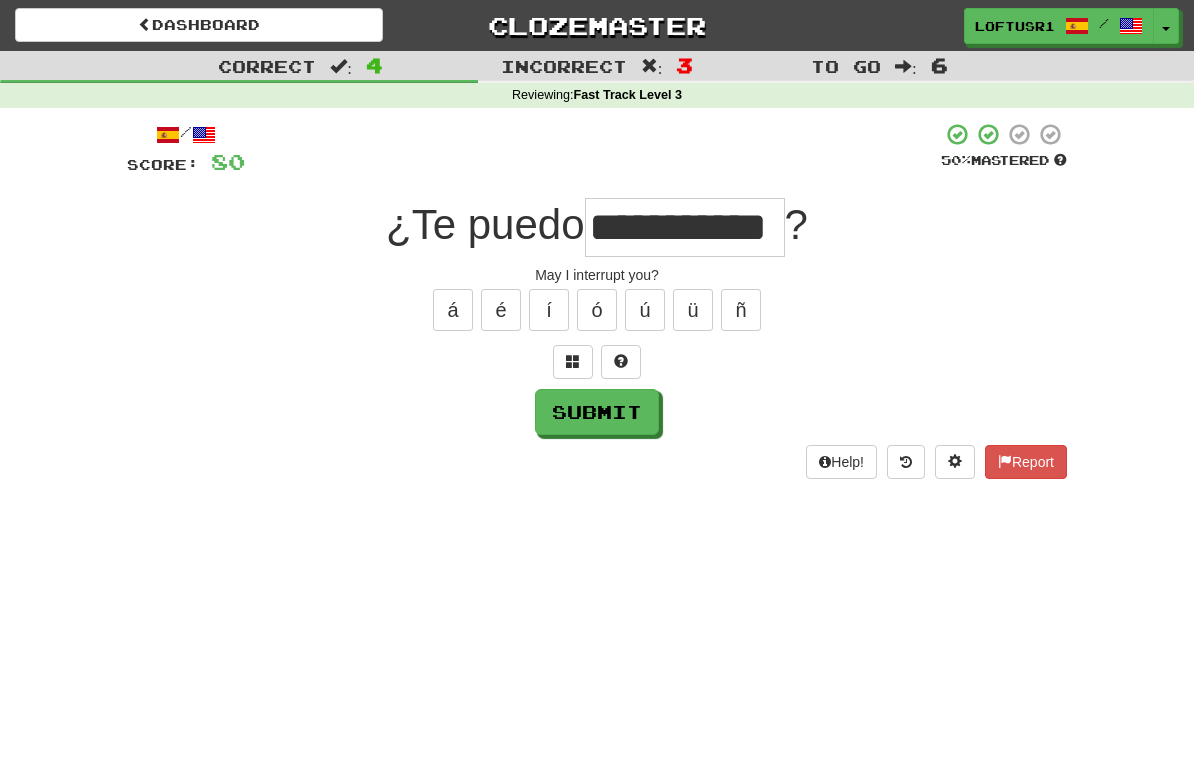 type on "**********" 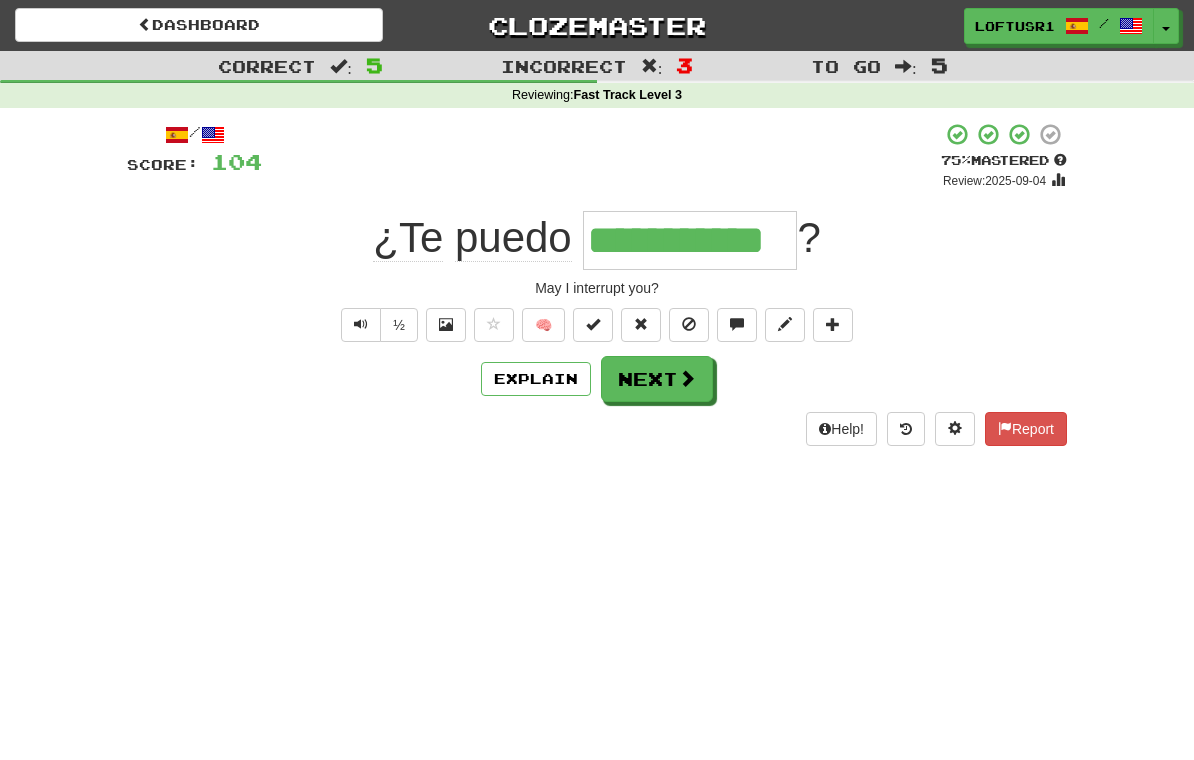 click on "Next" at bounding box center [657, 379] 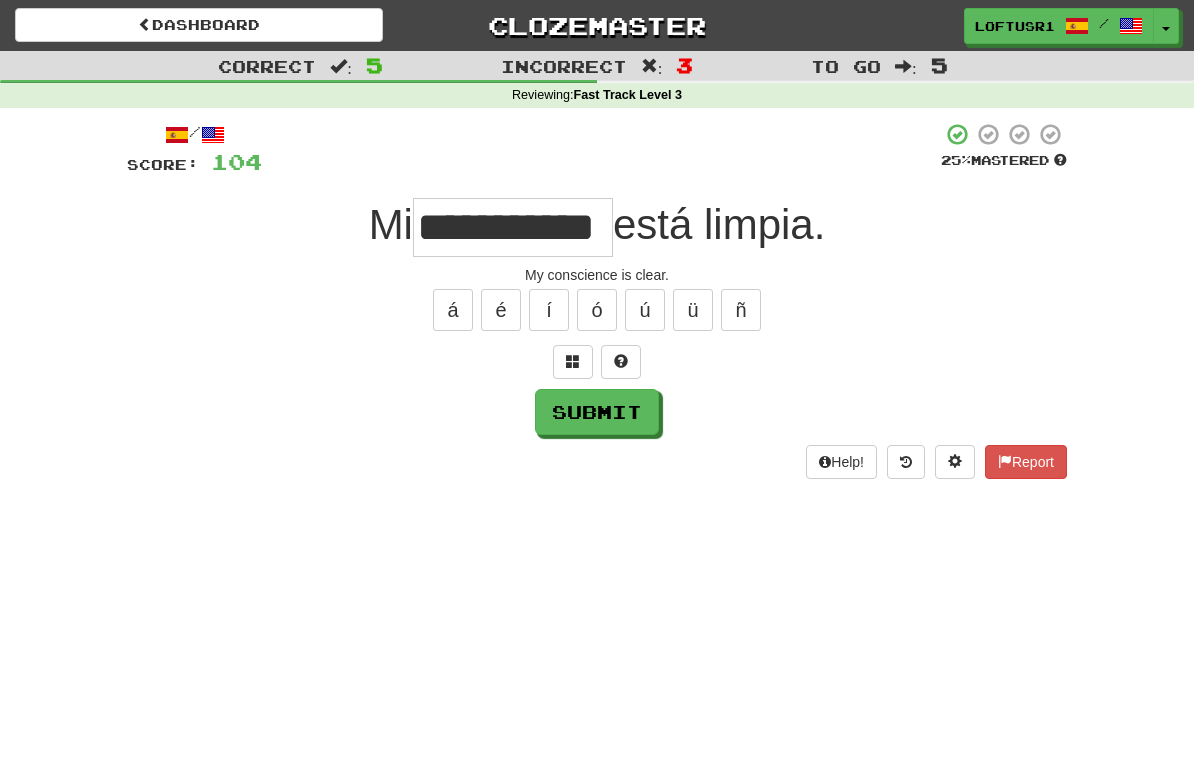 click on "Submit" at bounding box center (597, 412) 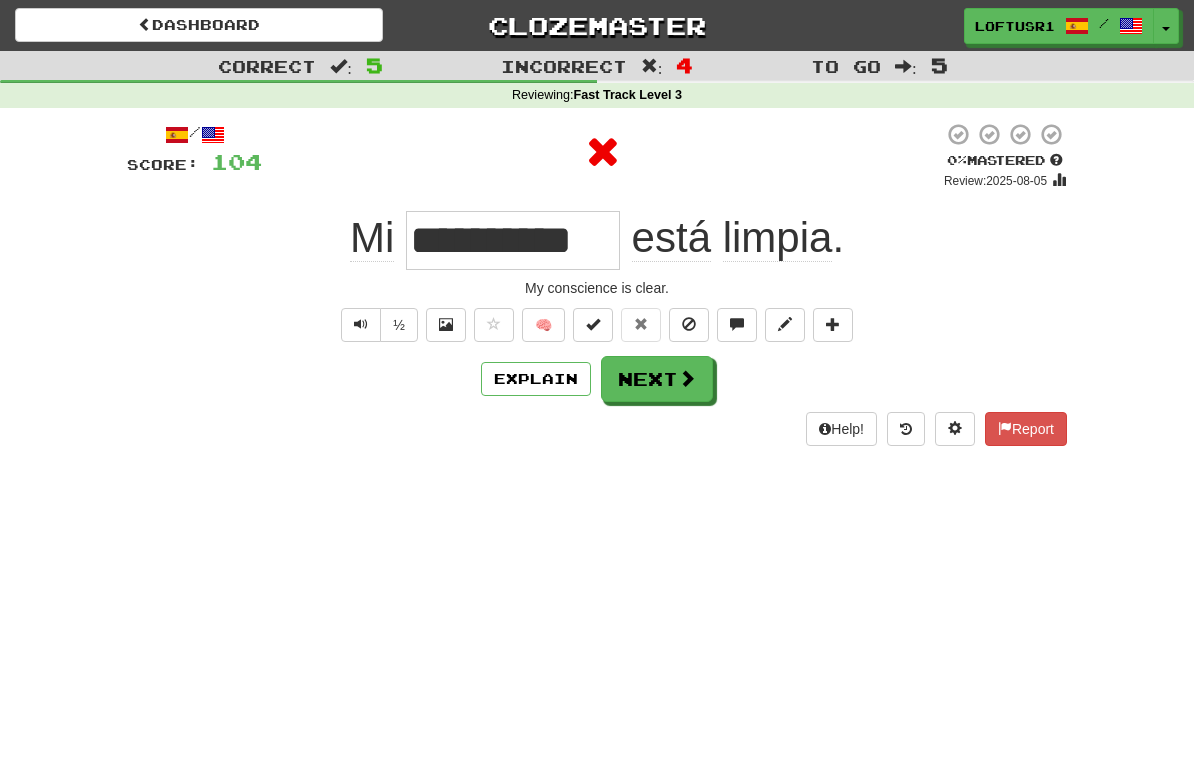 click on "Next" at bounding box center [657, 379] 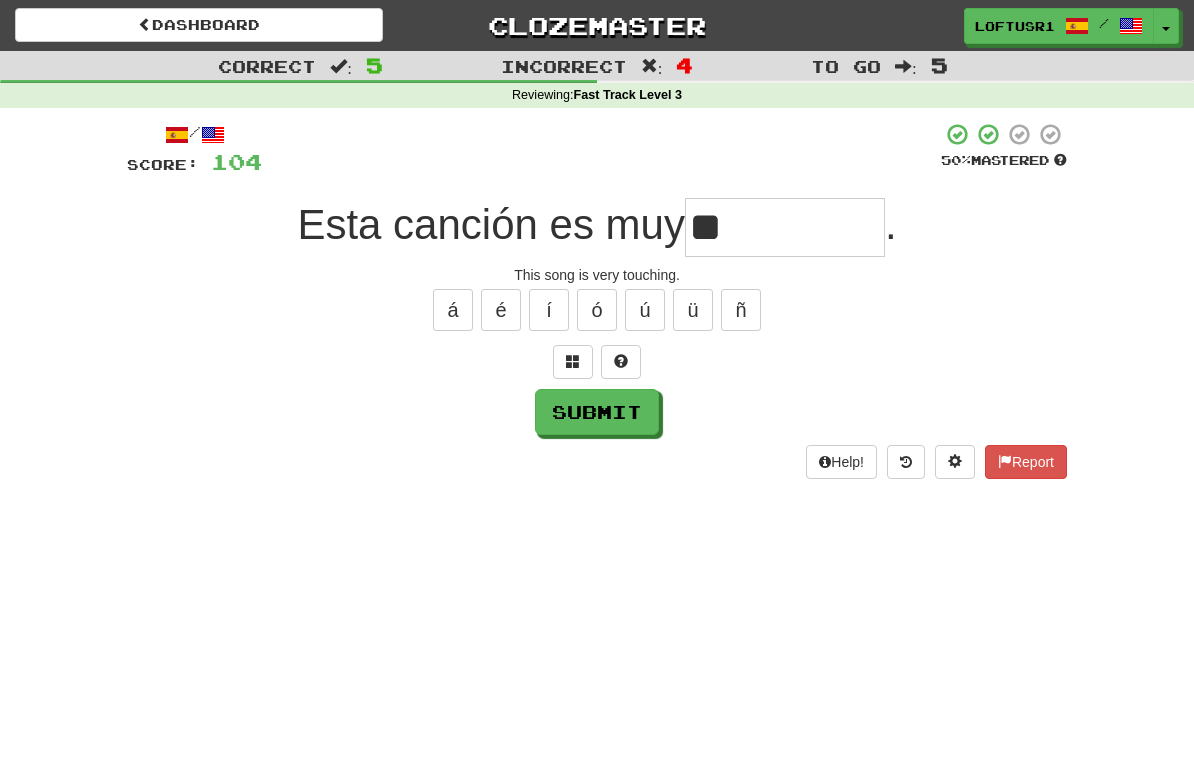 type on "*" 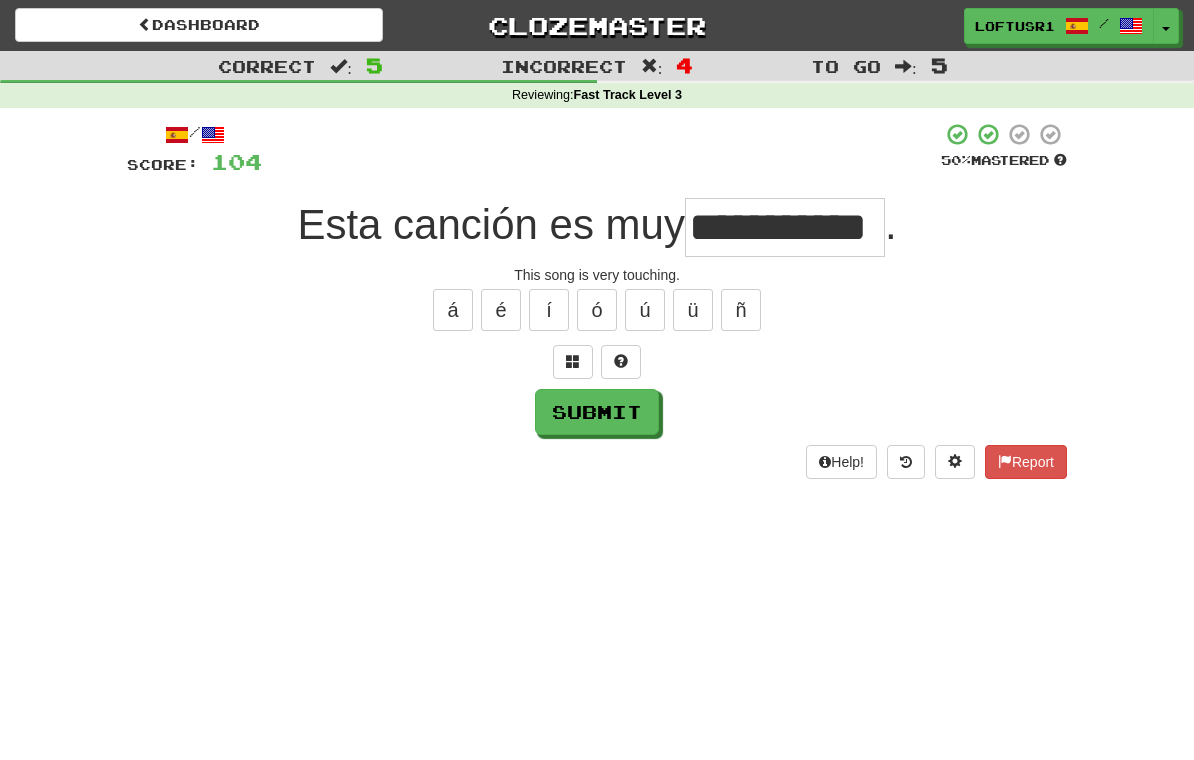 type on "**********" 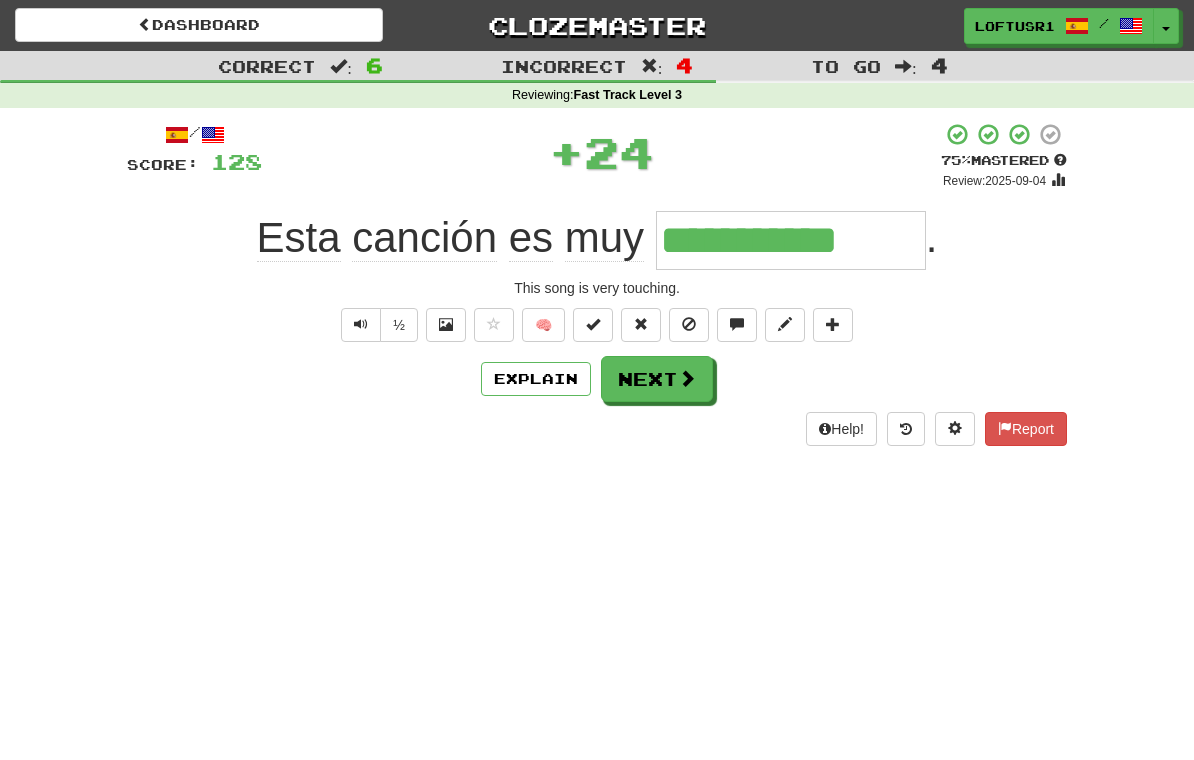 click on "Explain" at bounding box center (536, 379) 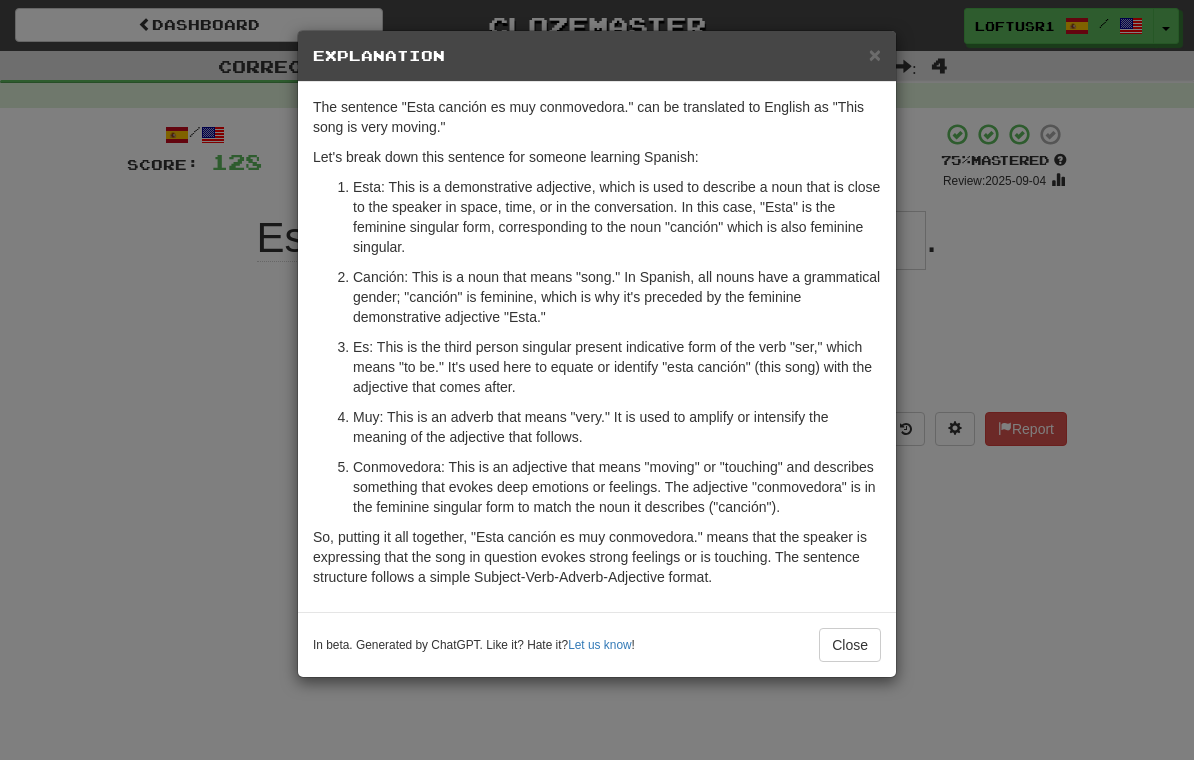 click on "Close" at bounding box center [850, 645] 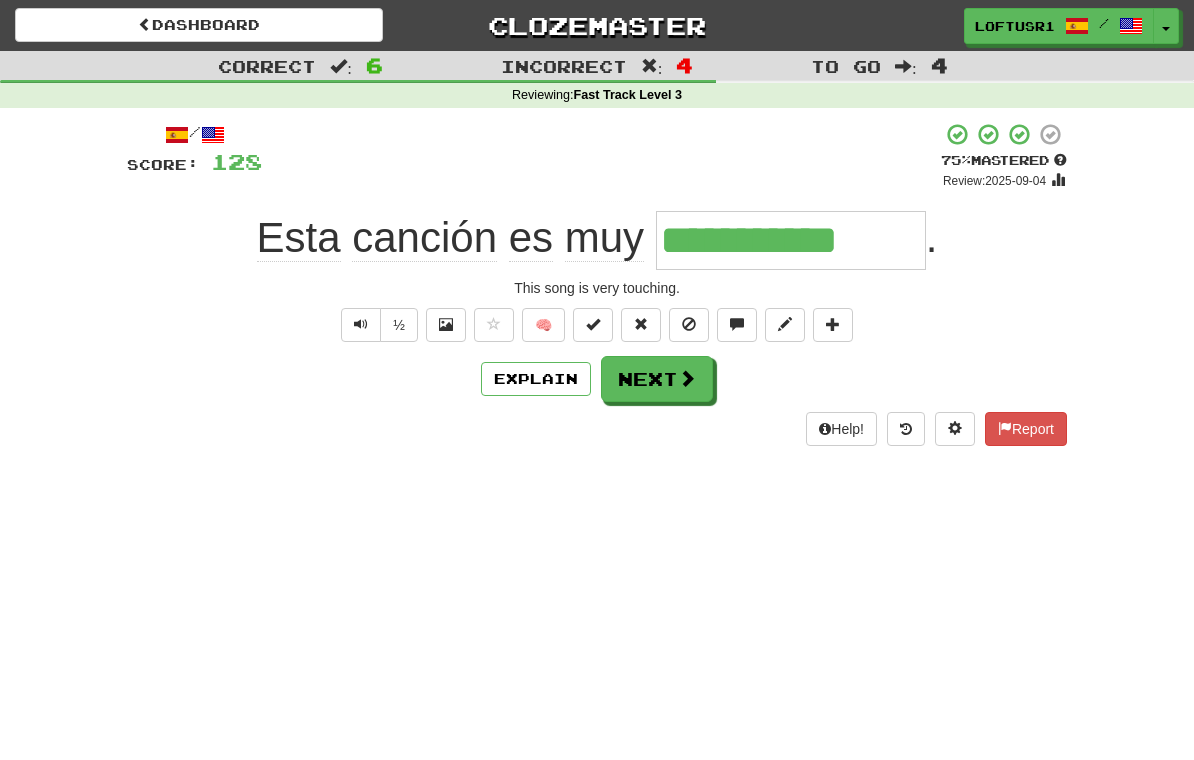 click on "Next" at bounding box center [657, 379] 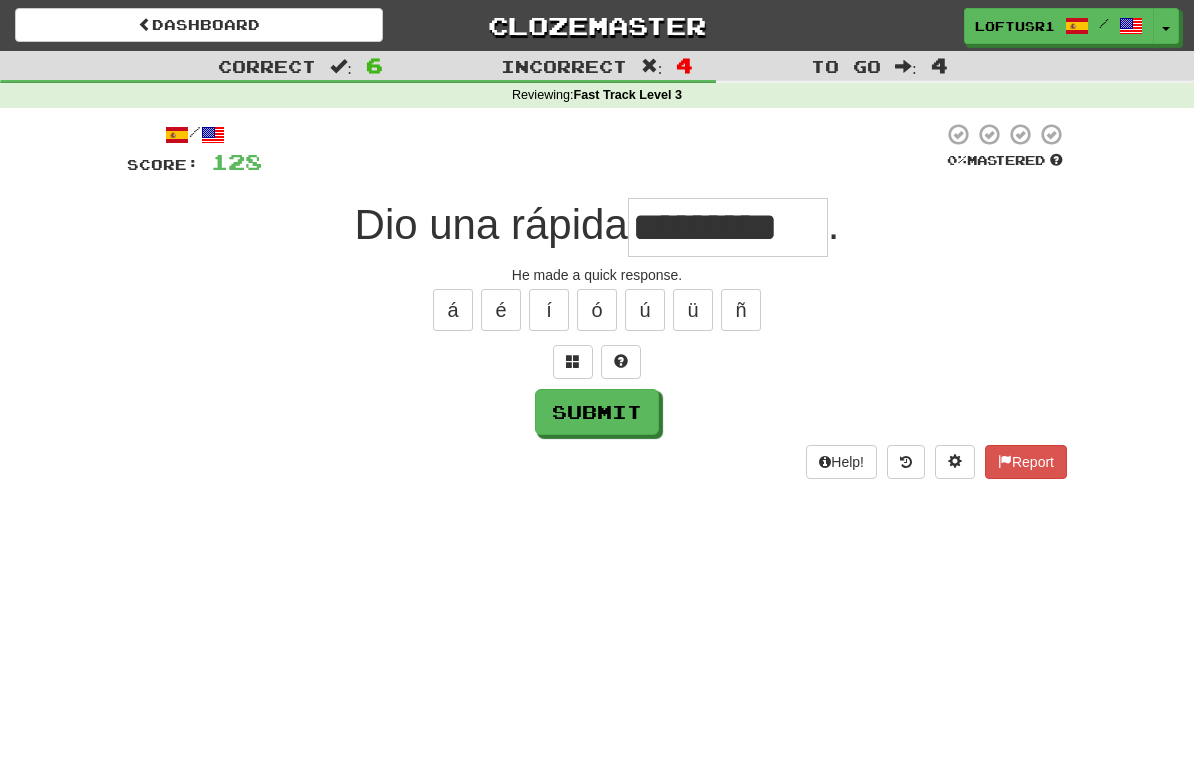 type on "*********" 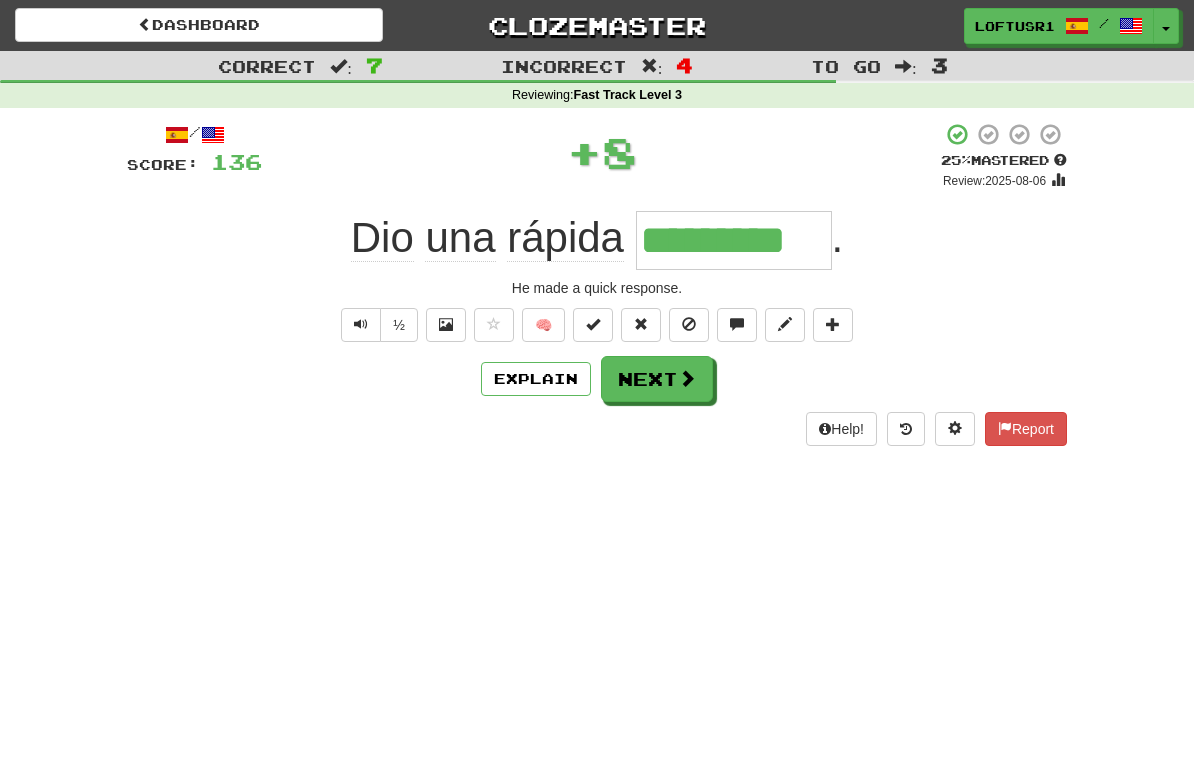 click on "Next" at bounding box center (657, 379) 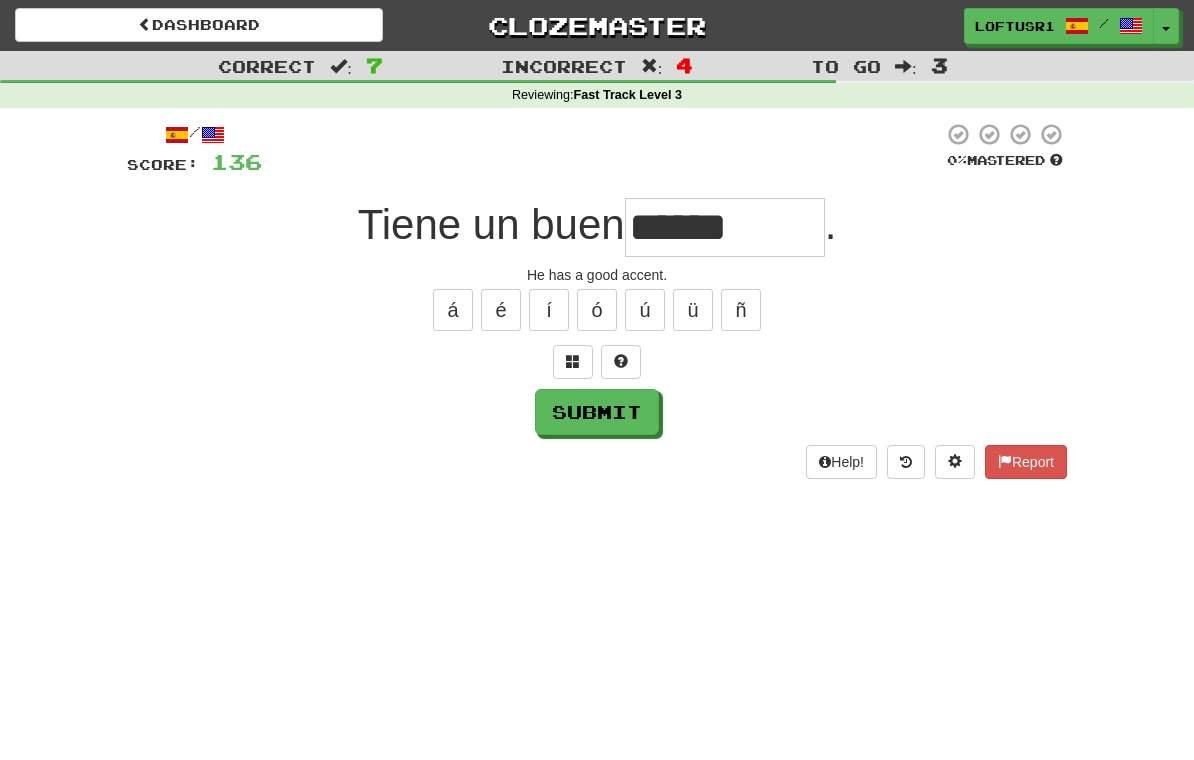 type on "******" 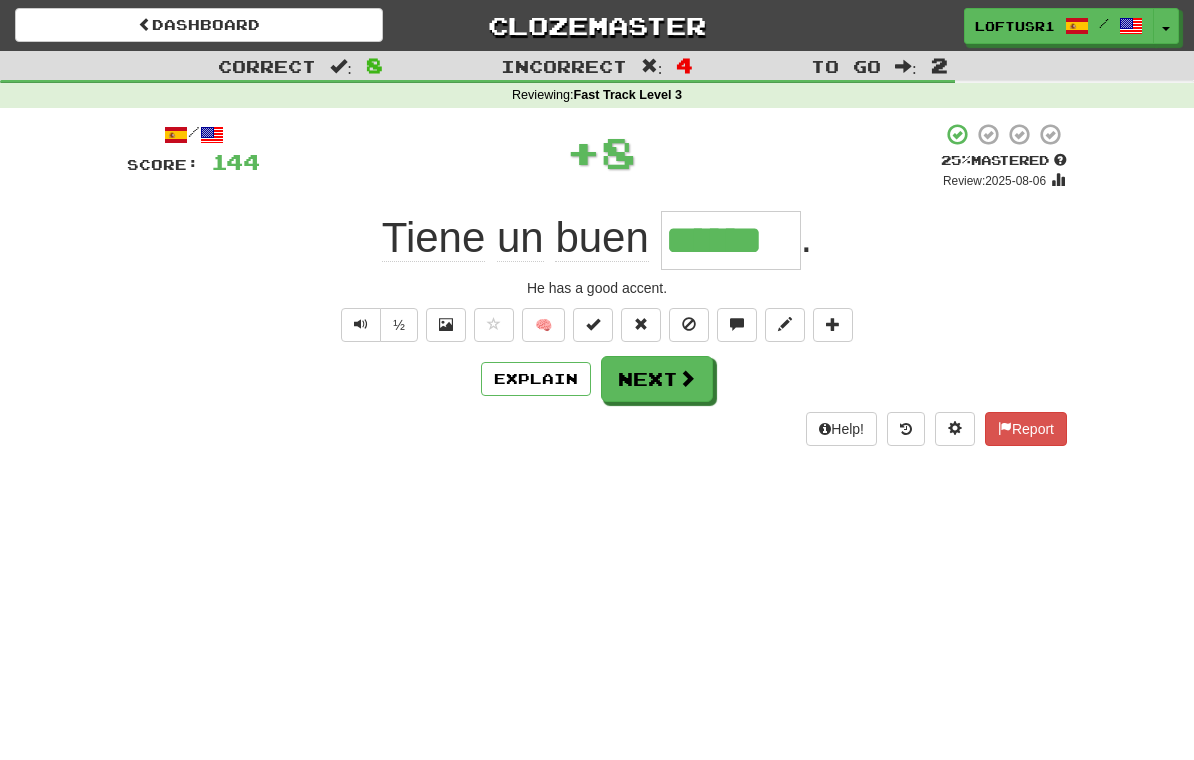 click on "Next" at bounding box center (657, 379) 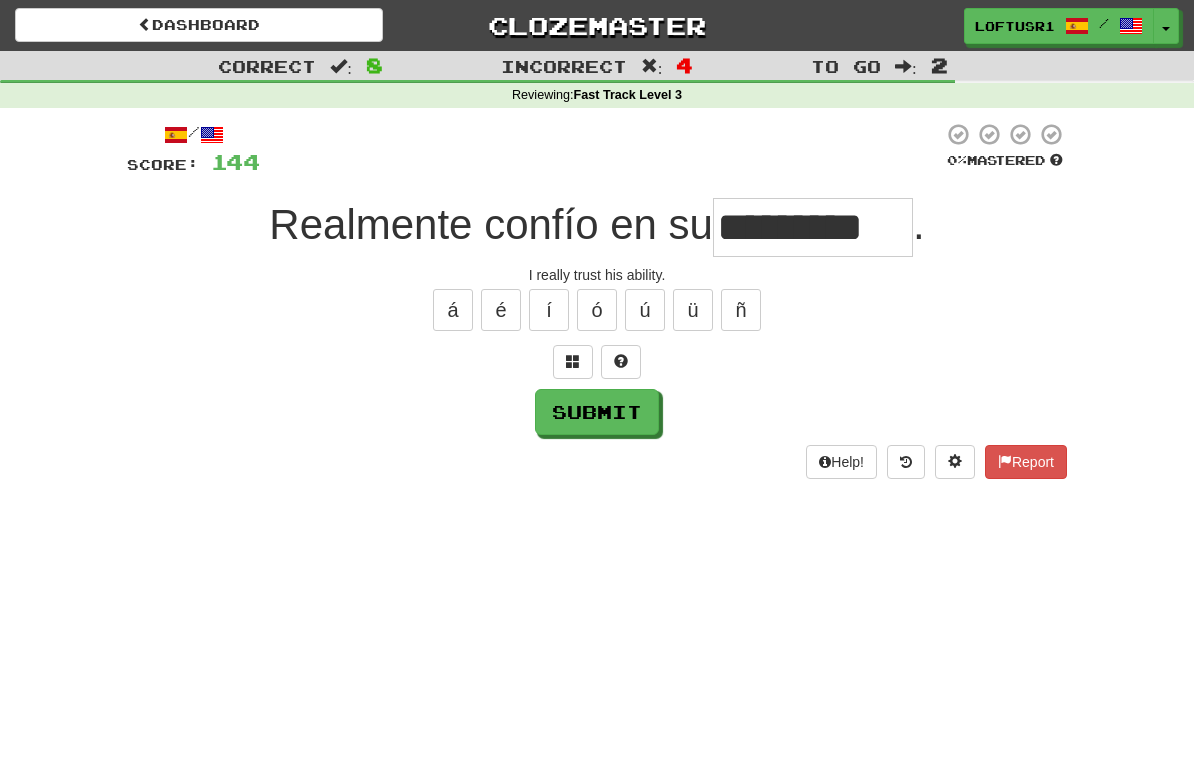 type on "*********" 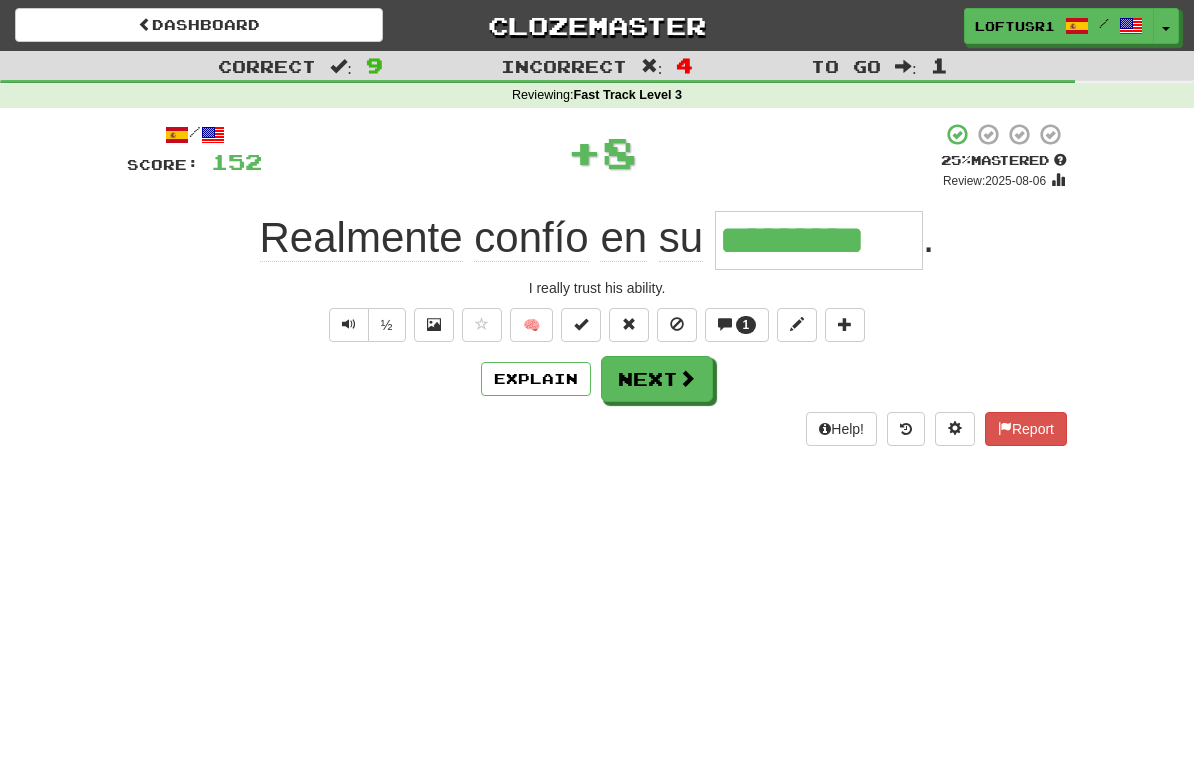 click on "Next" at bounding box center [657, 379] 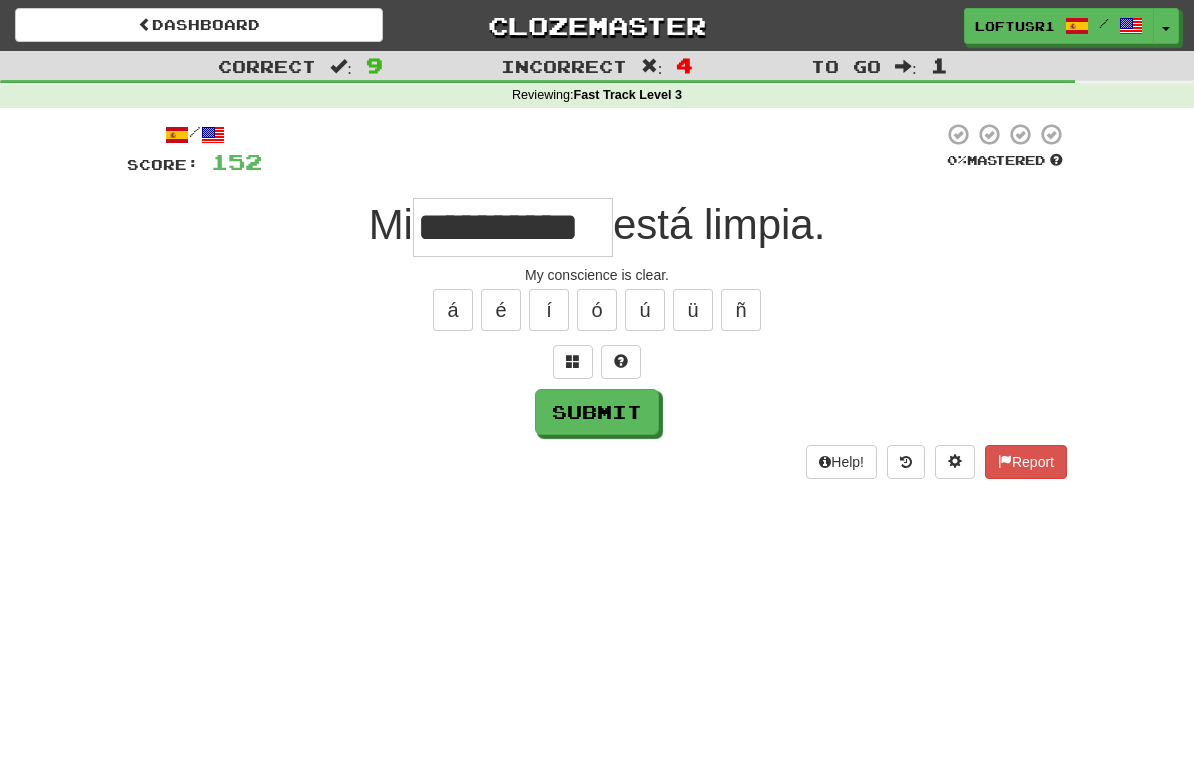 type on "**********" 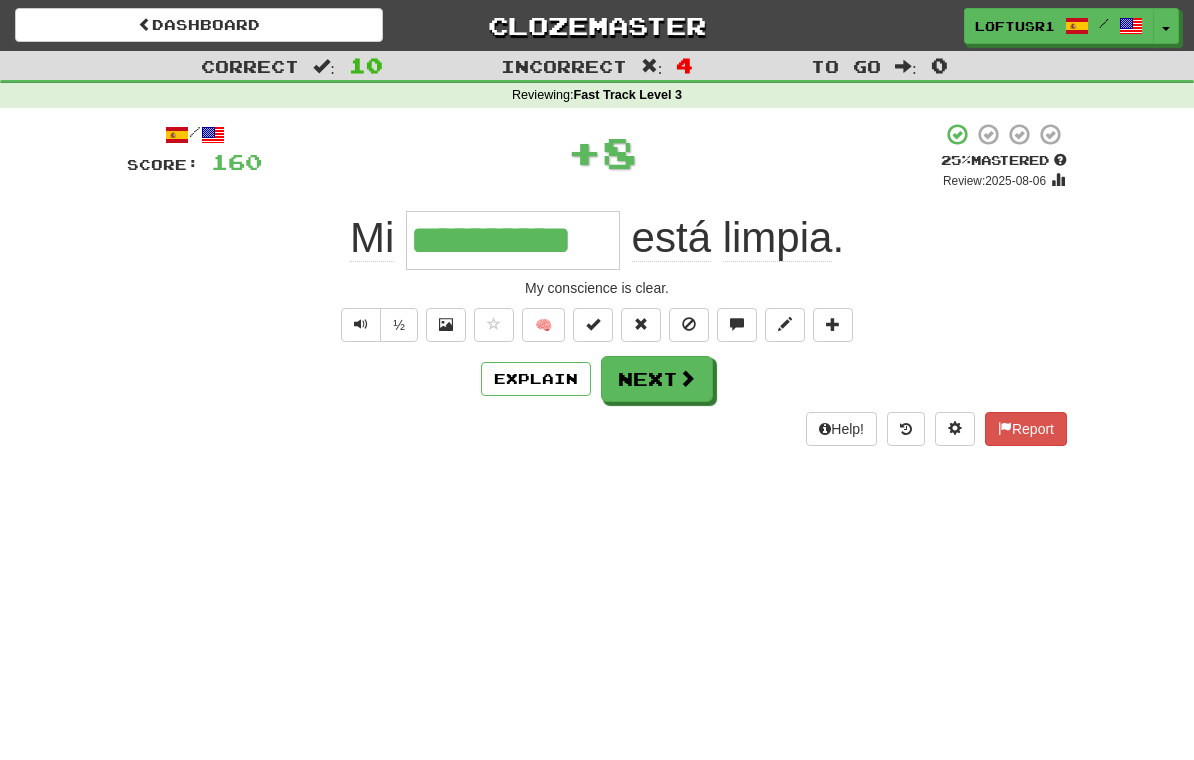 click on "Next" at bounding box center (657, 379) 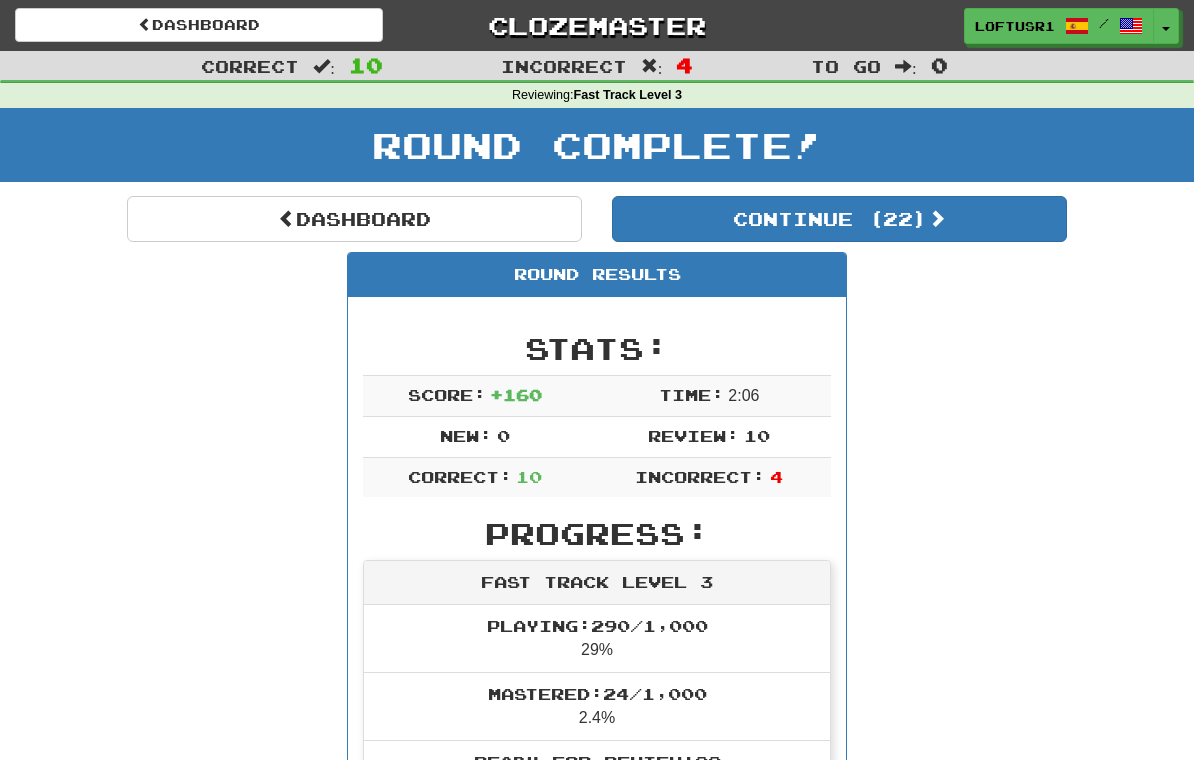 click on "Dashboard" at bounding box center (354, 219) 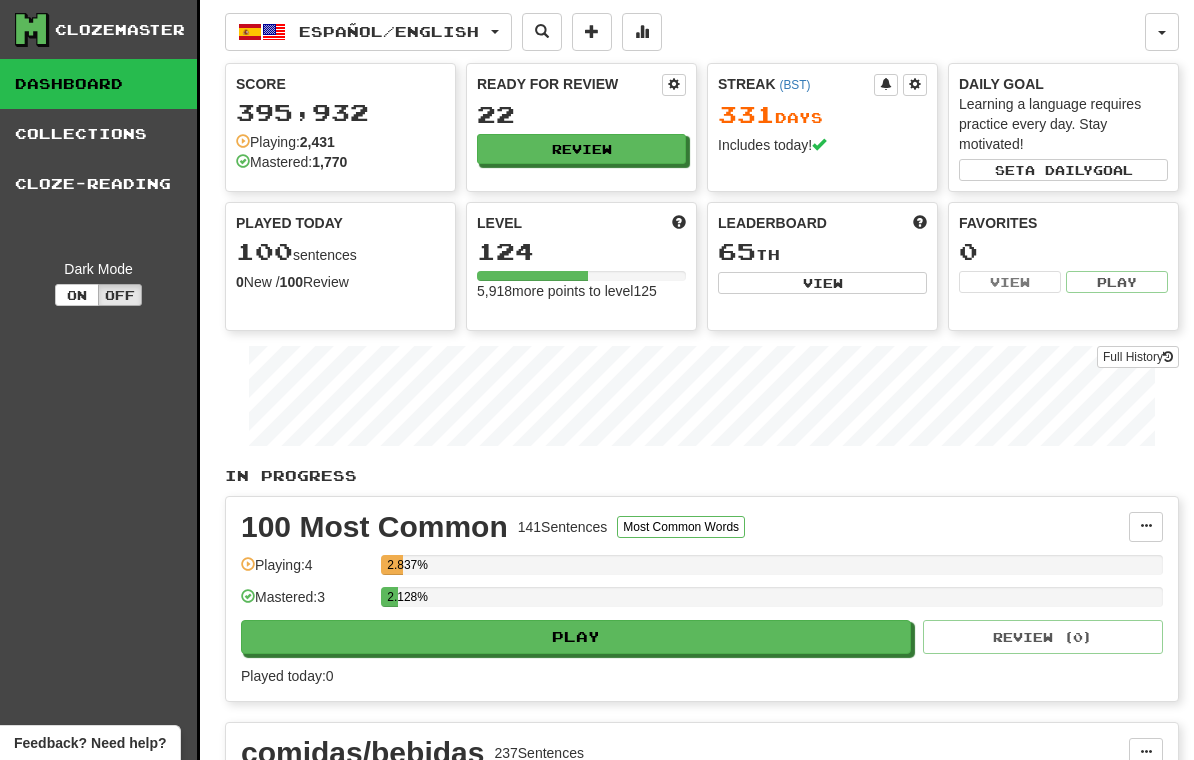 scroll, scrollTop: 0, scrollLeft: 0, axis: both 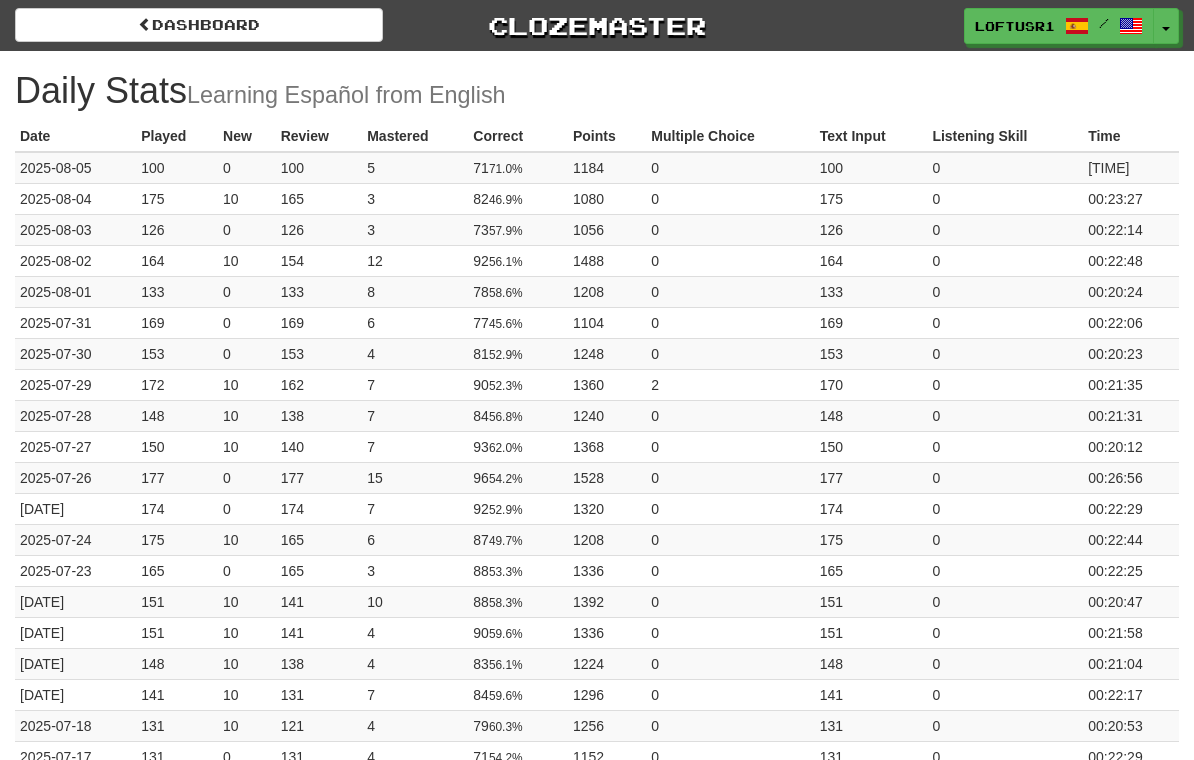 click on "Dashboard" at bounding box center [199, 25] 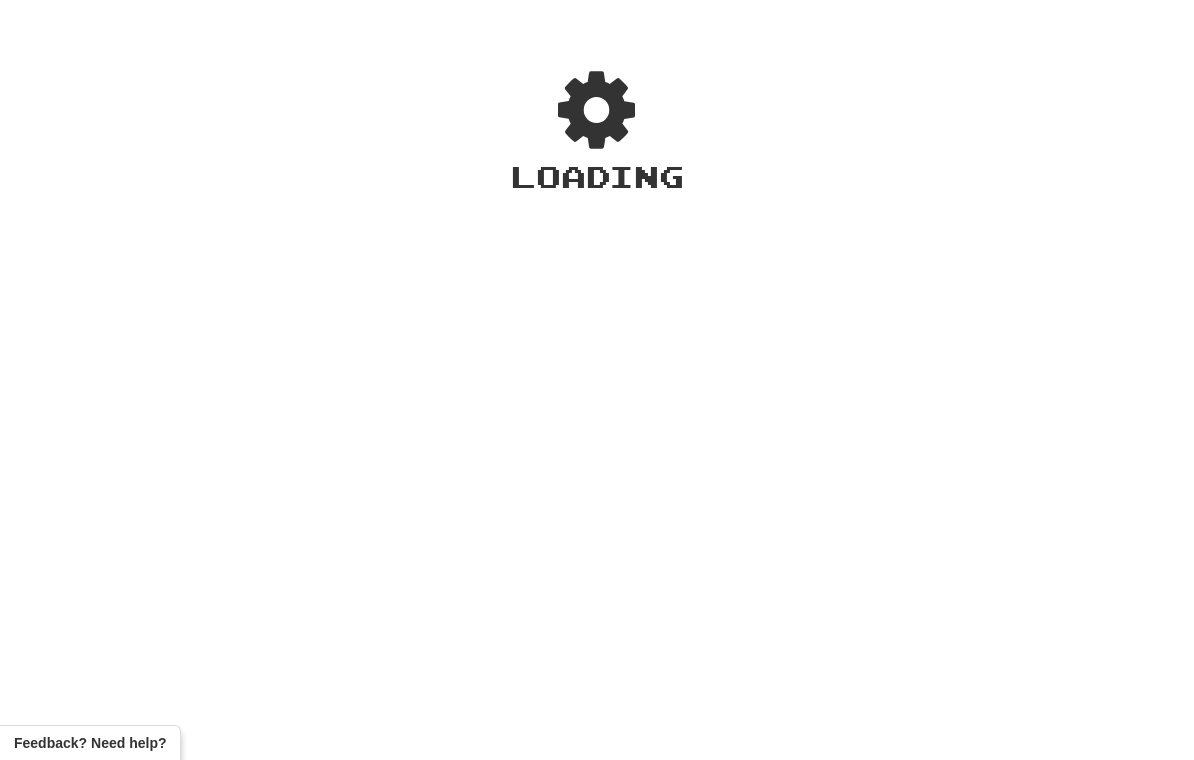scroll, scrollTop: 0, scrollLeft: 0, axis: both 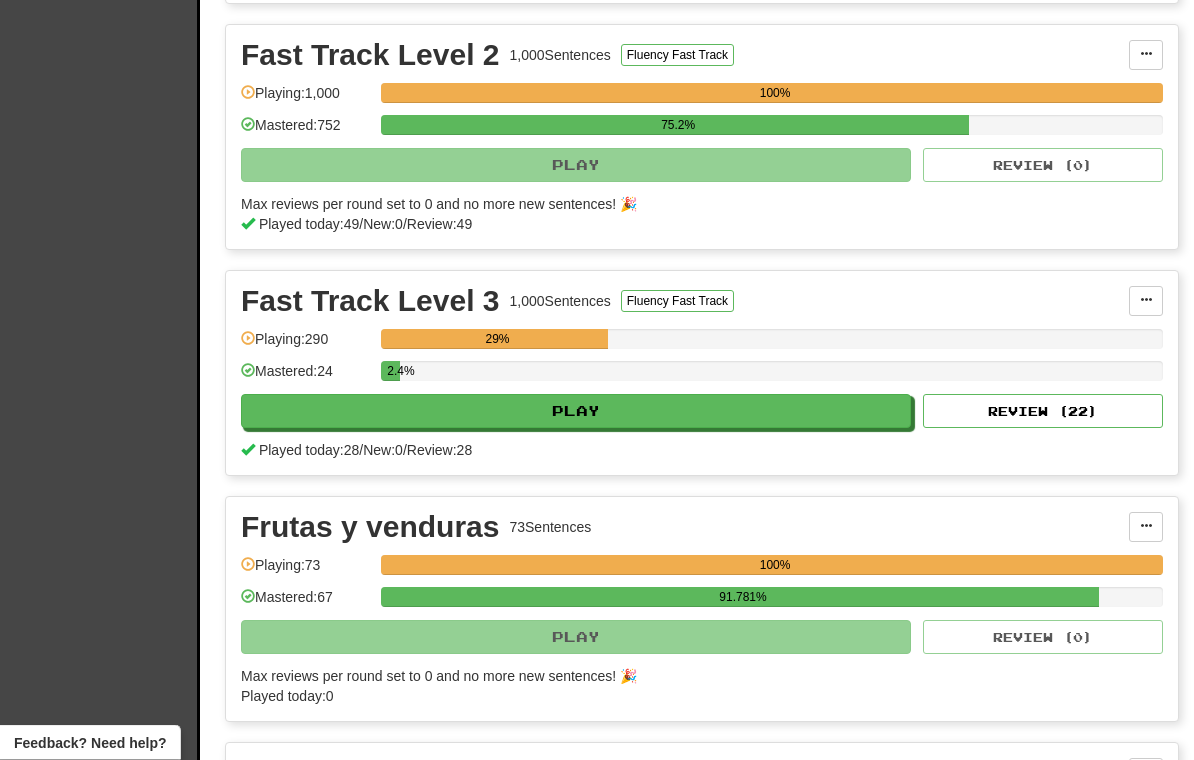 click on "Review ( 22 )" at bounding box center [1043, 412] 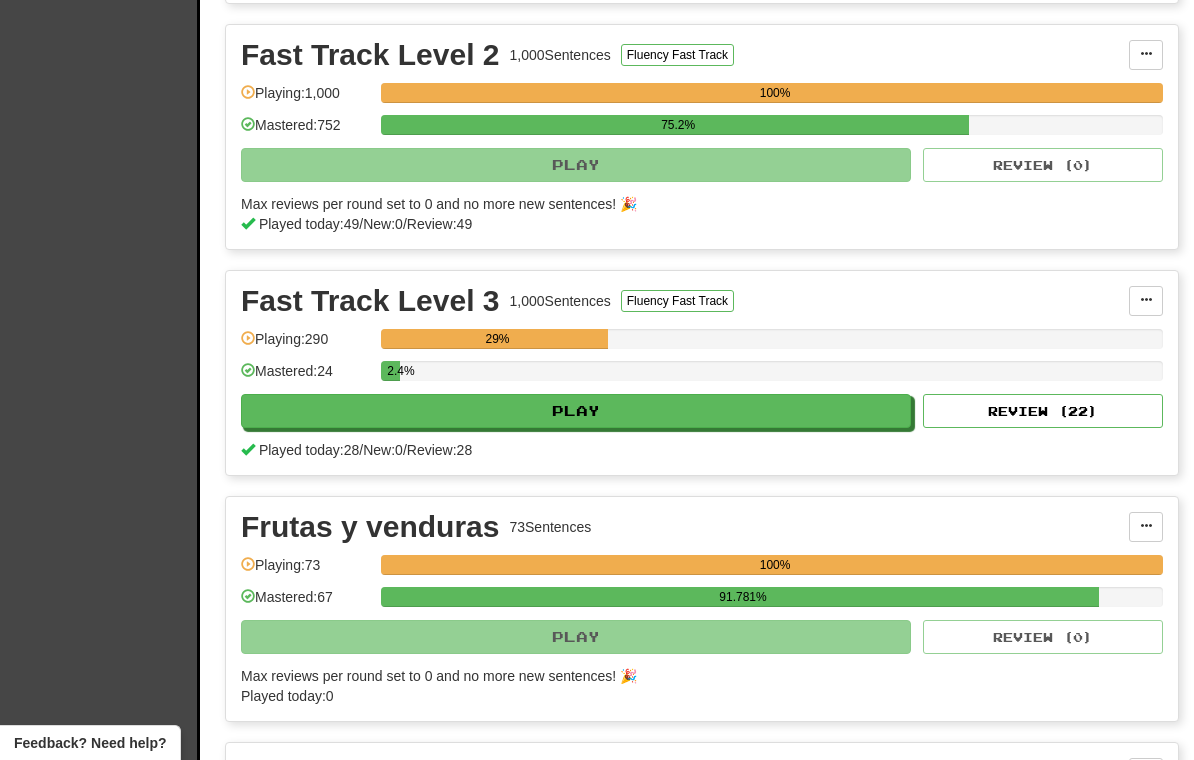 select on "**" 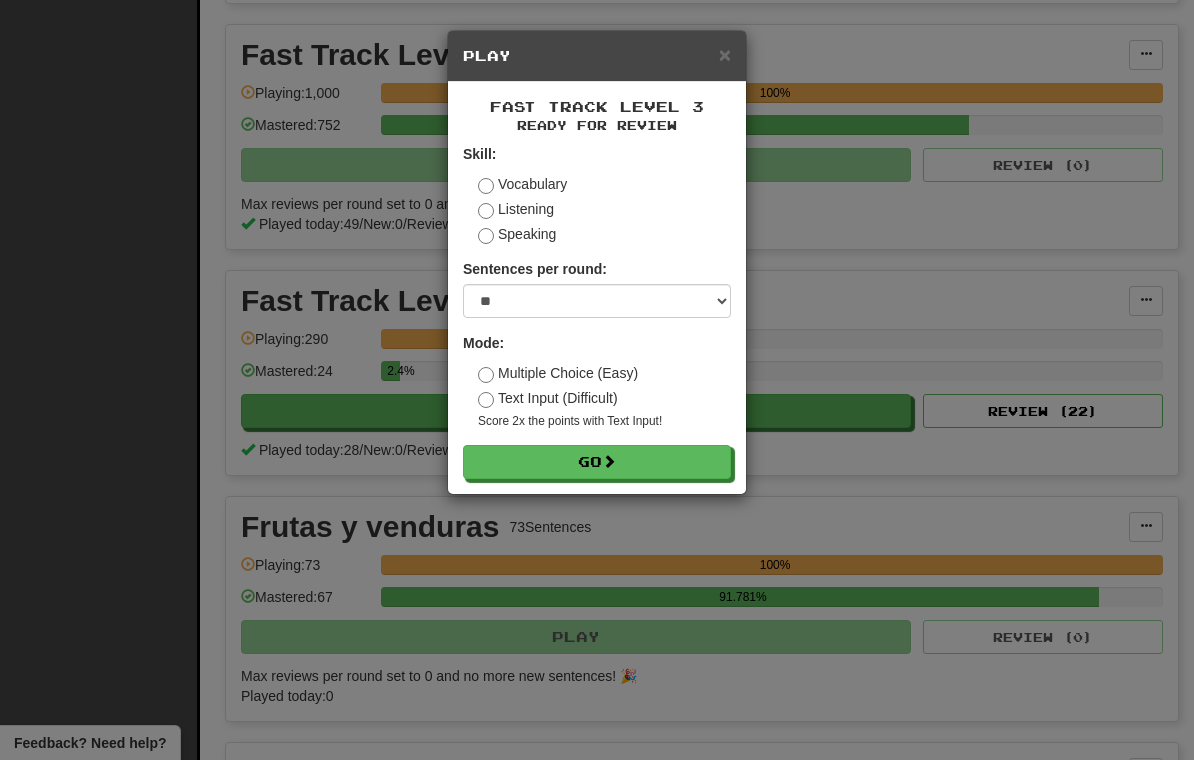 click on "Go" at bounding box center (597, 462) 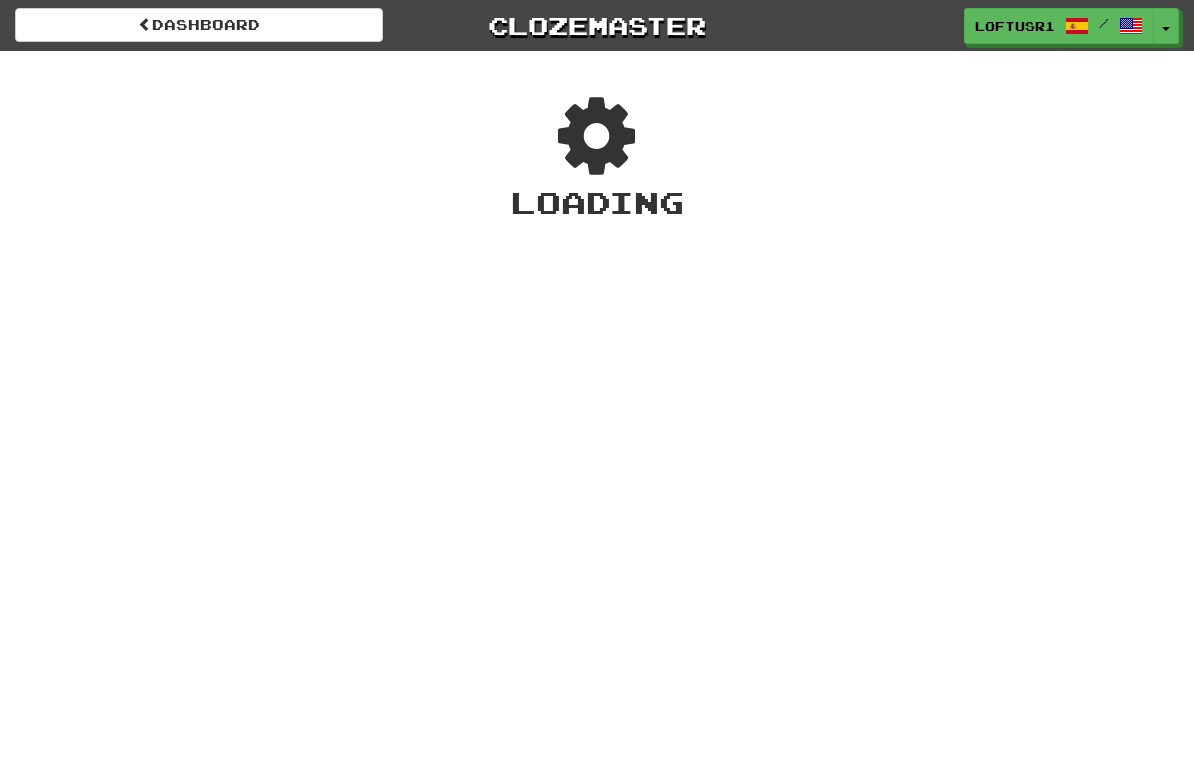 scroll, scrollTop: 0, scrollLeft: 0, axis: both 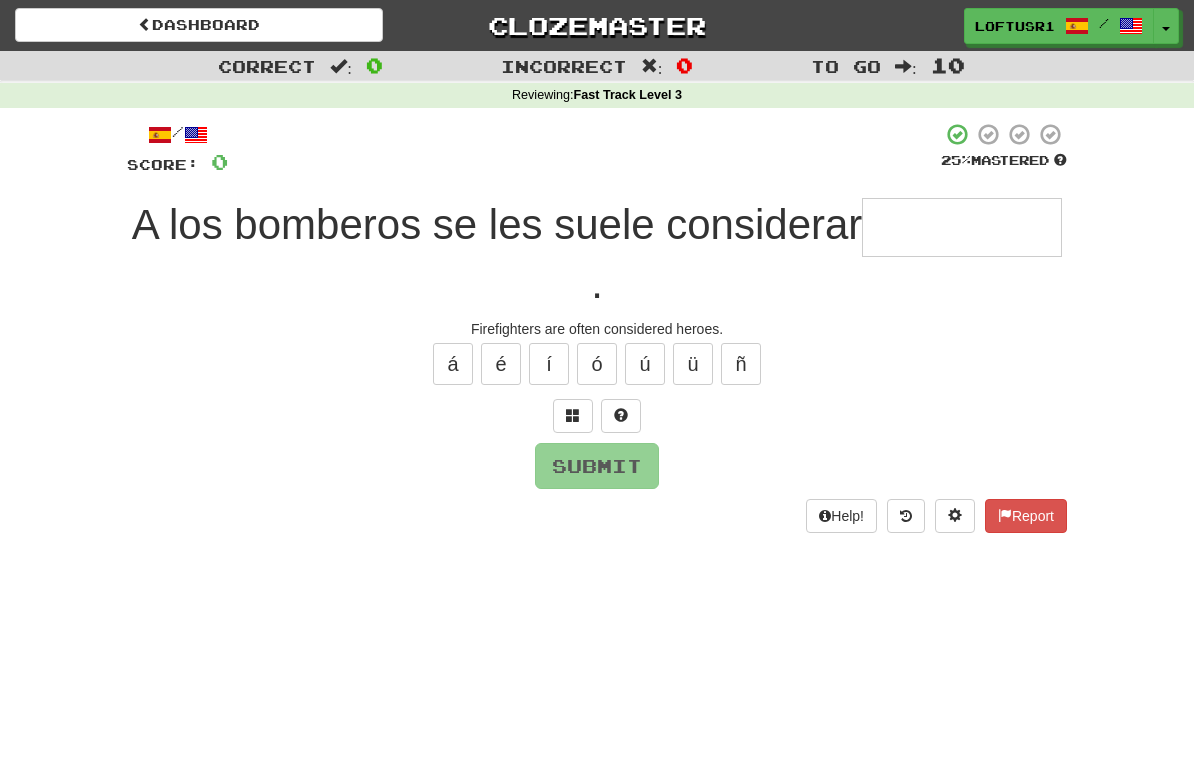 click at bounding box center [962, 227] 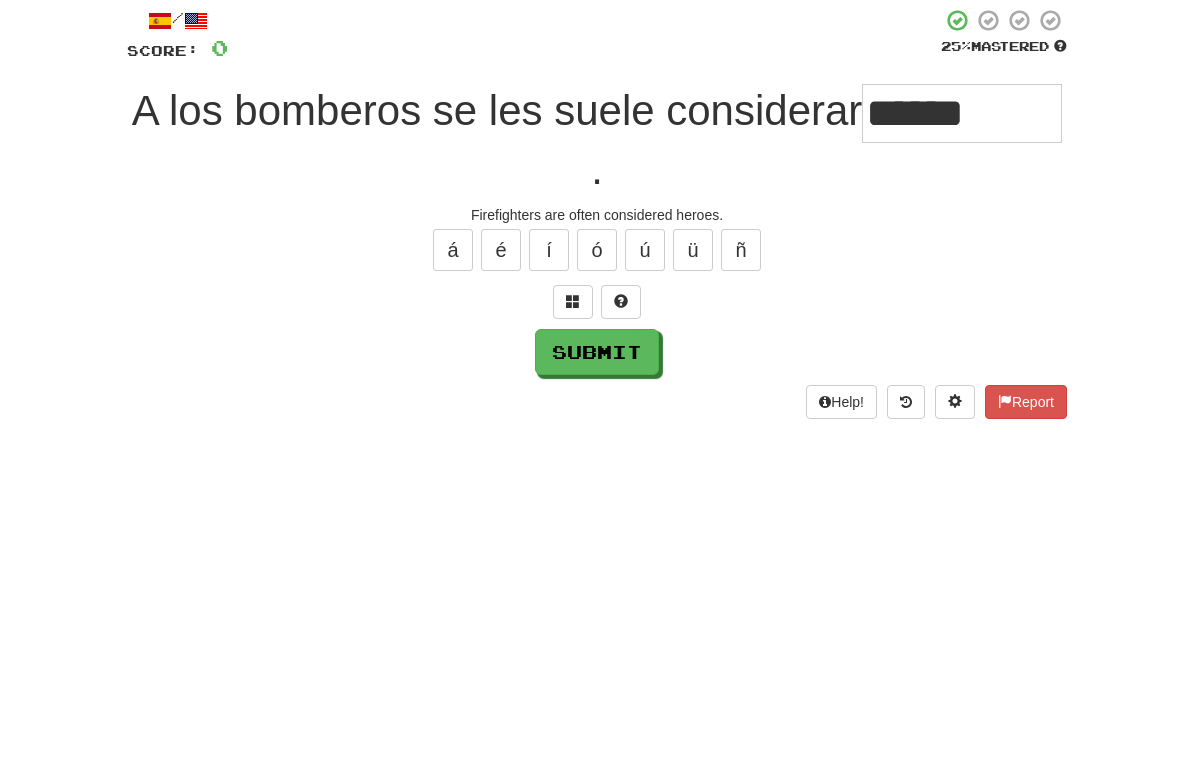 scroll, scrollTop: 114, scrollLeft: 0, axis: vertical 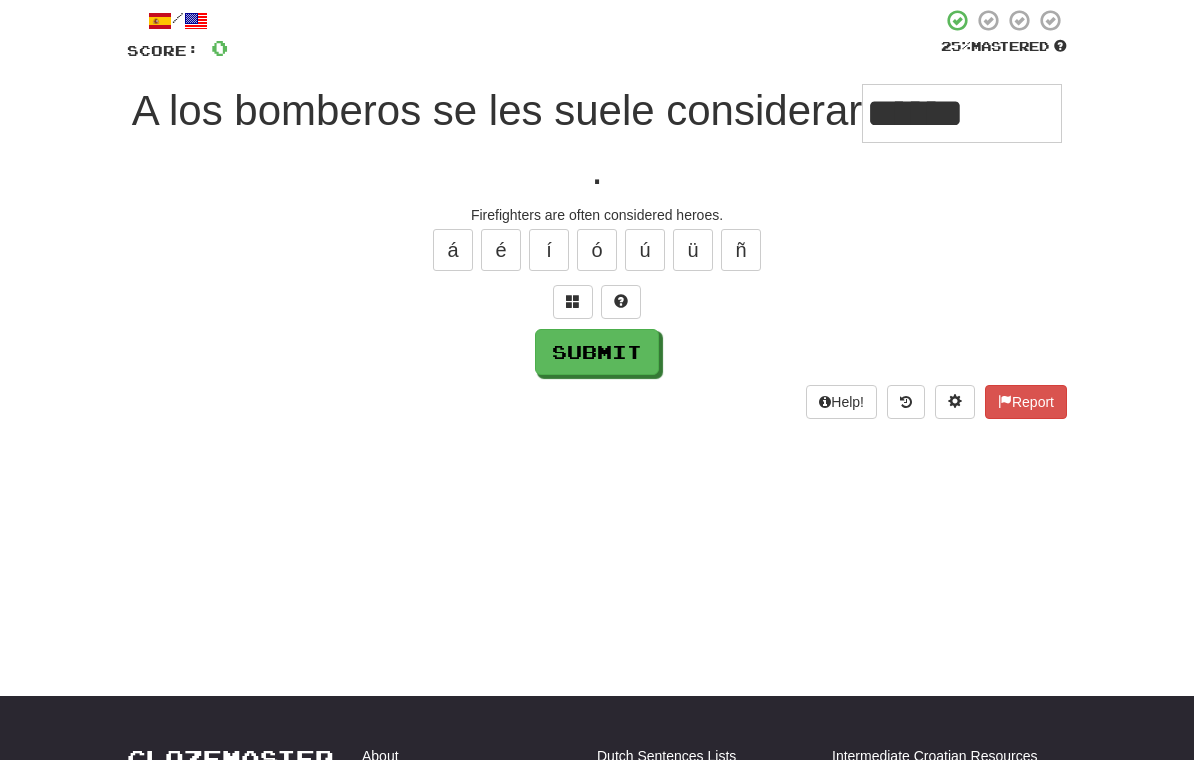 click on "Submit" at bounding box center (597, 352) 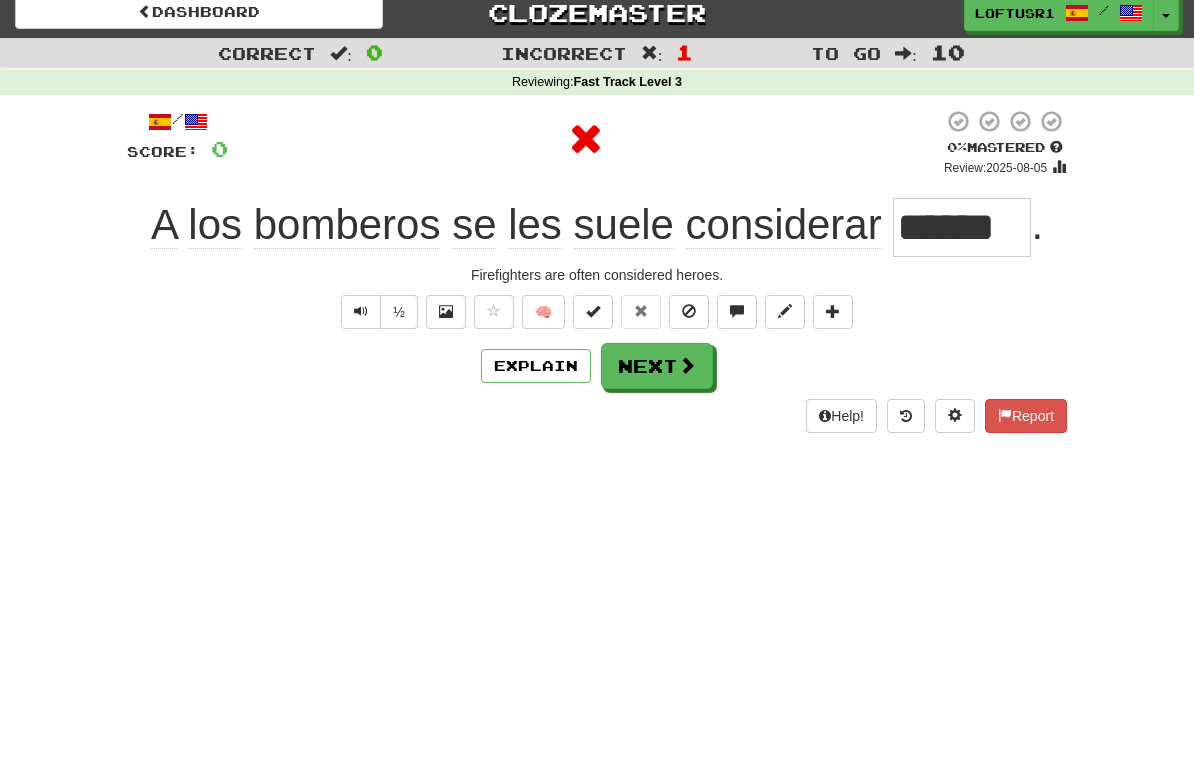 scroll, scrollTop: 0, scrollLeft: 0, axis: both 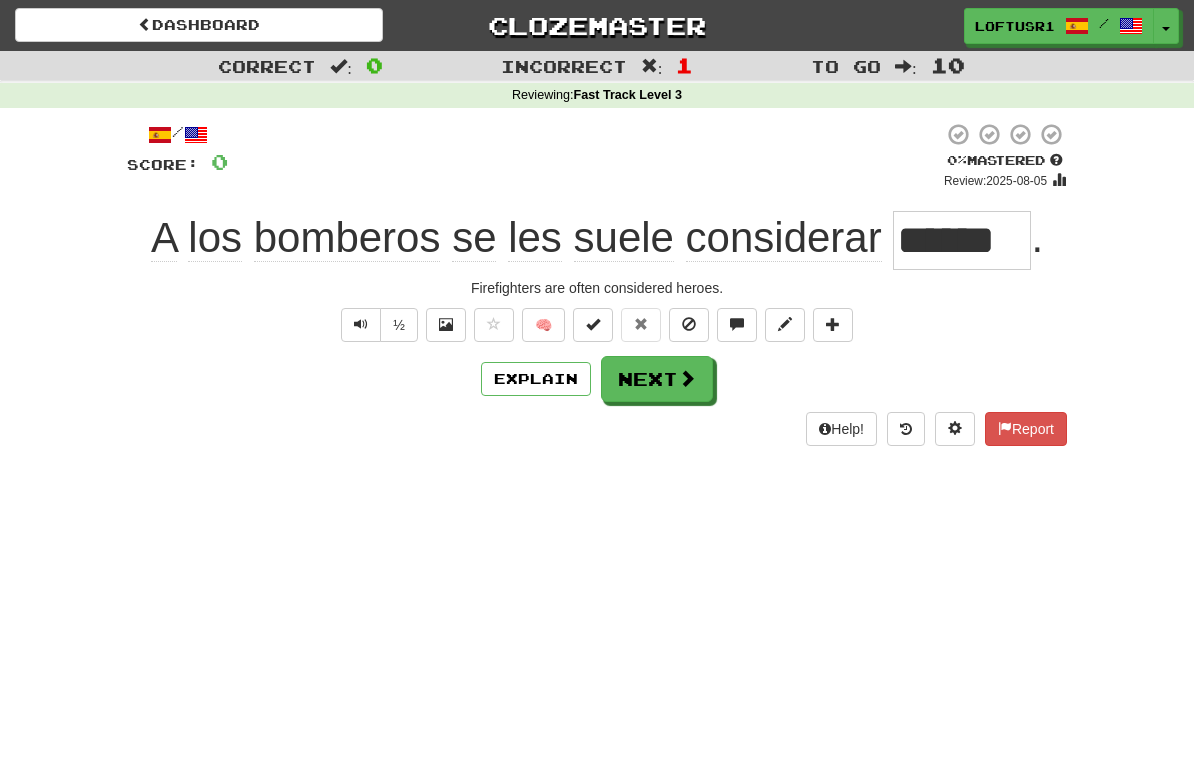 click on "Next" at bounding box center (657, 379) 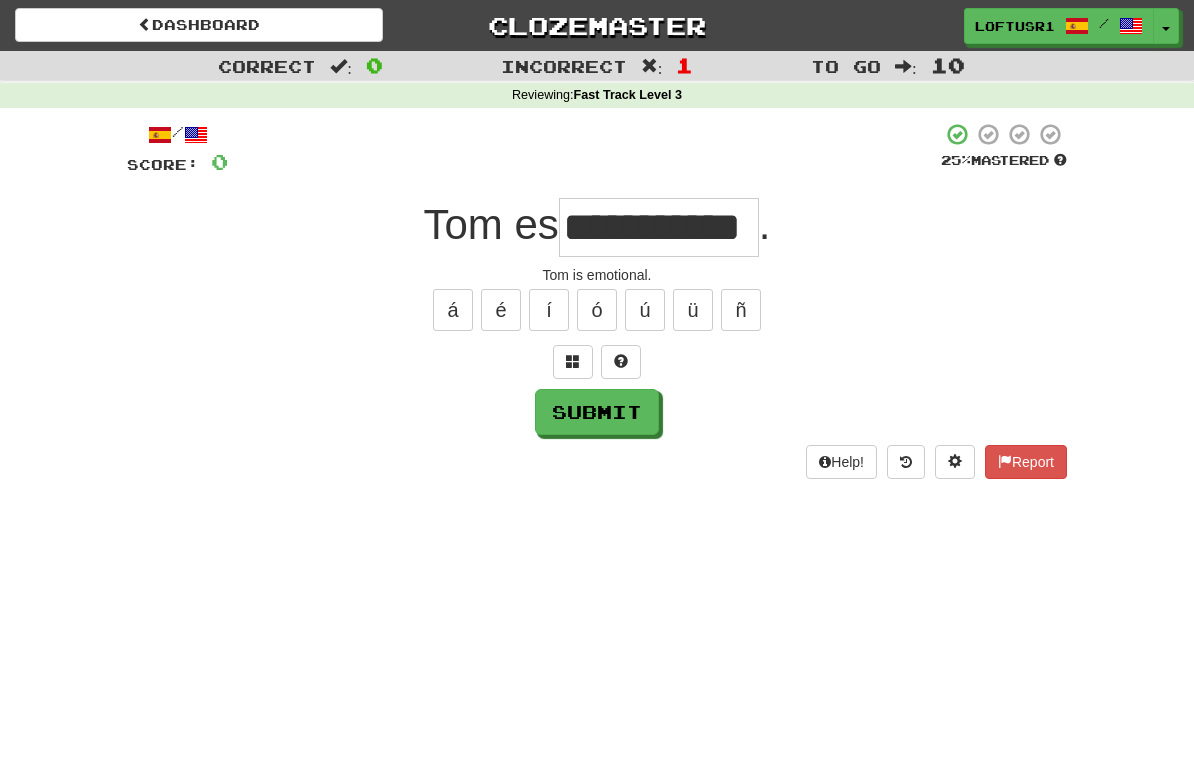 click on "Submit" at bounding box center [597, 412] 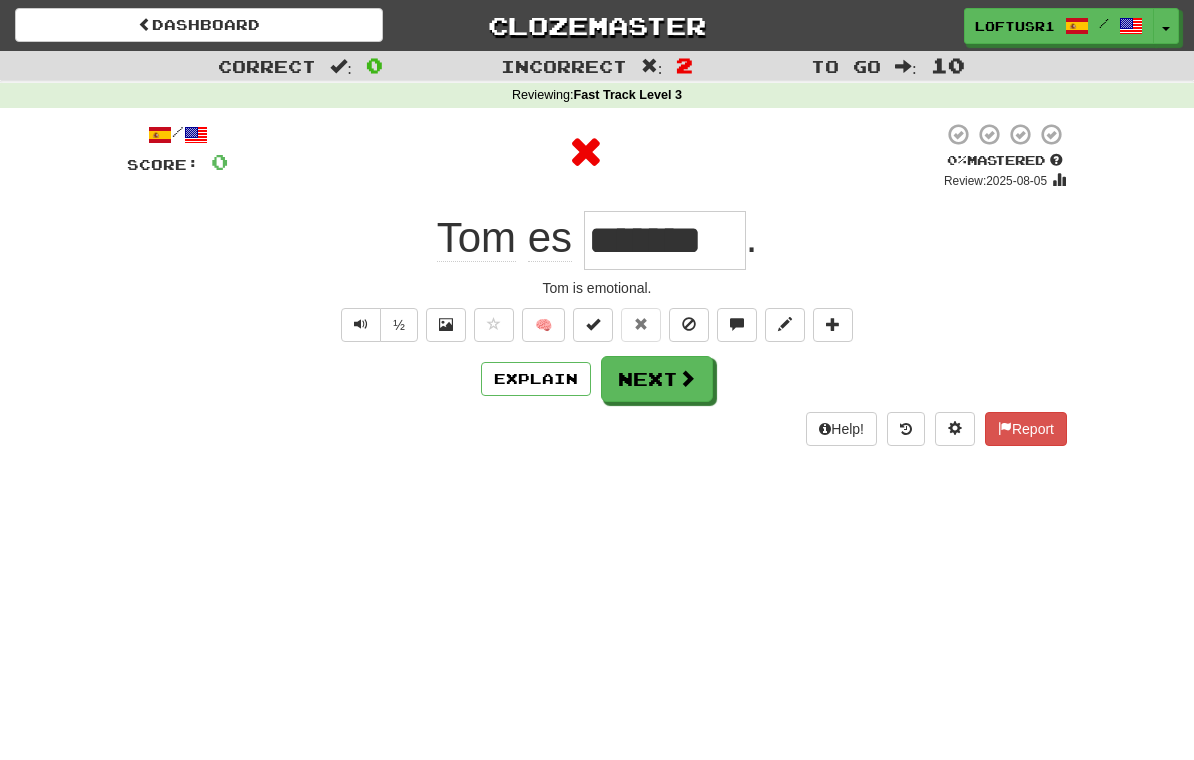 click on "Explain" at bounding box center (536, 379) 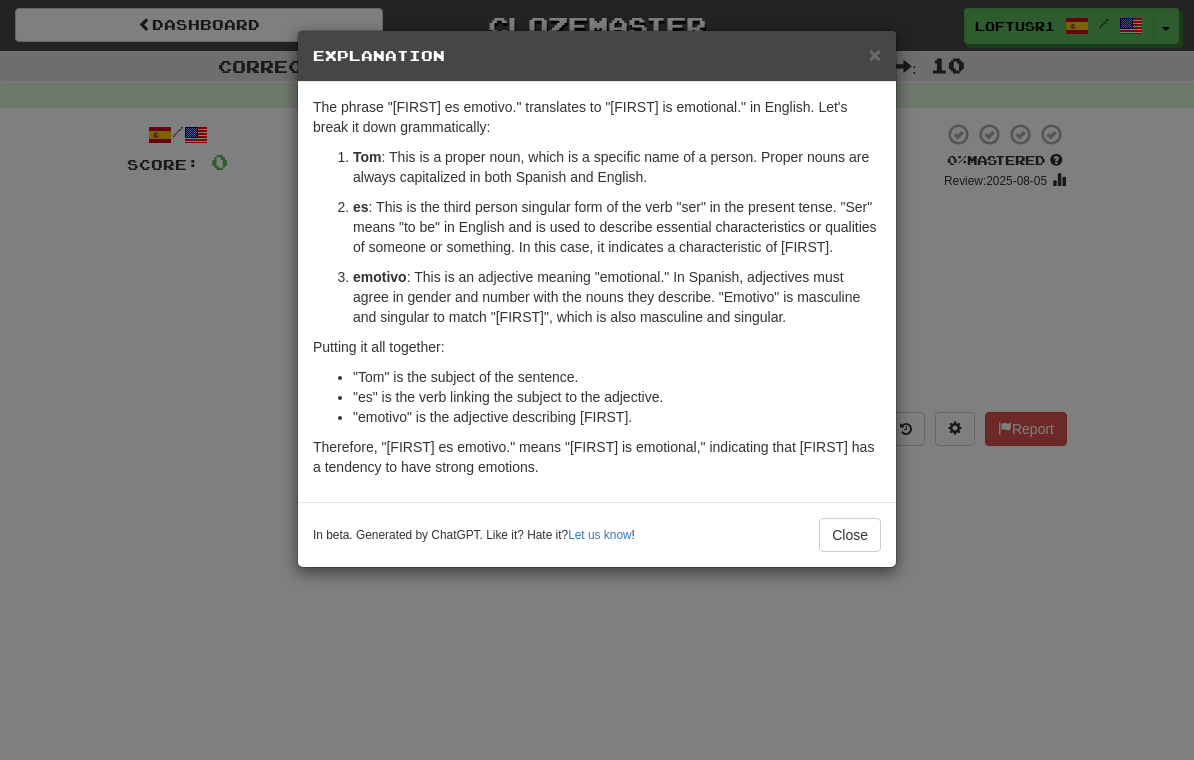 click on "Close" at bounding box center (850, 535) 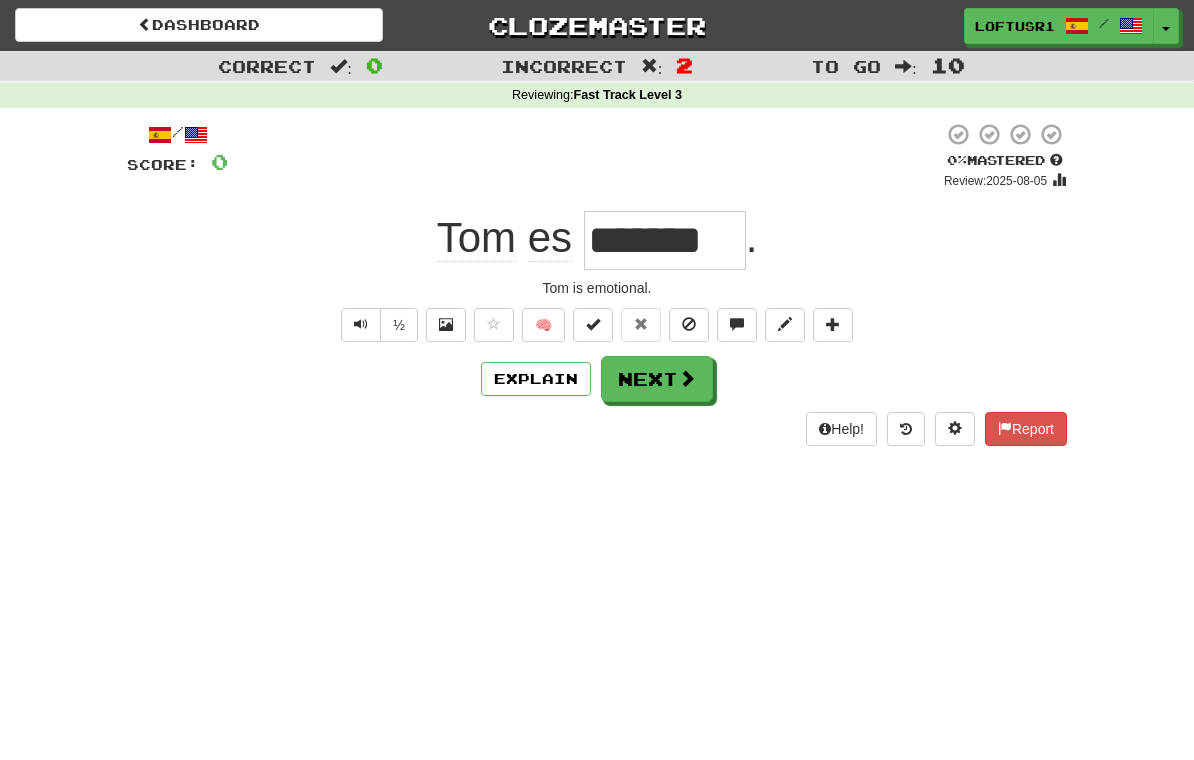 click on "Next" at bounding box center [657, 379] 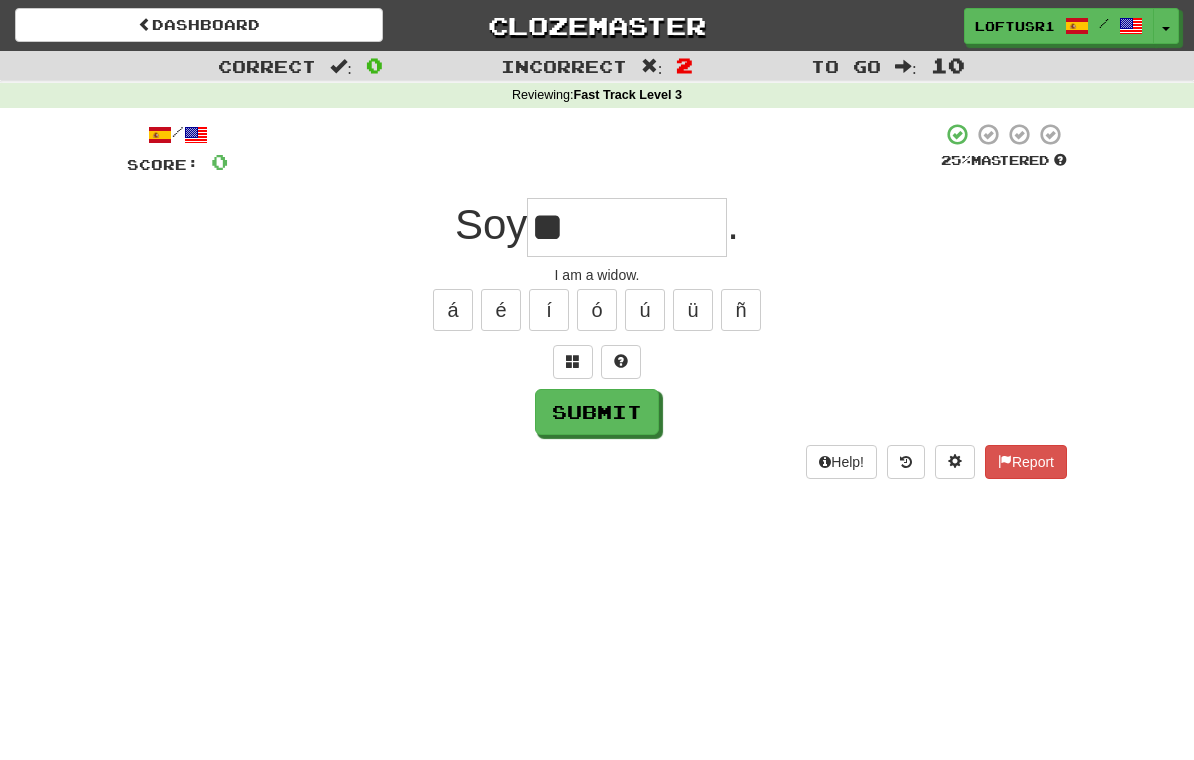 click on "Submit" at bounding box center (597, 412) 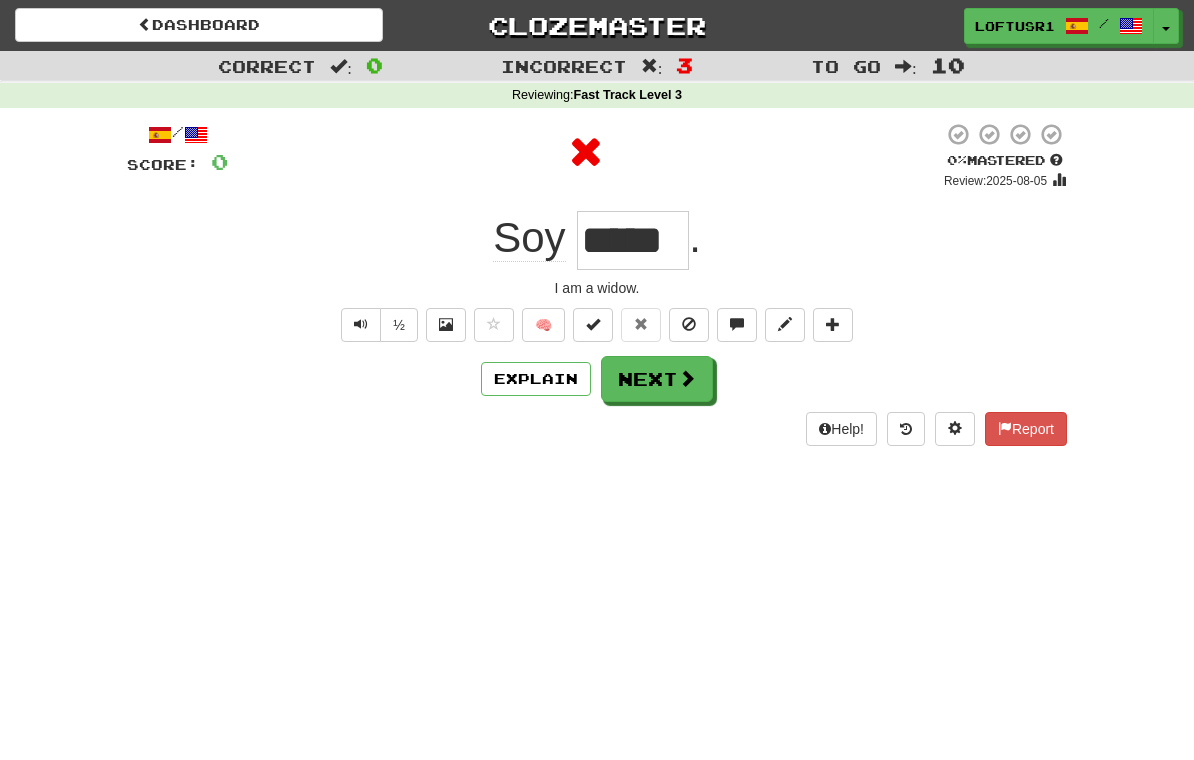 click on "Next" at bounding box center (657, 379) 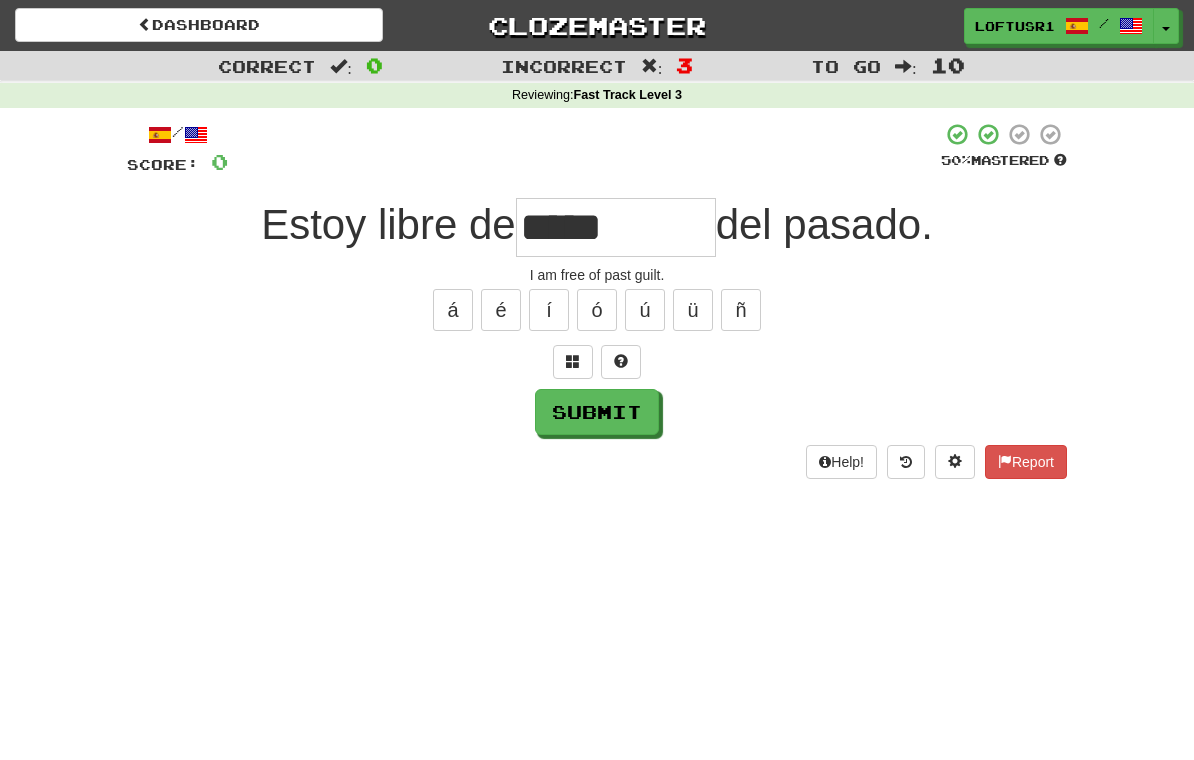 click on "Submit" at bounding box center [597, 412] 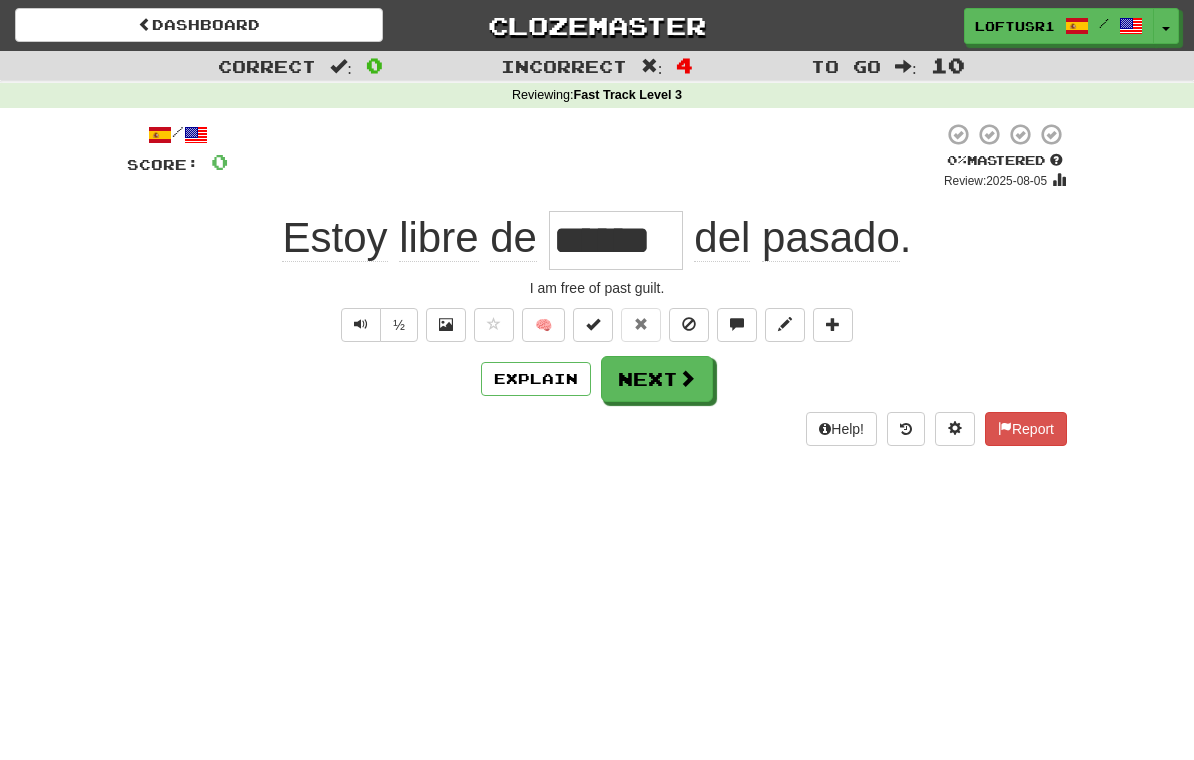 click on "Next" at bounding box center (657, 379) 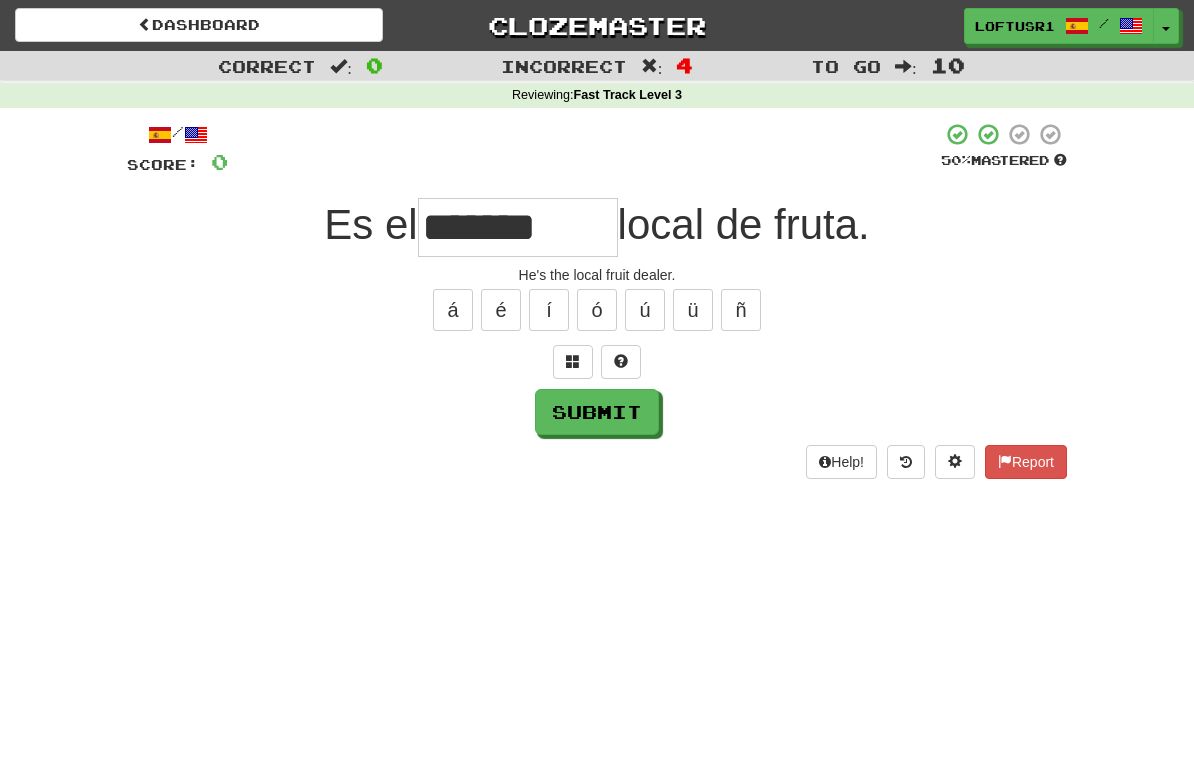 click on "Submit" at bounding box center [597, 412] 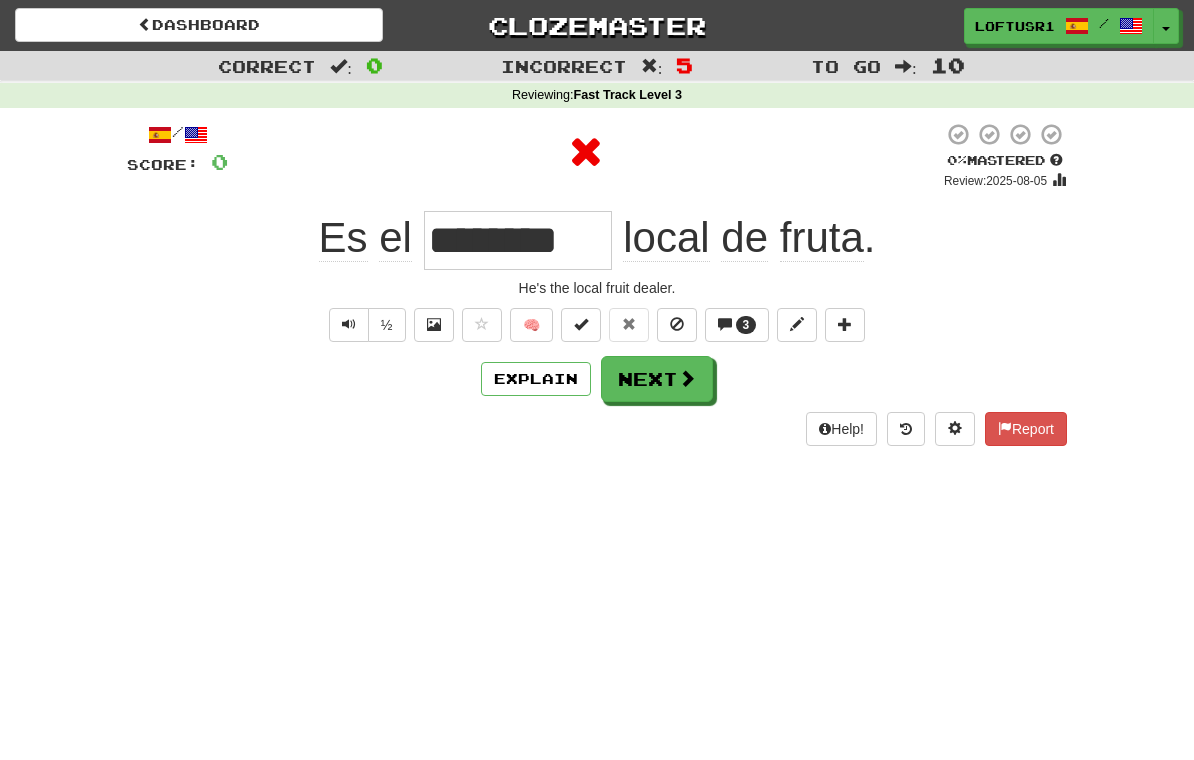 click on "Next" at bounding box center [657, 379] 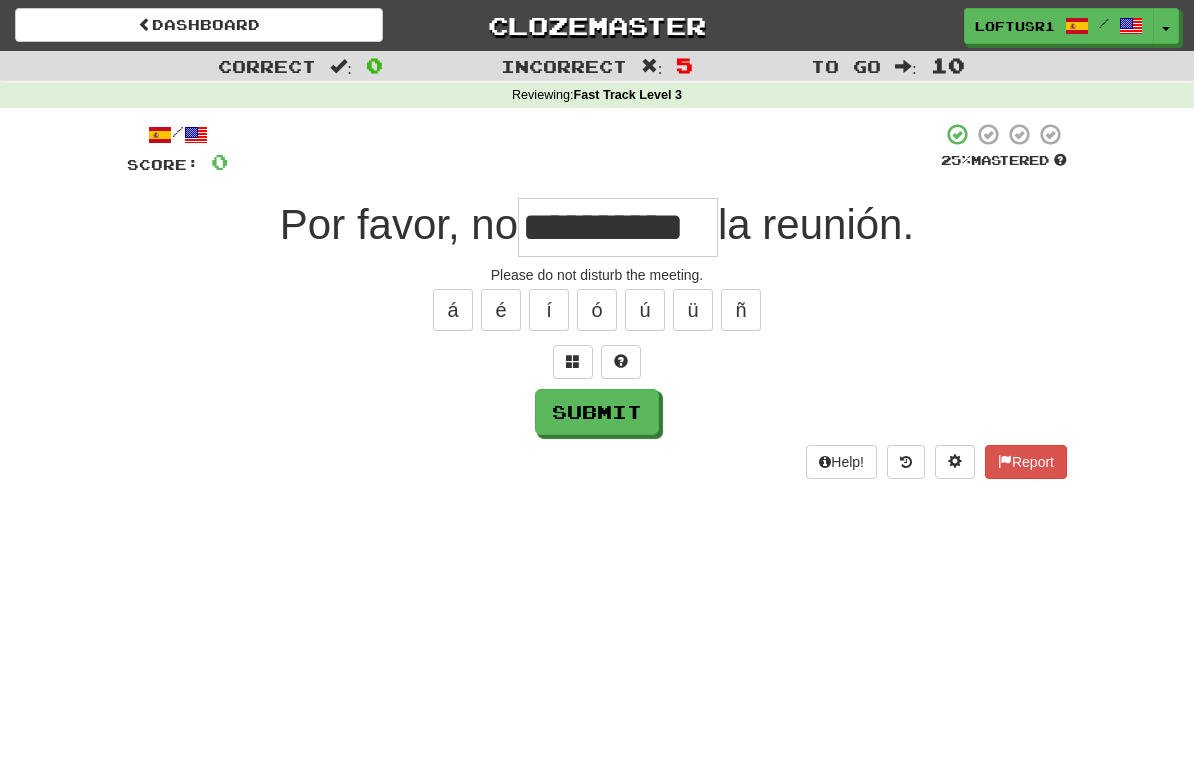 click on "Submit" at bounding box center [597, 412] 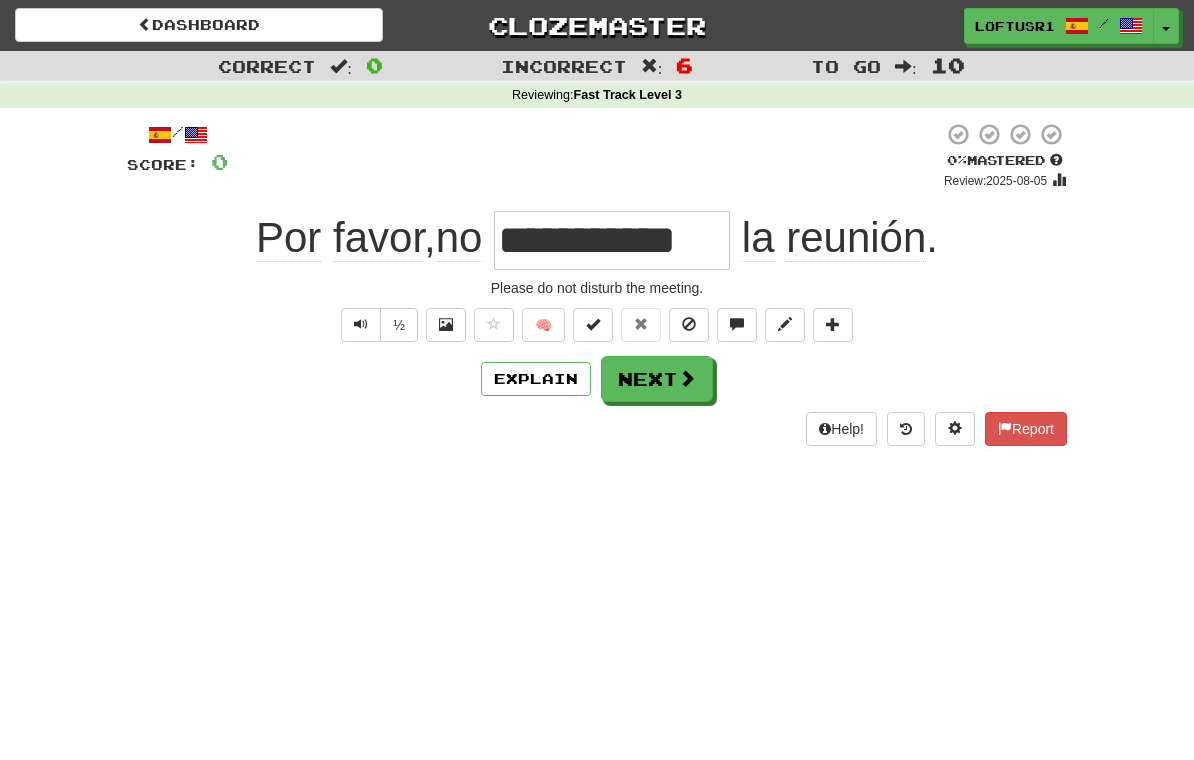 click on "Next" at bounding box center (657, 379) 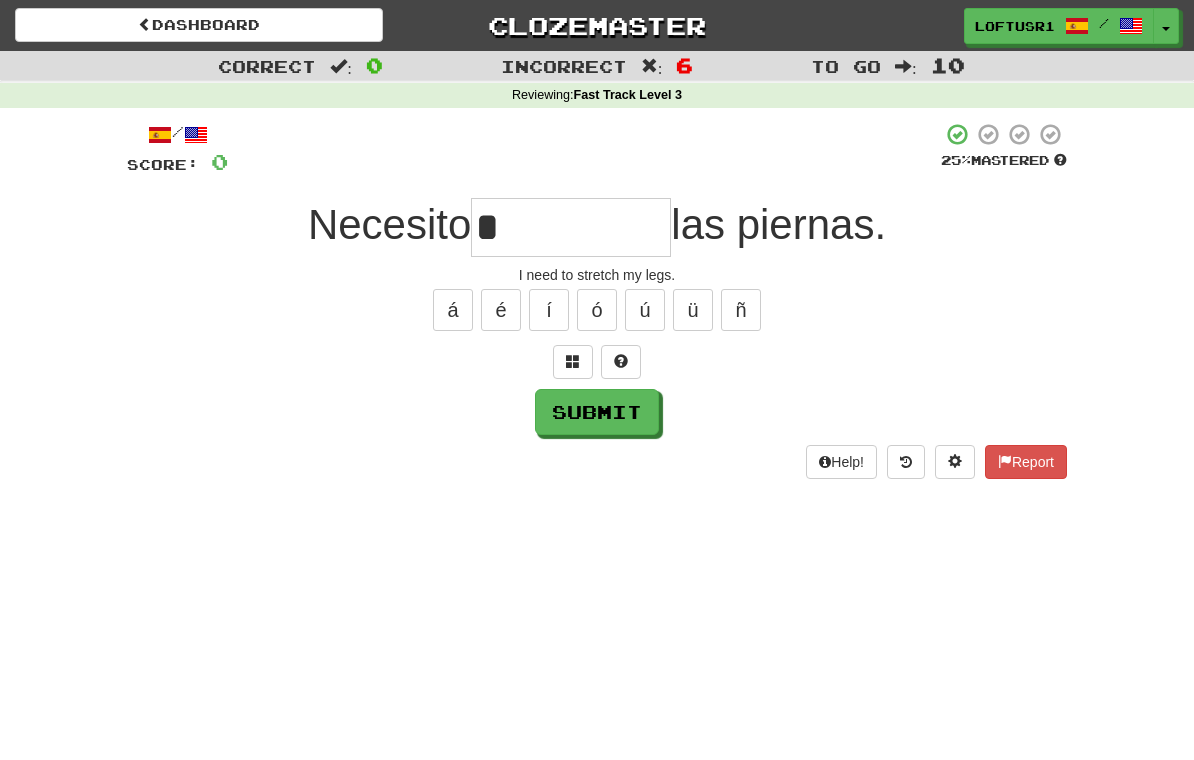 click on "Submit" at bounding box center (597, 412) 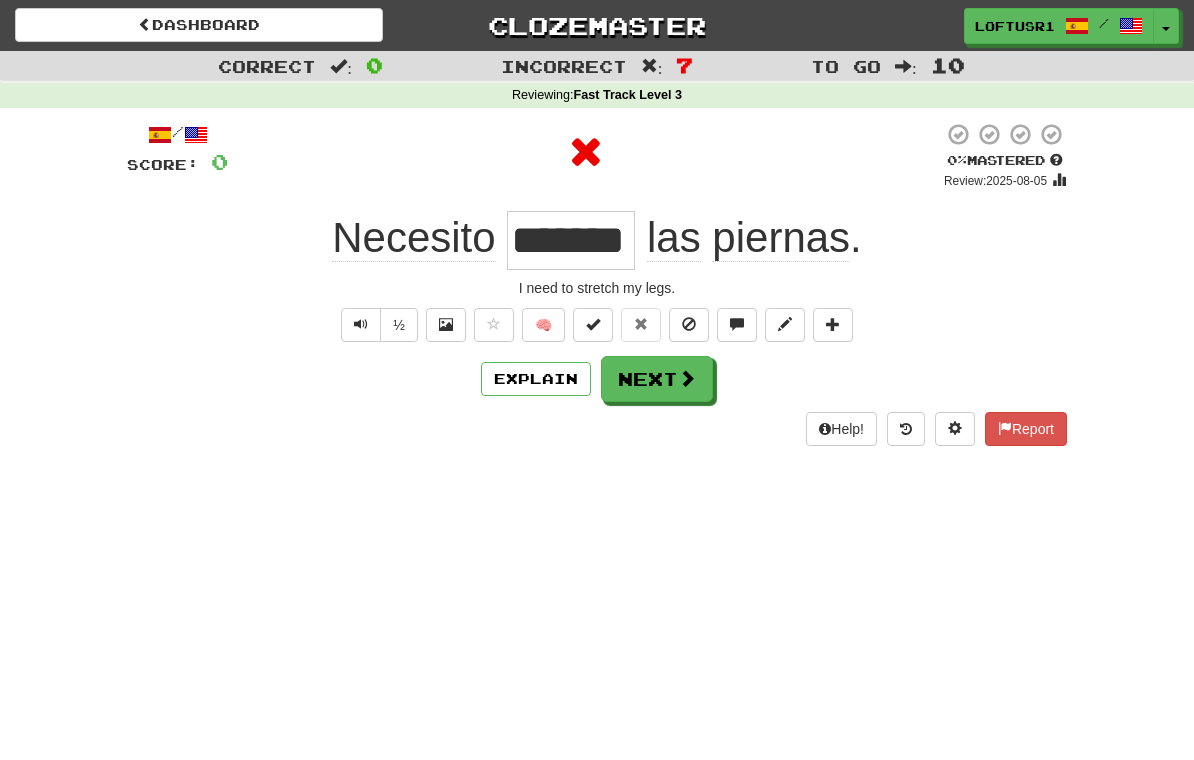 click on "Next" at bounding box center (657, 379) 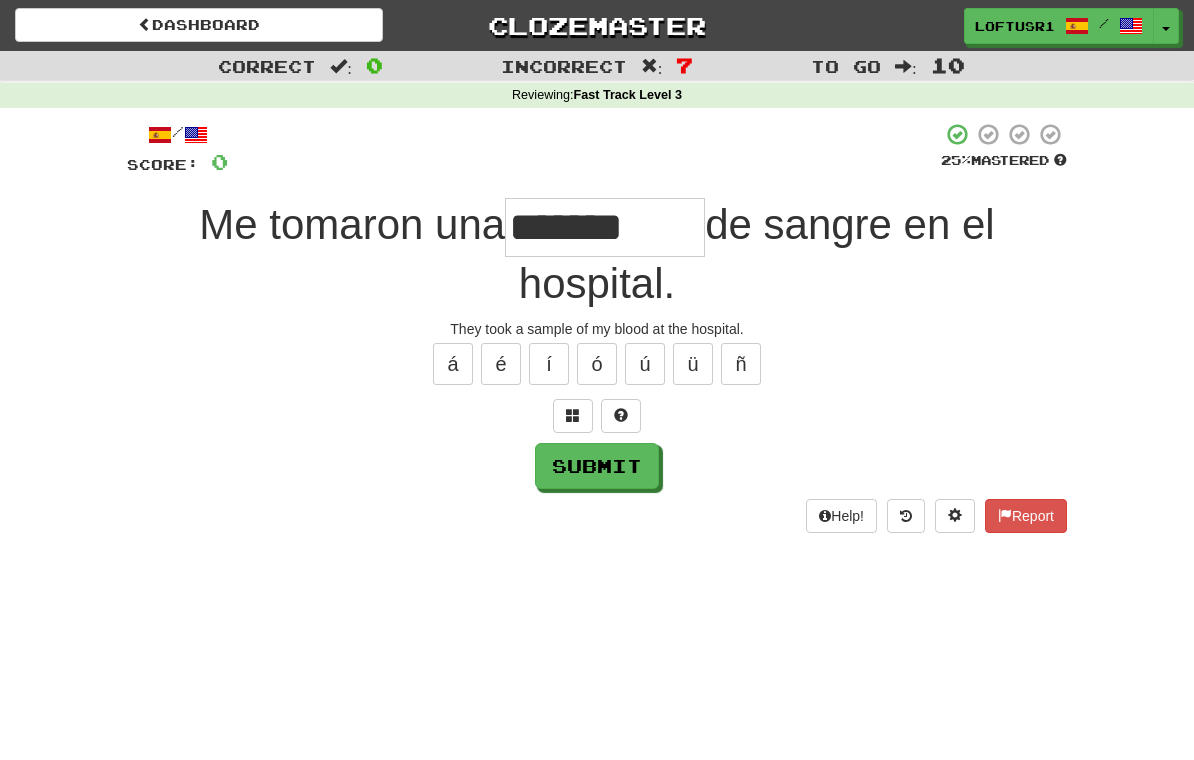 type on "*******" 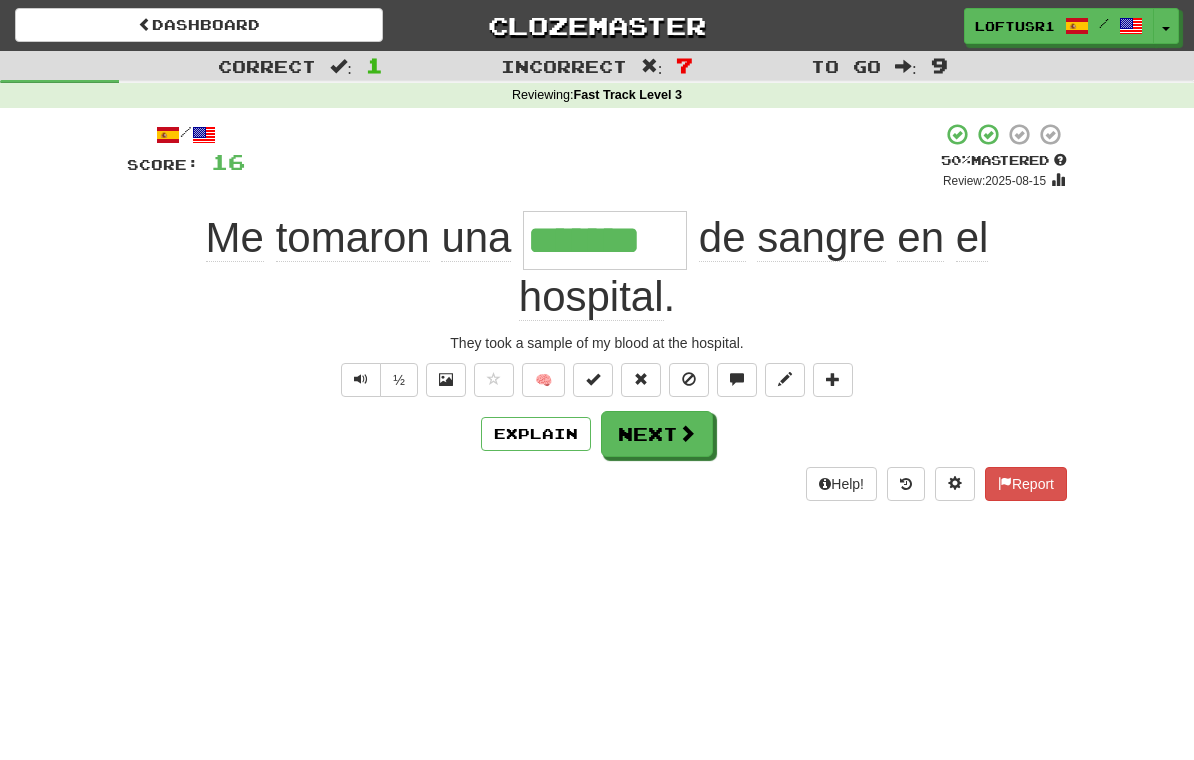 click on "Next" at bounding box center (657, 434) 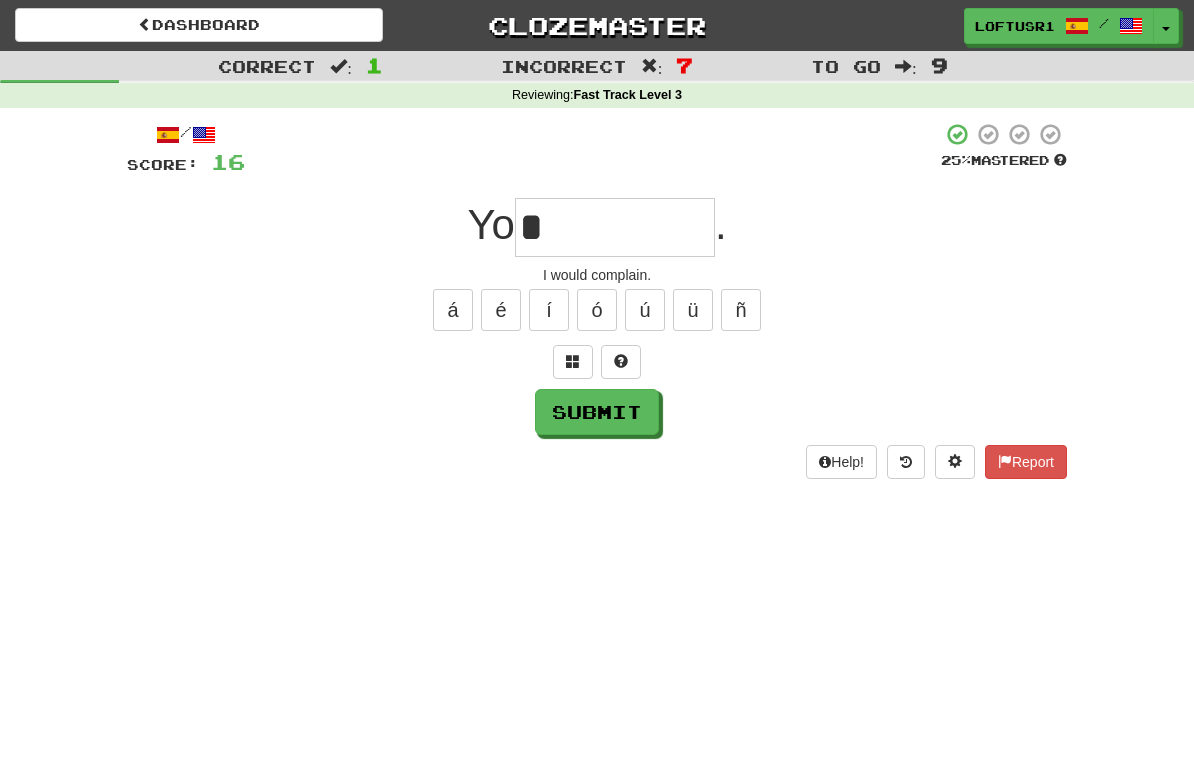 click on "Submit" at bounding box center [597, 412] 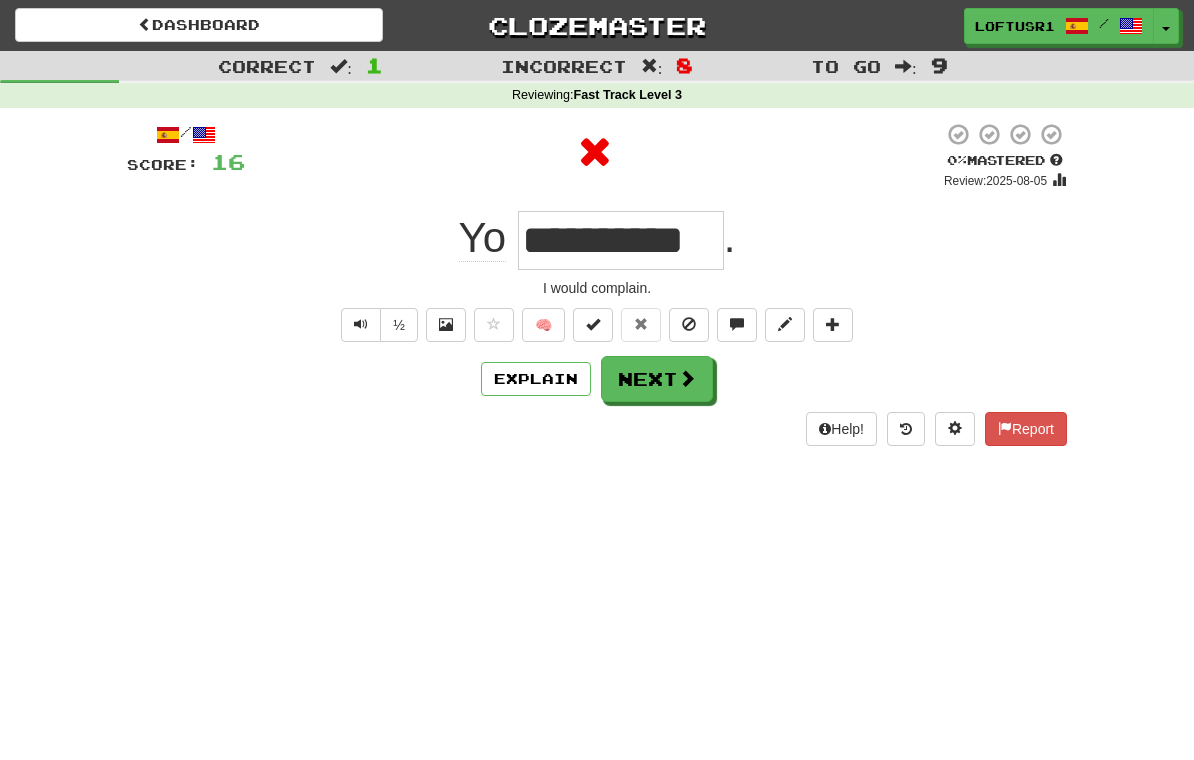 click on "Explain" at bounding box center (536, 379) 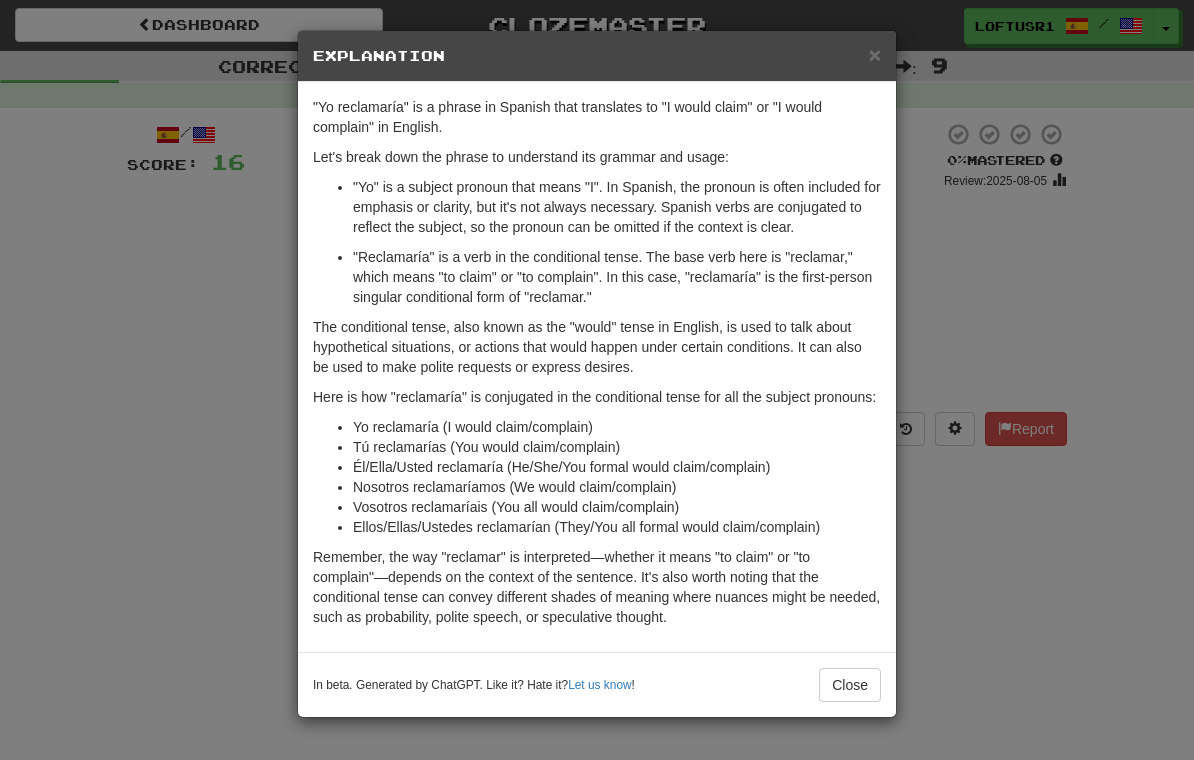 click on "Close" at bounding box center (850, 685) 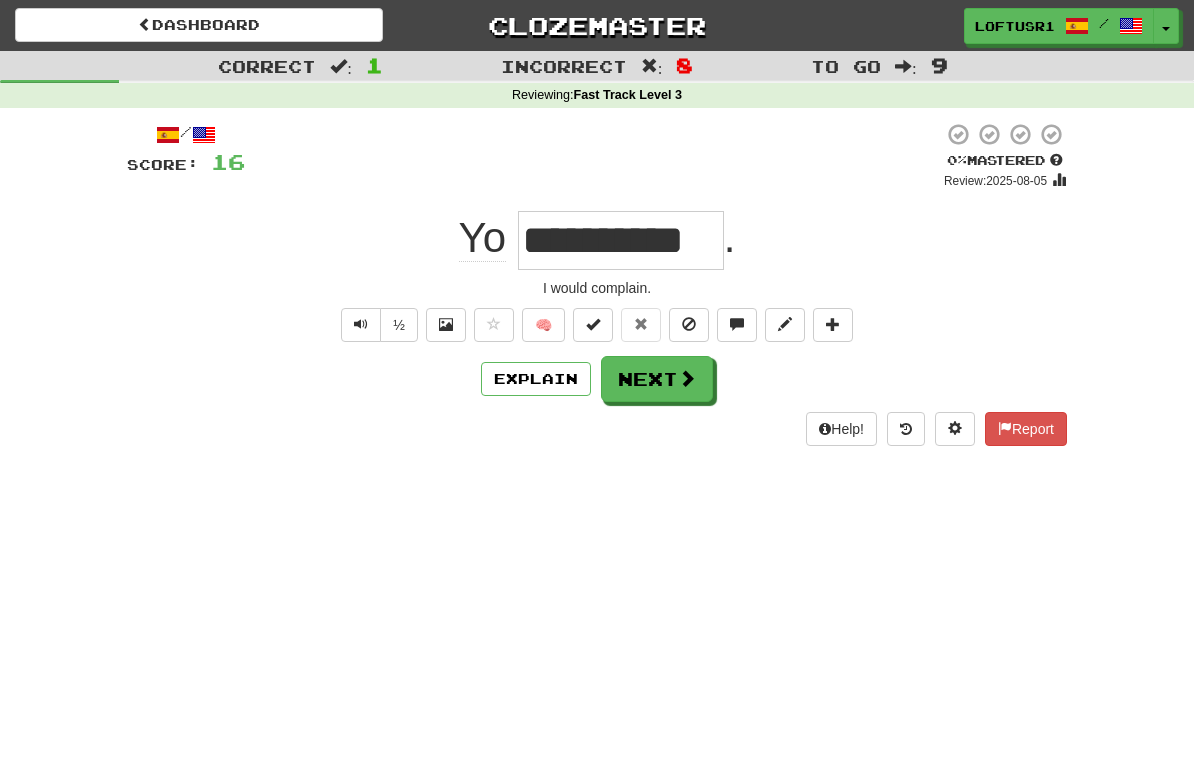 click on "Next" at bounding box center [657, 379] 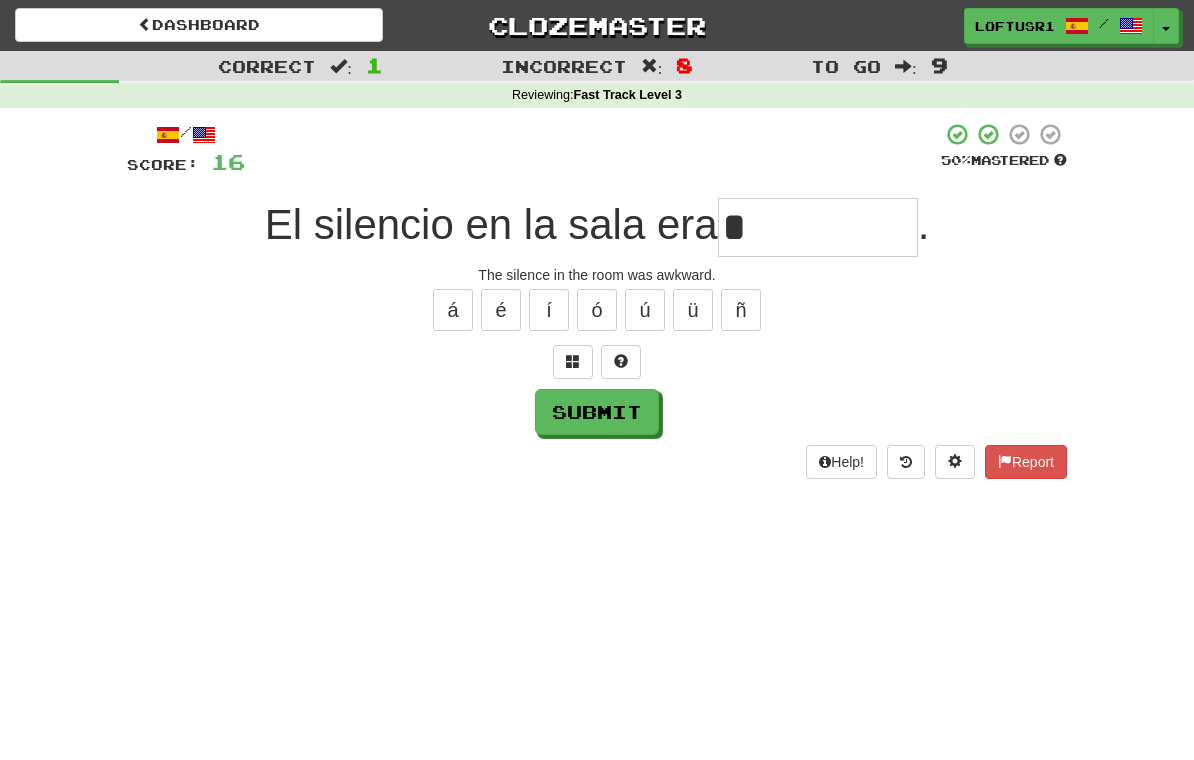 click on "Submit" at bounding box center [597, 412] 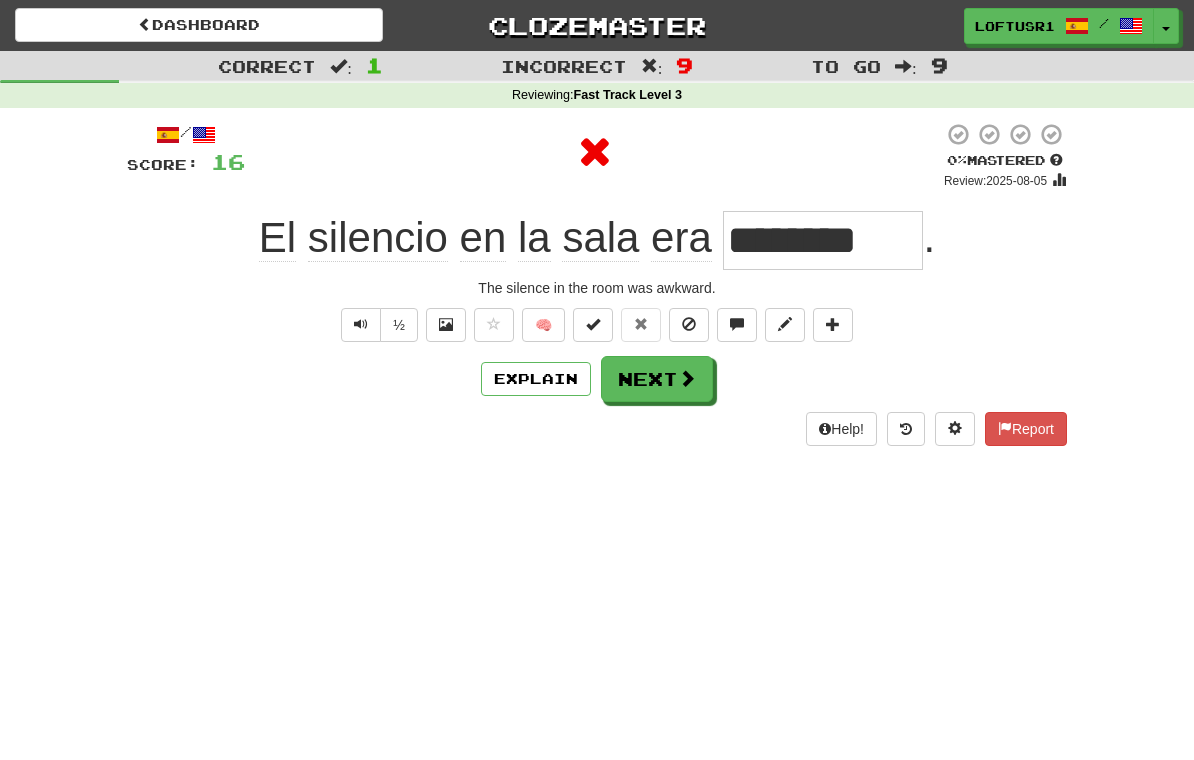 click on "Explain" at bounding box center [536, 379] 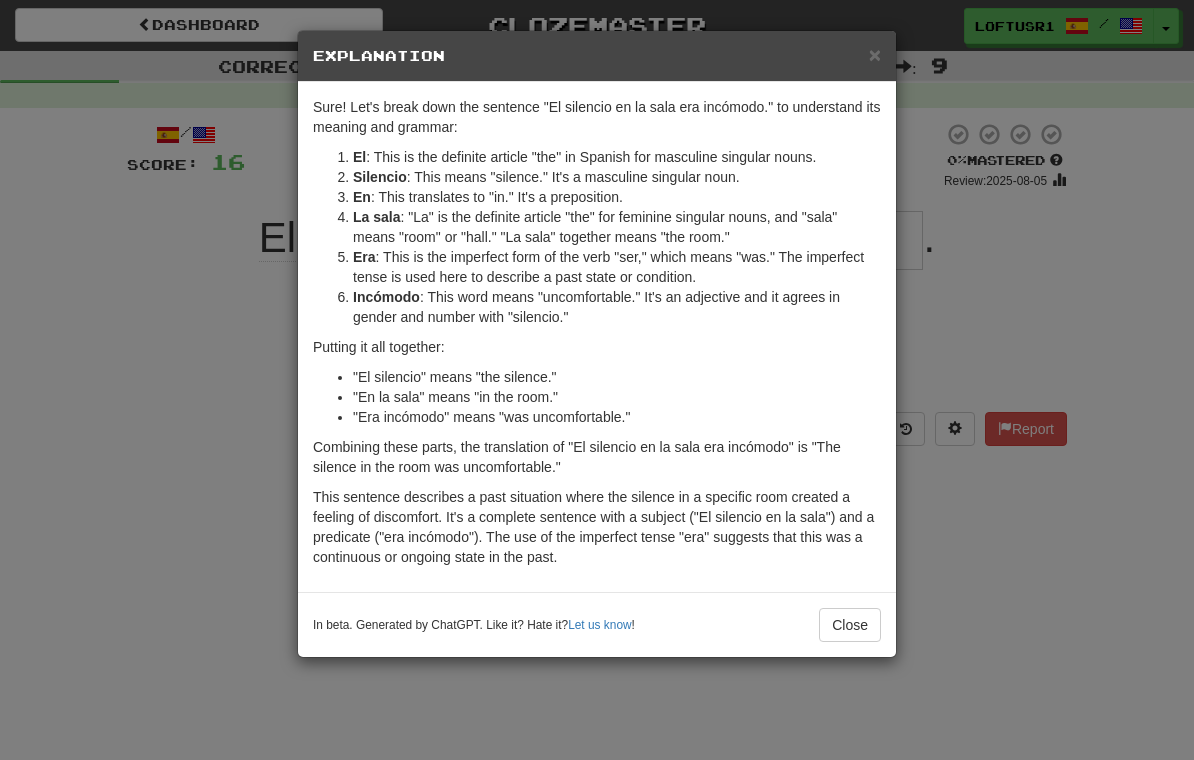 click on "Close" at bounding box center (850, 625) 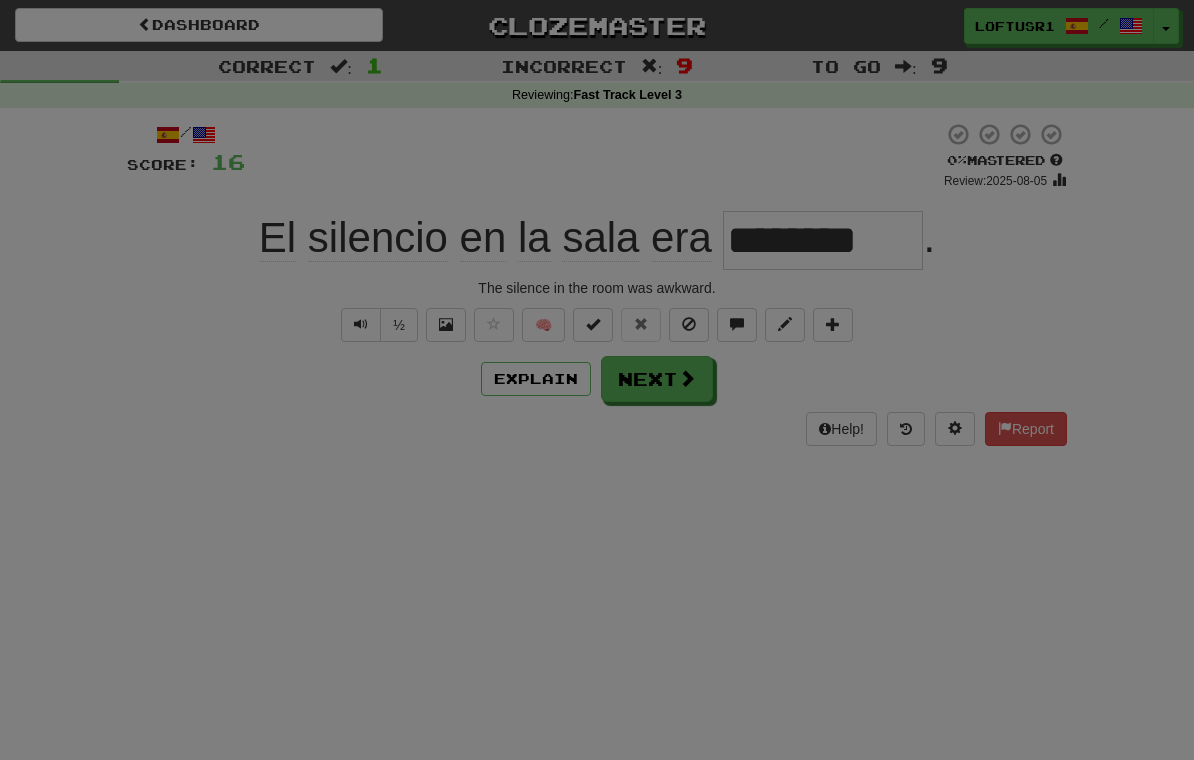 click at bounding box center [597, 380] 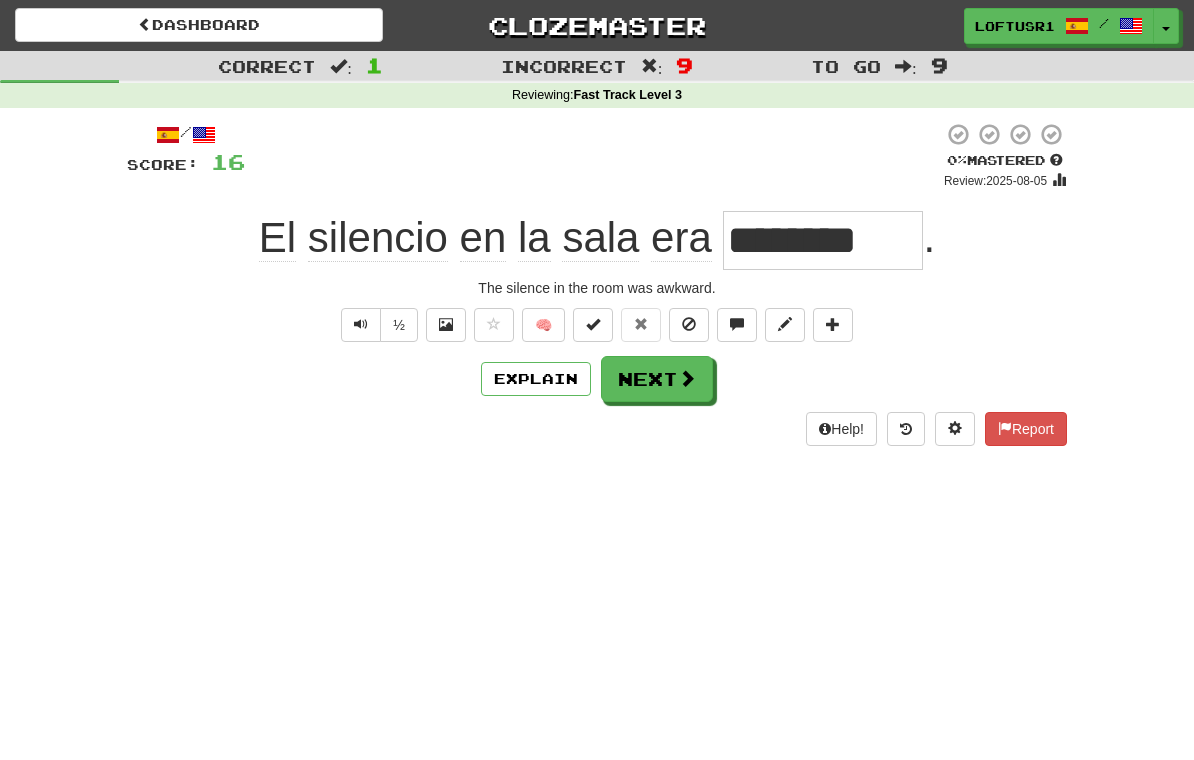 click on "Next" at bounding box center [657, 379] 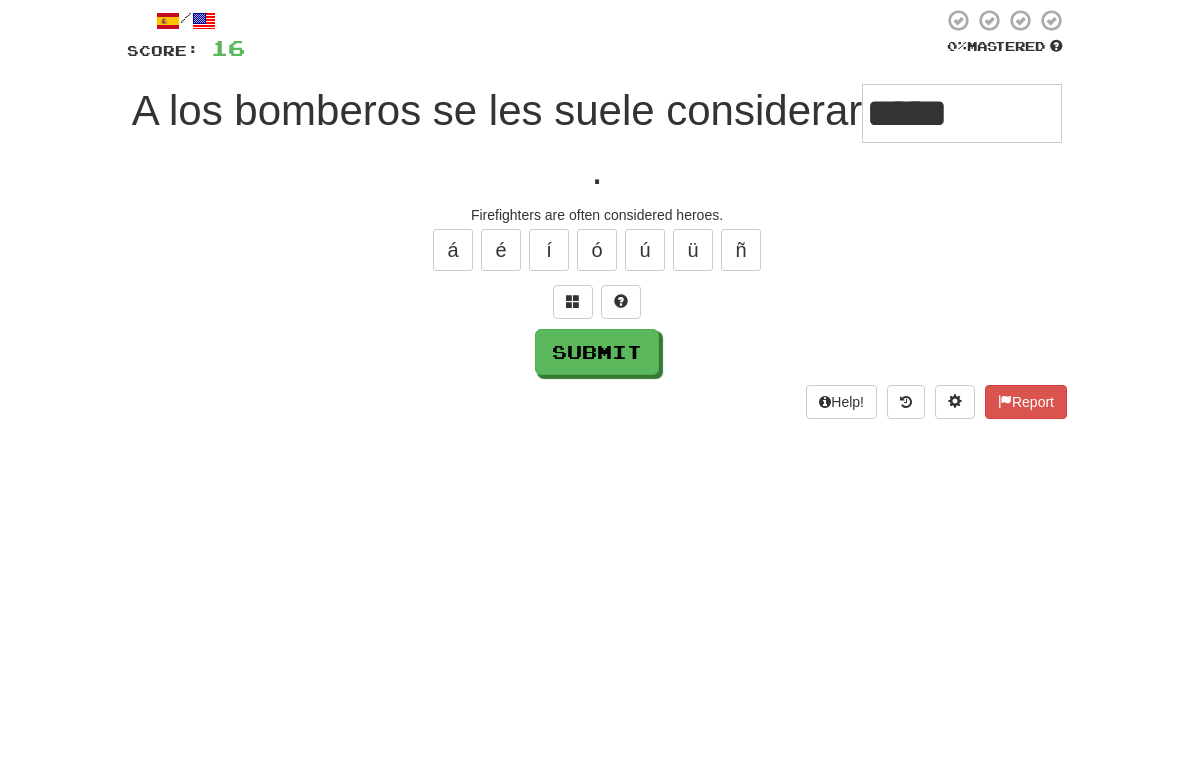 scroll, scrollTop: 114, scrollLeft: 0, axis: vertical 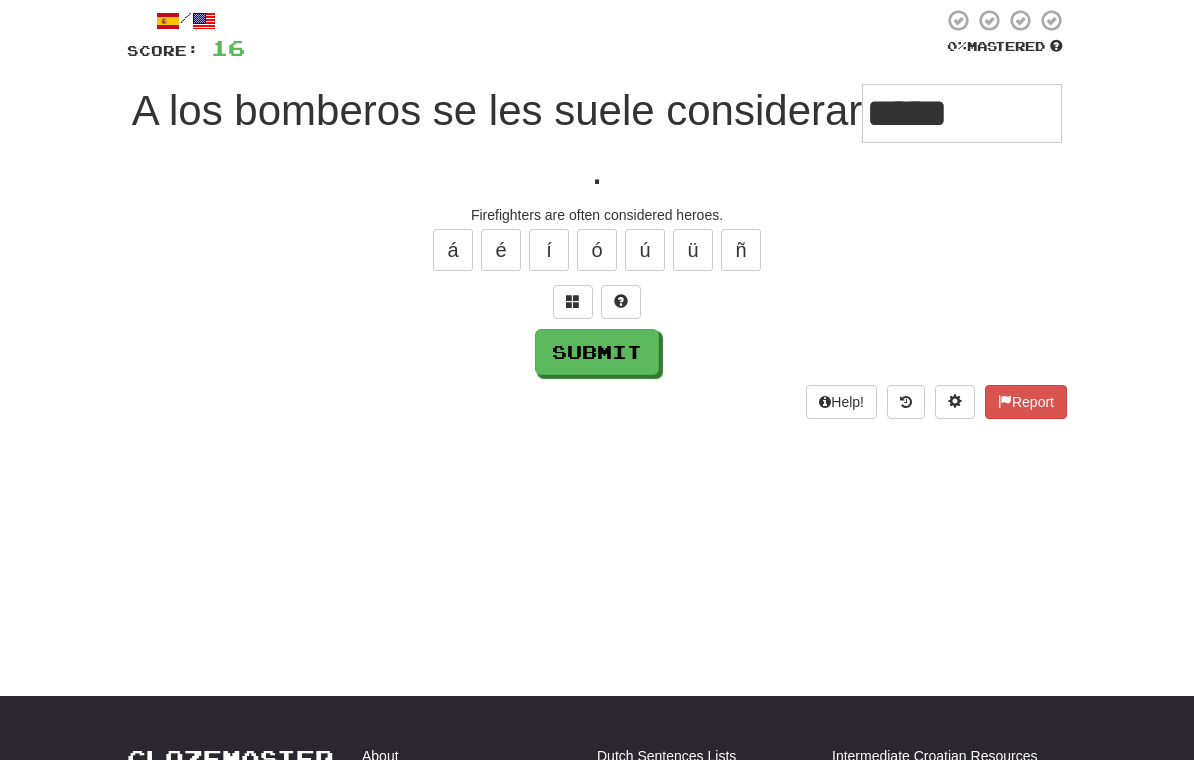 click on "Submit" at bounding box center (597, 352) 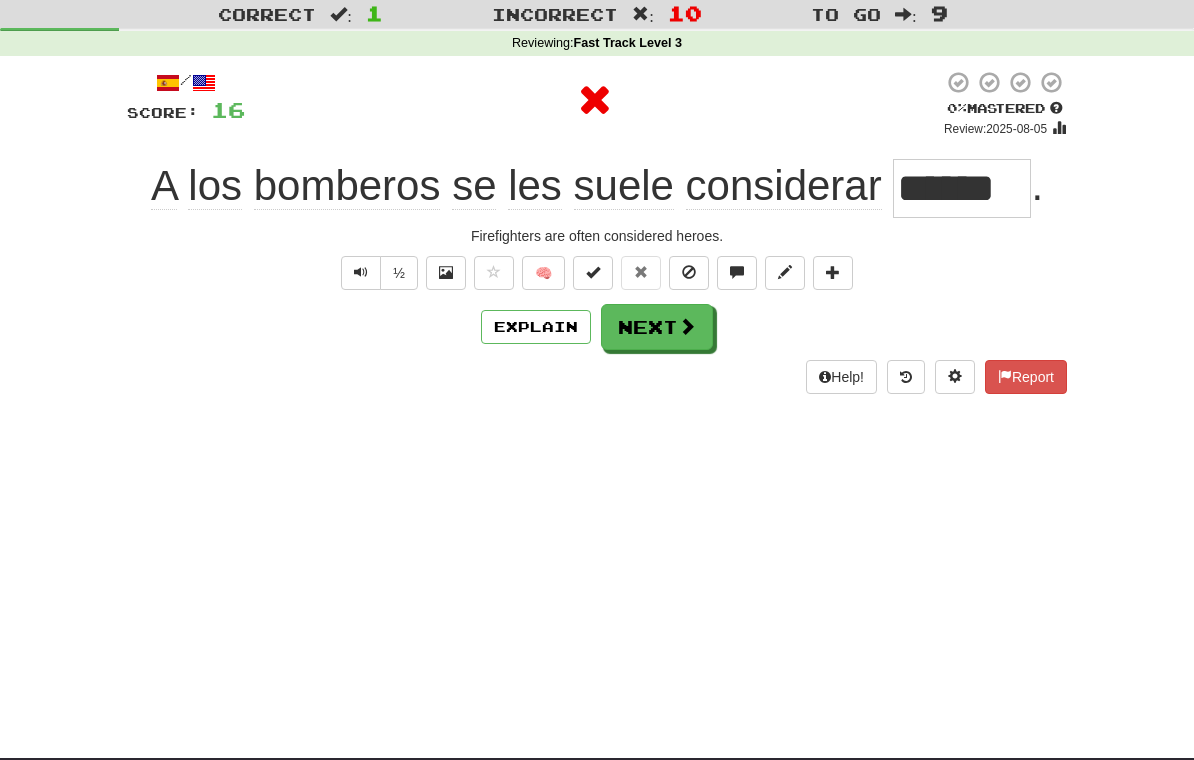scroll, scrollTop: 0, scrollLeft: 0, axis: both 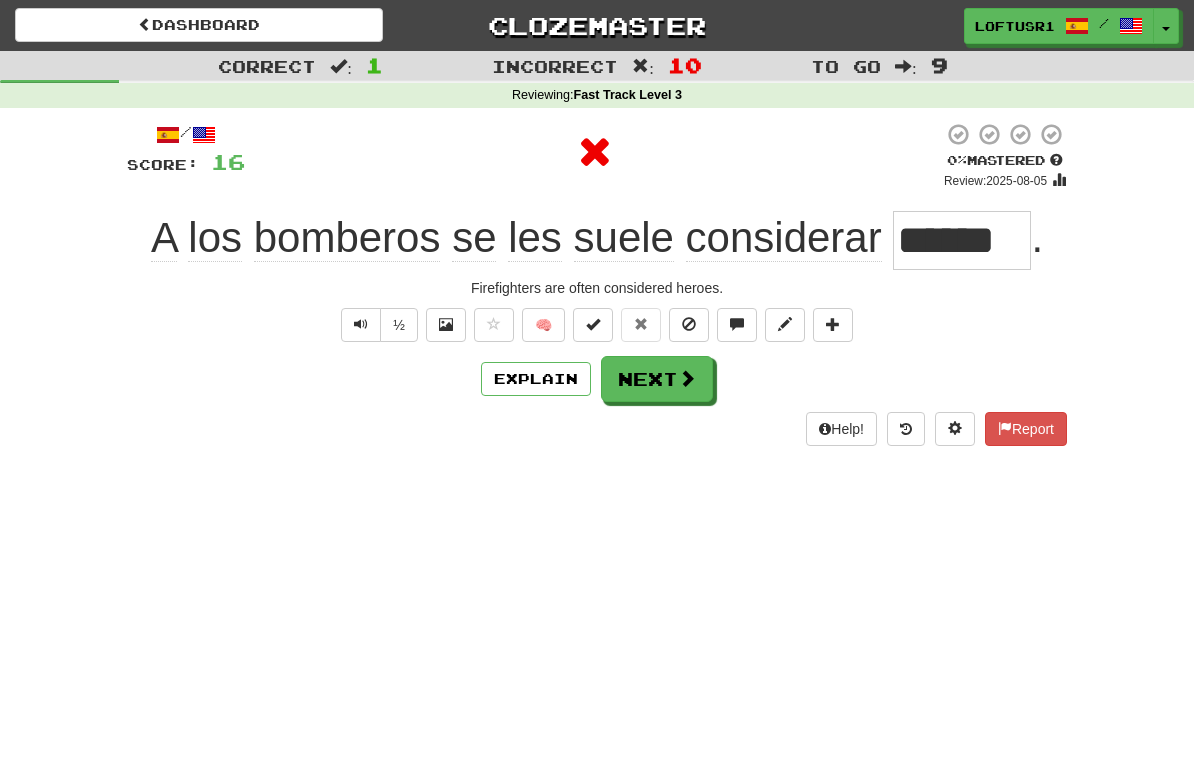 click on "Next" at bounding box center [657, 379] 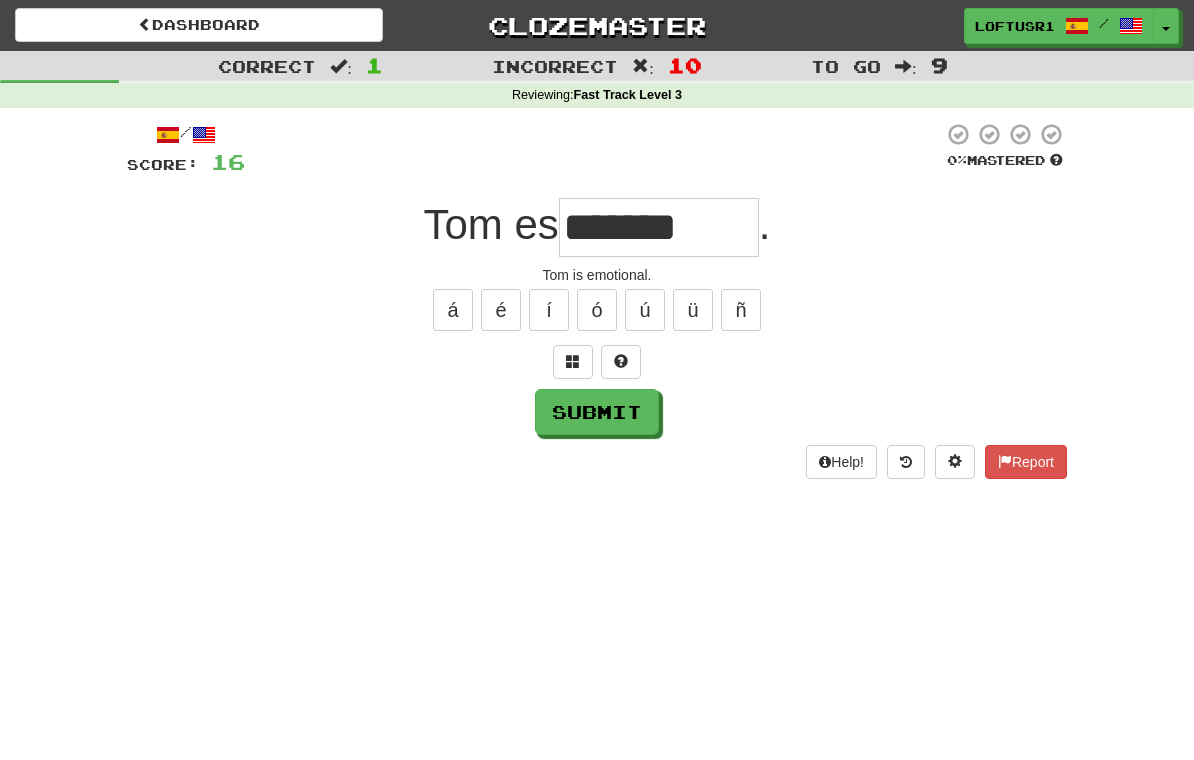 type on "*******" 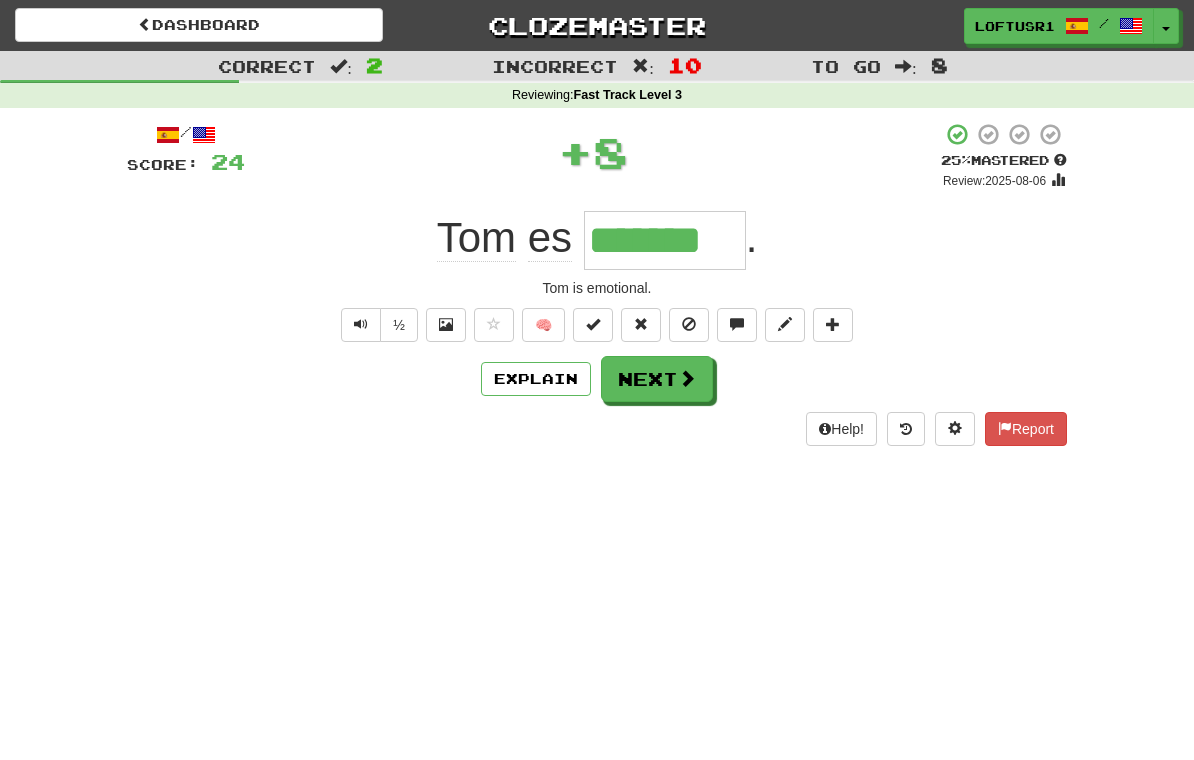 click on "Next" at bounding box center (657, 379) 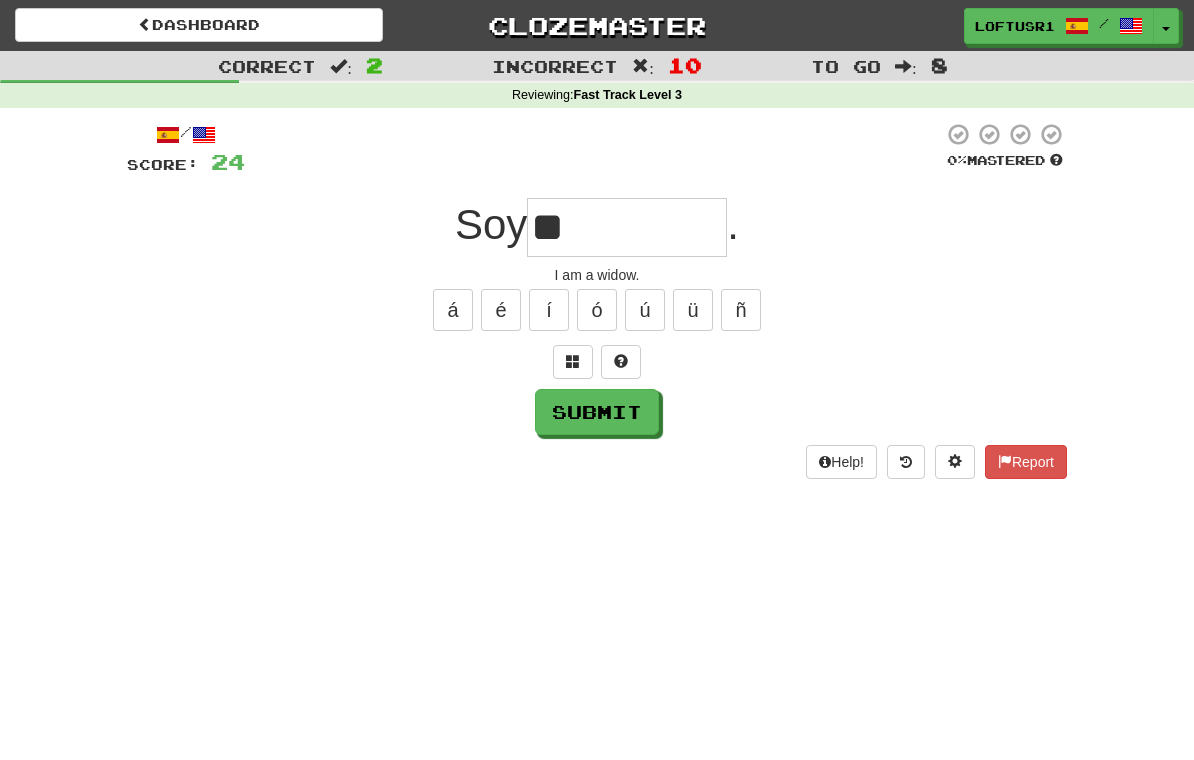 click on "Submit" at bounding box center [597, 412] 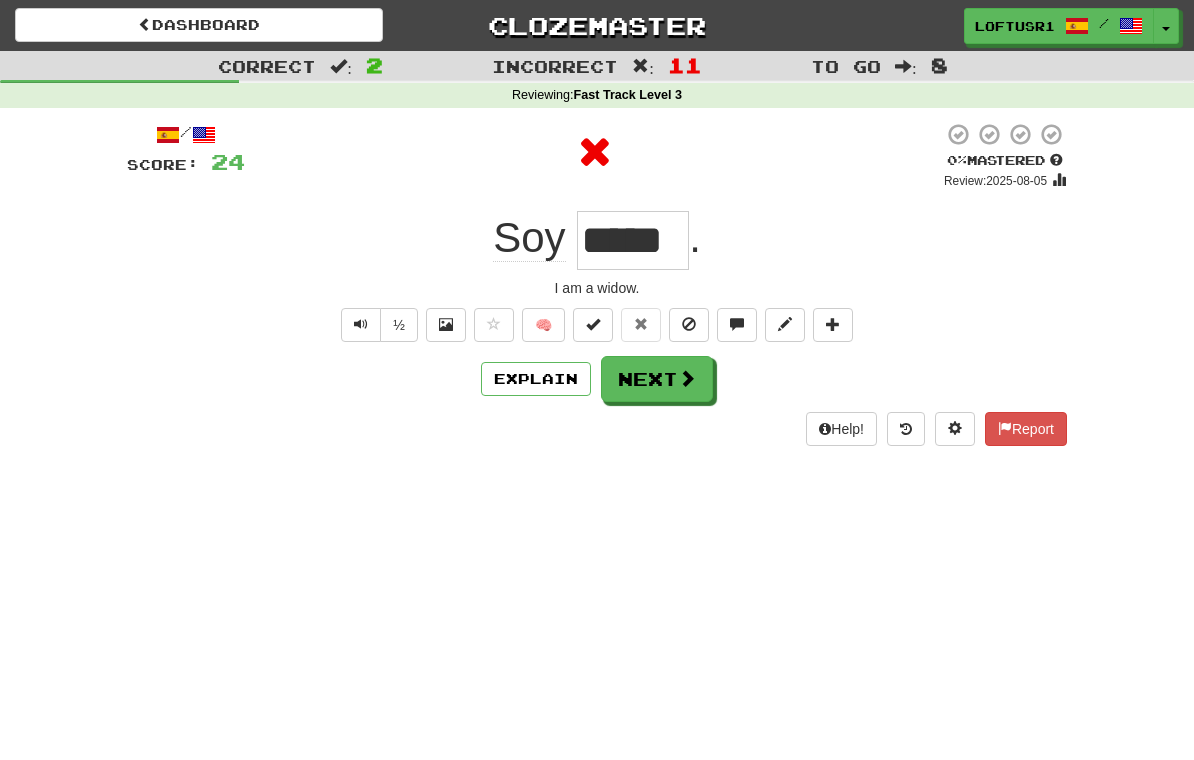 click on "Next" at bounding box center [657, 379] 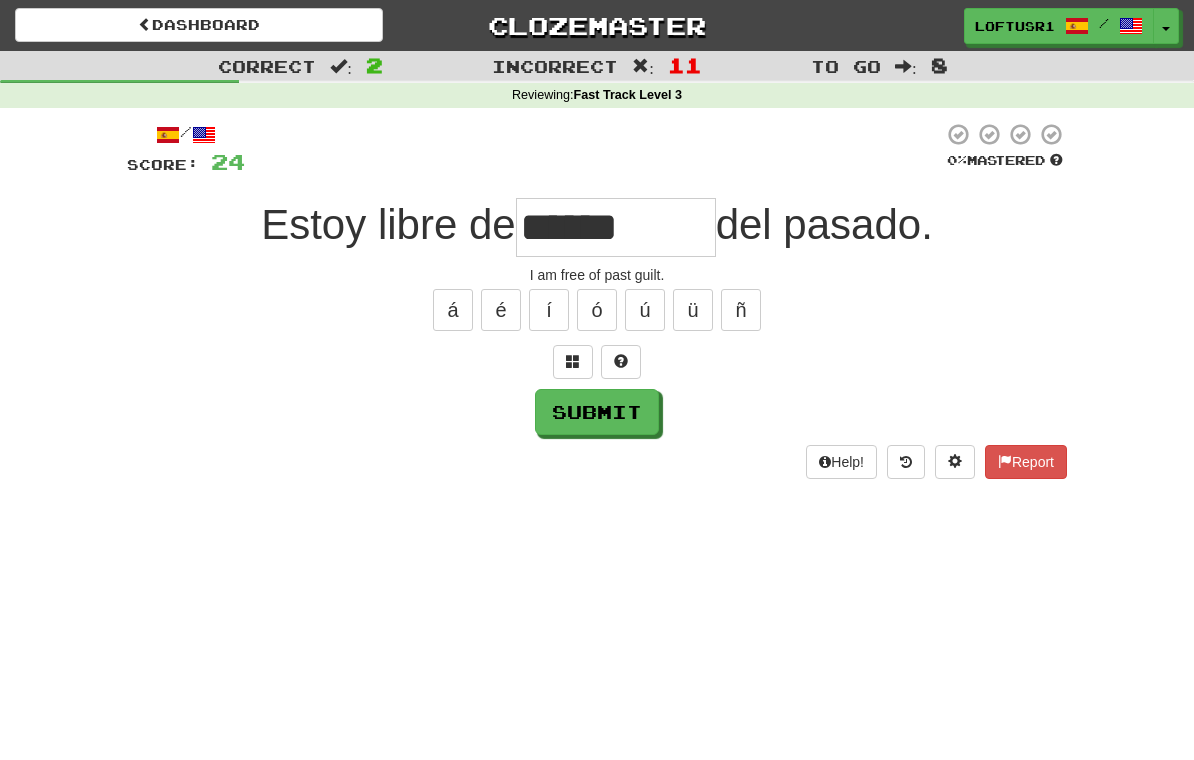 type on "******" 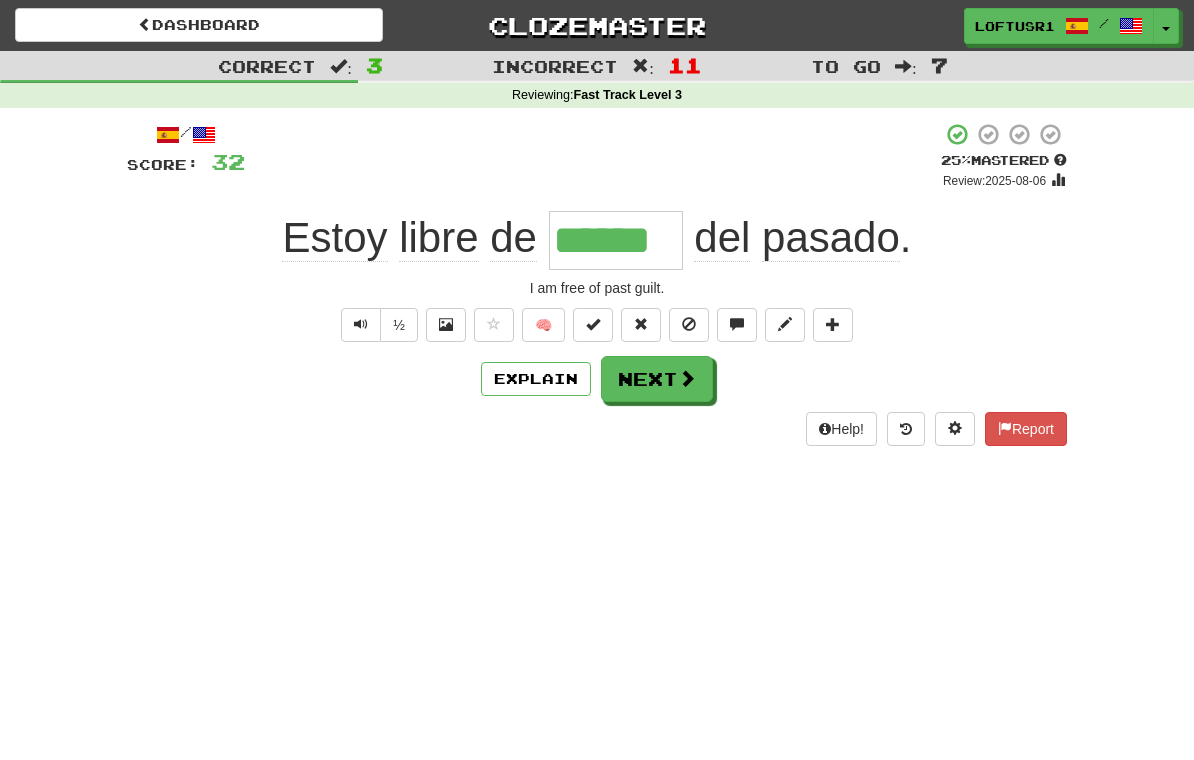 click on "Next" at bounding box center (657, 379) 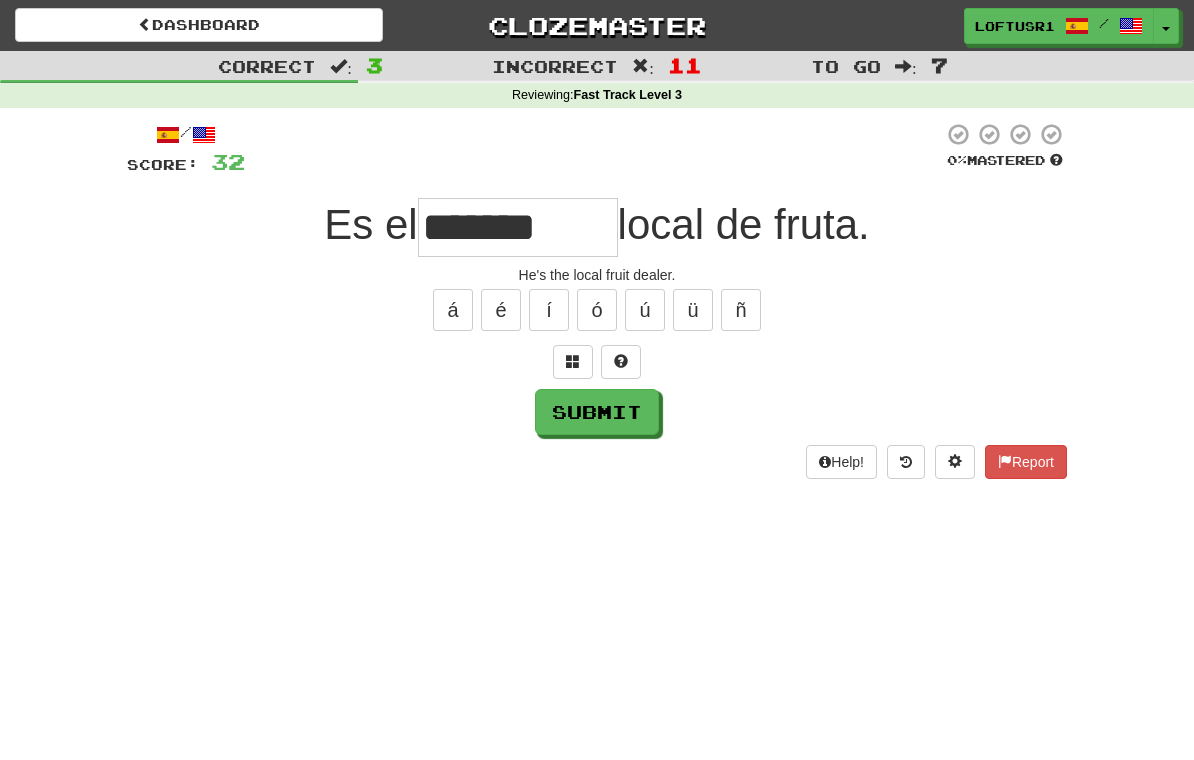 click on "Submit" at bounding box center (597, 412) 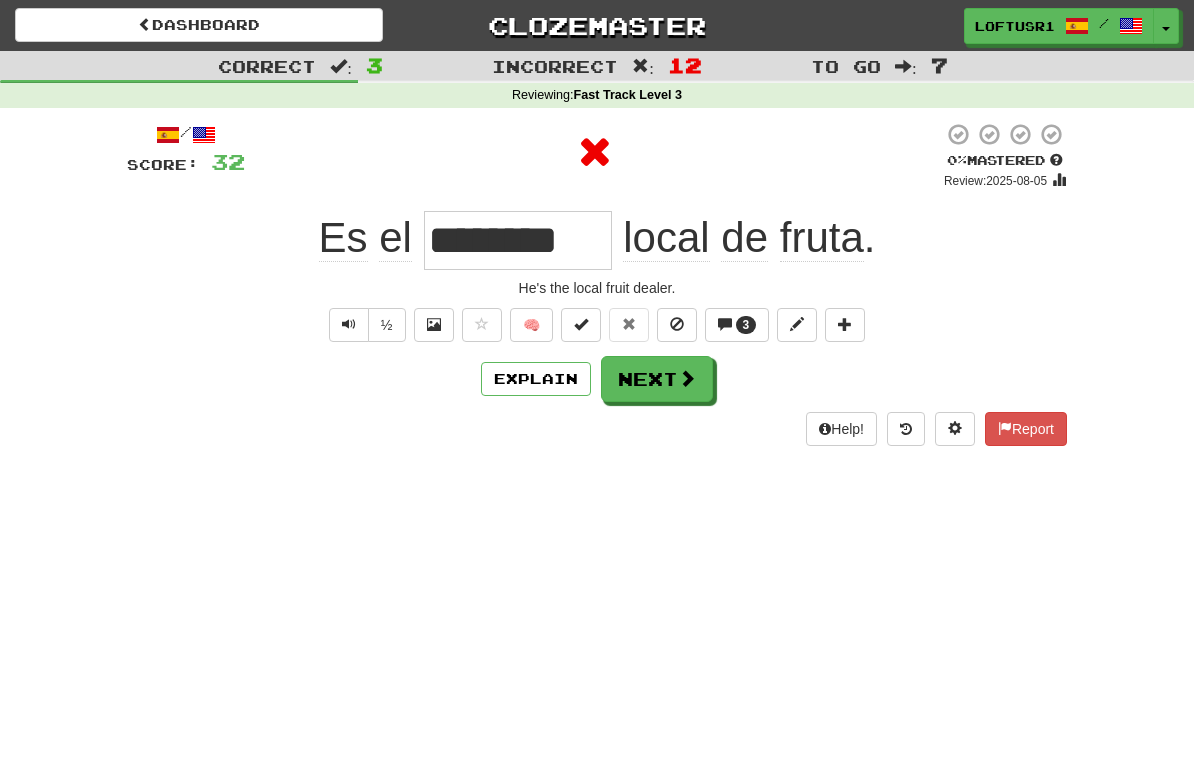 click on "Next" at bounding box center [657, 379] 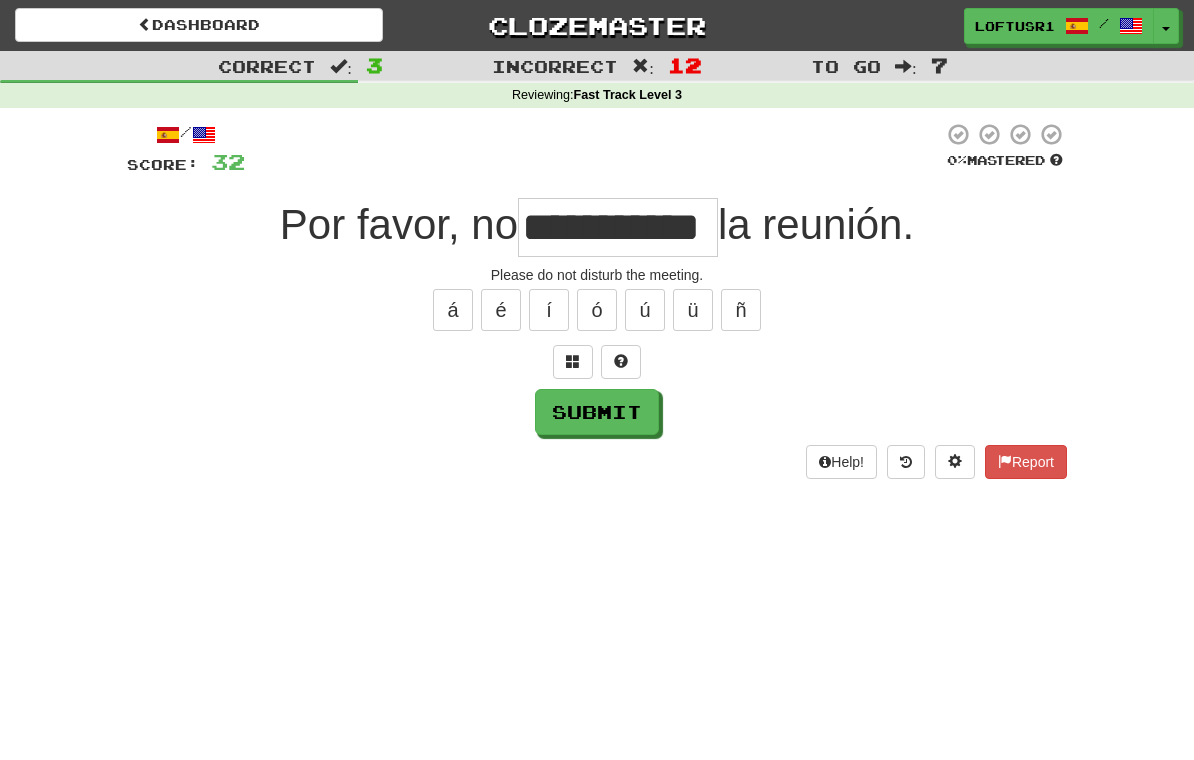 type on "**********" 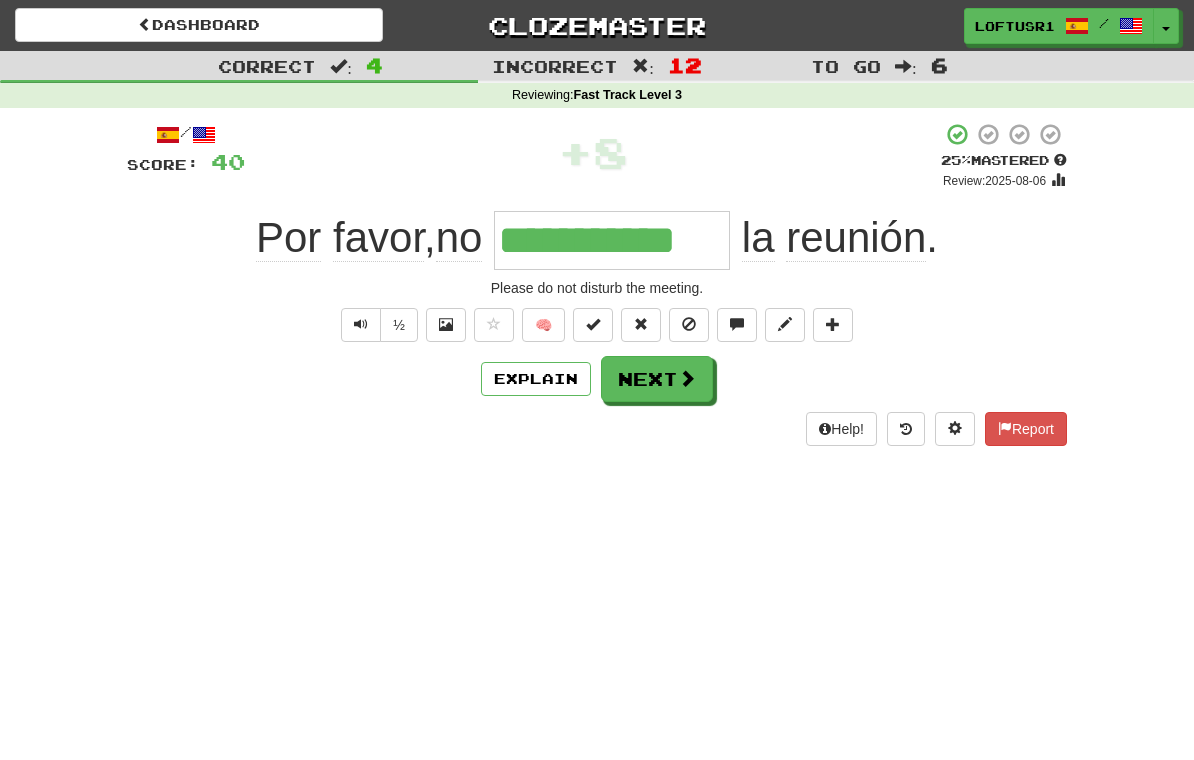 click on "Next" at bounding box center [657, 379] 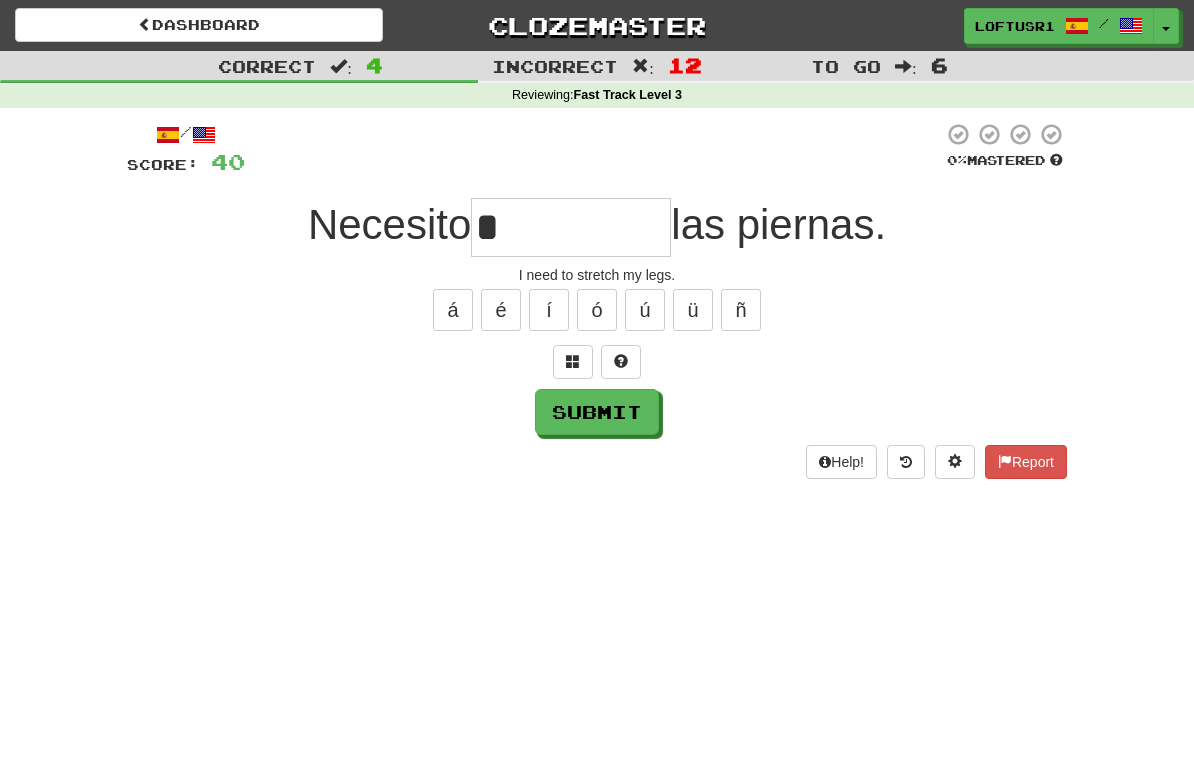 click on "Submit" at bounding box center [597, 412] 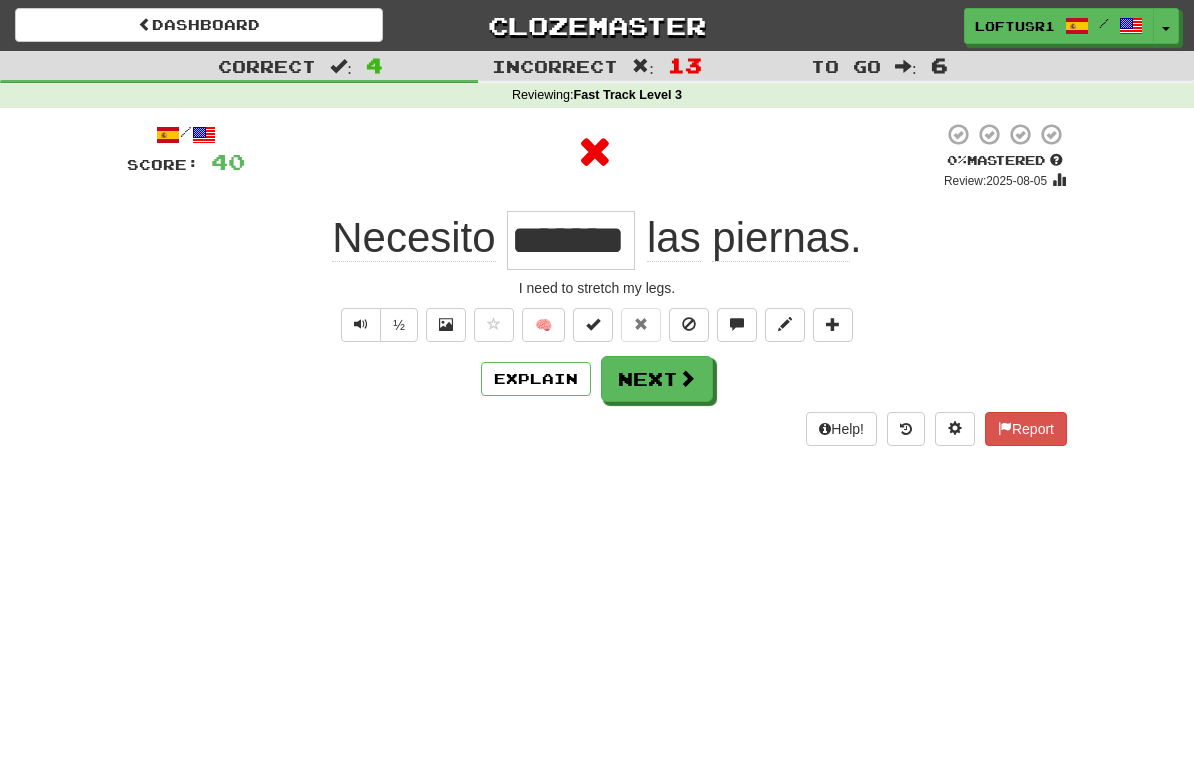 click on "Next" at bounding box center (657, 379) 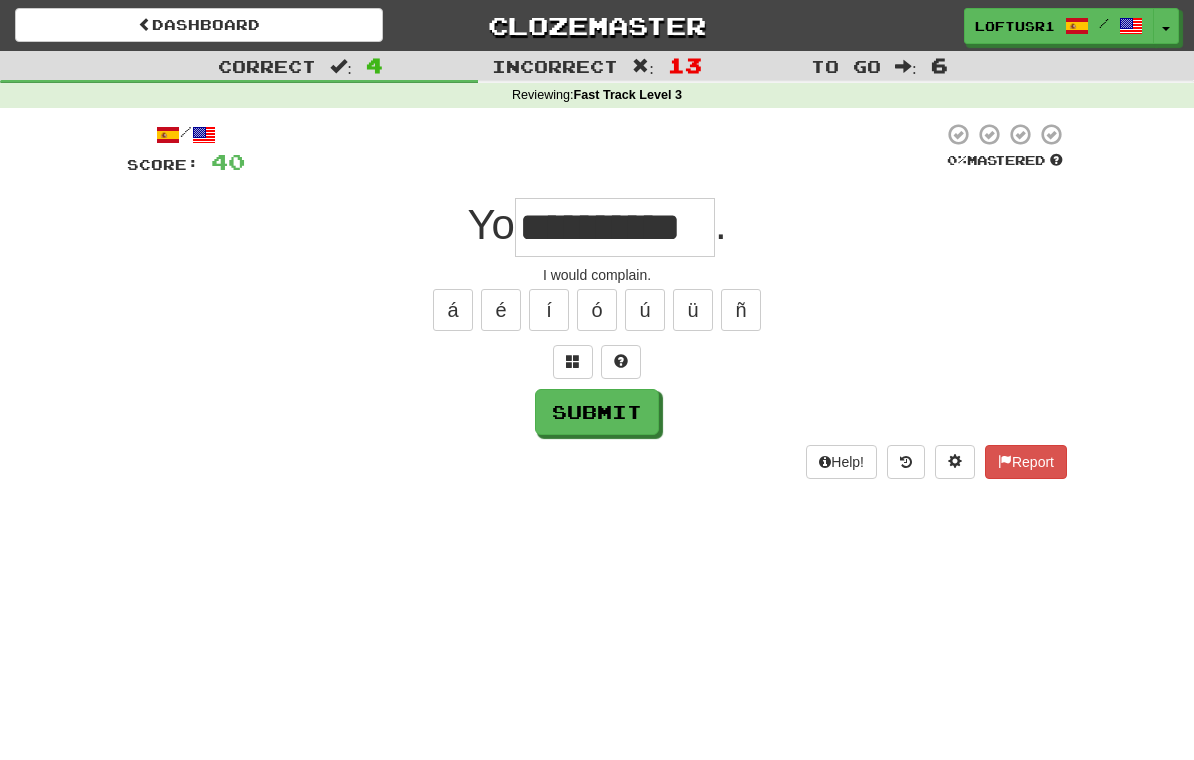 type on "**********" 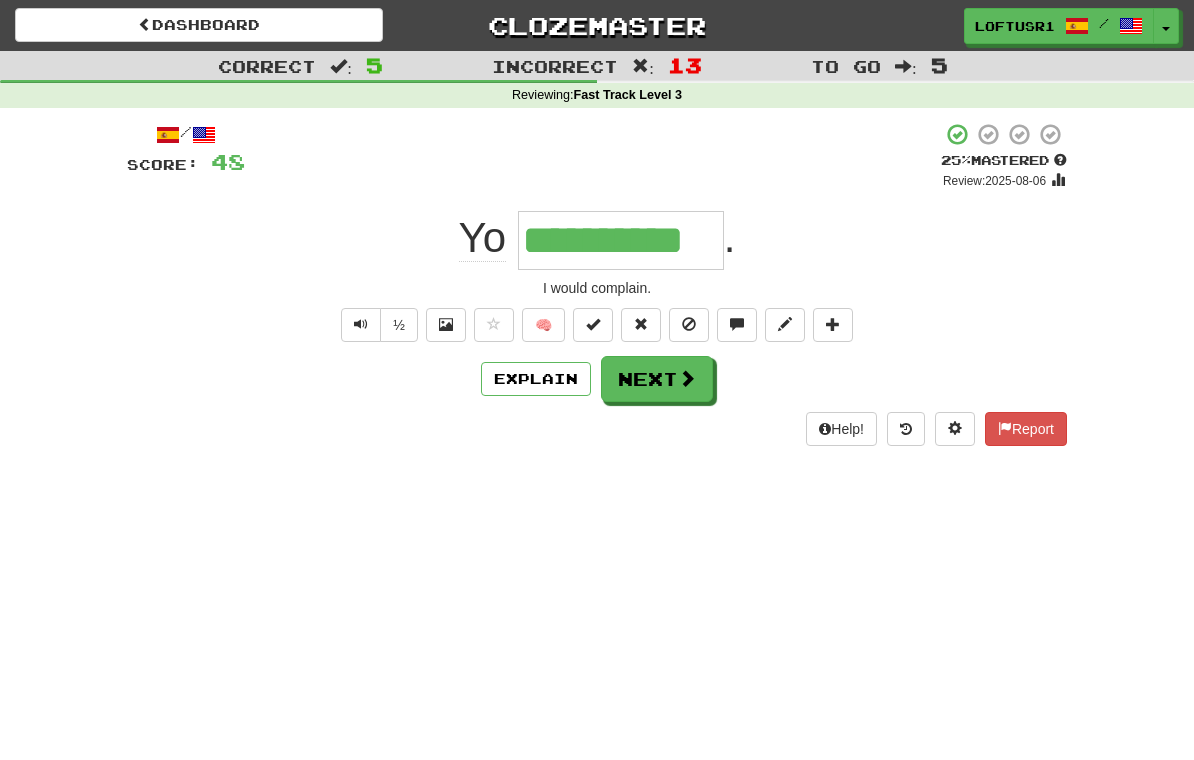 click on "Next" at bounding box center (657, 379) 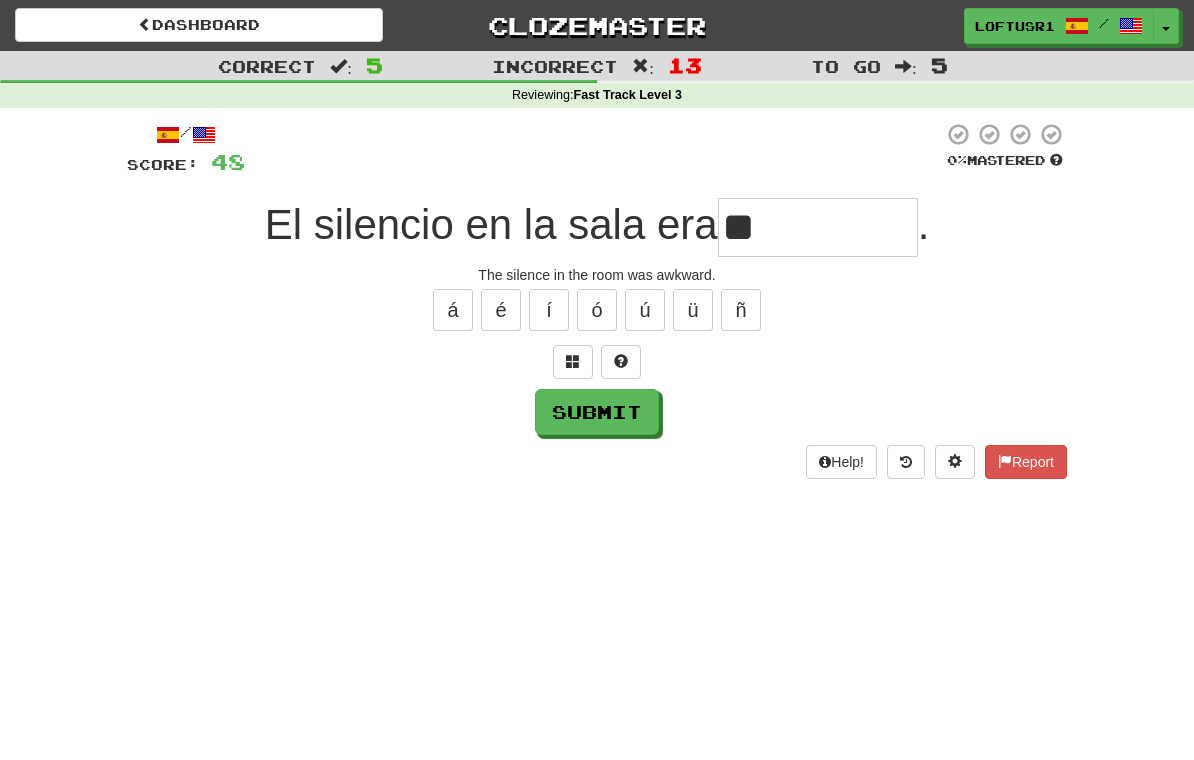 type on "*" 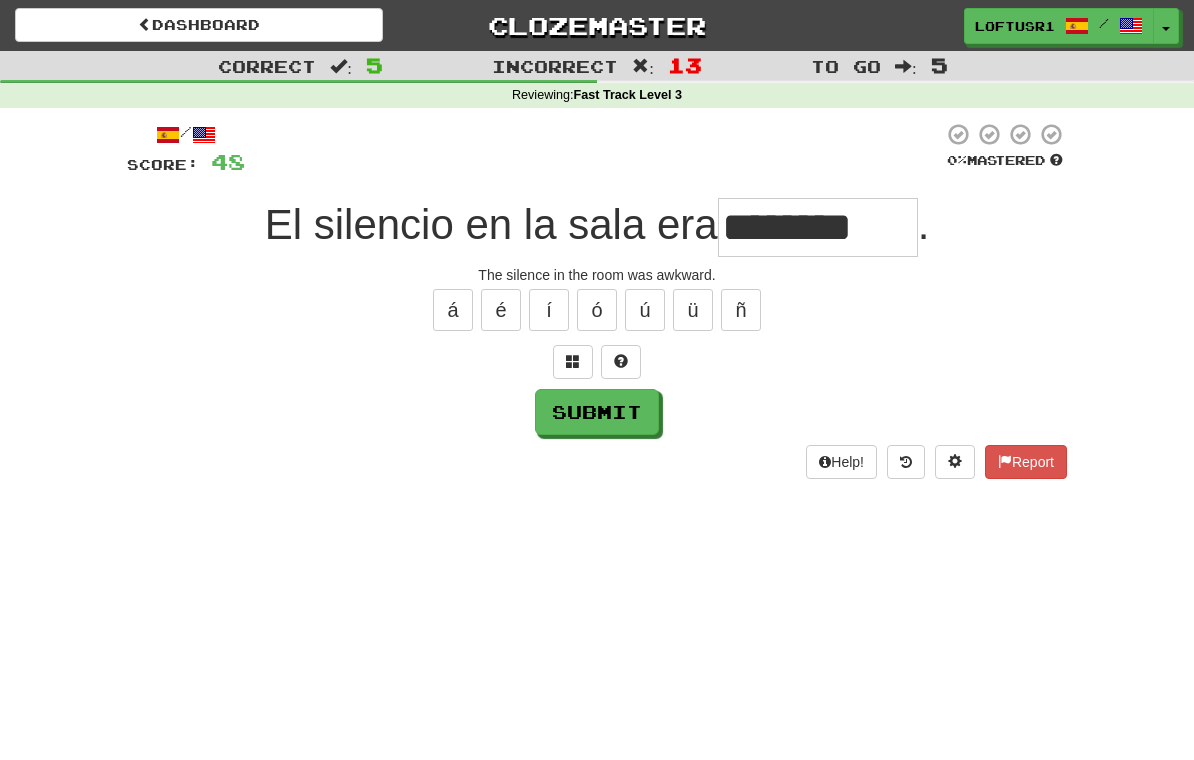 click on "Submit" at bounding box center (597, 412) 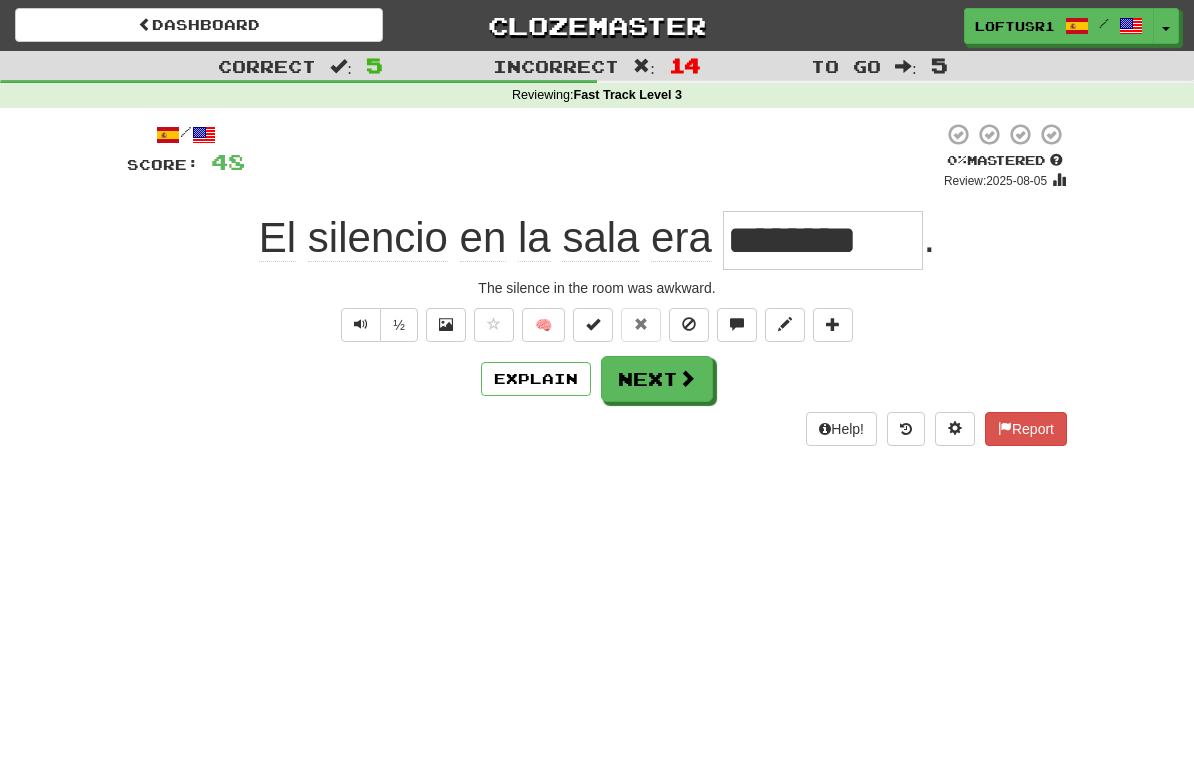 click on "Next" at bounding box center (657, 379) 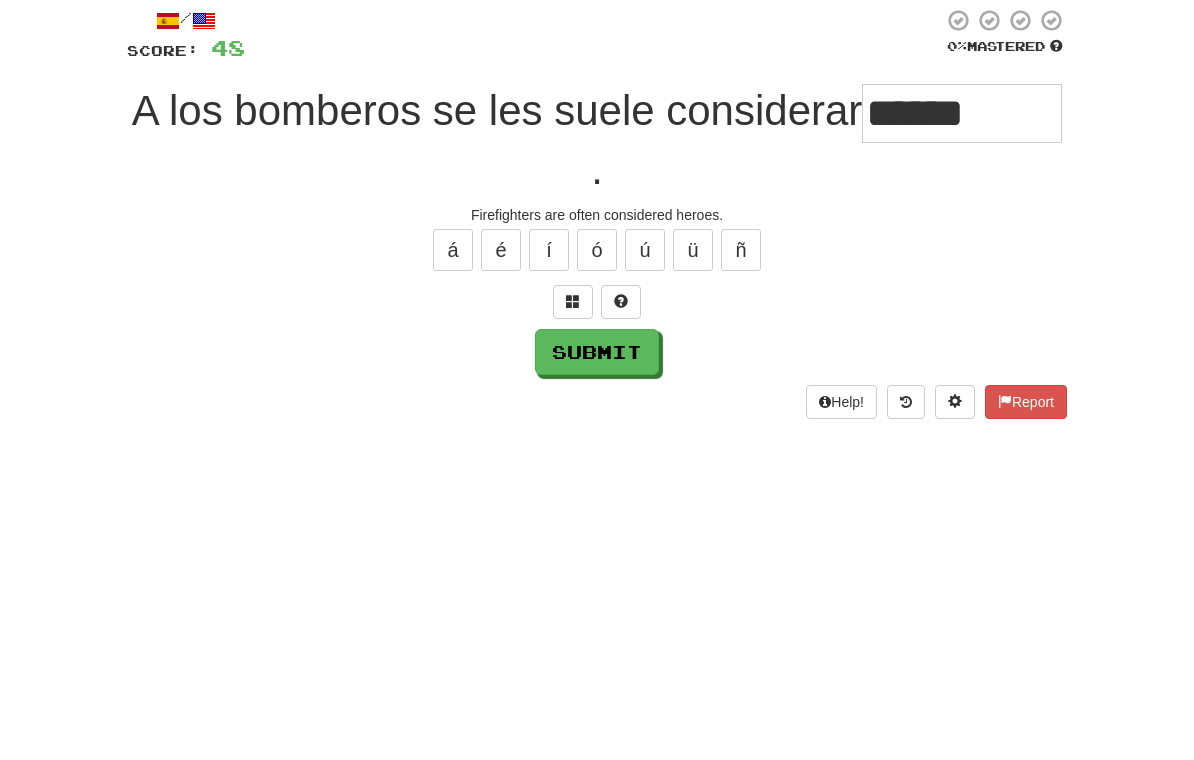scroll, scrollTop: 114, scrollLeft: 0, axis: vertical 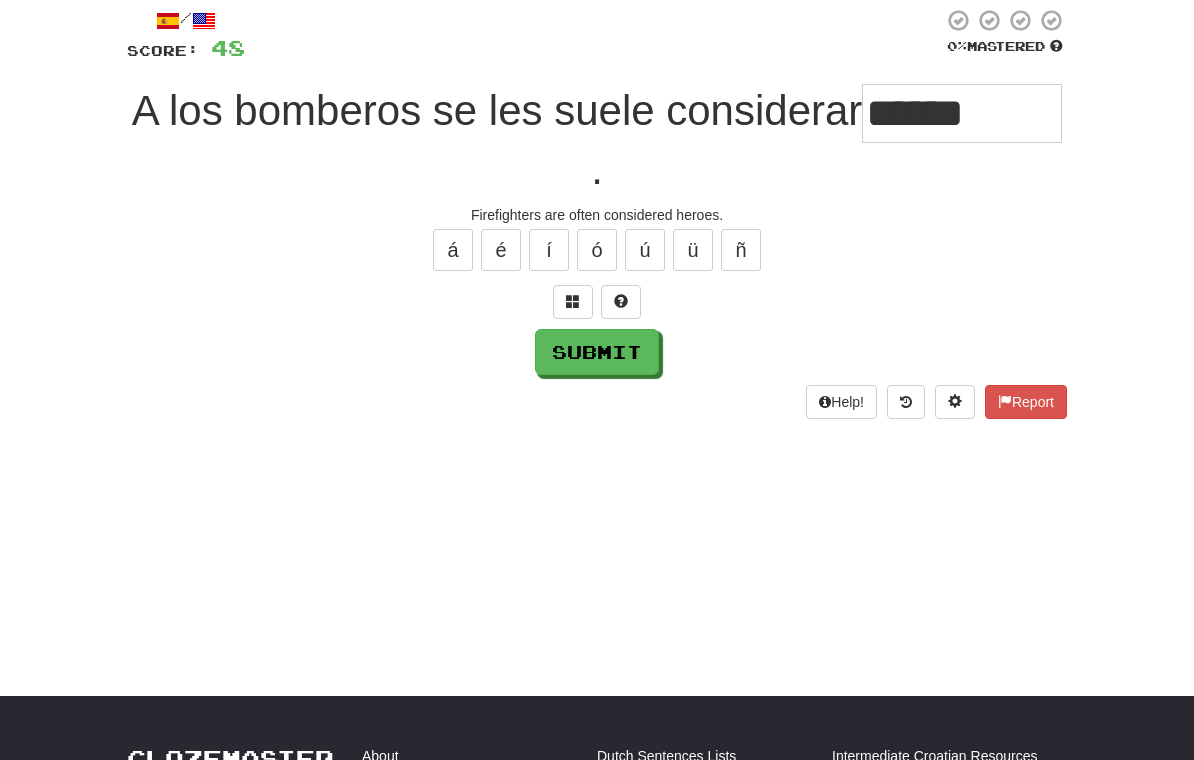 type on "******" 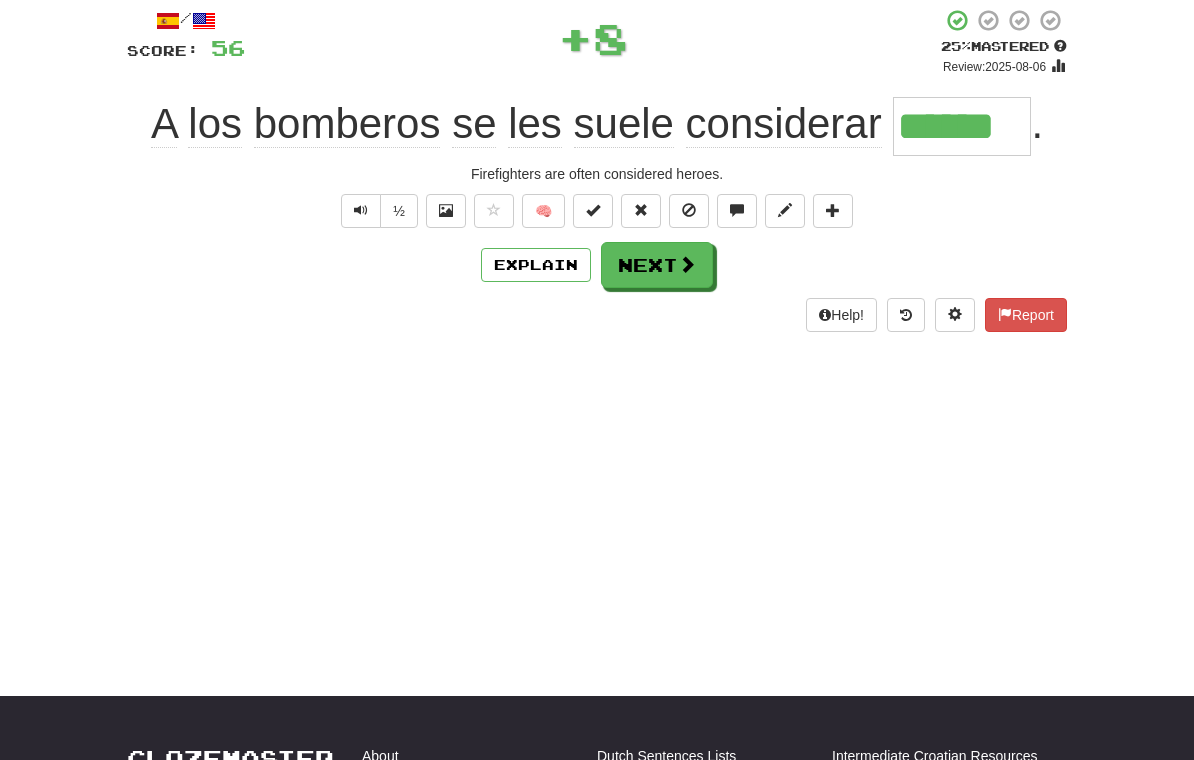 scroll, scrollTop: 0, scrollLeft: 0, axis: both 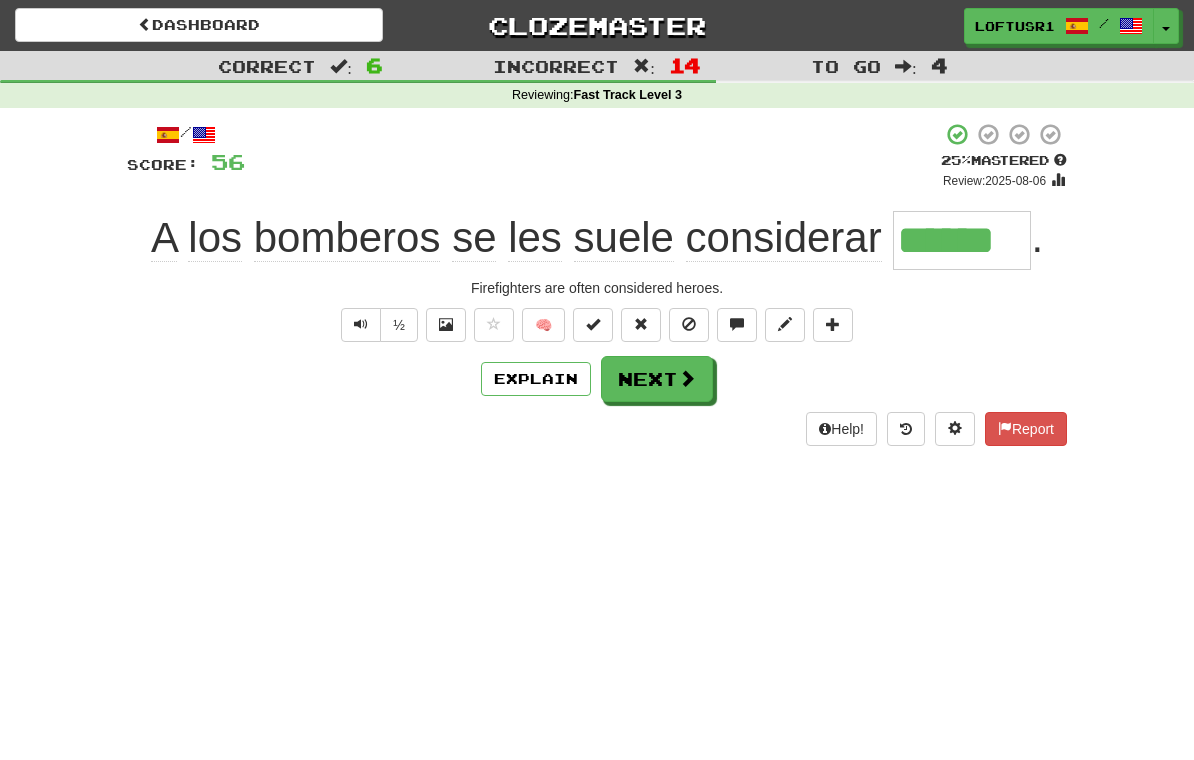 click on "Next" at bounding box center (657, 379) 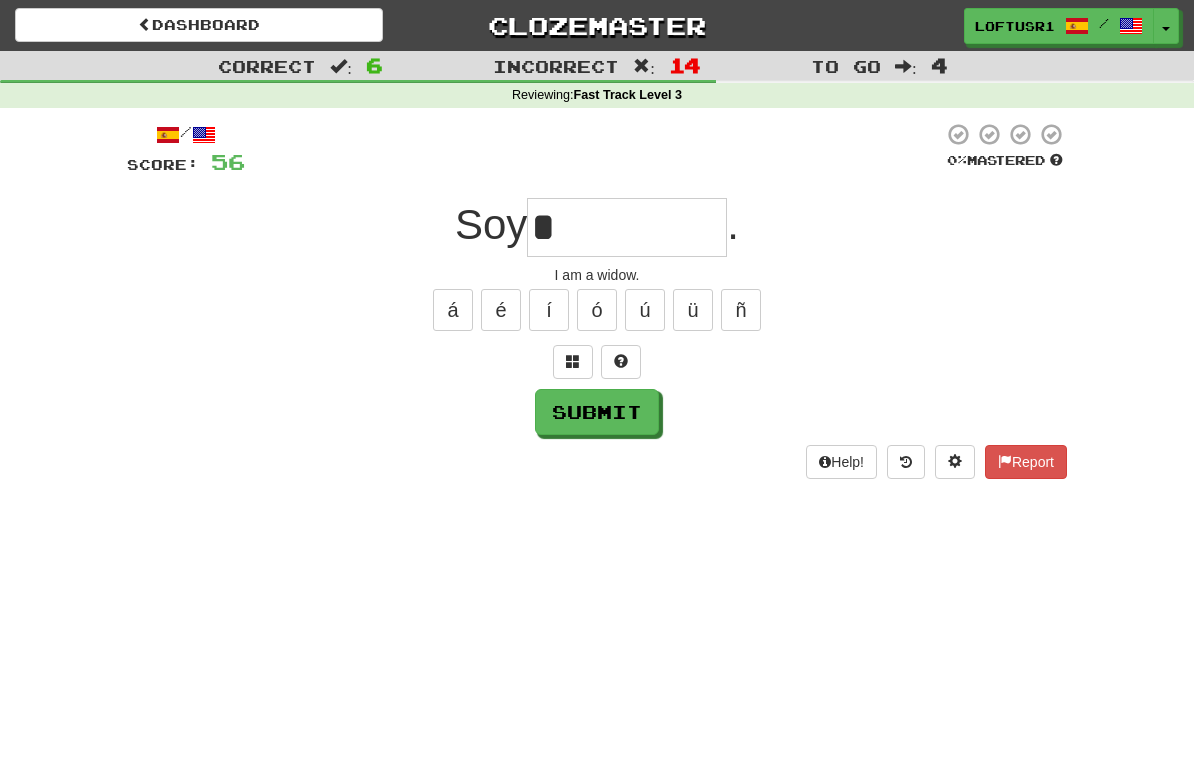 click on "Submit" at bounding box center [597, 412] 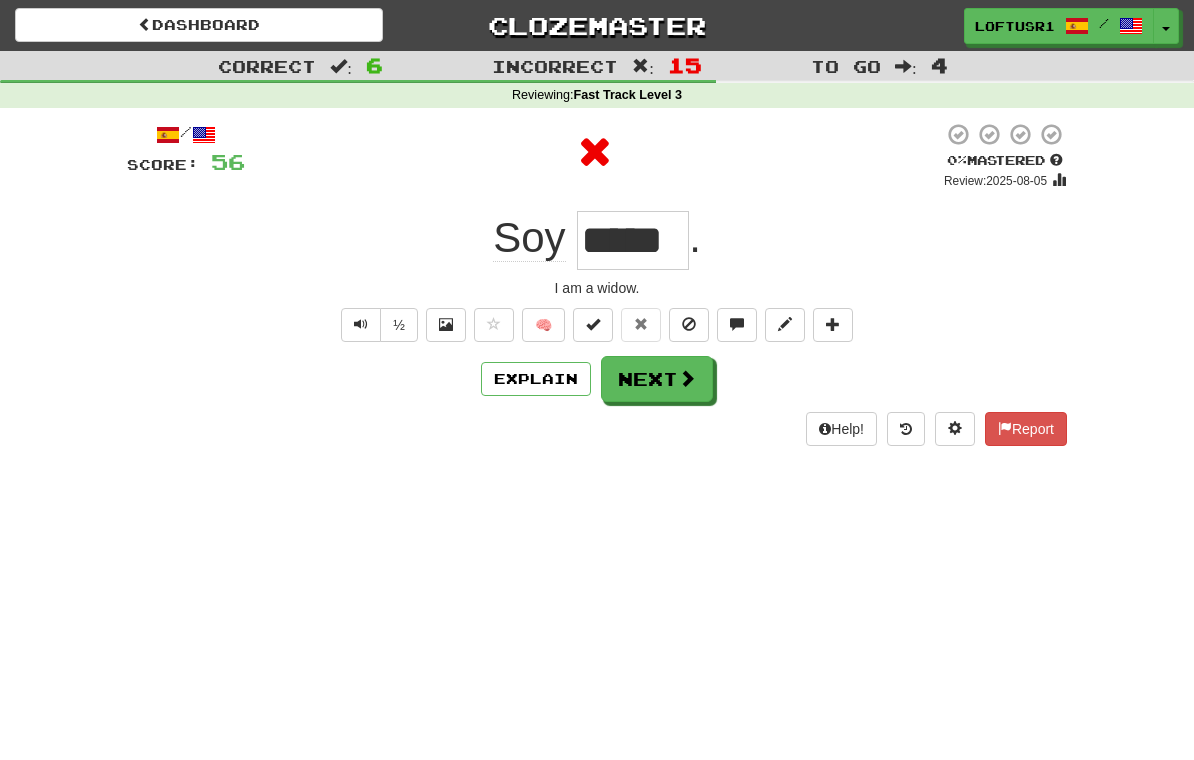 click on "Next" at bounding box center (657, 379) 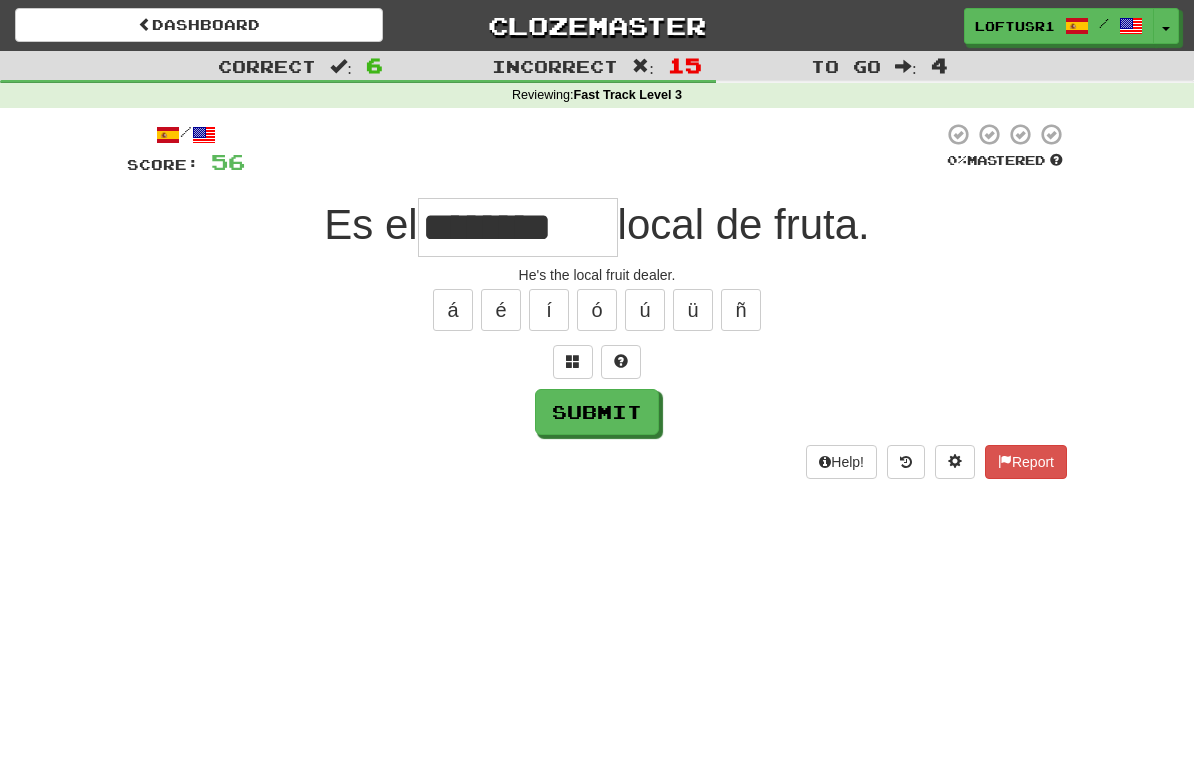 type on "********" 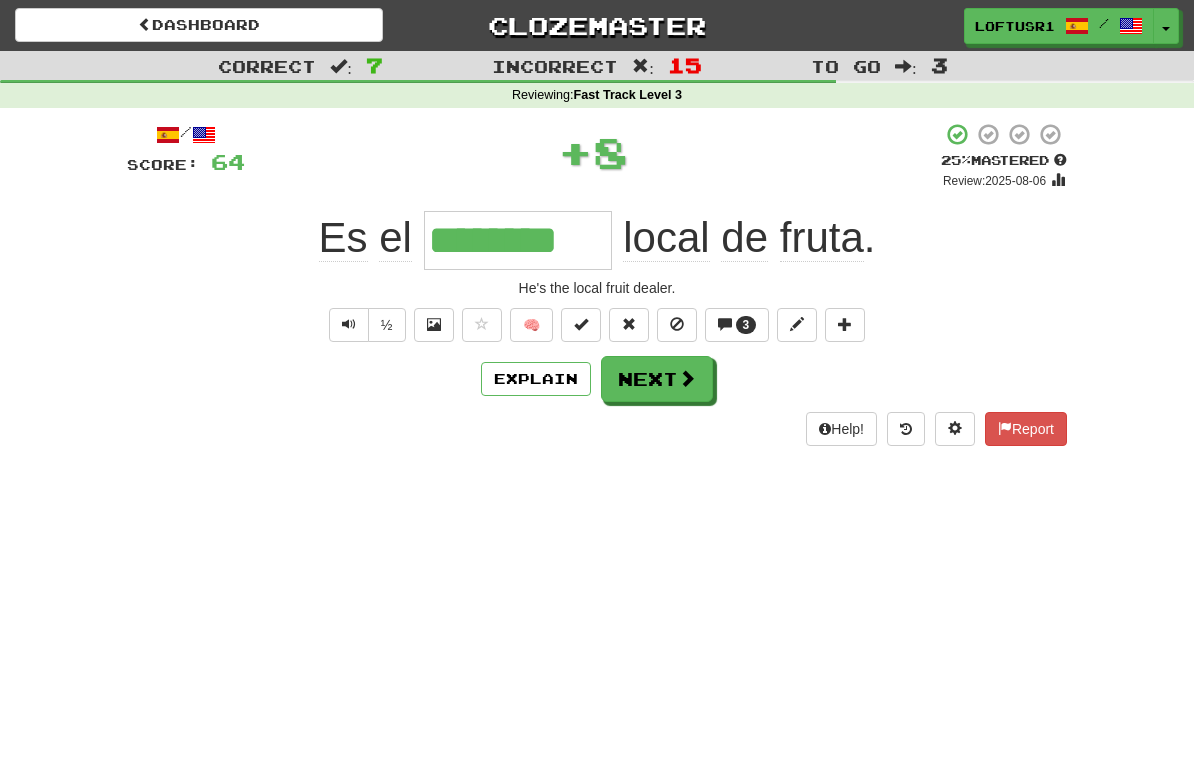 click on "Next" at bounding box center (657, 379) 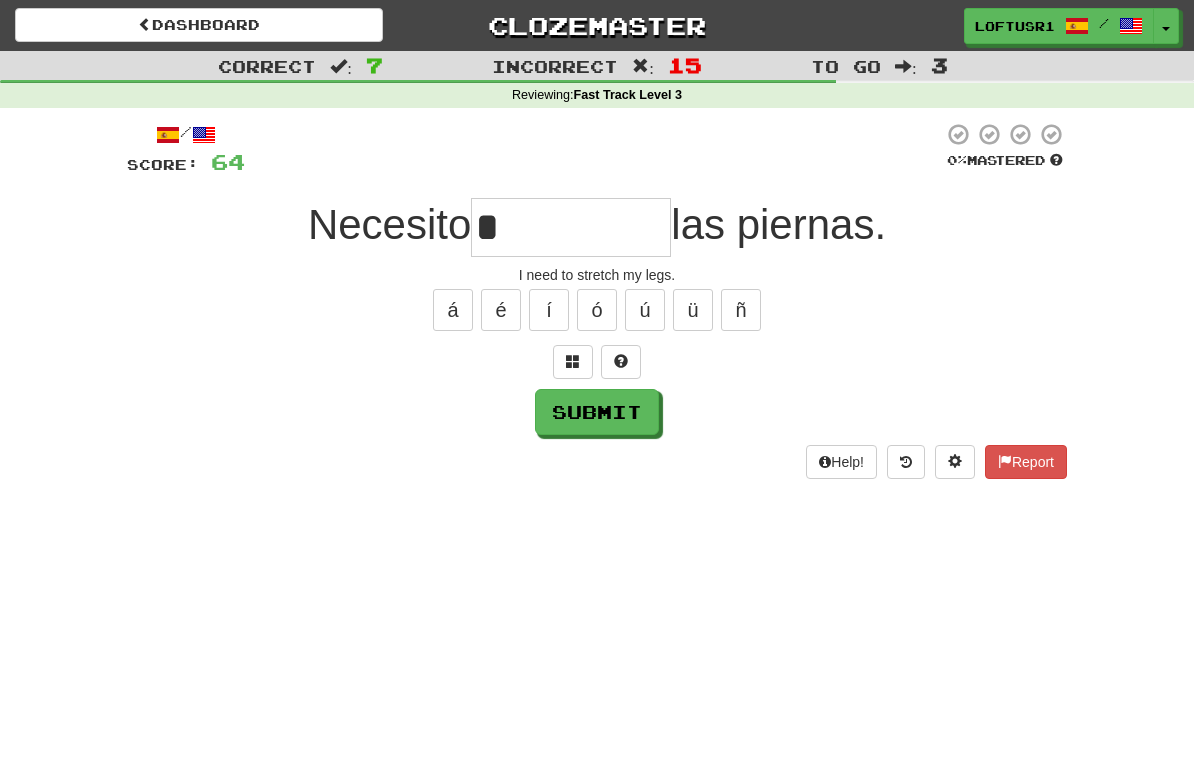 click on "Submit" at bounding box center (597, 412) 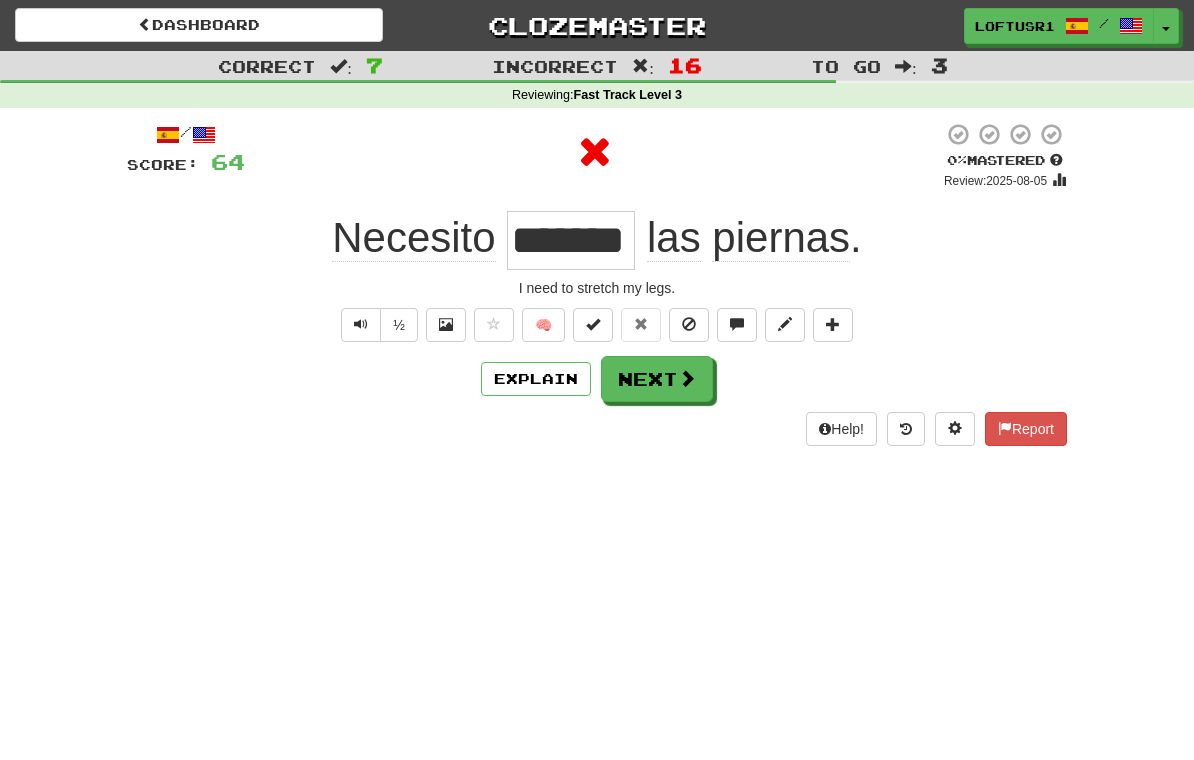 click on "Next" at bounding box center (657, 379) 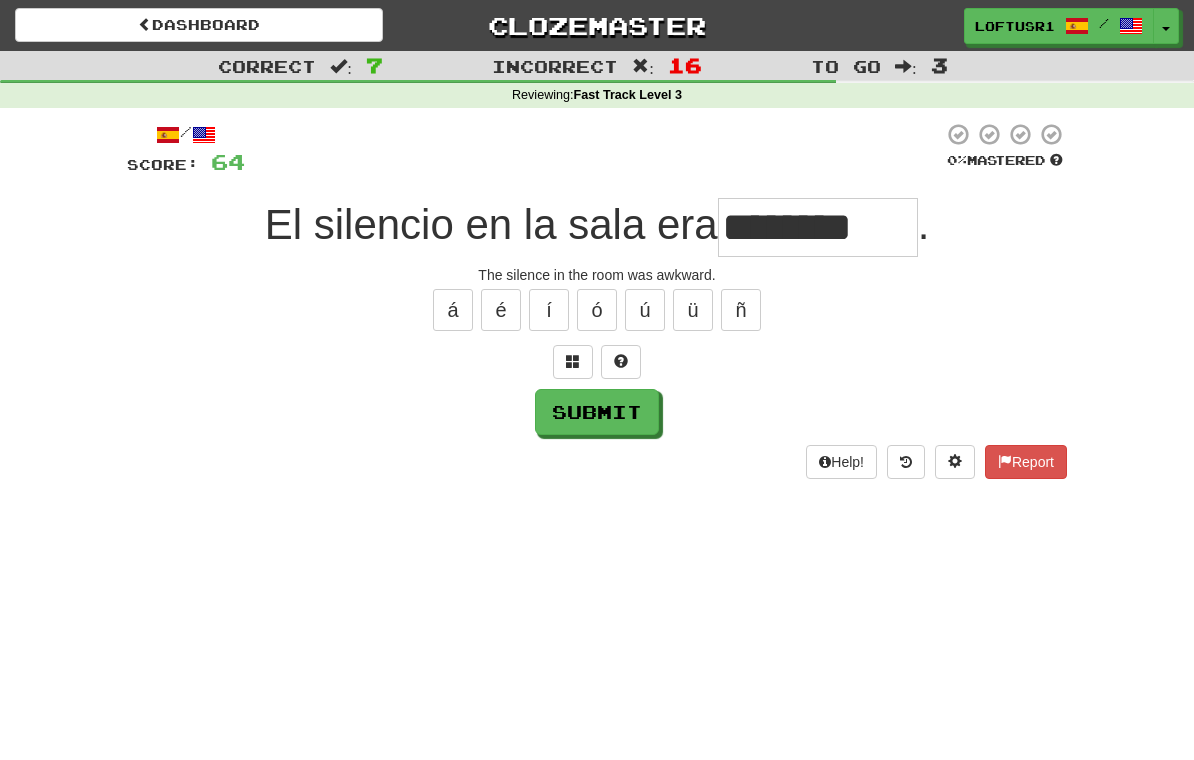 type on "********" 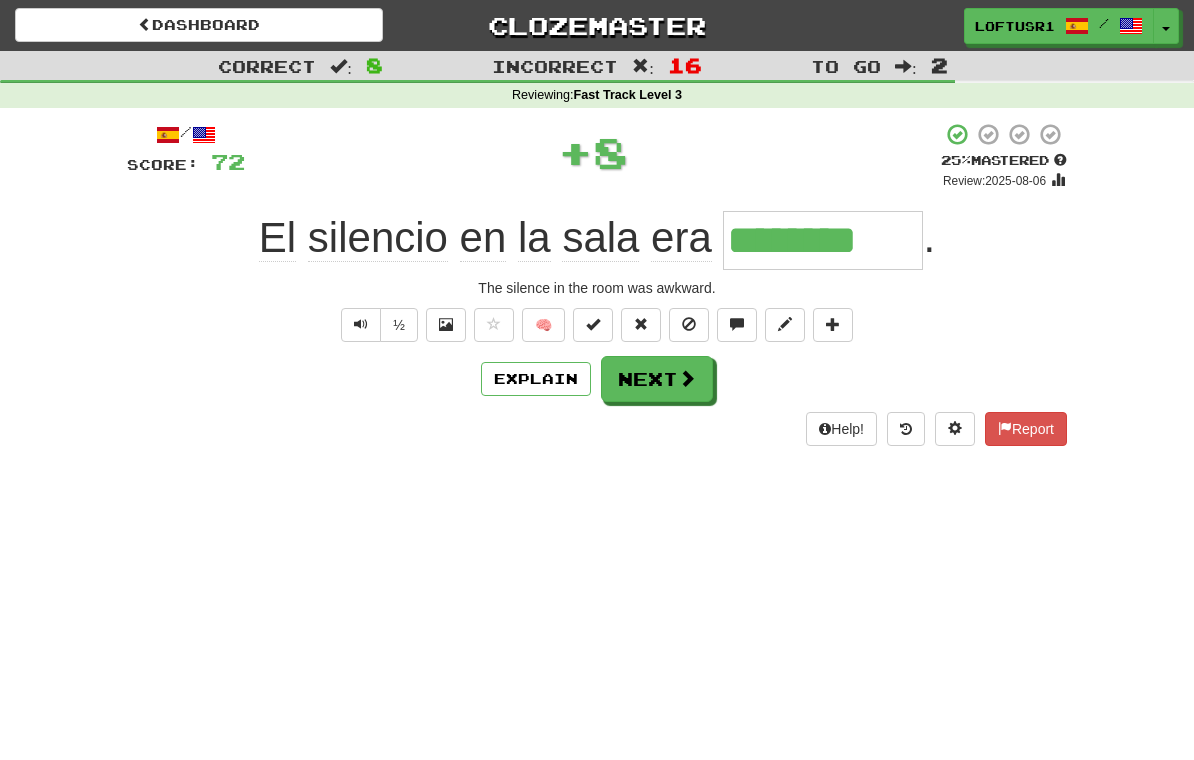 click at bounding box center [687, 378] 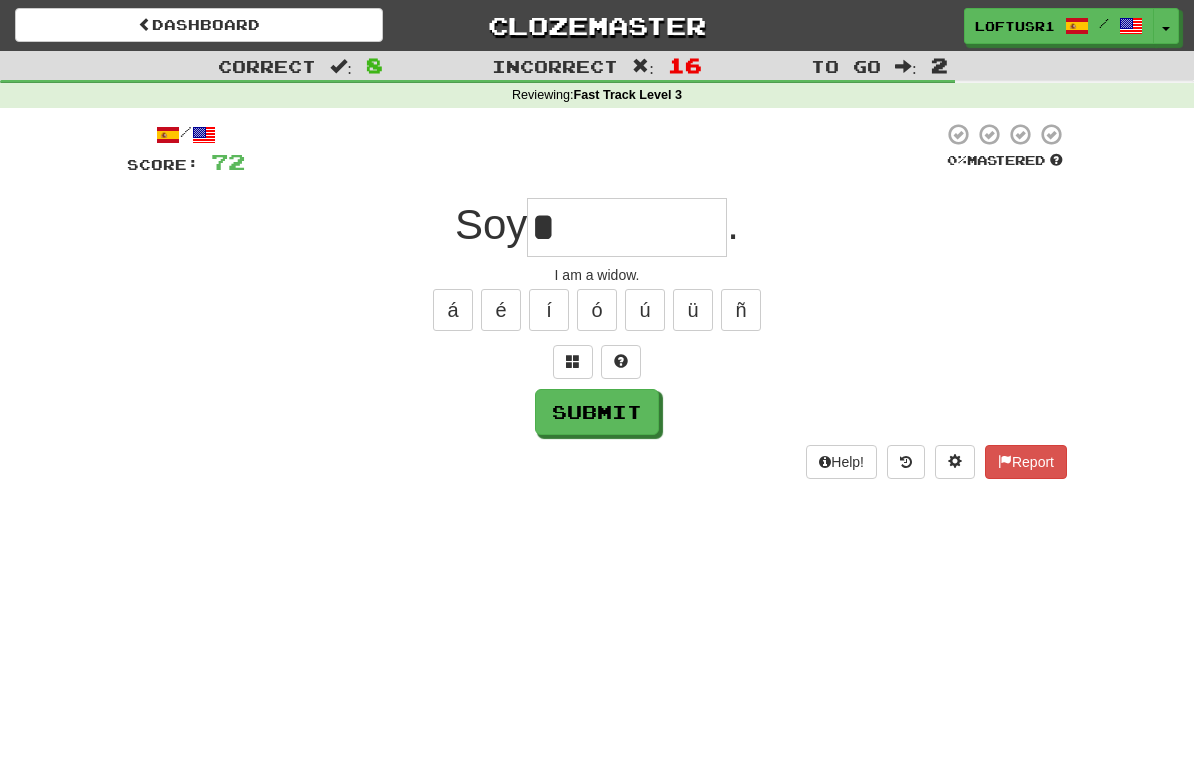 click on "Submit" at bounding box center [597, 412] 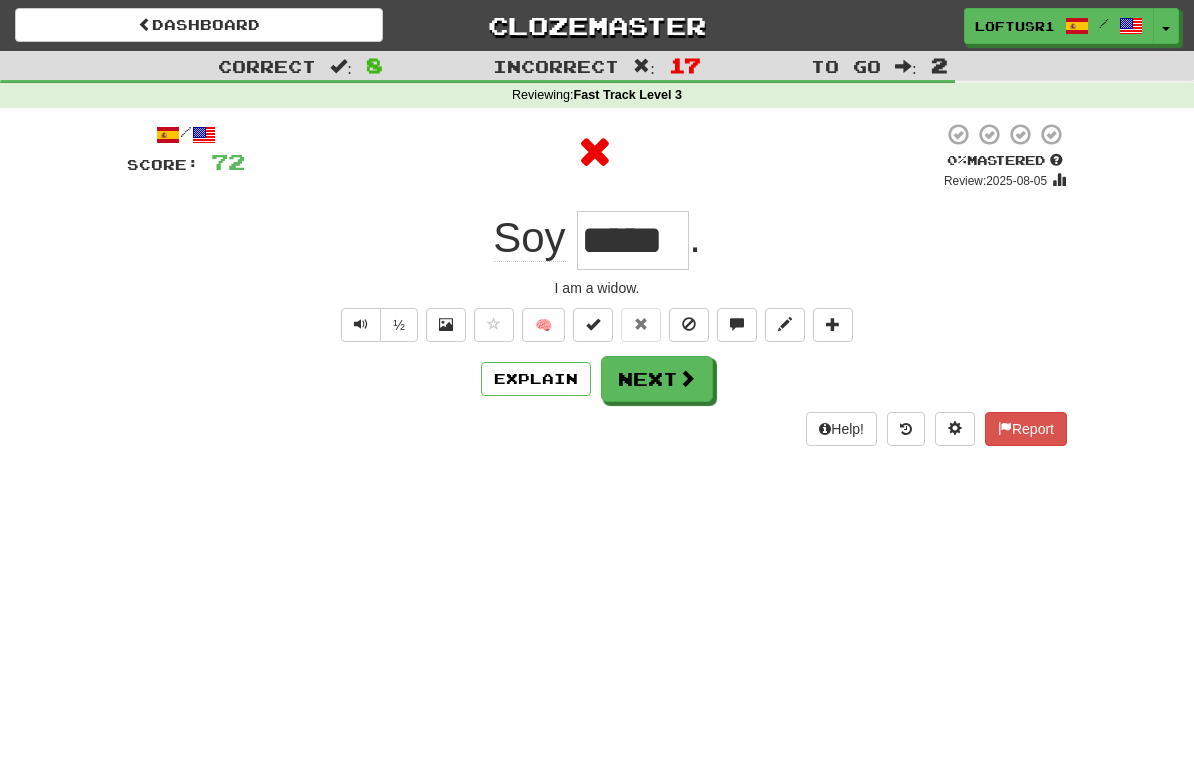 click on "Next" at bounding box center (657, 379) 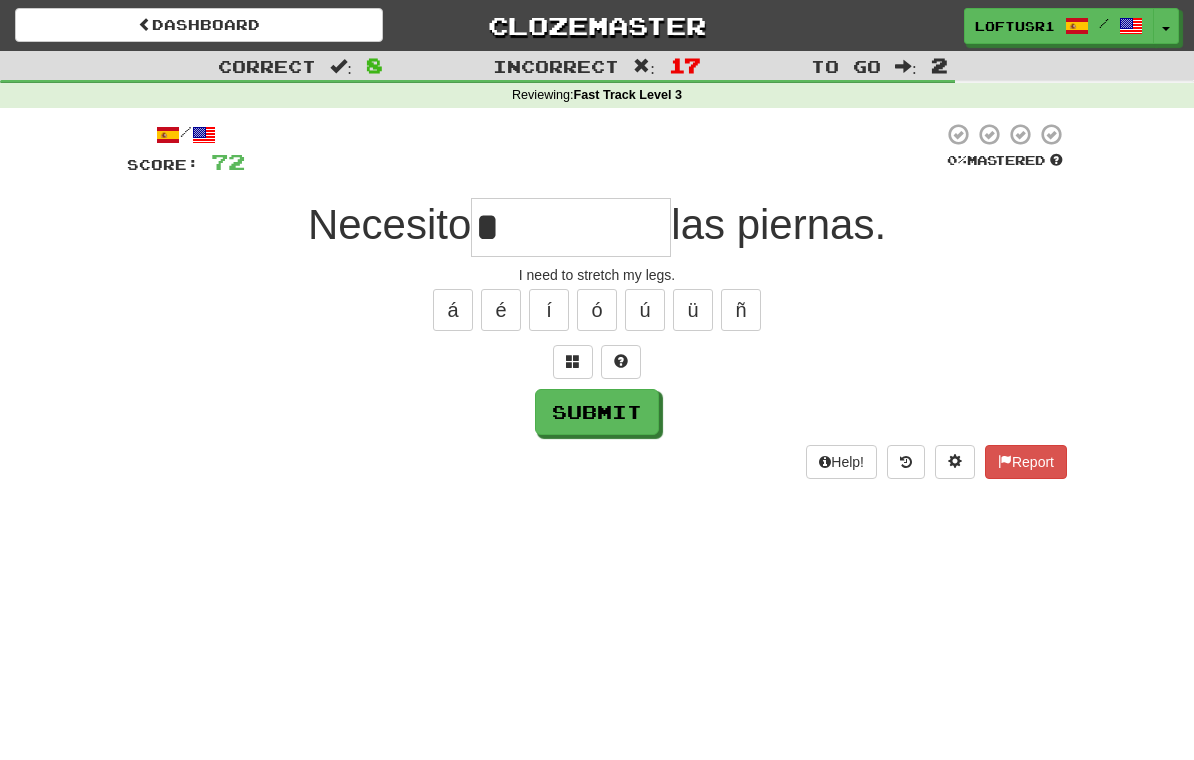 click on "Submit" at bounding box center [597, 412] 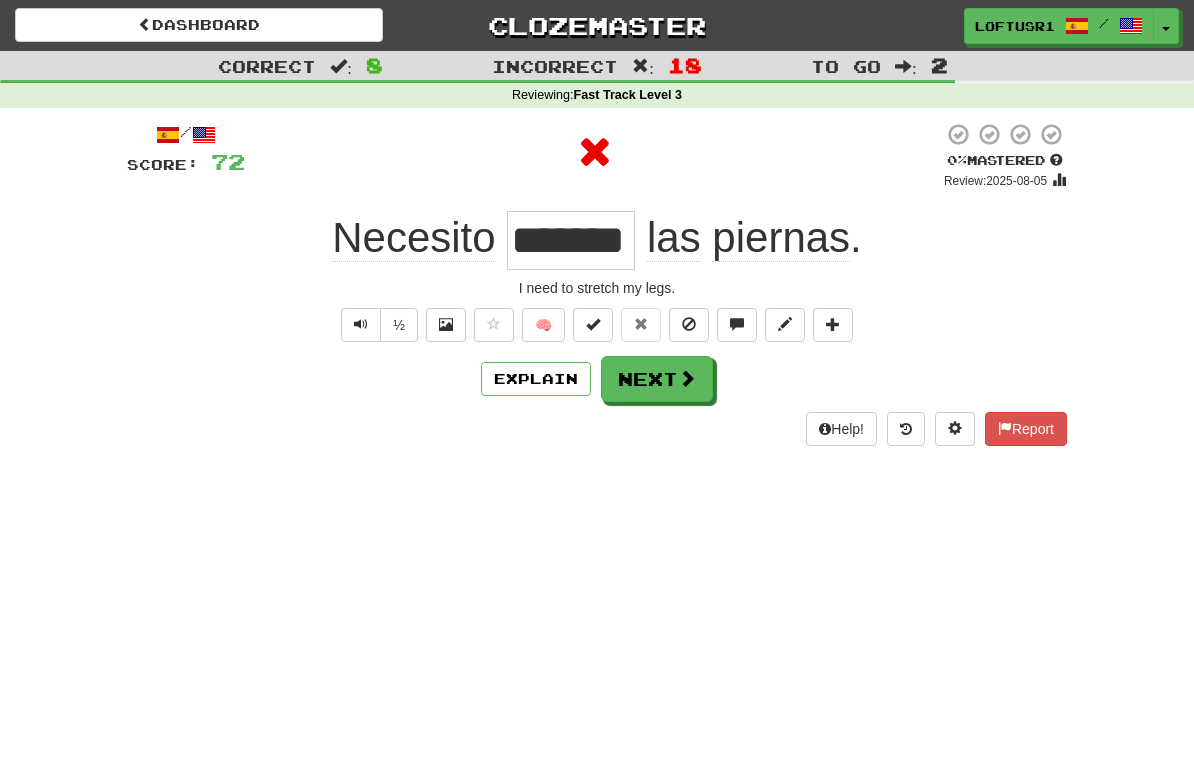 click on "Next" at bounding box center [657, 379] 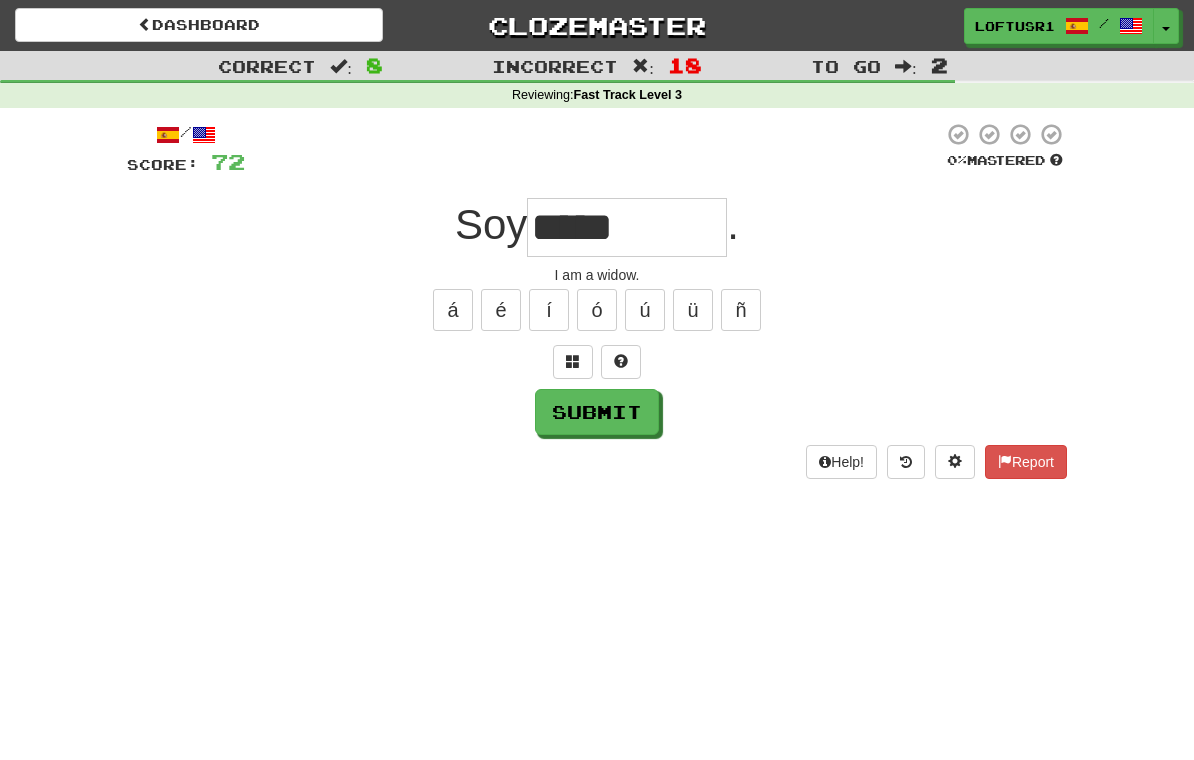 type on "*****" 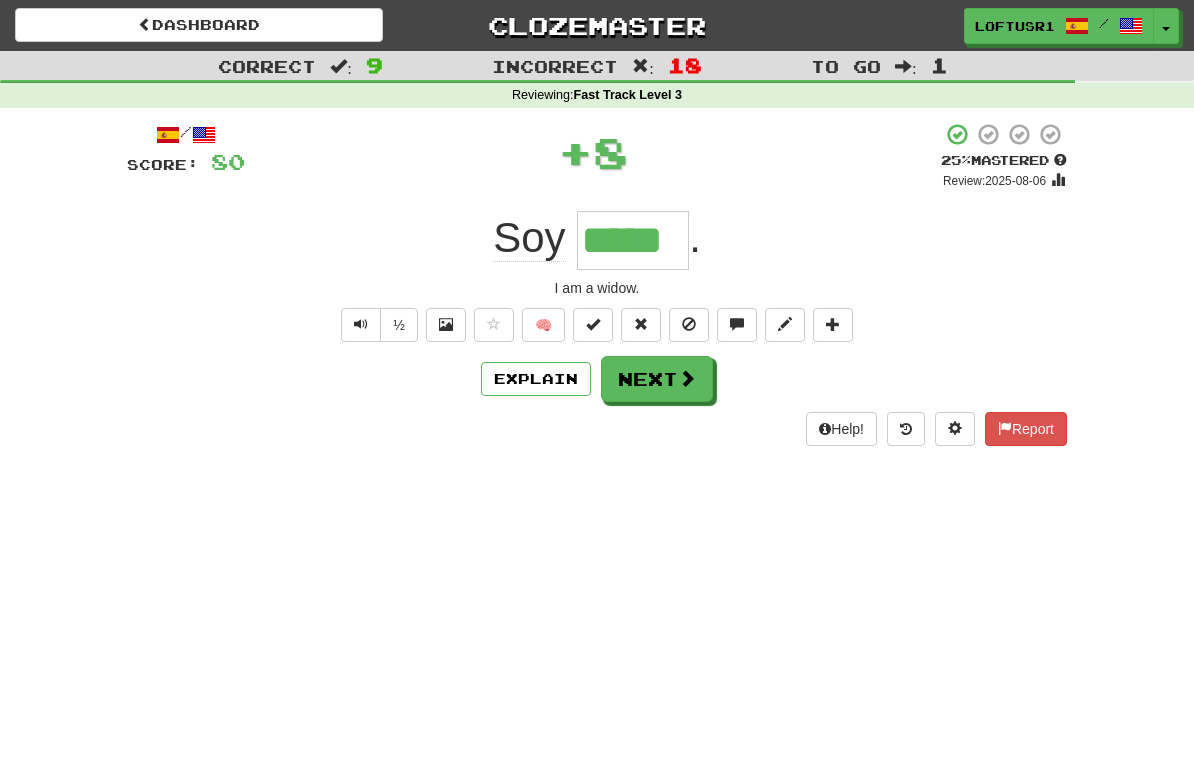 click on "Next" at bounding box center [657, 379] 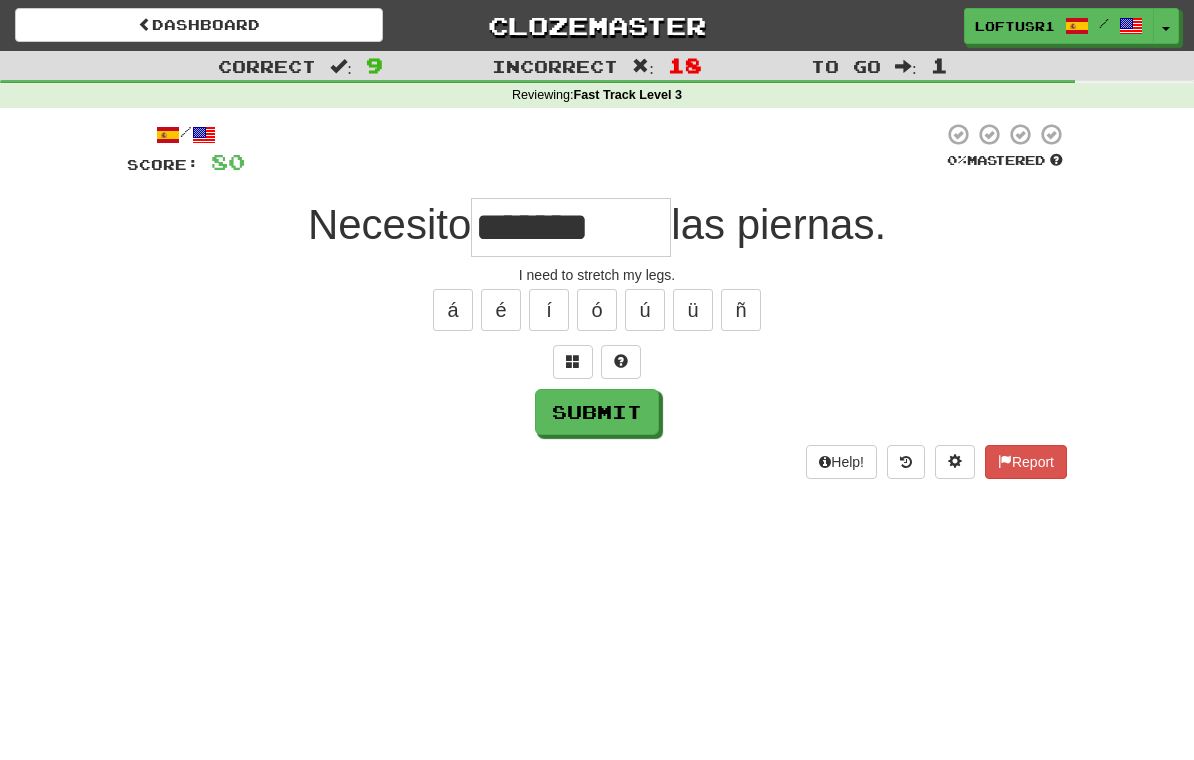click on "Submit" at bounding box center [597, 412] 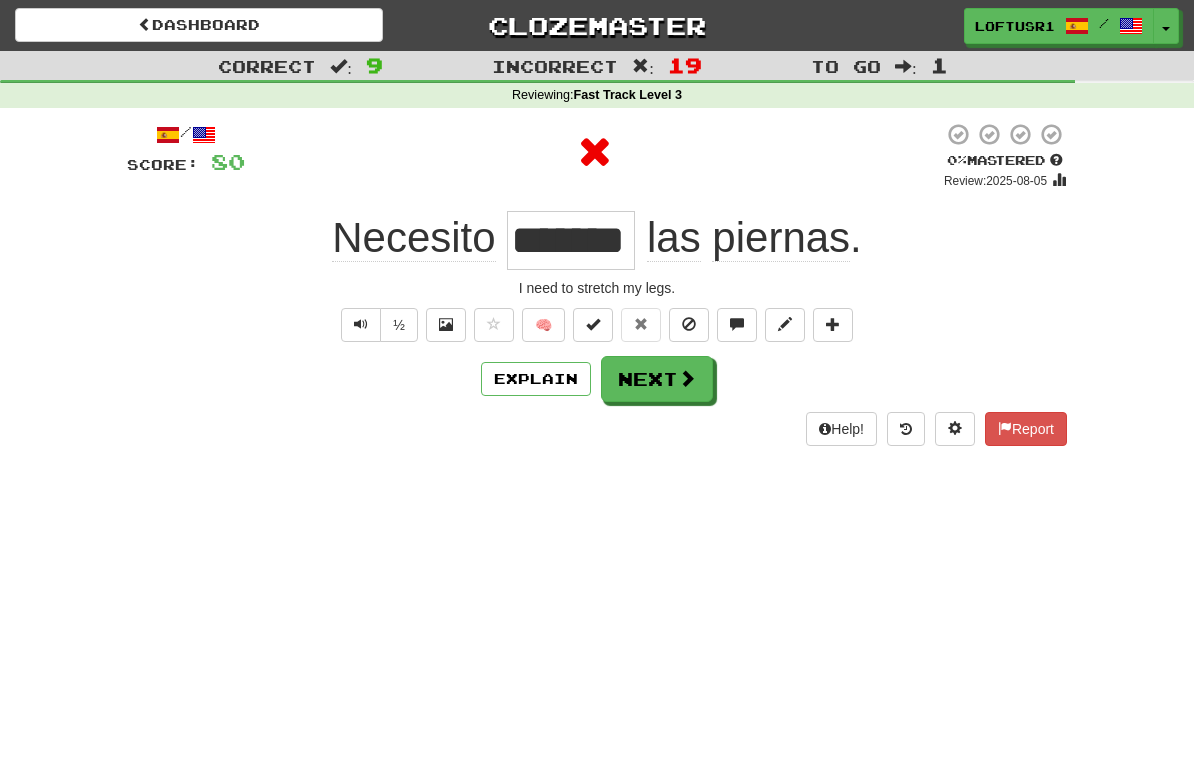 click on "Next" at bounding box center [657, 379] 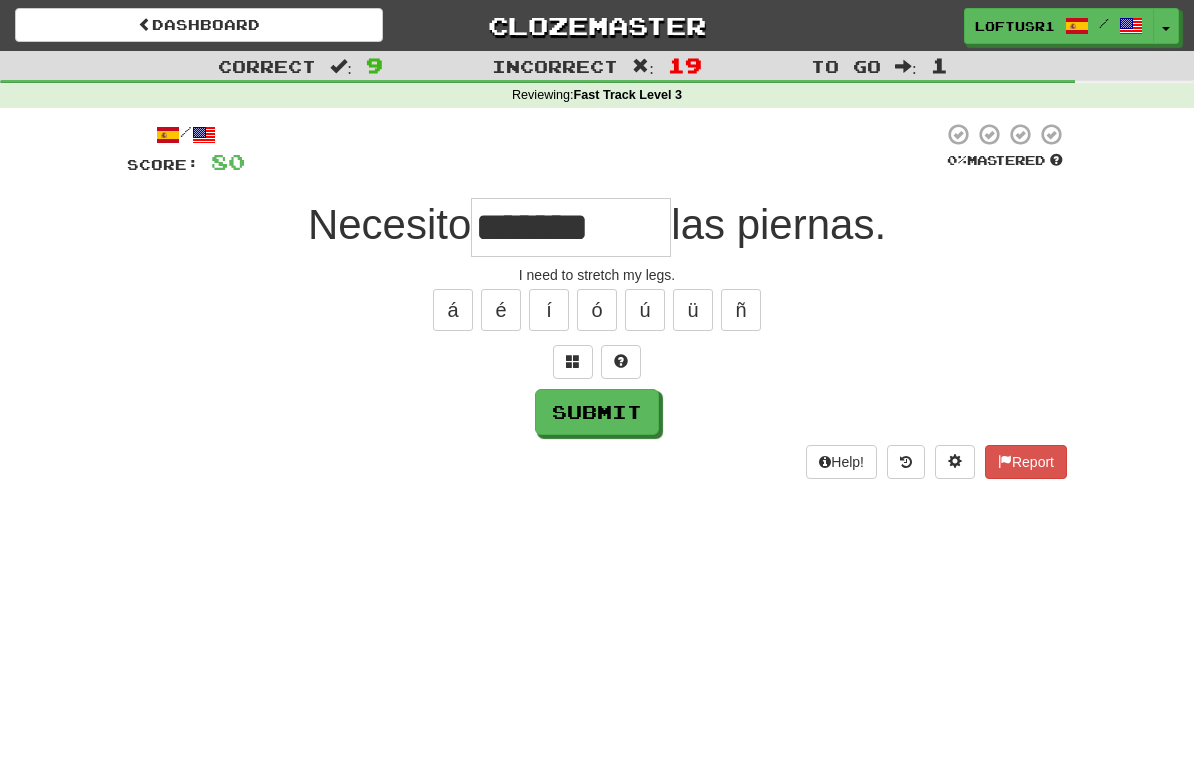 type on "*******" 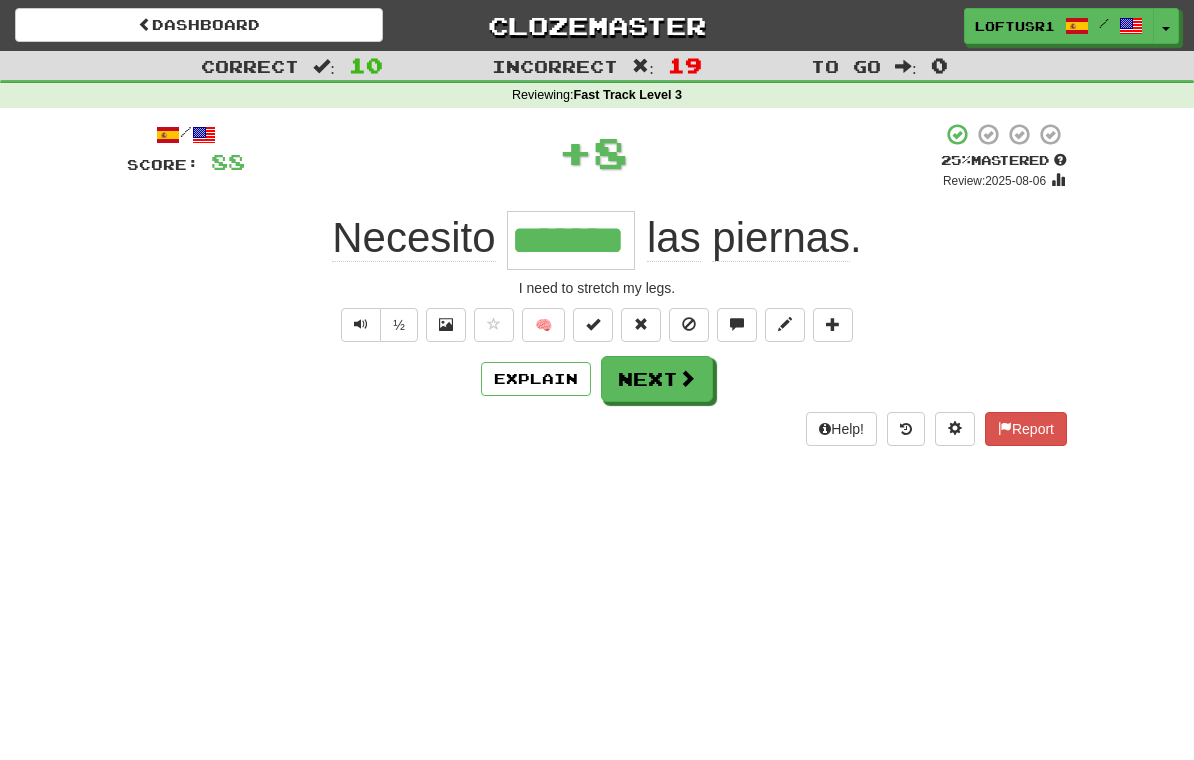 click on "Next" at bounding box center [657, 379] 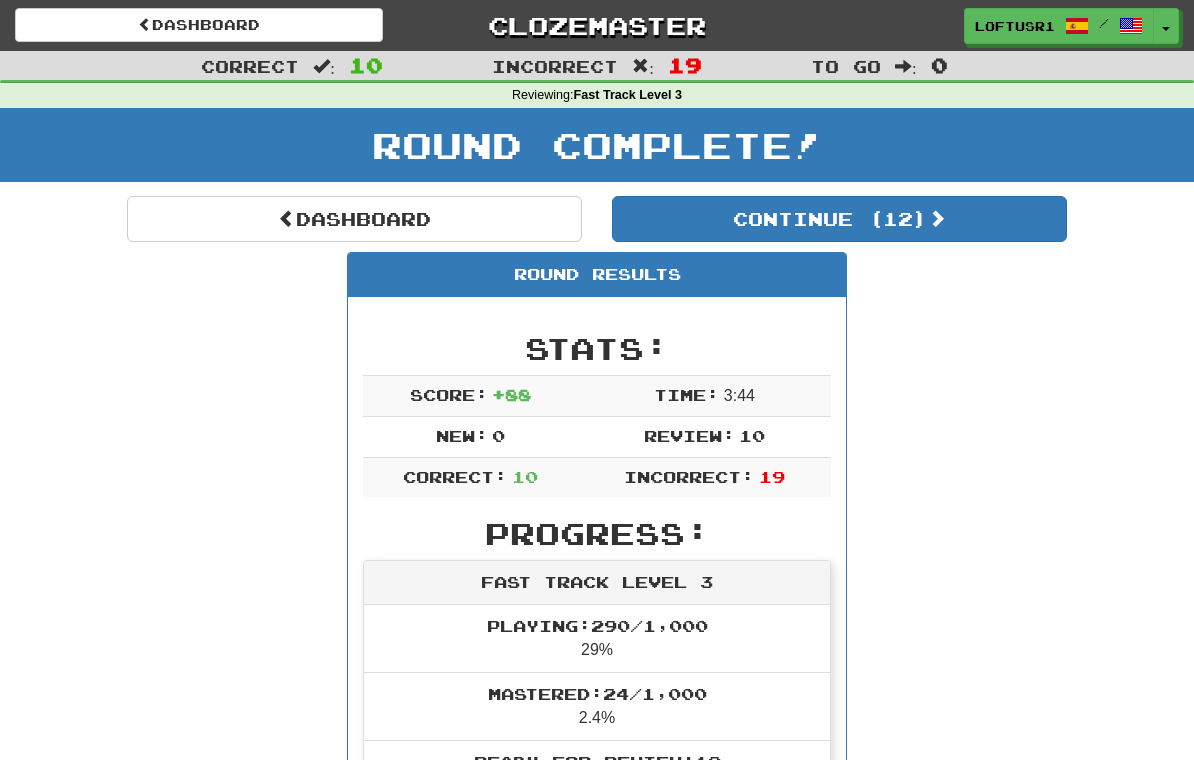 click on "Dashboard" at bounding box center (354, 219) 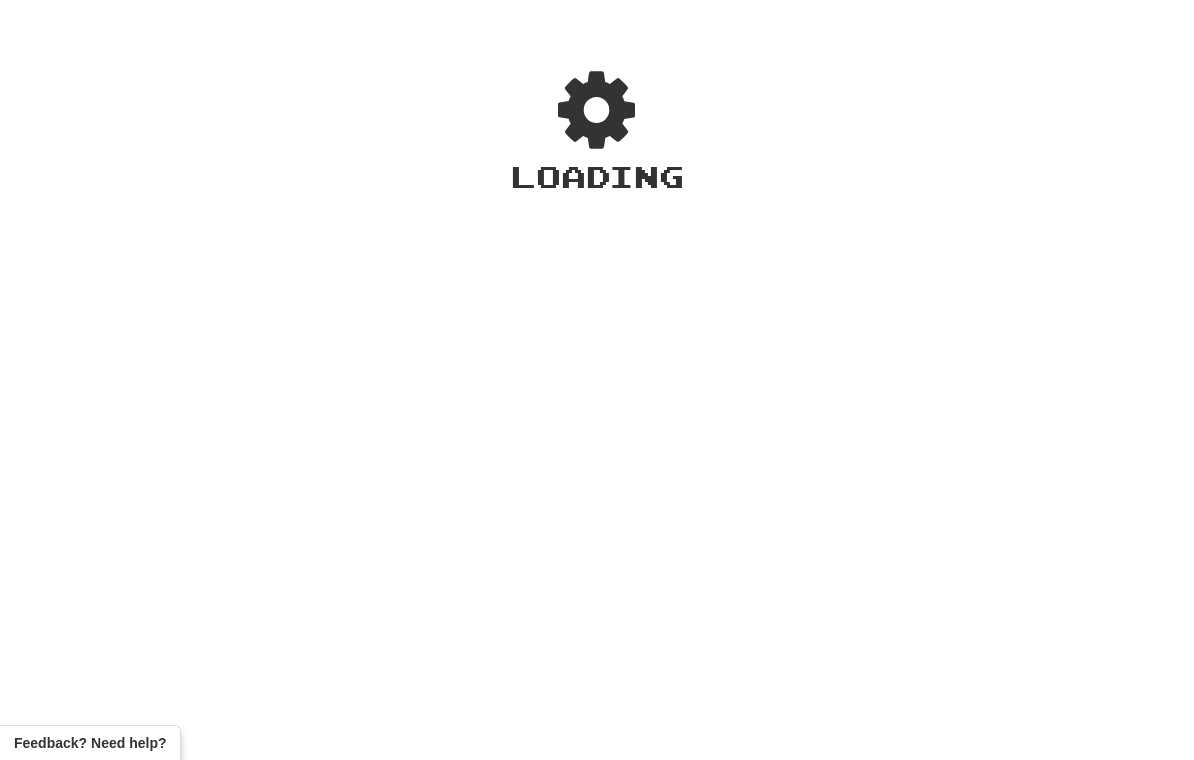 scroll, scrollTop: 0, scrollLeft: 0, axis: both 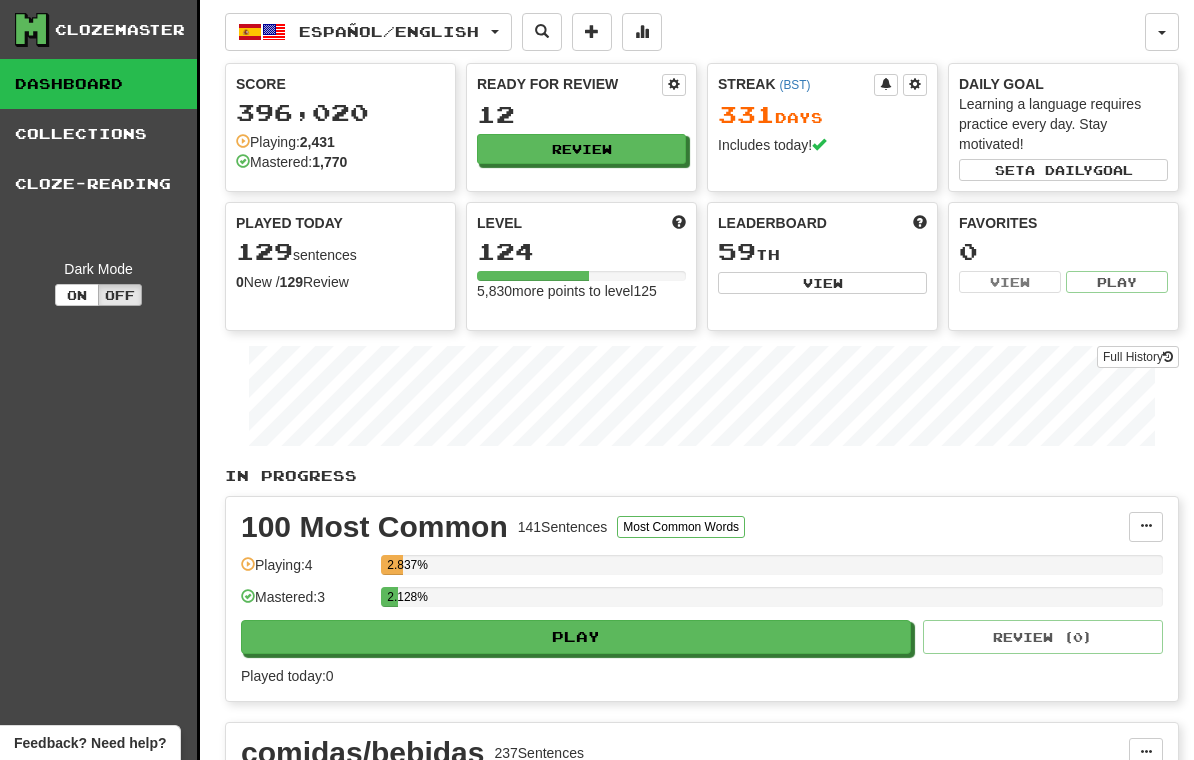 click on "Full History" at bounding box center (1138, 357) 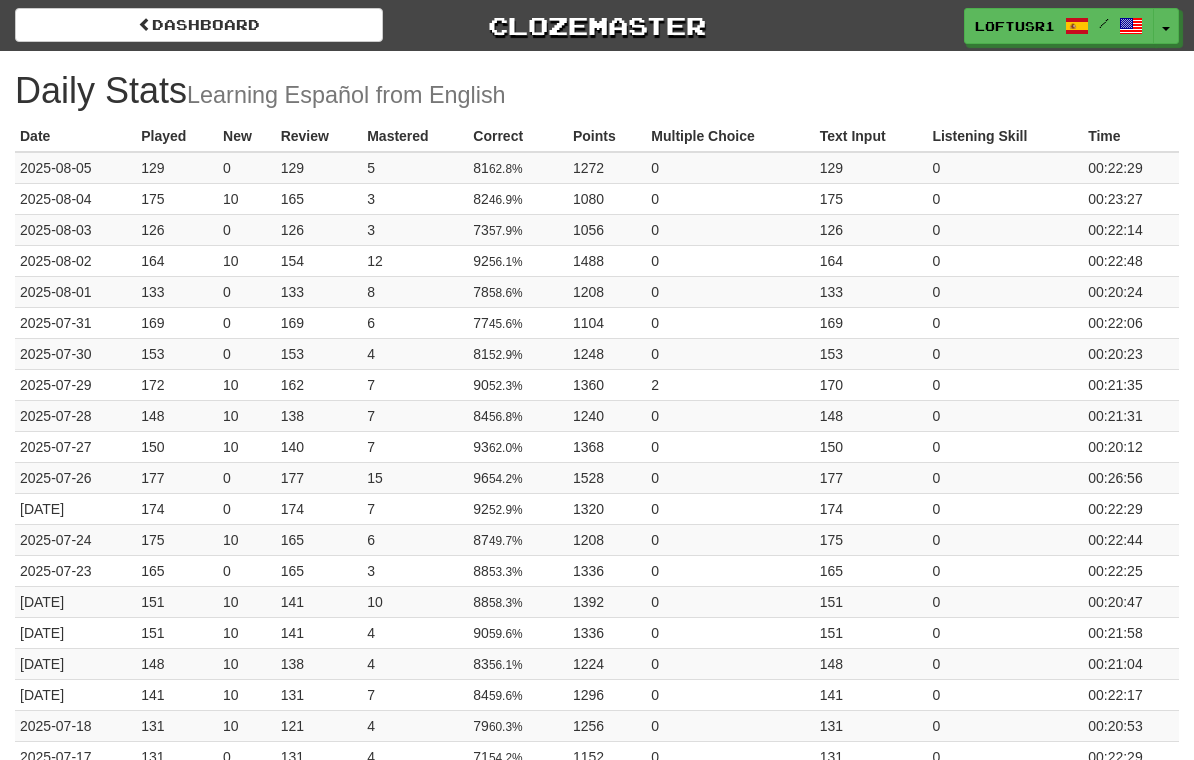 scroll, scrollTop: 0, scrollLeft: 0, axis: both 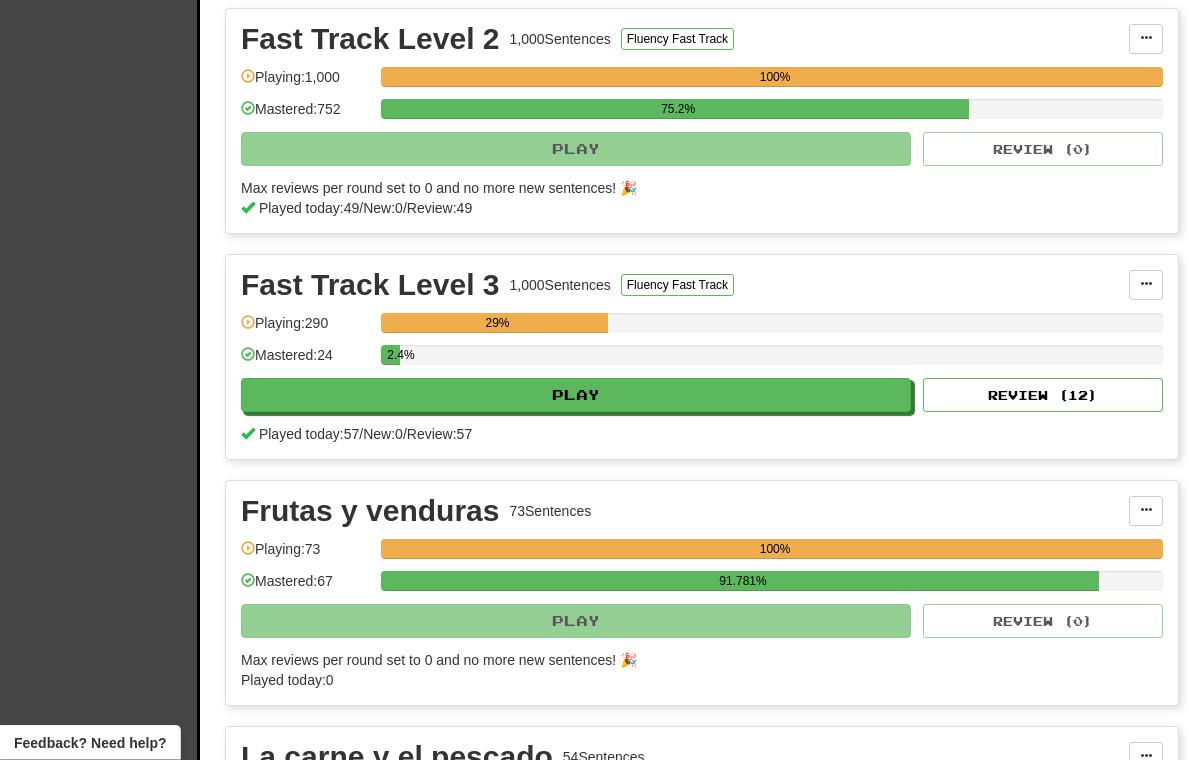 click on "Review ( 12 )" at bounding box center (1043, 396) 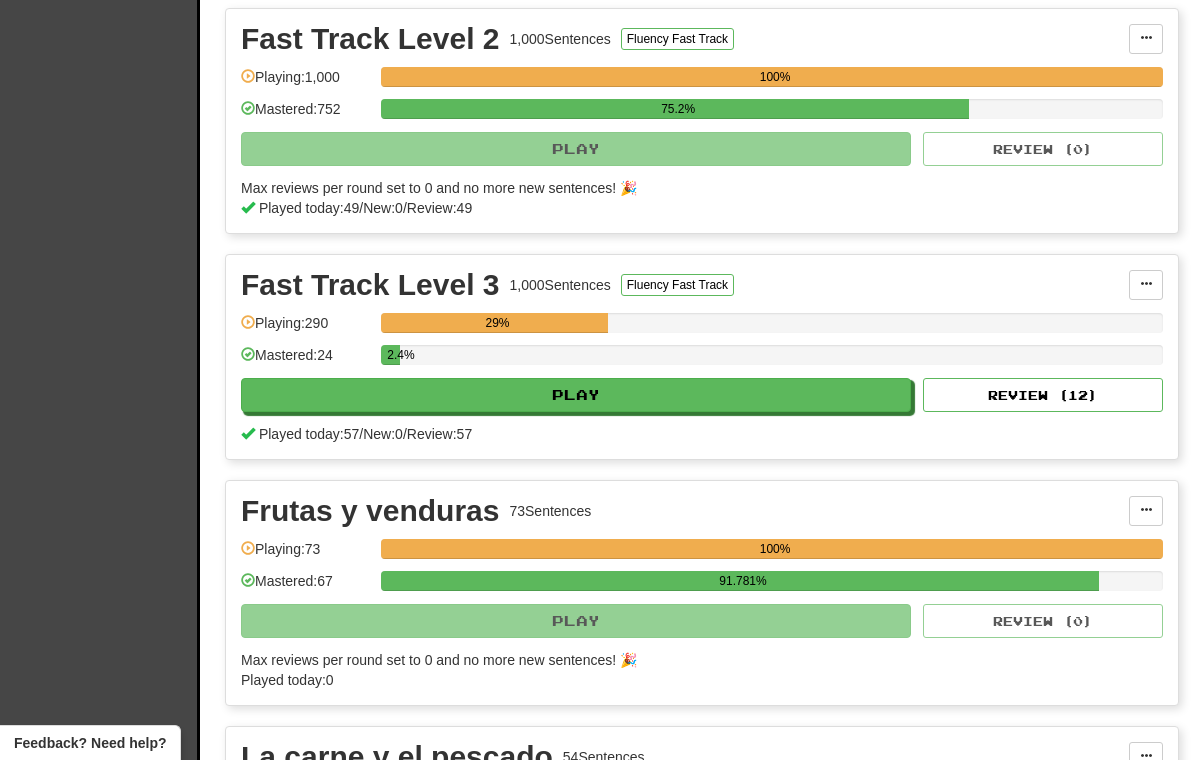 select on "**" 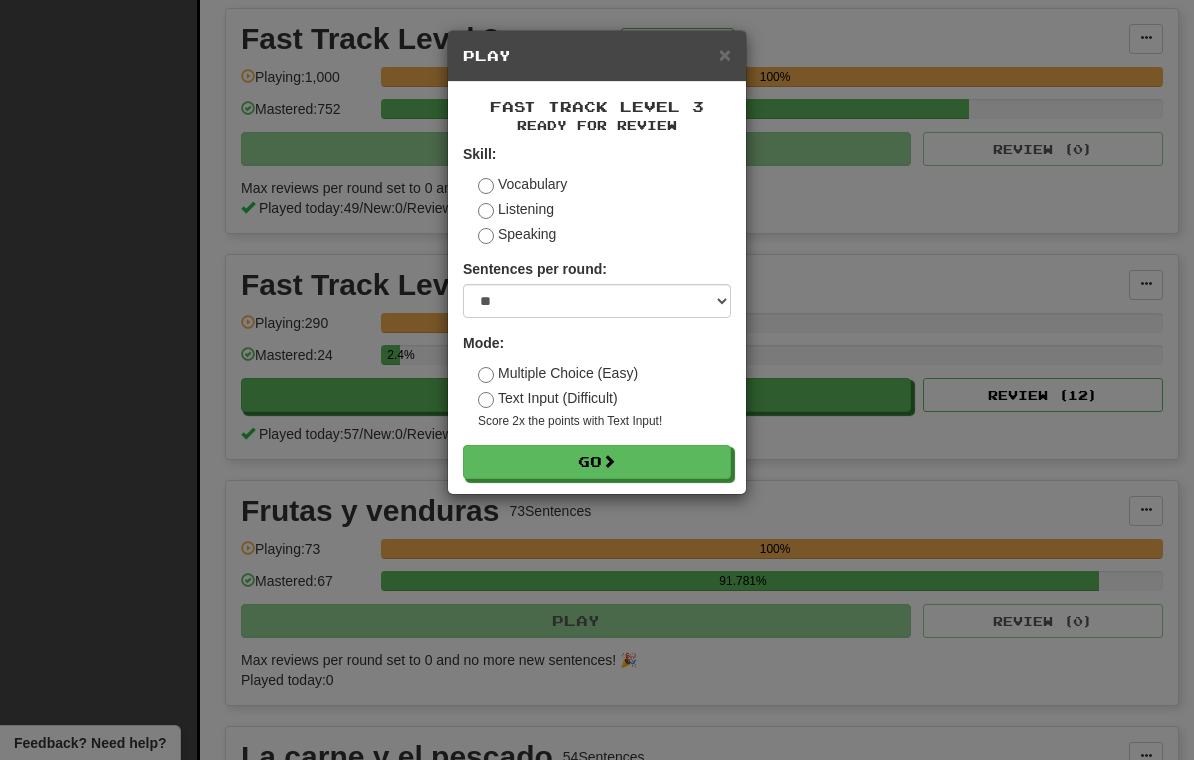 click on "Go" at bounding box center (597, 462) 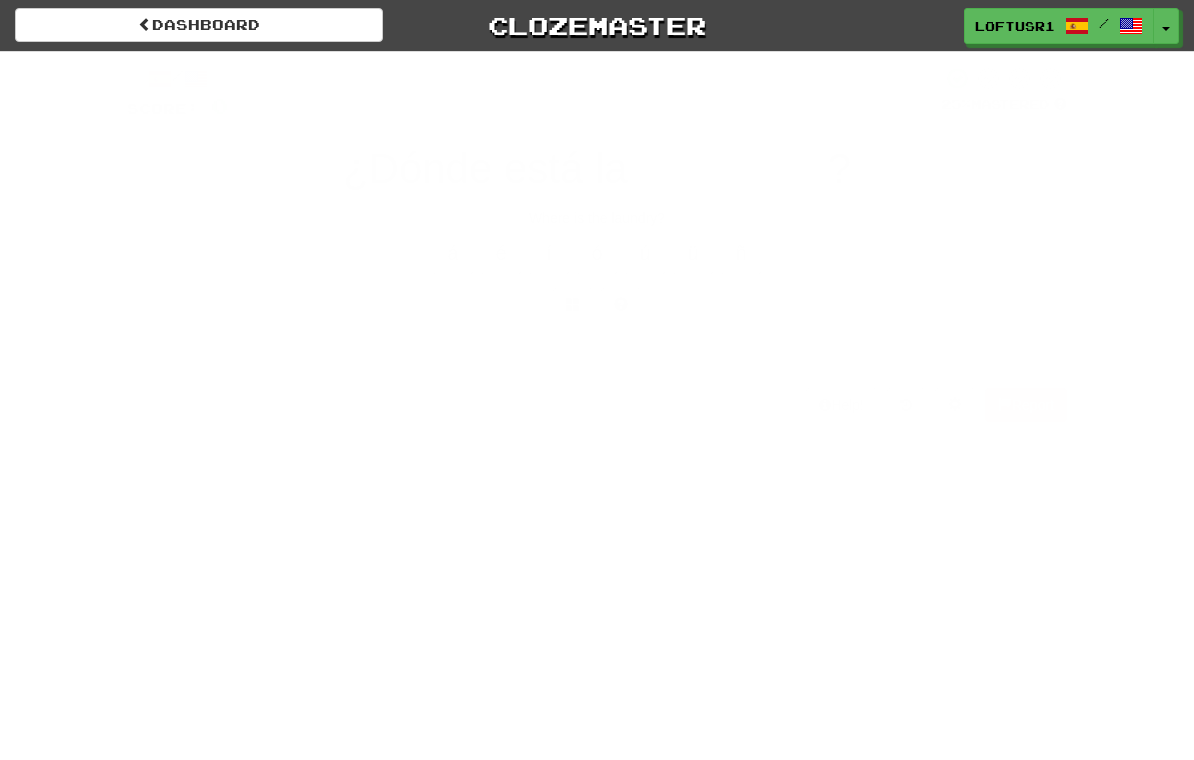 scroll, scrollTop: 0, scrollLeft: 0, axis: both 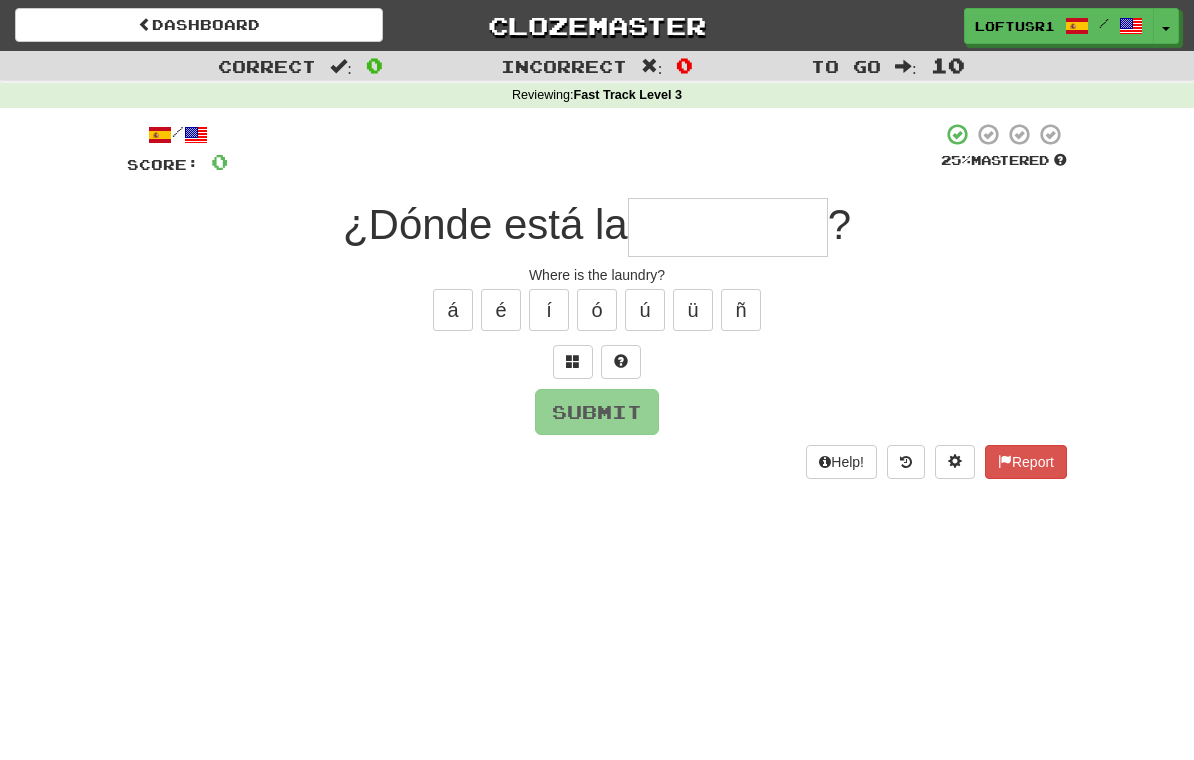 click at bounding box center [728, 227] 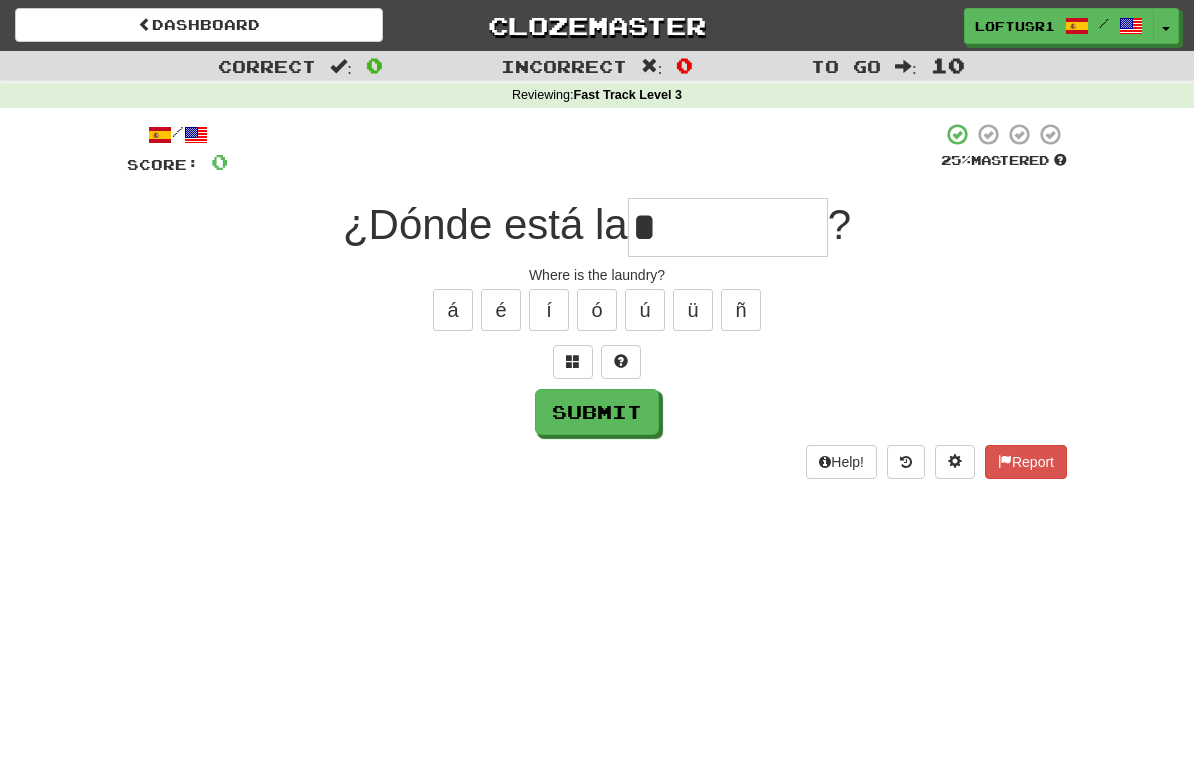 click on "Submit" at bounding box center (597, 412) 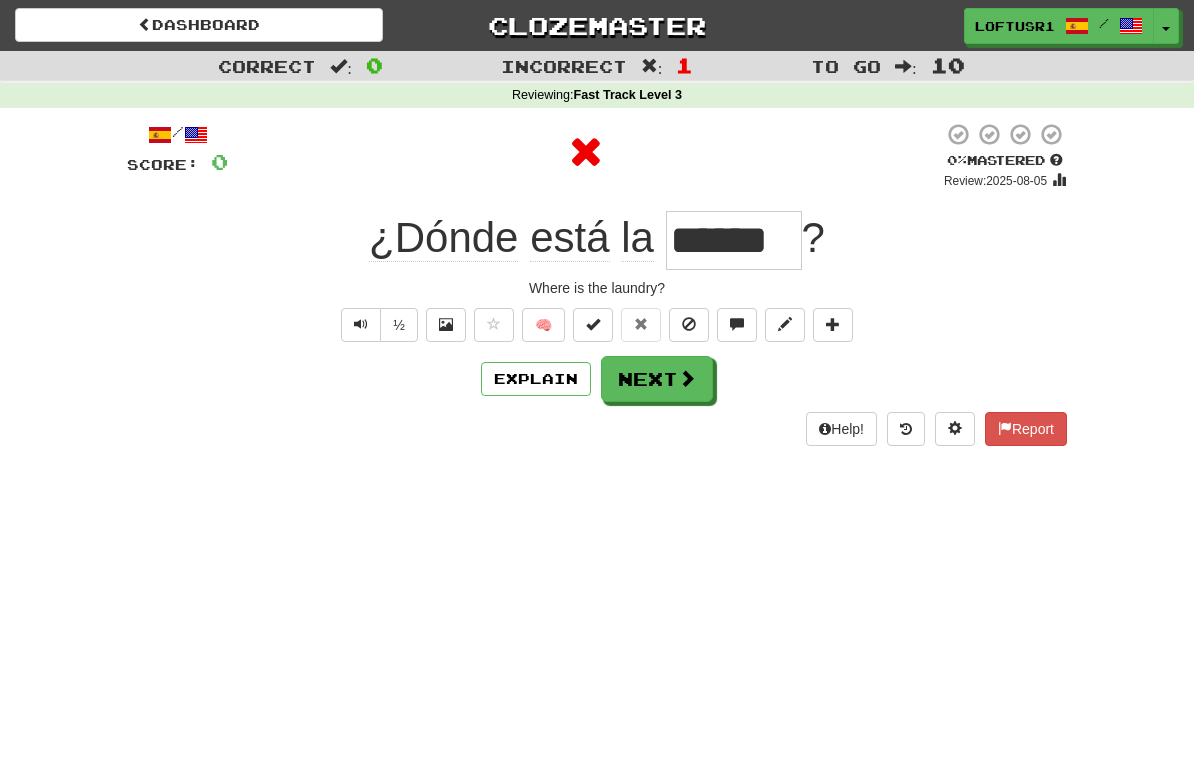 click on "Next" at bounding box center [657, 379] 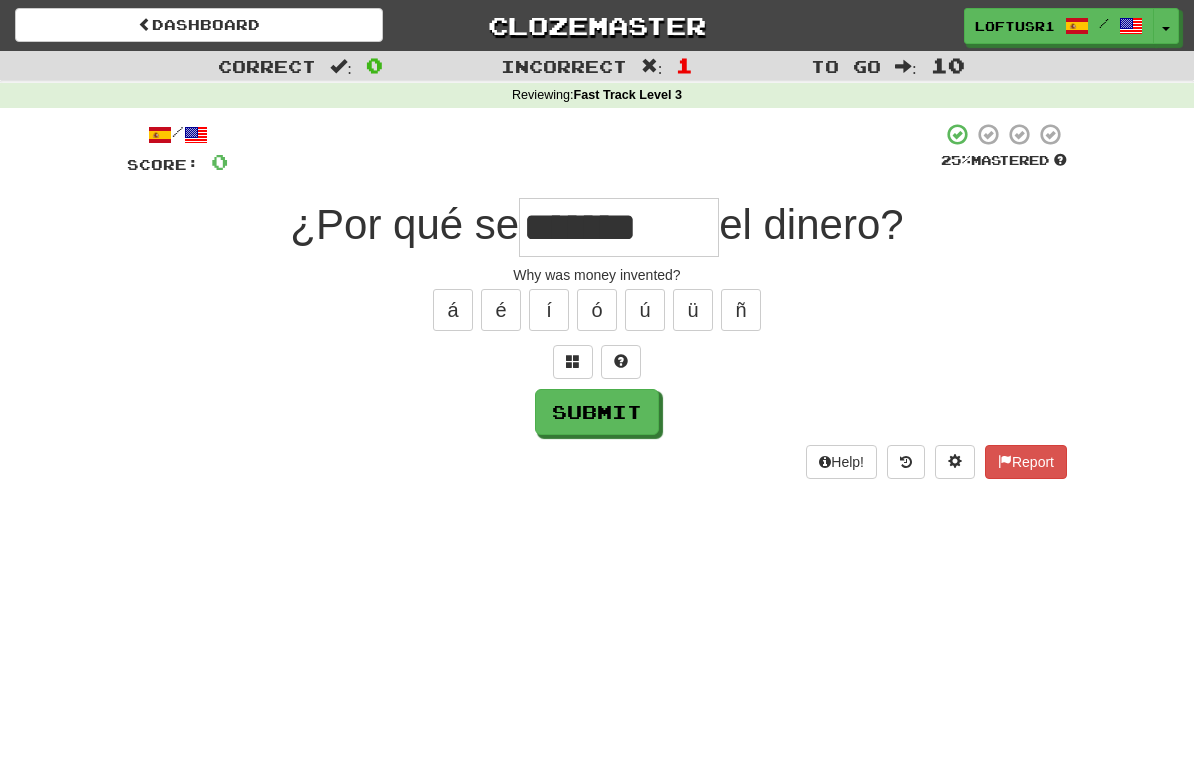 type on "*******" 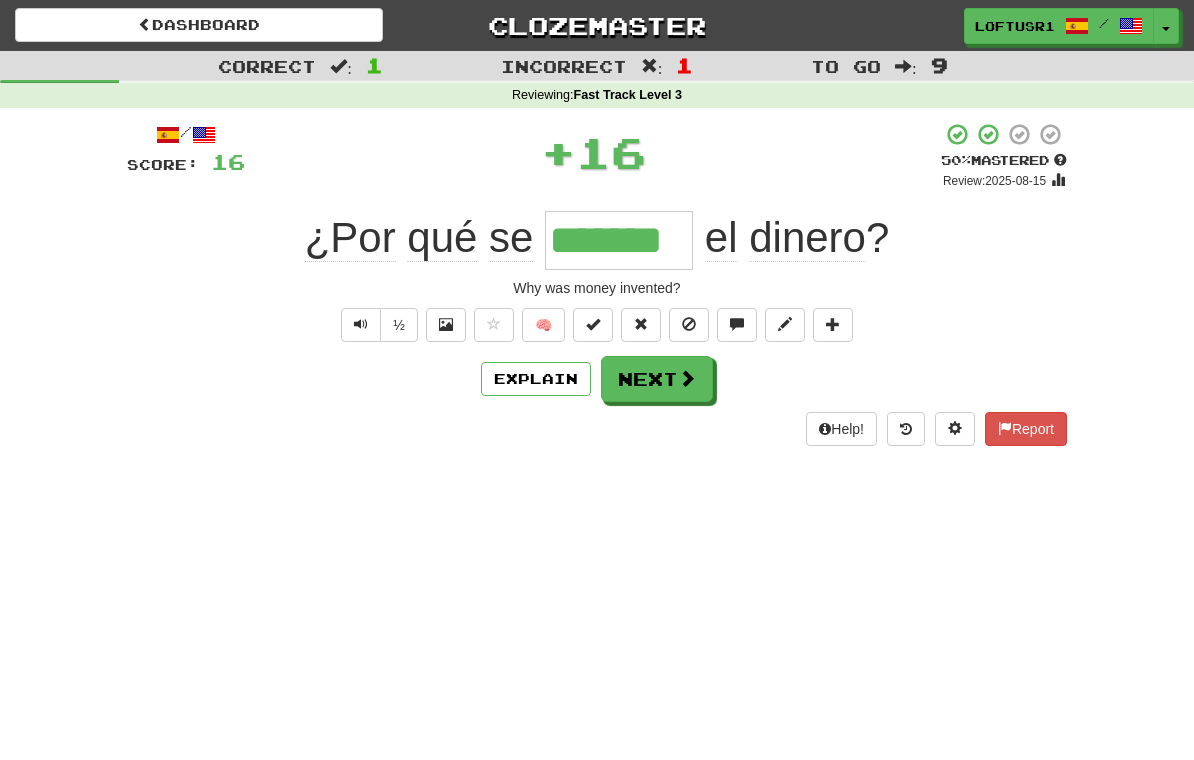 click on "Next" at bounding box center [657, 379] 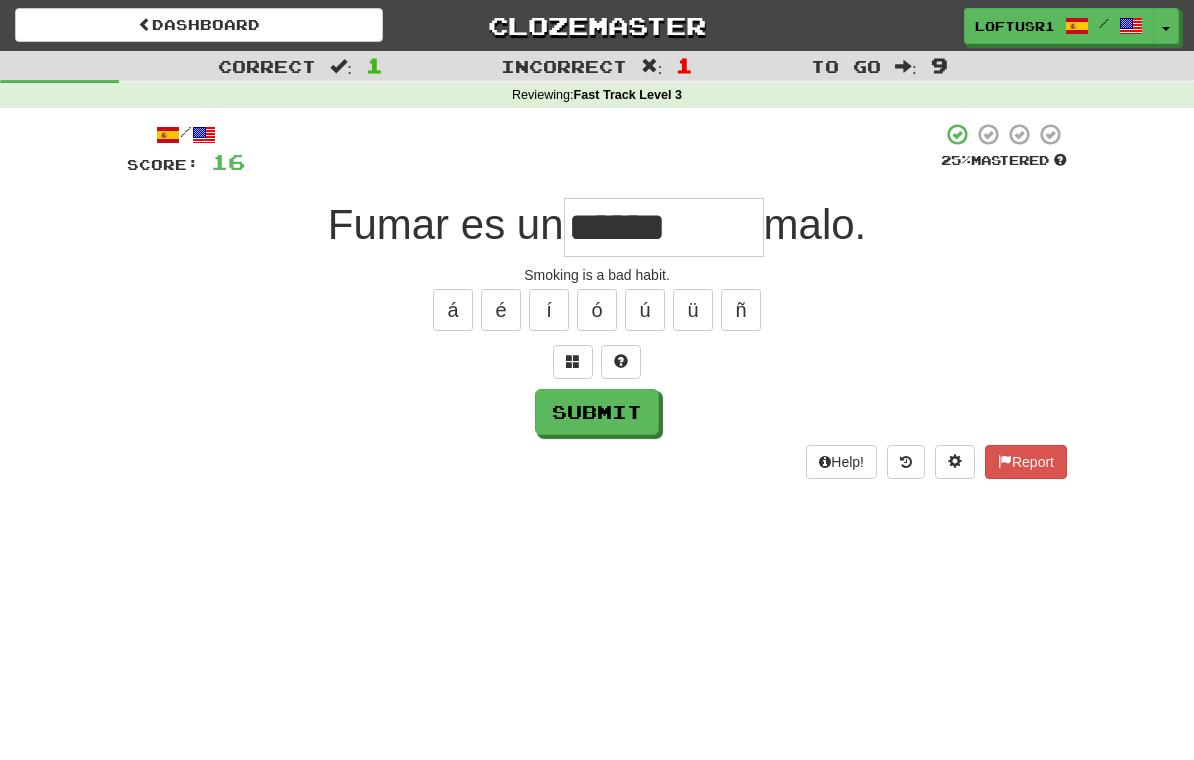 click on "Submit" at bounding box center (597, 412) 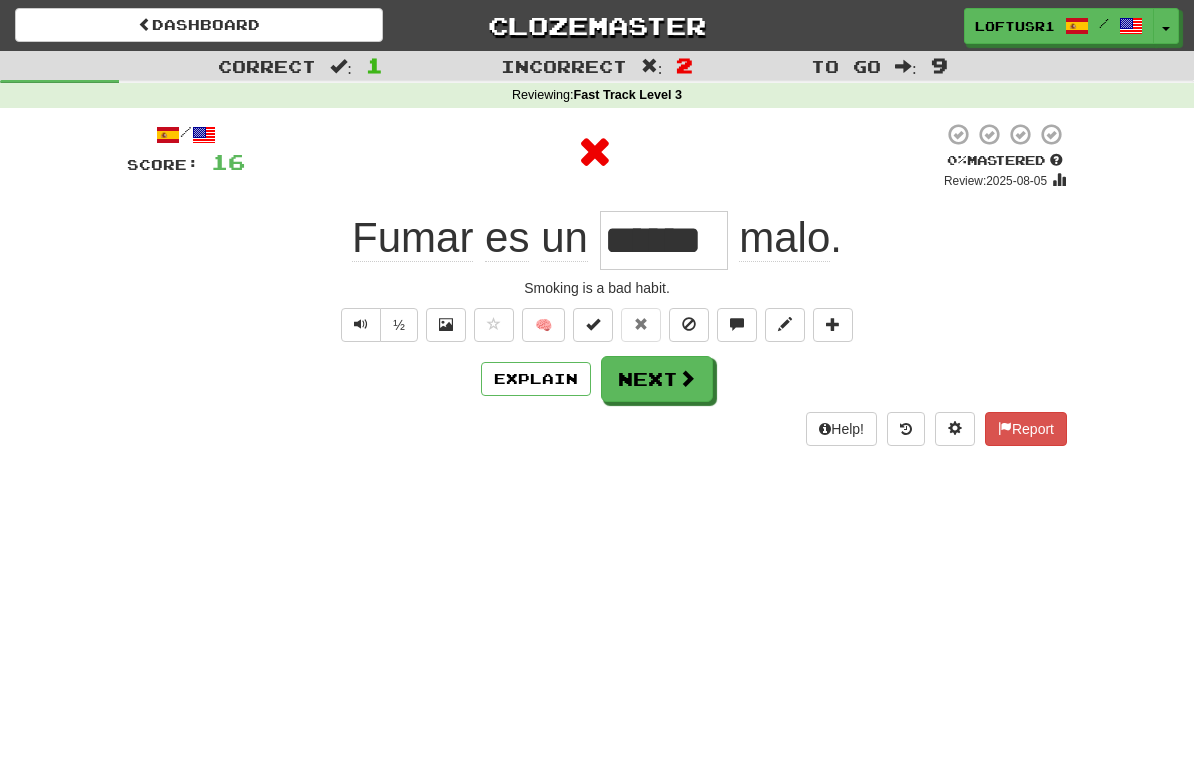 click on "Next" at bounding box center (657, 379) 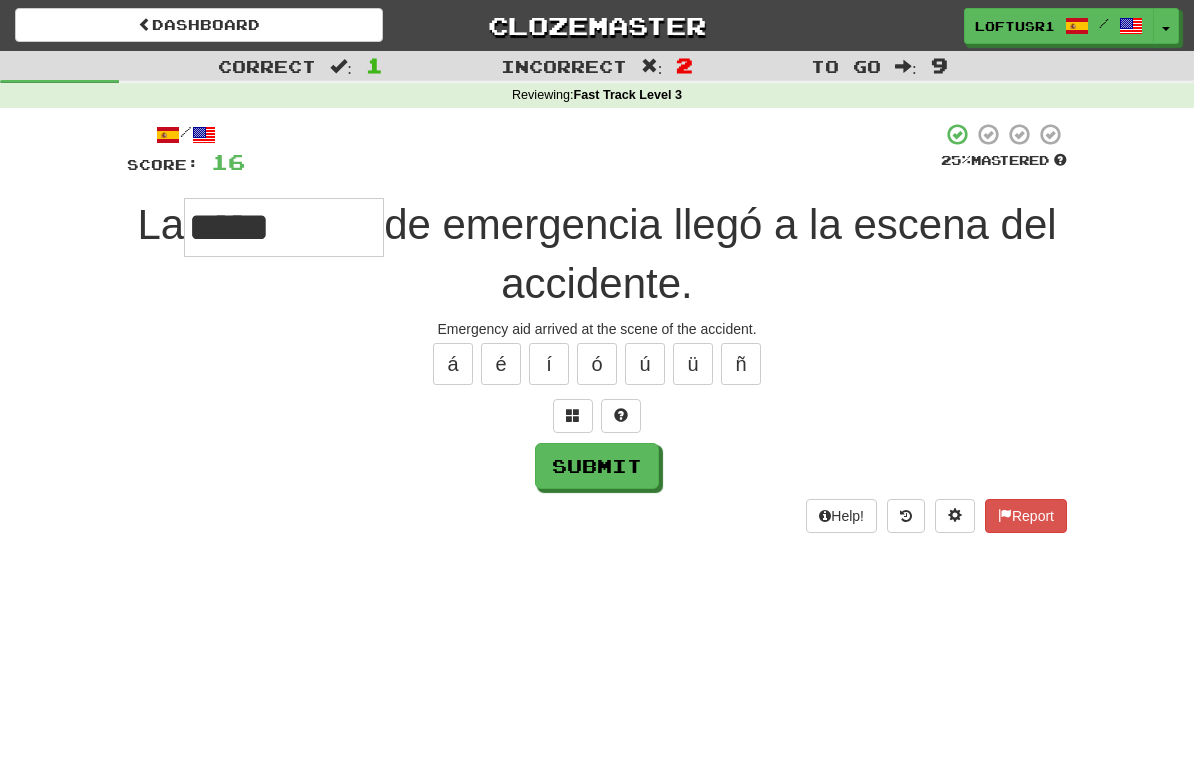 type on "*****" 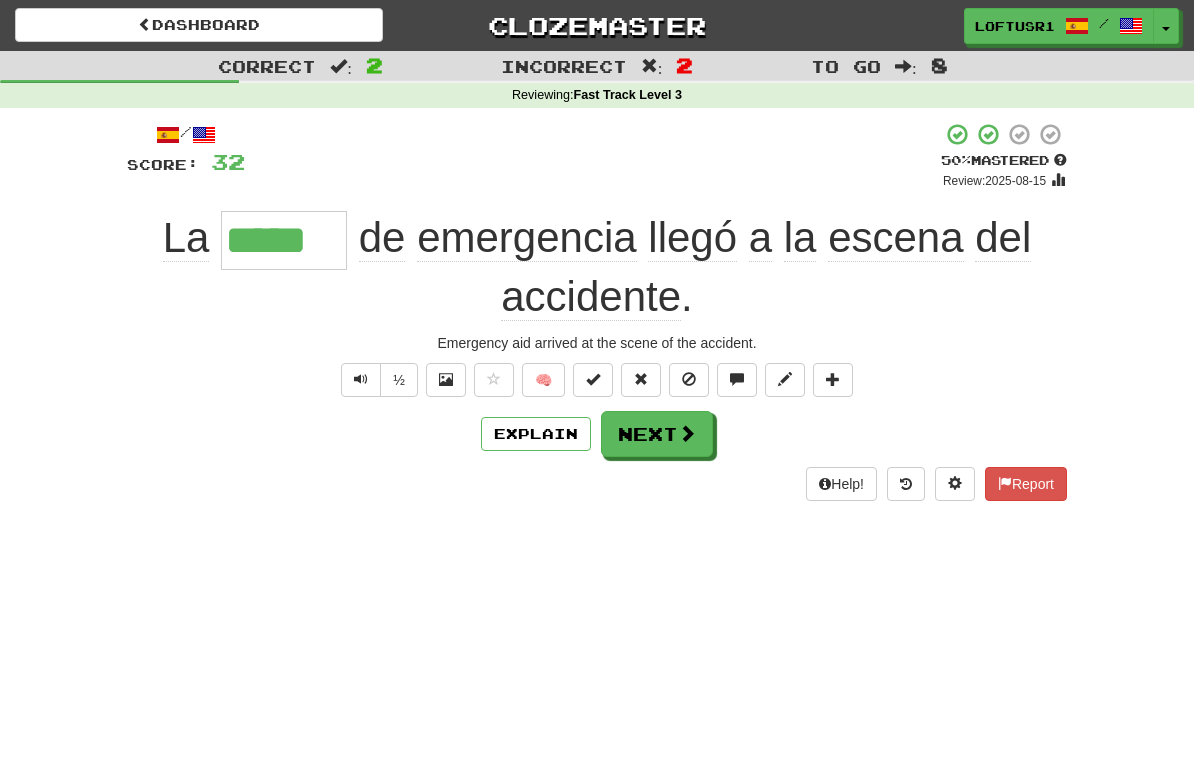 click on "Next" at bounding box center [657, 434] 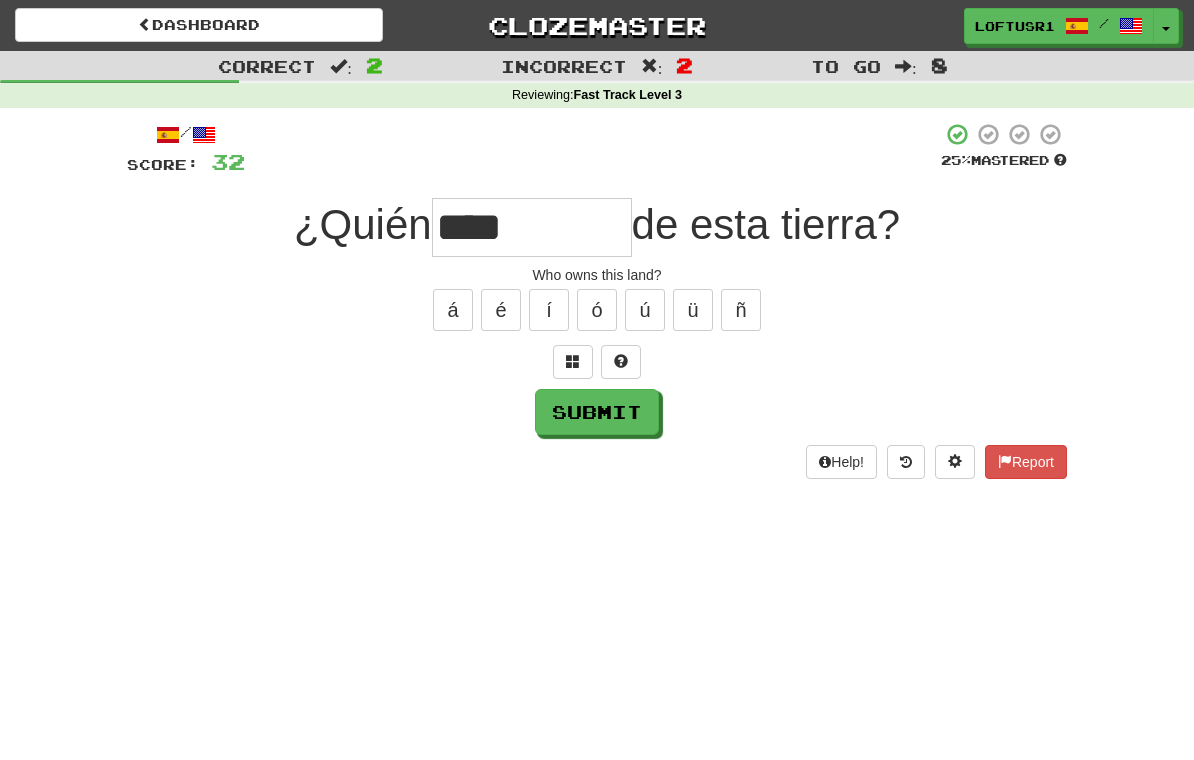 click on "Submit" at bounding box center [597, 412] 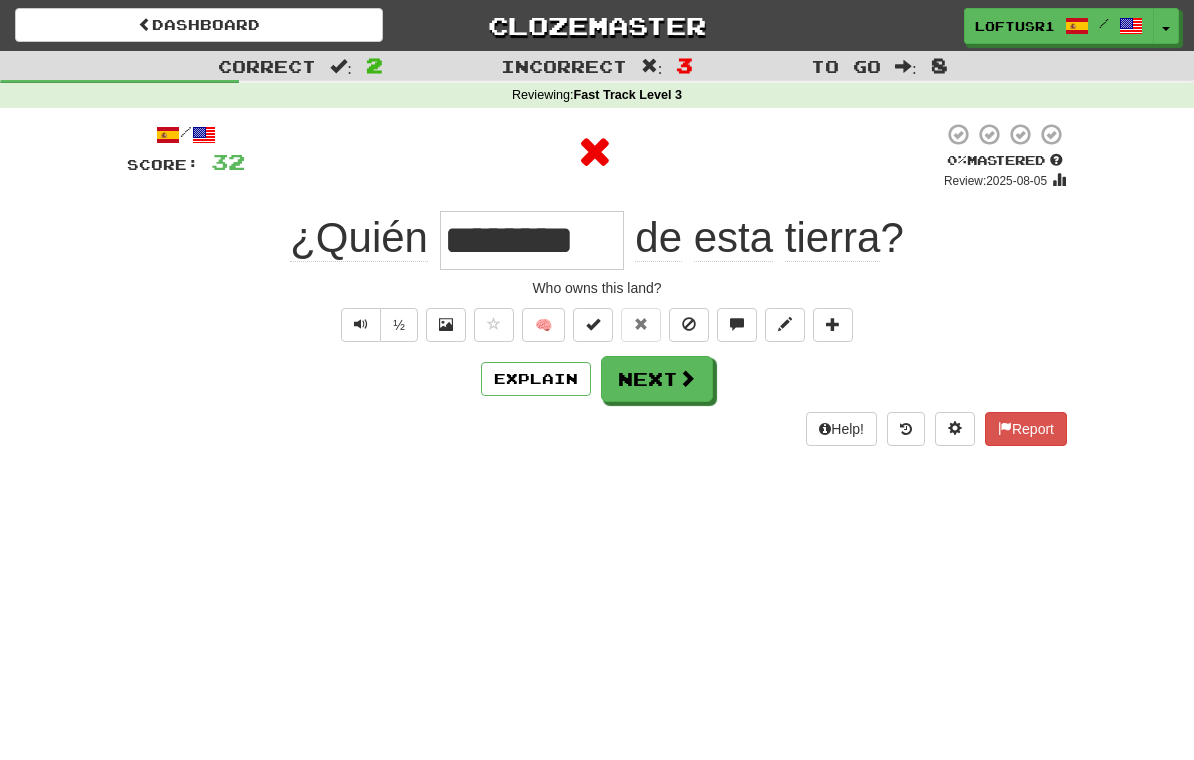 click at bounding box center (687, 378) 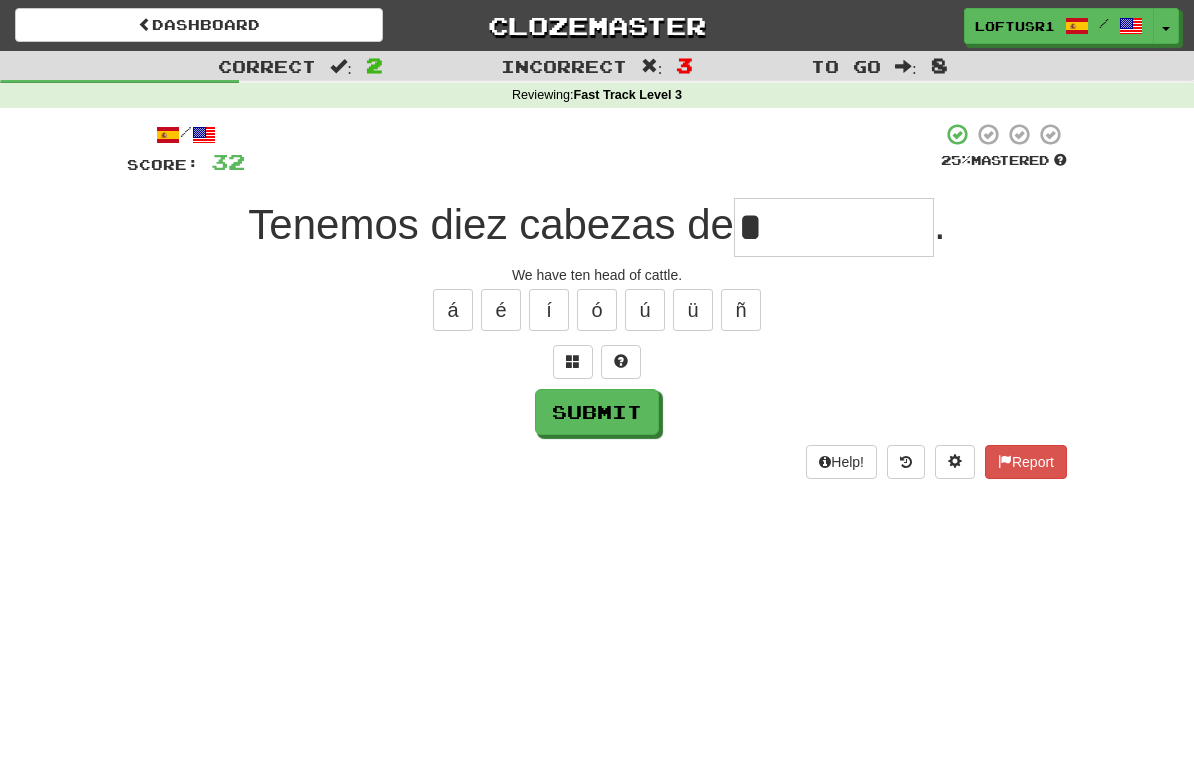 click on "Submit" at bounding box center [597, 412] 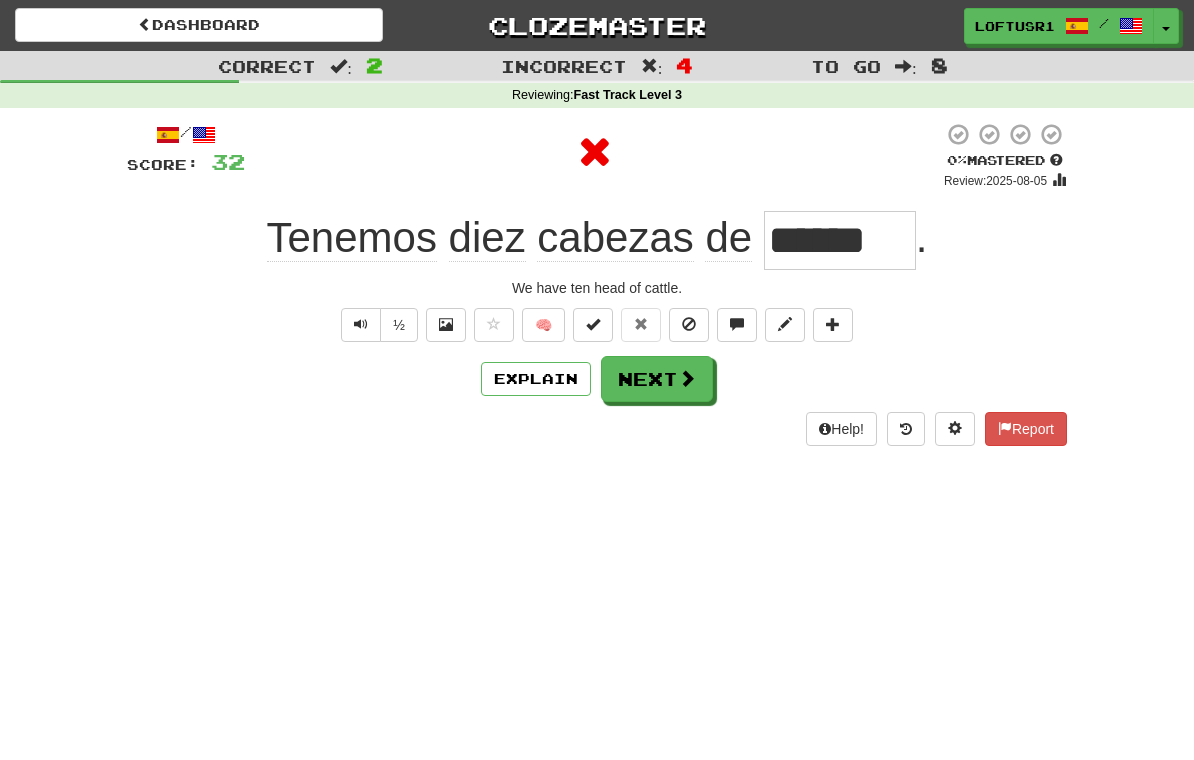 click on "Next" at bounding box center [657, 379] 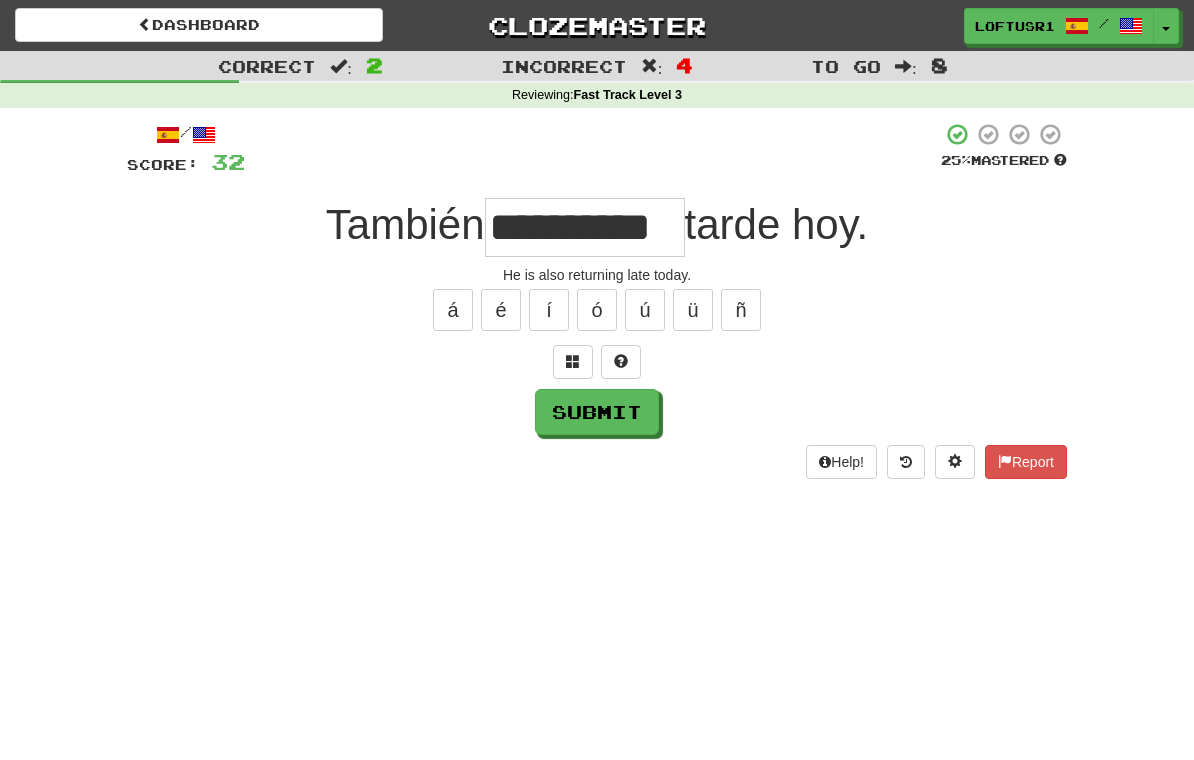 click on "Submit" at bounding box center [597, 412] 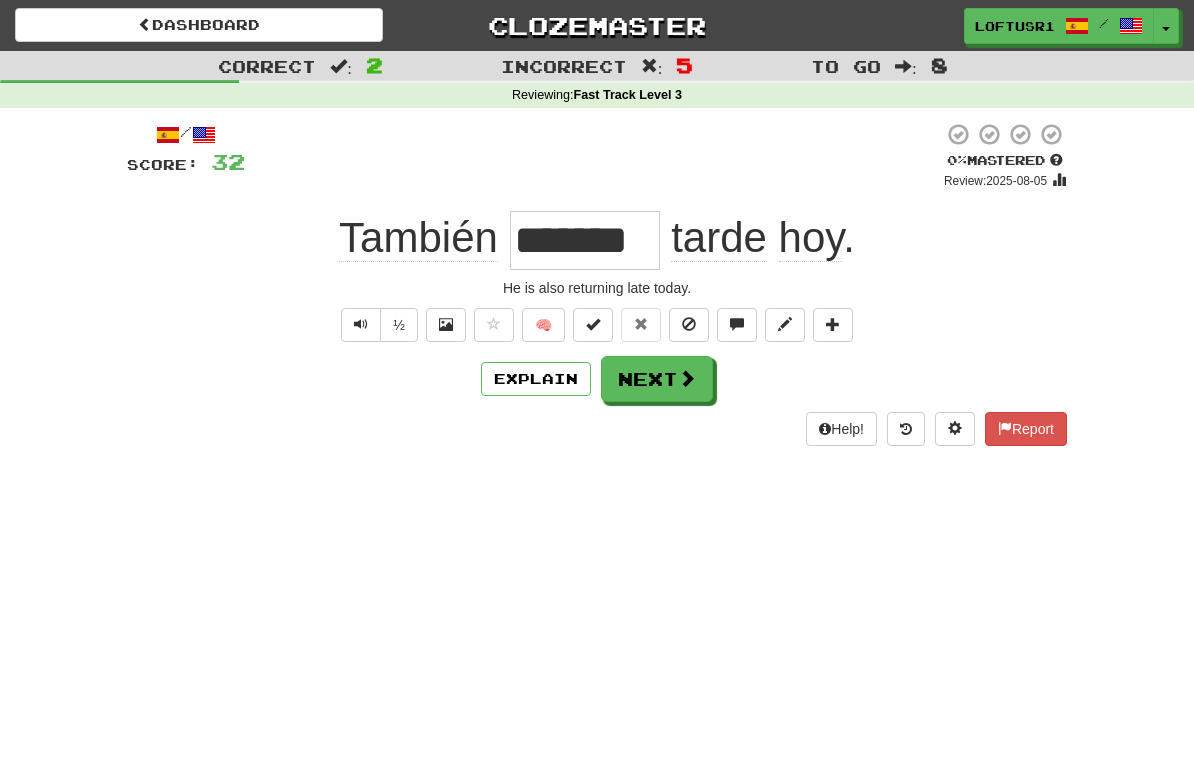 click on "Next" at bounding box center [657, 379] 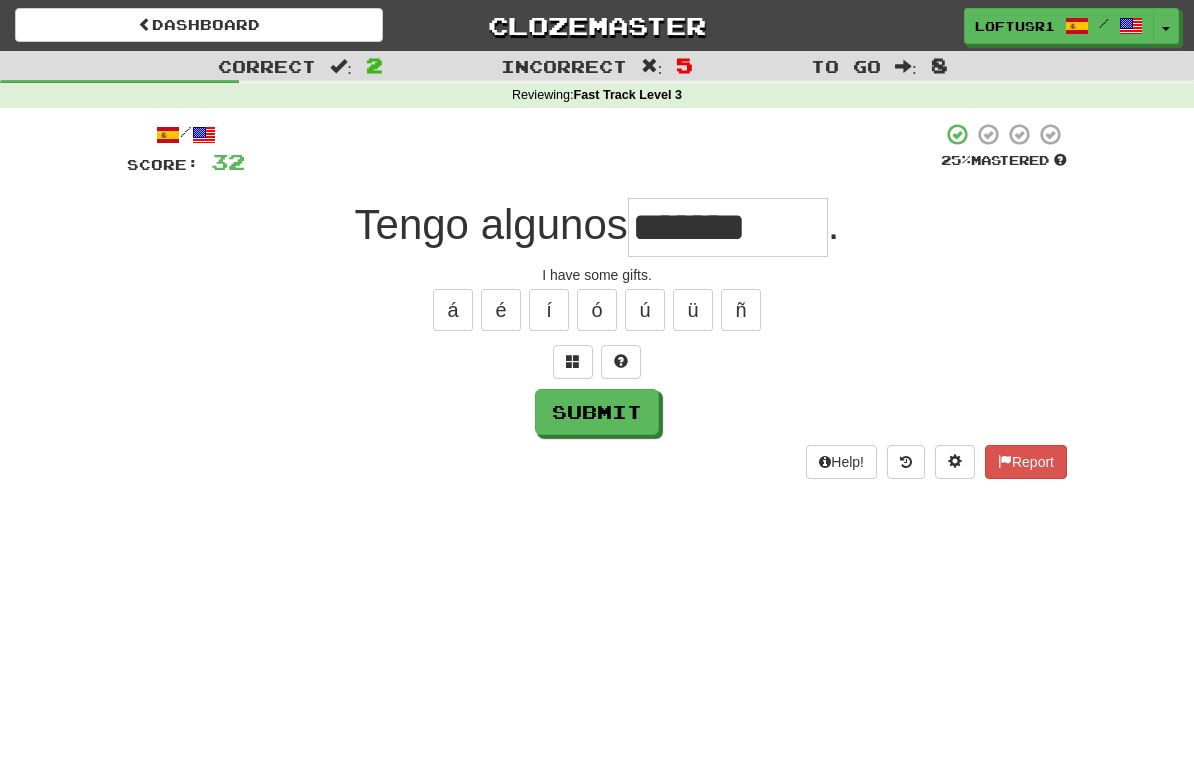 type on "*******" 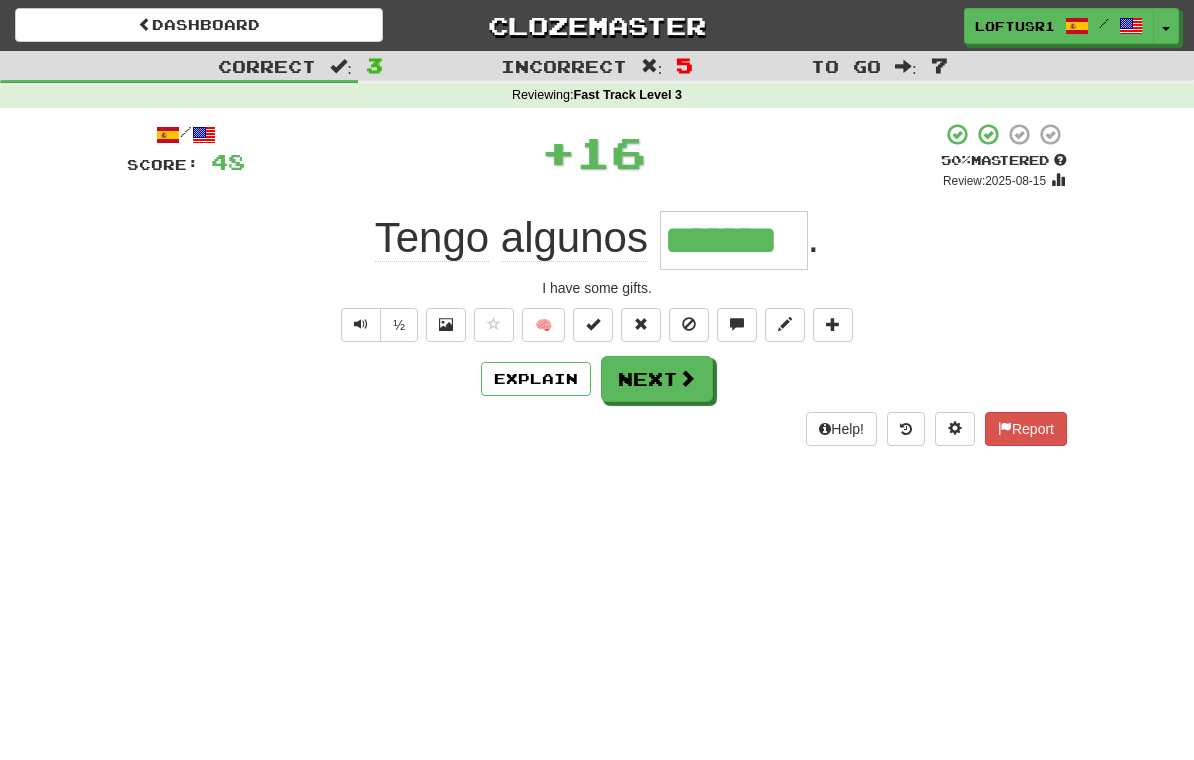 click on "Next" at bounding box center (657, 379) 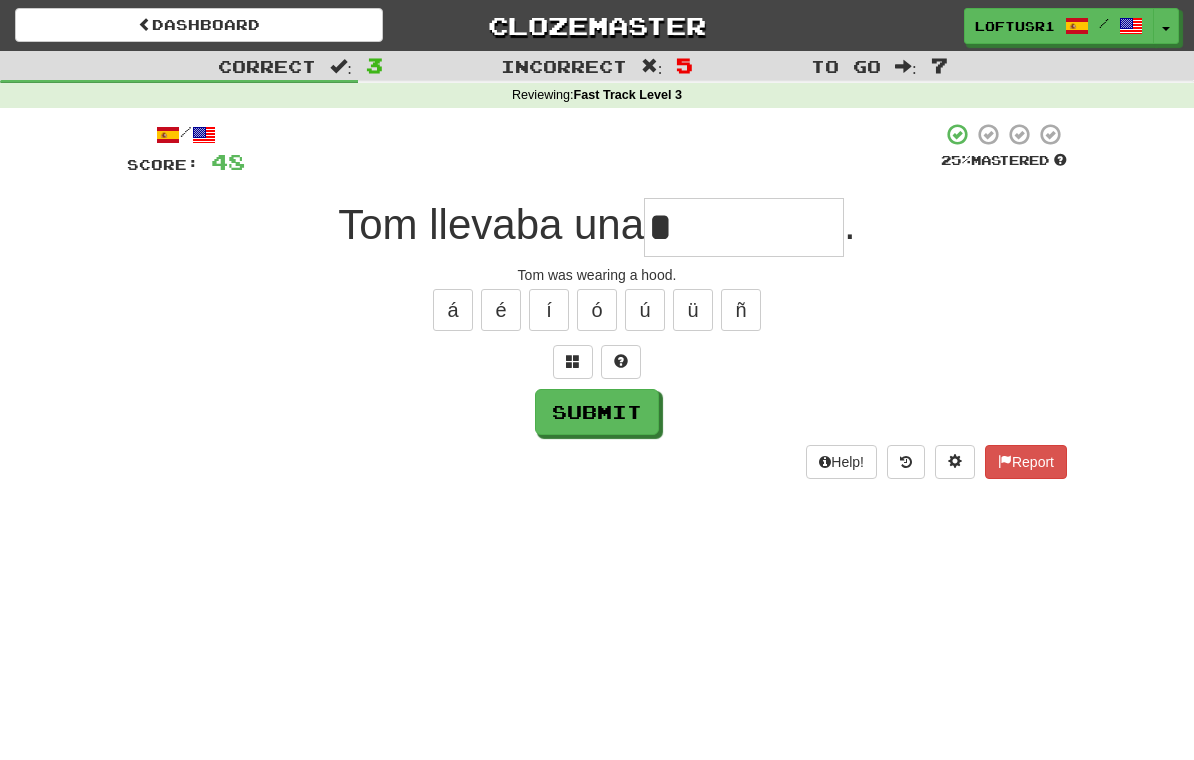 click on "Submit" at bounding box center (597, 412) 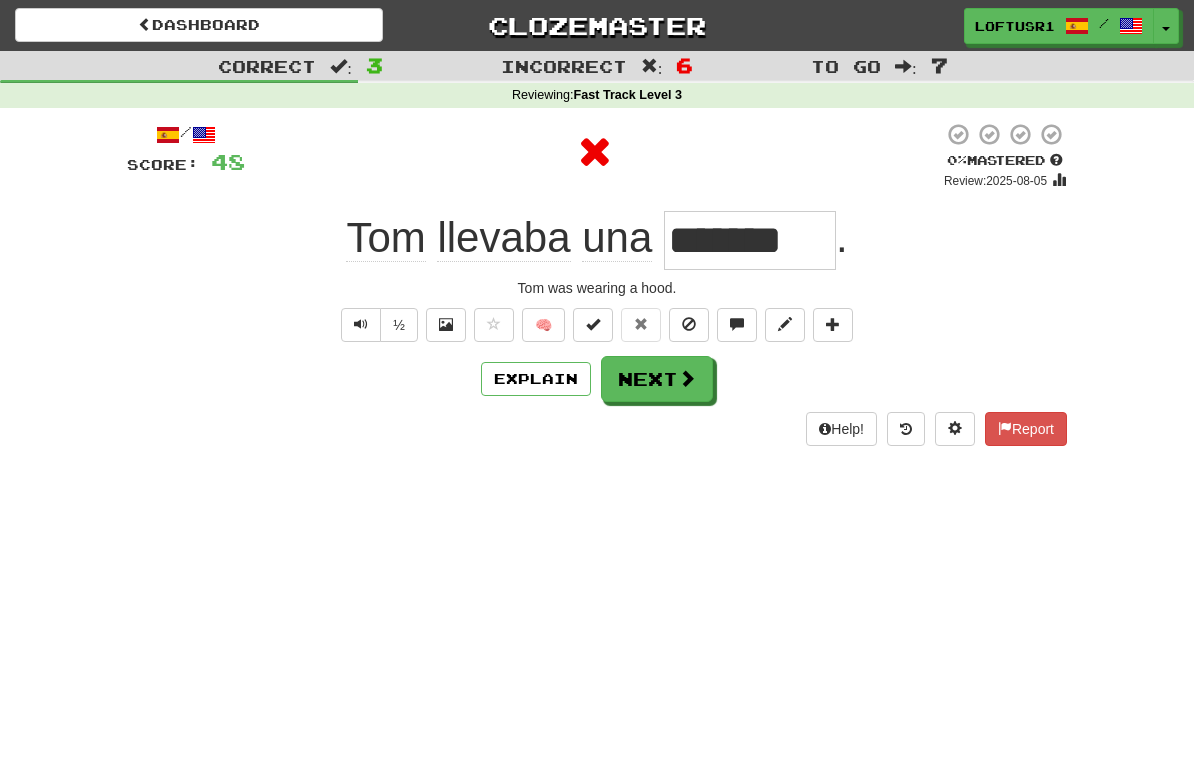 click on "Next" at bounding box center (657, 379) 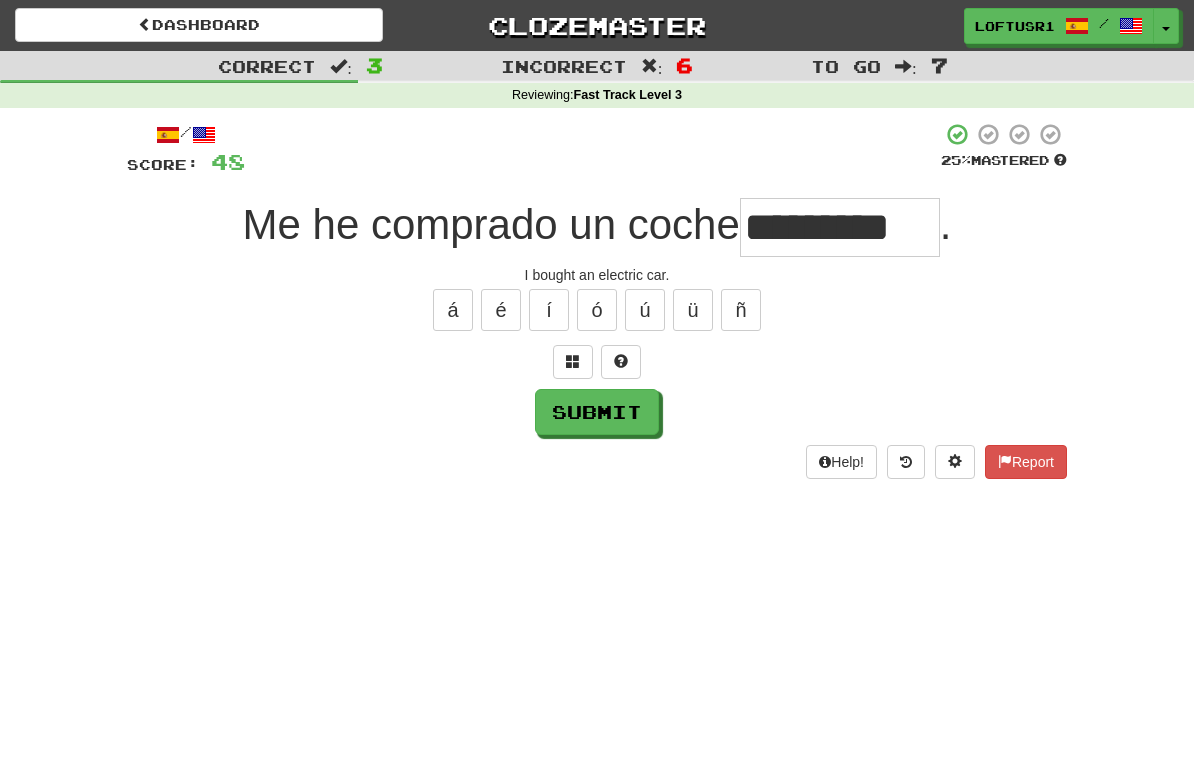 click on "Submit" at bounding box center (597, 412) 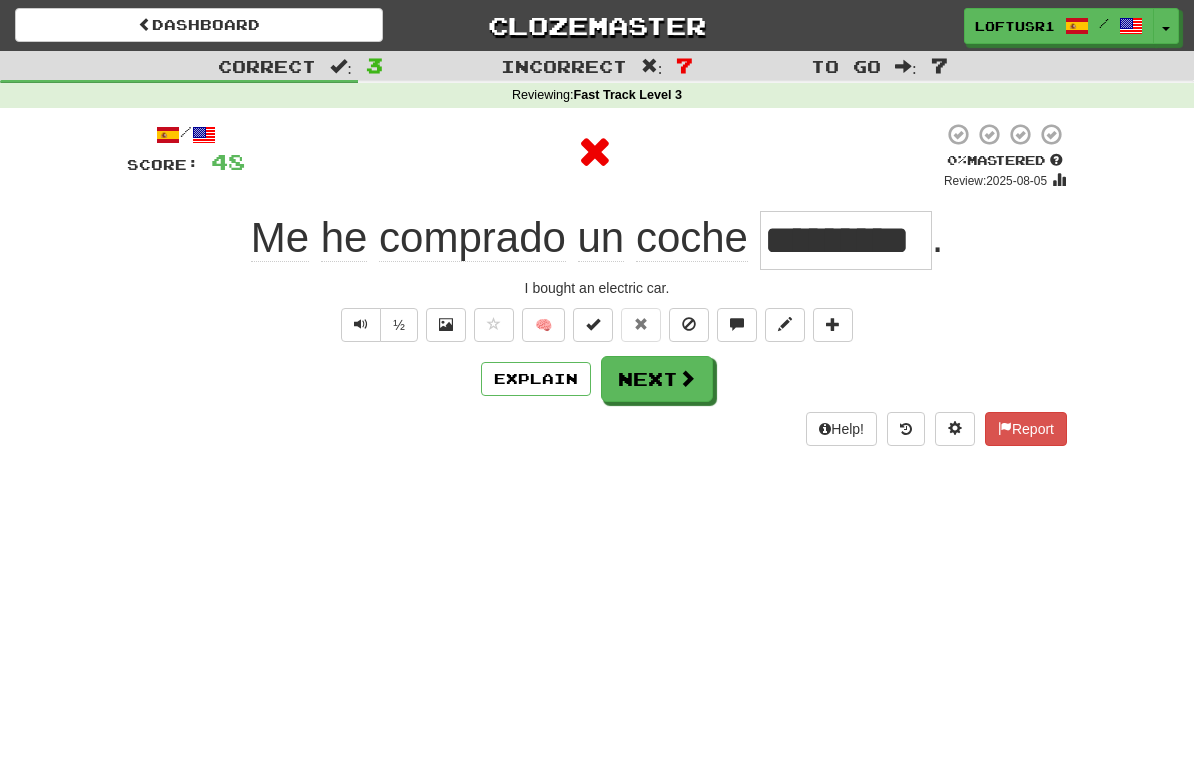 click on "Next" at bounding box center [657, 379] 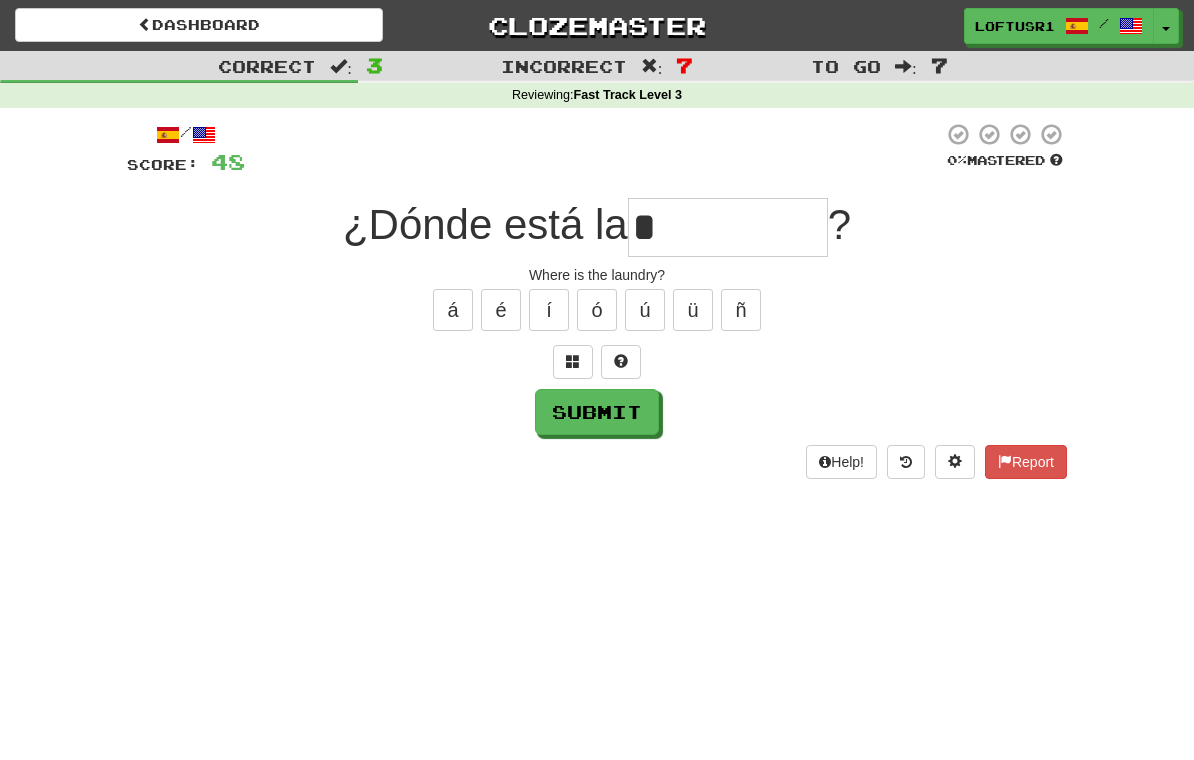 click on "Submit" at bounding box center (597, 412) 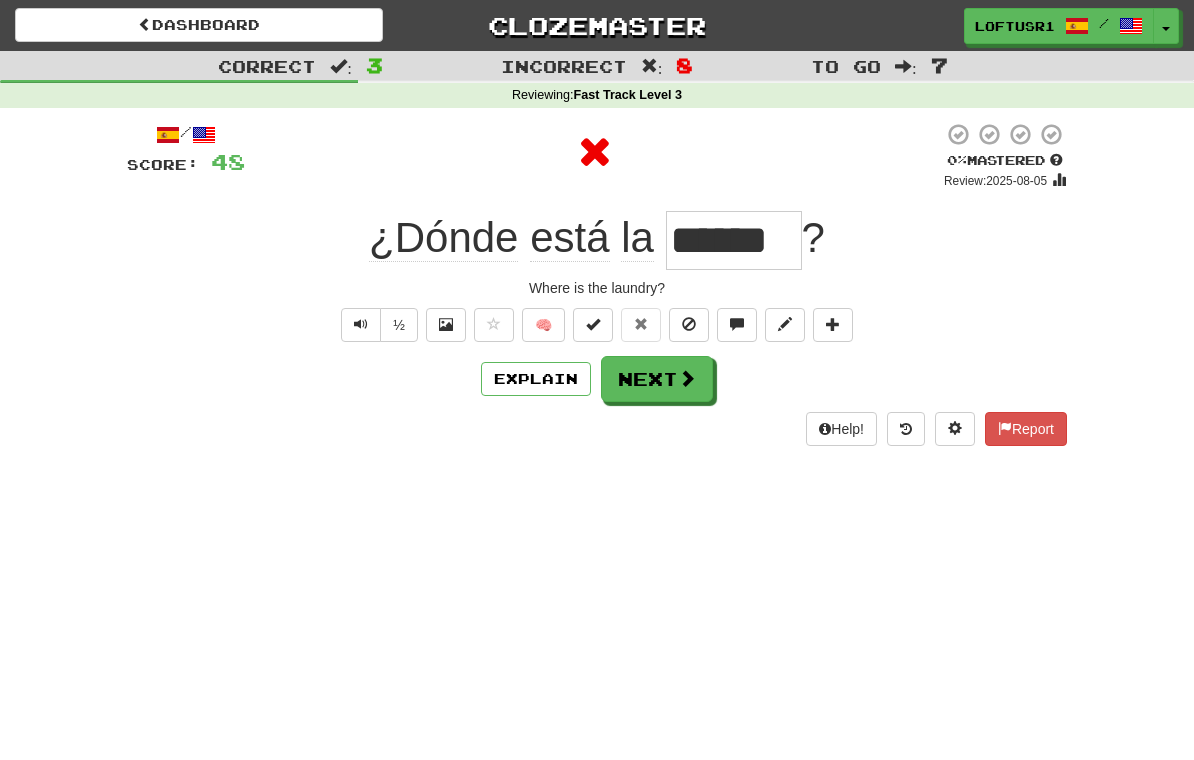click on "Next" at bounding box center [657, 379] 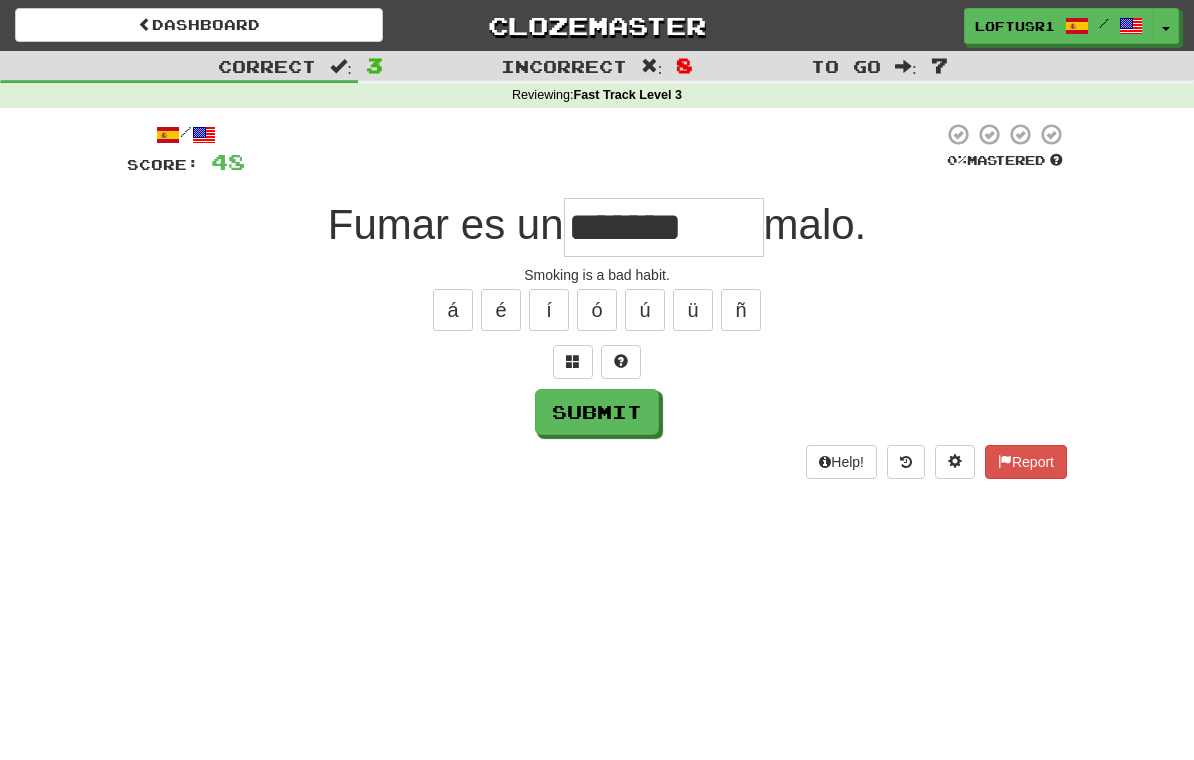 click on "Submit" at bounding box center (597, 412) 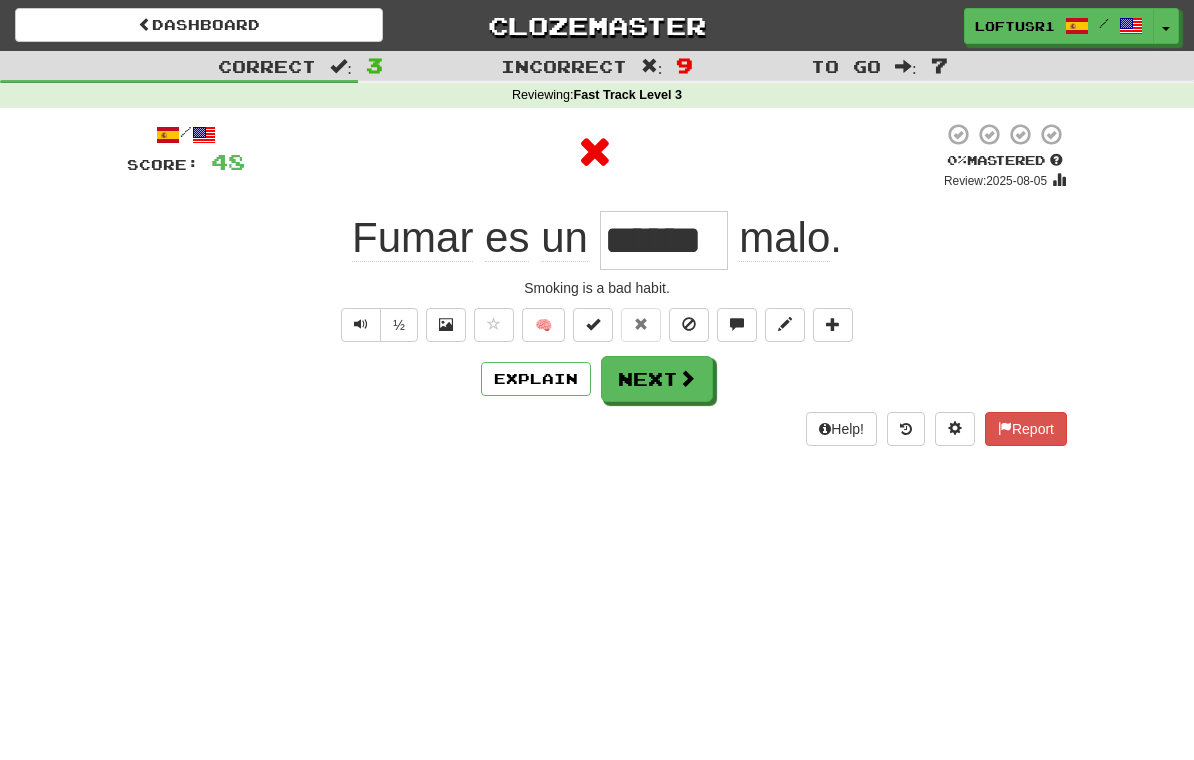 click on "Next" at bounding box center (657, 379) 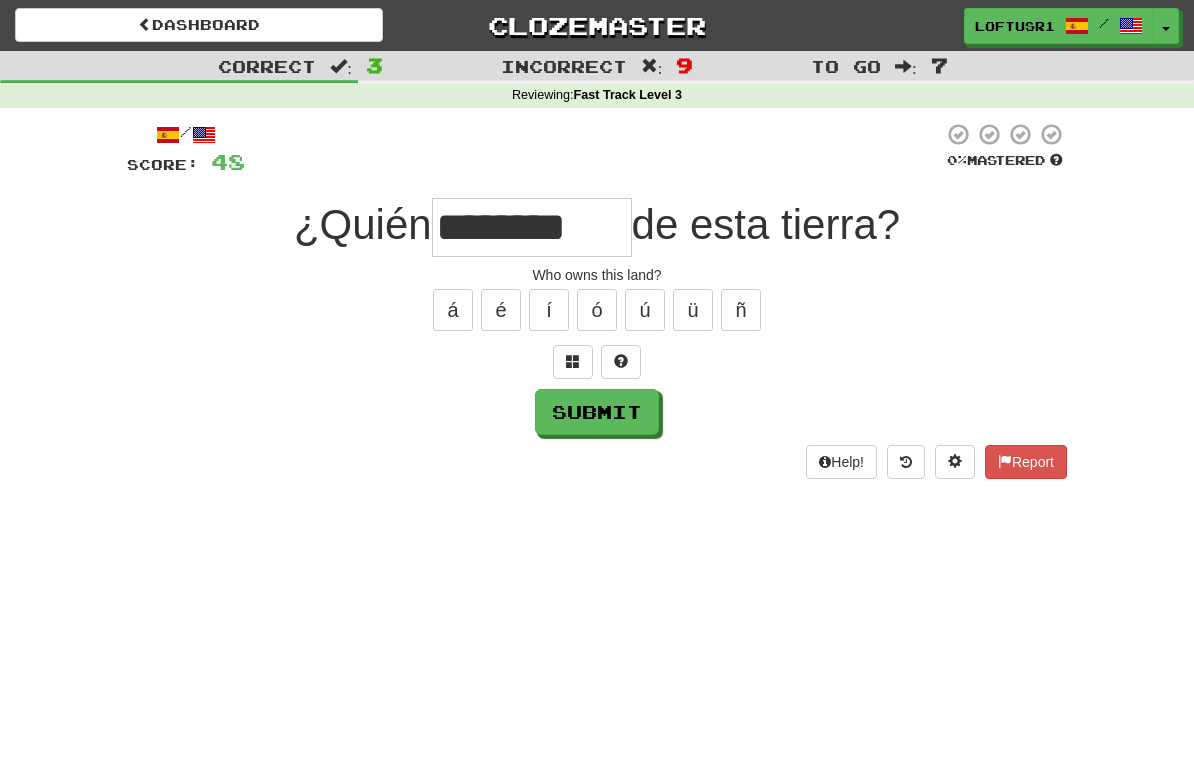 type on "********" 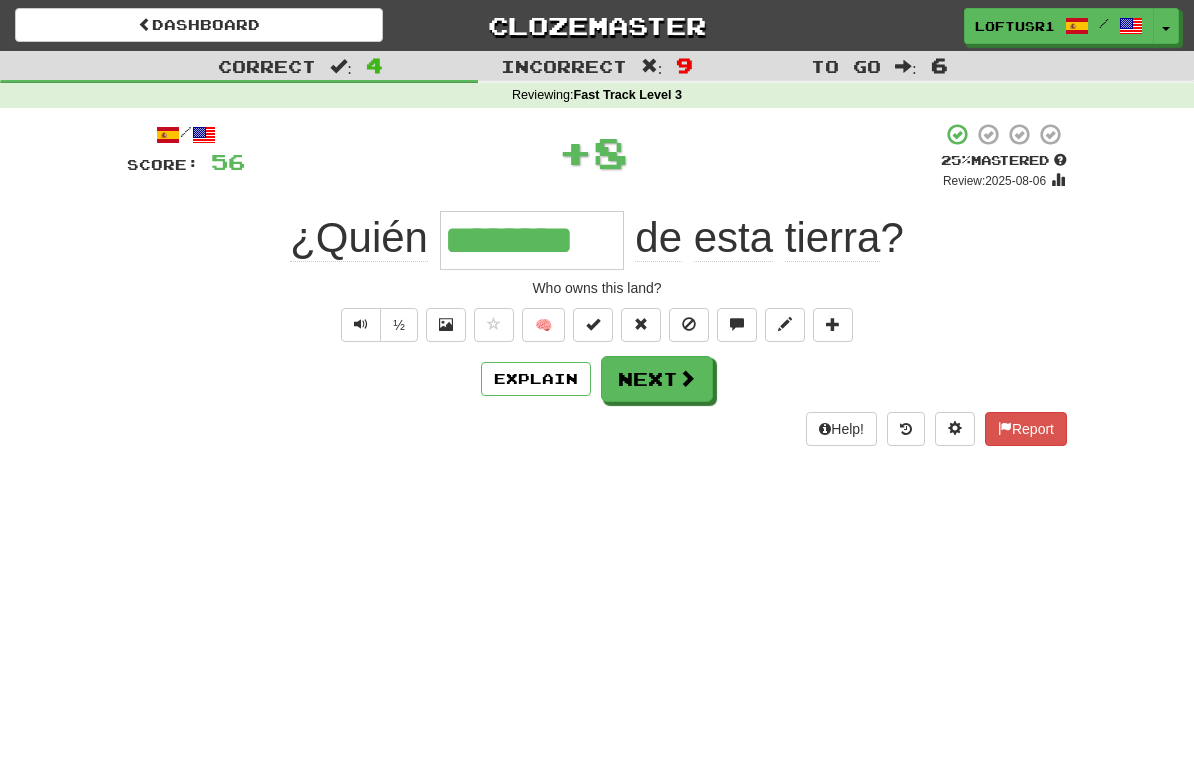 click on "Explain" at bounding box center (536, 379) 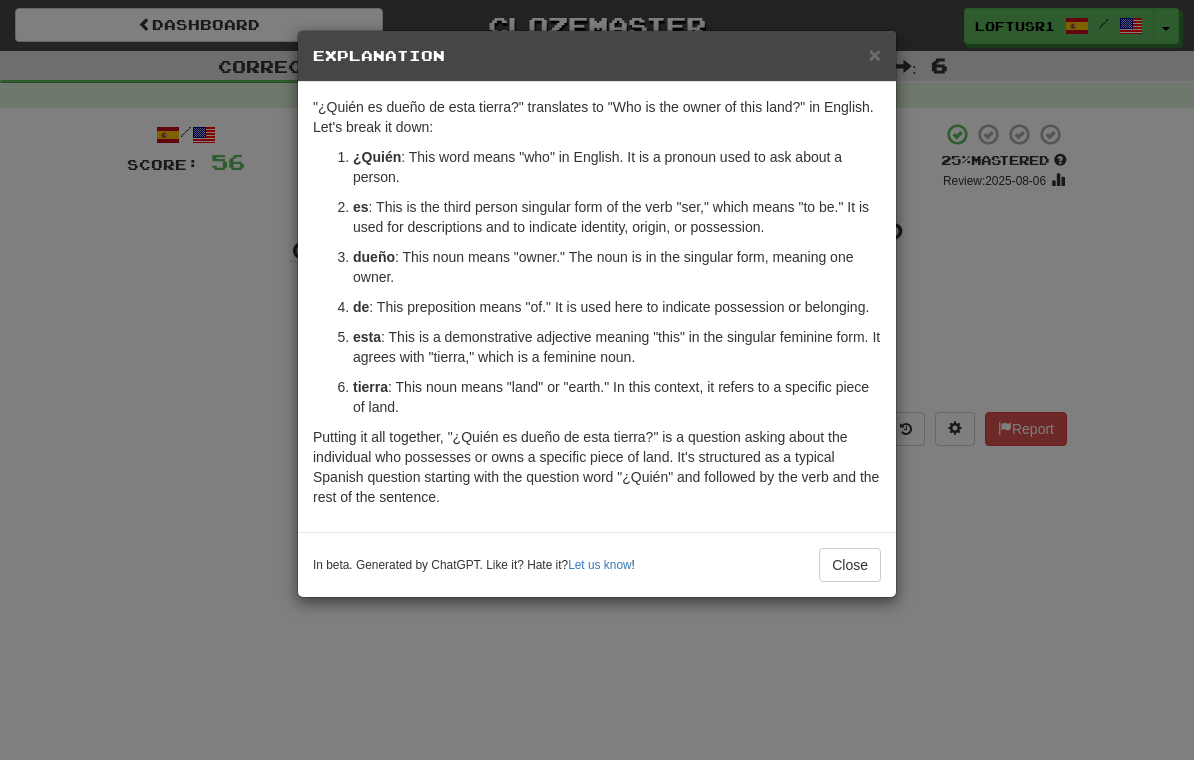 click on "× Explanation "¿Quién es dueño de esta tierra?" translates to "Who is the owner of this land?" in English. Let's break it down:
¿Quién : This word means "who" in English. It is a pronoun used to ask about a person.
es : This is the third person singular form of the verb "ser," which means "to be." It is used for descriptions and to indicate identity, origin, or possession.
dueño : This noun means "owner." The noun is in the singular form, meaning one owner.
de : This preposition means "of." It is used here to indicate possession or belonging.
esta : This is a demonstrative adjective meaning "this" in the singular feminine form. It agrees with "tierra," which is a feminine noun.
tierra : This noun means "land" or "earth." In this context, it refers to a specific piece of land.
In beta. Generated by ChatGPT. Like it? Hate it?  Let us know ! Close" at bounding box center [597, 314] 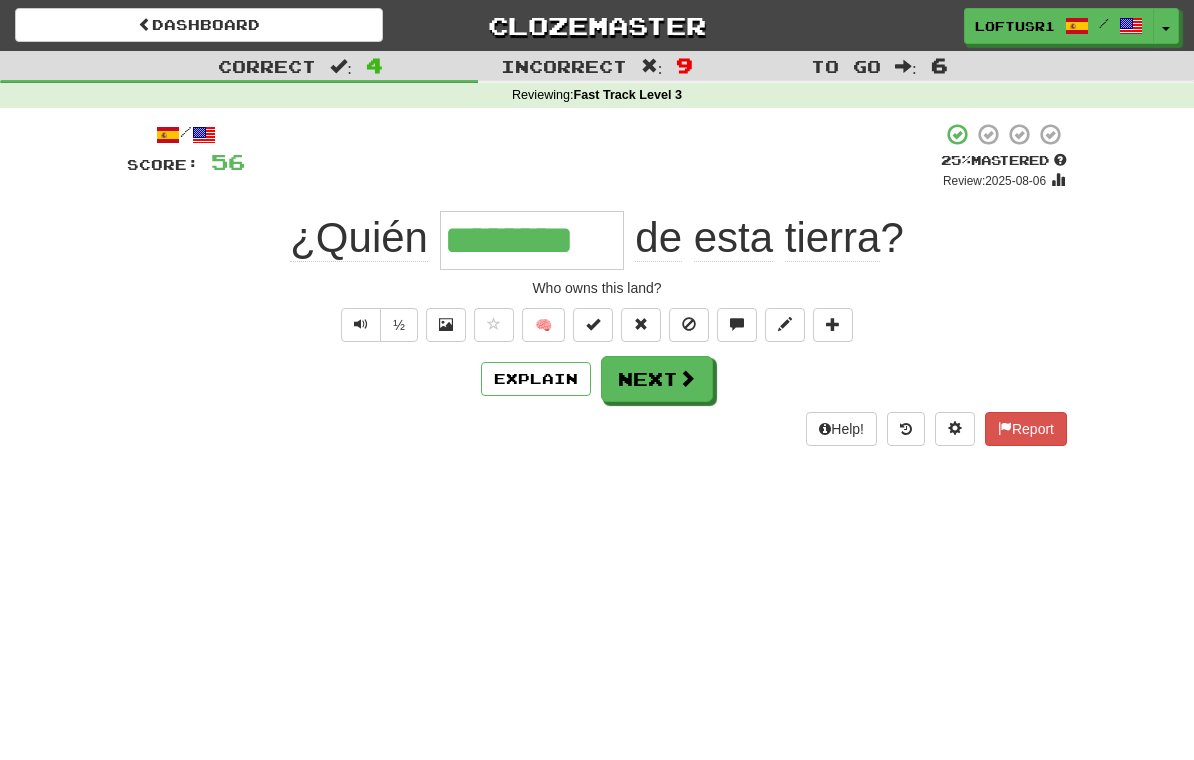 click on "Next" at bounding box center (657, 379) 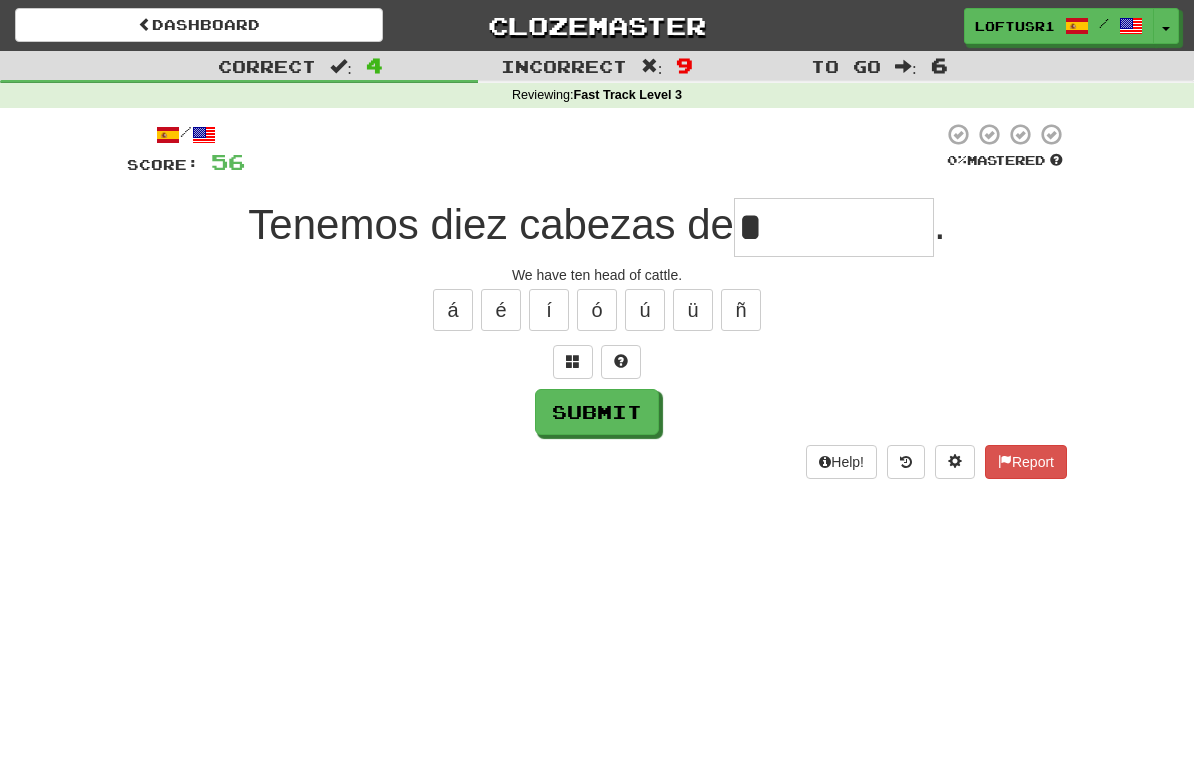 click on "Submit" at bounding box center [597, 412] 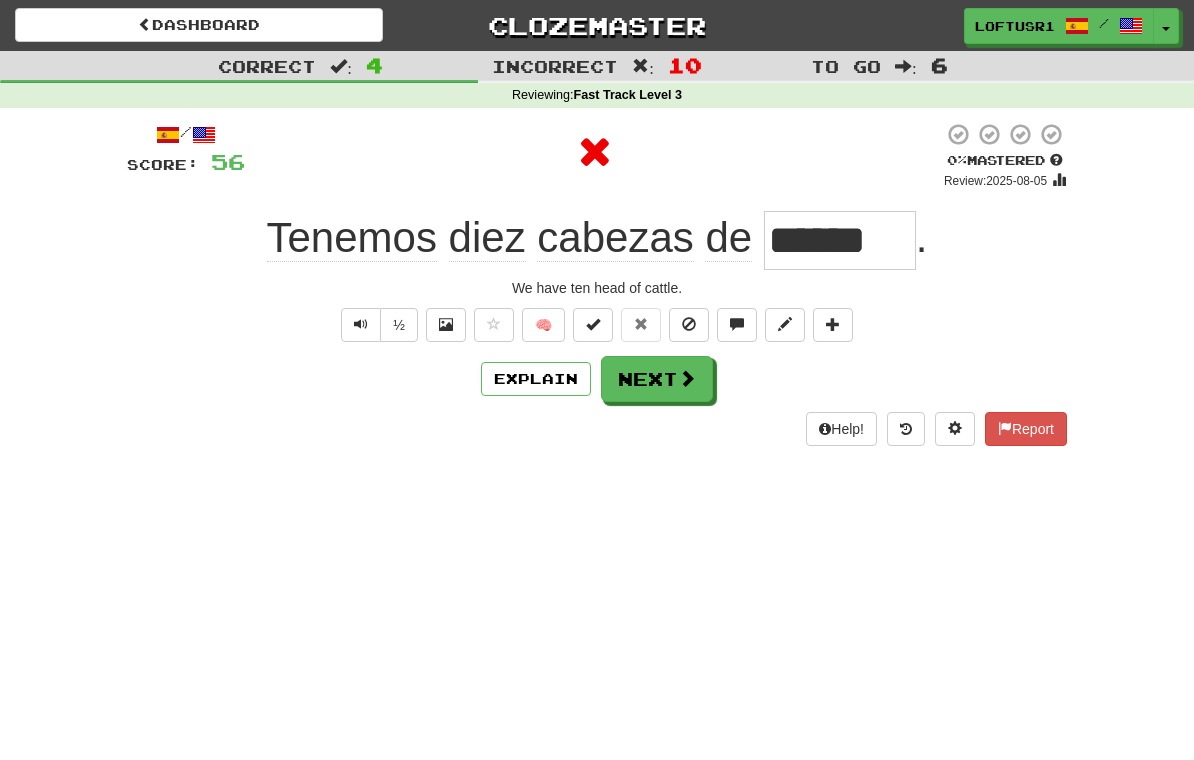 click on "Explain" at bounding box center (536, 379) 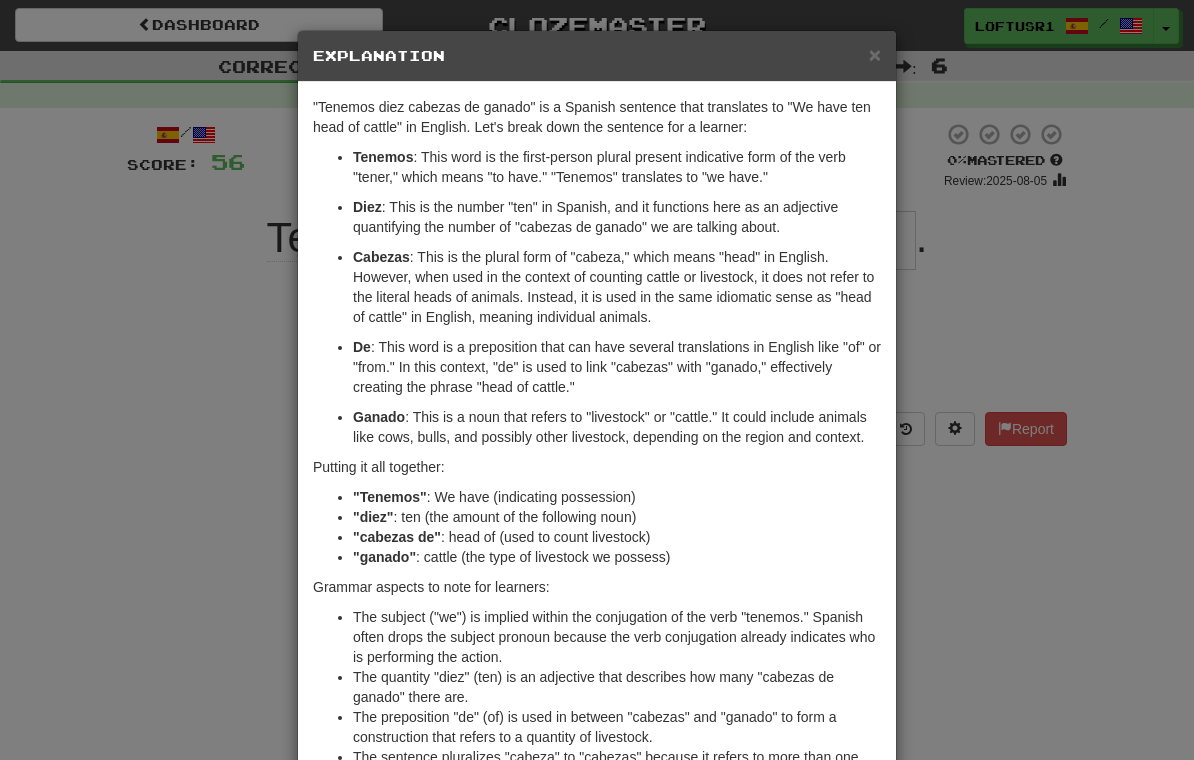 click on "× Explanation "Tenemos diez cabezas de ganado" is a Spanish sentence that translates to "We have ten head of cattle" in English. Let's break down the sentence for a learner:
Tenemos : This word is the first-person plural present indicative form of the verb "tener," which means "to have." "Tenemos" translates to "we have."
Diez : This is the number "ten" in Spanish, and it functions here as an adjective quantifying the number of "cabezas de ganado" we are talking about.
Cabezas : This is the plural form of "cabeza," which means "head" in English. However, when used in the context of counting cattle or livestock, it does not refer to the literal heads of animals. Instead, it is used in the same idiomatic sense as "head of cattle" in English, meaning individual animals.
De : This word is a preposition that can have several translations in English like "of" or "from." In this context, "de" is used to link "cabezas" with "ganado," effectively creating the phrase "head of cattle."" at bounding box center (597, 380) 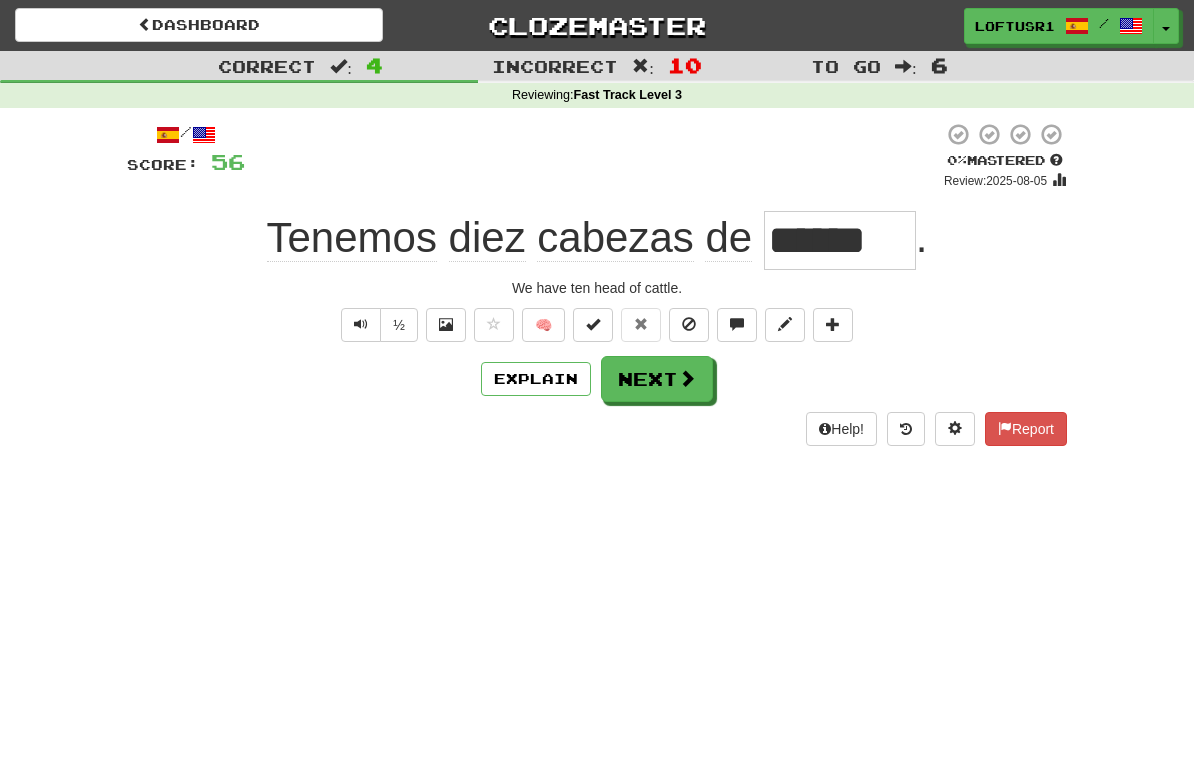 click at bounding box center [687, 378] 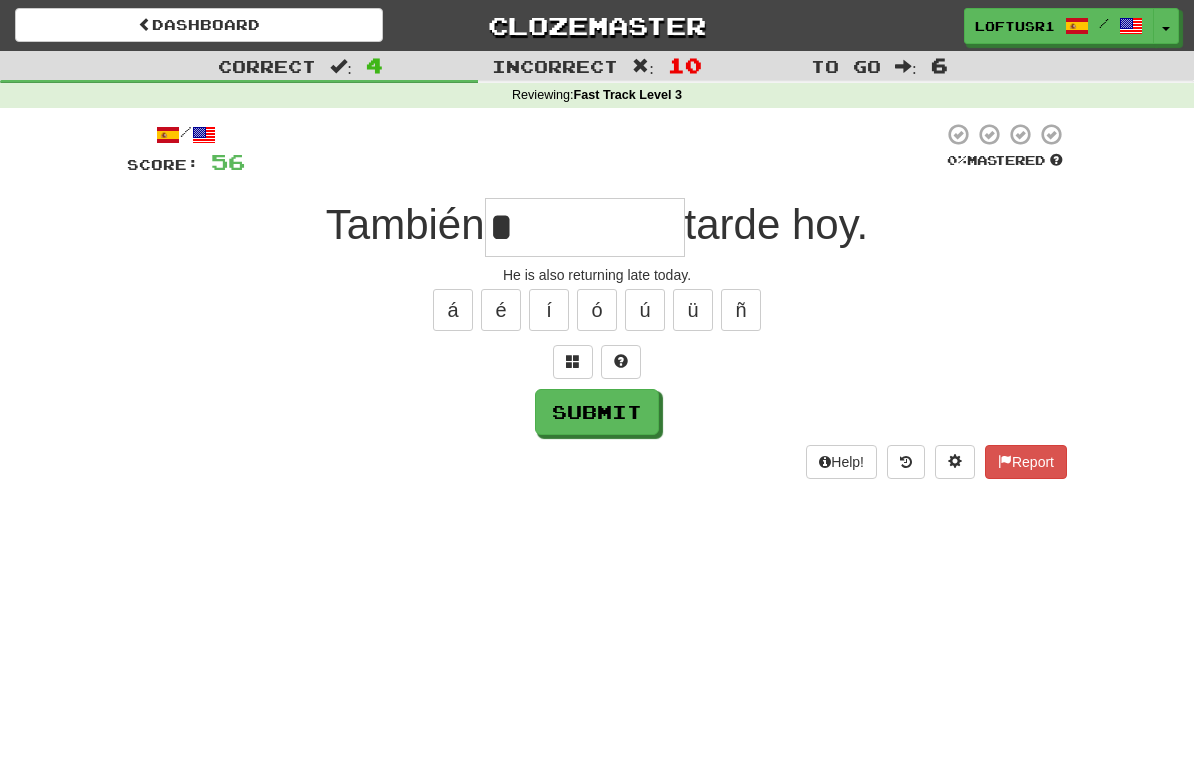 click on "Submit" at bounding box center [597, 412] 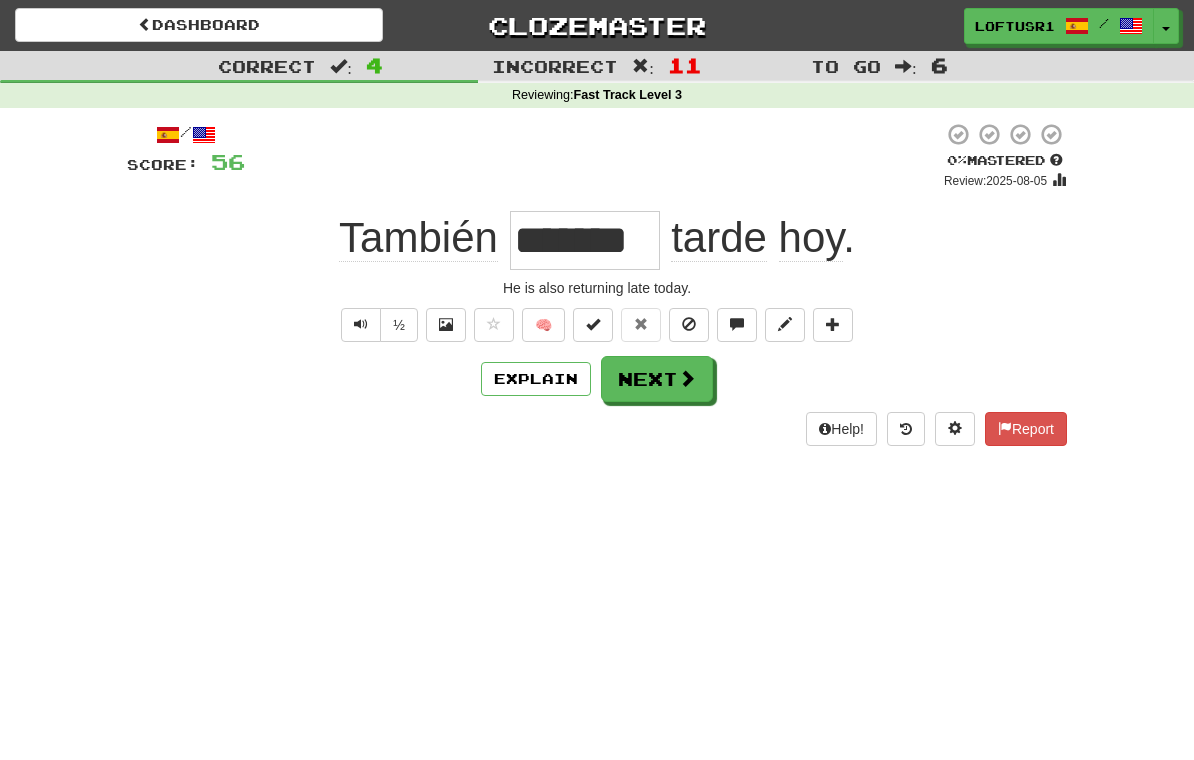 click on "Next" at bounding box center [657, 379] 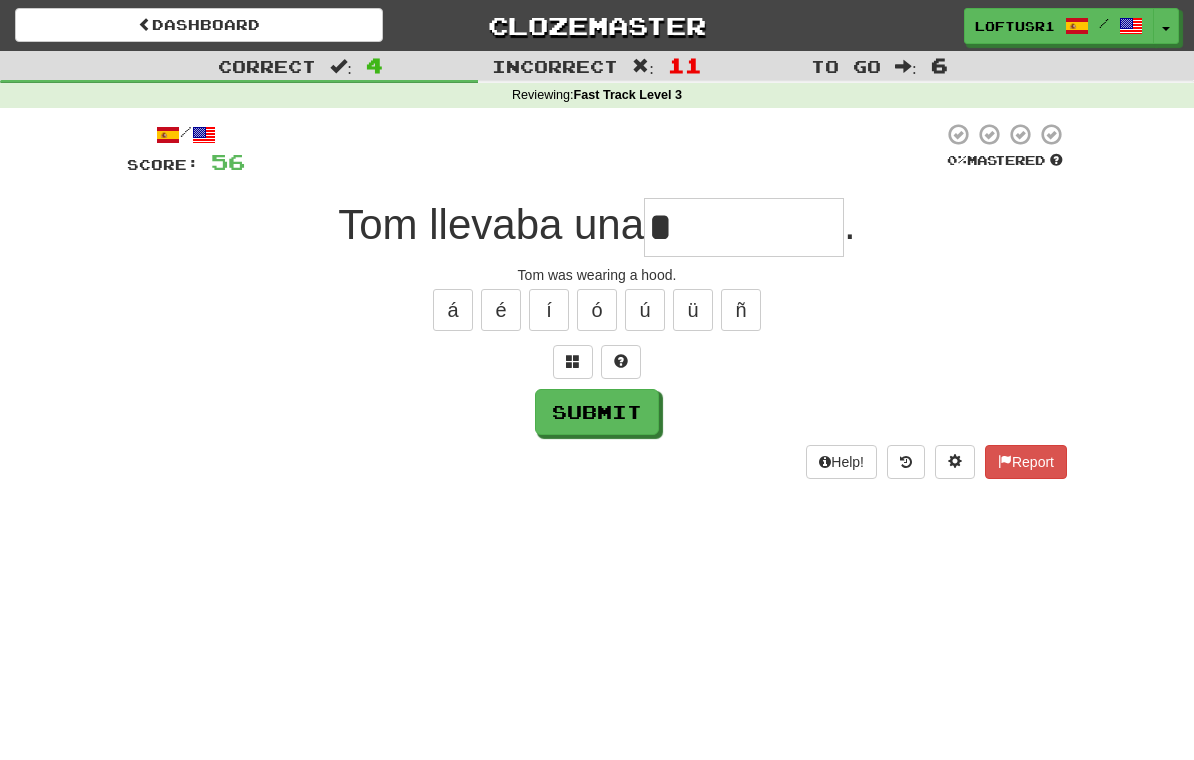 click on "Submit" at bounding box center (597, 412) 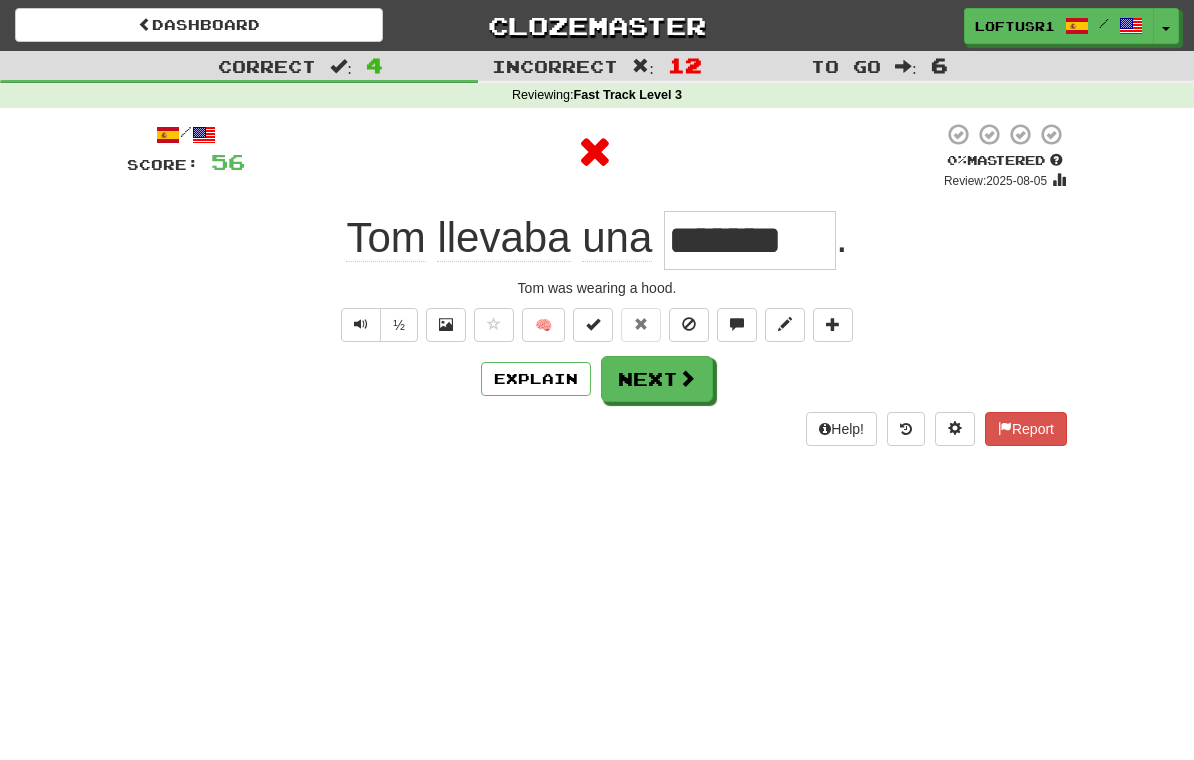 click on "Next" at bounding box center (657, 379) 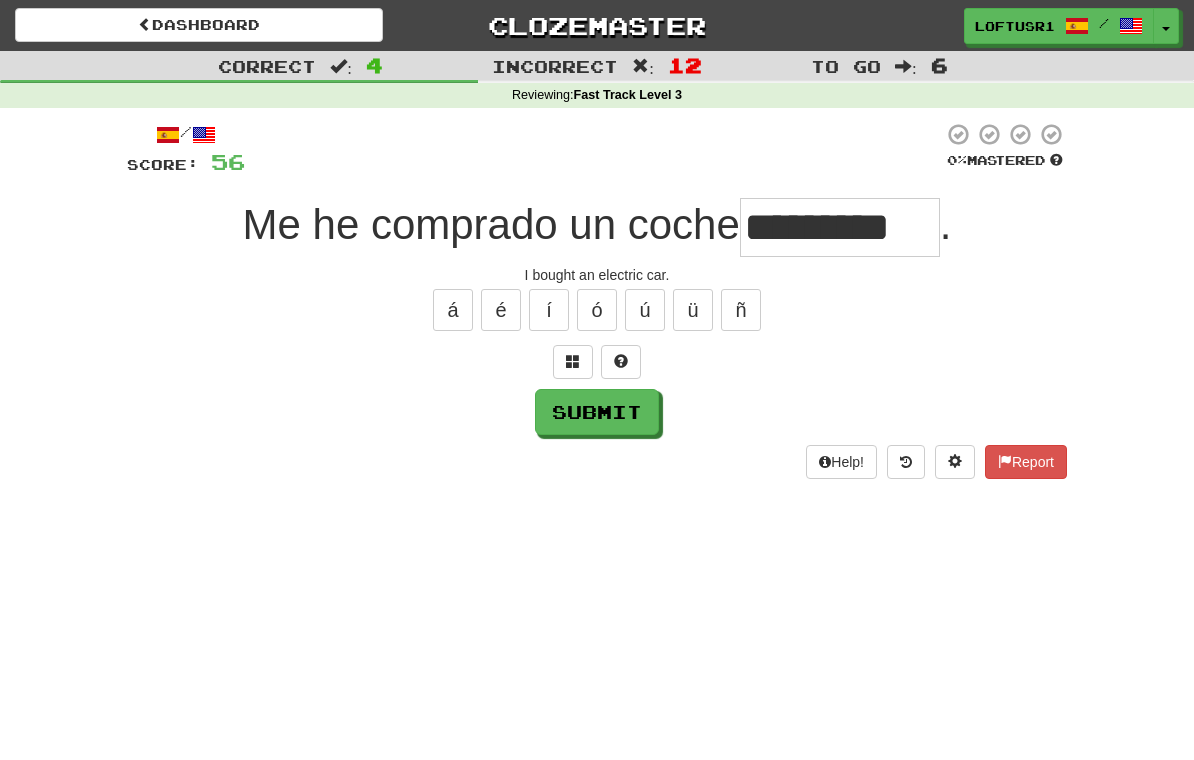 click on "Submit" at bounding box center (597, 412) 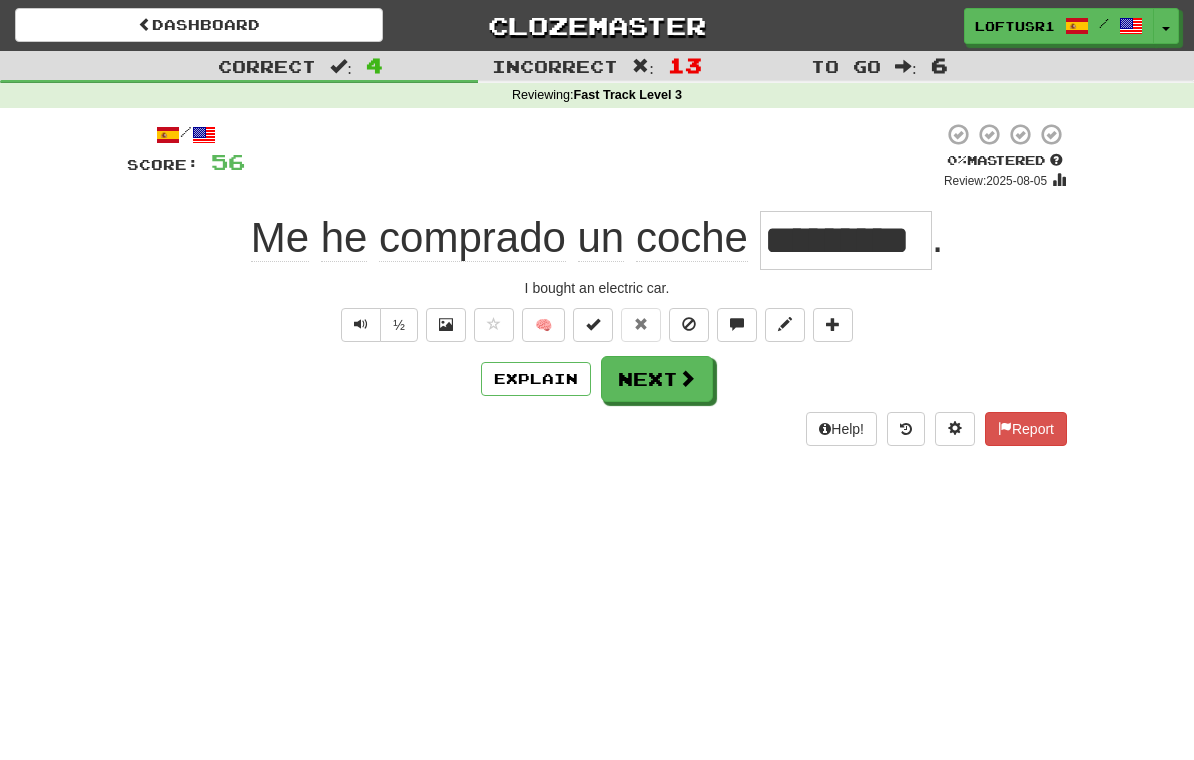 click on "Next" at bounding box center (657, 379) 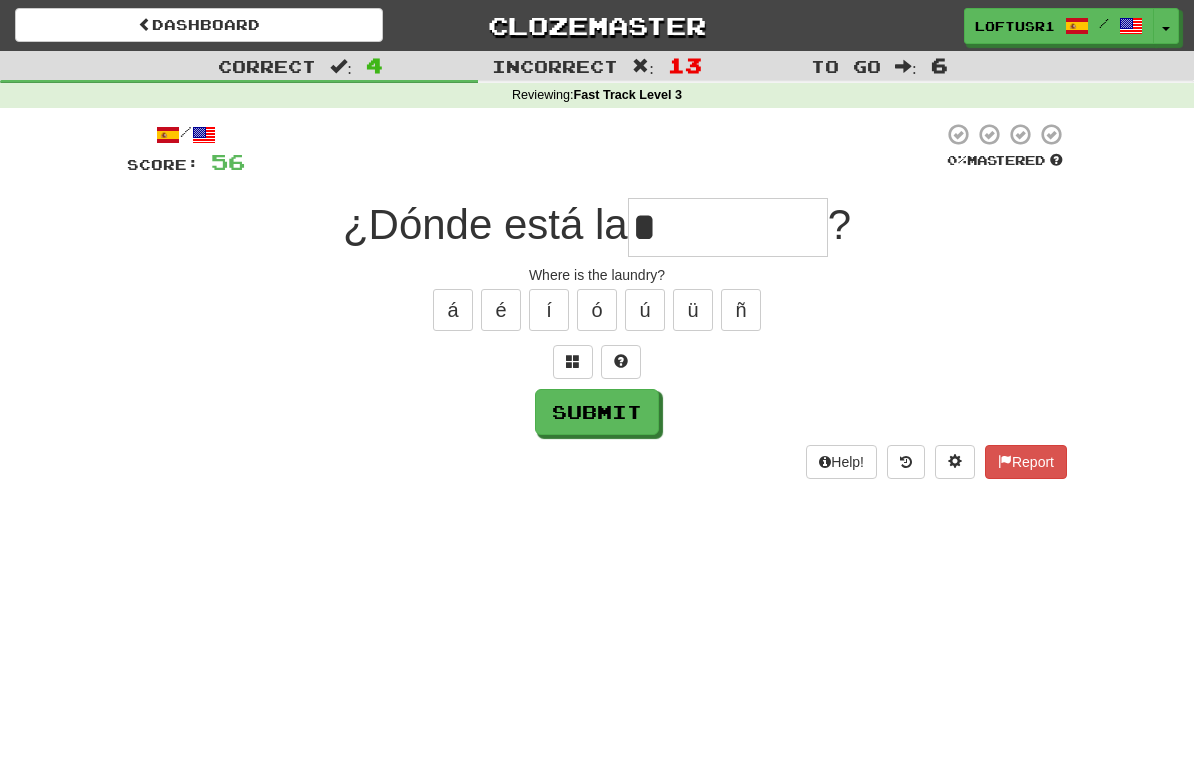 click on "Submit" at bounding box center [597, 412] 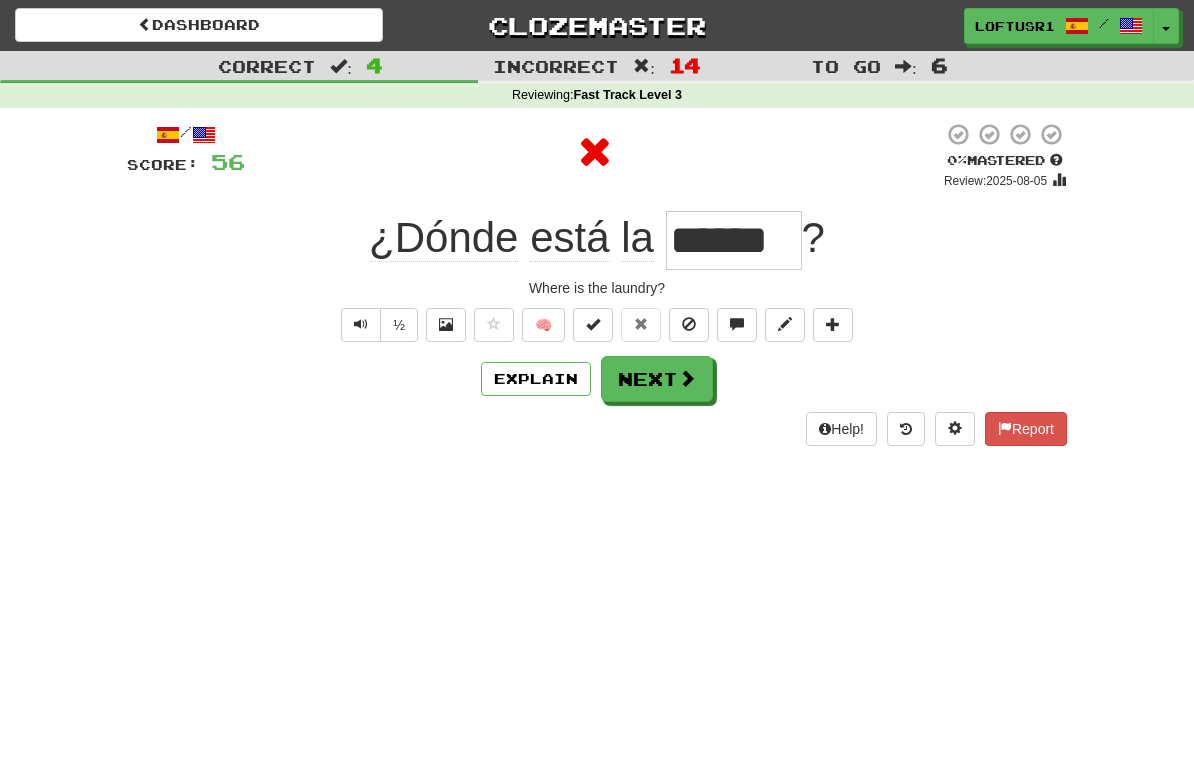 click on "Next" at bounding box center (657, 379) 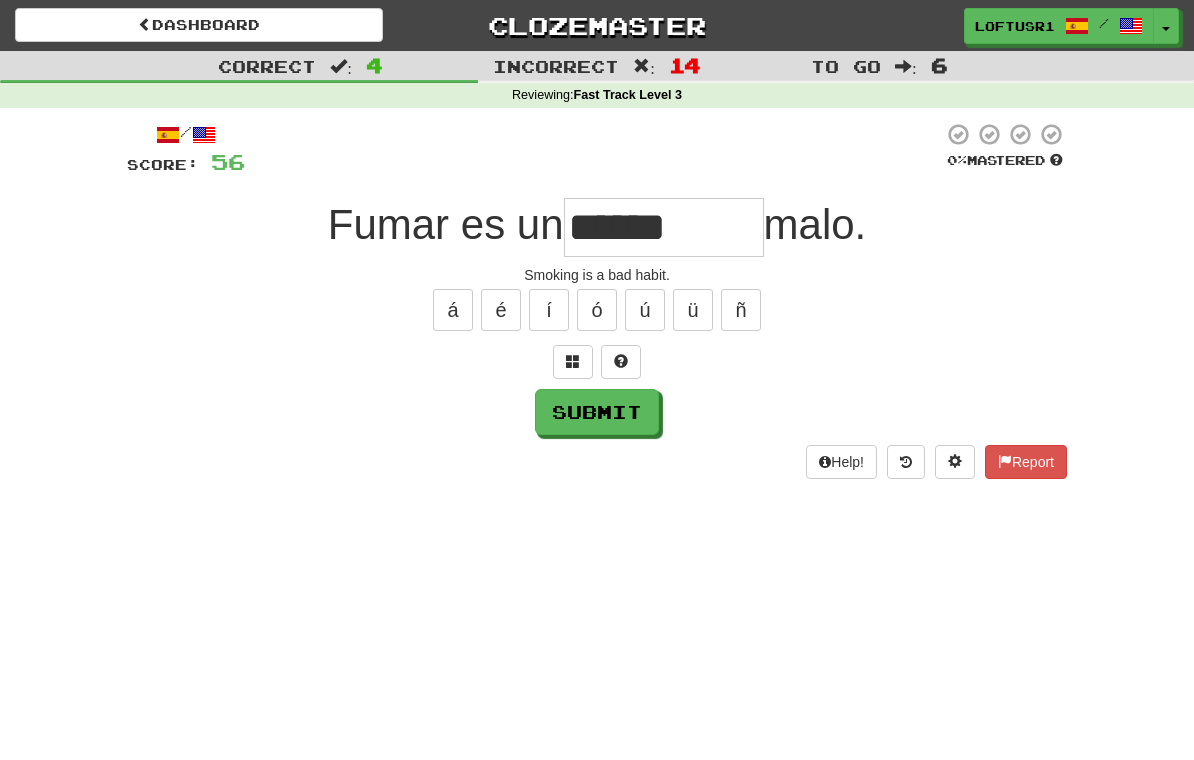 type on "******" 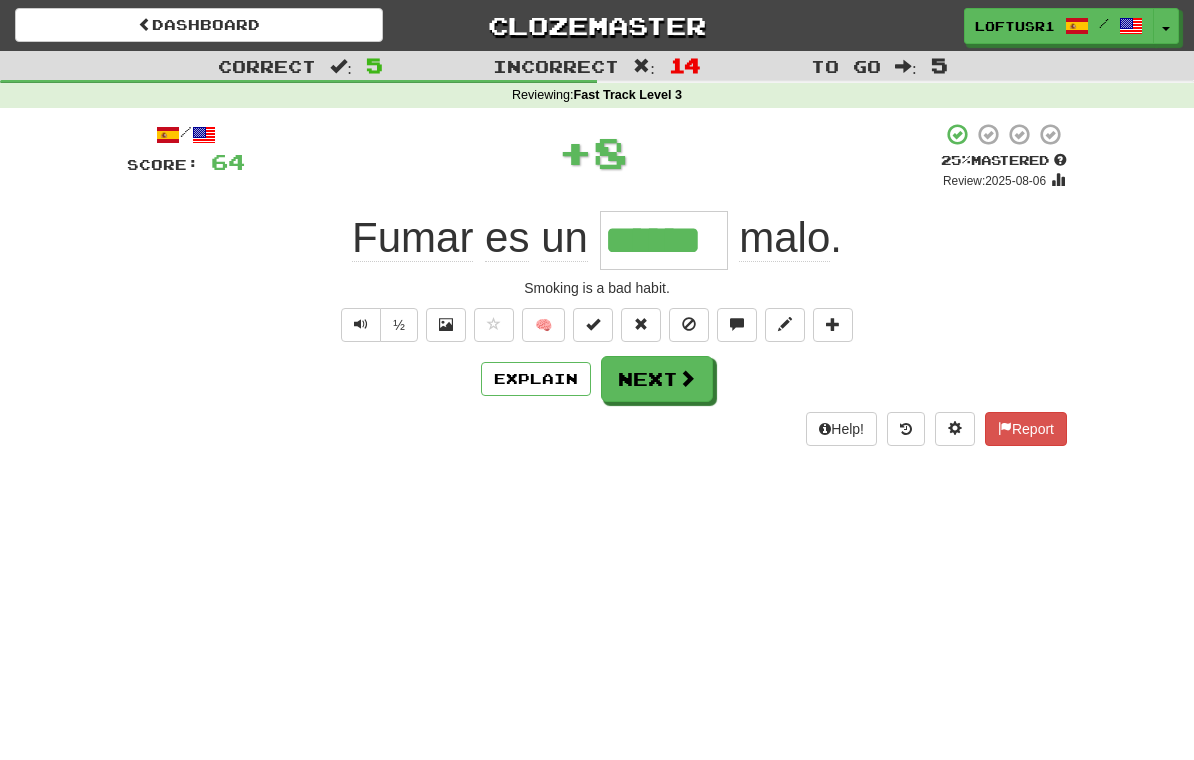 click on "Next" at bounding box center [657, 379] 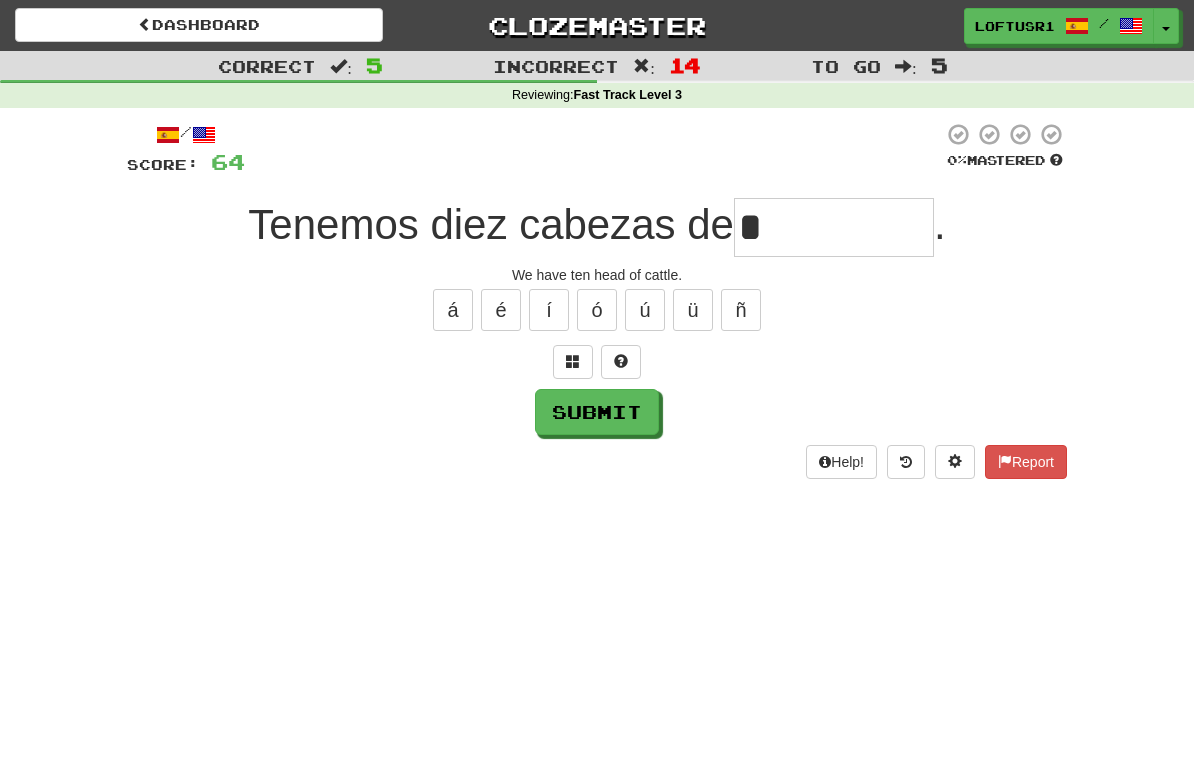 click on "Submit" at bounding box center (597, 412) 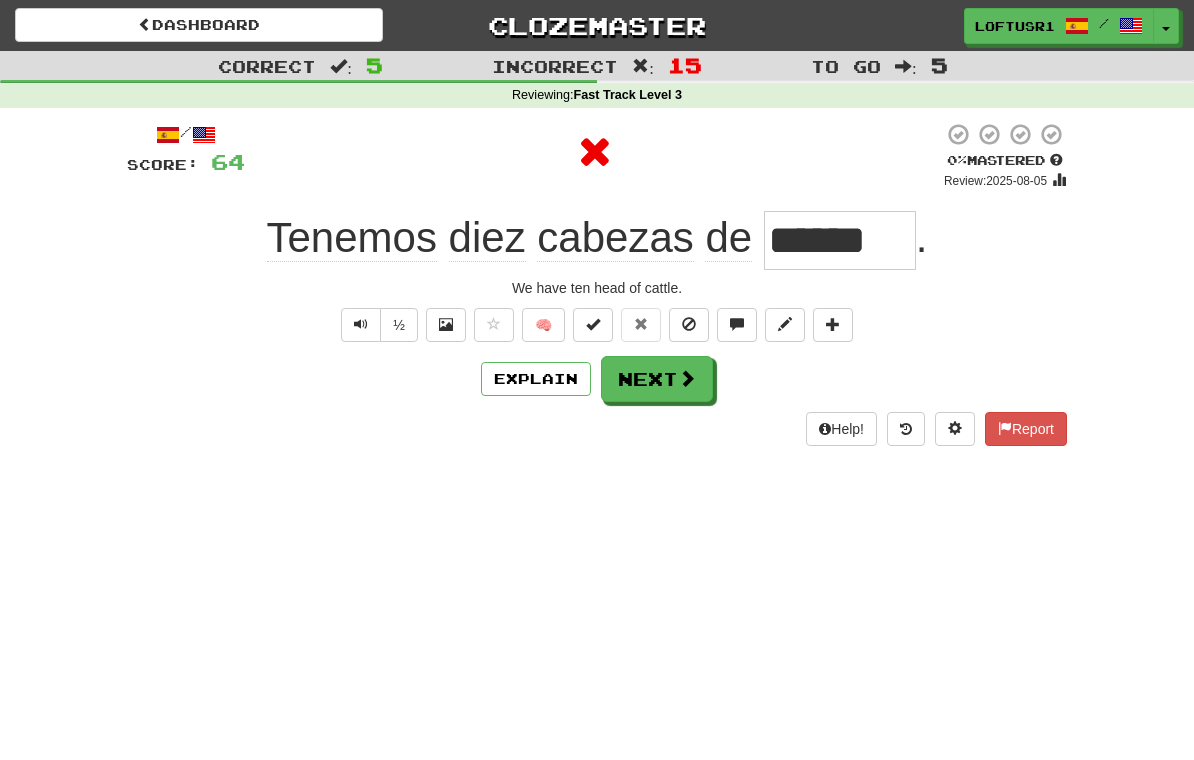 click on "Next" at bounding box center [657, 379] 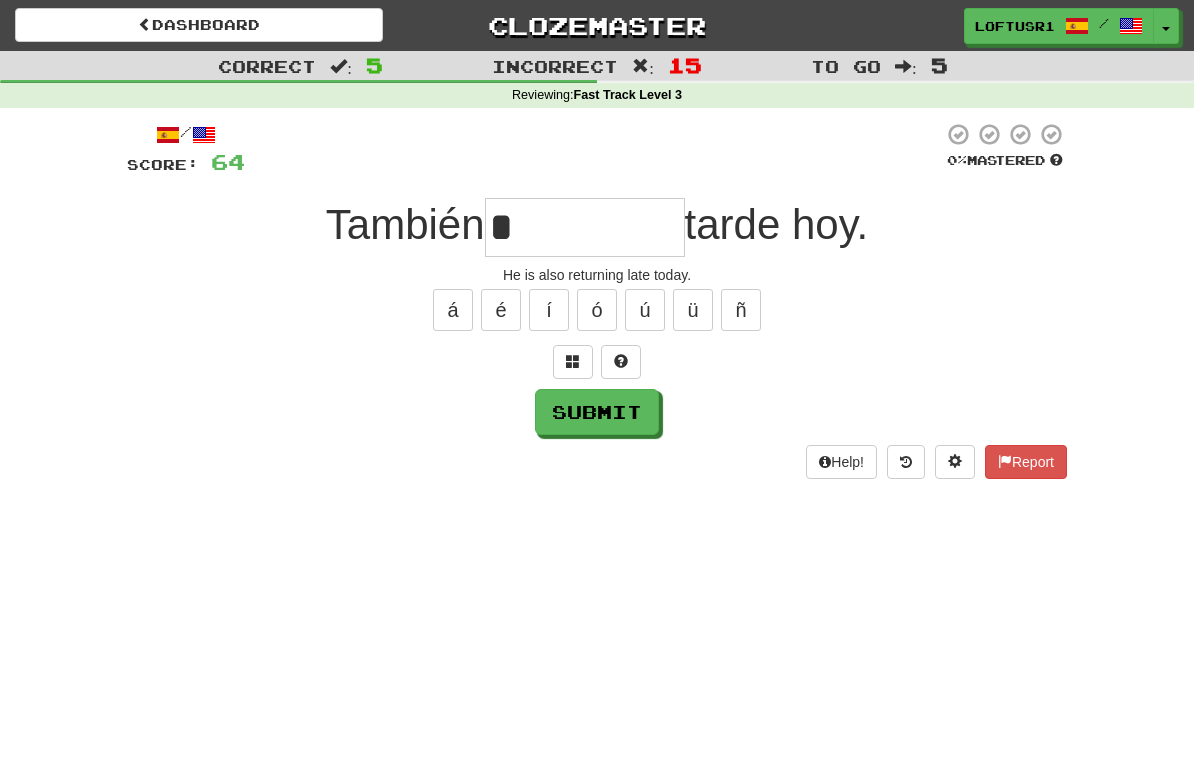 click on "Submit" at bounding box center (597, 412) 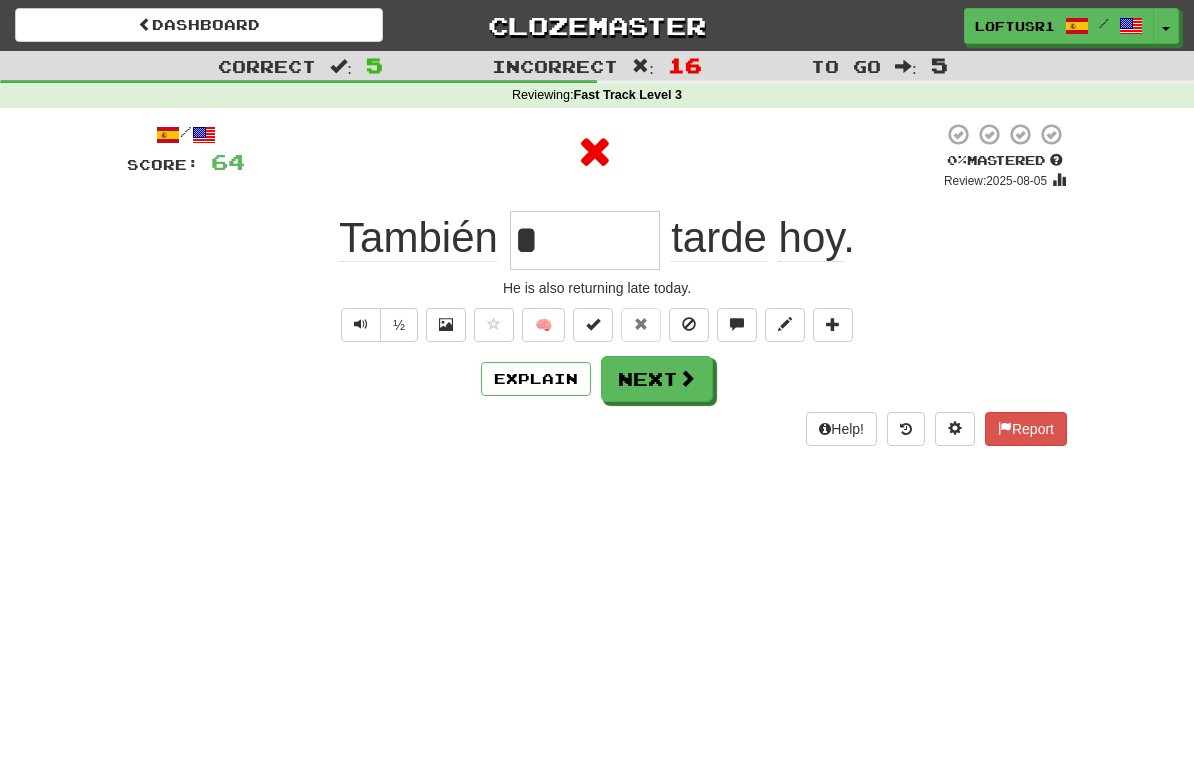 type on "*******" 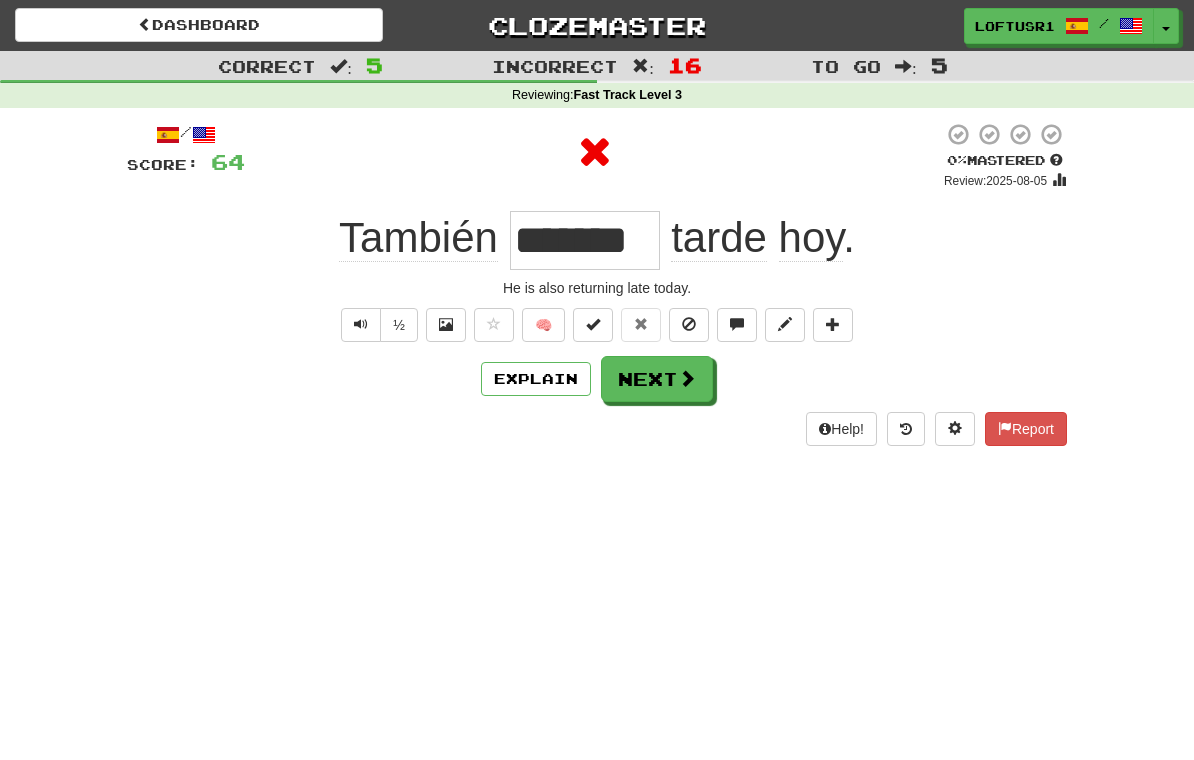 click on "Explain" at bounding box center [536, 379] 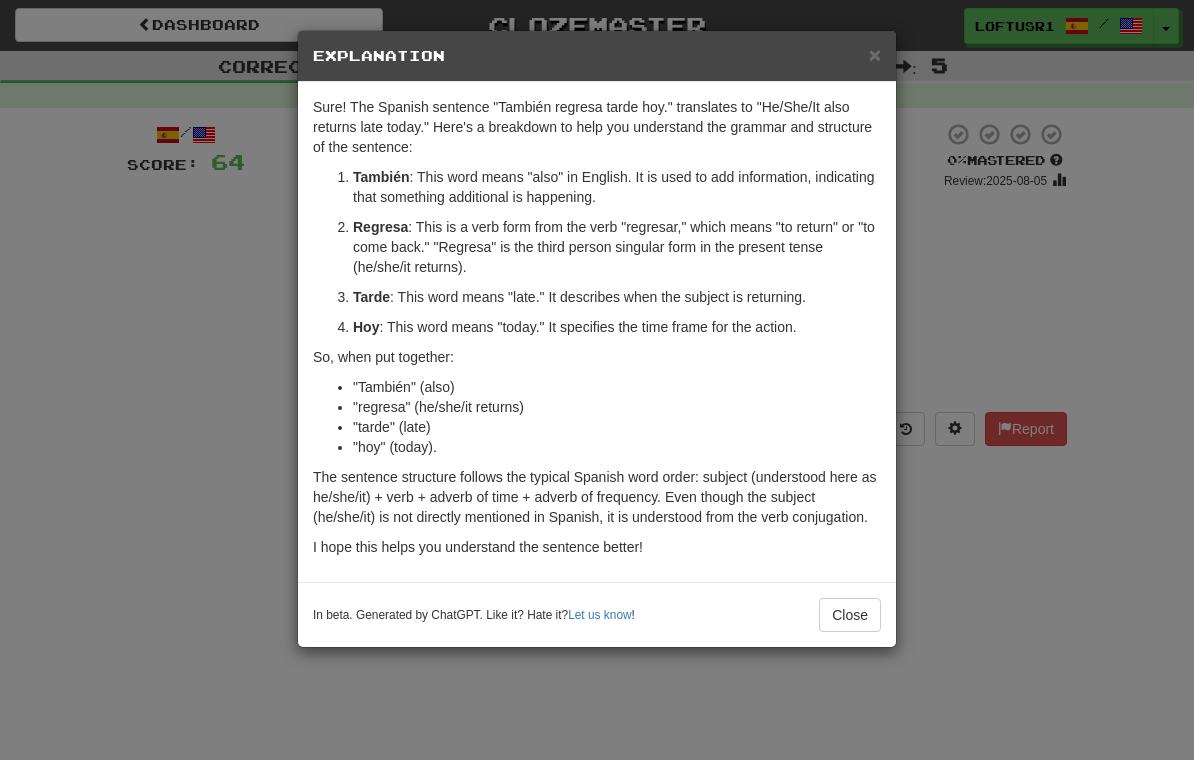 click on "Close" at bounding box center (850, 615) 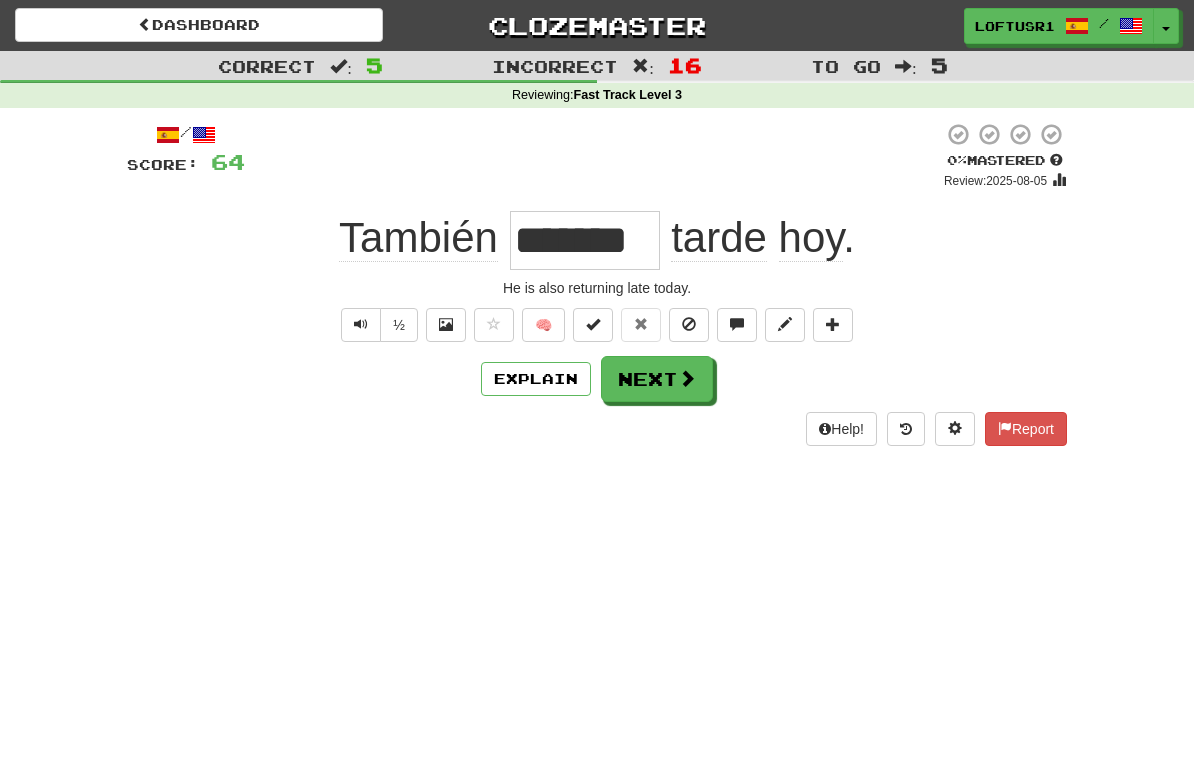 click on "Next" at bounding box center [657, 379] 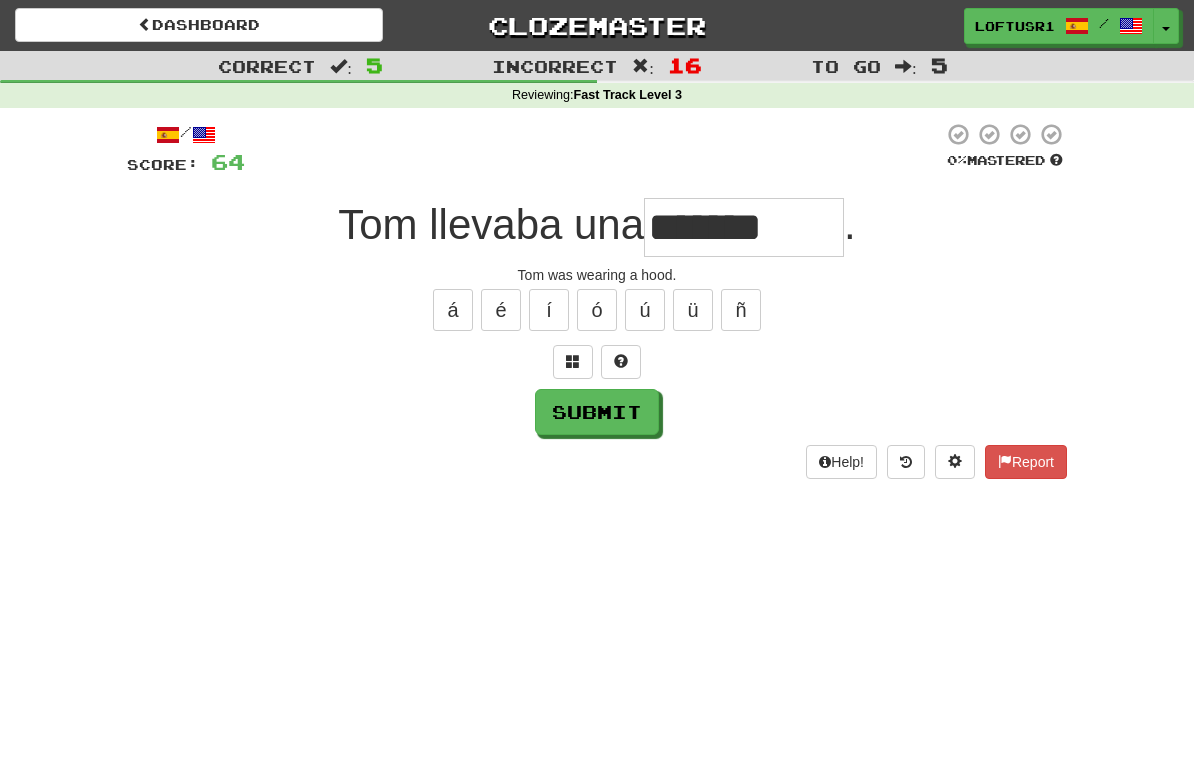 type on "*******" 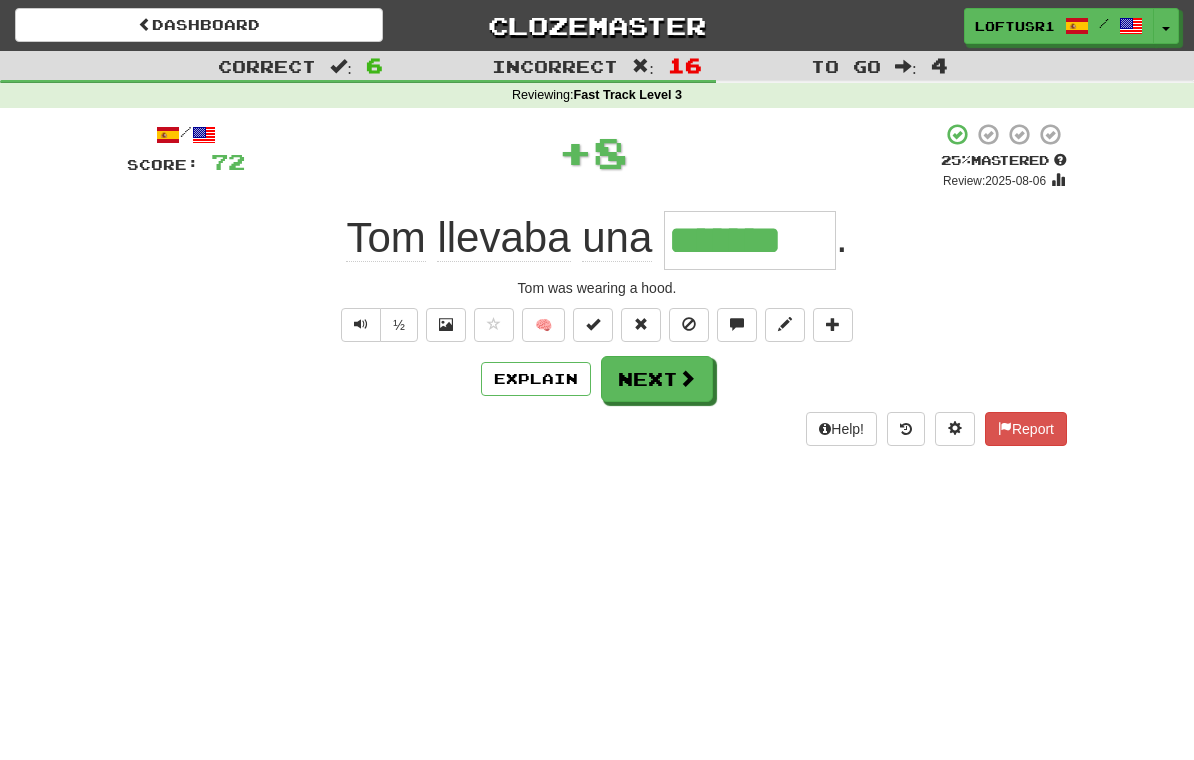 click on "Next" at bounding box center (657, 379) 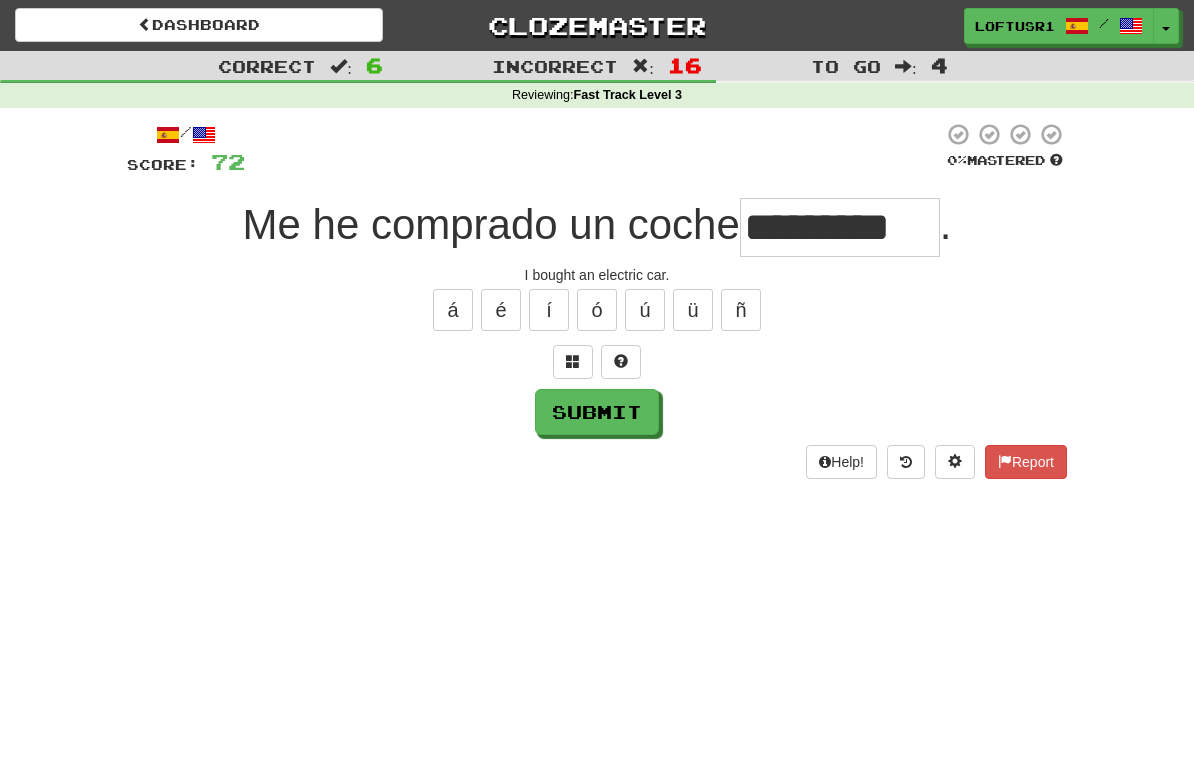 type on "*********" 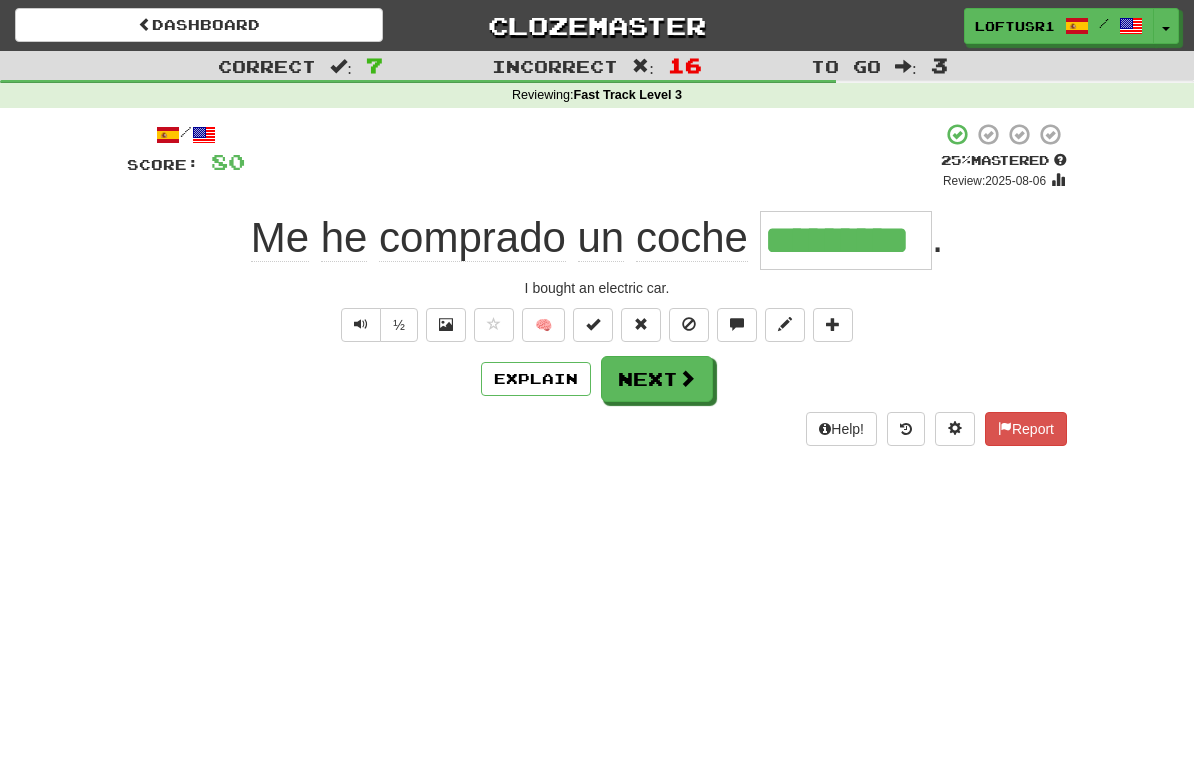 click on "Next" at bounding box center (657, 379) 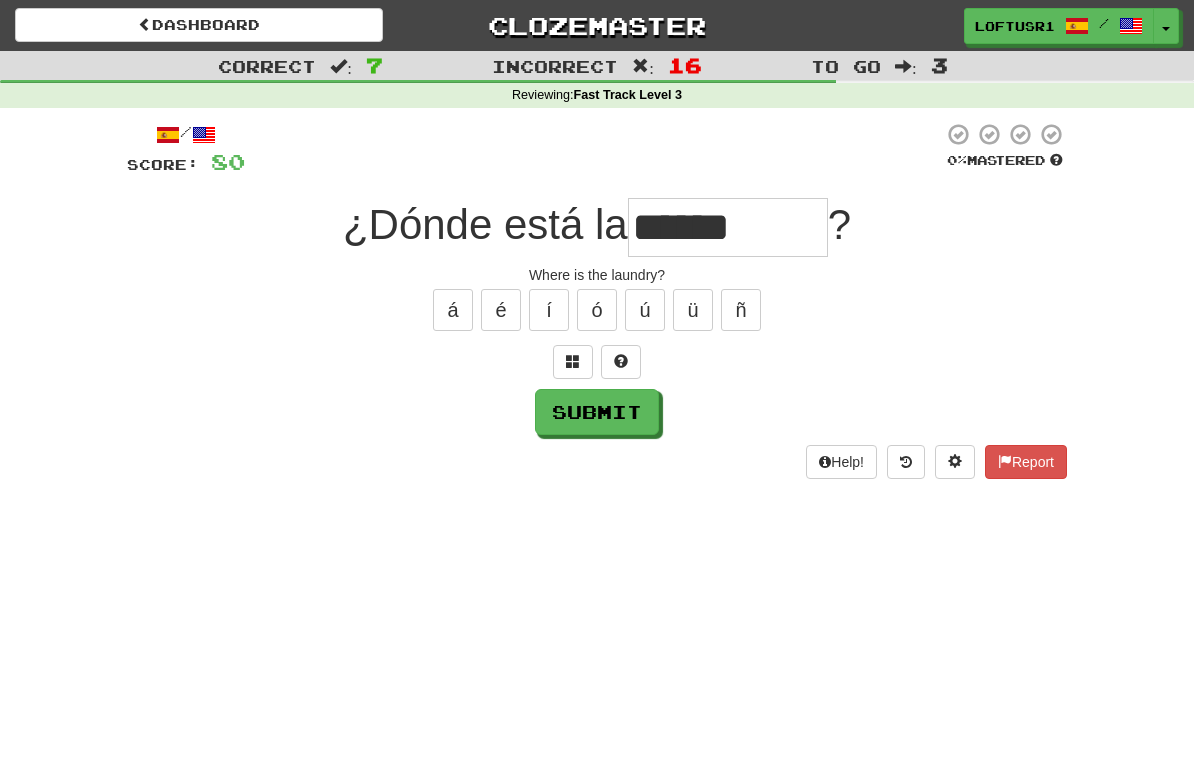 type on "******" 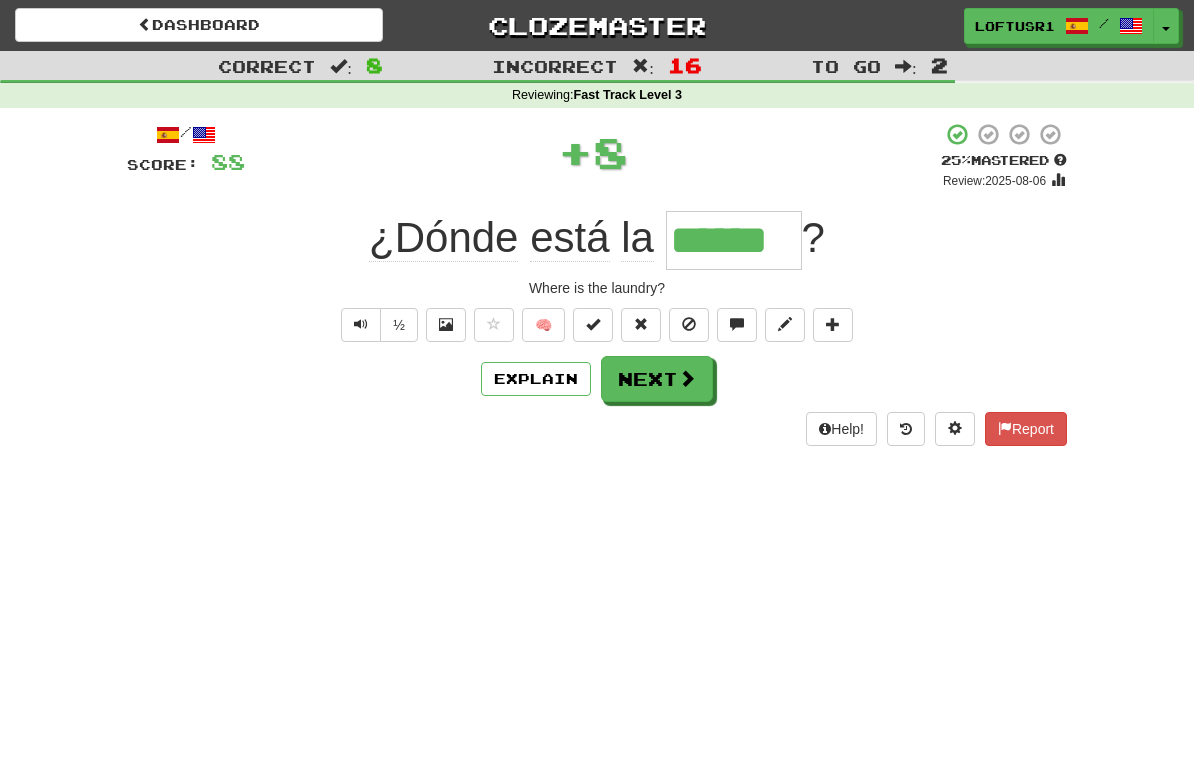 click on "Next" at bounding box center (657, 379) 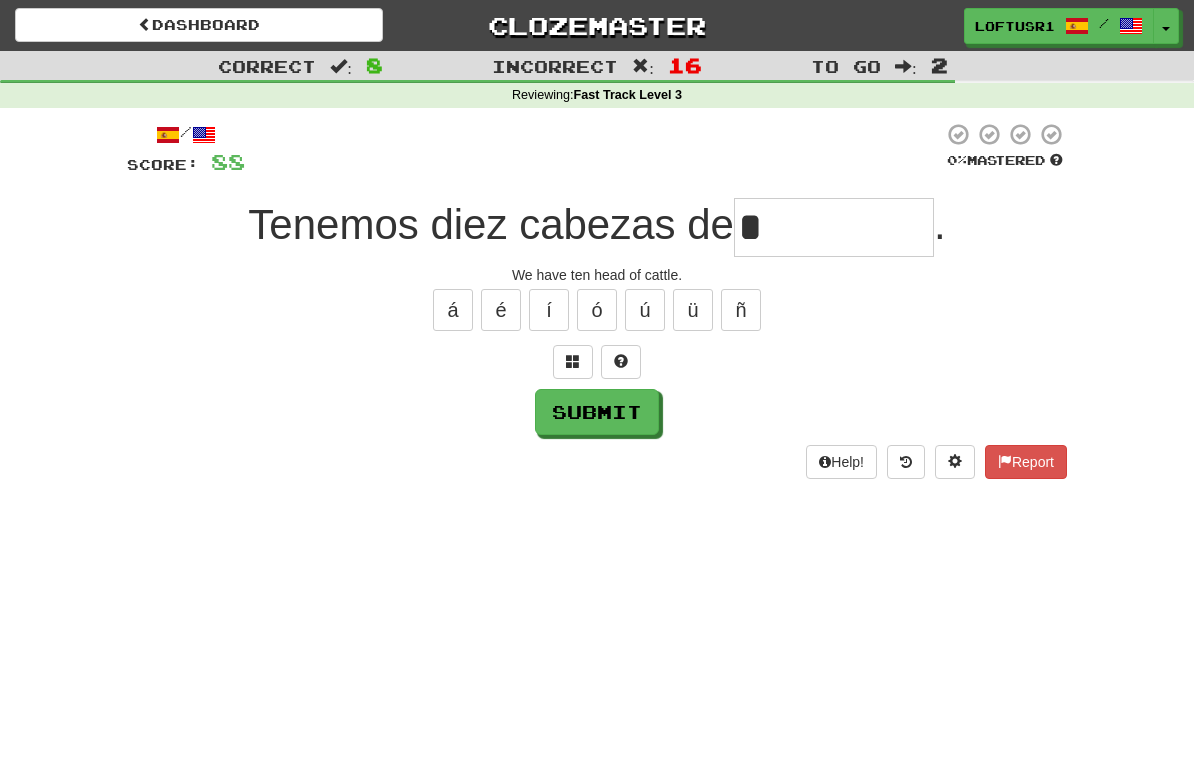 click on "Submit" at bounding box center [597, 412] 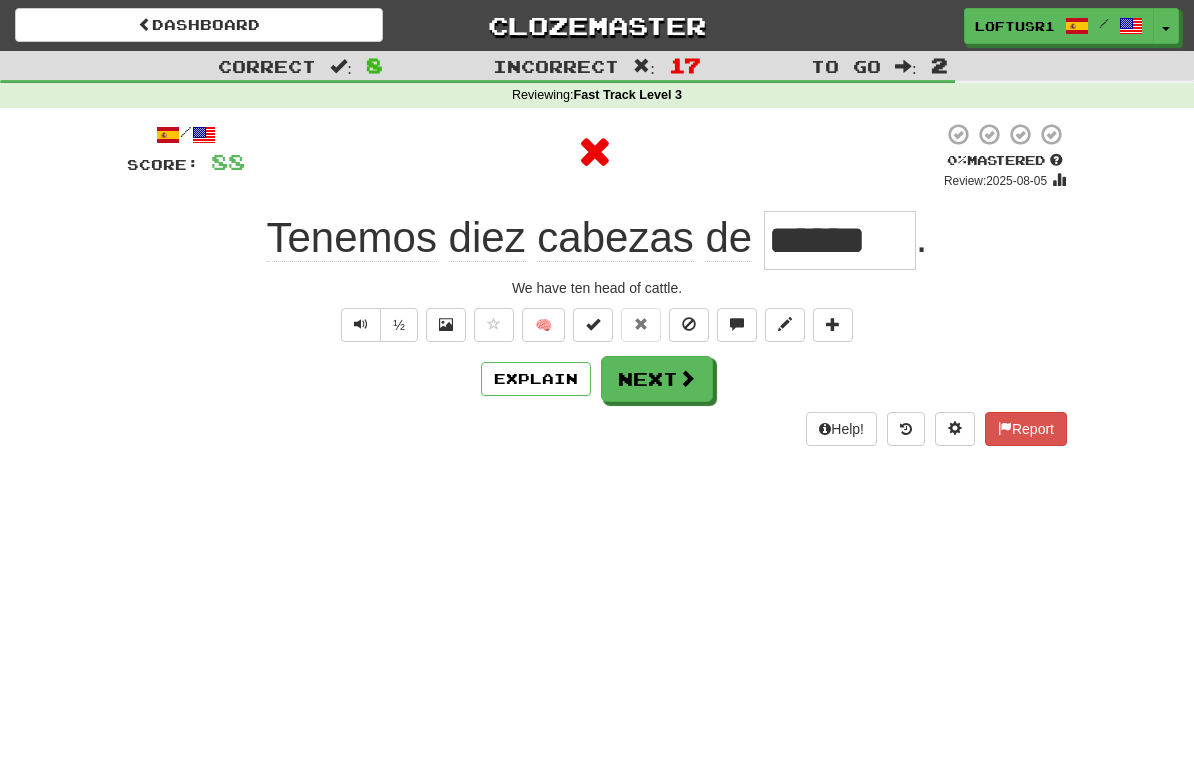 click on "Next" at bounding box center (657, 379) 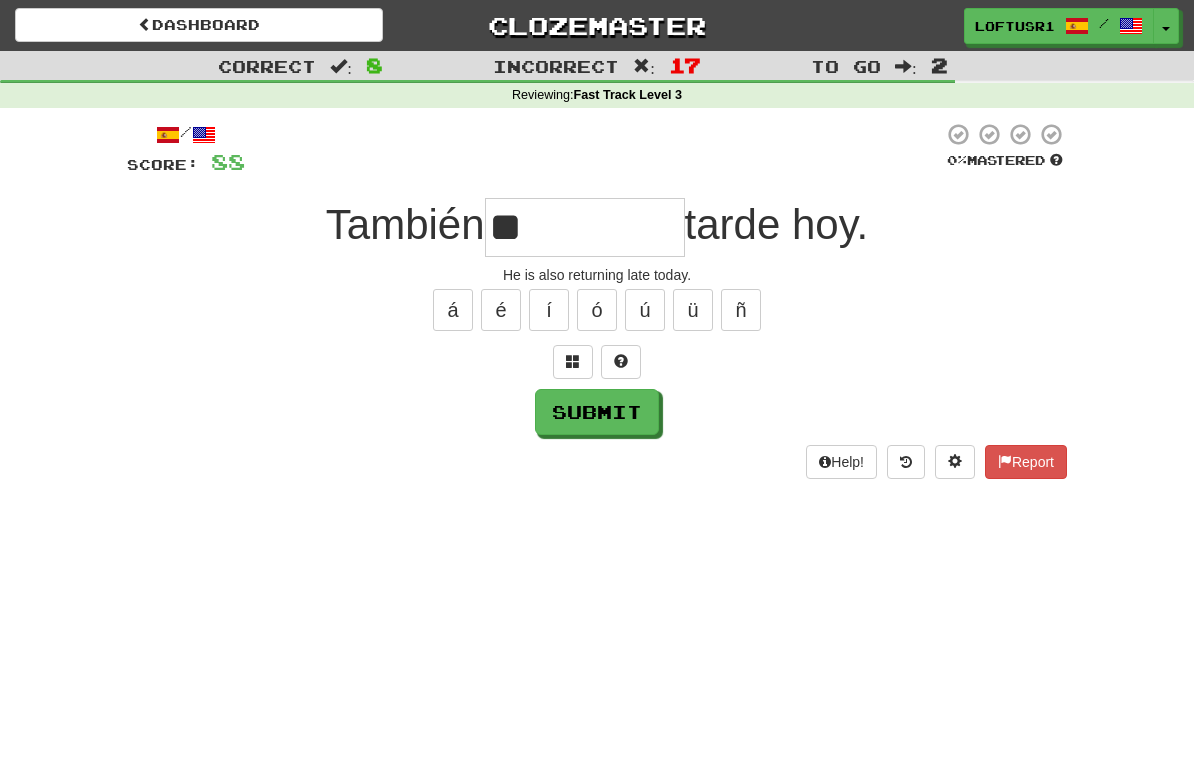 click on "Submit" at bounding box center (597, 412) 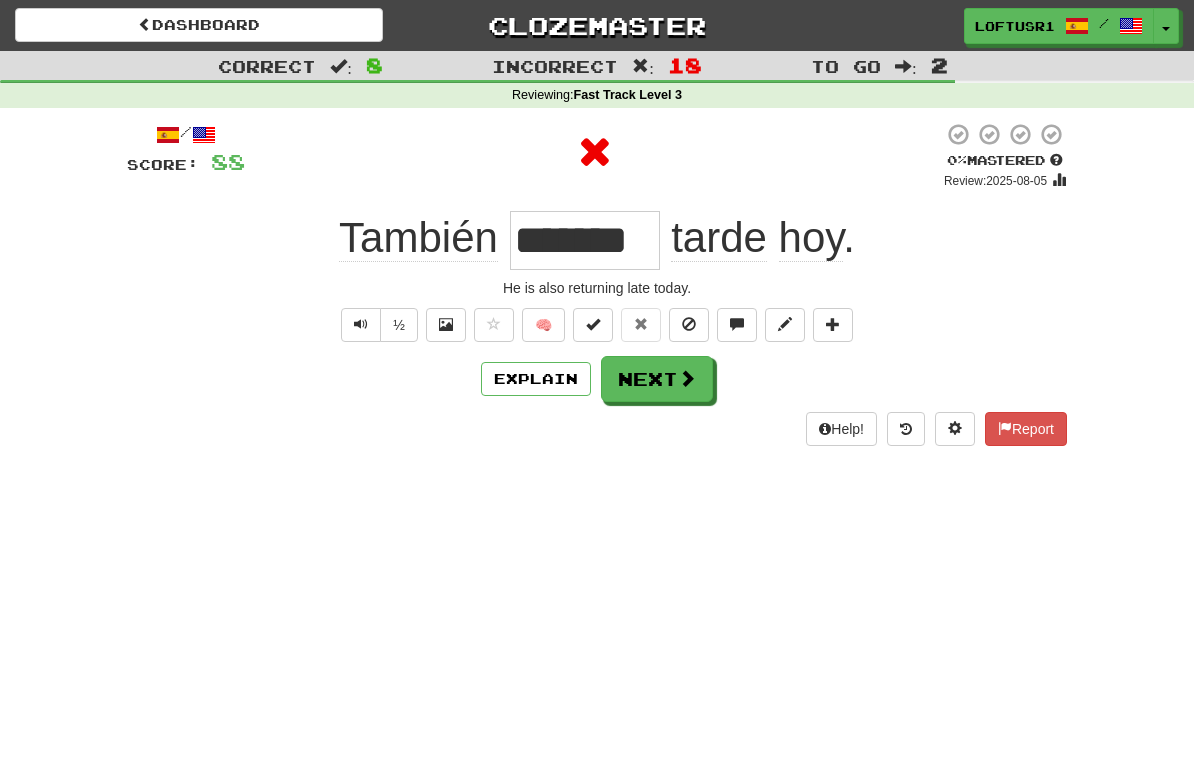 click on "Explain" at bounding box center (536, 379) 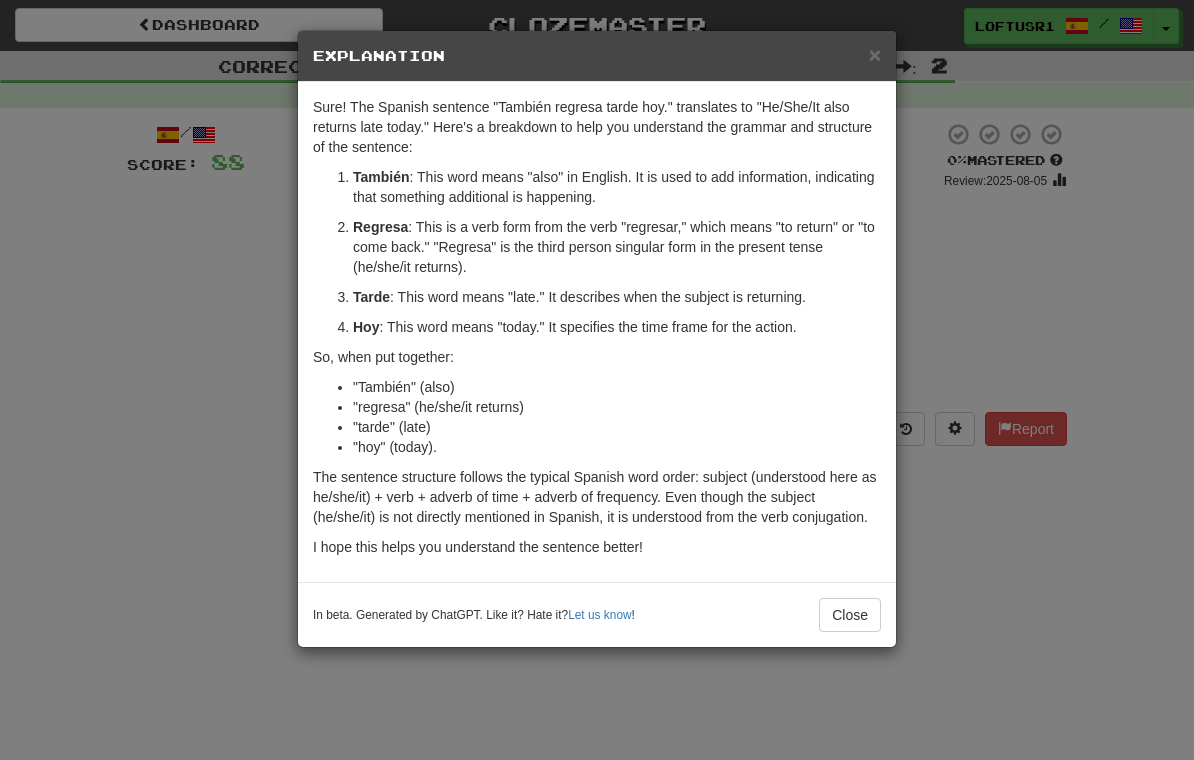 click on "Close" at bounding box center (850, 615) 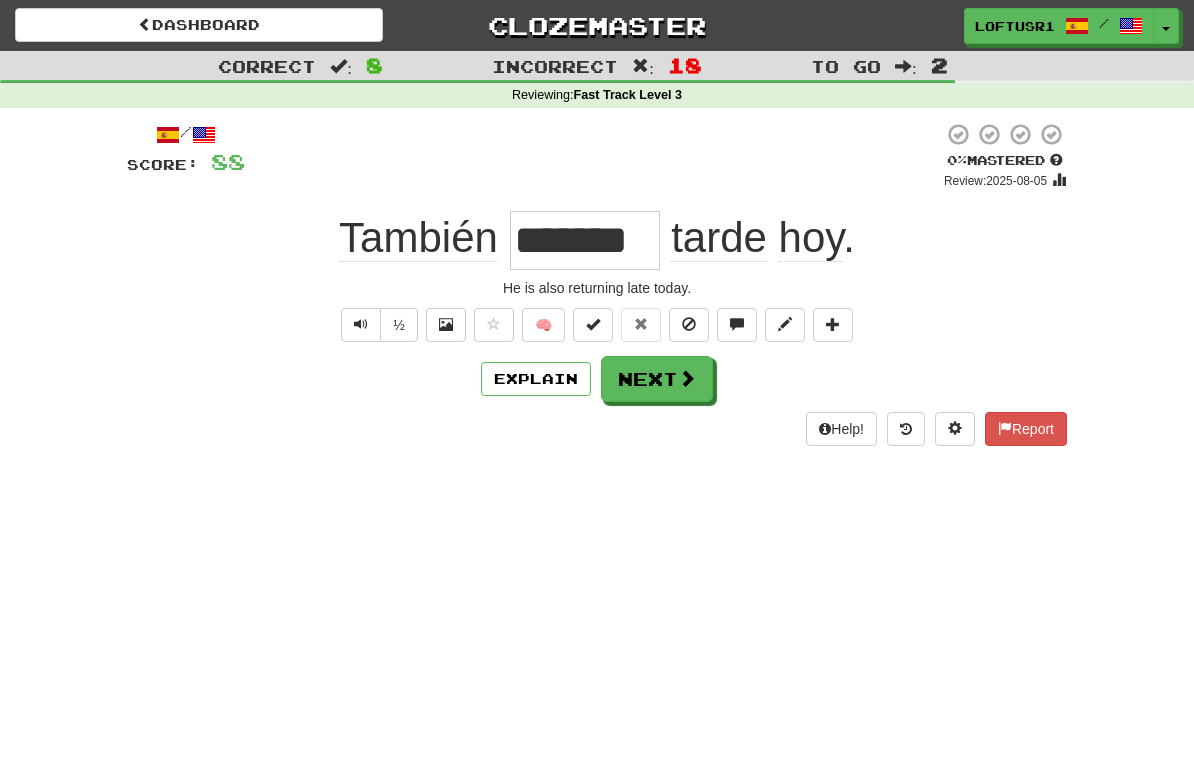 click on "Explain" at bounding box center (536, 379) 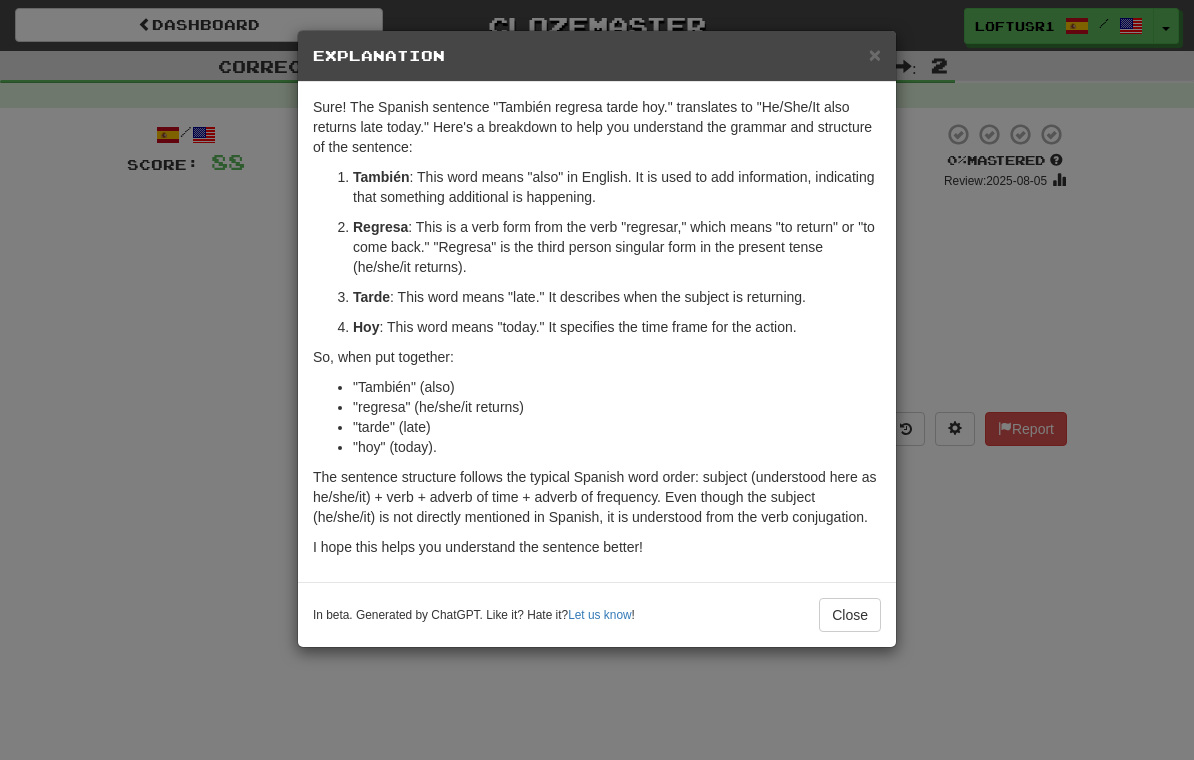 click on "Close" at bounding box center (850, 615) 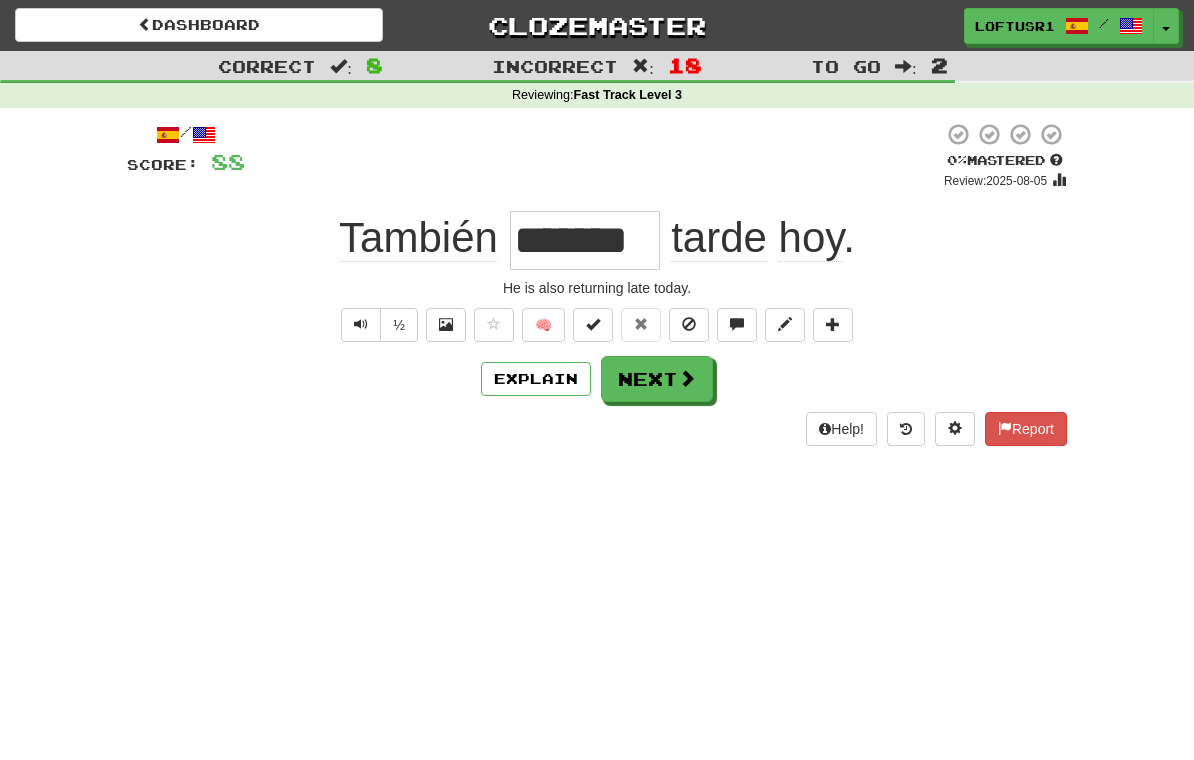 click on "Next" at bounding box center [657, 379] 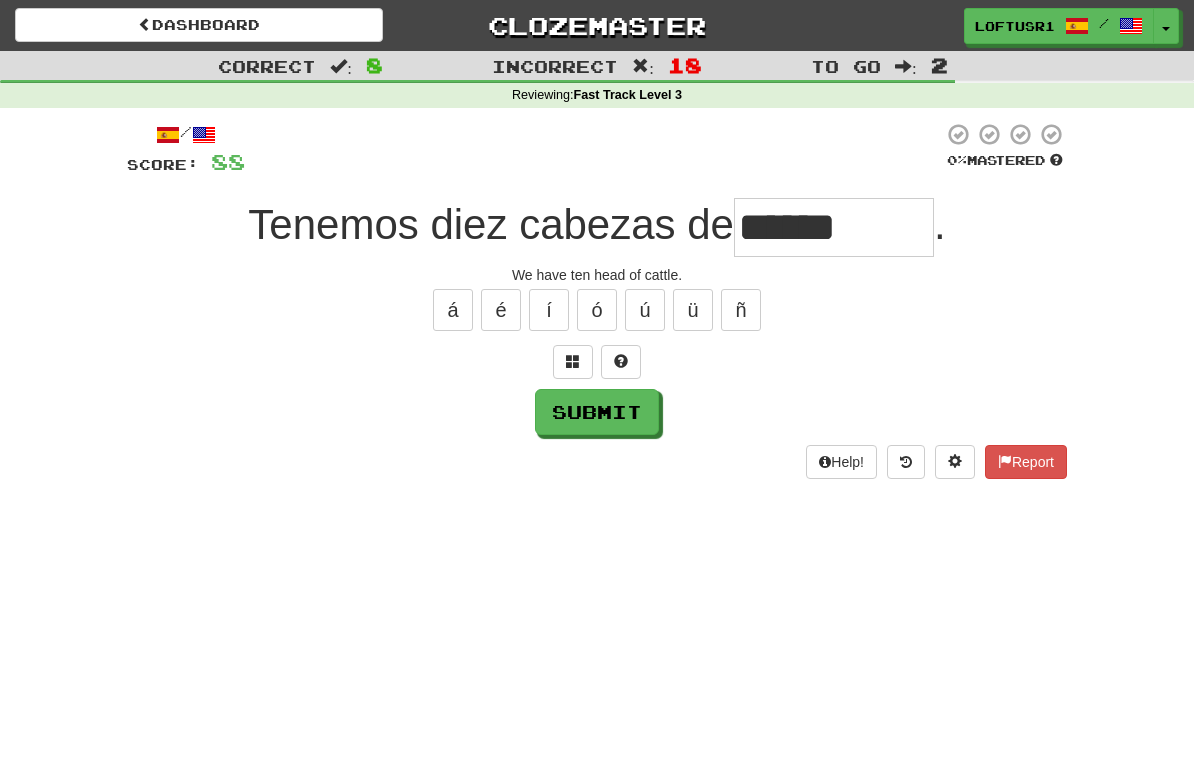 click on "Submit" at bounding box center [597, 412] 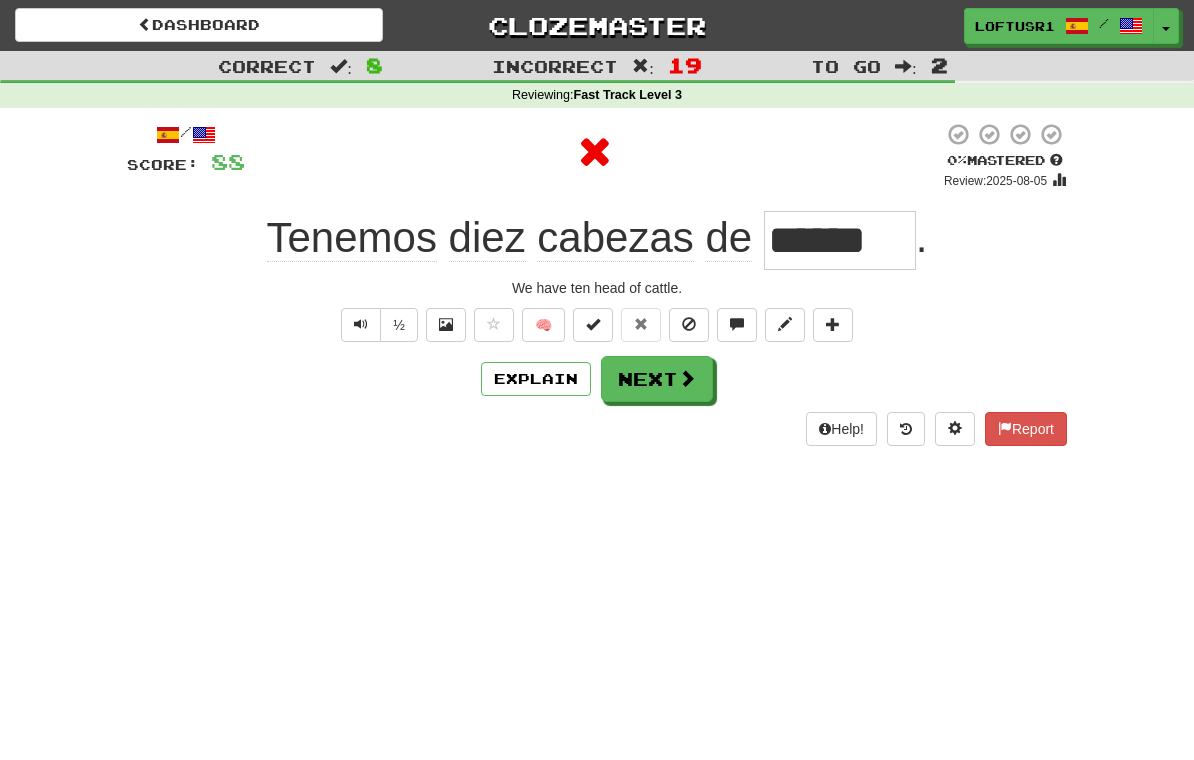 click on "Next" at bounding box center [657, 379] 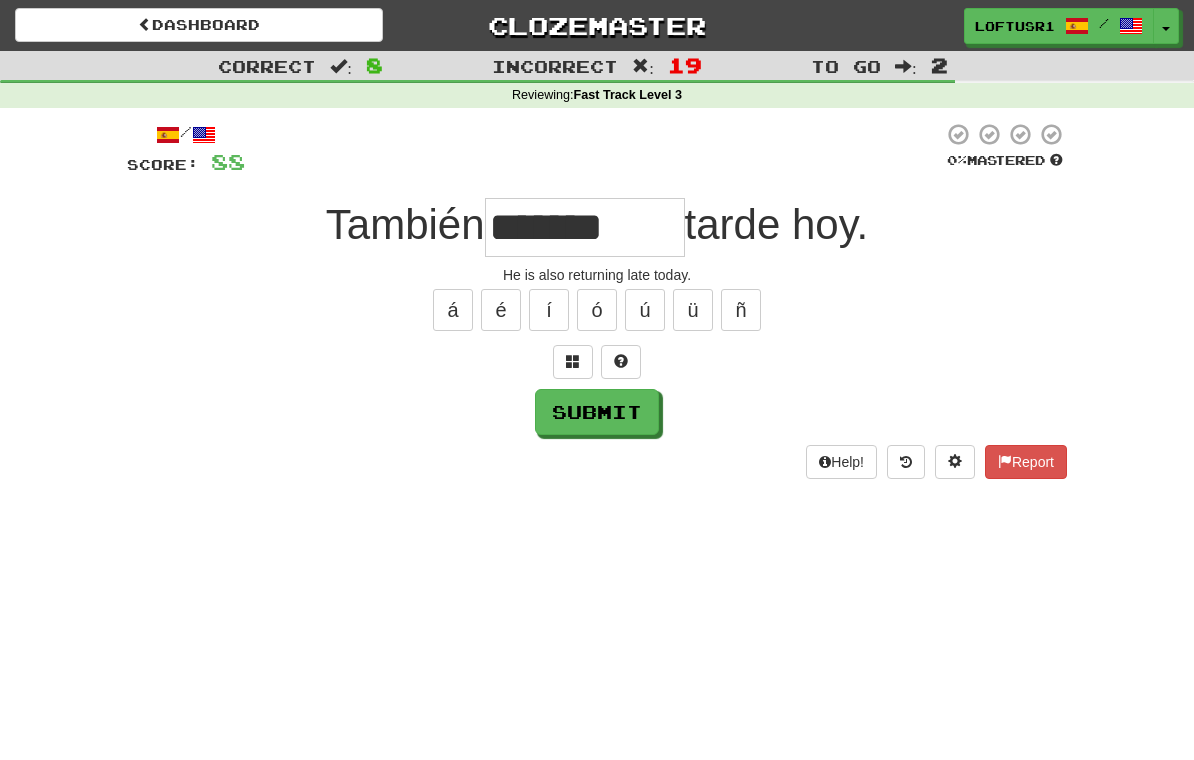 type on "*******" 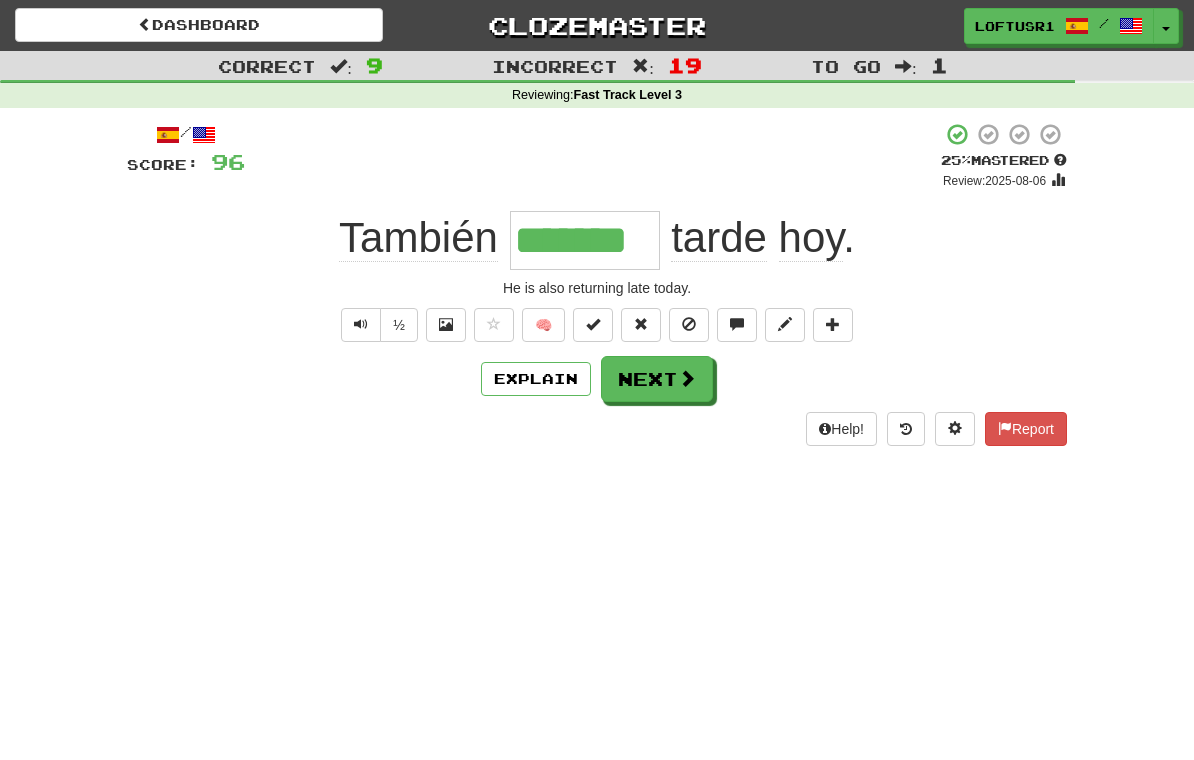 click on "Next" at bounding box center [657, 379] 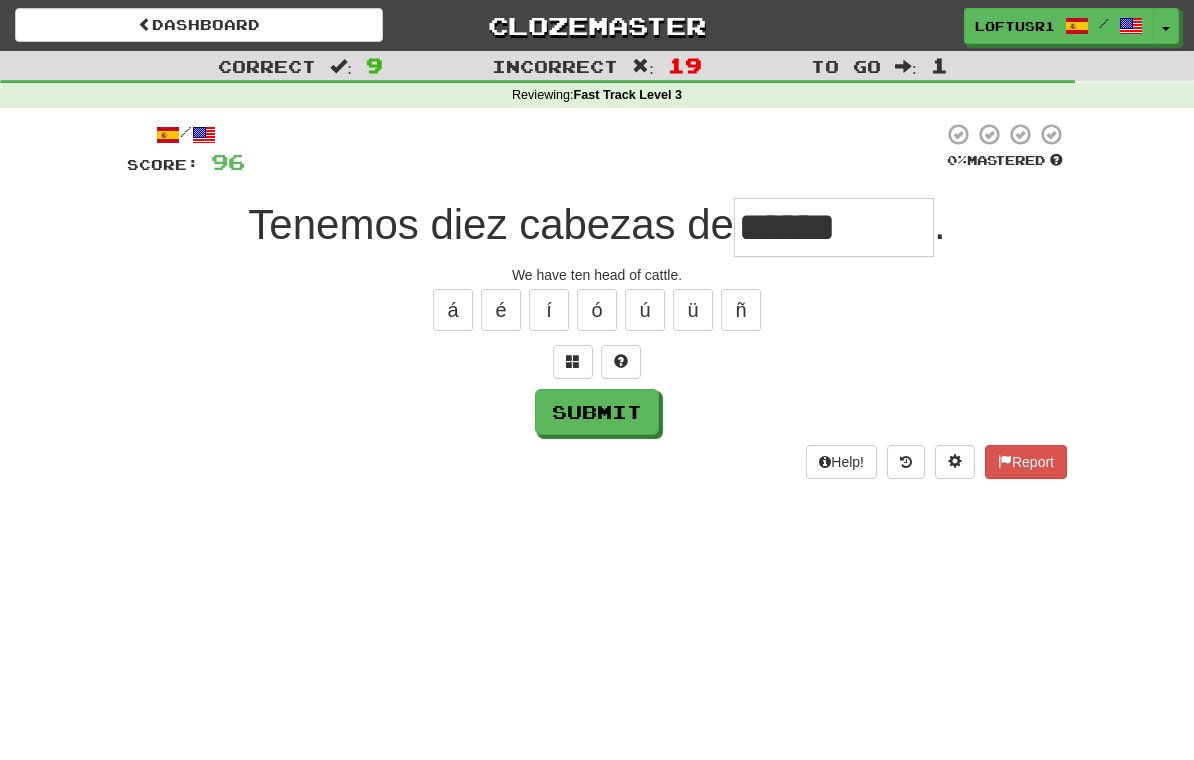 type on "******" 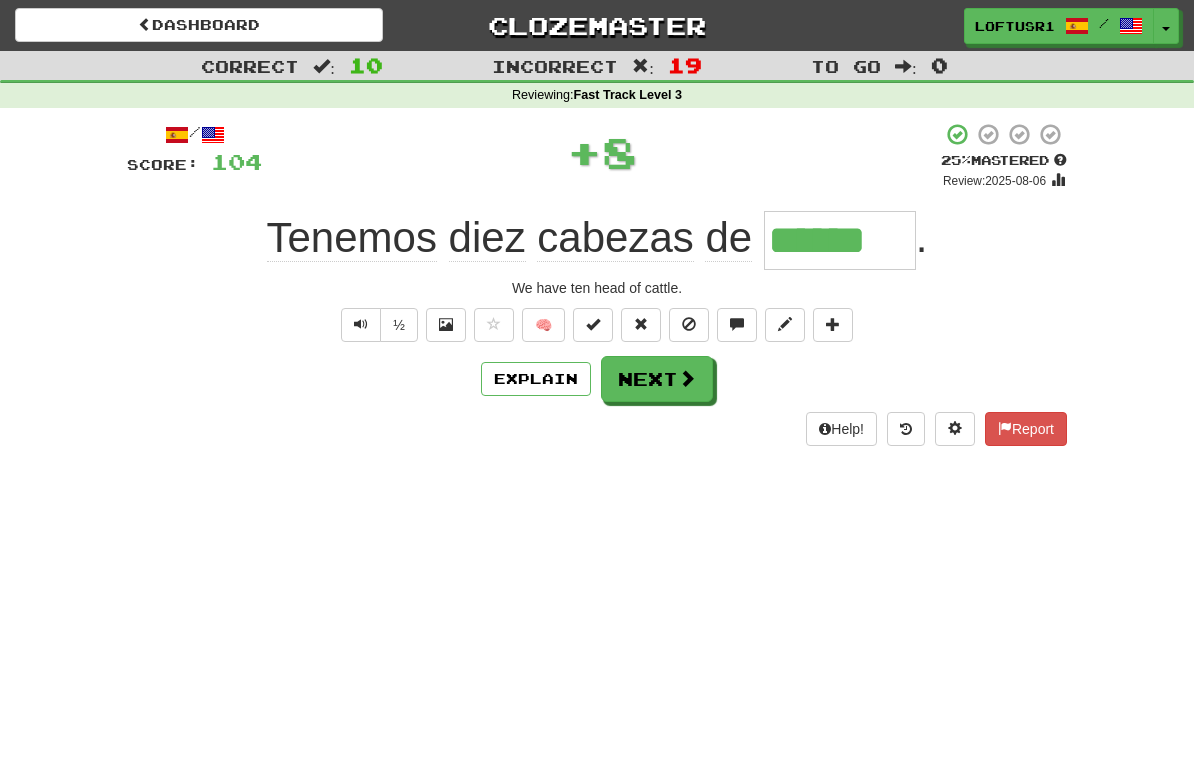 click on "Next" at bounding box center [657, 379] 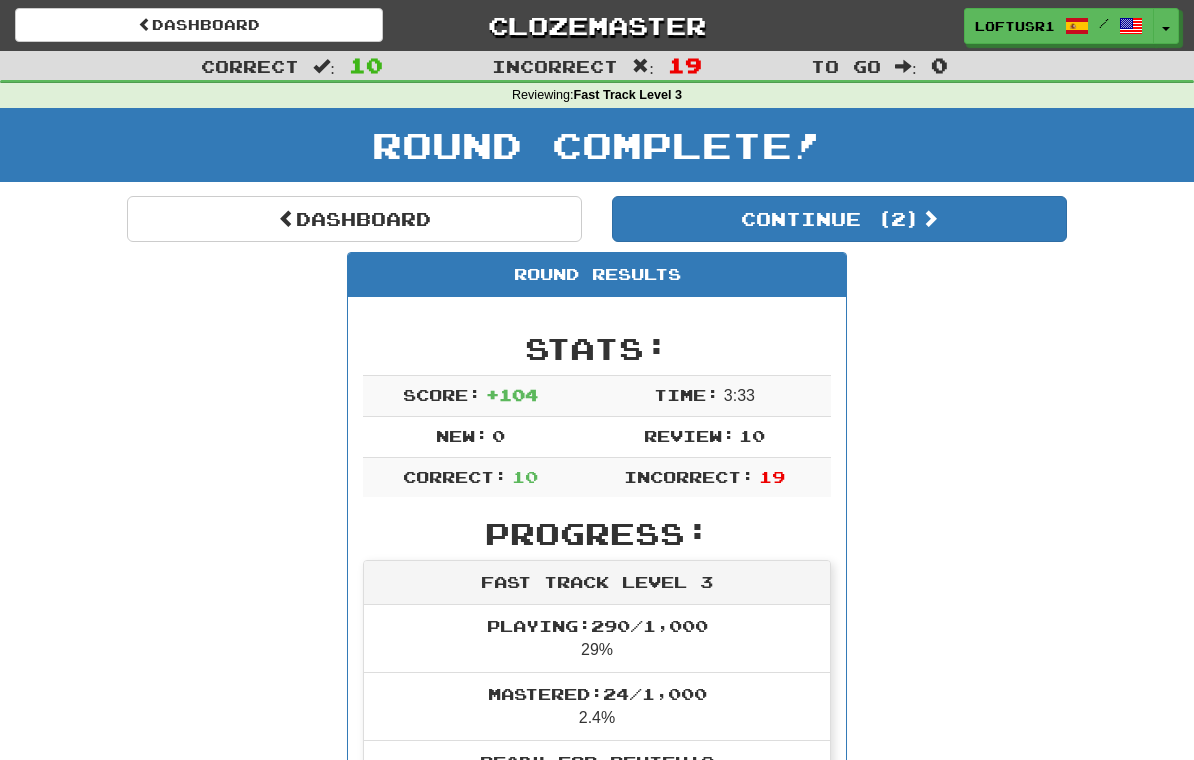 click on "Continue ( 2 )" at bounding box center (839, 219) 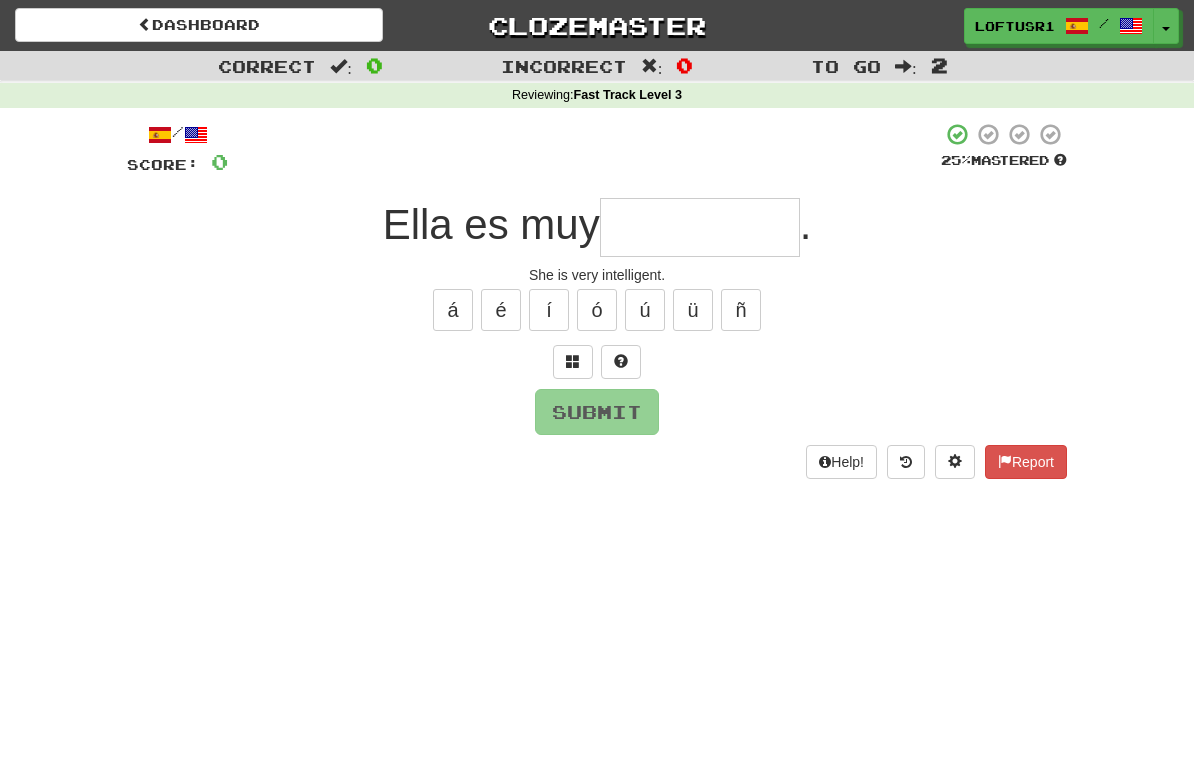 click at bounding box center (700, 227) 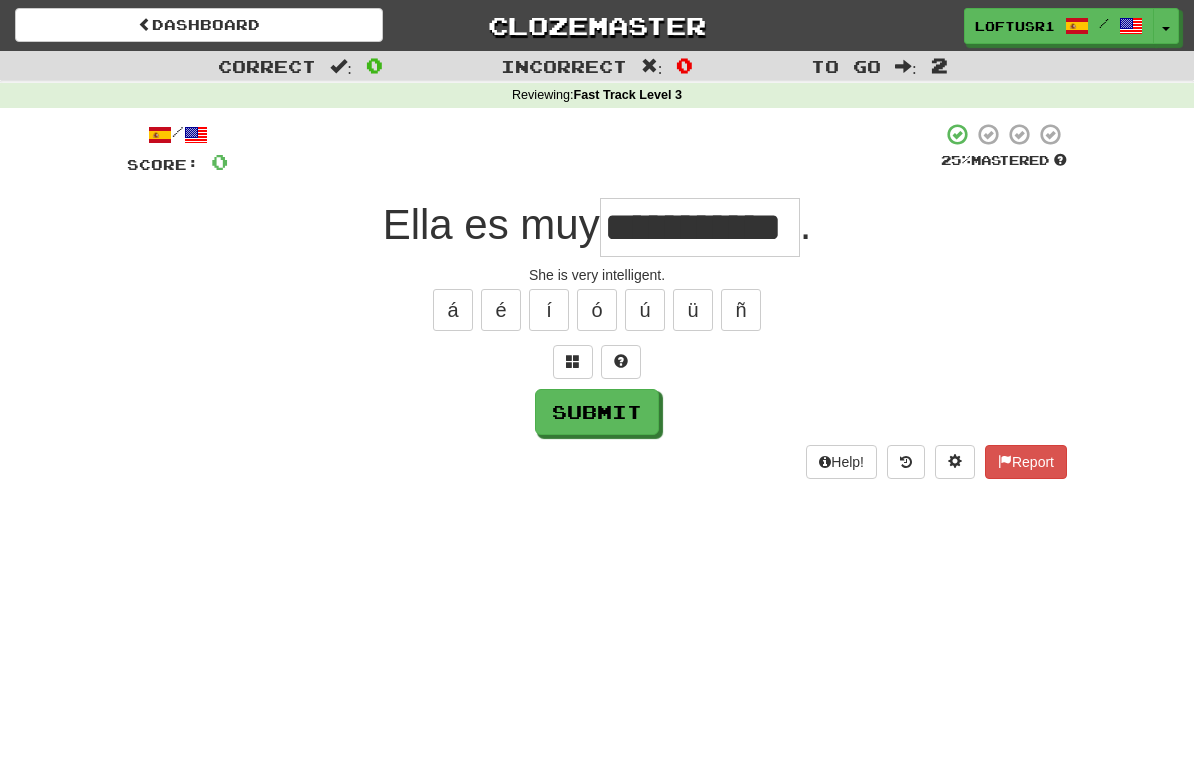 click on "**********" at bounding box center [700, 227] 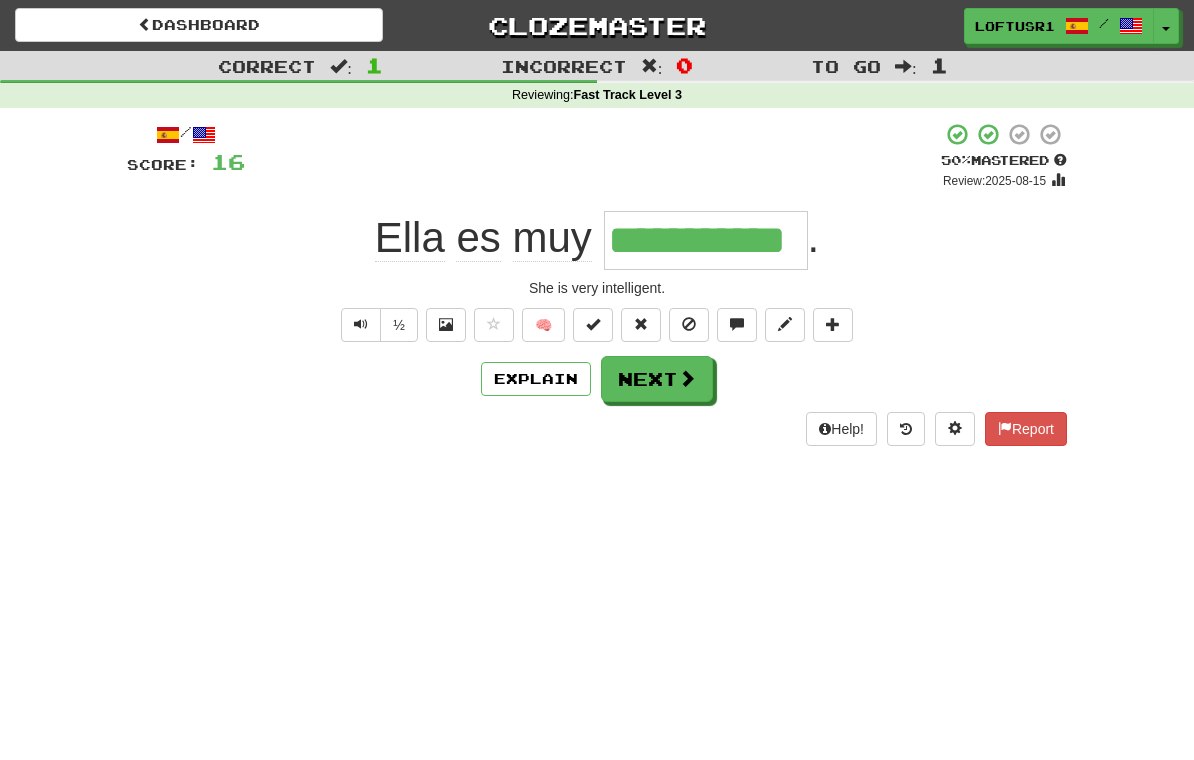 click on "Next" at bounding box center [657, 379] 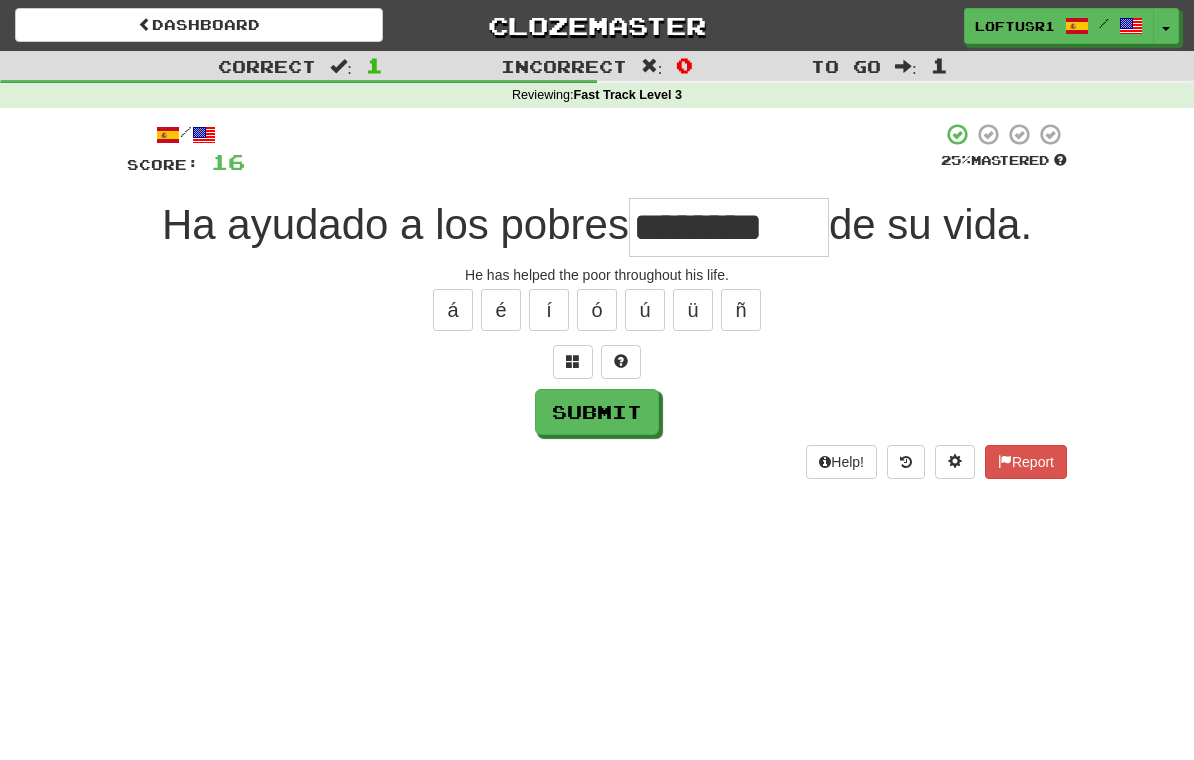 click on "Submit" at bounding box center [597, 412] 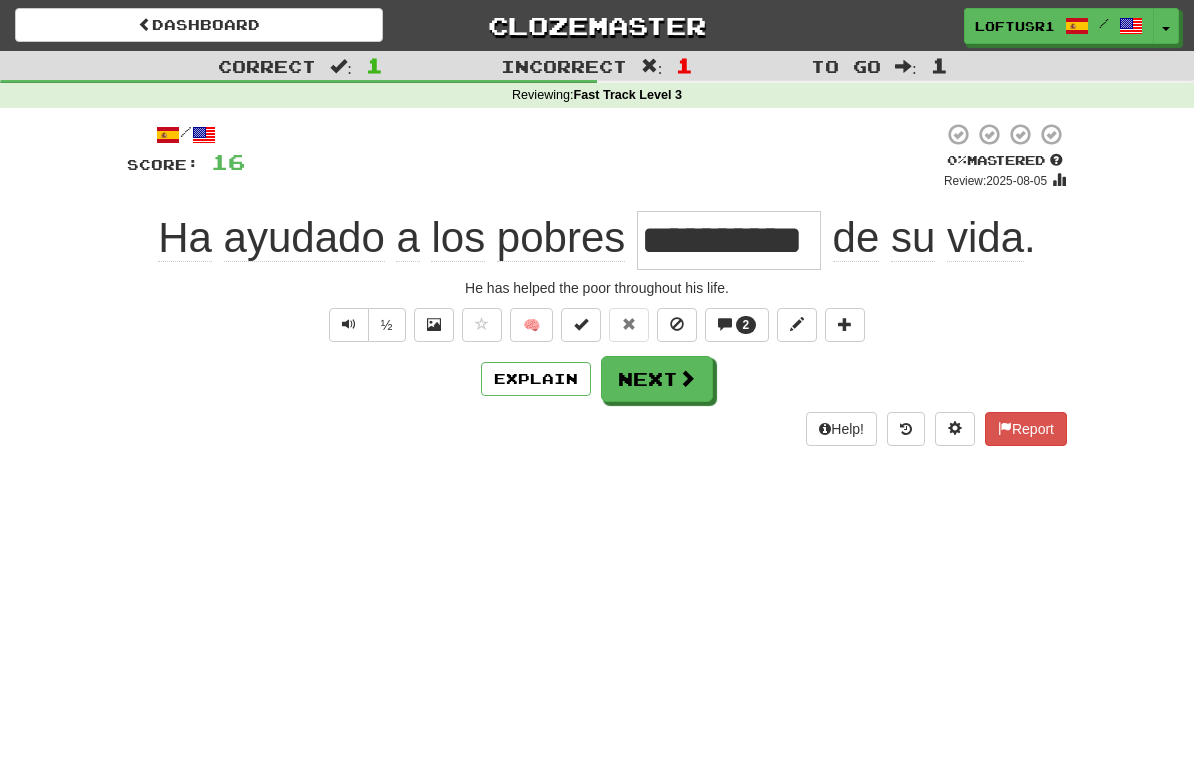 click at bounding box center (687, 378) 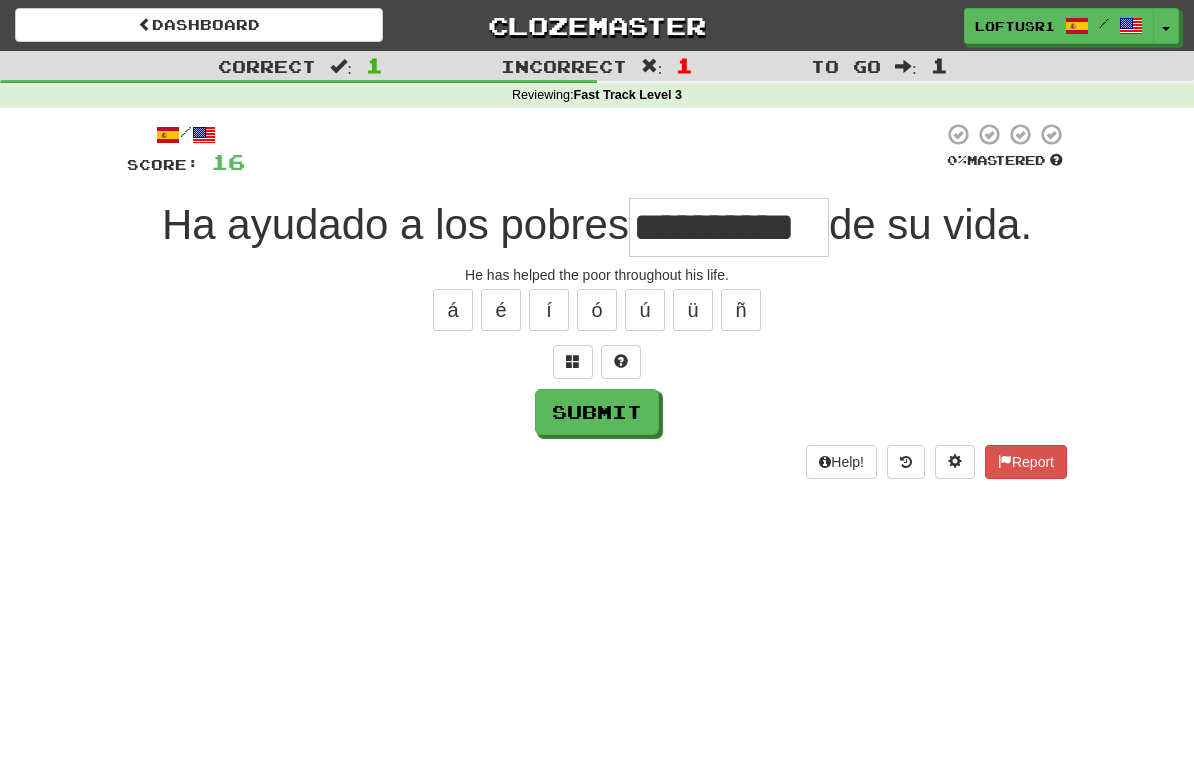 type on "**********" 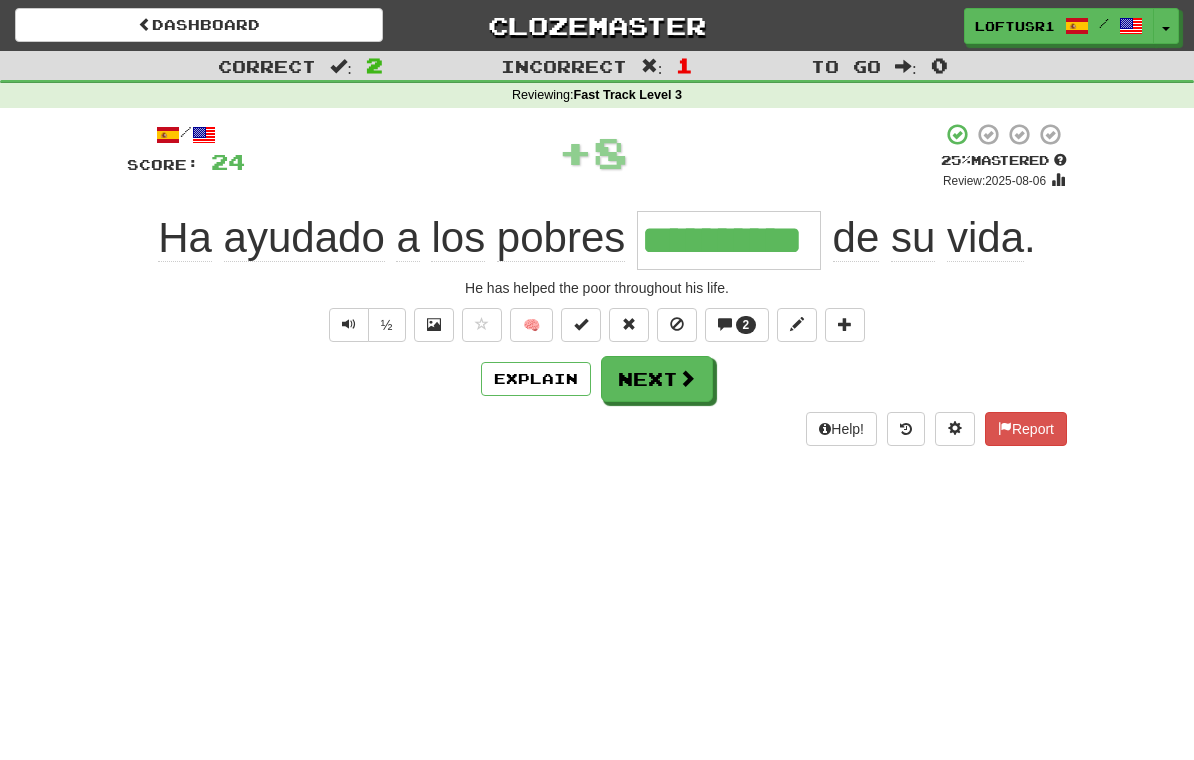 click on "Next" at bounding box center (657, 379) 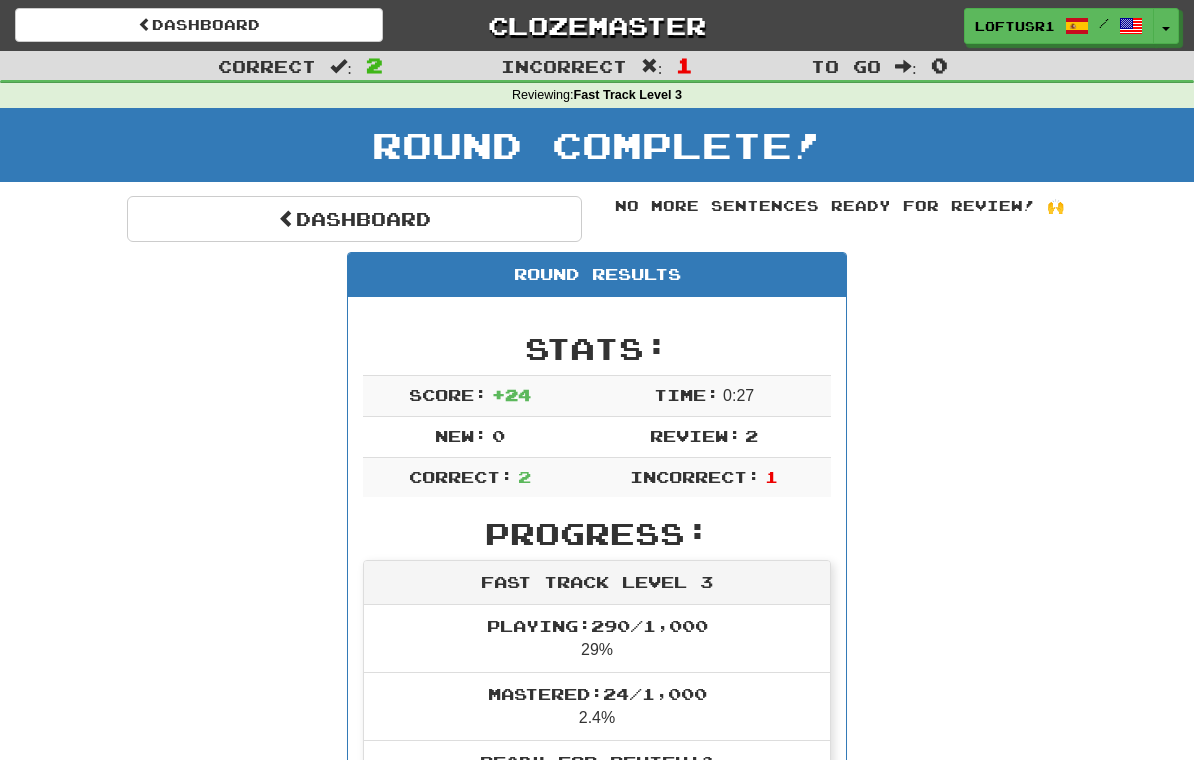 click on "Dashboard" at bounding box center [354, 219] 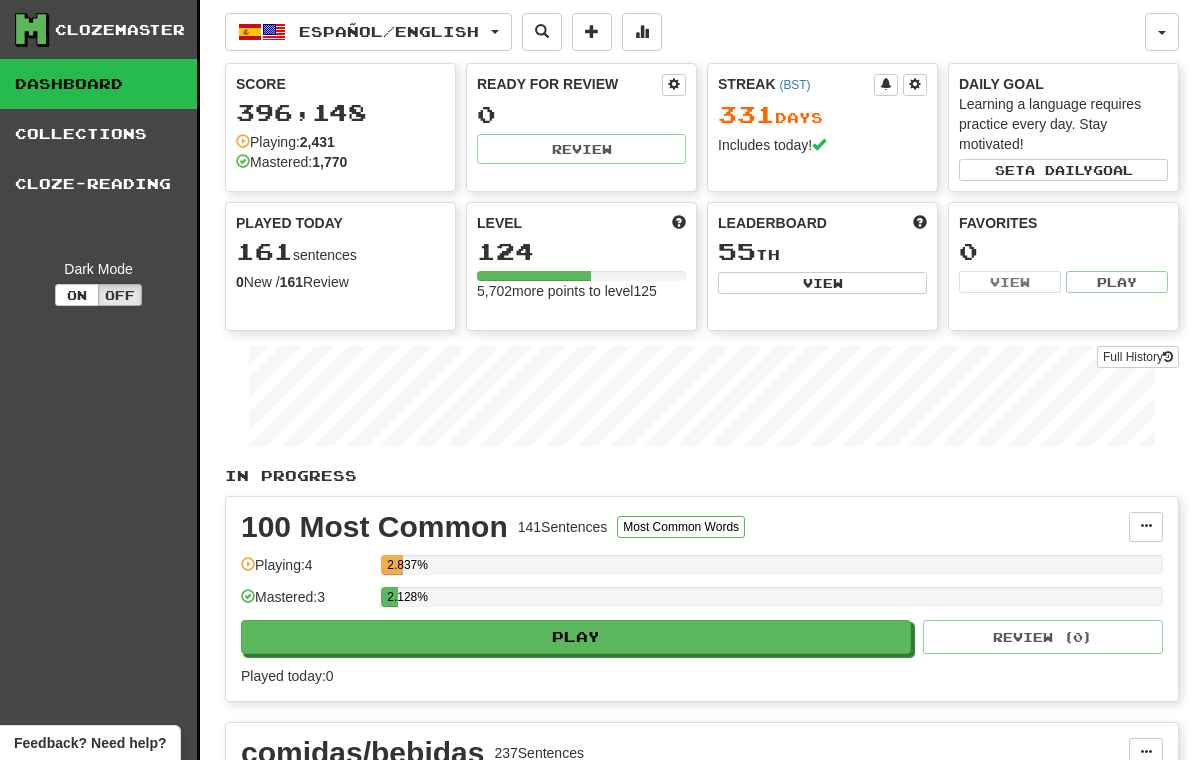scroll, scrollTop: 0, scrollLeft: 0, axis: both 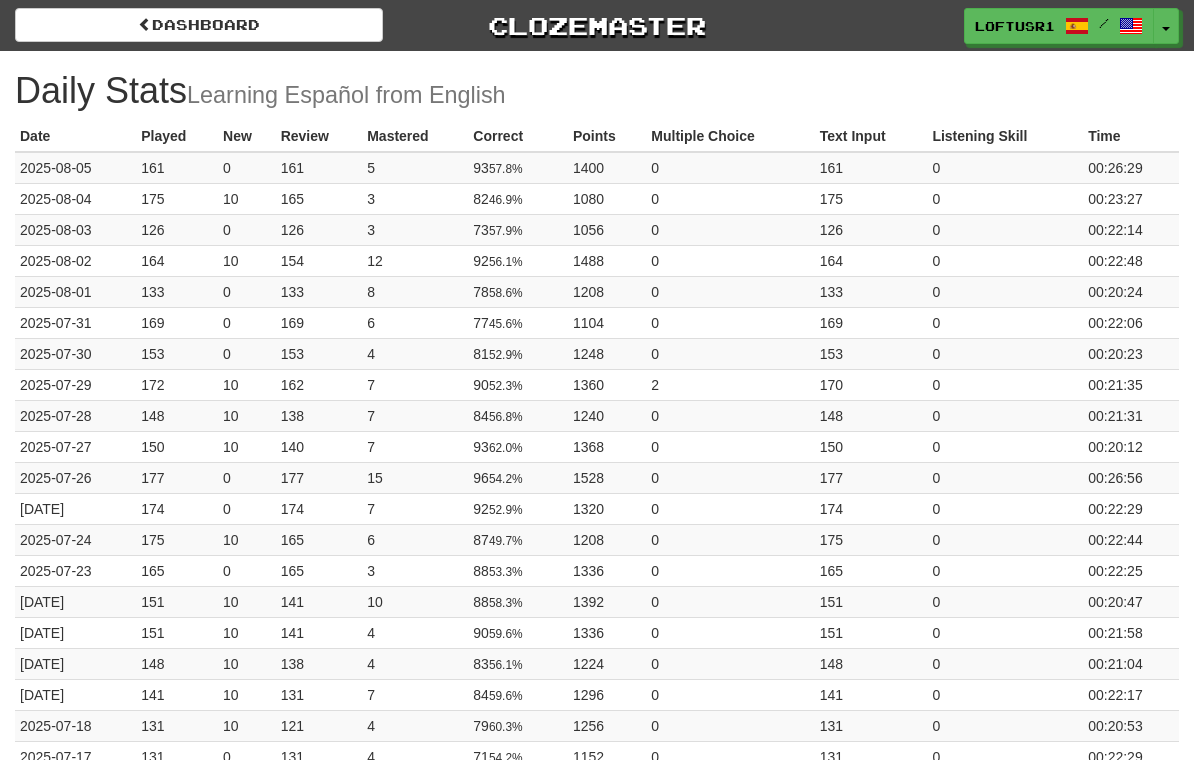 click on "Dashboard" at bounding box center (199, 25) 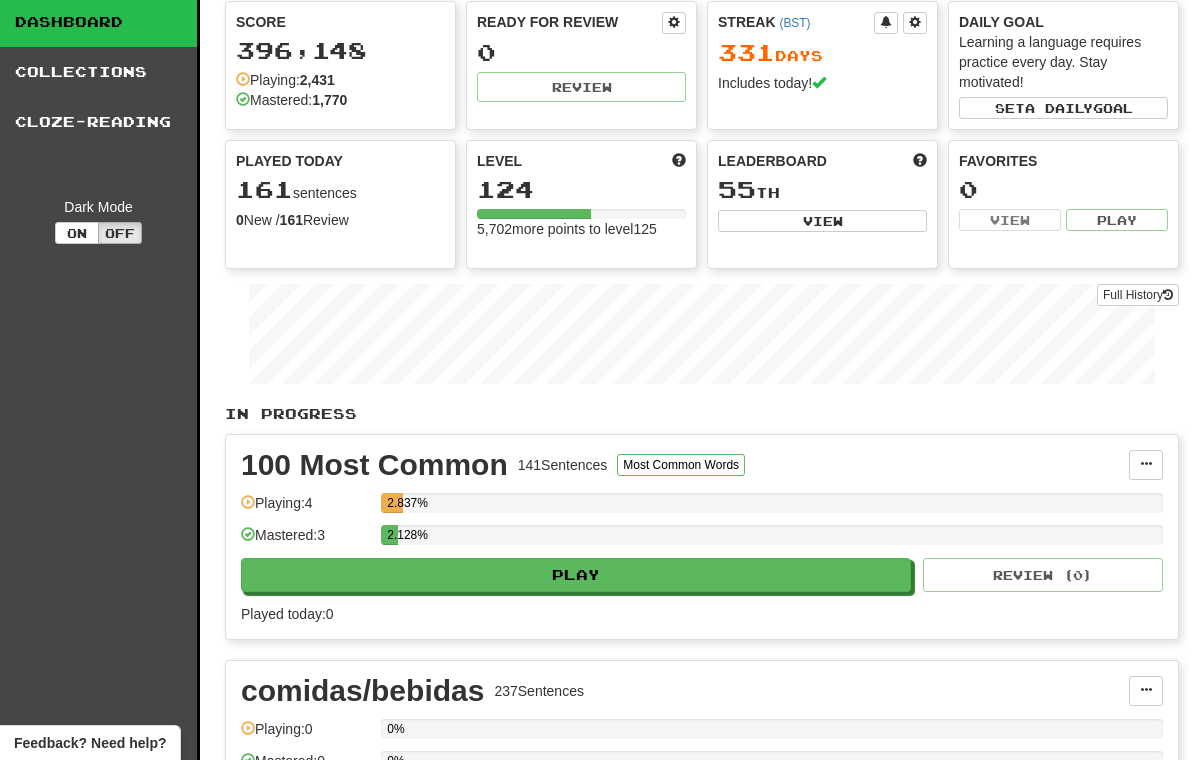 scroll, scrollTop: 0, scrollLeft: 0, axis: both 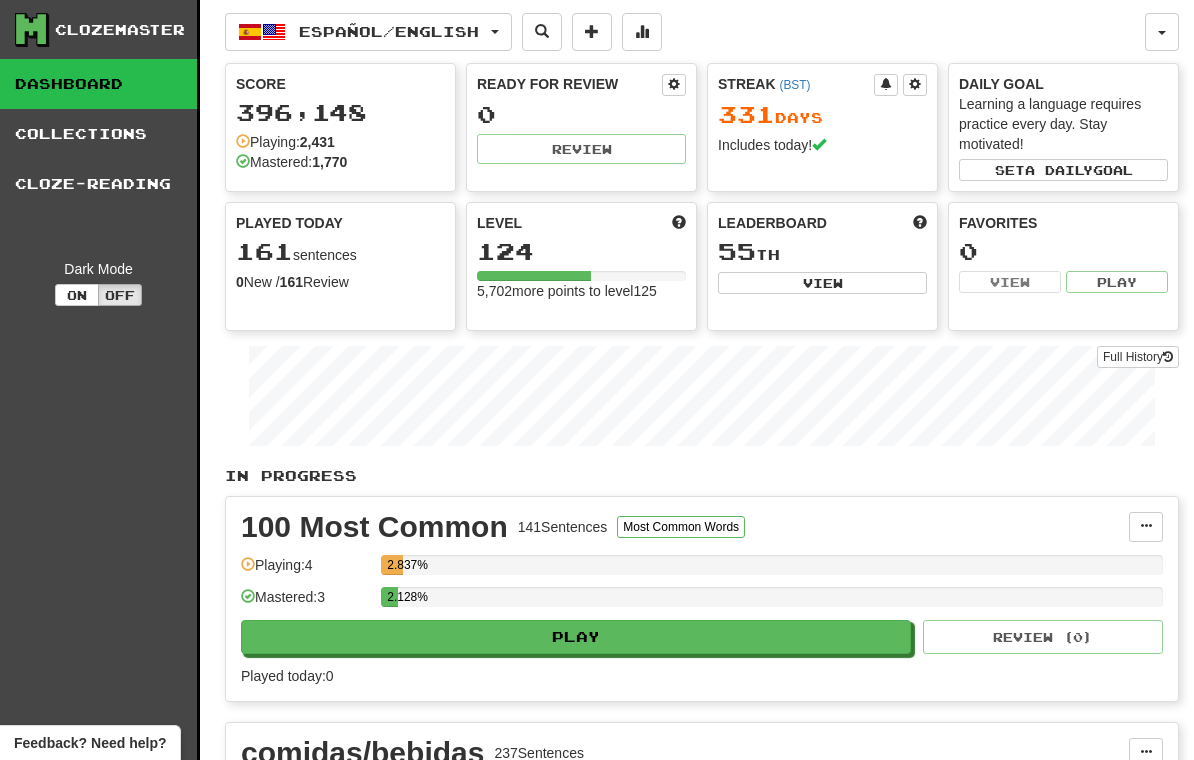 click on "Full History" at bounding box center [1138, 357] 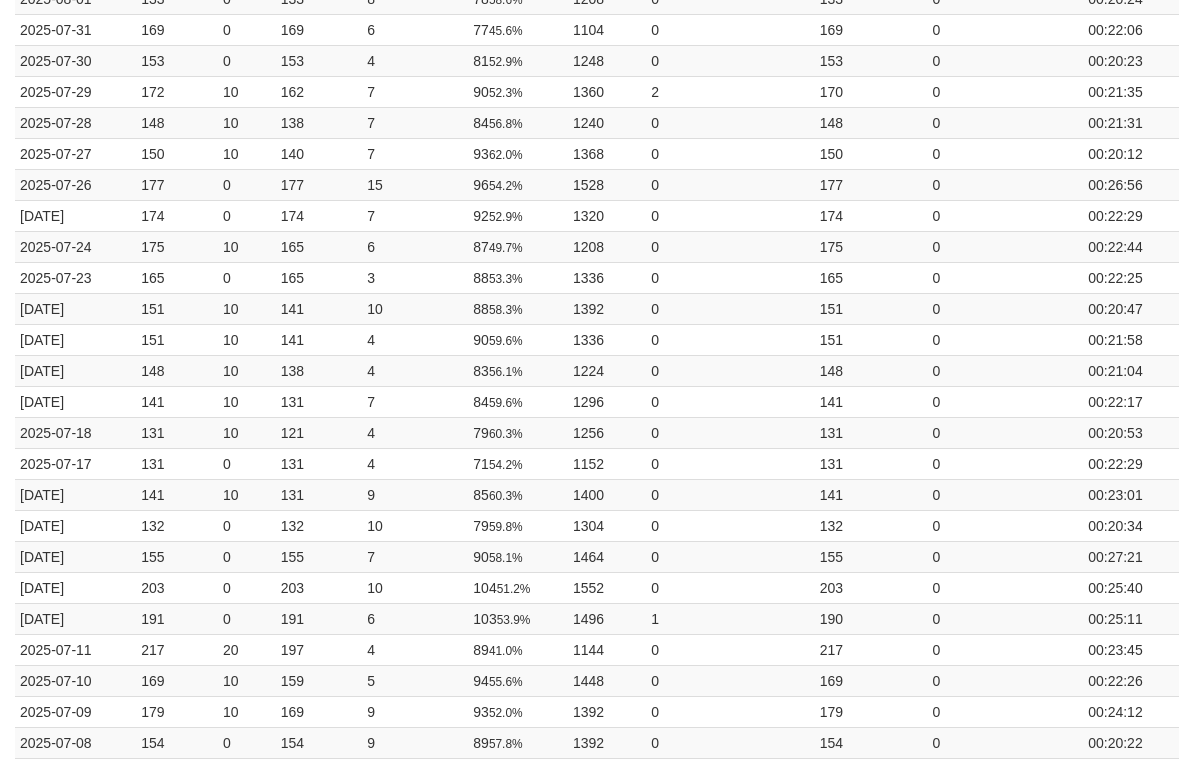 scroll, scrollTop: 0, scrollLeft: 0, axis: both 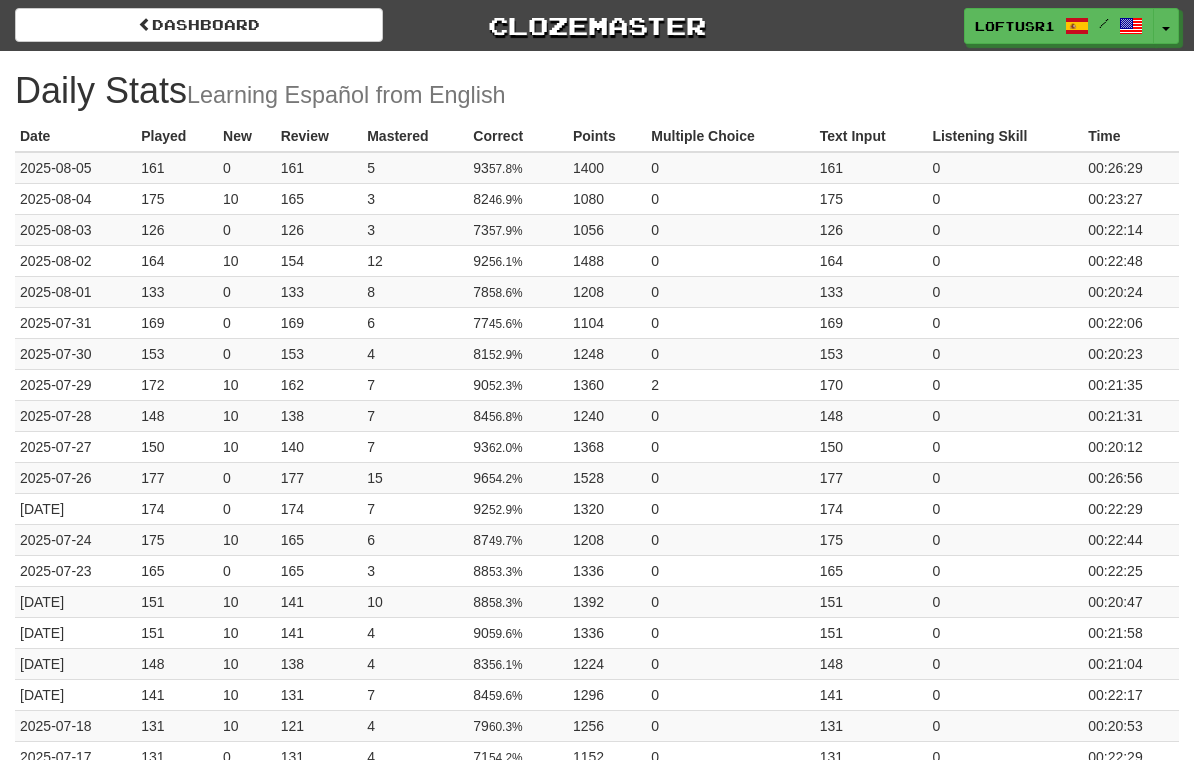 click on "Dashboard" at bounding box center (199, 25) 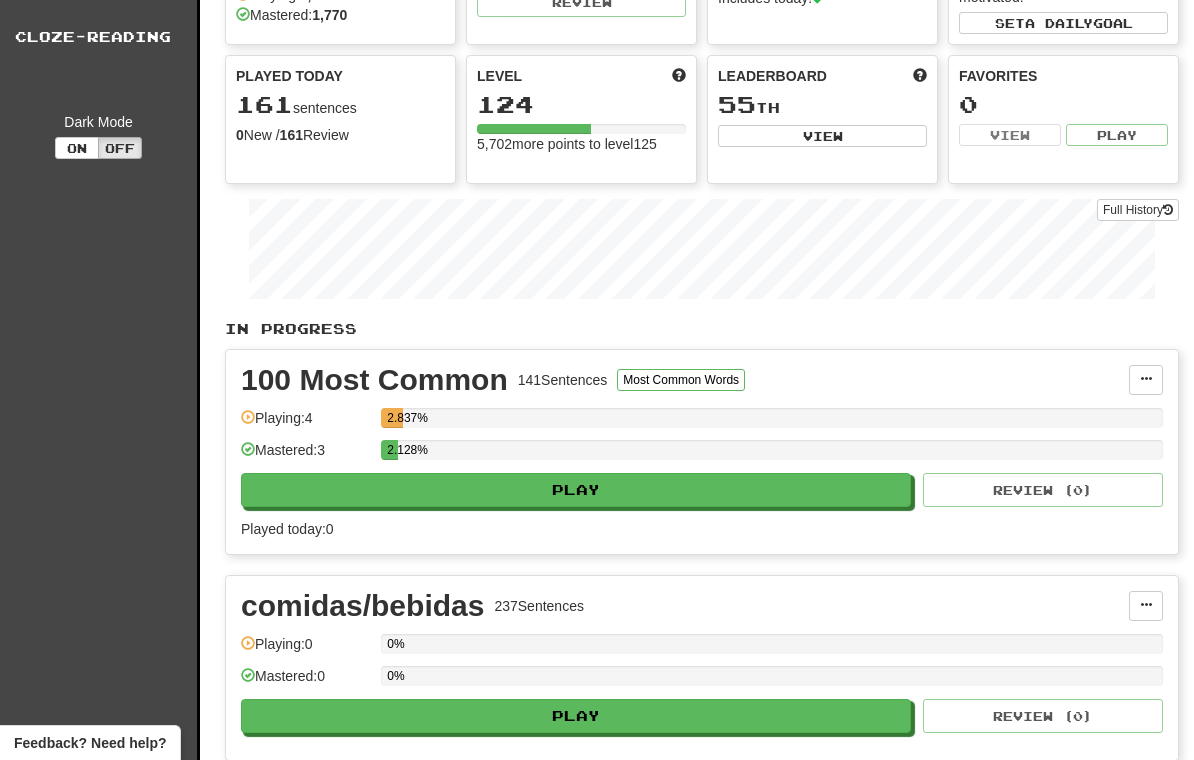 scroll, scrollTop: 141, scrollLeft: 0, axis: vertical 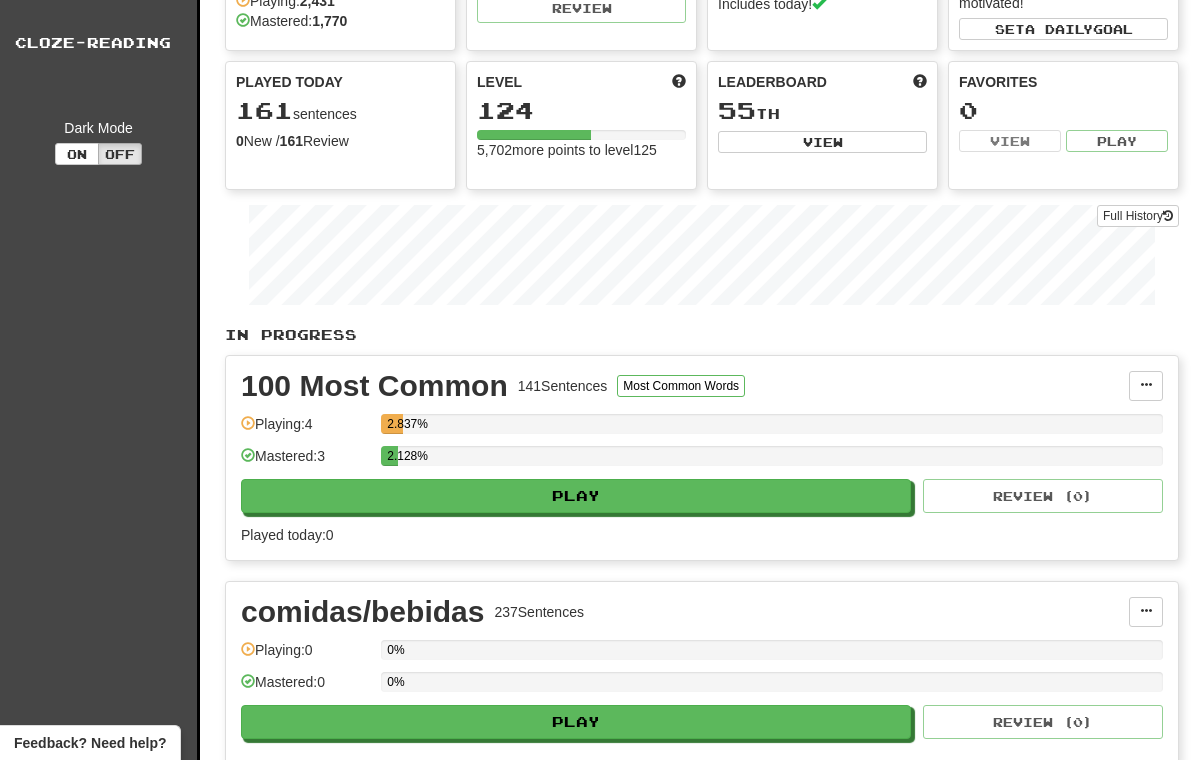 click on "Full History" at bounding box center [1138, 216] 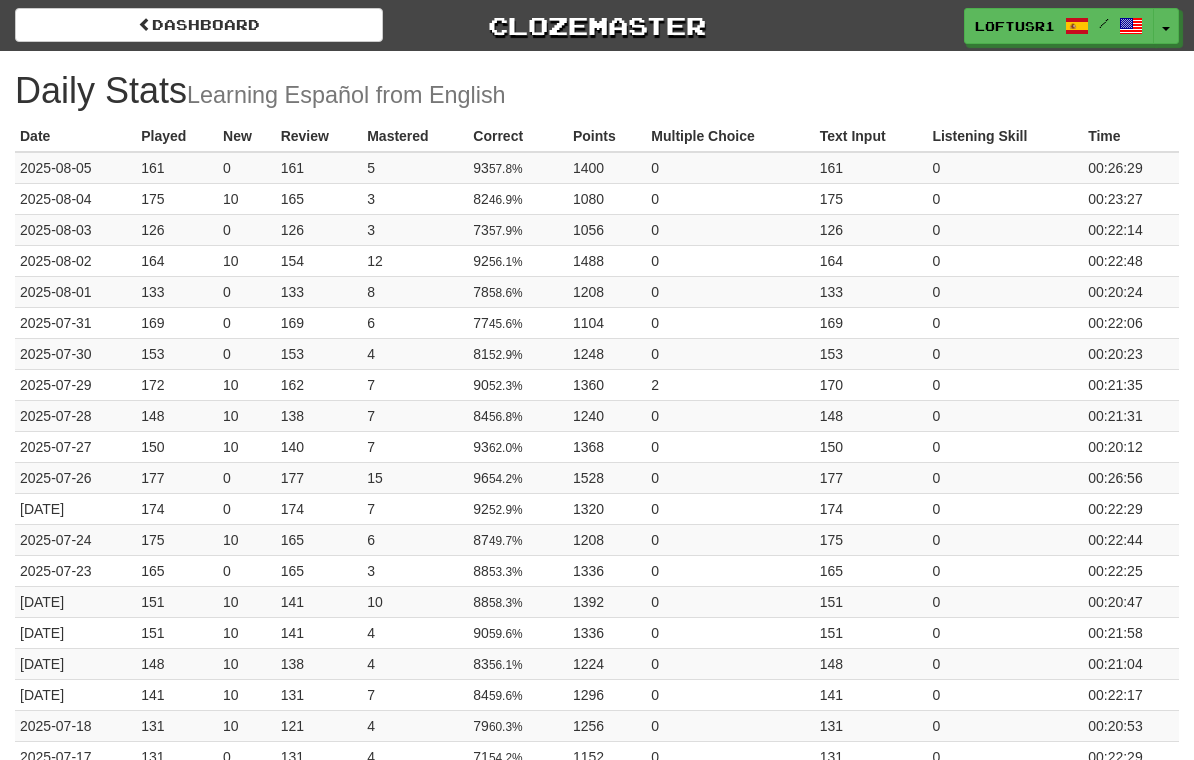 scroll, scrollTop: 0, scrollLeft: 0, axis: both 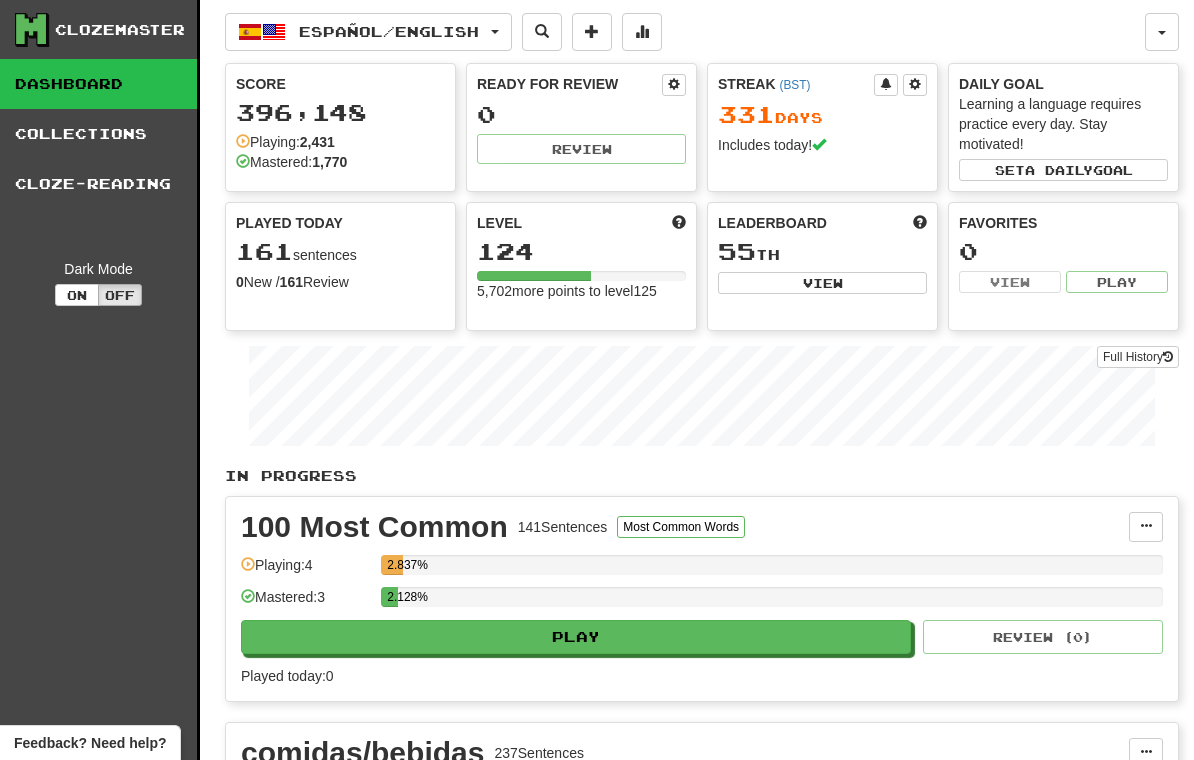 click at bounding box center (642, 32) 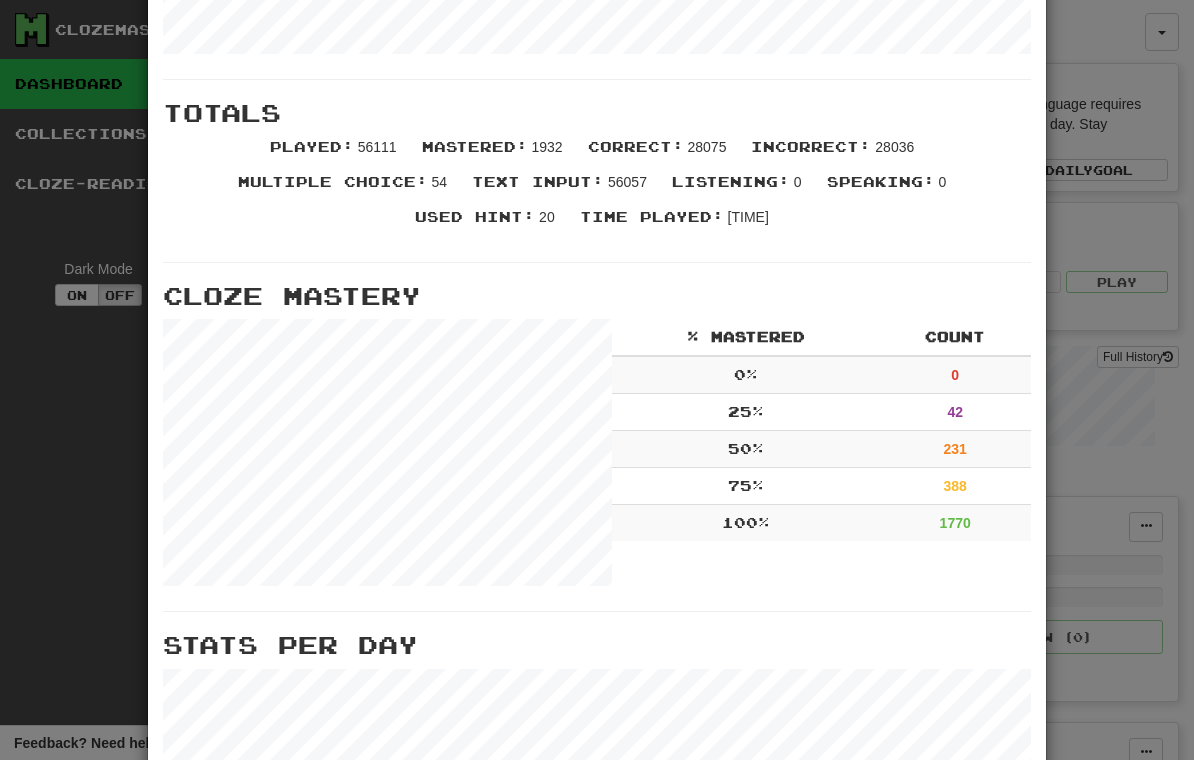 scroll, scrollTop: 375, scrollLeft: 0, axis: vertical 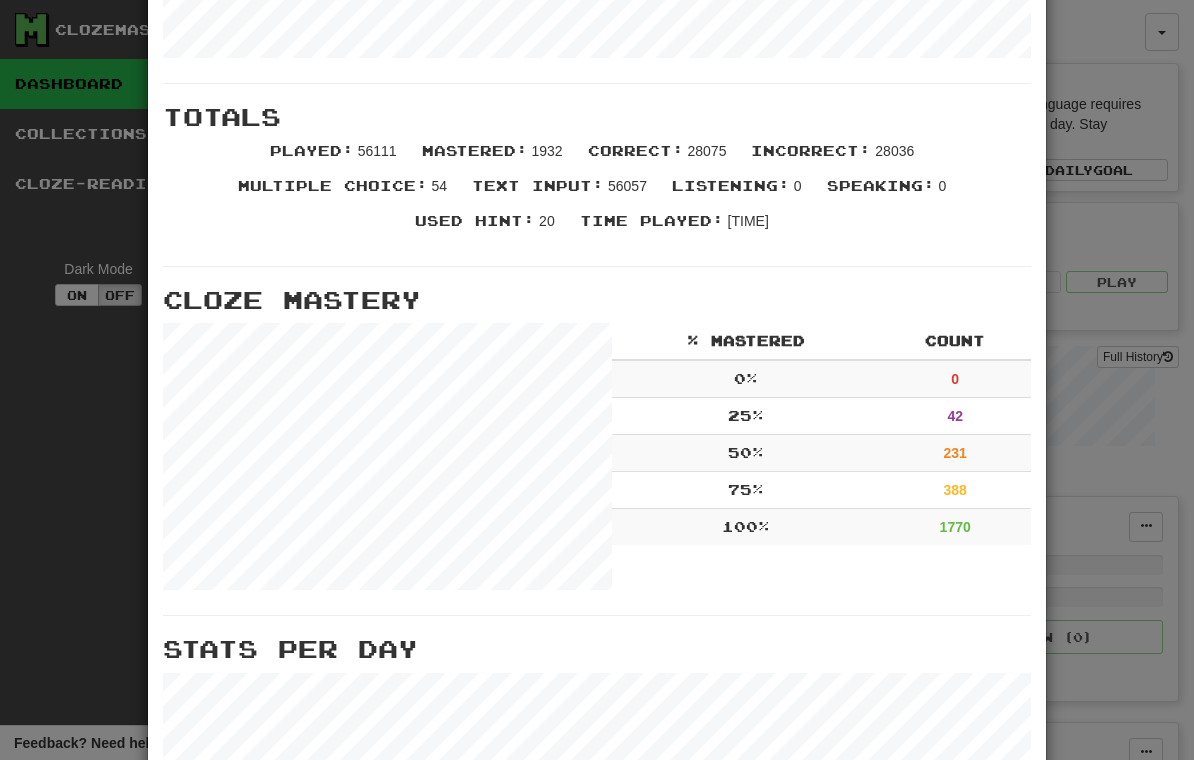 click on "× More Stats Review Forecast Totals Played :   [NUMBER] Mastered :   [NUMBER] Correct :   [NUMBER] Incorrect :   [NUMBER] Multiple Choice :   [NUMBER] Text Input :   [NUMBER] Listening :   0 Speaking :   0 Used Hint :   20 Time Played :   [TIME] Cloze Mastery % Mastered Count 0 % 0 25 % 42 50 % 231 75 % 388 100 % 1770 Stats Per Day Close" at bounding box center (597, 380) 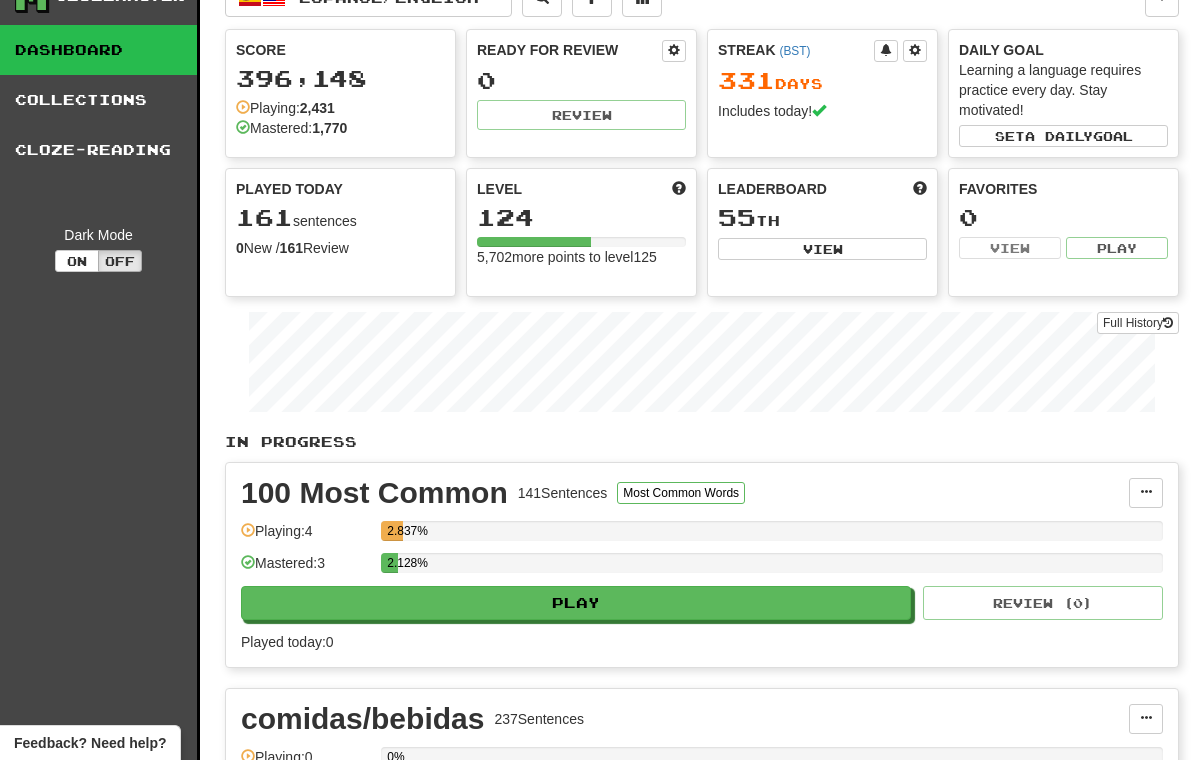 scroll, scrollTop: 0, scrollLeft: 0, axis: both 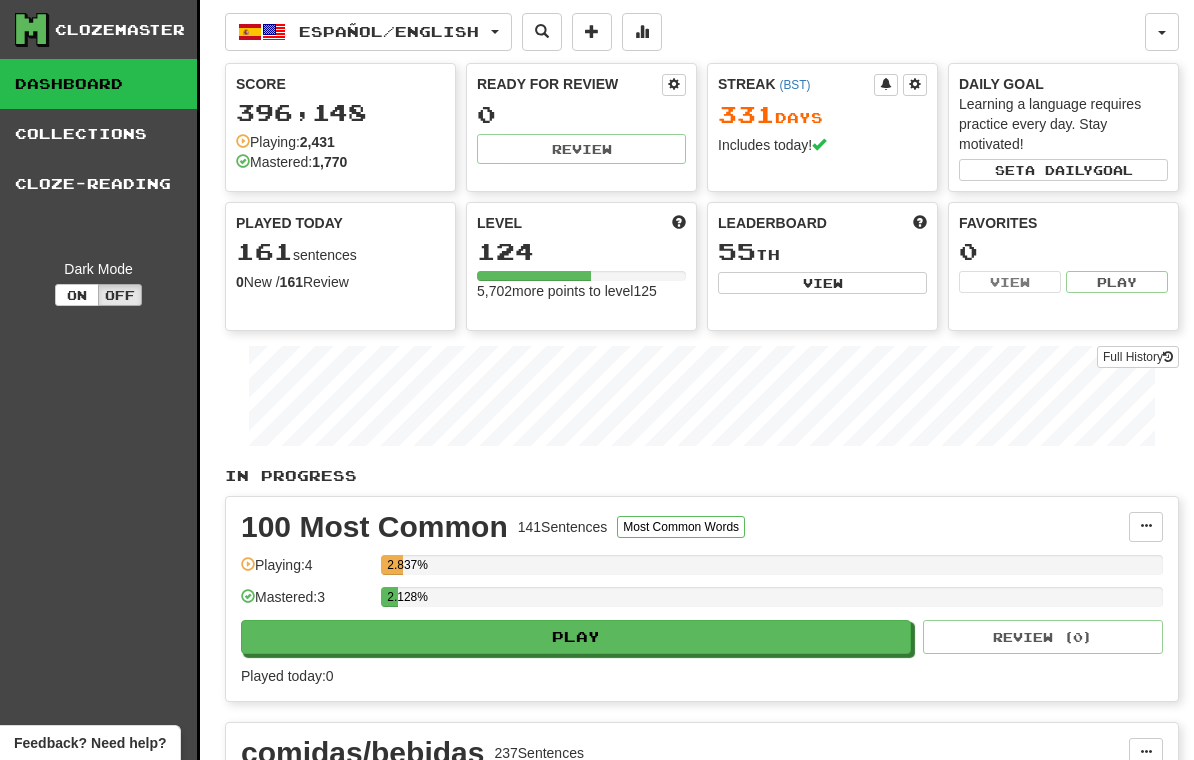 click at bounding box center (642, 32) 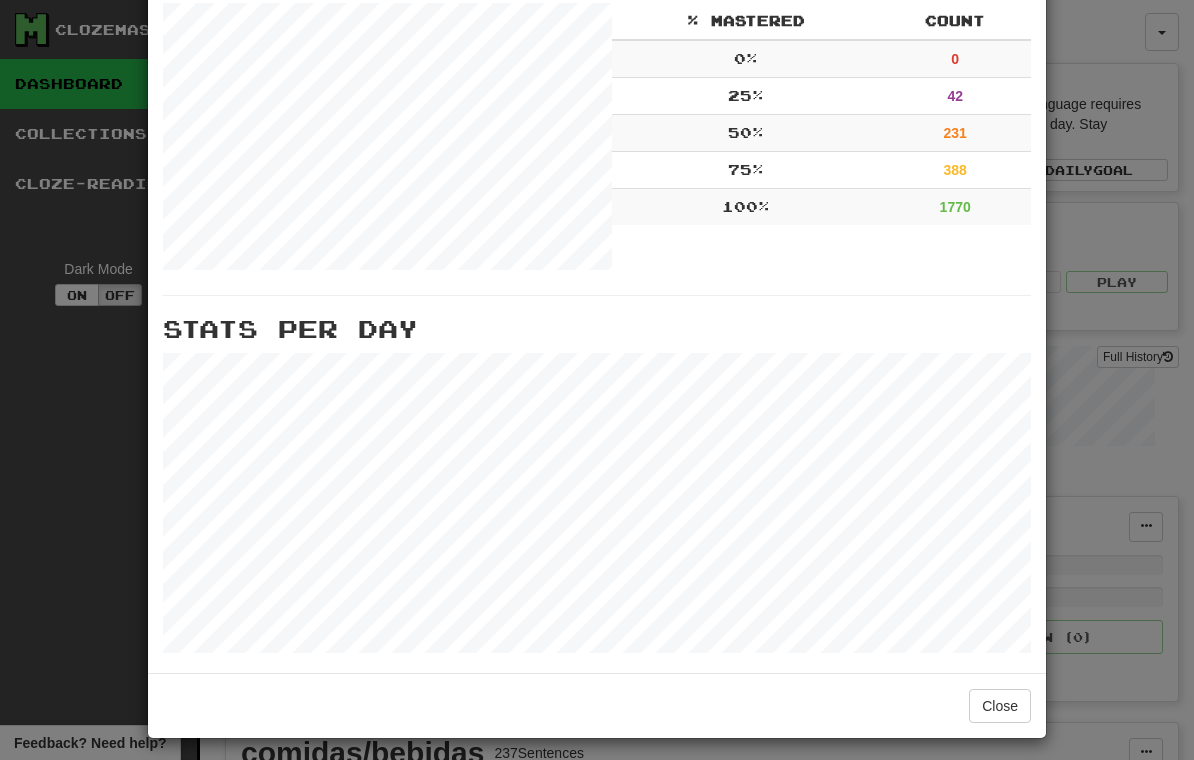 scroll, scrollTop: 684, scrollLeft: 0, axis: vertical 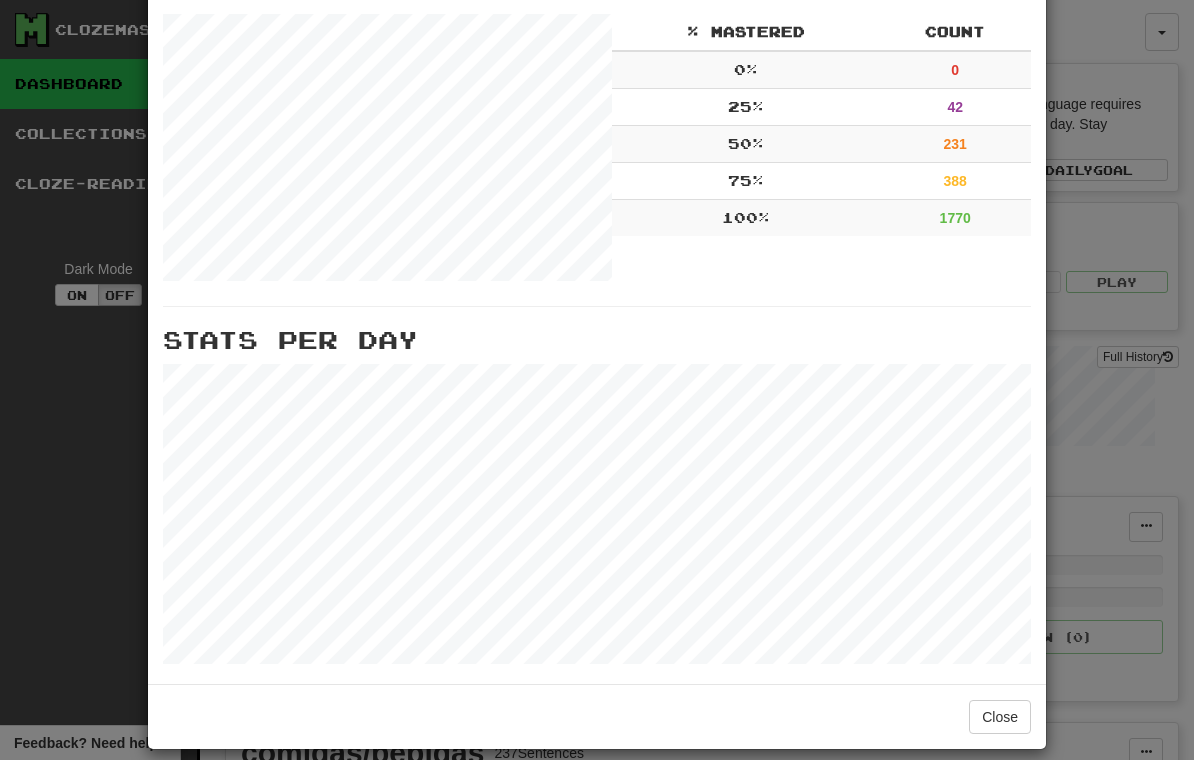 click on "× More Stats Review Forecast Totals Played :   [NUMBER] Mastered :   [NUMBER] Correct :   [NUMBER] Incorrect :   [NUMBER] Multiple Choice :   [NUMBER] Text Input :   [NUMBER] Listening :   0 Speaking :   0 Used Hint :   20 Time Played :   [TIME] Cloze Mastery % Mastered Count 0 % 0 25 % 42 50 % 231 75 % 388 100 % 1770 Stats Per Day Close" at bounding box center (597, 380) 